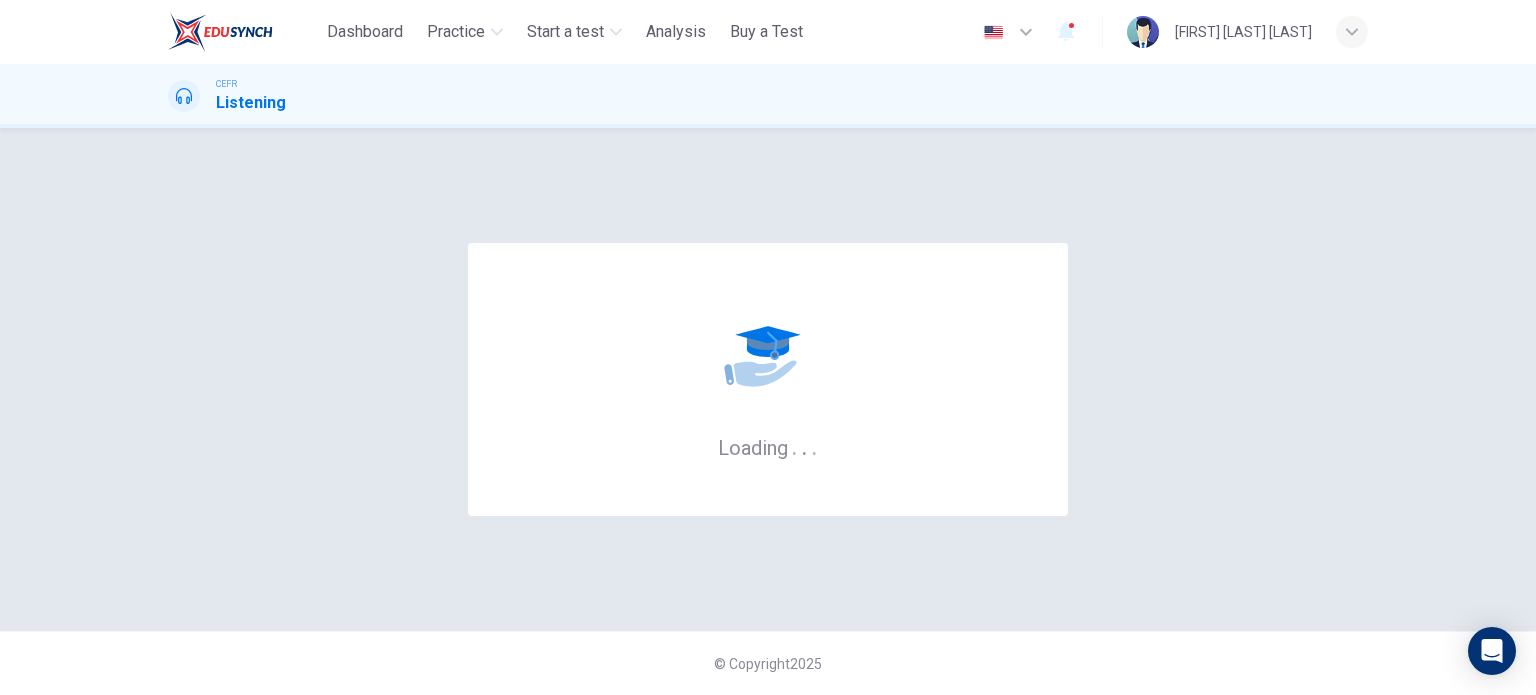 scroll, scrollTop: 0, scrollLeft: 0, axis: both 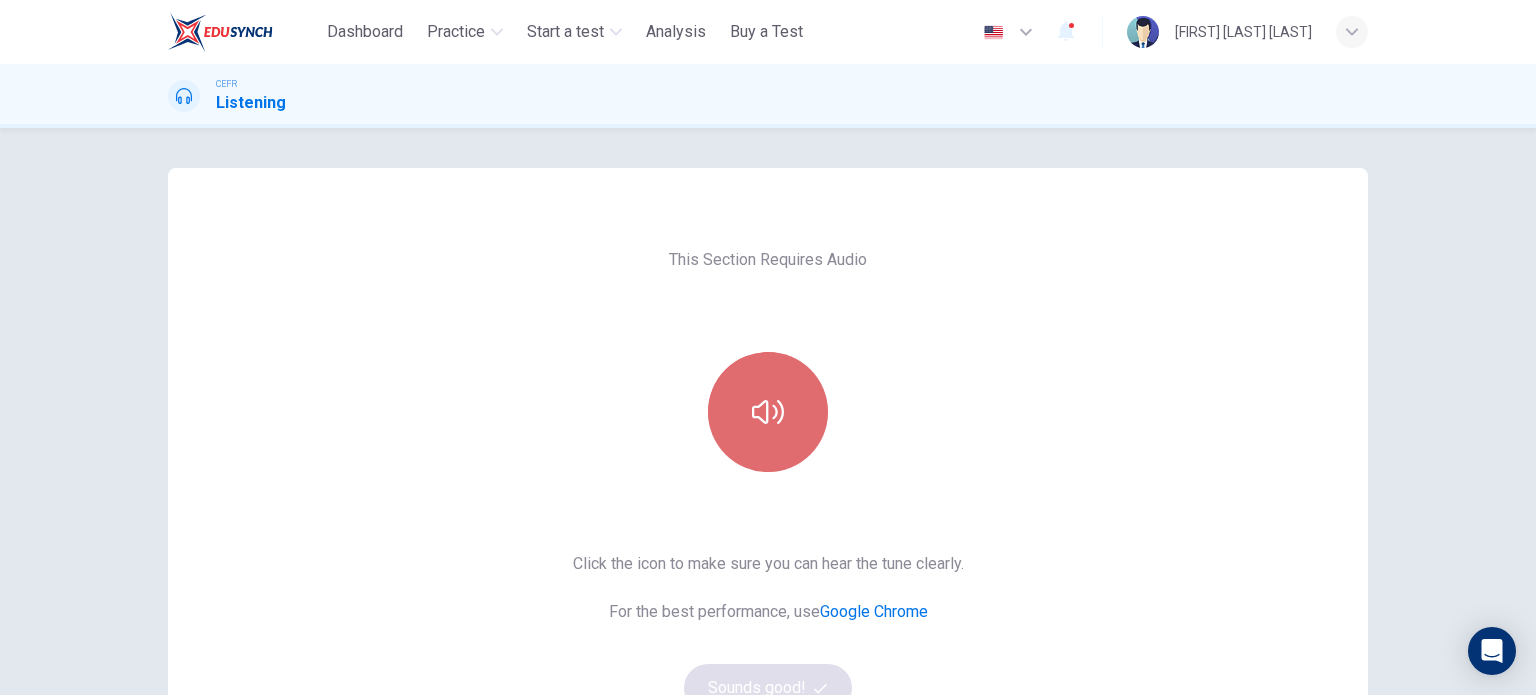 click at bounding box center (768, 412) 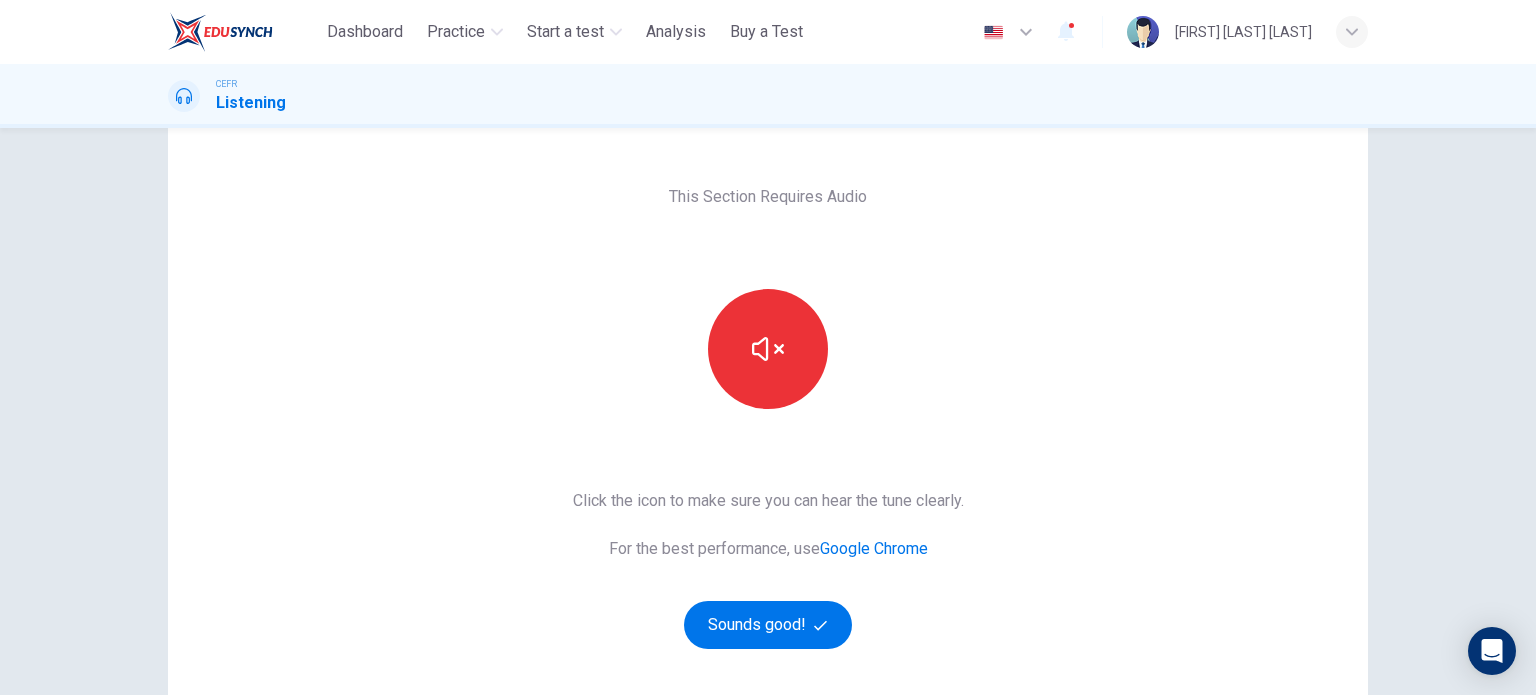 scroll, scrollTop: 71, scrollLeft: 0, axis: vertical 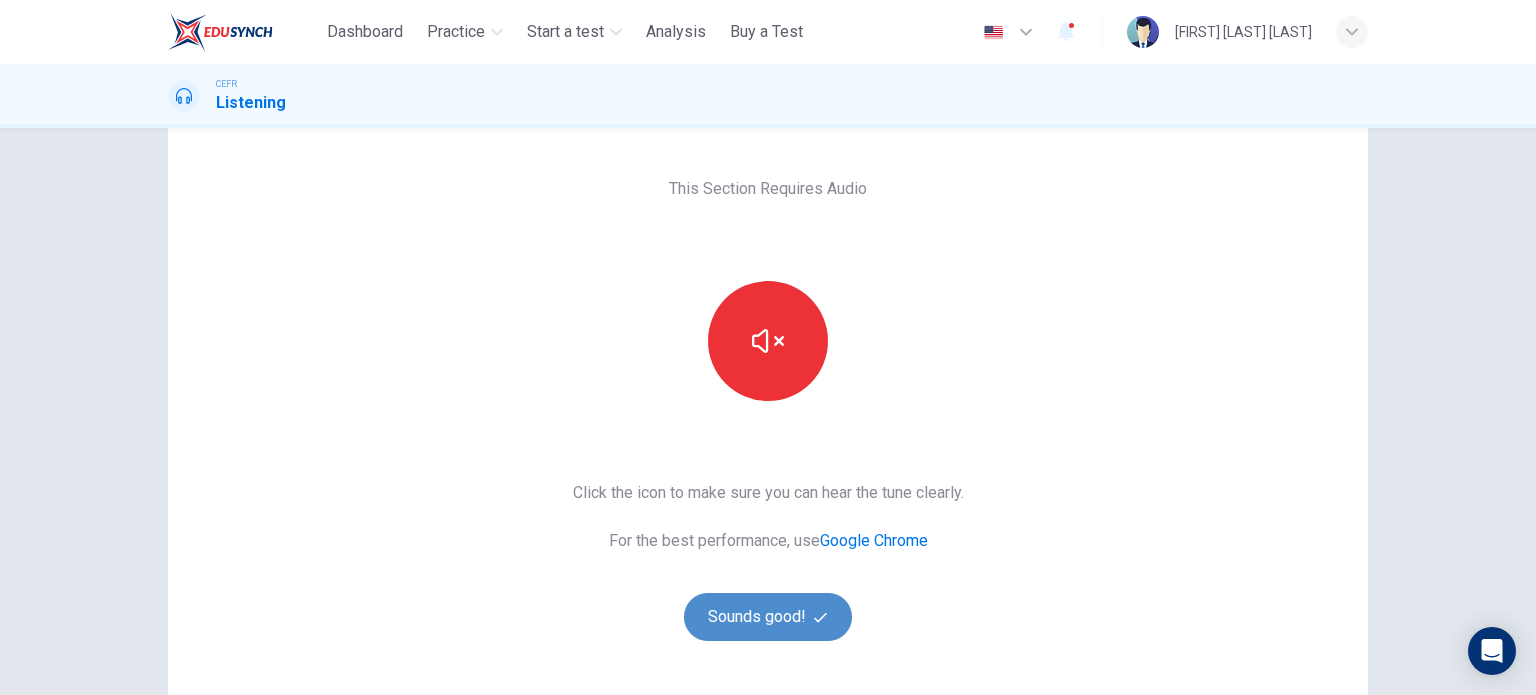 click on "Sounds good!" at bounding box center (768, 617) 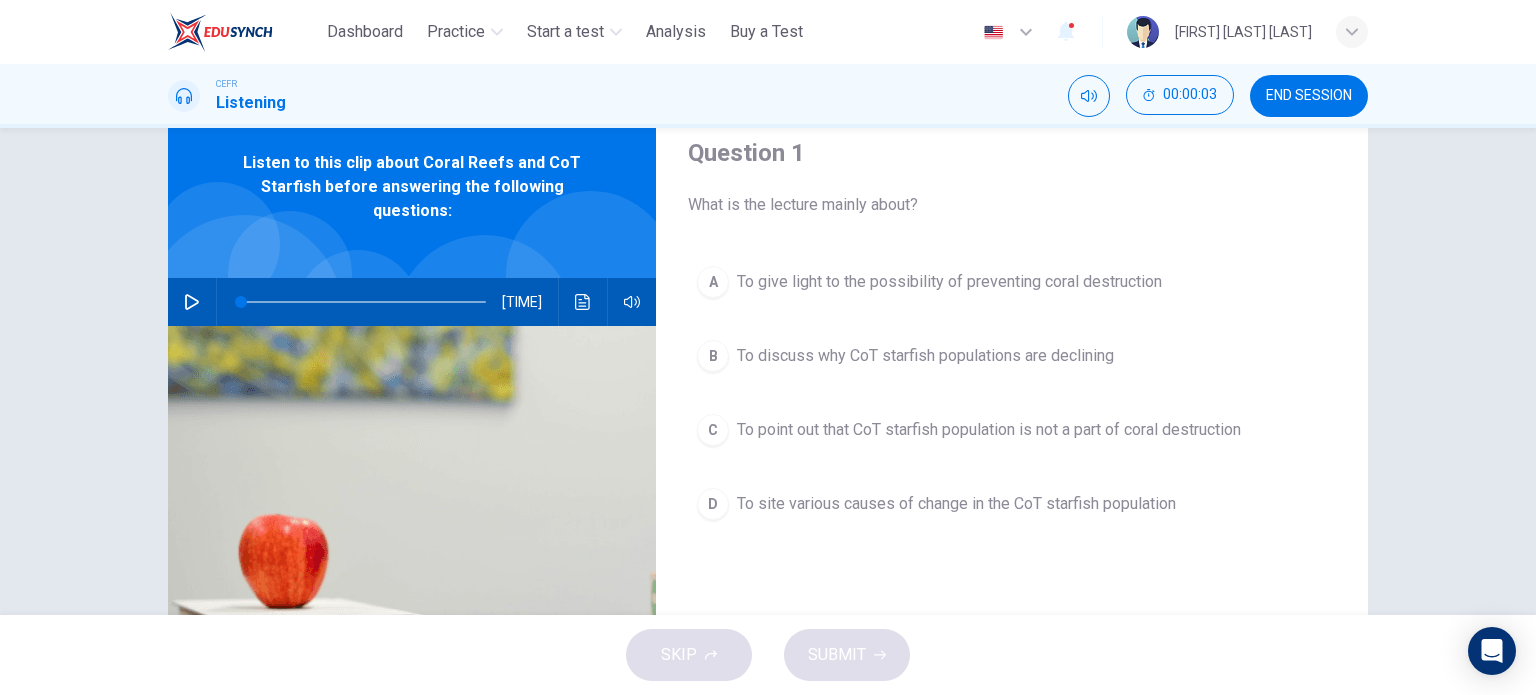 scroll, scrollTop: 120, scrollLeft: 0, axis: vertical 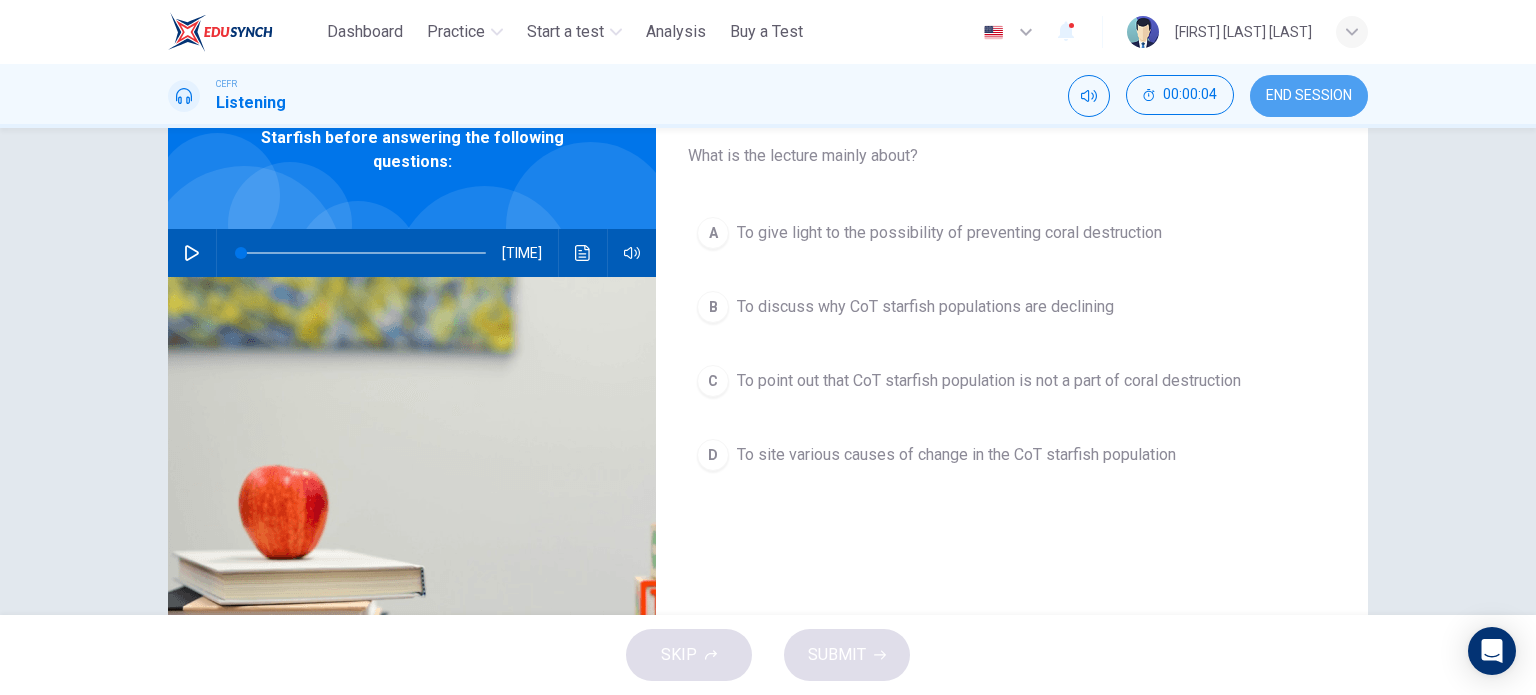 click on "END SESSION" at bounding box center (1309, 96) 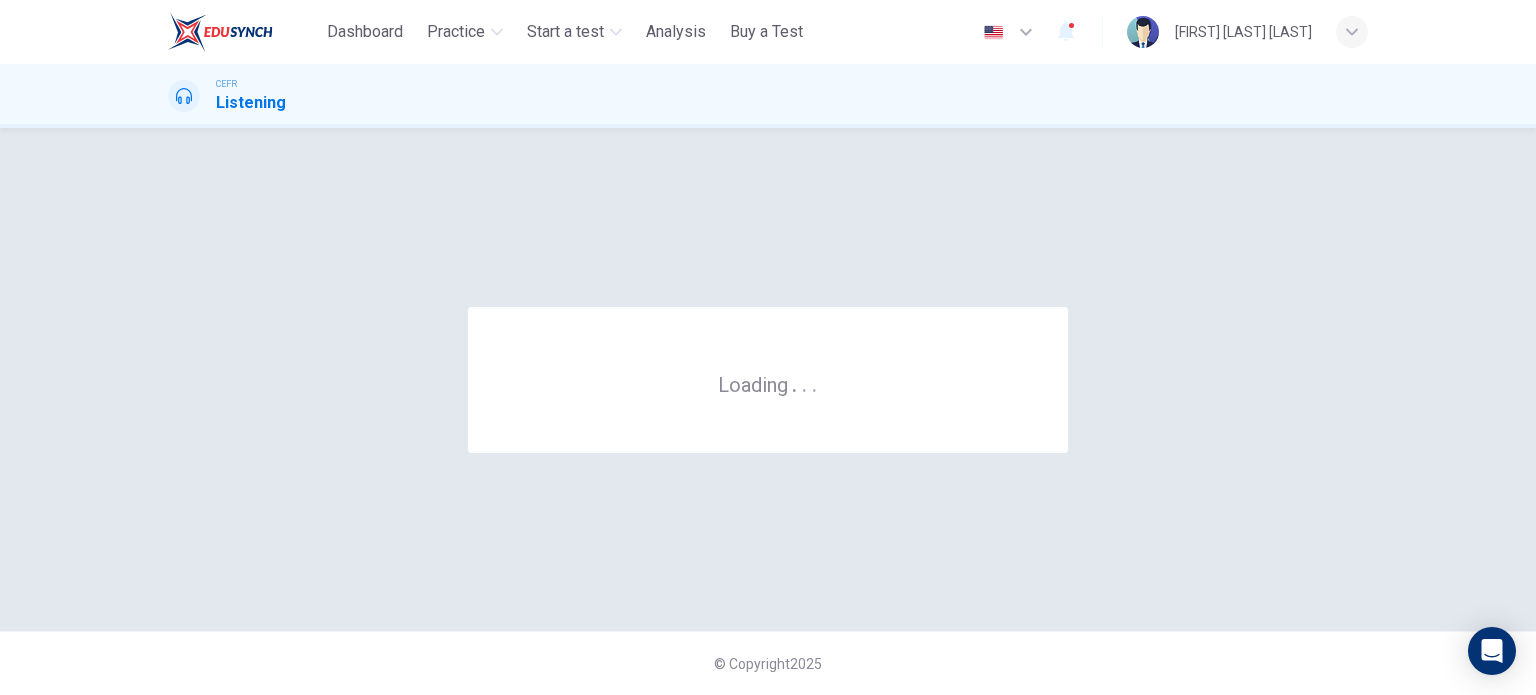 scroll, scrollTop: 0, scrollLeft: 0, axis: both 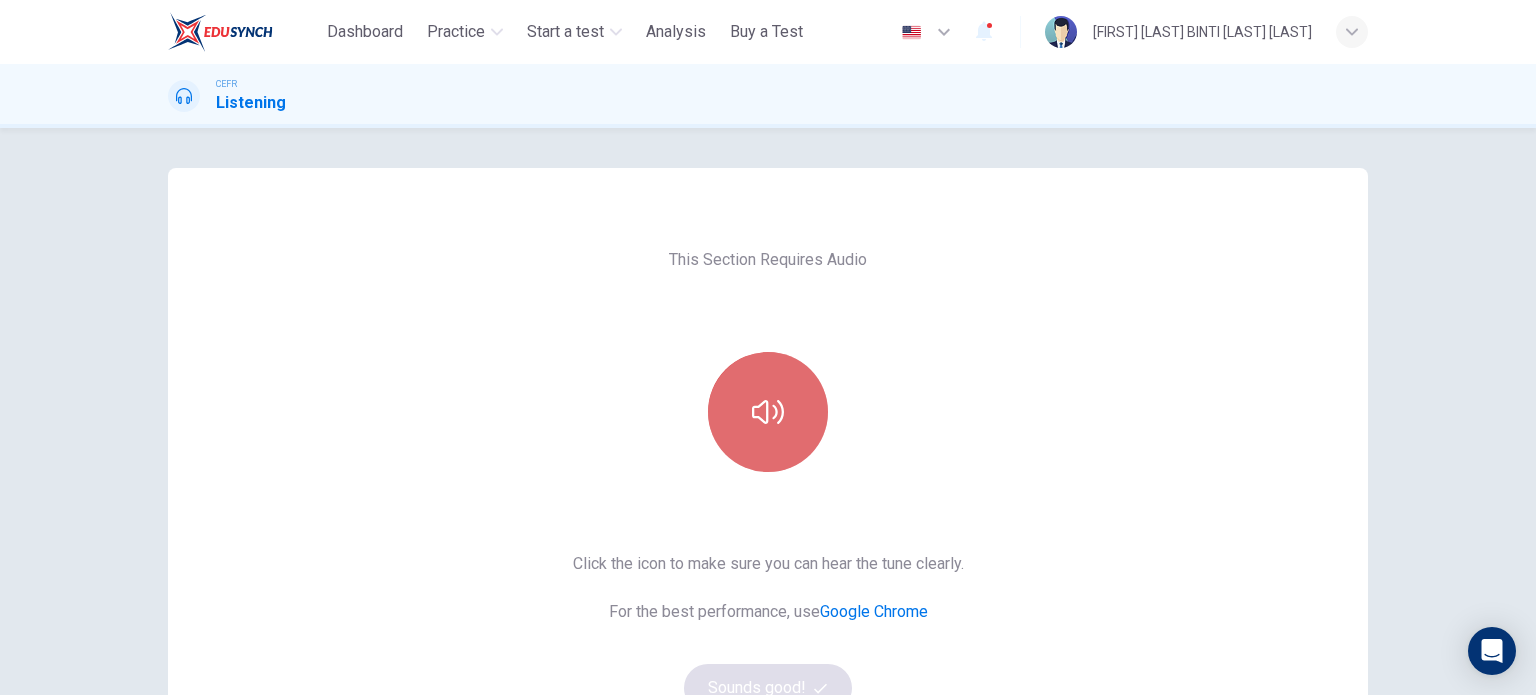 click at bounding box center (768, 412) 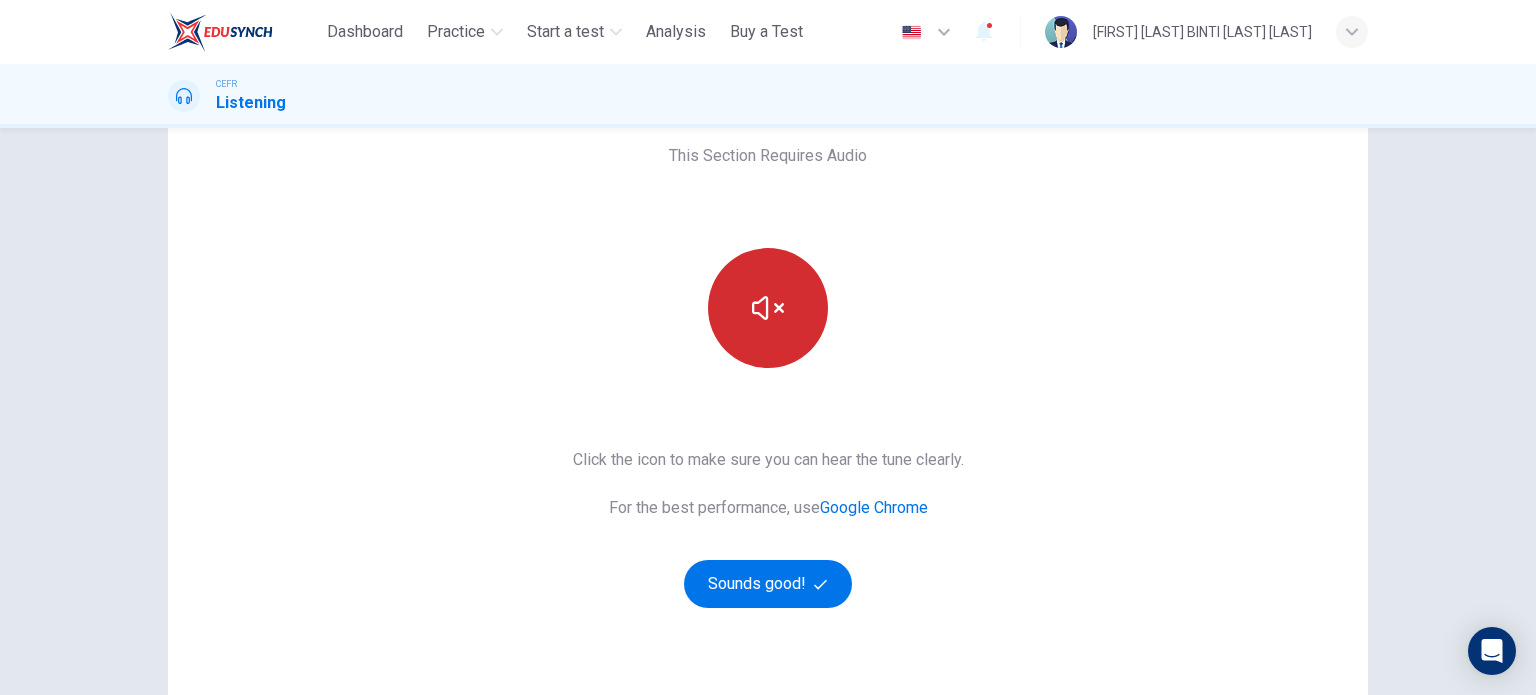 scroll, scrollTop: 108, scrollLeft: 0, axis: vertical 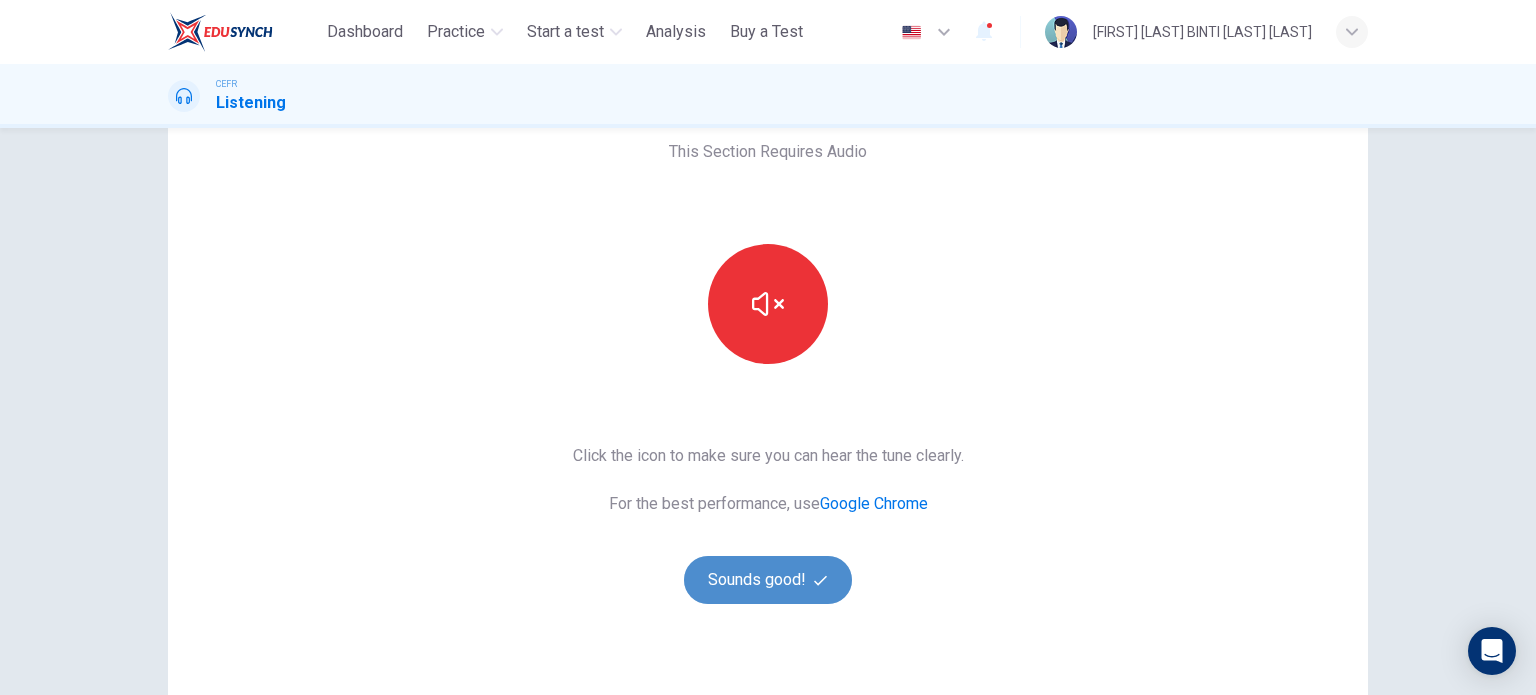 click on "Sounds good!" at bounding box center (768, 580) 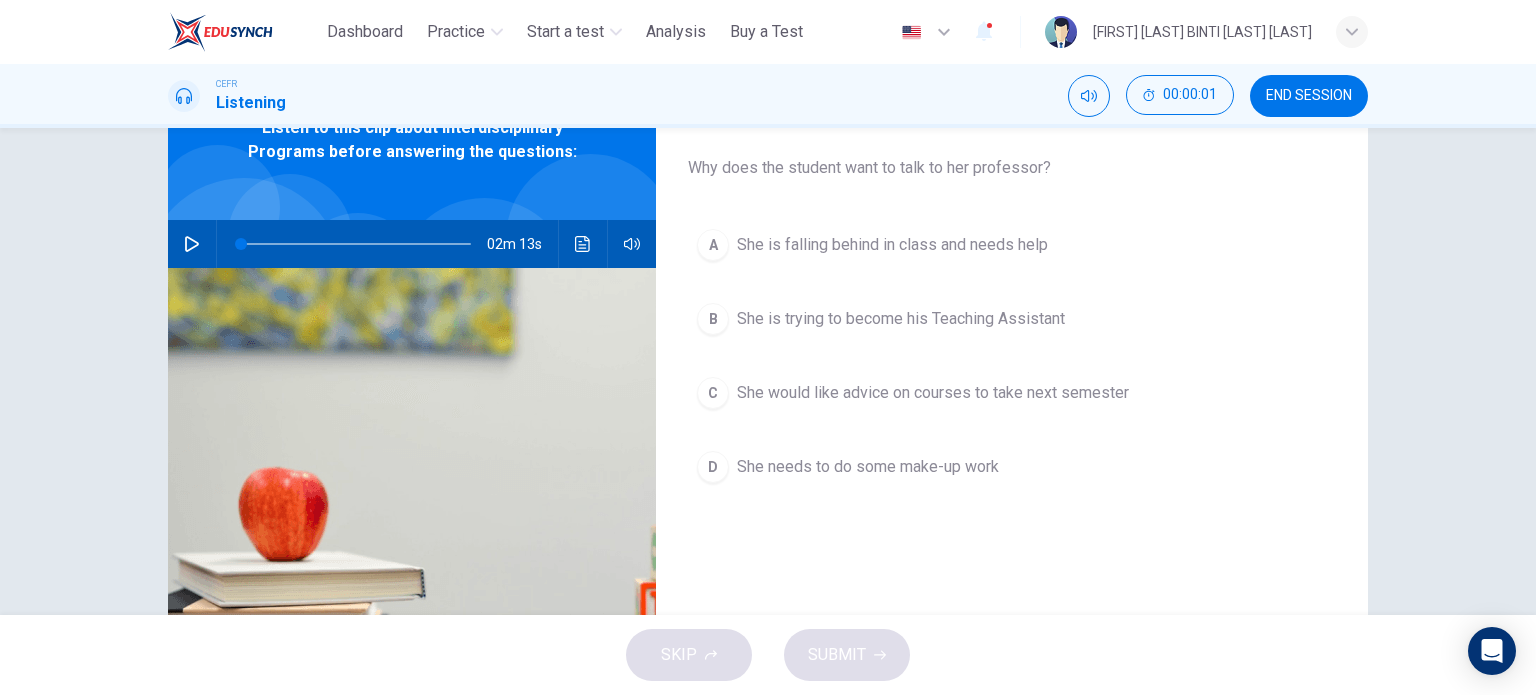 scroll, scrollTop: 12, scrollLeft: 0, axis: vertical 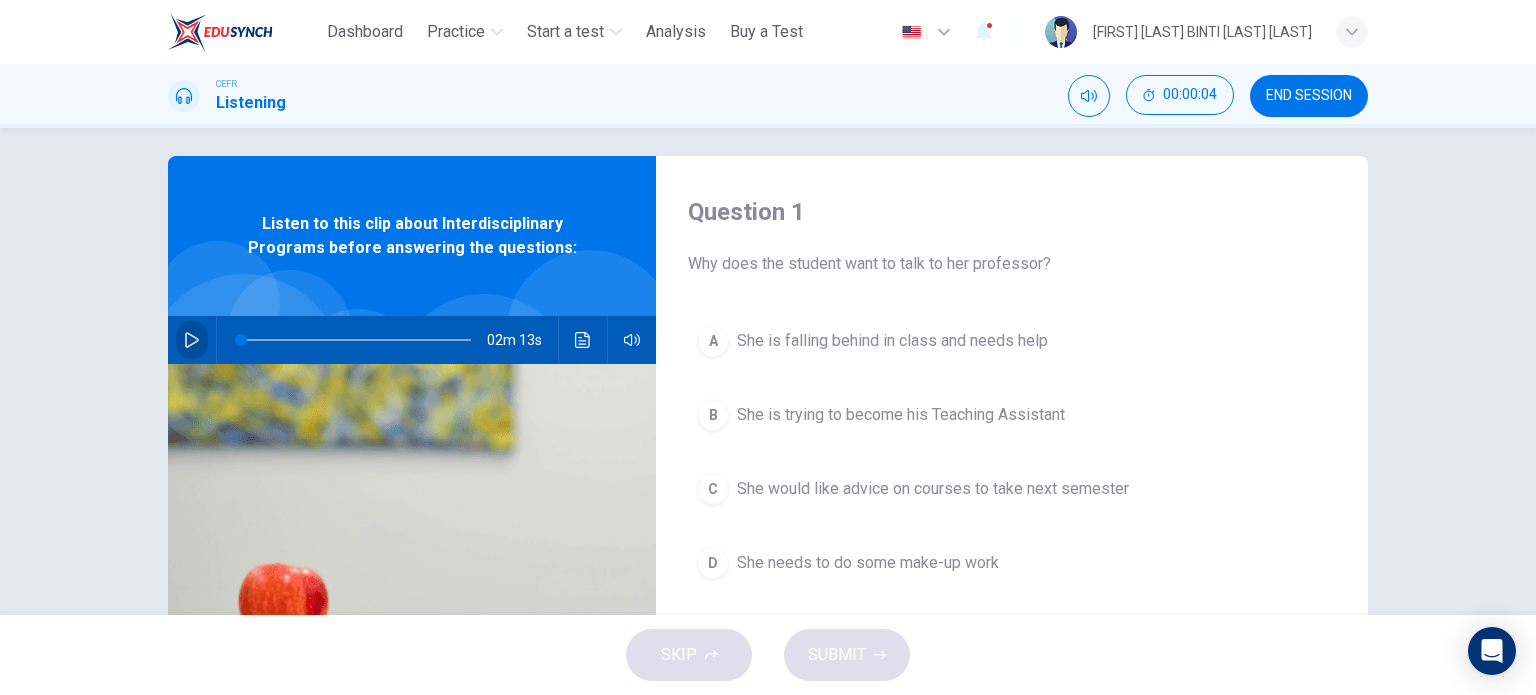 click 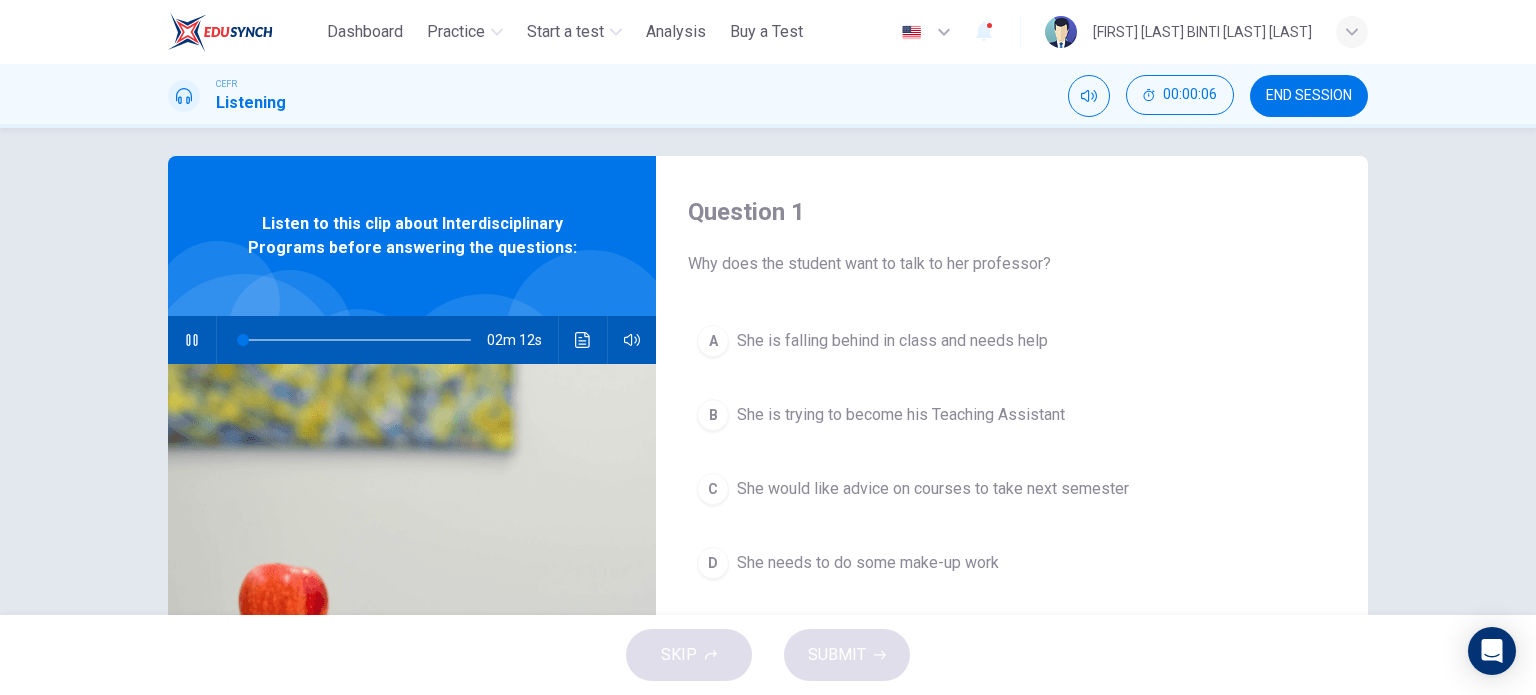 type on "*" 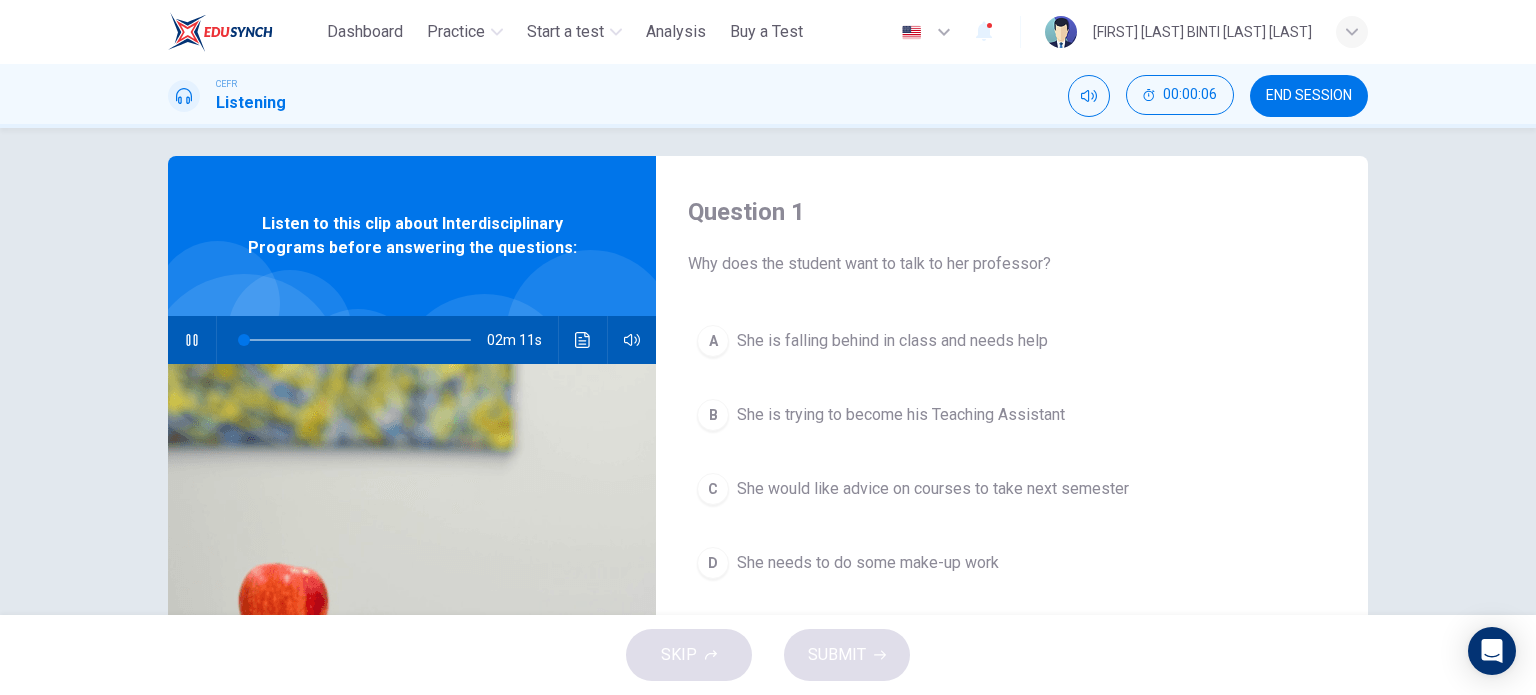 type 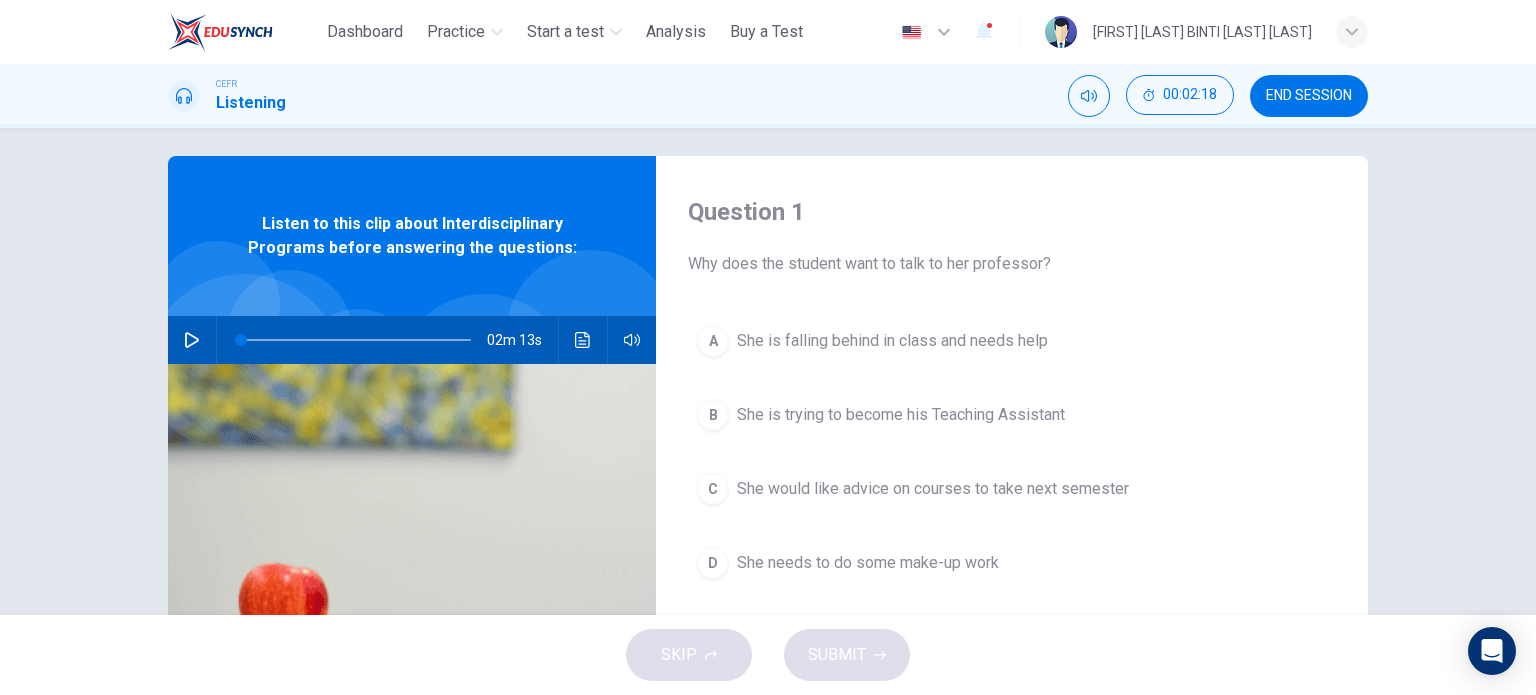 click at bounding box center (192, 340) 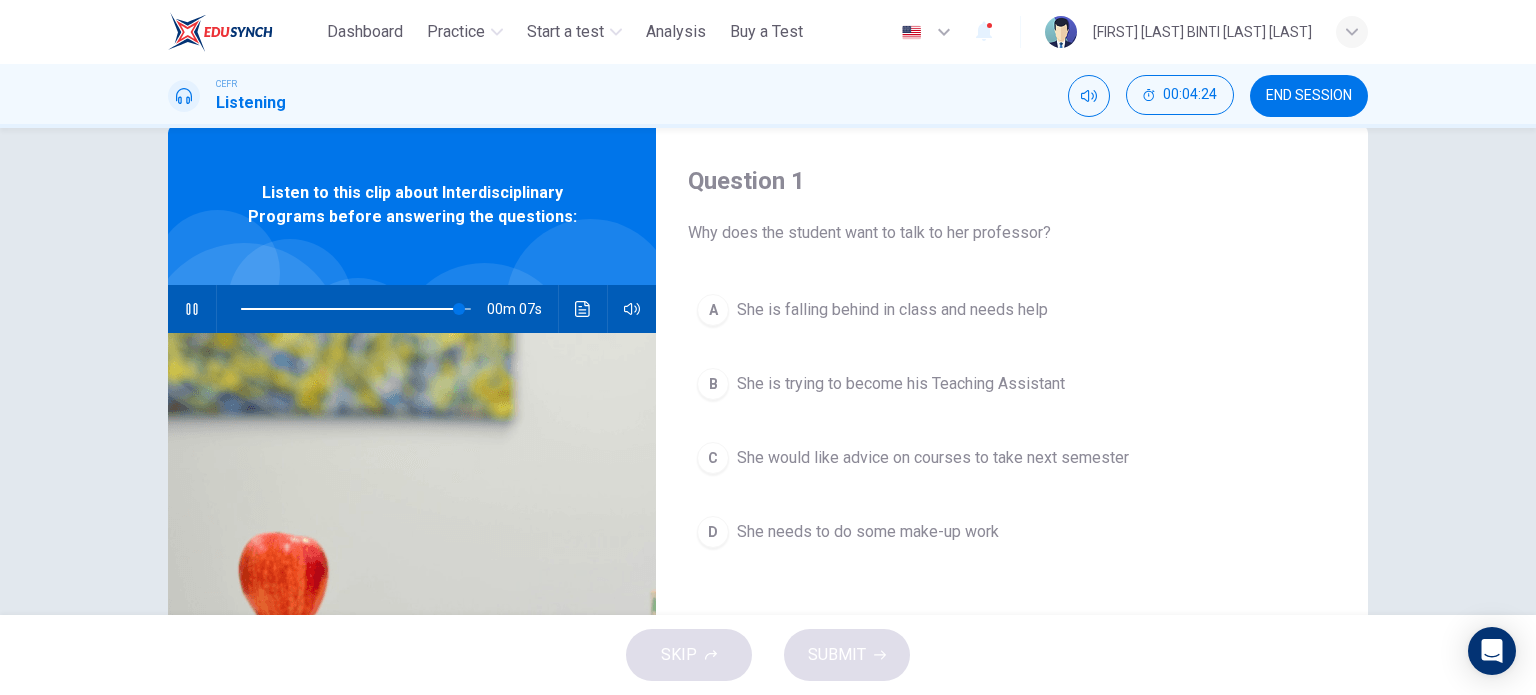 scroll, scrollTop: 44, scrollLeft: 0, axis: vertical 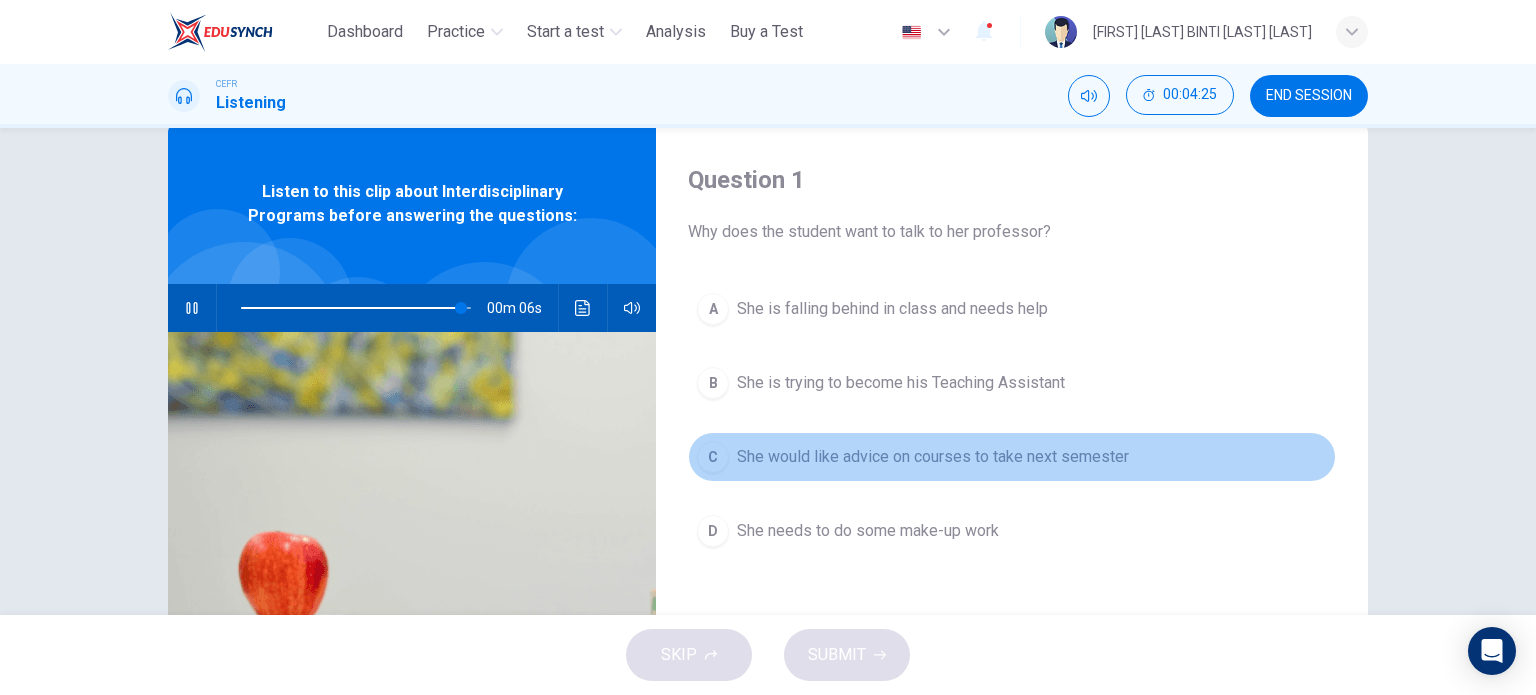 click on "She would like advice on courses to take next semester" at bounding box center [933, 457] 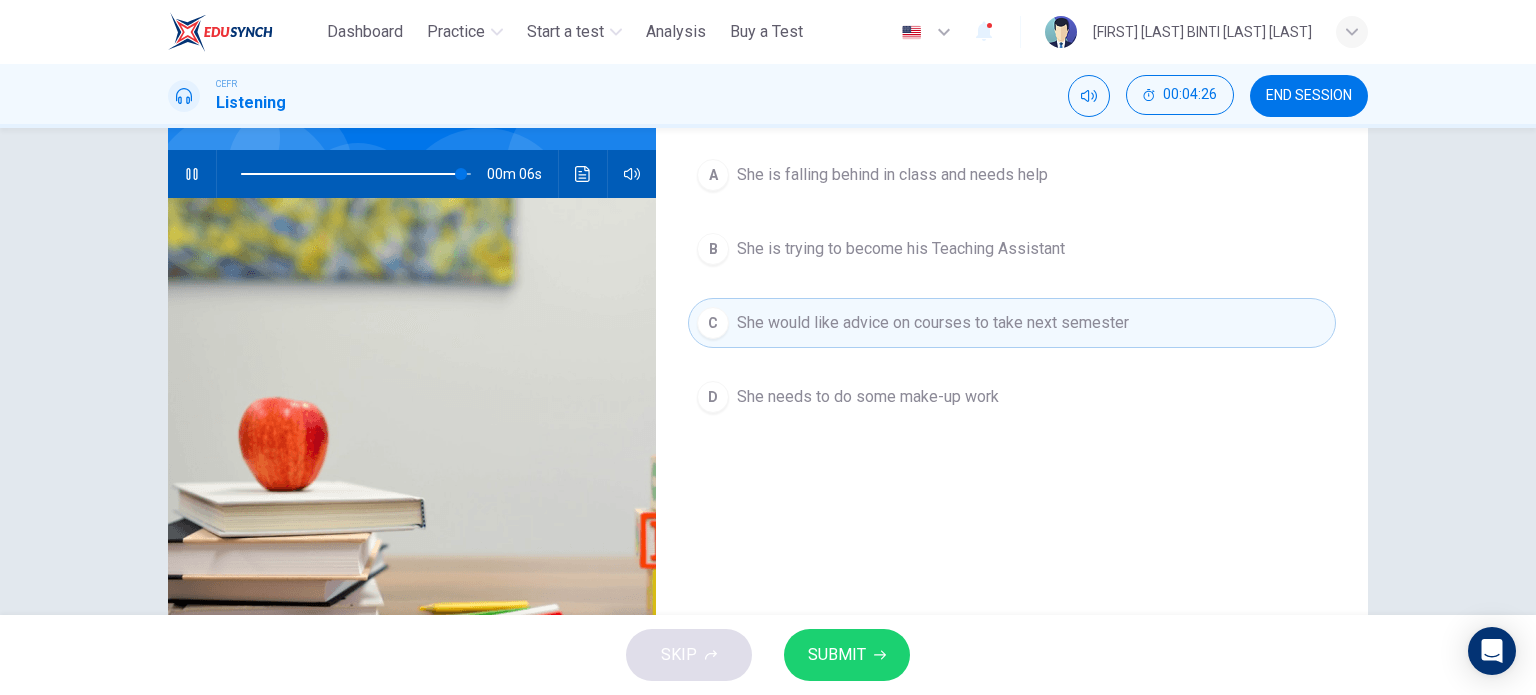 scroll, scrollTop: 176, scrollLeft: 0, axis: vertical 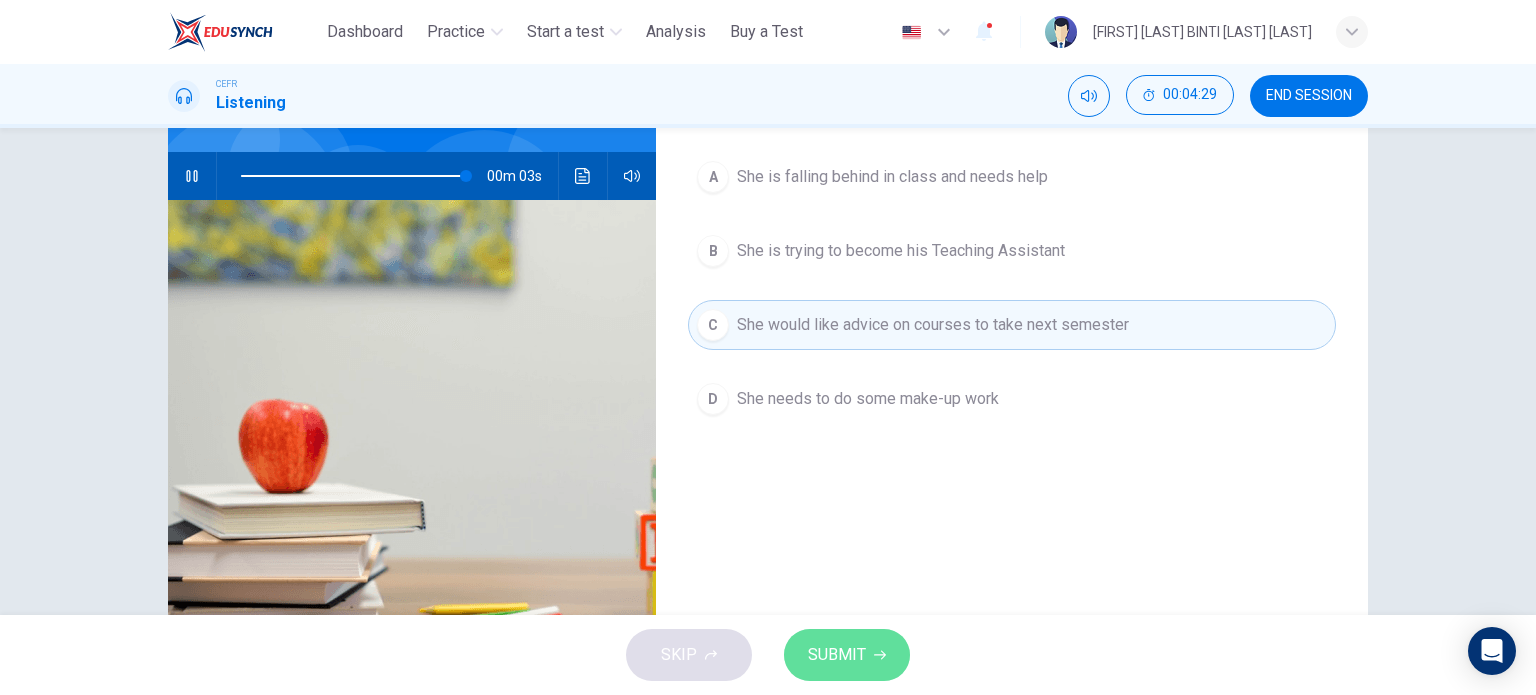 click 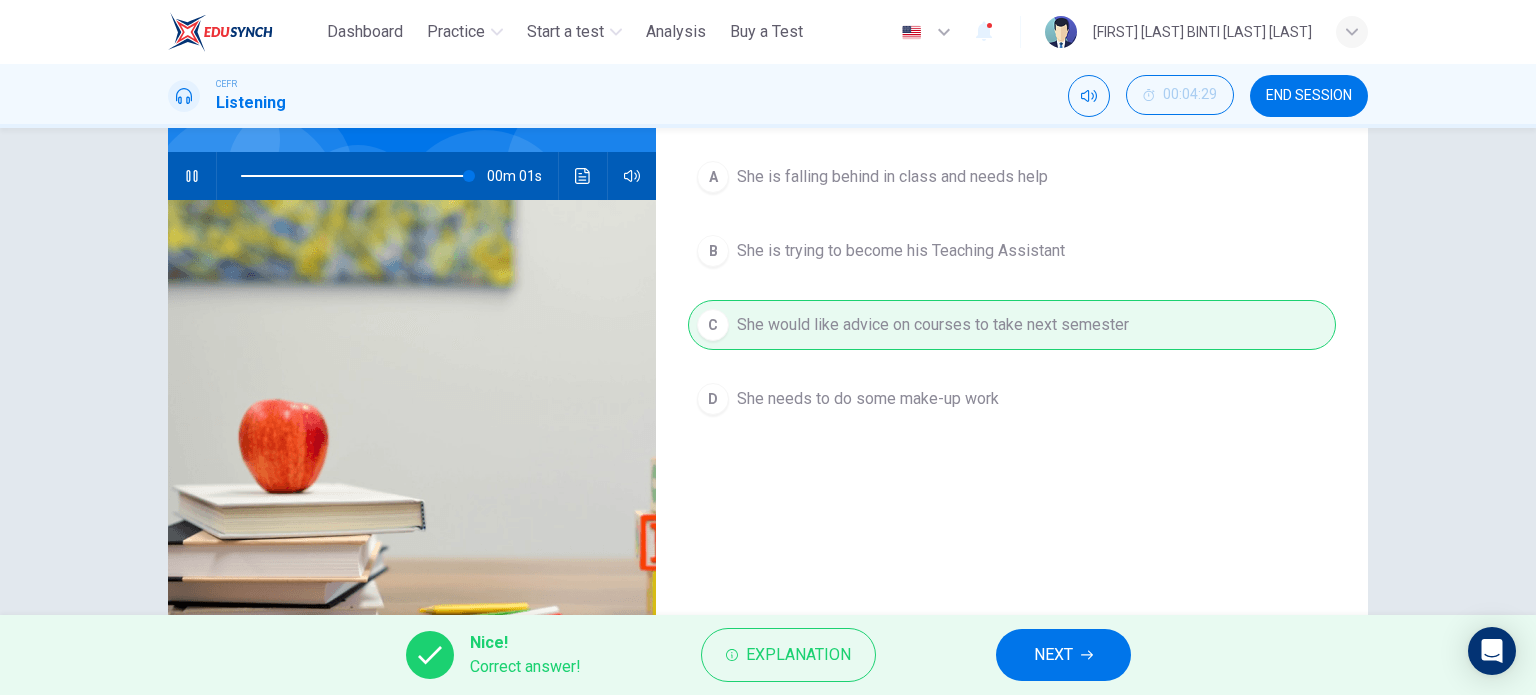 type on "*" 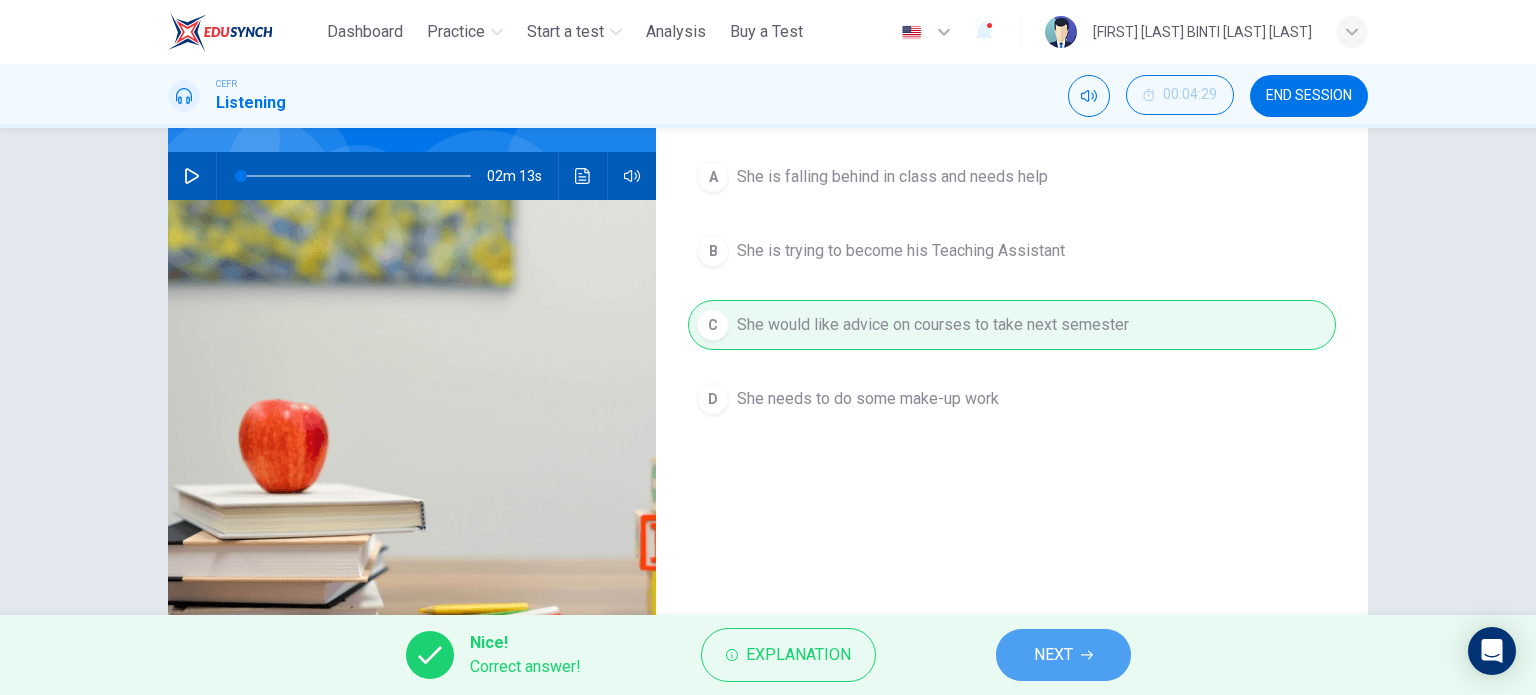 click on "NEXT" at bounding box center (1053, 655) 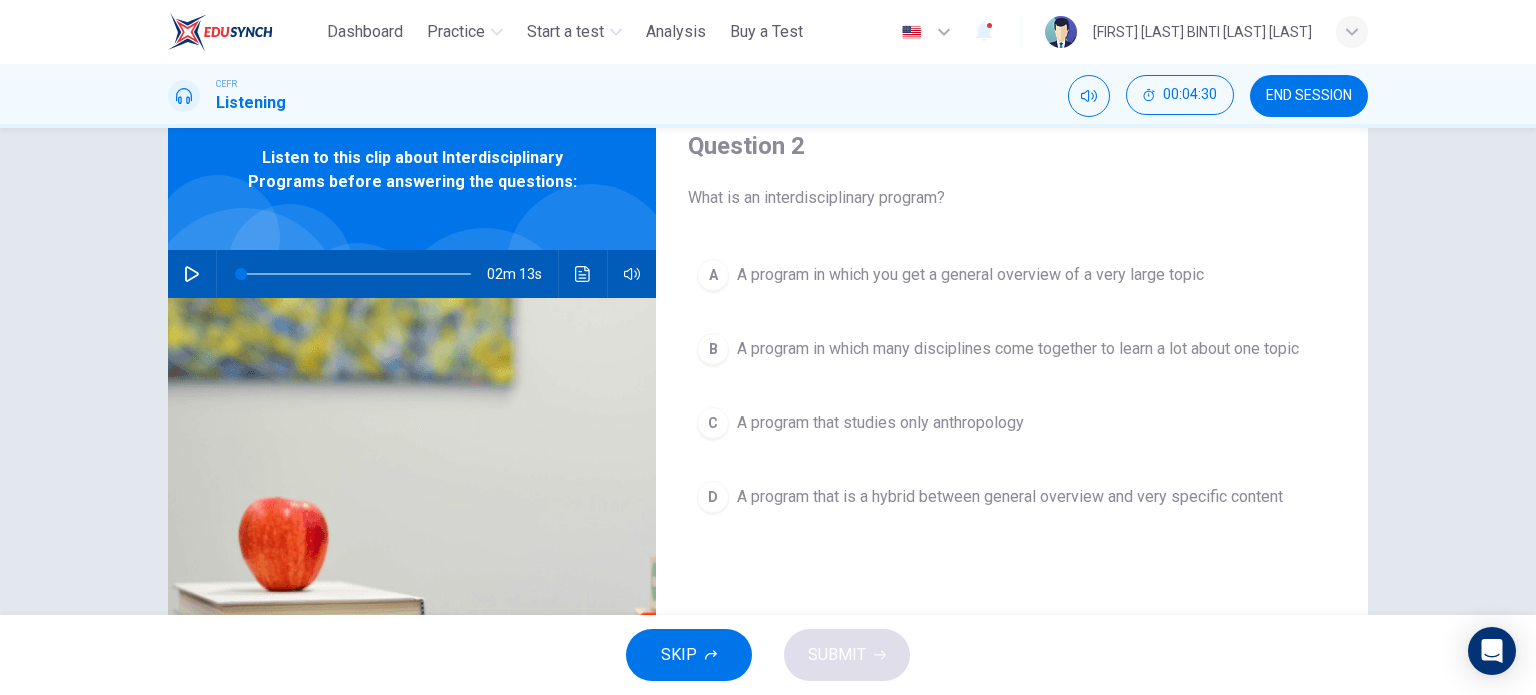 scroll, scrollTop: 76, scrollLeft: 0, axis: vertical 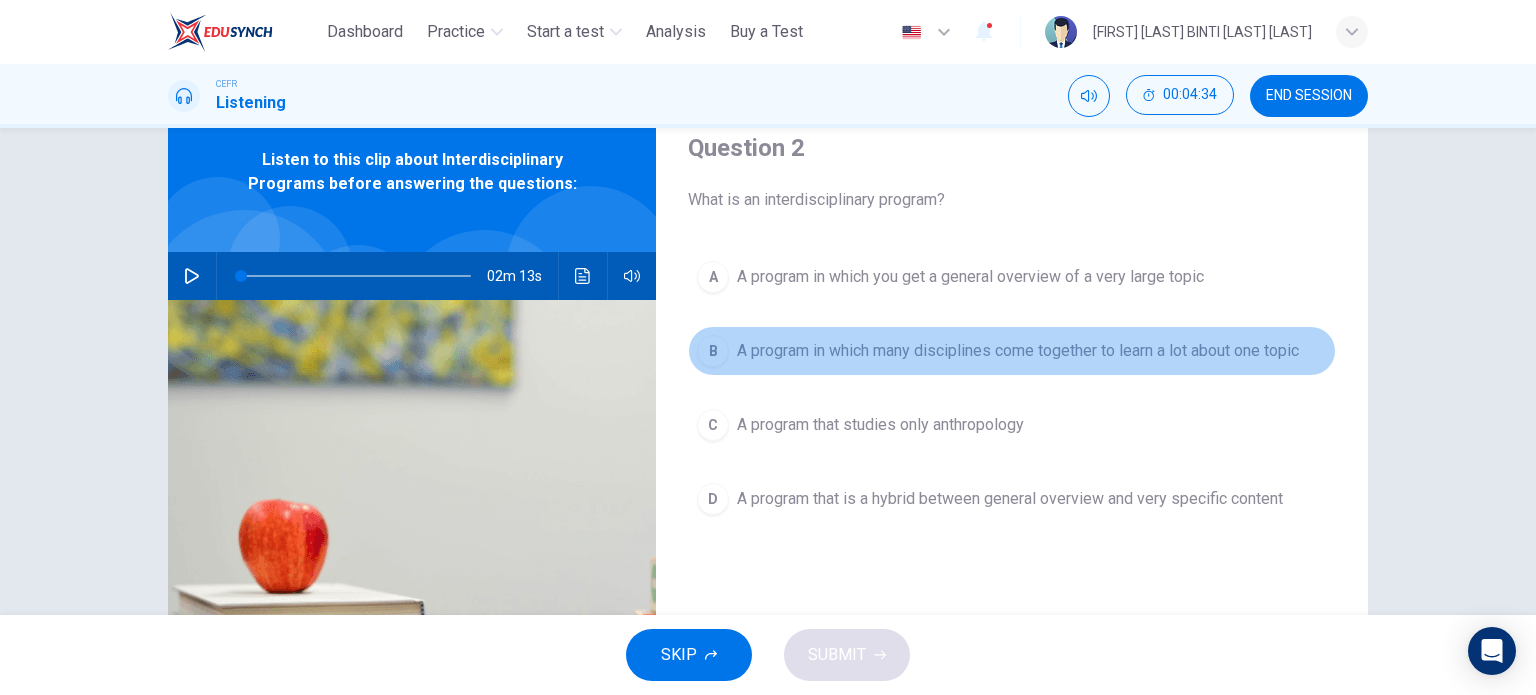 click on "A program in which many disciplines come together to learn a lot about one topic" at bounding box center (1018, 351) 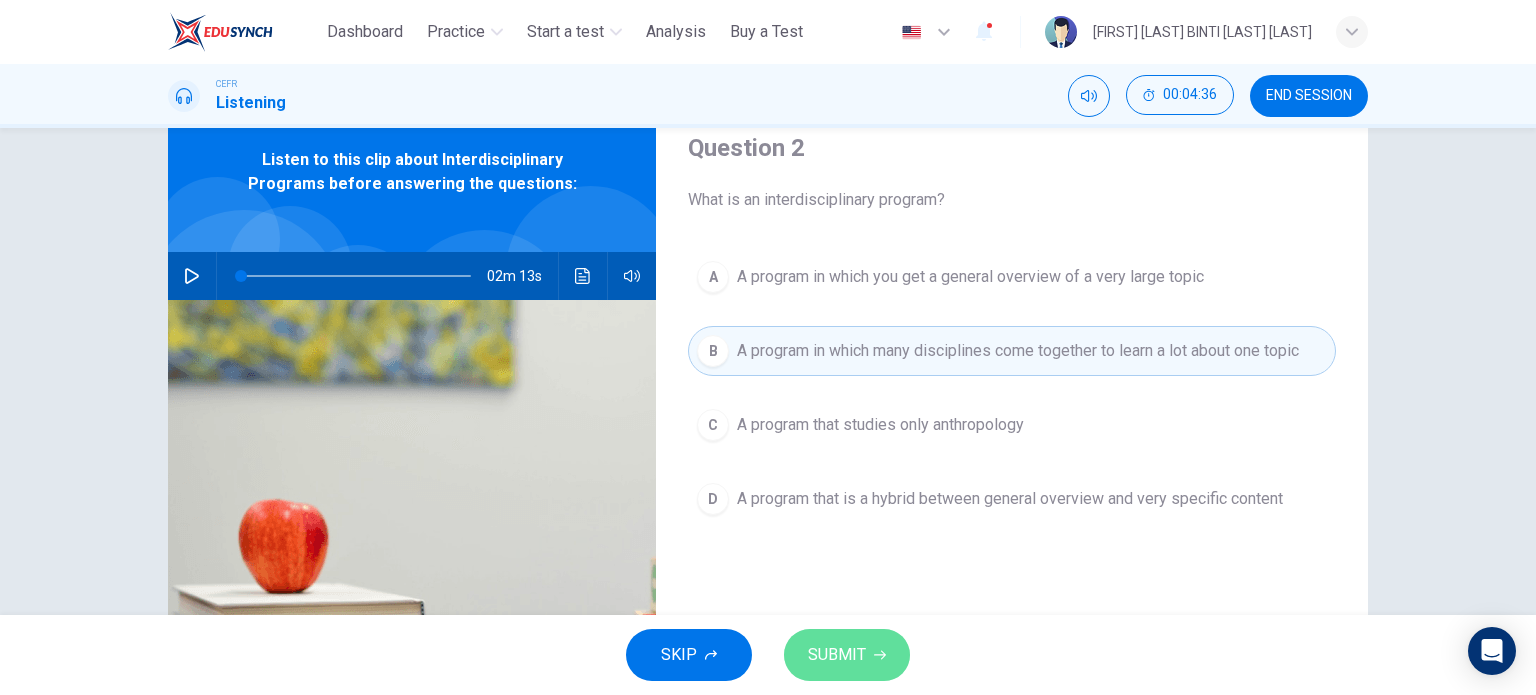 click 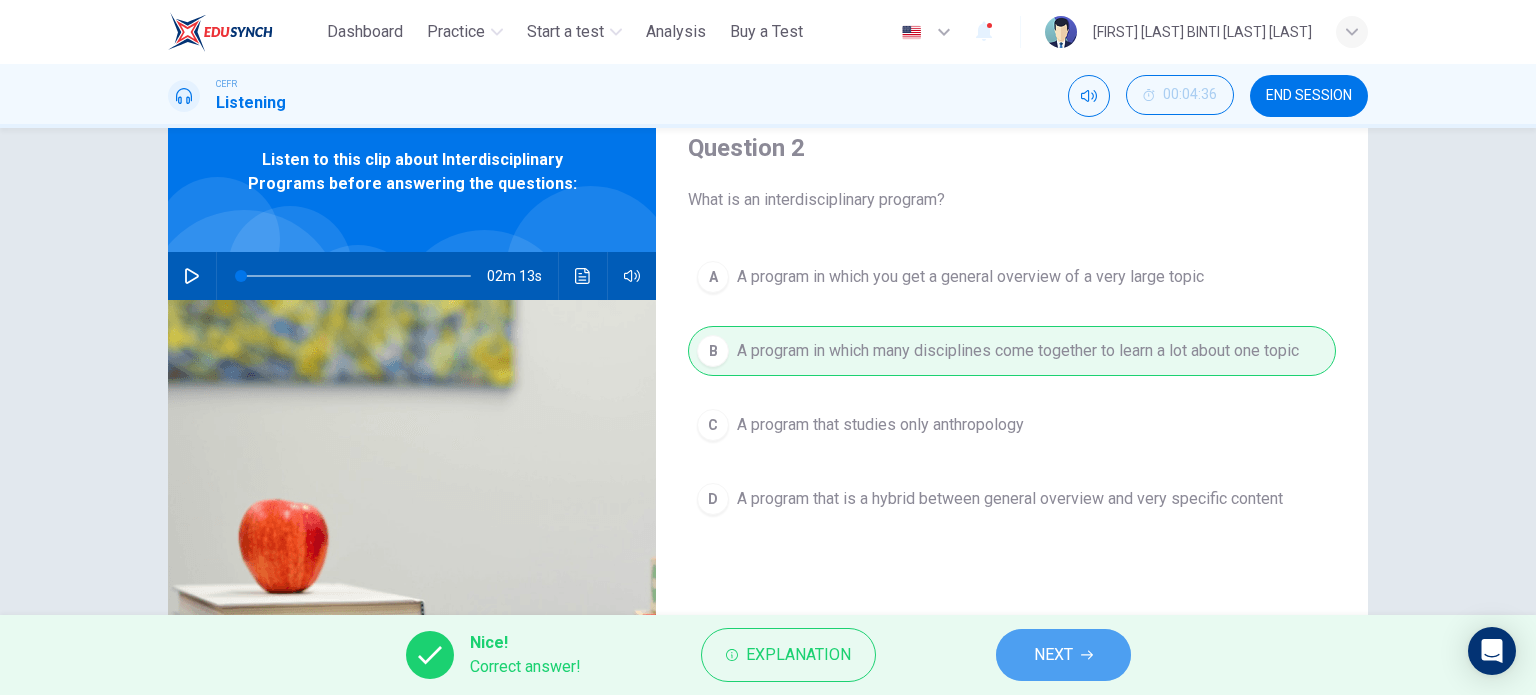 click on "NEXT" at bounding box center [1063, 655] 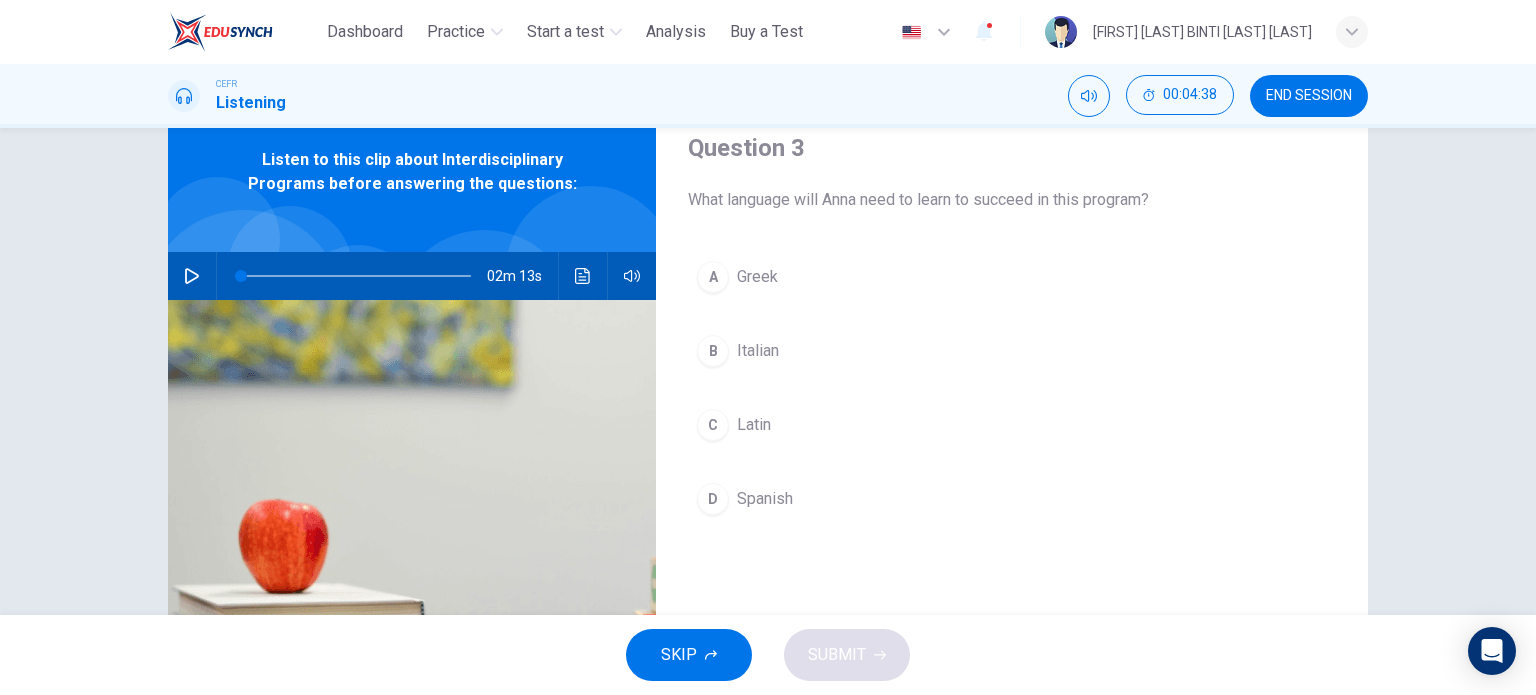 click on "Latin" at bounding box center (754, 425) 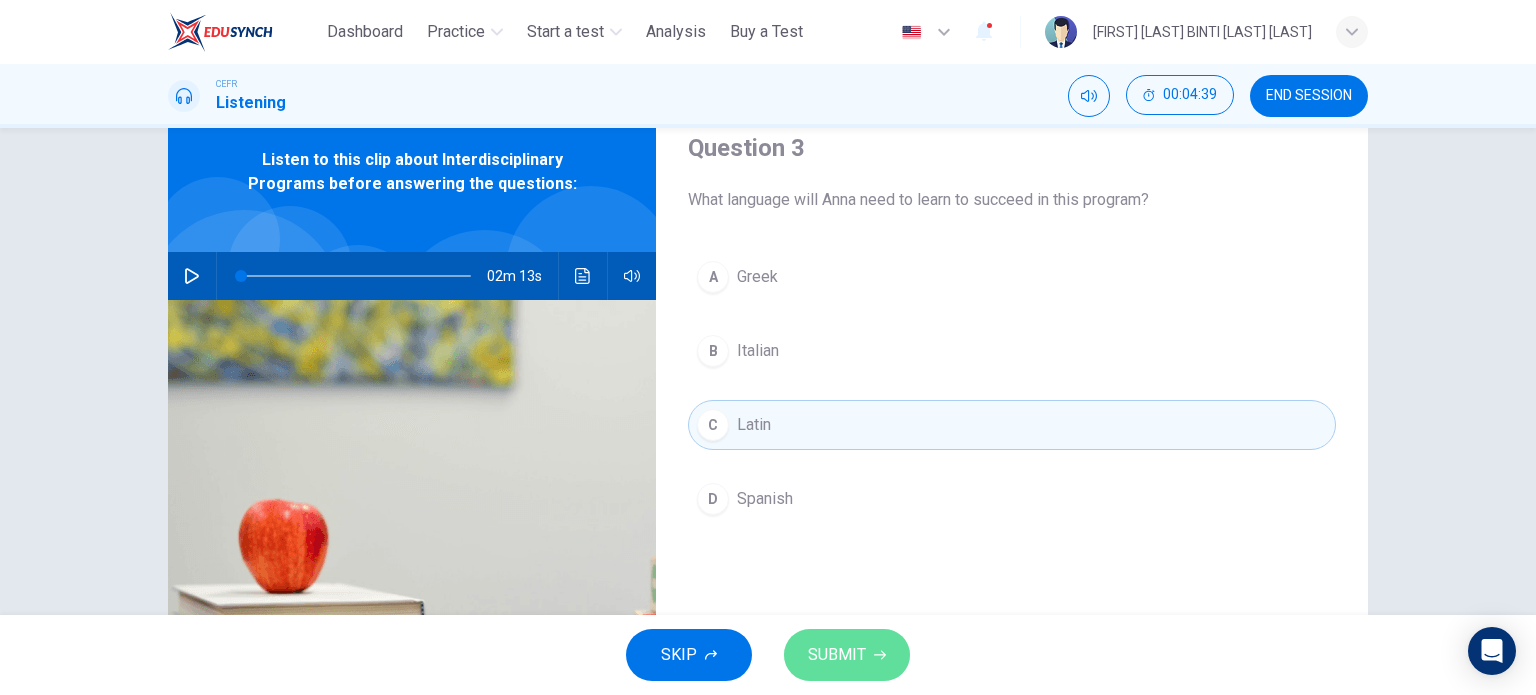click 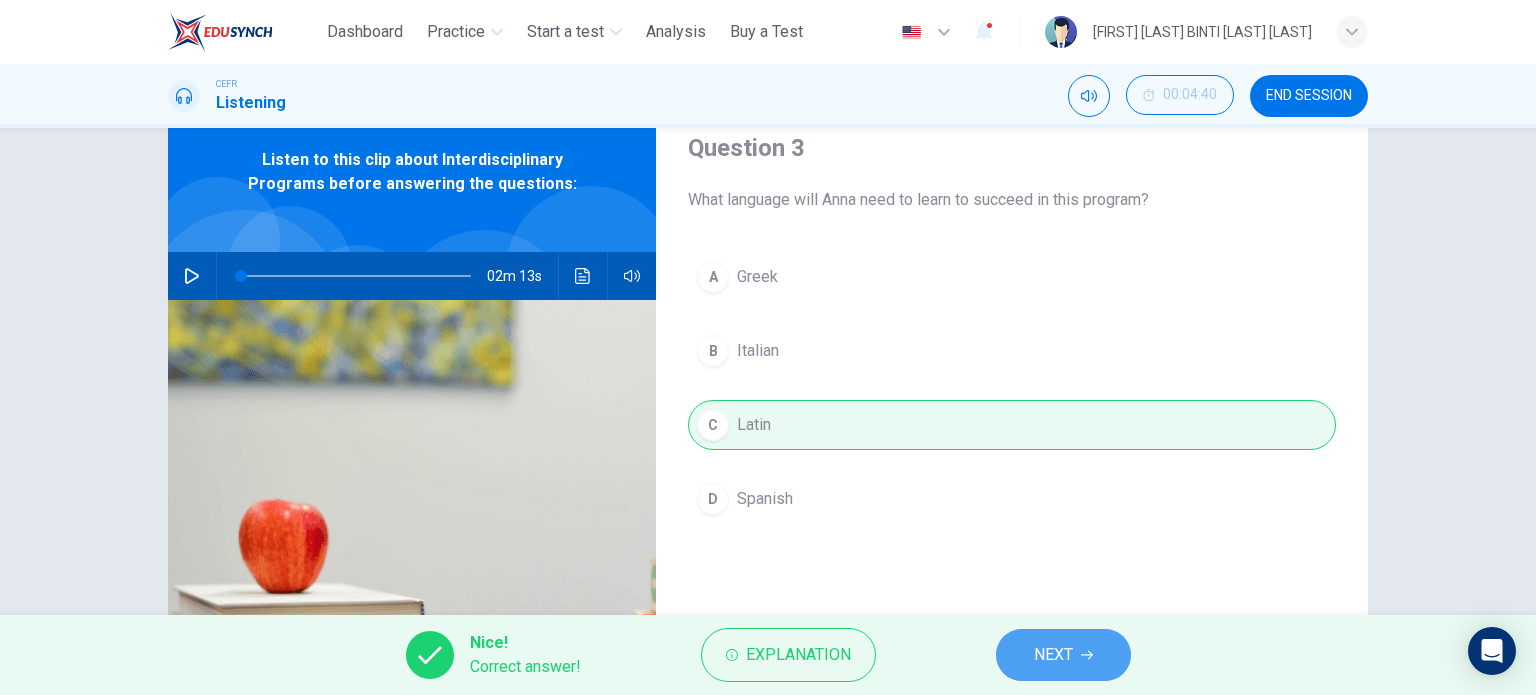 click on "NEXT" at bounding box center [1053, 655] 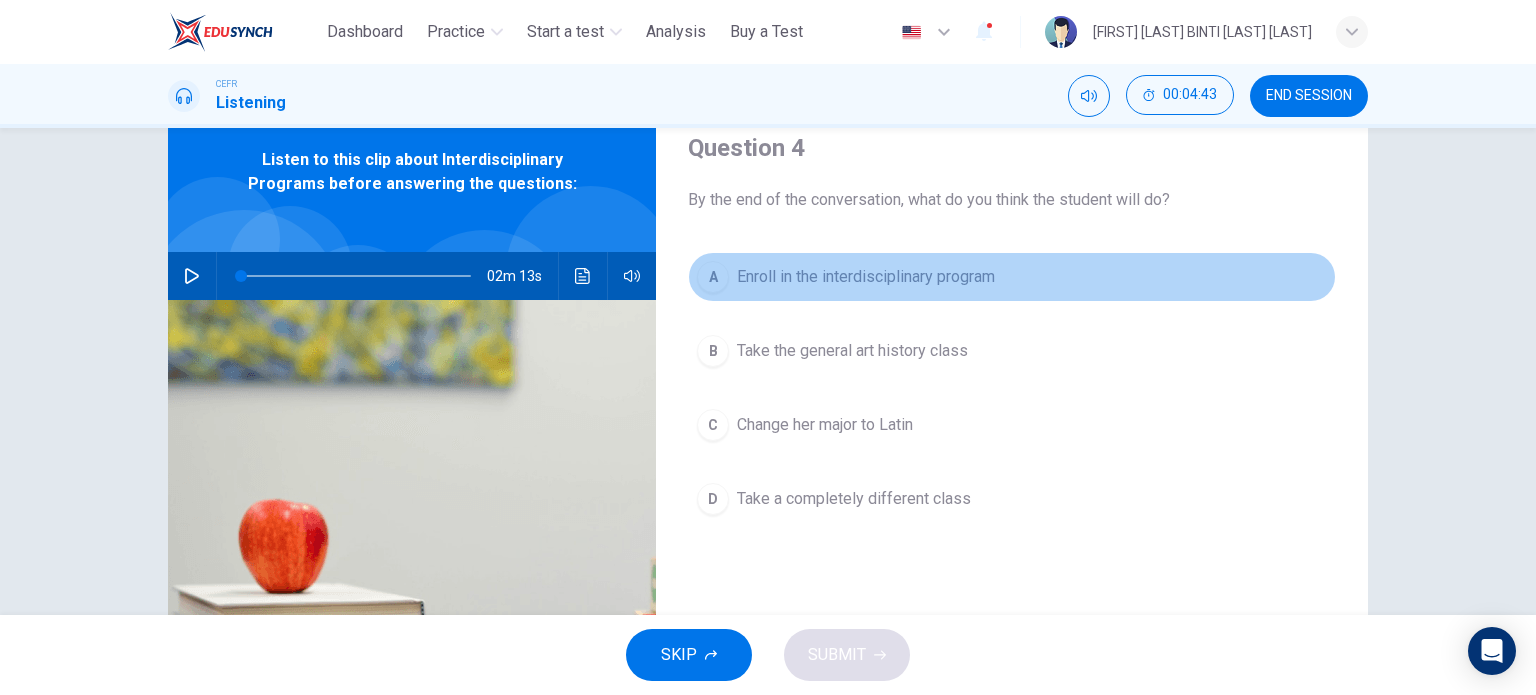click on "Enroll in the interdisciplinary program" at bounding box center [866, 277] 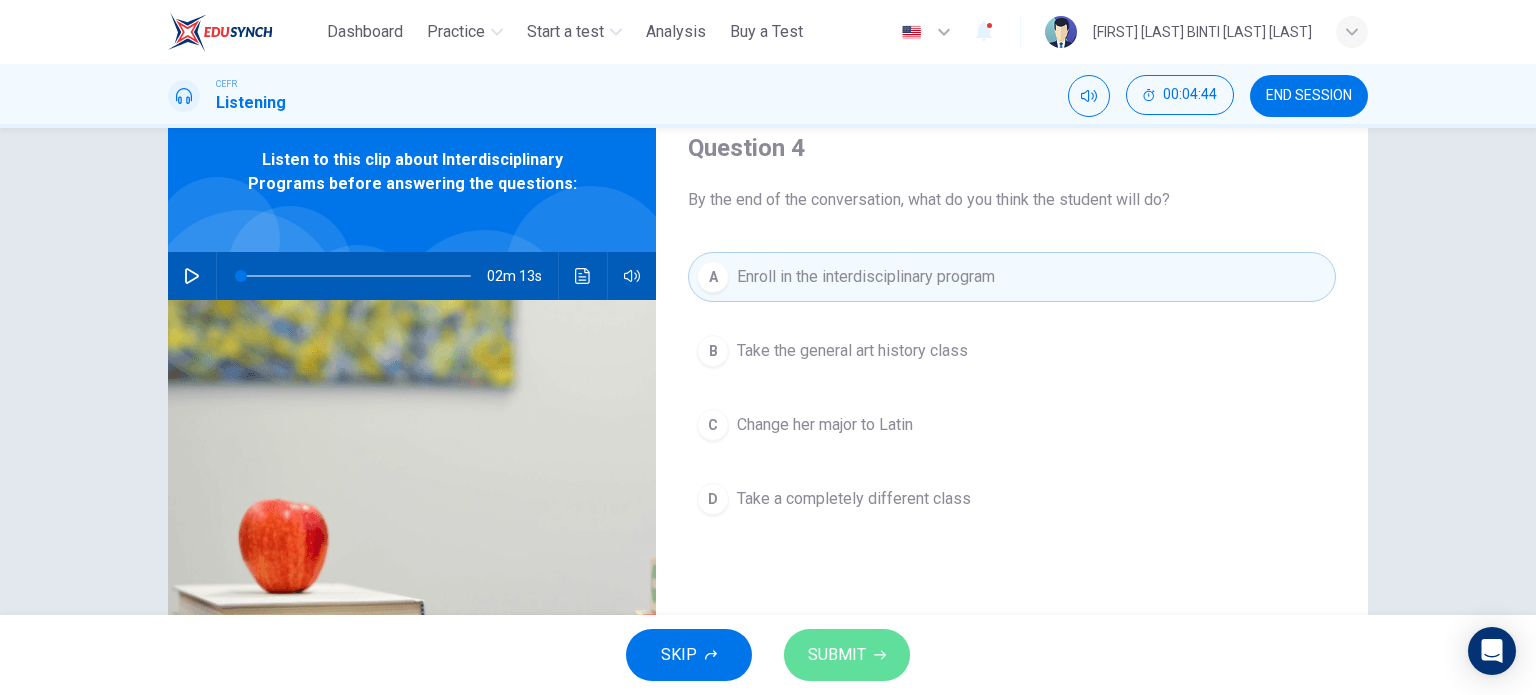 click on "SUBMIT" at bounding box center (837, 655) 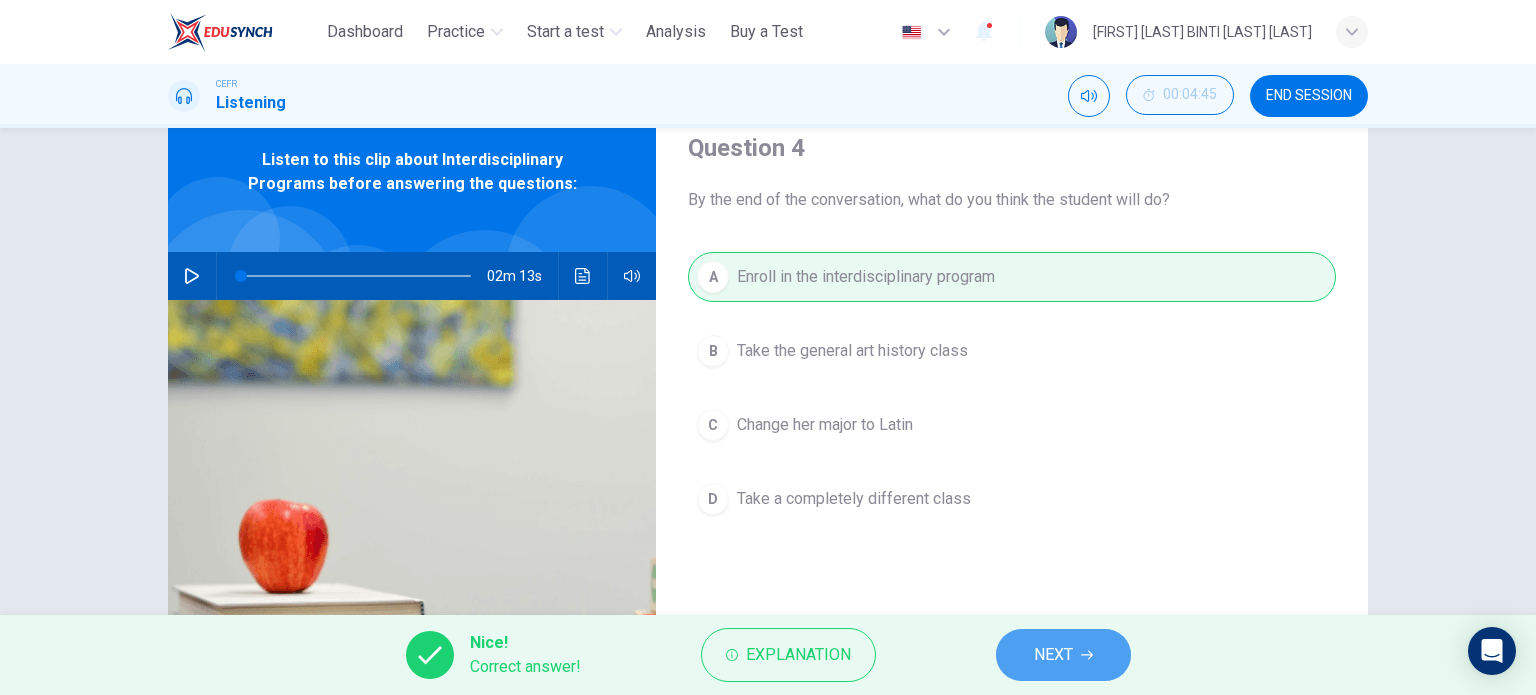 click on "NEXT" at bounding box center (1063, 655) 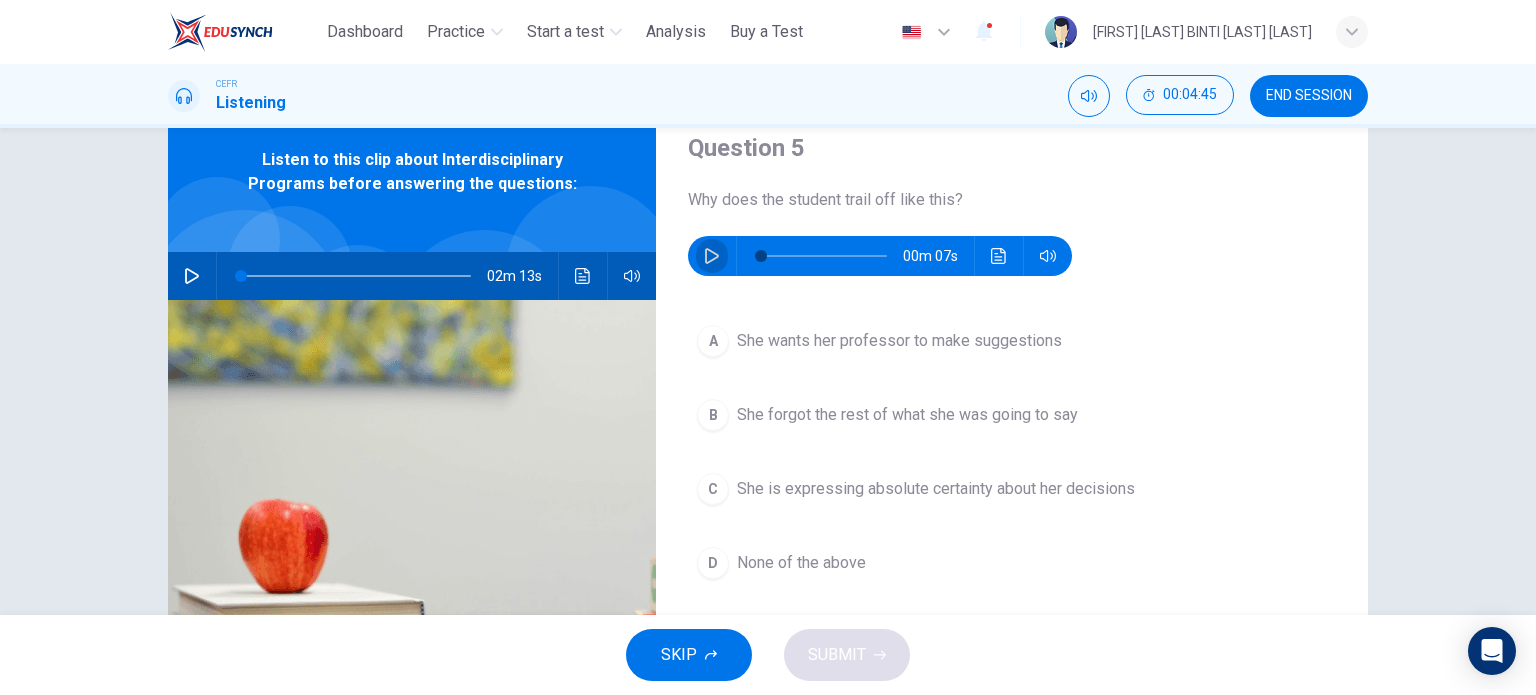 click 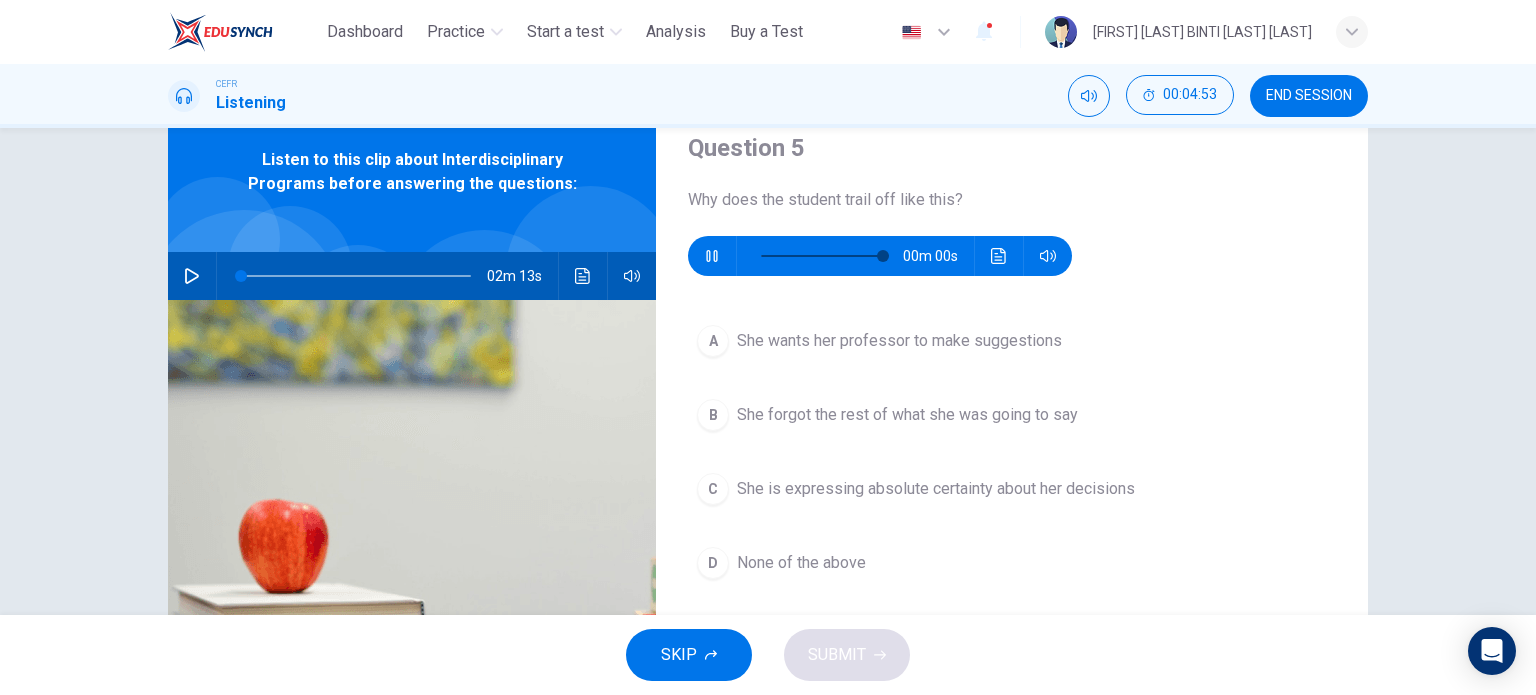 type on "*" 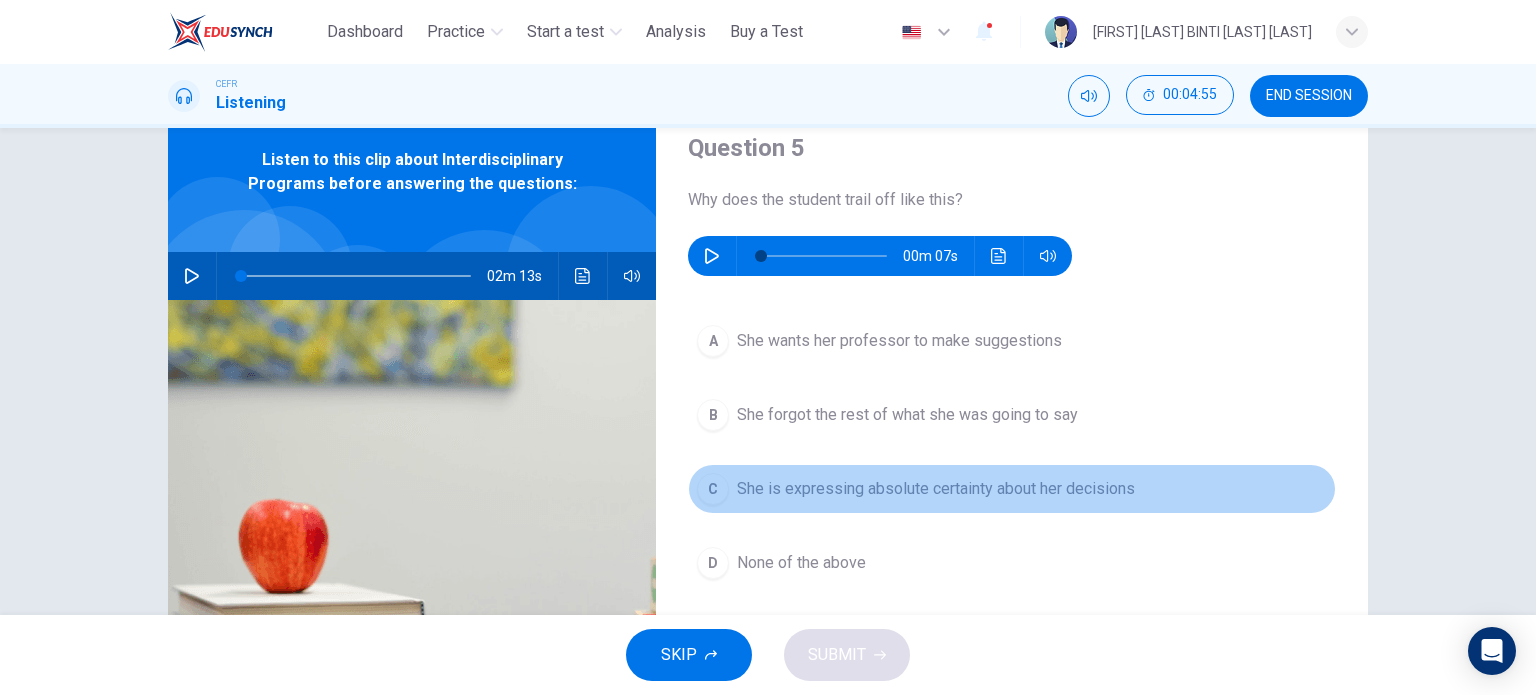 click on "C" at bounding box center [713, 489] 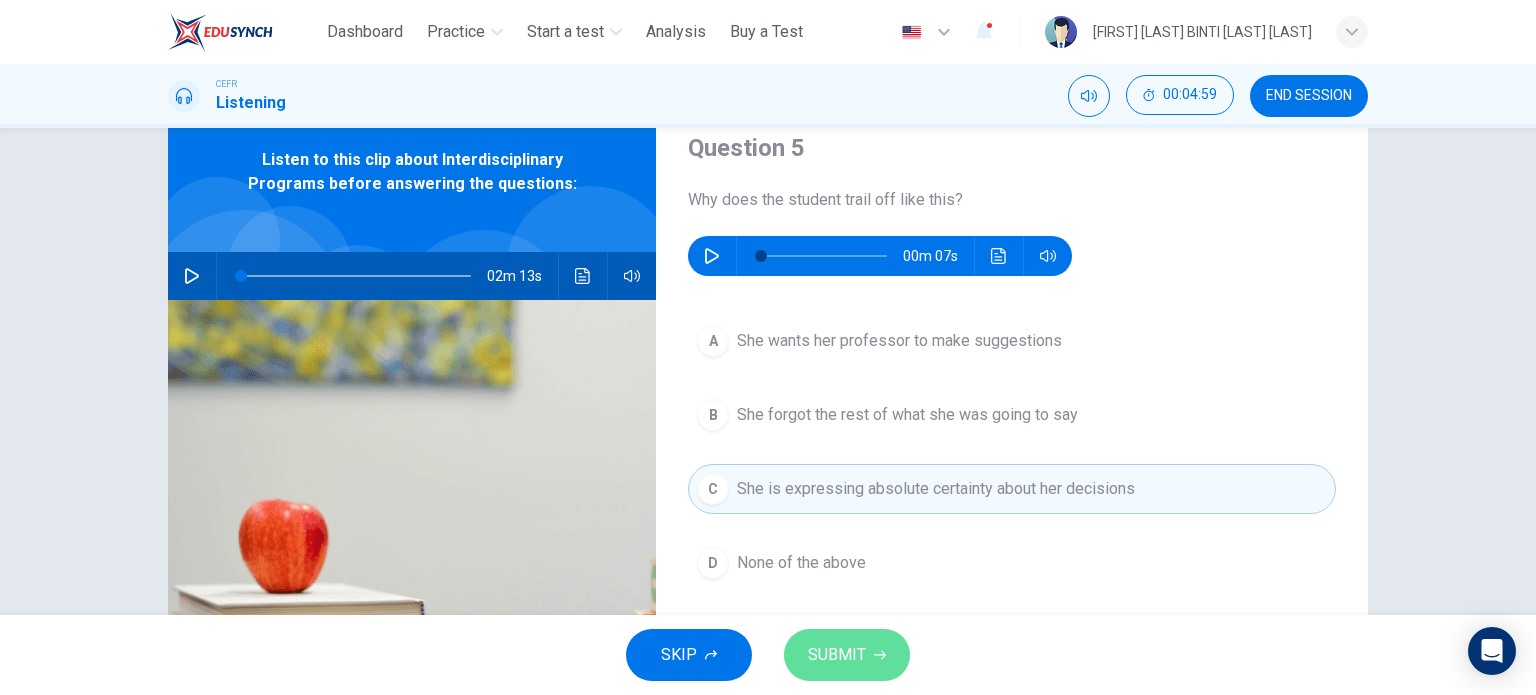 click on "SUBMIT" at bounding box center (847, 655) 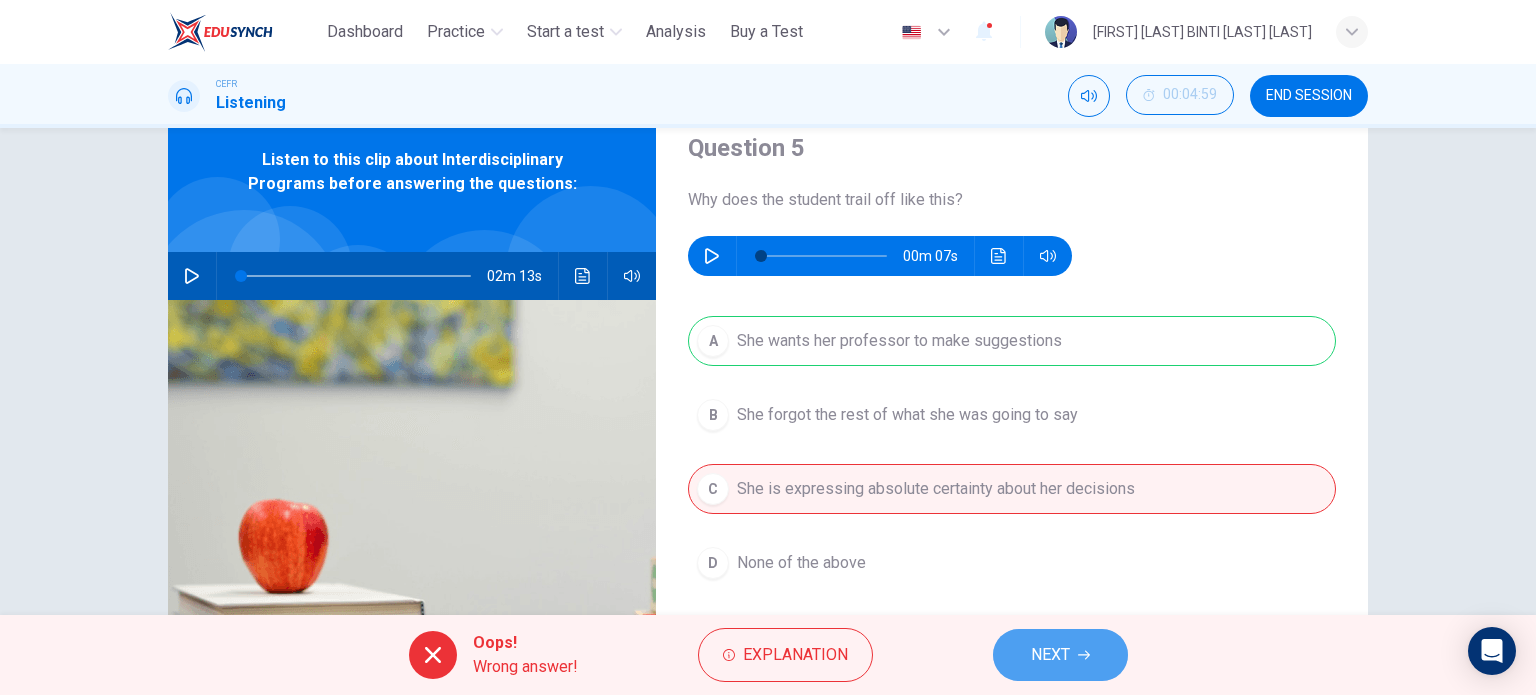 click on "NEXT" at bounding box center [1050, 655] 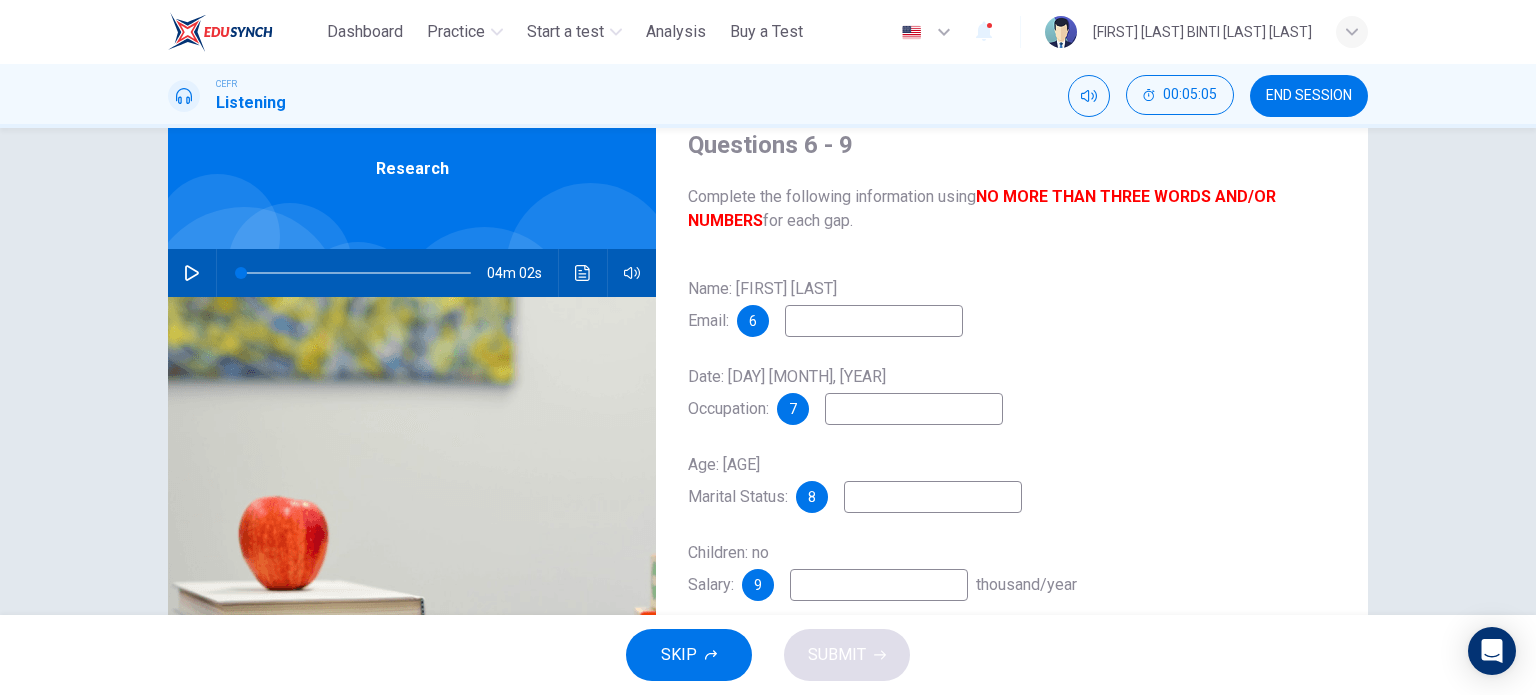 scroll, scrollTop: 0, scrollLeft: 0, axis: both 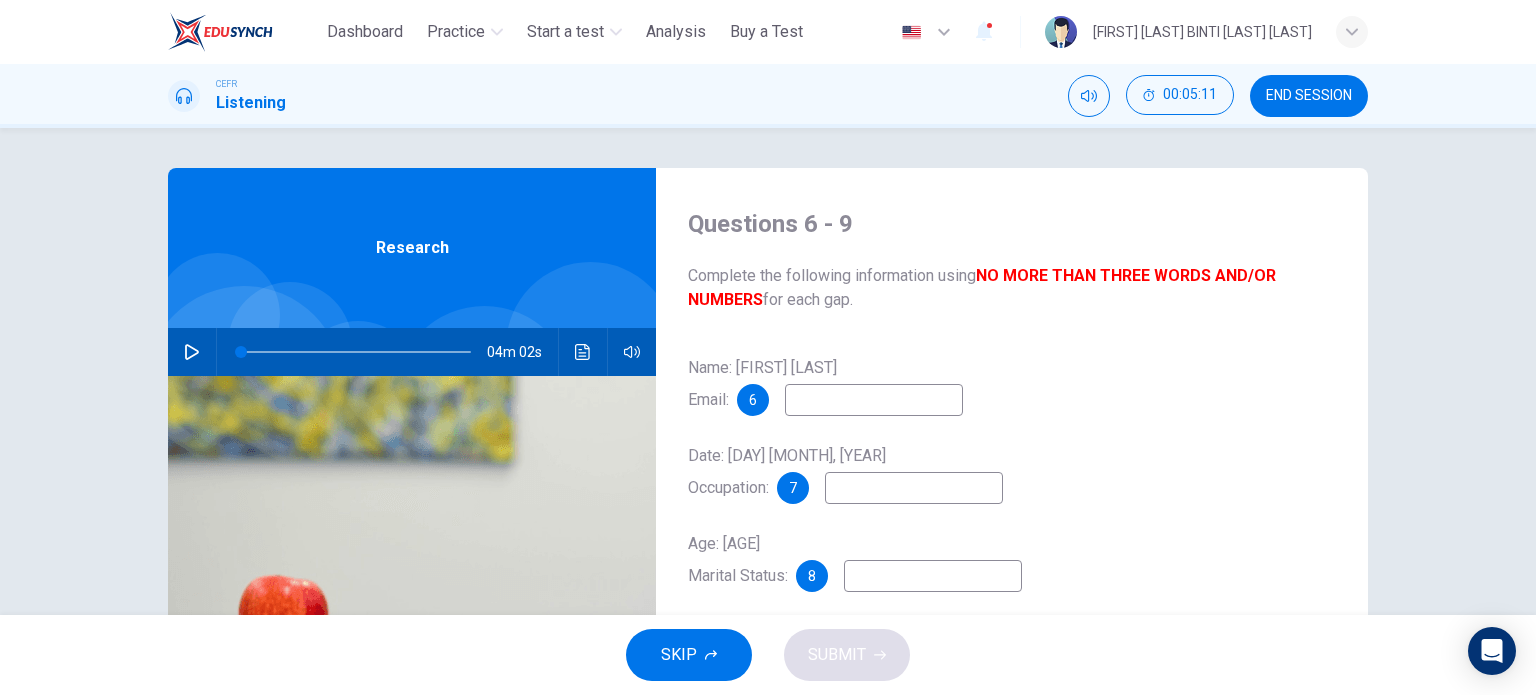 click on "END SESSION" at bounding box center (1309, 96) 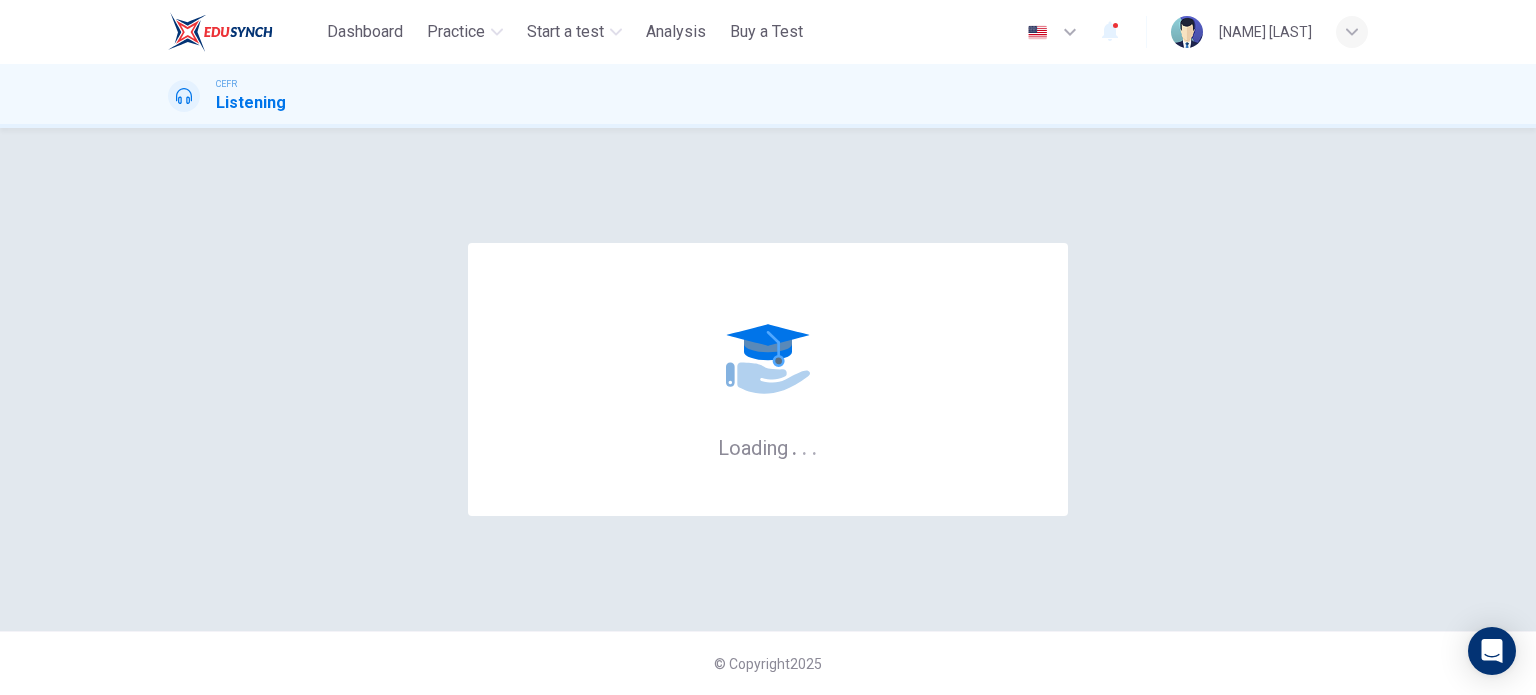scroll, scrollTop: 0, scrollLeft: 0, axis: both 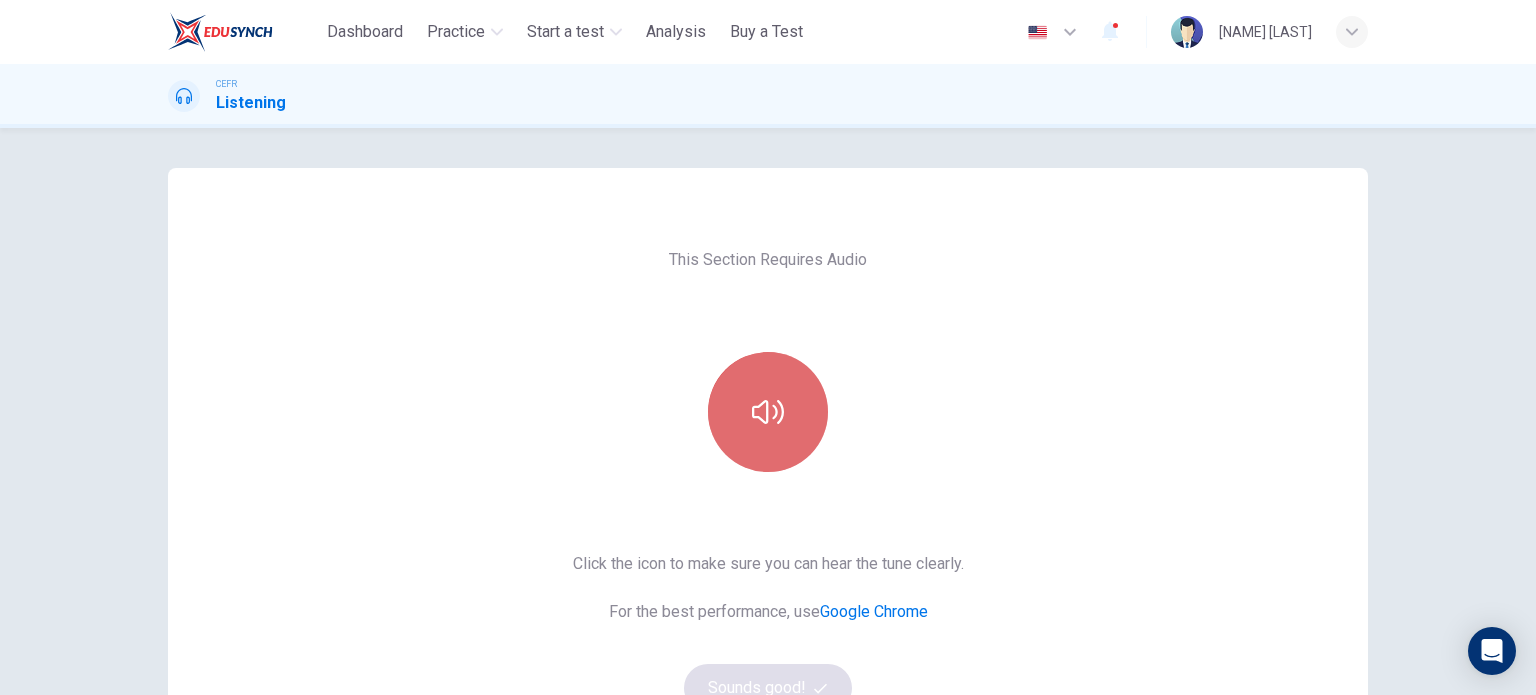 click at bounding box center (768, 412) 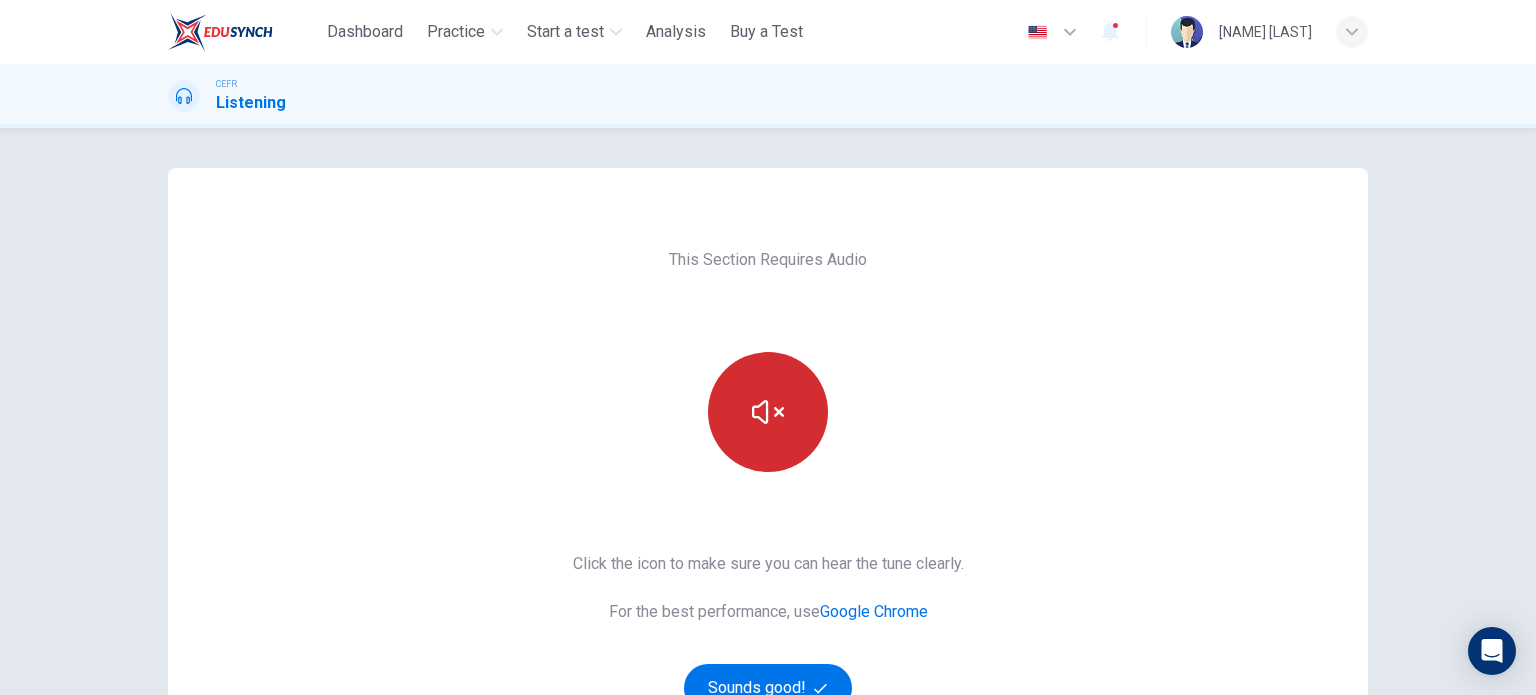 scroll, scrollTop: 76, scrollLeft: 0, axis: vertical 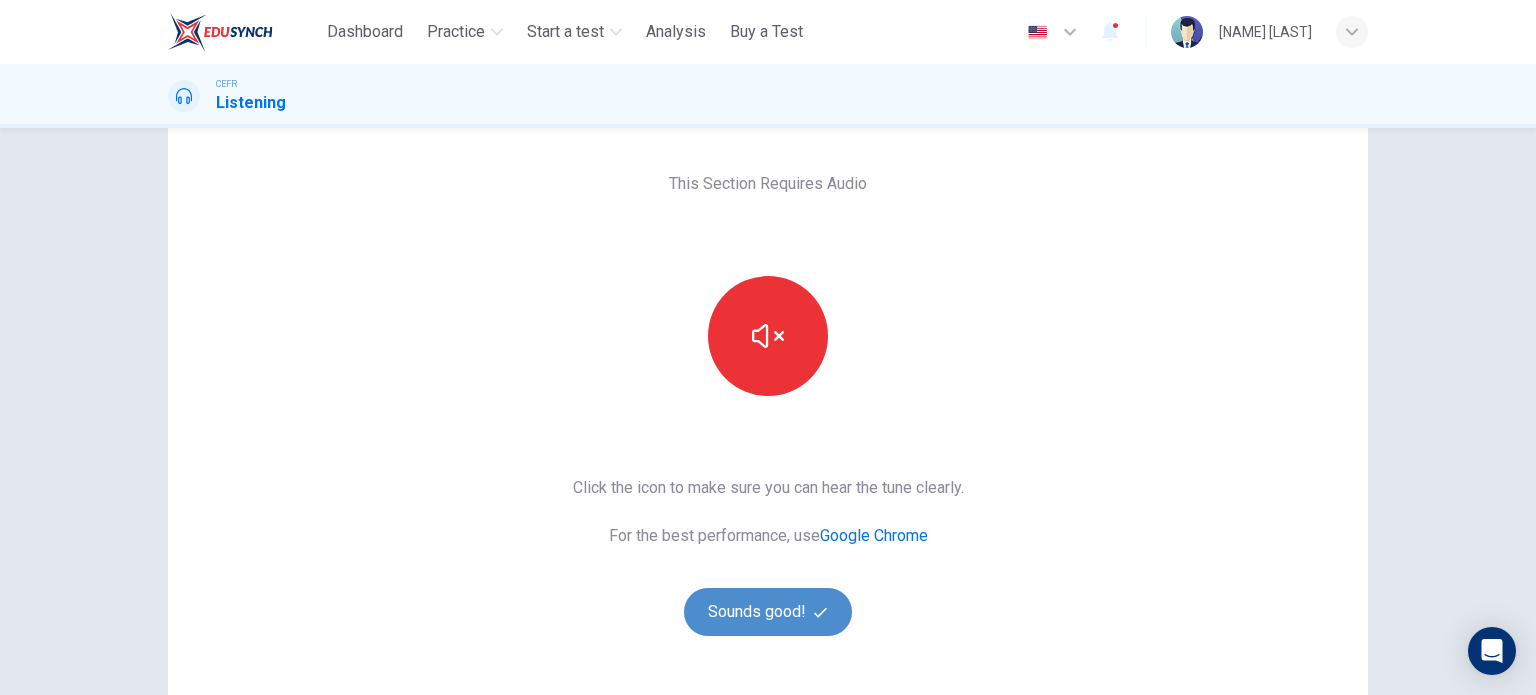 click on "Sounds good!" at bounding box center (768, 612) 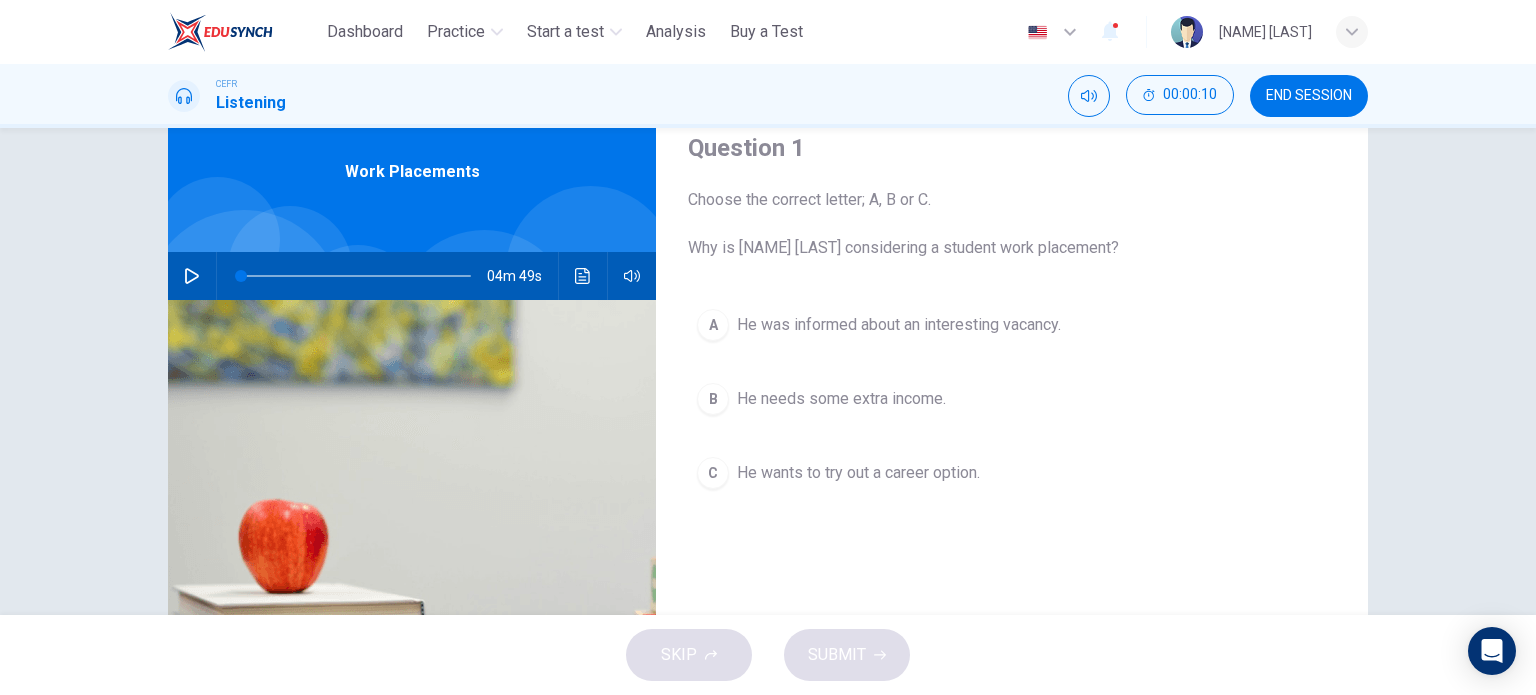 click on "Question 1 Choose the correct letter; A, B or C. Why is [NAME] [LAST] considering a student work placement? A He was informed about an interesting vacancy. B He needs some extra income. C He wants to try out a career option. Work Placements 04m 49s" at bounding box center [768, 371] 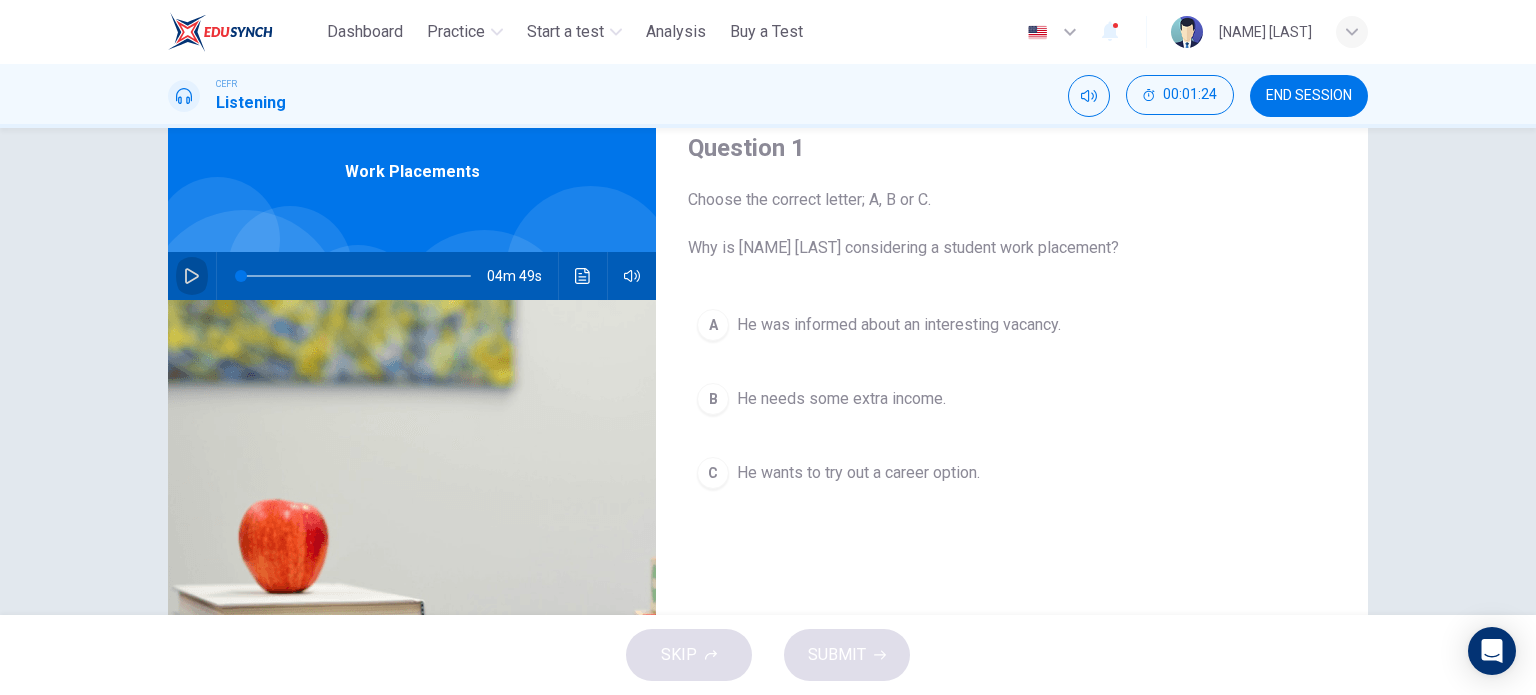 click 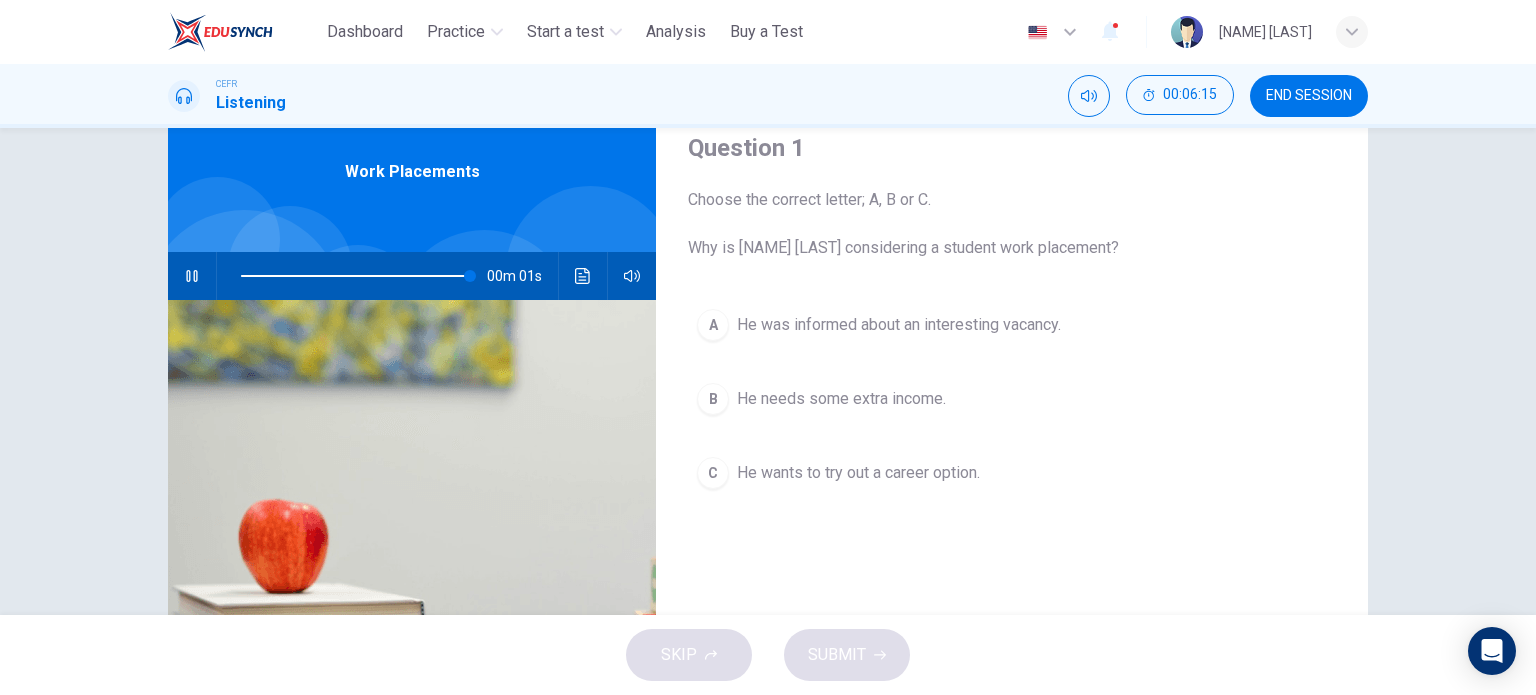 type on "*" 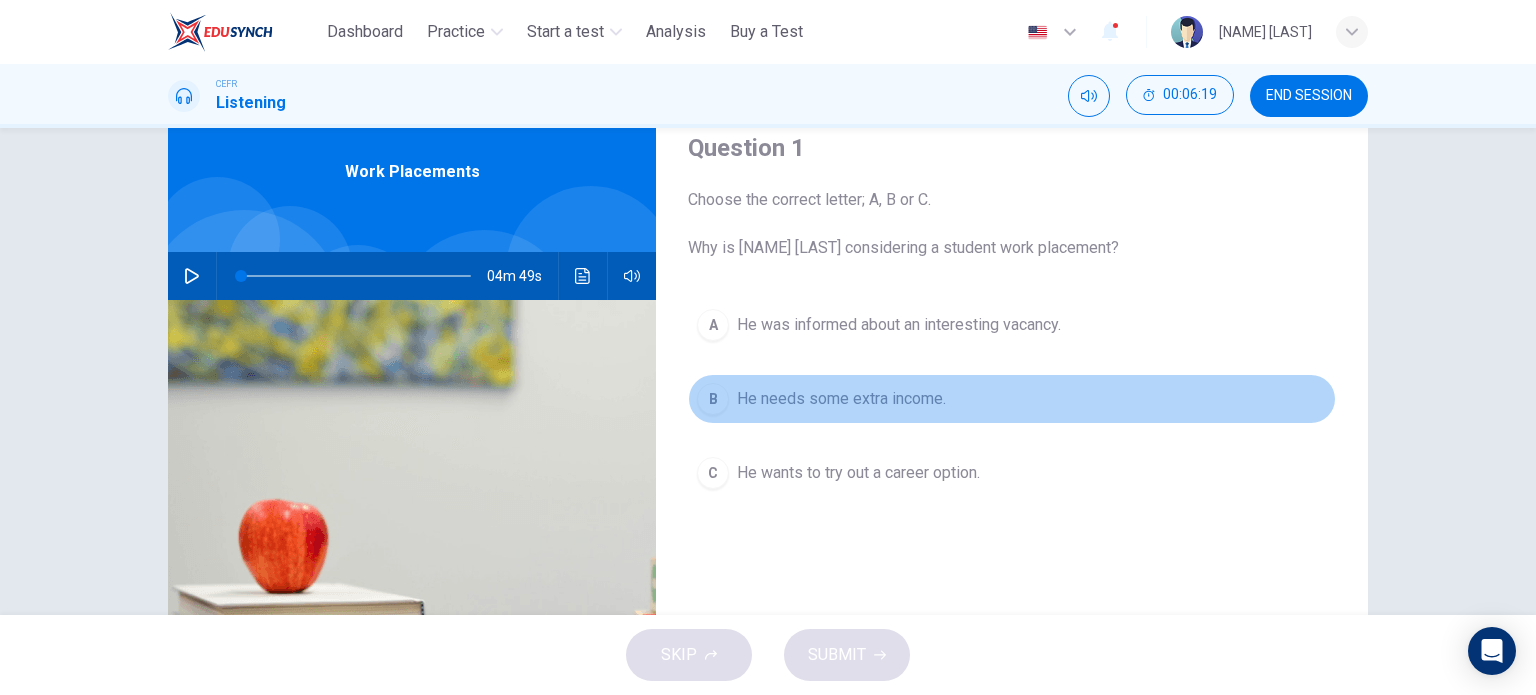 click on "B" at bounding box center (713, 399) 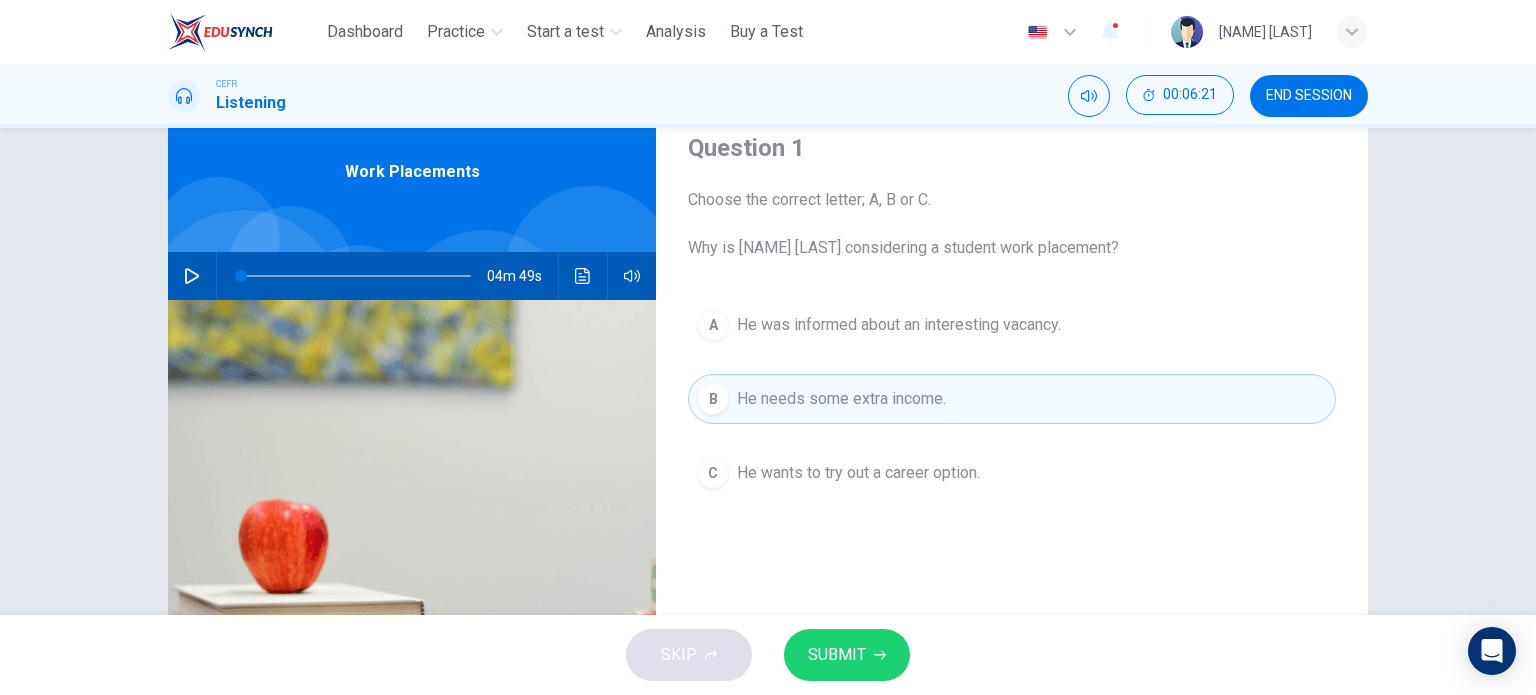 click on "SUBMIT" at bounding box center [837, 655] 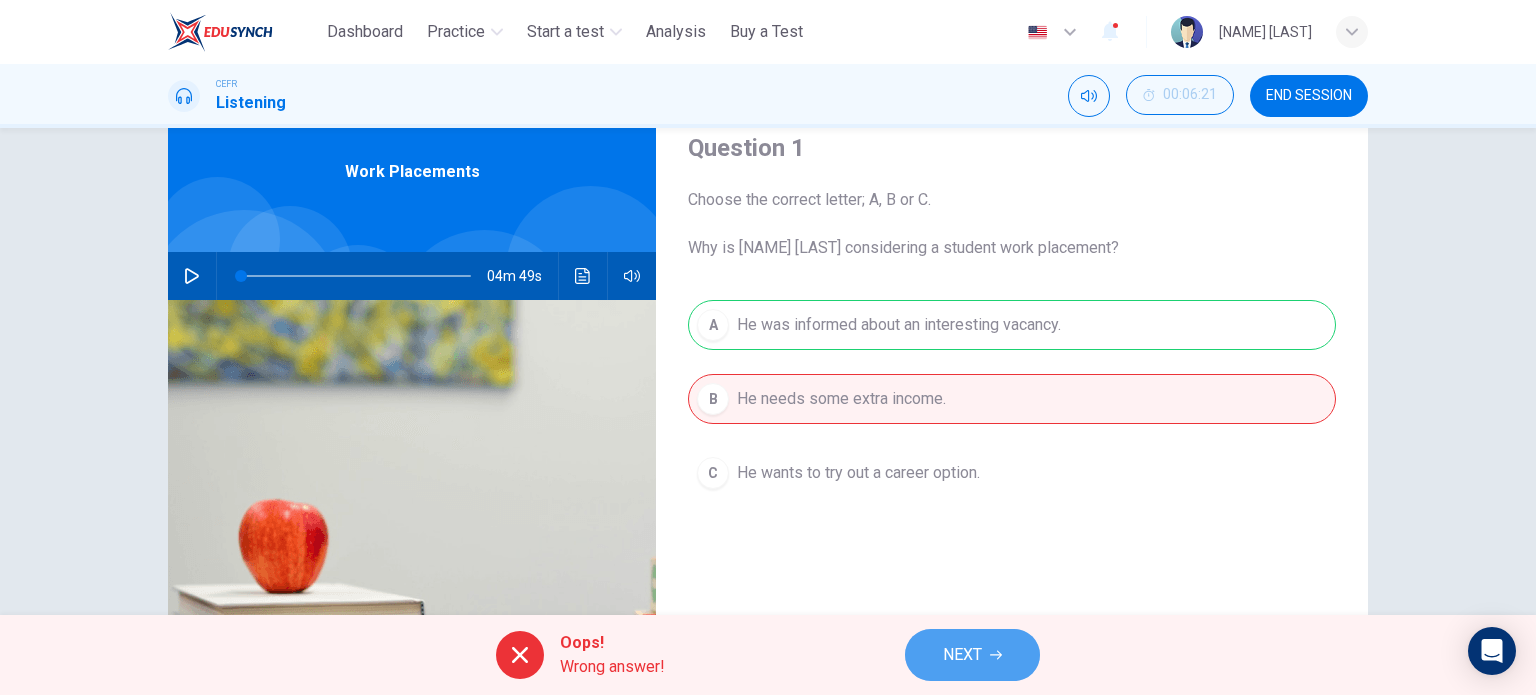 click on "NEXT" at bounding box center (962, 655) 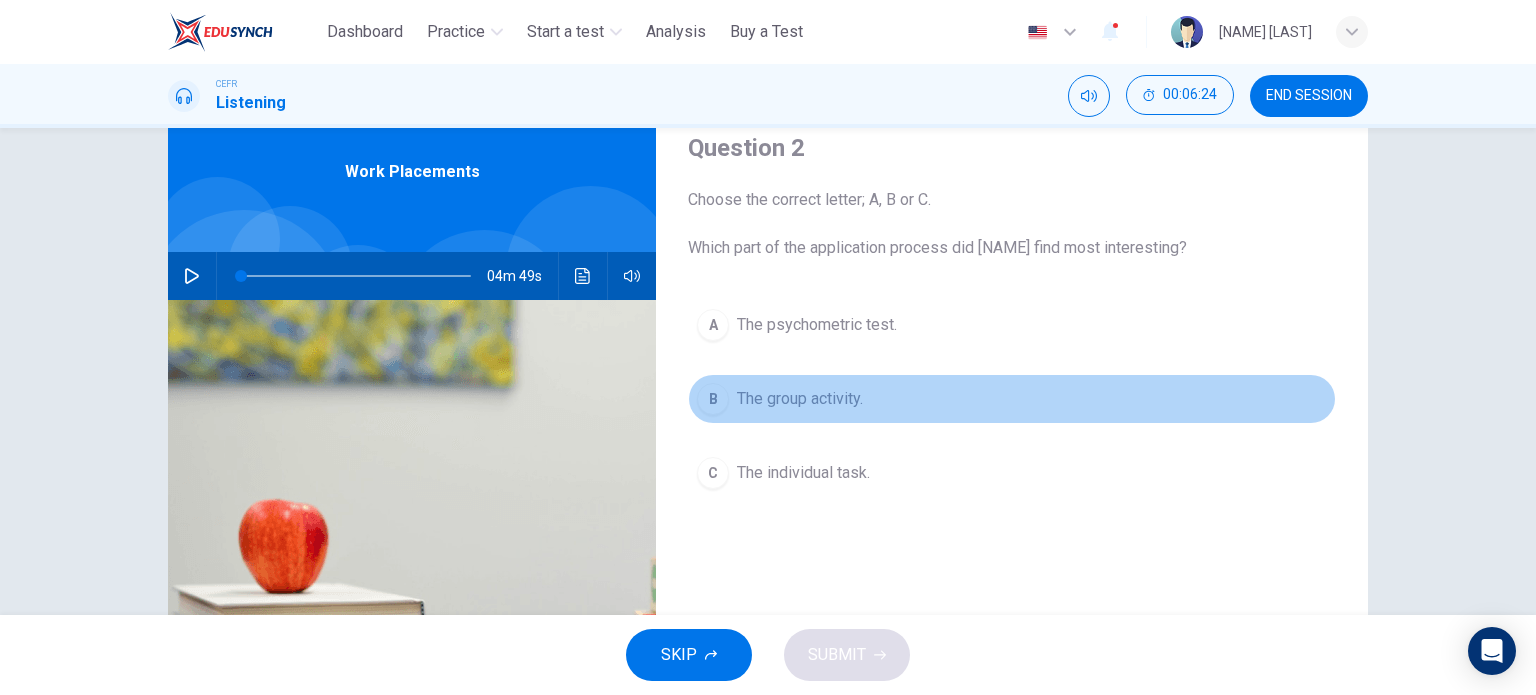 click on "The group activity." at bounding box center [800, 399] 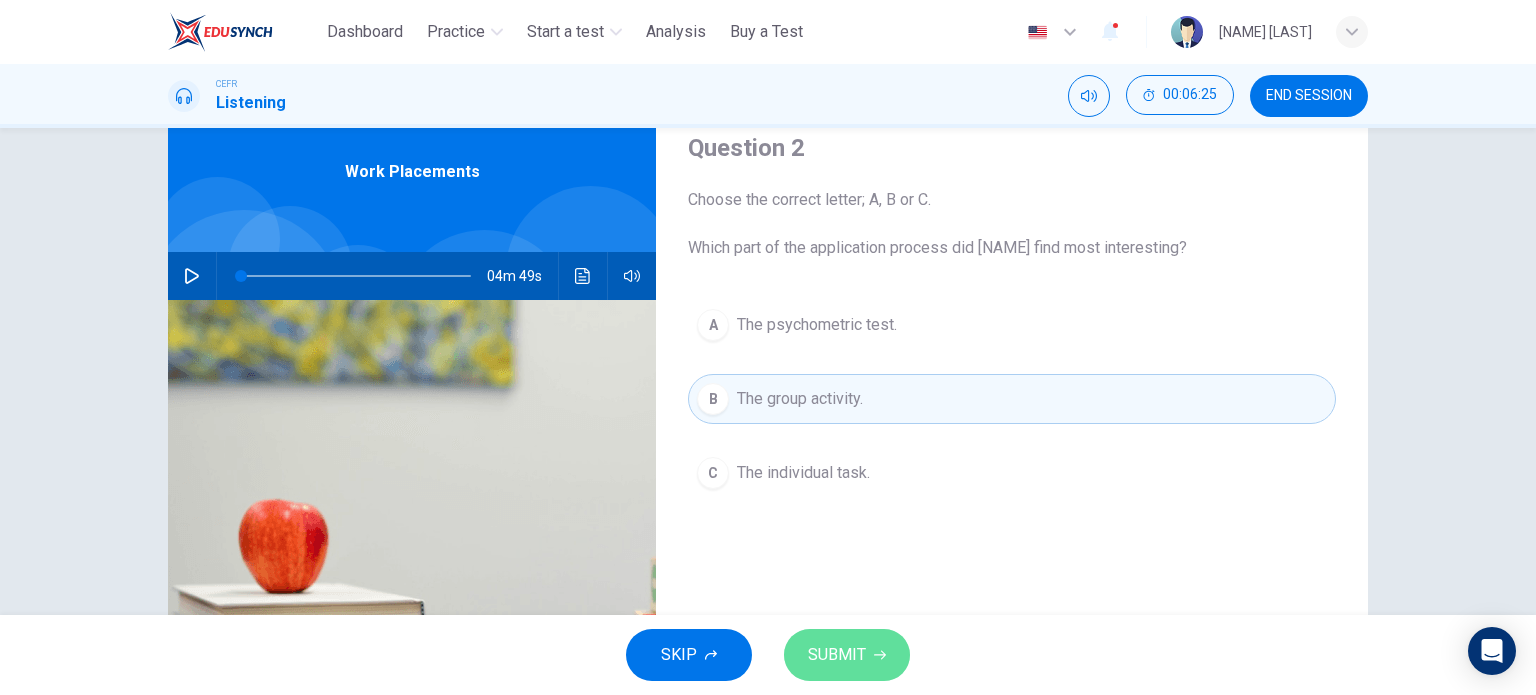click on "SUBMIT" at bounding box center (837, 655) 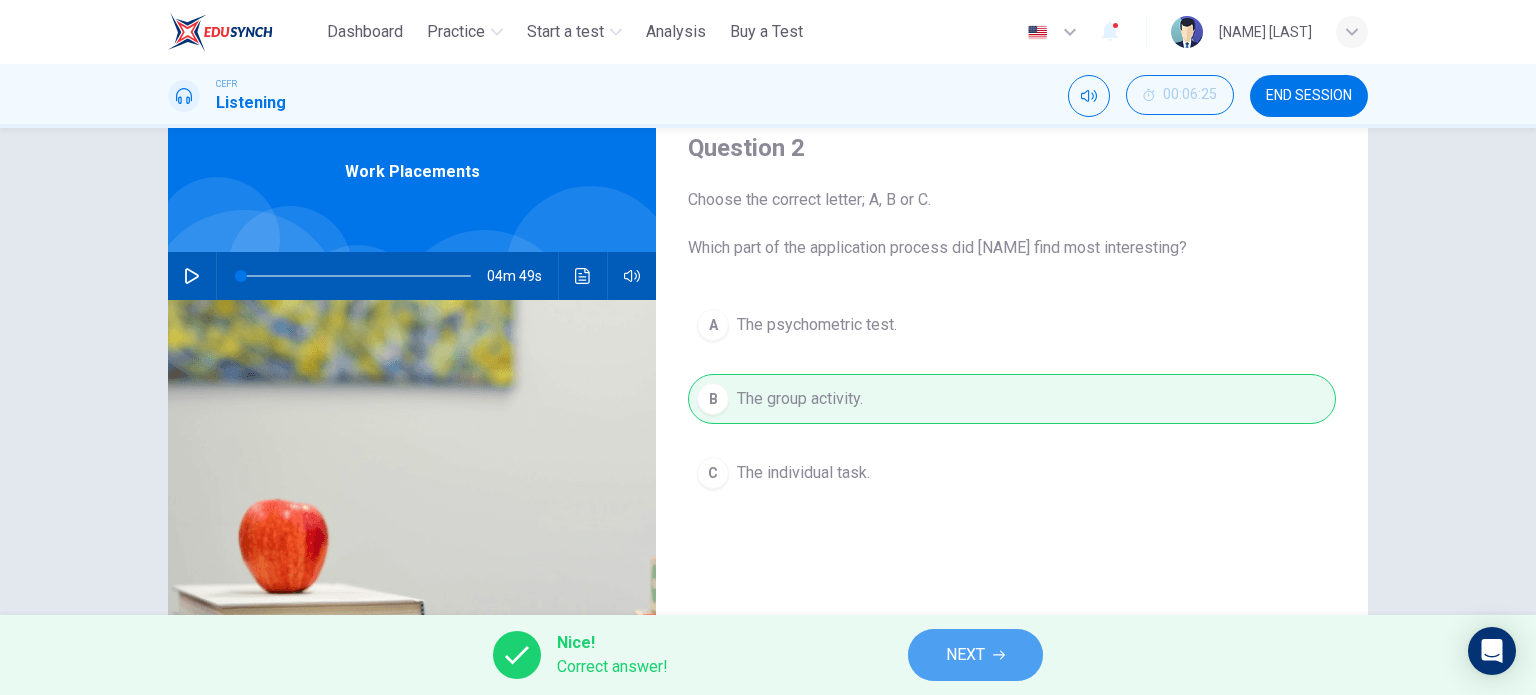 click on "NEXT" at bounding box center (975, 655) 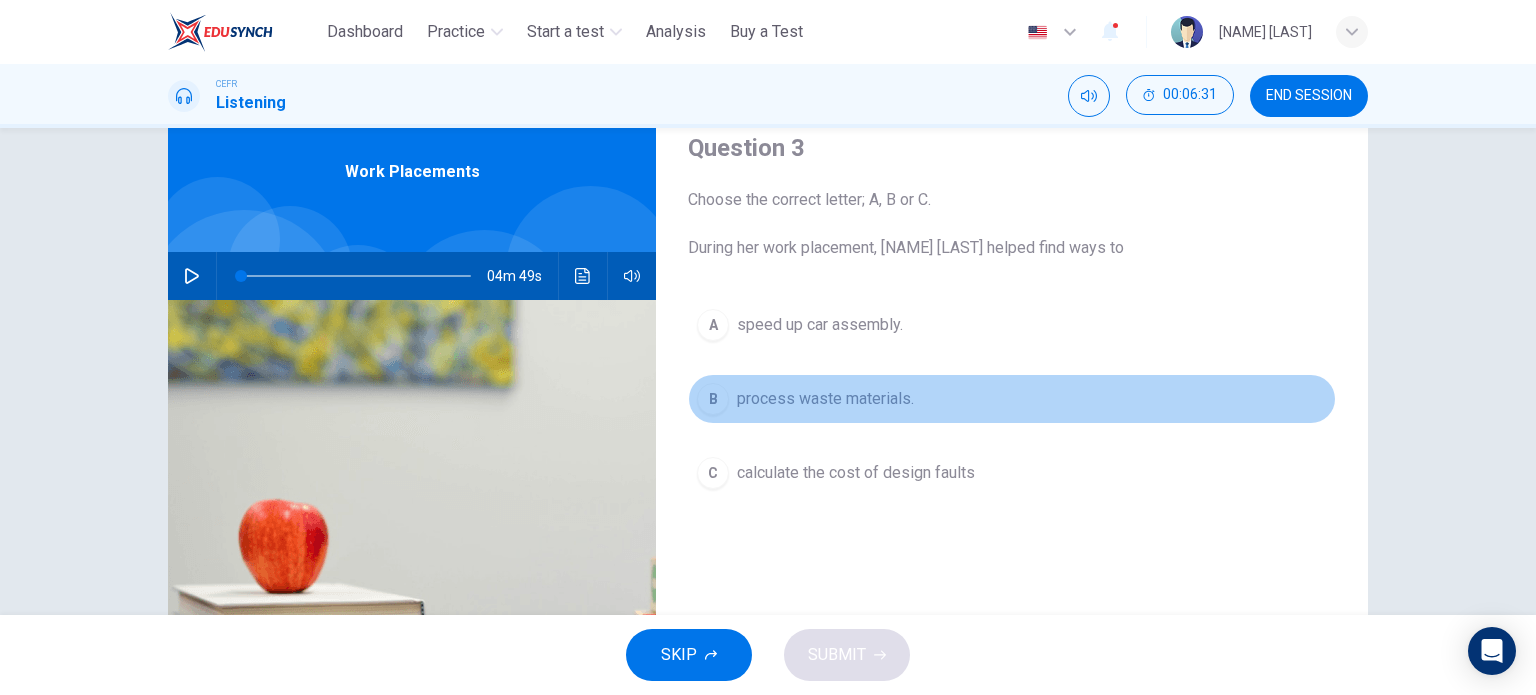 click on "B process waste materials." at bounding box center [1012, 399] 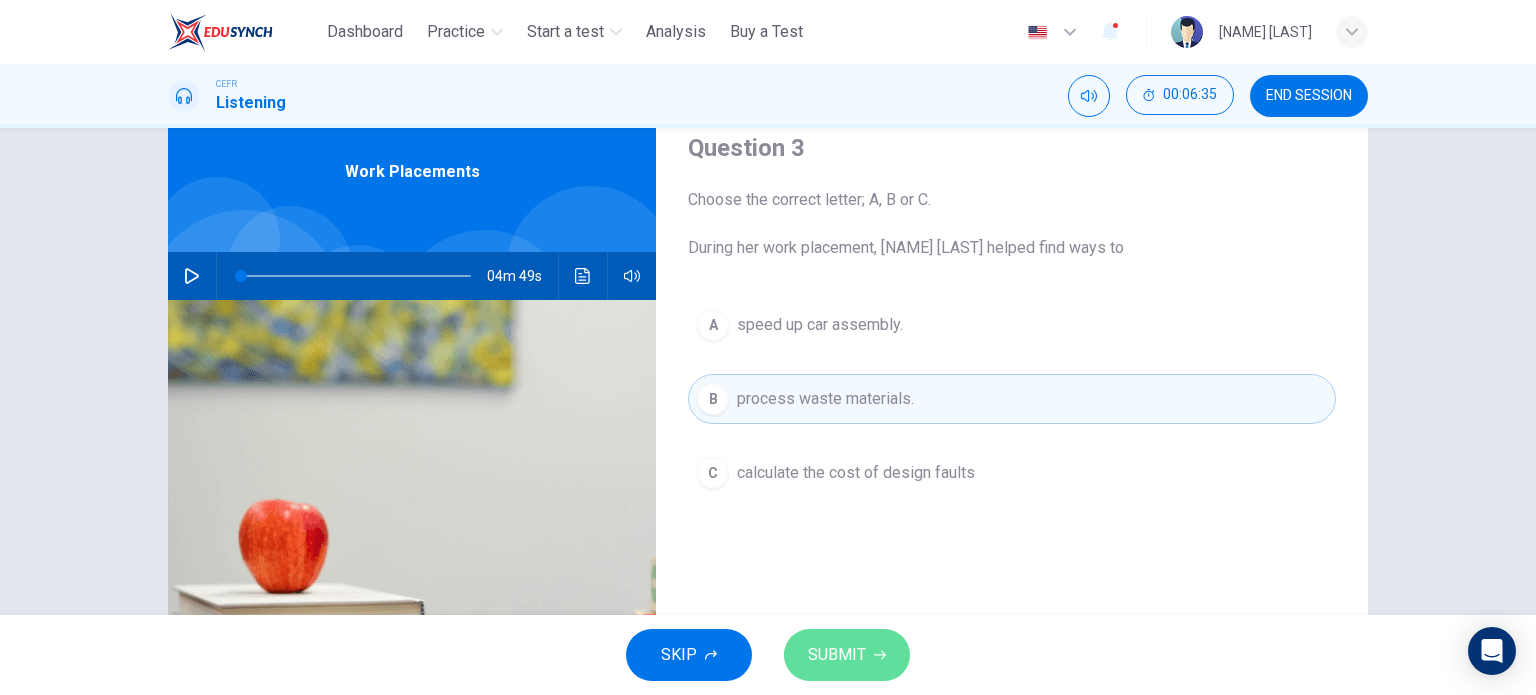 click on "SUBMIT" at bounding box center [837, 655] 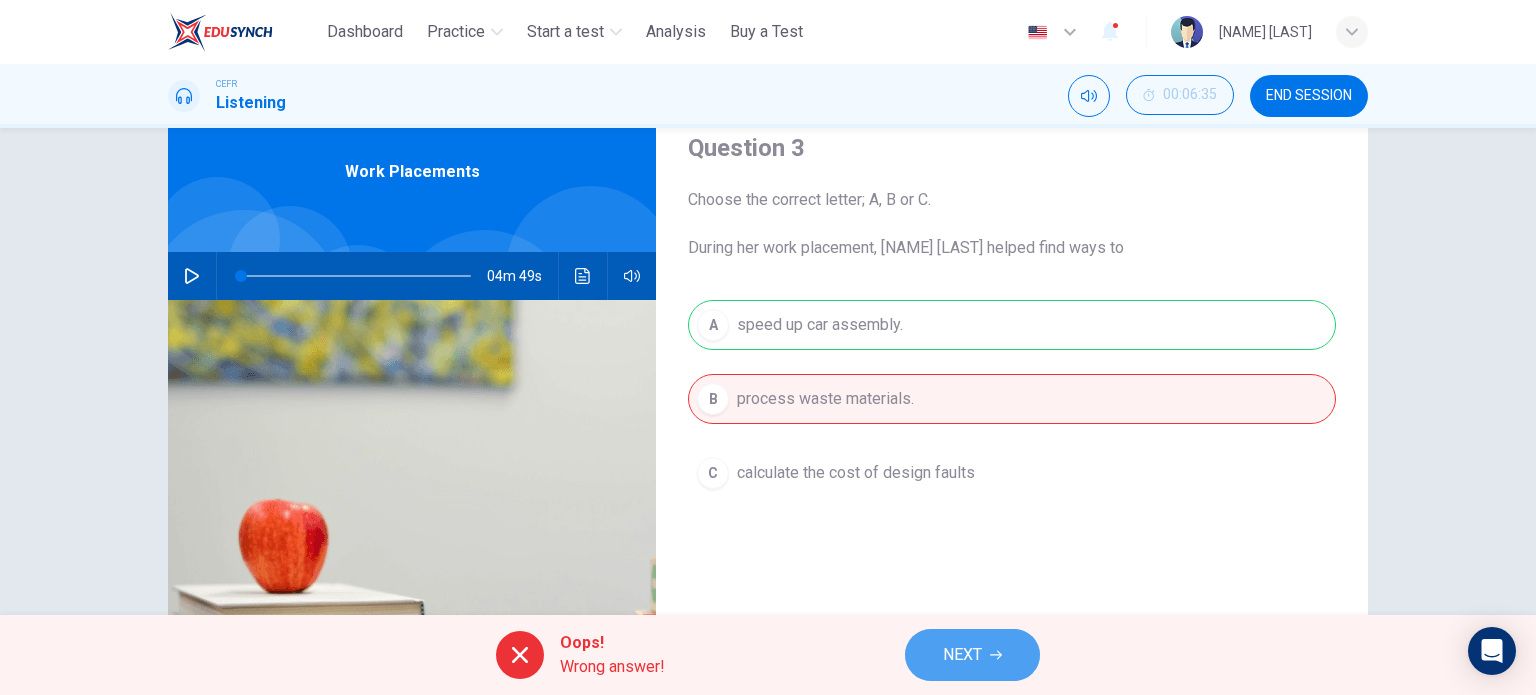 click on "NEXT" at bounding box center (972, 655) 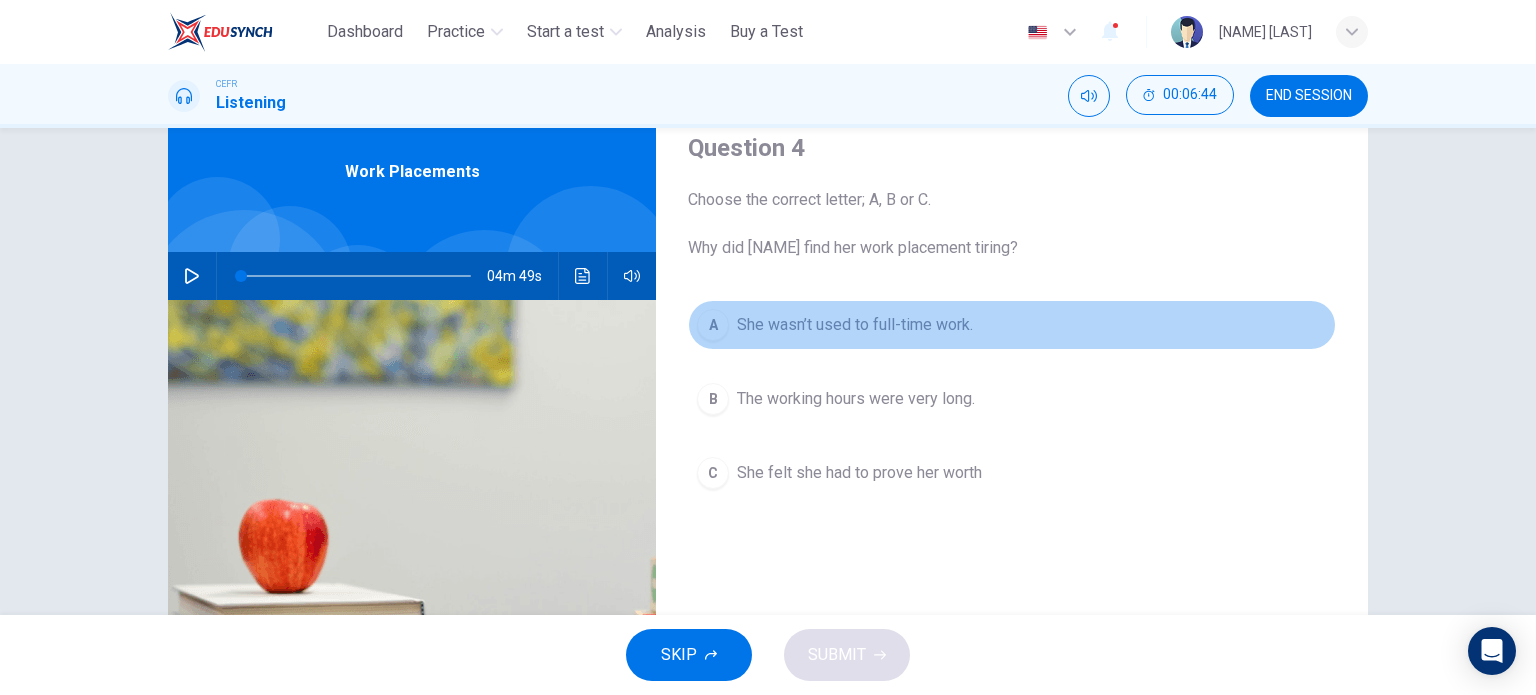 click on "She wasn’t used to full-time work." at bounding box center [855, 325] 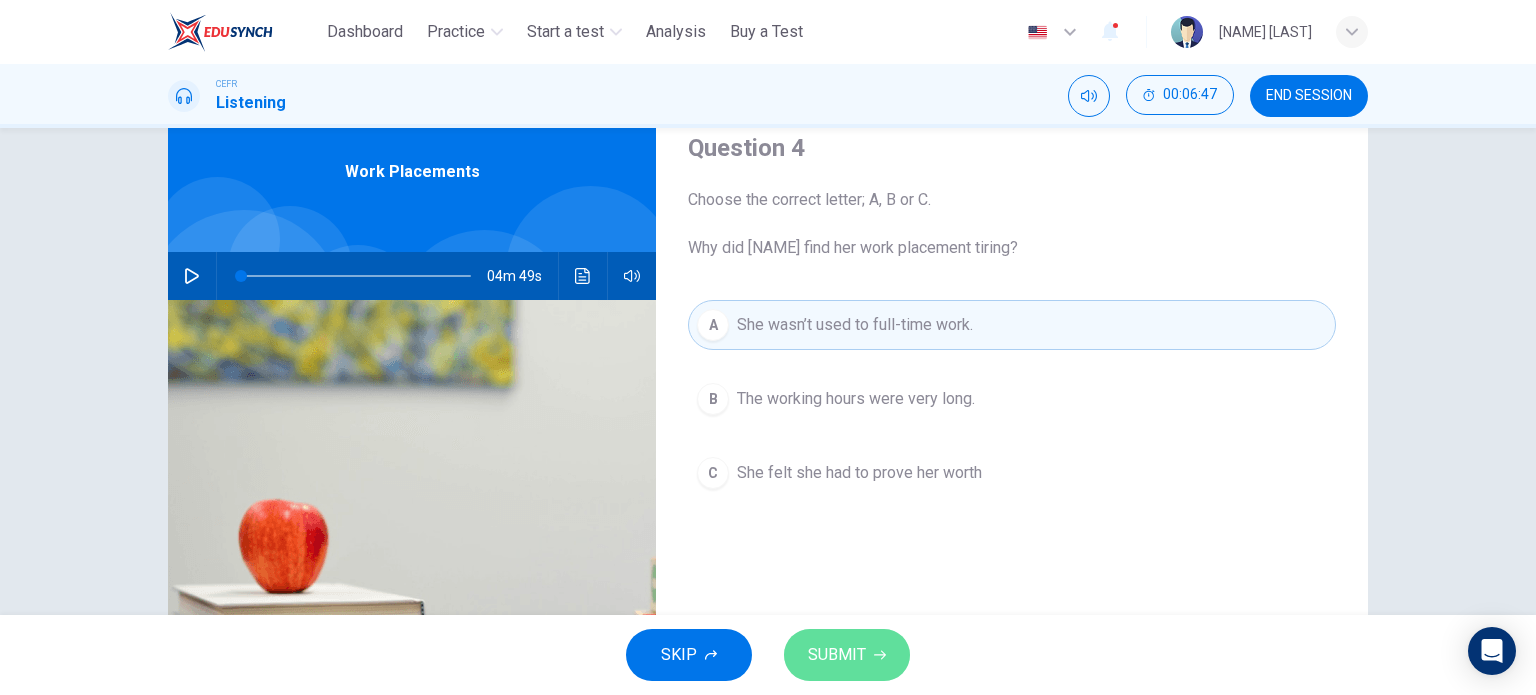click on "SUBMIT" at bounding box center (847, 655) 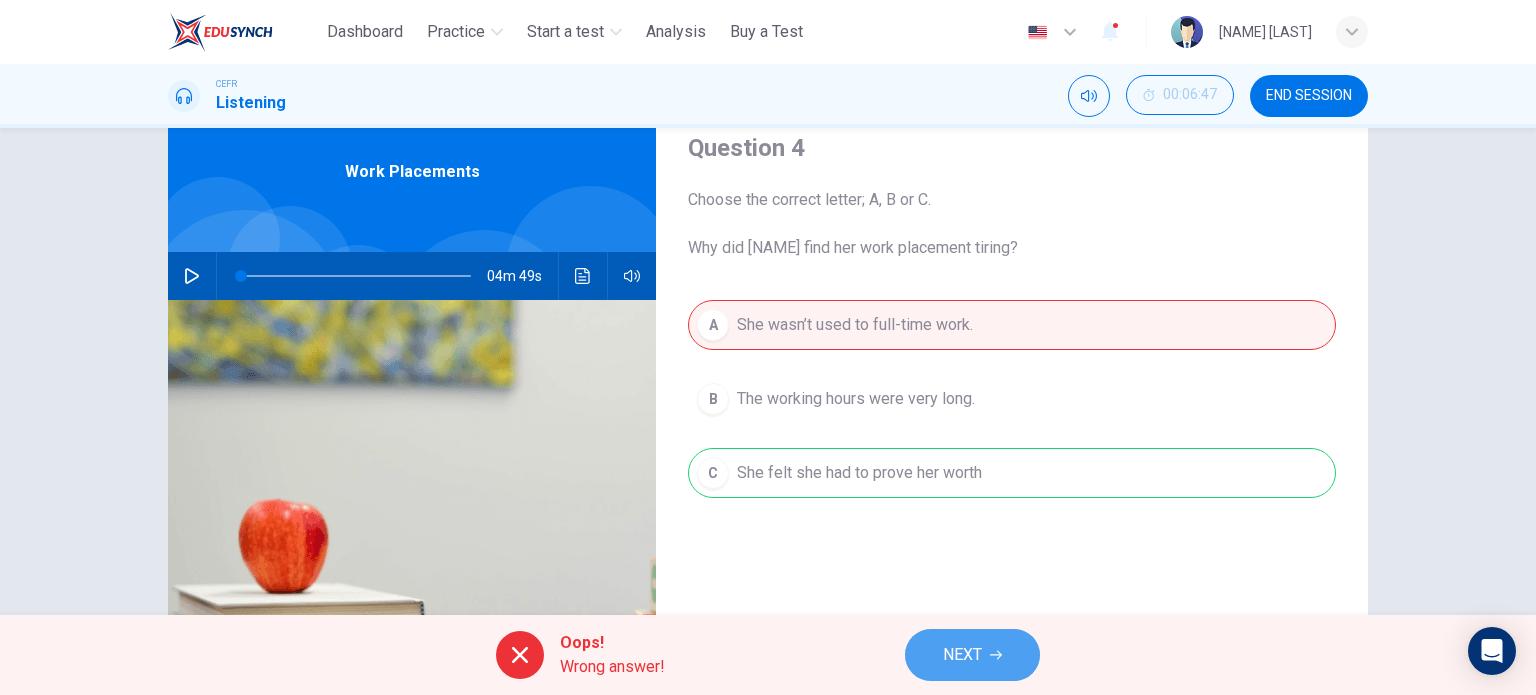click on "NEXT" at bounding box center (972, 655) 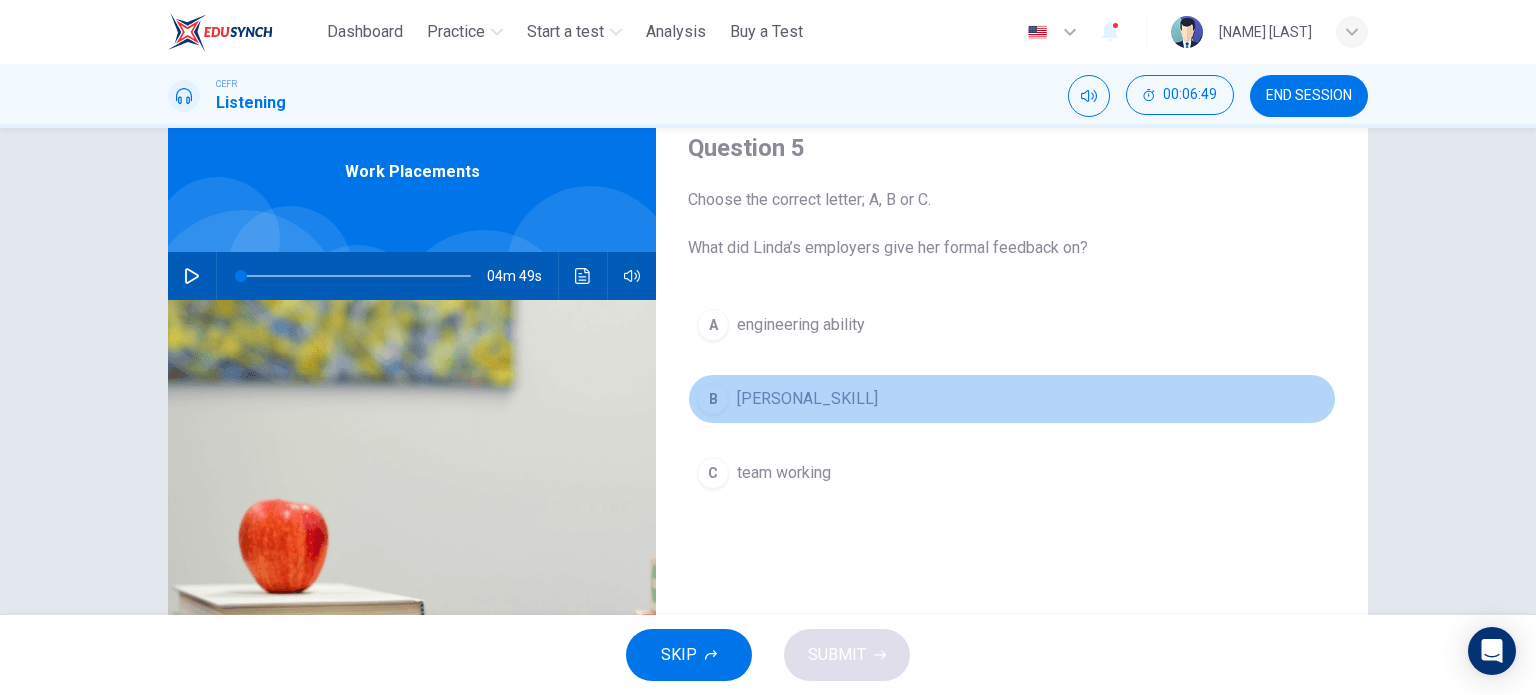 click on "organisational skills" at bounding box center [807, 399] 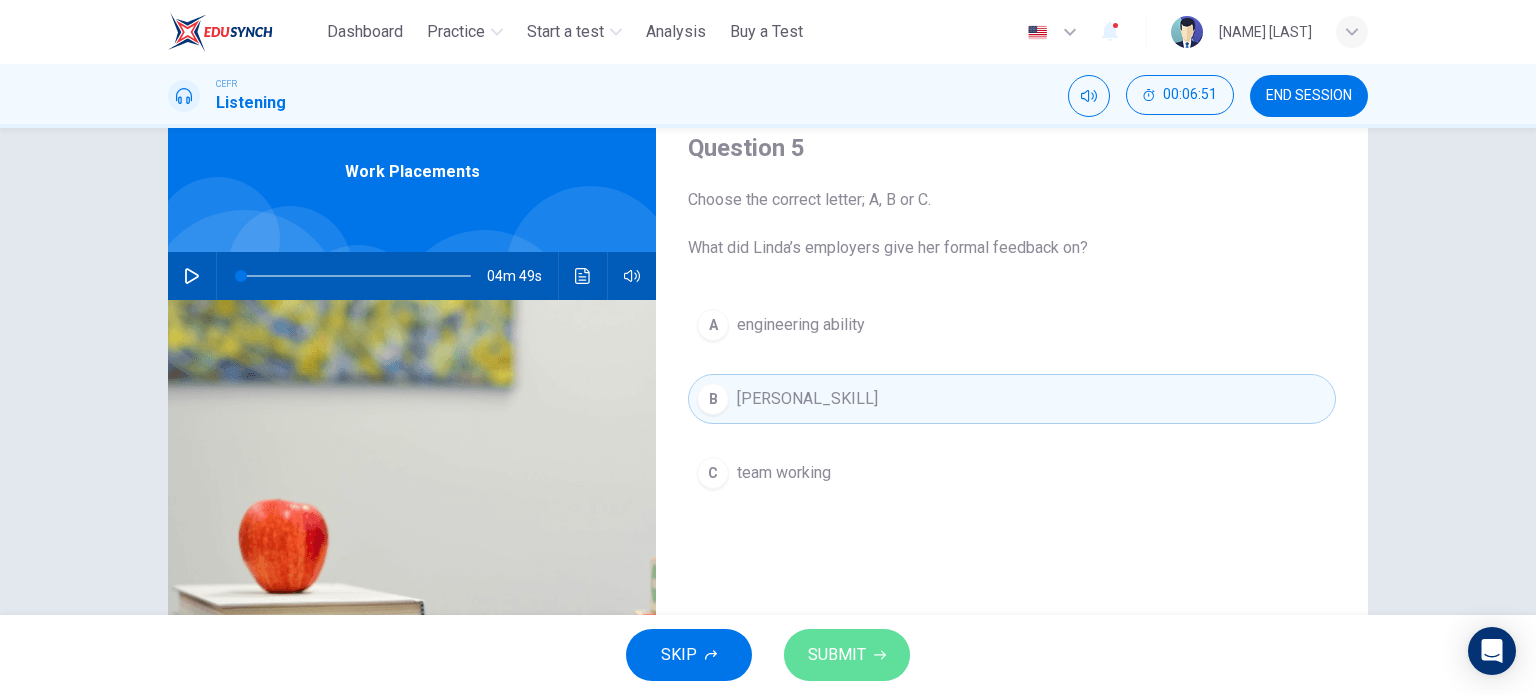 click on "SUBMIT" at bounding box center [847, 655] 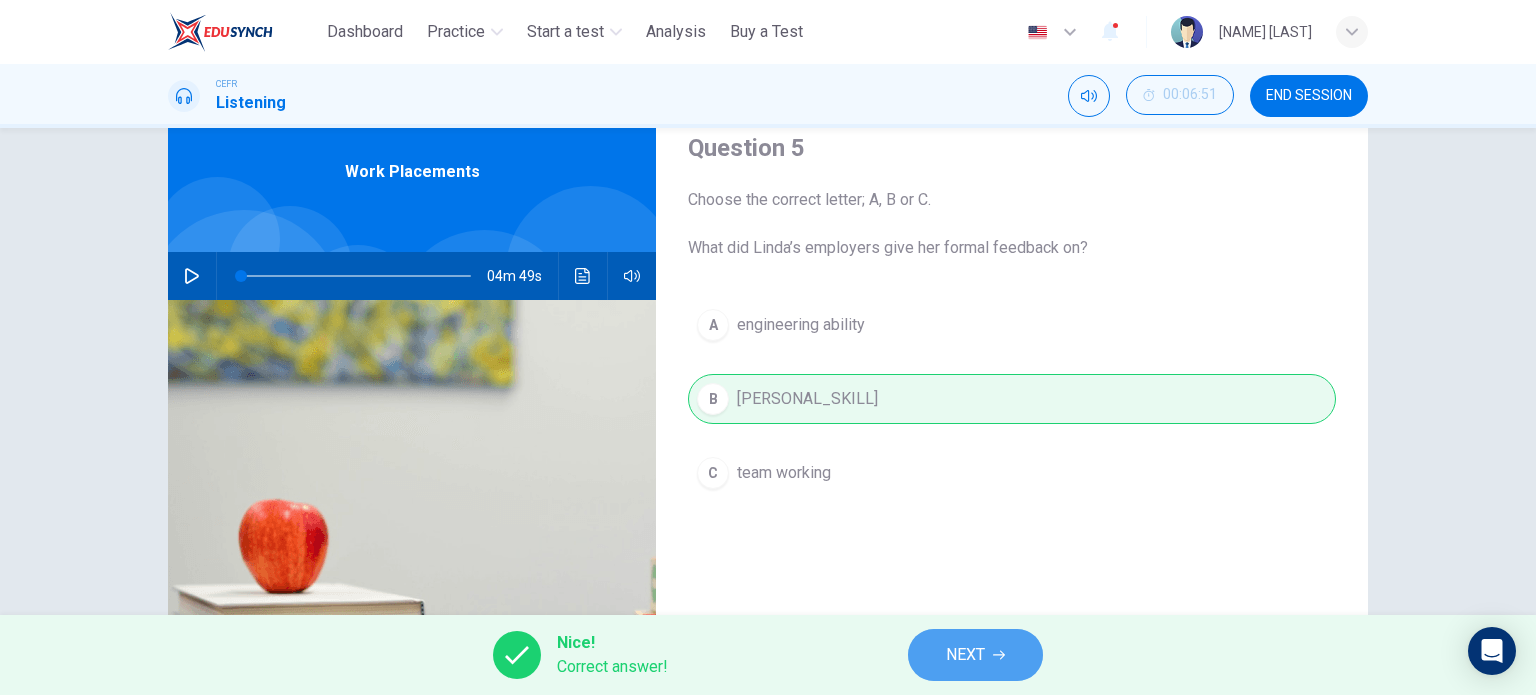 click on "NEXT" at bounding box center [975, 655] 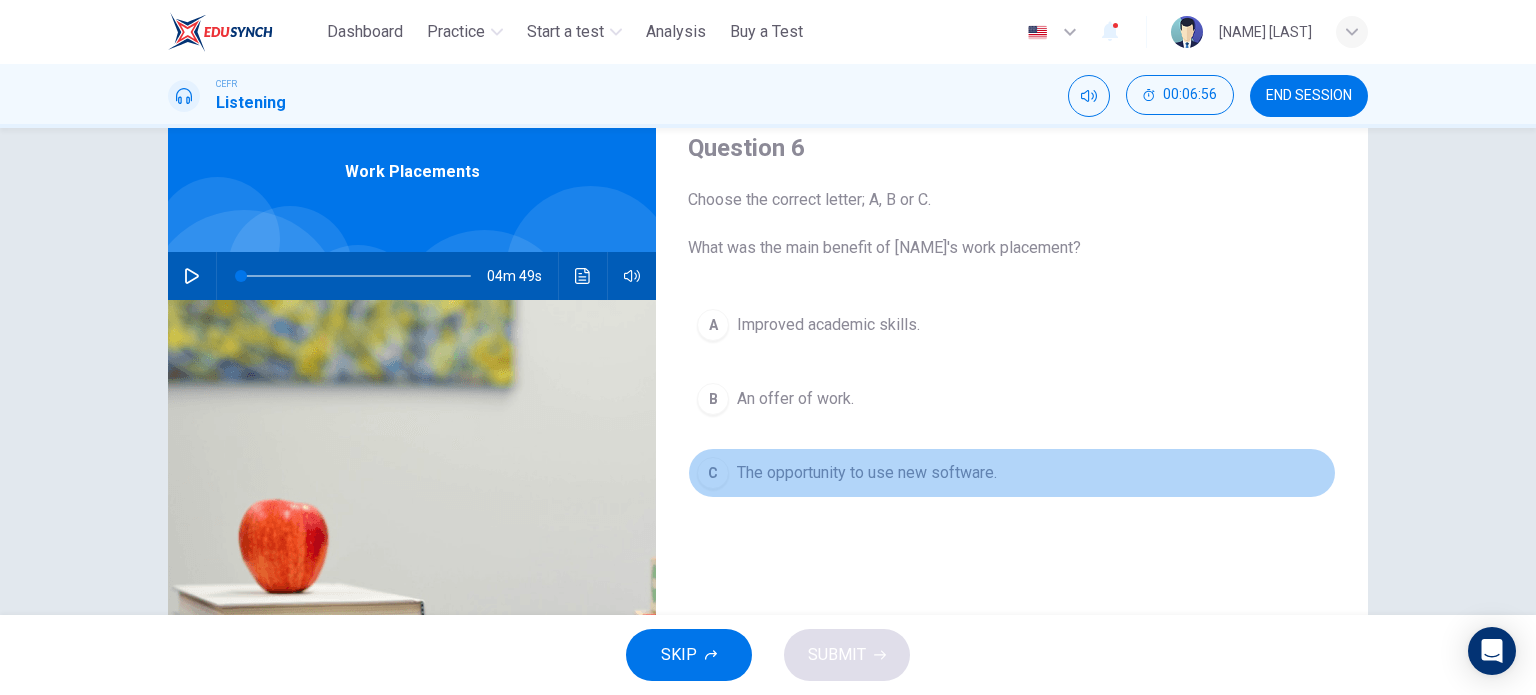 click on "C The opportunity to use new software." at bounding box center (1012, 473) 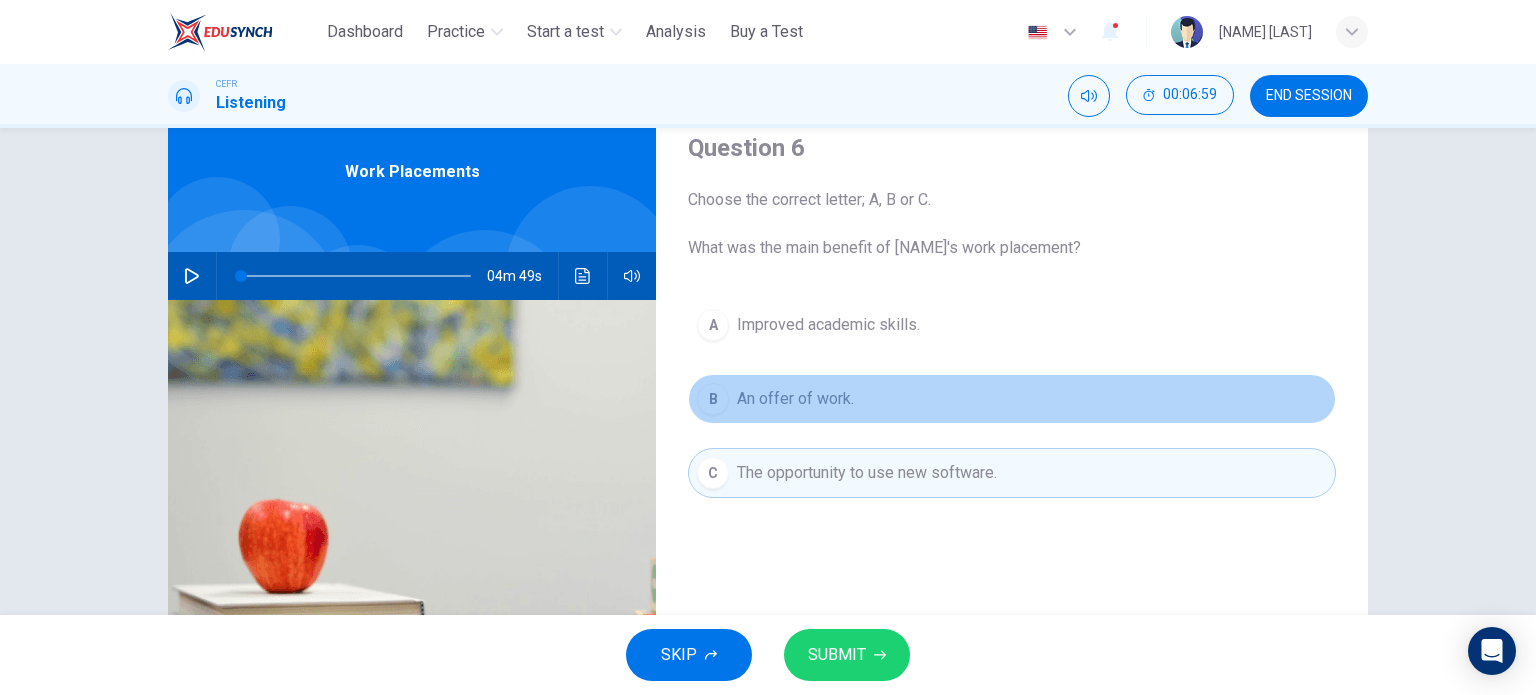 click on "B An offer of work." at bounding box center [1012, 399] 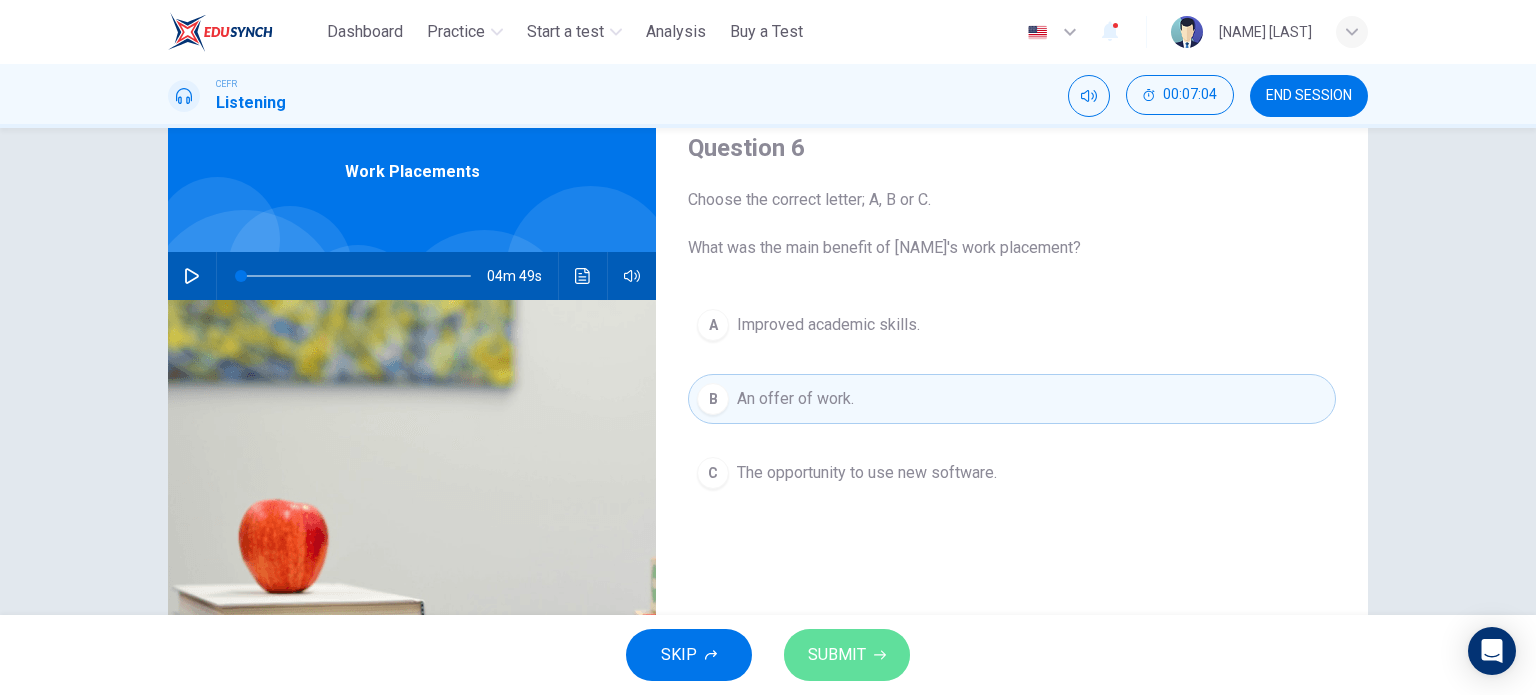 click on "SUBMIT" at bounding box center (847, 655) 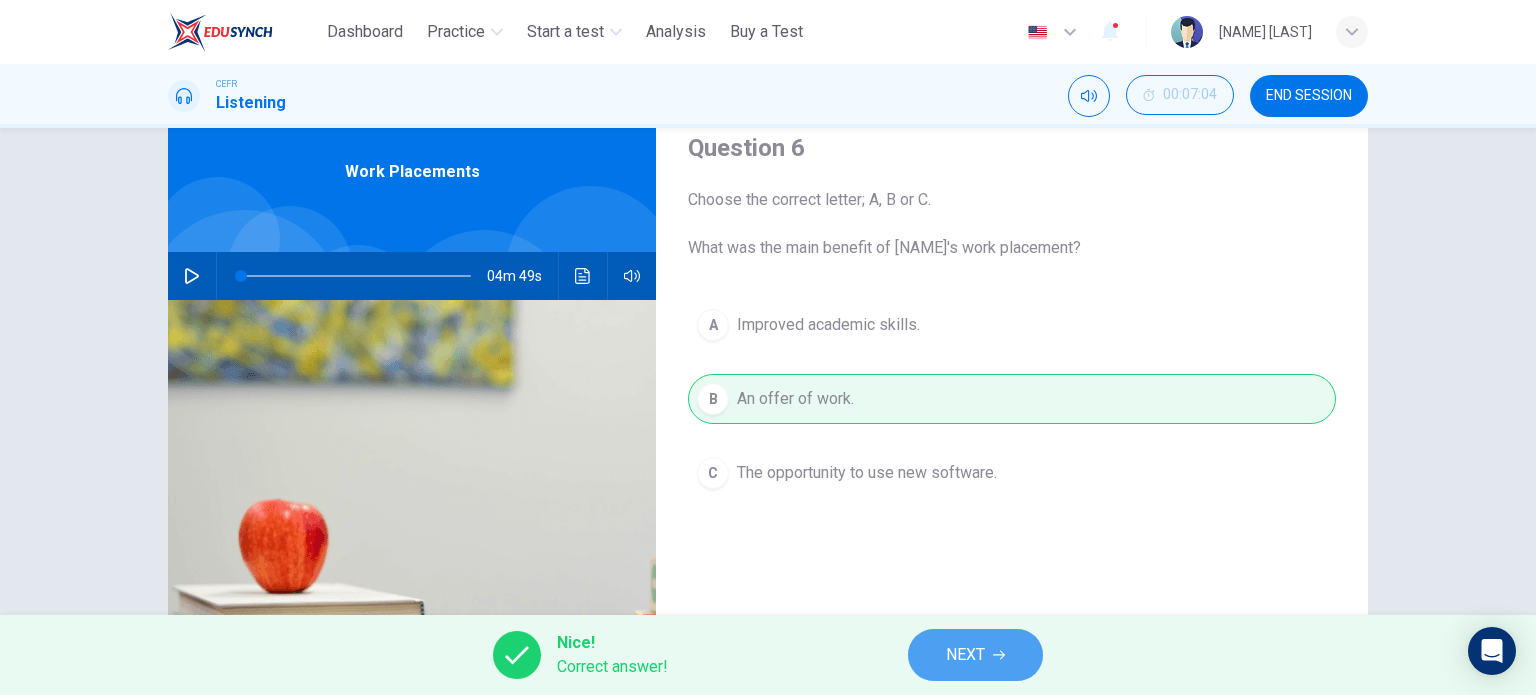 click on "NEXT" at bounding box center (975, 655) 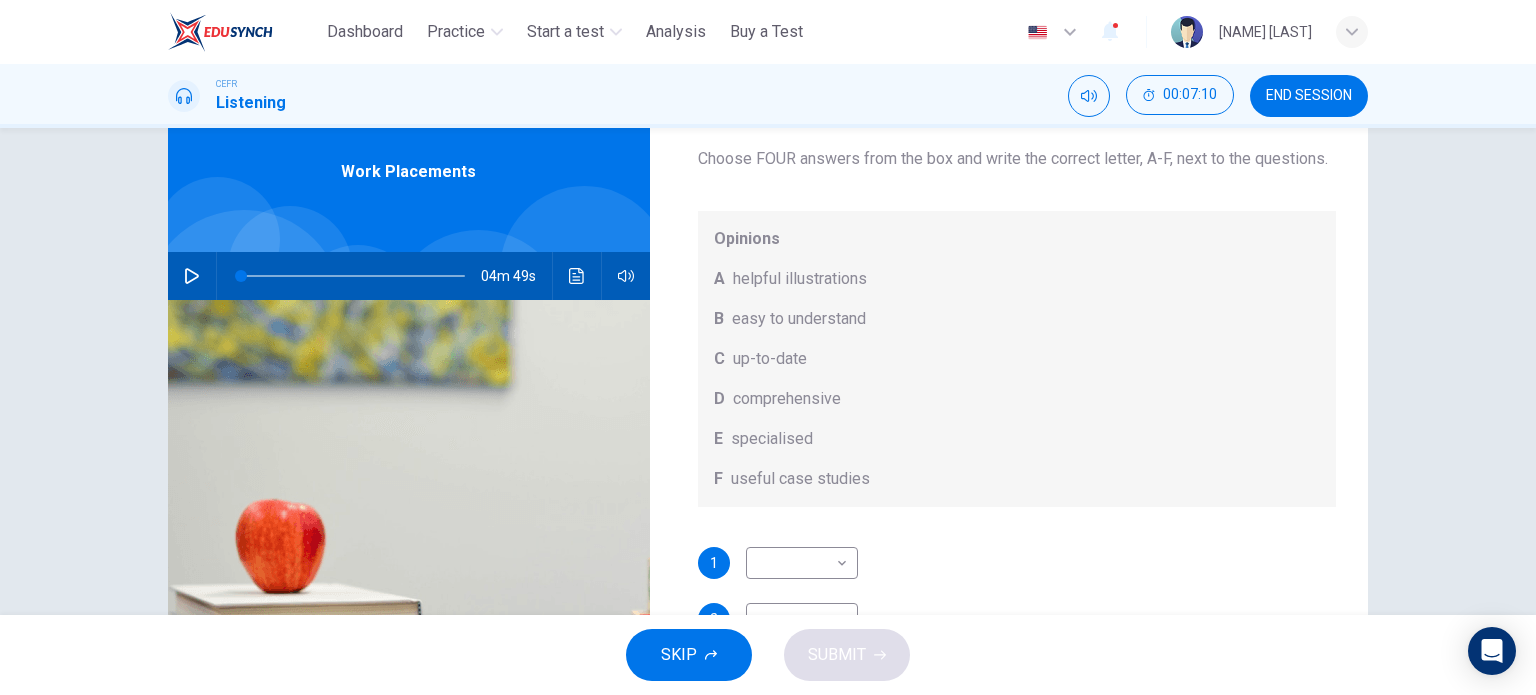 scroll, scrollTop: 111, scrollLeft: 0, axis: vertical 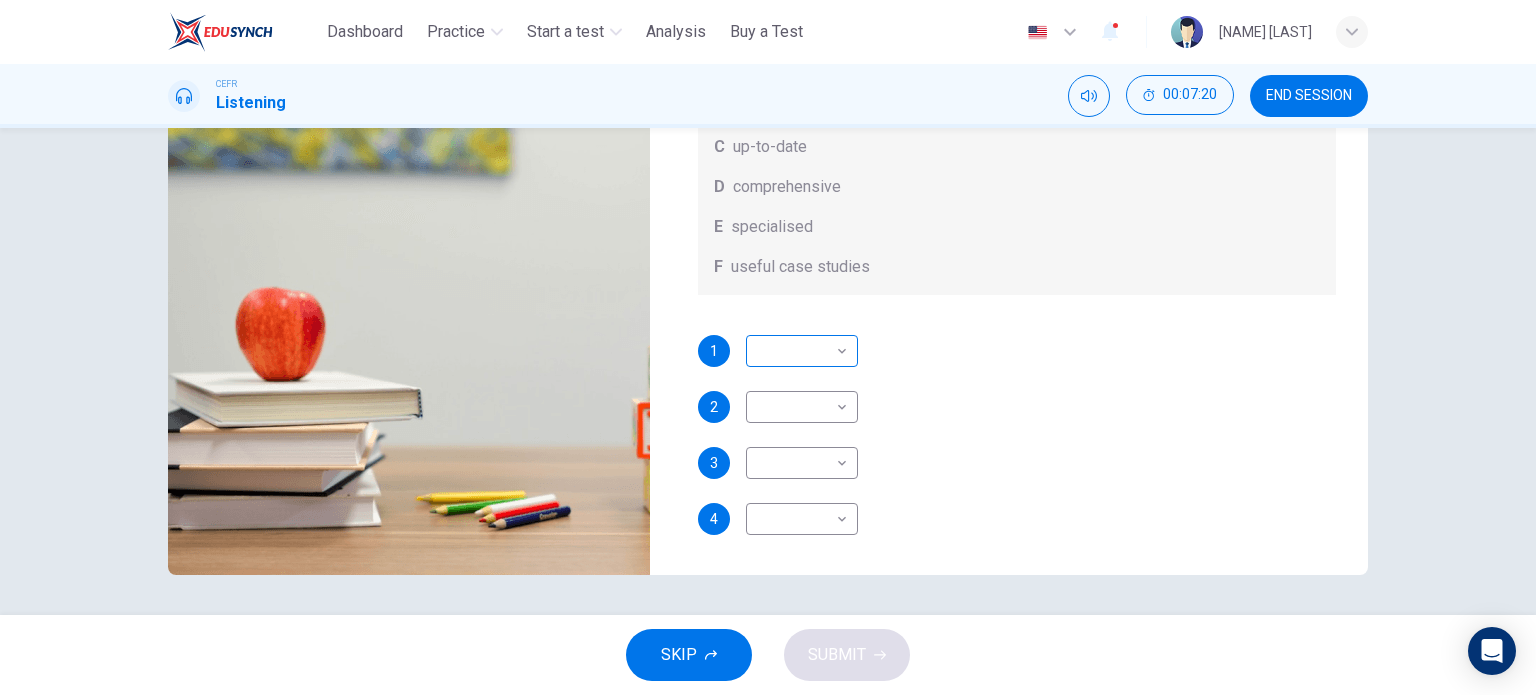 click on "This site uses cookies, as explained in our  Privacy Policy . If you agree to the use of cookies, please click the Accept button and continue to browse our site.   Privacy Policy Accept Dashboard Practice Start a test Analysis Buy a Test English ** ​ NUR ATHIRAH BINTI MOHAMAD NASIR CEFR Listening 00:07:20 END SESSION Question 7 What does Linda think about the books on Matthew’s reading list? Choose FOUR answers from the box and write the correct letter, A-F, next to the questions.
Opinions A helpful illustrations B easy to understand C up-to-date D comprehensive E specialised F useful case studies 1 ​ ​ 2 ​ ​ 3 ​ ​ 4 ​ ​ Work Placements 04m 49s SKIP SUBMIT ELTC - EduSynch CEFR Test for Teachers in Malaysia
Dashboard Practice Start a test Analysis Pricing   Notifications 1 © Copyright  2025" at bounding box center (768, 347) 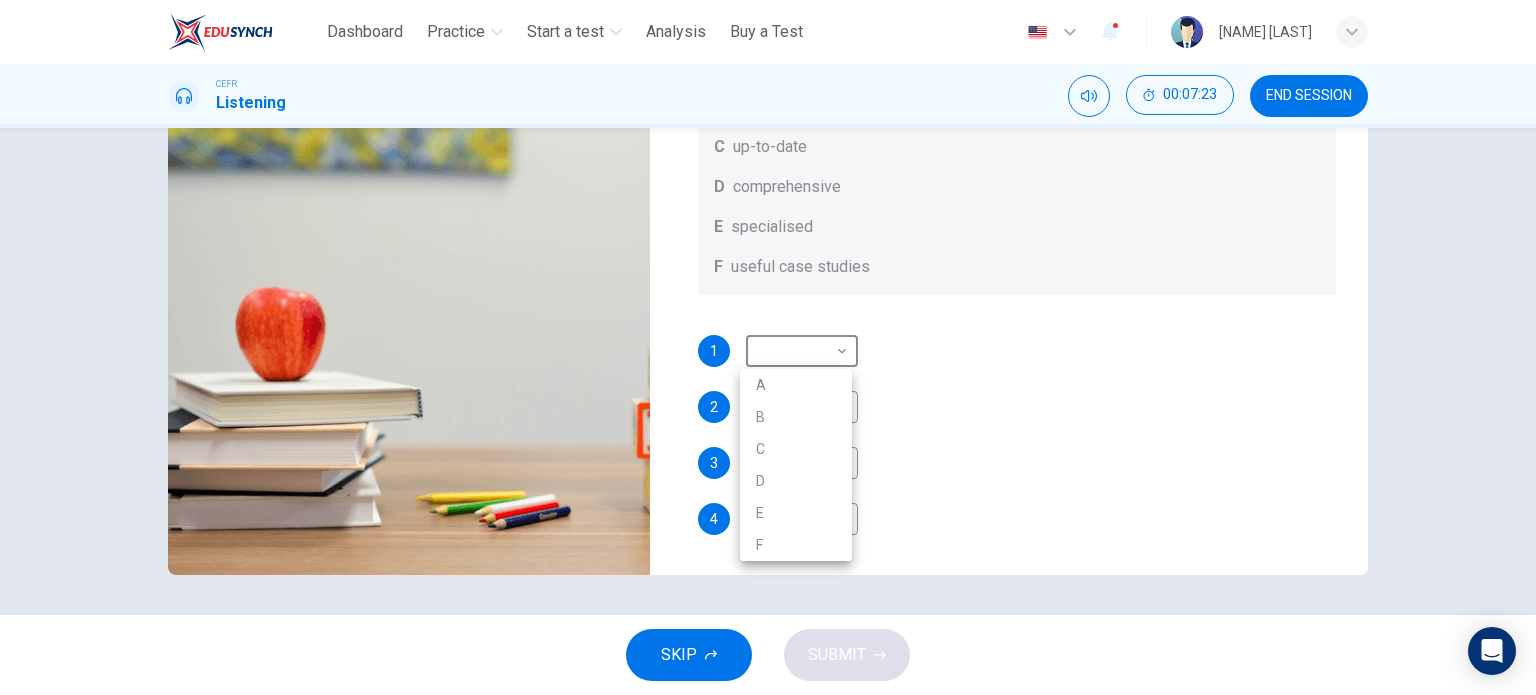 click at bounding box center [768, 347] 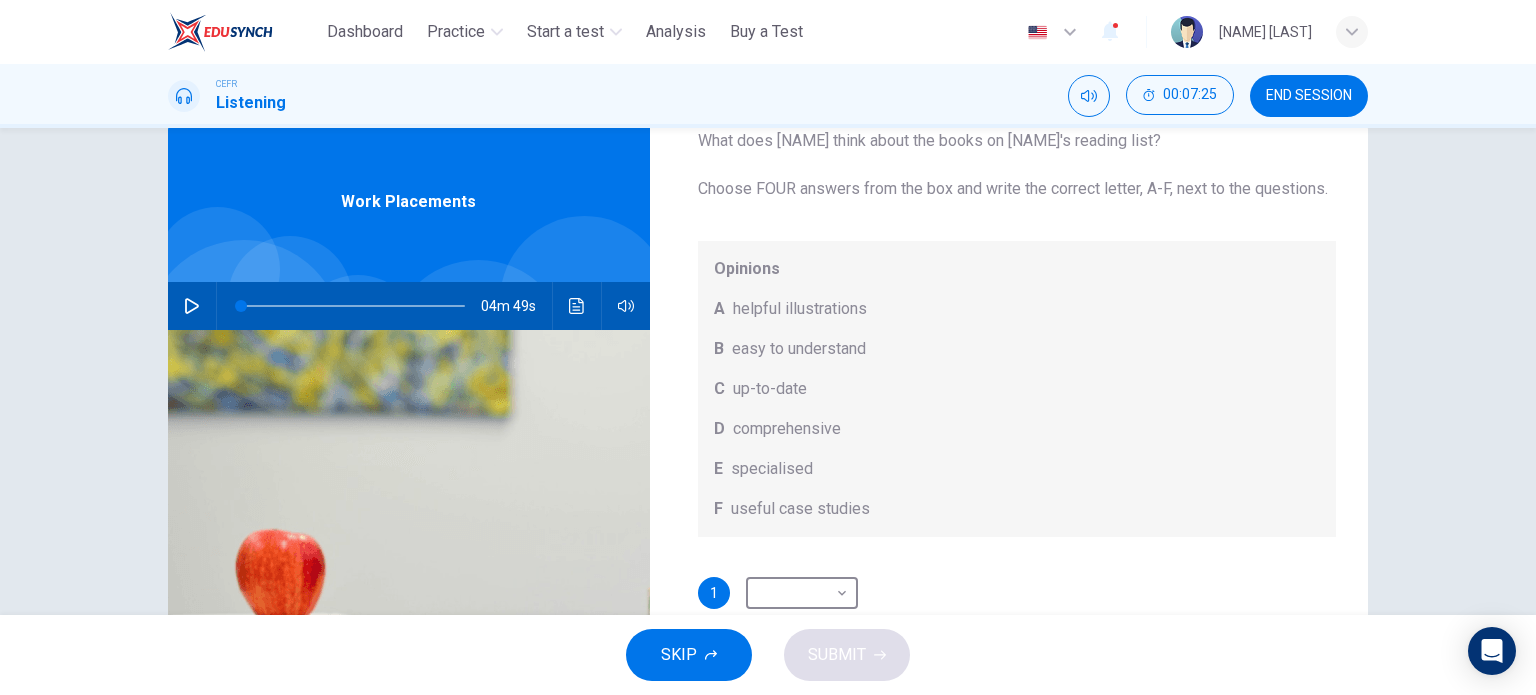 scroll, scrollTop: 0, scrollLeft: 0, axis: both 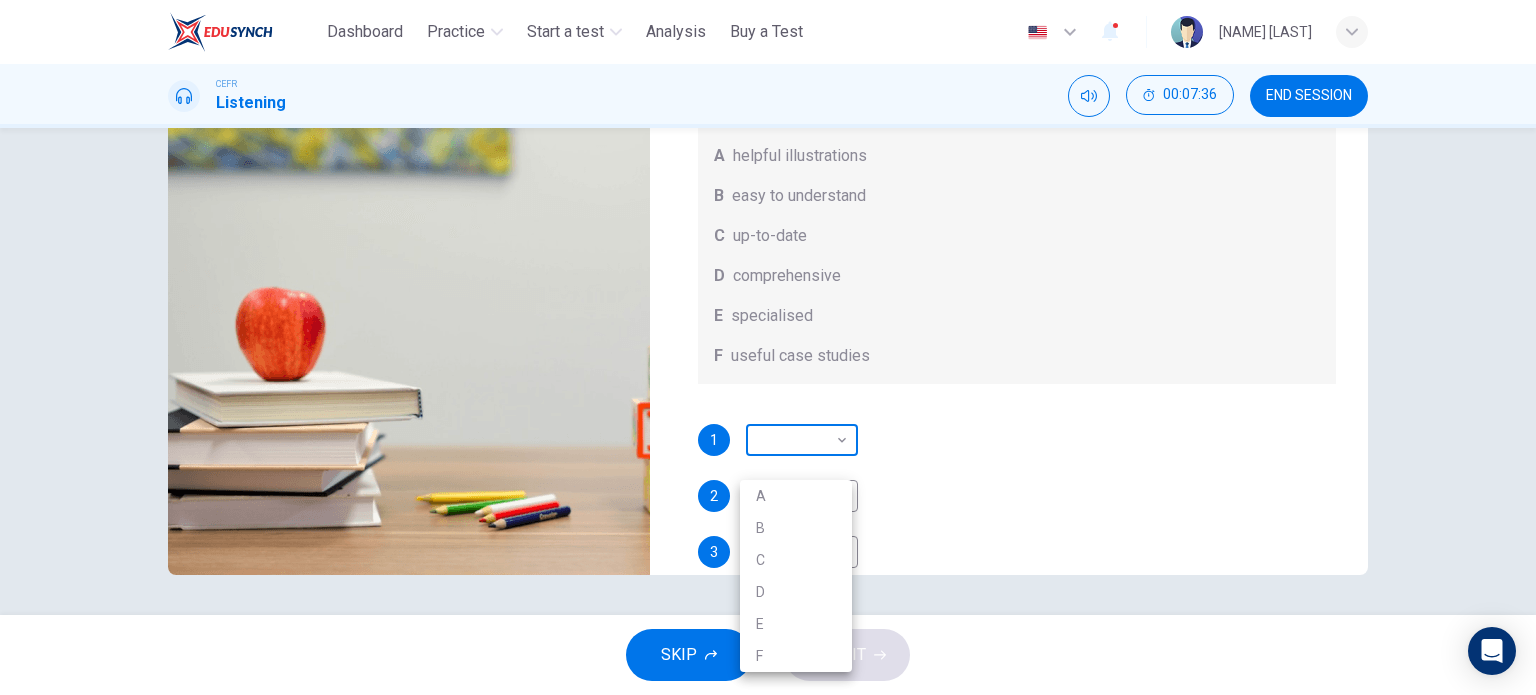 click on "This site uses cookies, as explained in our  Privacy Policy . If you agree to the use of cookies, please click the Accept button and continue to browse our site.   Privacy Policy Accept Dashboard Practice Start a test Analysis Buy a Test English ** ​ NUR ATHIRAH BINTI MOHAMAD NASIR CEFR Listening 00:07:36 END SESSION Question 7 What does Linda think about the books on Matthew’s reading list? Choose FOUR answers from the box and write the correct letter, A-F, next to the questions.
Opinions A helpful illustrations B easy to understand C up-to-date D comprehensive E specialised F useful case studies 1 ​ ​ 2 ​ ​ 3 ​ ​ 4 ​ ​ Work Placements 04m 49s SKIP SUBMIT ELTC - EduSynch CEFR Test for Teachers in Malaysia
Dashboard Practice Start a test Analysis Pricing   Notifications 1 © Copyright  2025 A B C D E F" at bounding box center (768, 347) 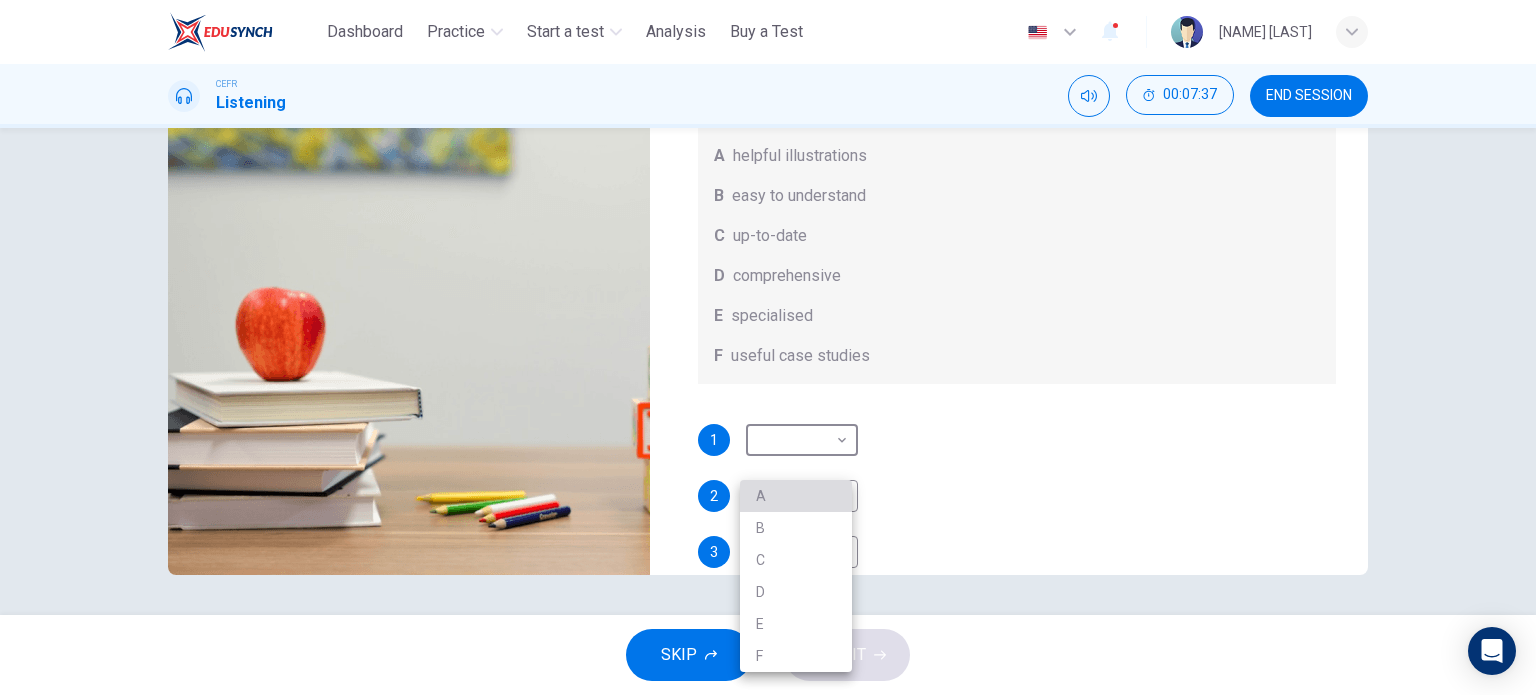 click on "A" at bounding box center (796, 496) 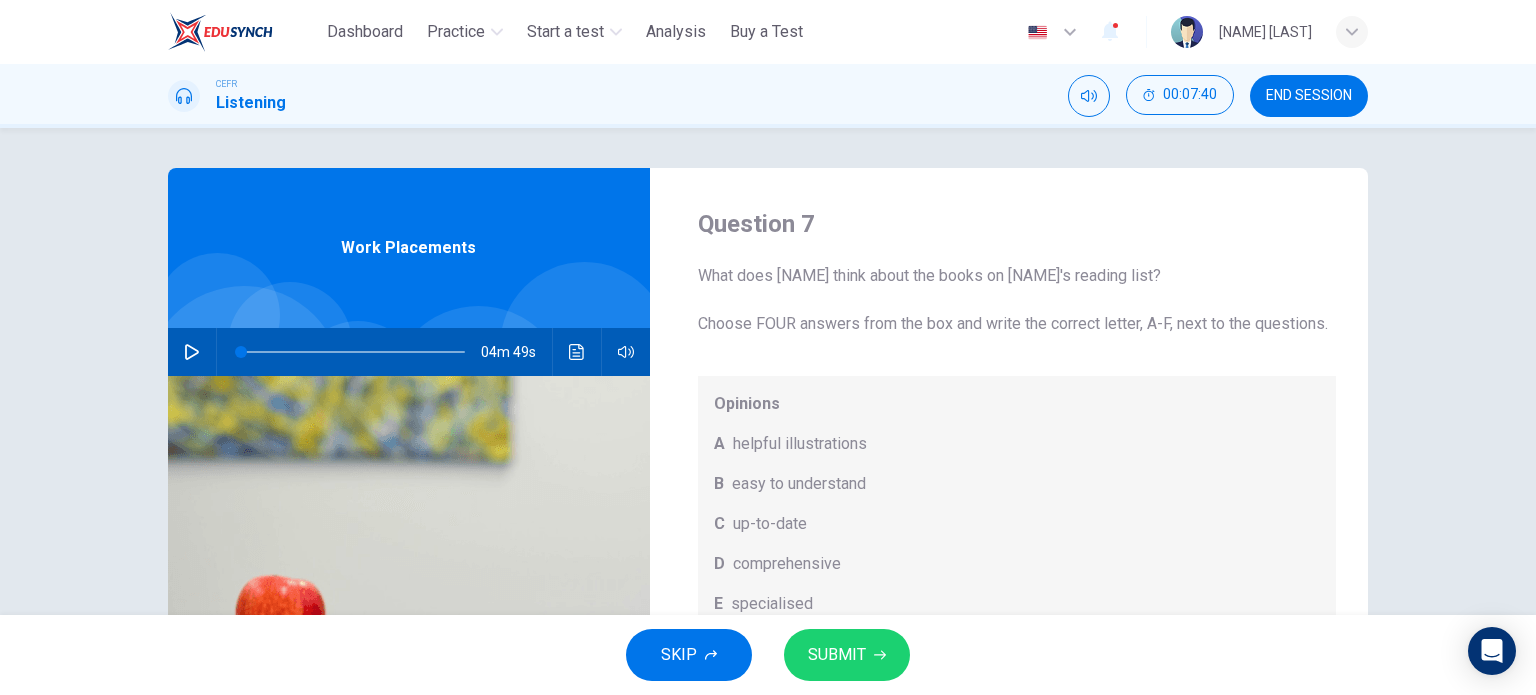 scroll, scrollTop: 0, scrollLeft: 0, axis: both 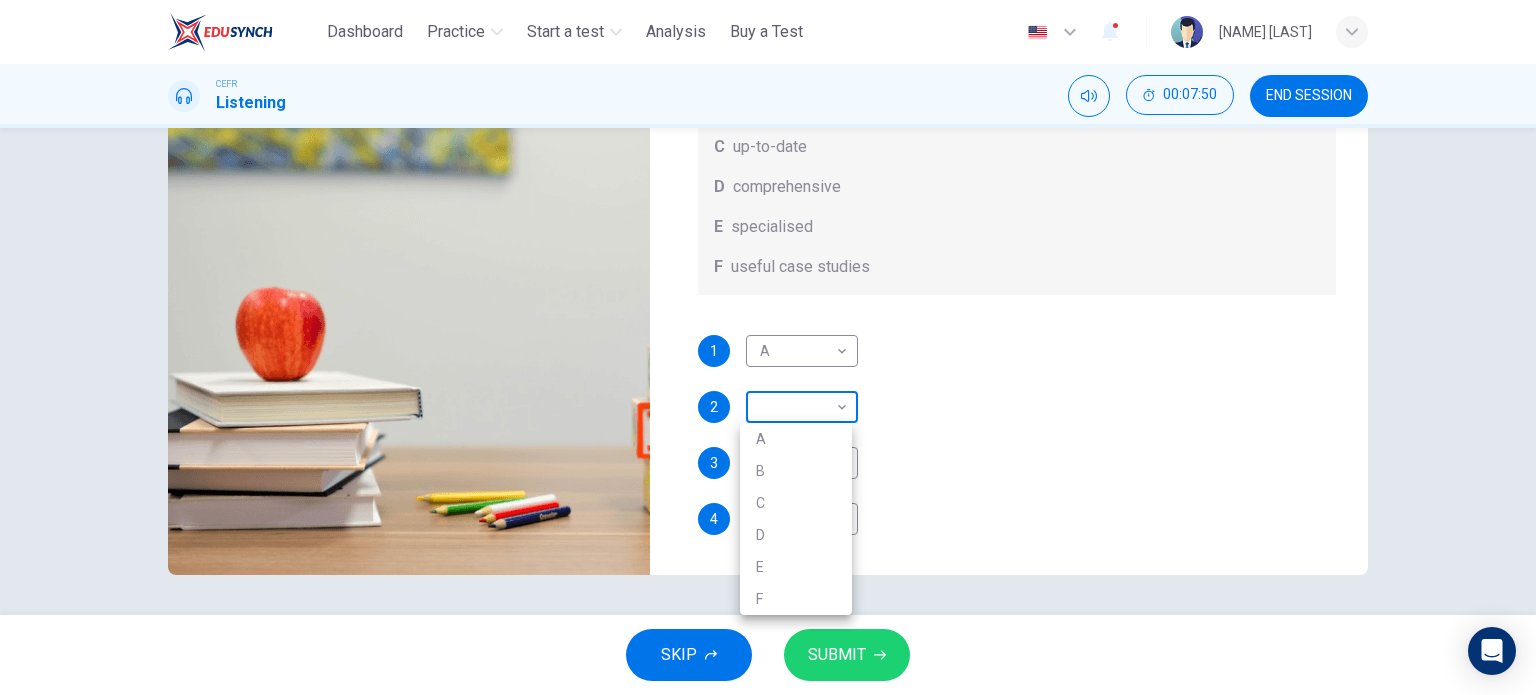 click on "This site uses cookies, as explained in our  Privacy Policy . If you agree to the use of cookies, please click the Accept button and continue to browse our site.   Privacy Policy Accept Dashboard Practice Start a test Analysis Buy a Test English ** ​ NUR ATHIRAH BINTI MOHAMAD NASIR CEFR Listening 00:07:50 END SESSION Question 7 What does Linda think about the books on Matthew’s reading list? Choose FOUR answers from the box and write the correct letter, A-F, next to the questions.
Opinions A helpful illustrations B easy to understand C up-to-date D comprehensive E specialised F useful case studies 1 A * ​ 2 ​ ​ 3 ​ ​ 4 ​ ​ Work Placements 04m 49s SKIP SUBMIT ELTC - EduSynch CEFR Test for Teachers in Malaysia
Dashboard Practice Start a test Analysis Pricing   Notifications 1 © Copyright  2025 A B C D E F" at bounding box center (768, 347) 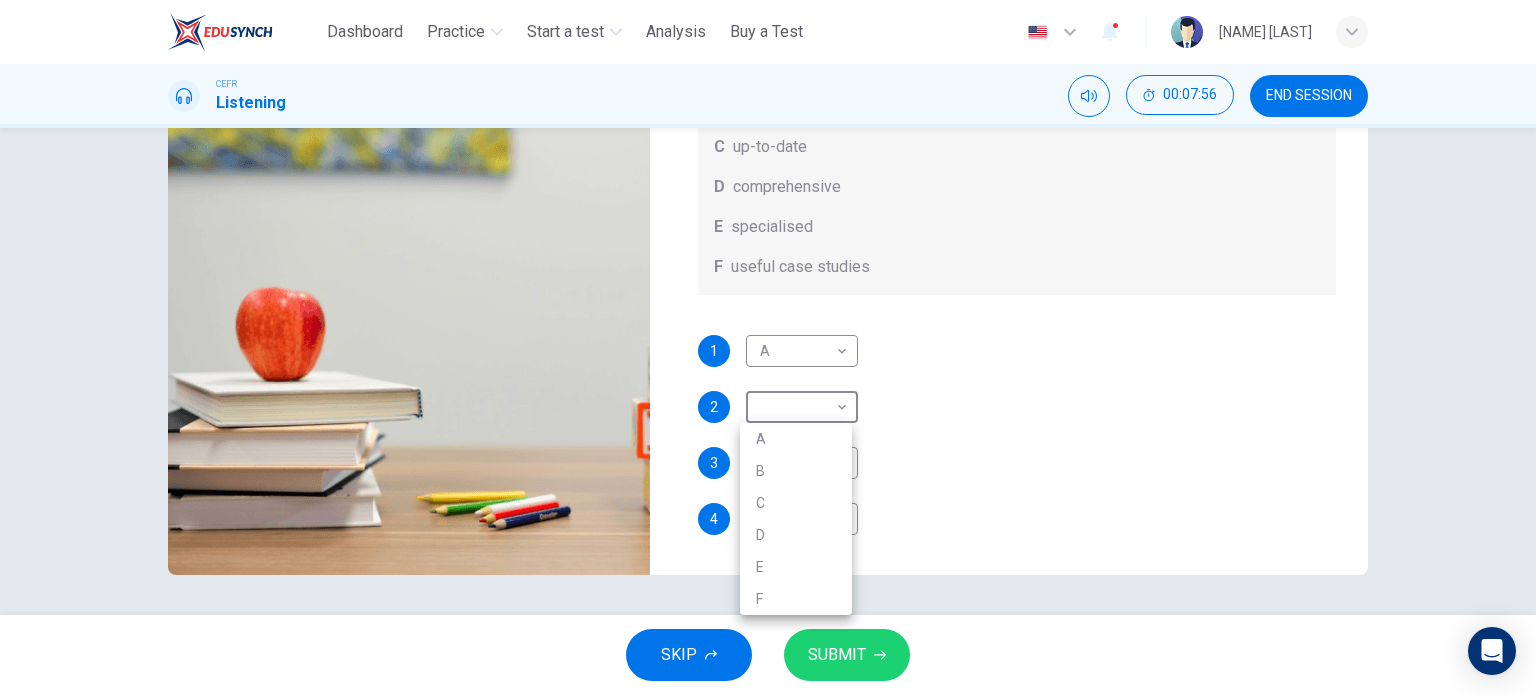click at bounding box center (768, 347) 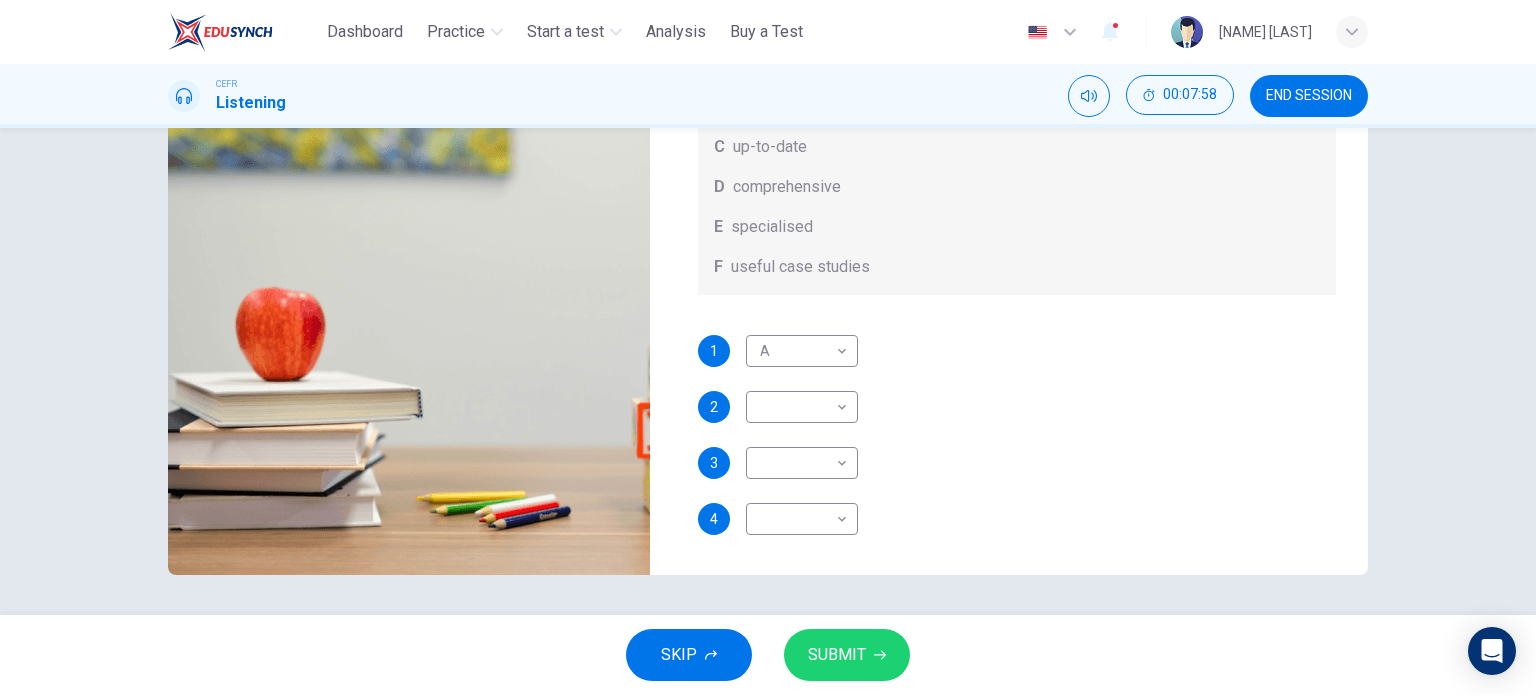 click on "Question 7 What does Linda think about the books on Matthew’s reading list? Choose FOUR answers from the box and write the correct letter, A-F, next to the questions.
Opinions A helpful illustrations B easy to understand C up-to-date D comprehensive E specialised F useful case studies 1 A * ​ 2 ​ ​ 3 ​ ​ 4 ​ ​ Work Placements 04m 49s" at bounding box center [768, 371] 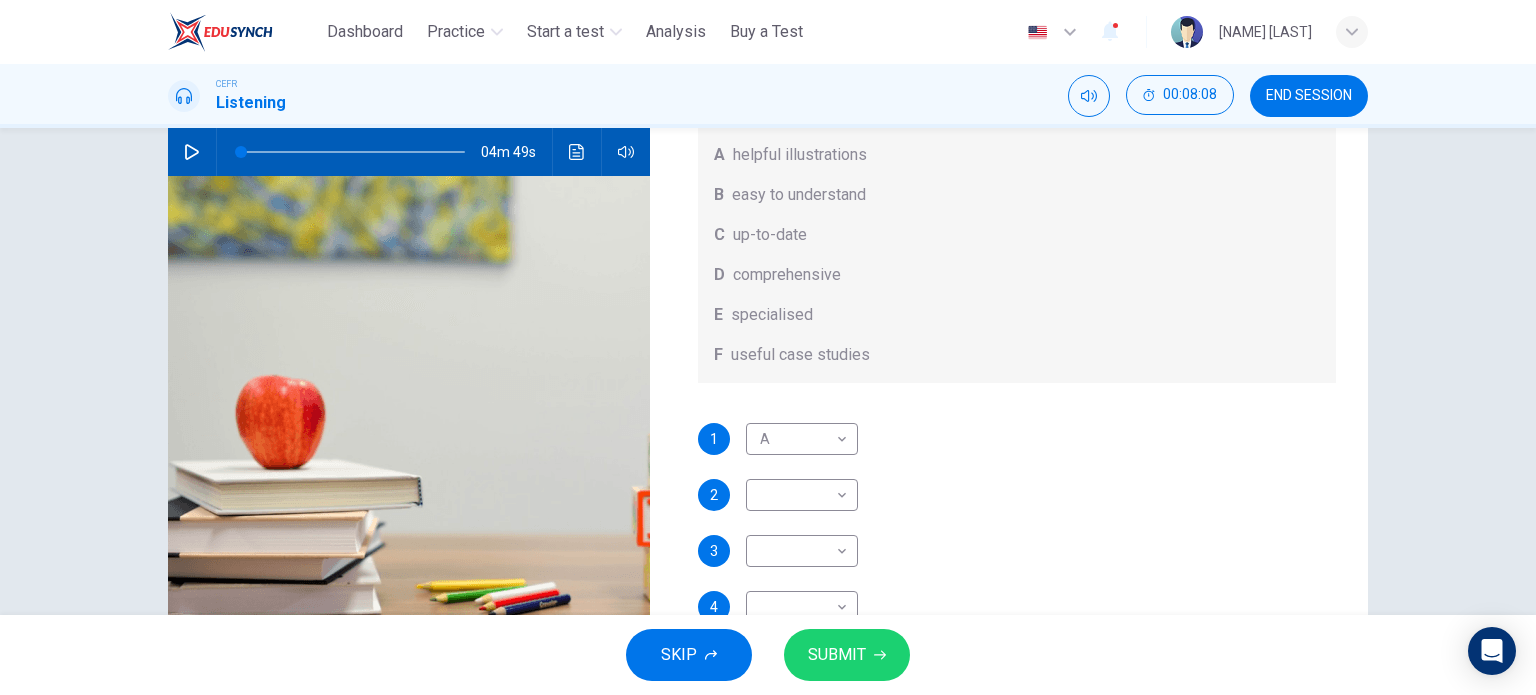 scroll, scrollTop: 203, scrollLeft: 0, axis: vertical 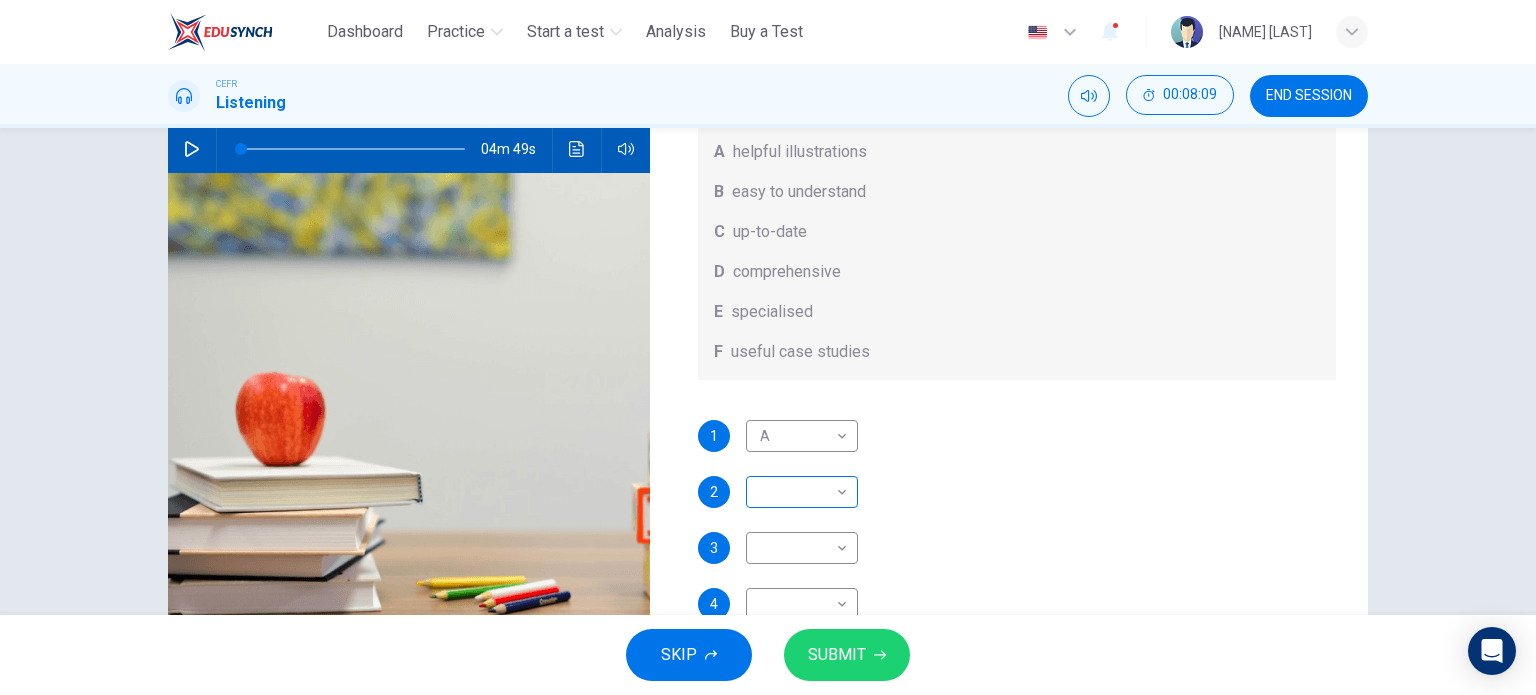 click on "This site uses cookies, as explained in our  Privacy Policy . If you agree to the use of cookies, please click the Accept button and continue to browse our site.   Privacy Policy Accept Dashboard Practice Start a test Analysis Buy a Test English ** ​ NUR ATHIRAH BINTI MOHAMAD NASIR CEFR Listening 00:08:09 END SESSION Question 7 What does Linda think about the books on Matthew’s reading list? Choose FOUR answers from the box and write the correct letter, A-F, next to the questions.
Opinions A helpful illustrations B easy to understand C up-to-date D comprehensive E specialised F useful case studies 1 A * ​ 2 ​ ​ 3 ​ ​ 4 ​ ​ Work Placements 04m 49s SKIP SUBMIT ELTC - EduSynch CEFR Test for Teachers in Malaysia
Dashboard Practice Start a test Analysis Pricing   Notifications 1 © Copyright  2025" at bounding box center [768, 347] 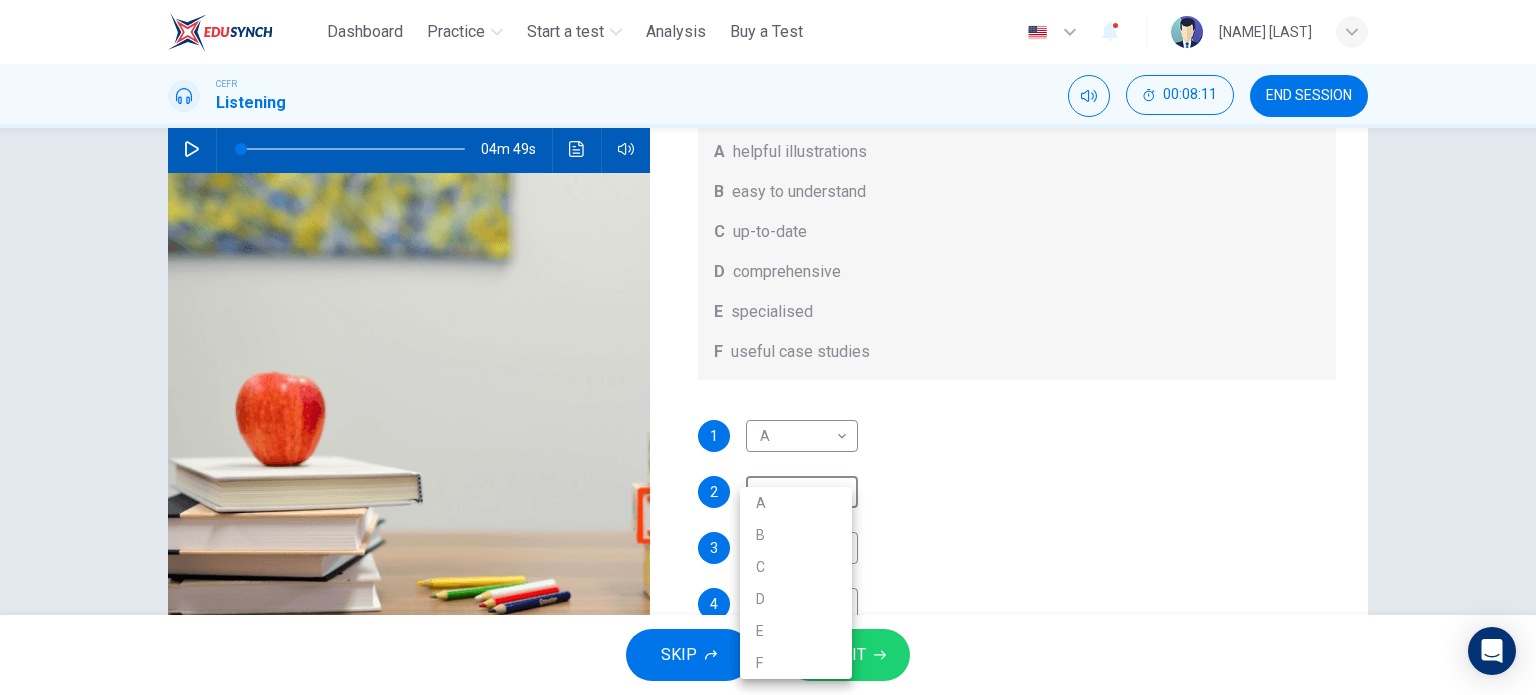 click on "E" at bounding box center [796, 631] 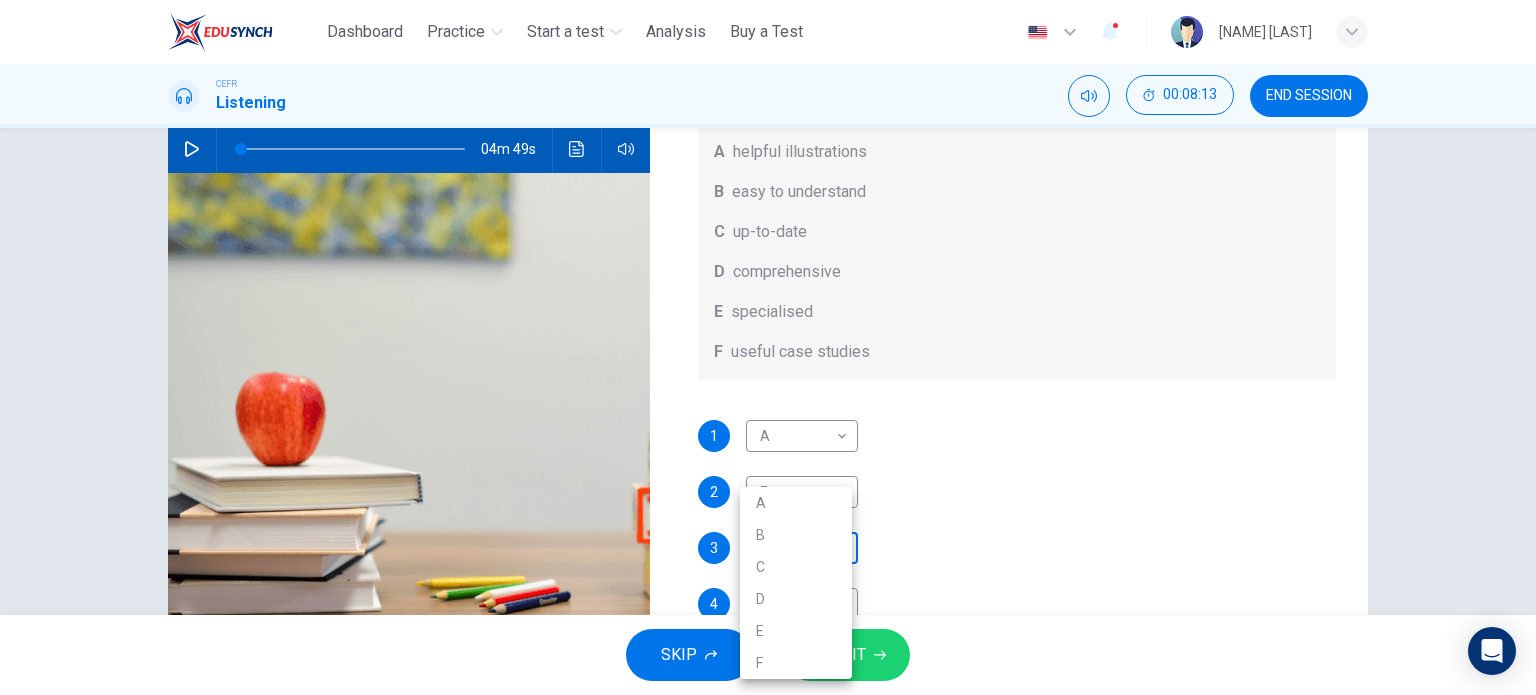 click on "This site uses cookies, as explained in our  Privacy Policy . If you agree to the use of cookies, please click the Accept button and continue to browse our site.   Privacy Policy Accept Dashboard Practice Start a test Analysis Buy a Test English ** ​ NUR ATHIRAH BINTI MOHAMAD NASIR CEFR Listening 00:08:13 END SESSION Question 7 What does Linda think about the books on Matthew’s reading list? Choose FOUR answers from the box and write the correct letter, A-F, next to the questions.
Opinions A helpful illustrations B easy to understand C up-to-date D comprehensive E specialised F useful case studies 1 A * ​ 2 E * ​ 3 ​ ​ 4 ​ ​ Work Placements 04m 49s SKIP SUBMIT ELTC - EduSynch CEFR Test for Teachers in Malaysia
Dashboard Practice Start a test Analysis Pricing   Notifications 1 © Copyright  2025 A B C D E F" at bounding box center [768, 347] 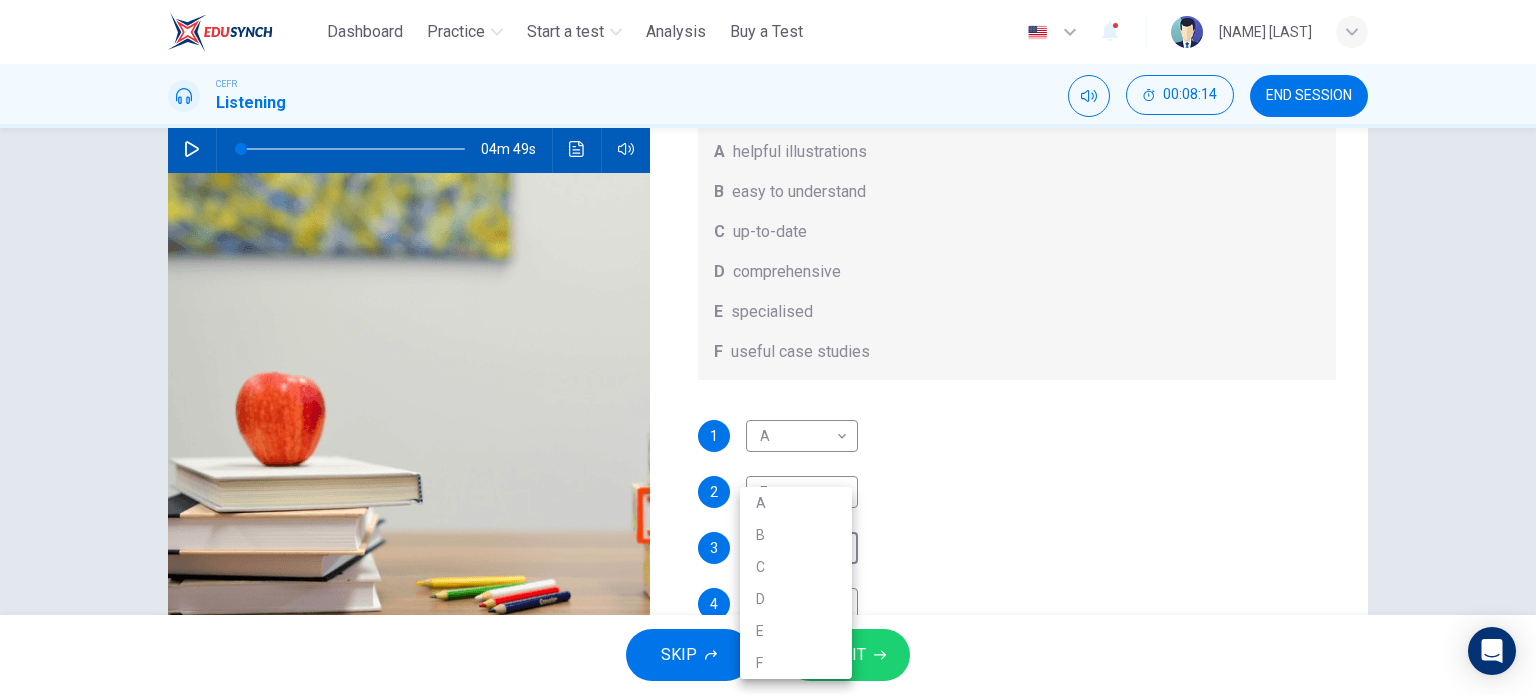 click on "F" at bounding box center [796, 663] 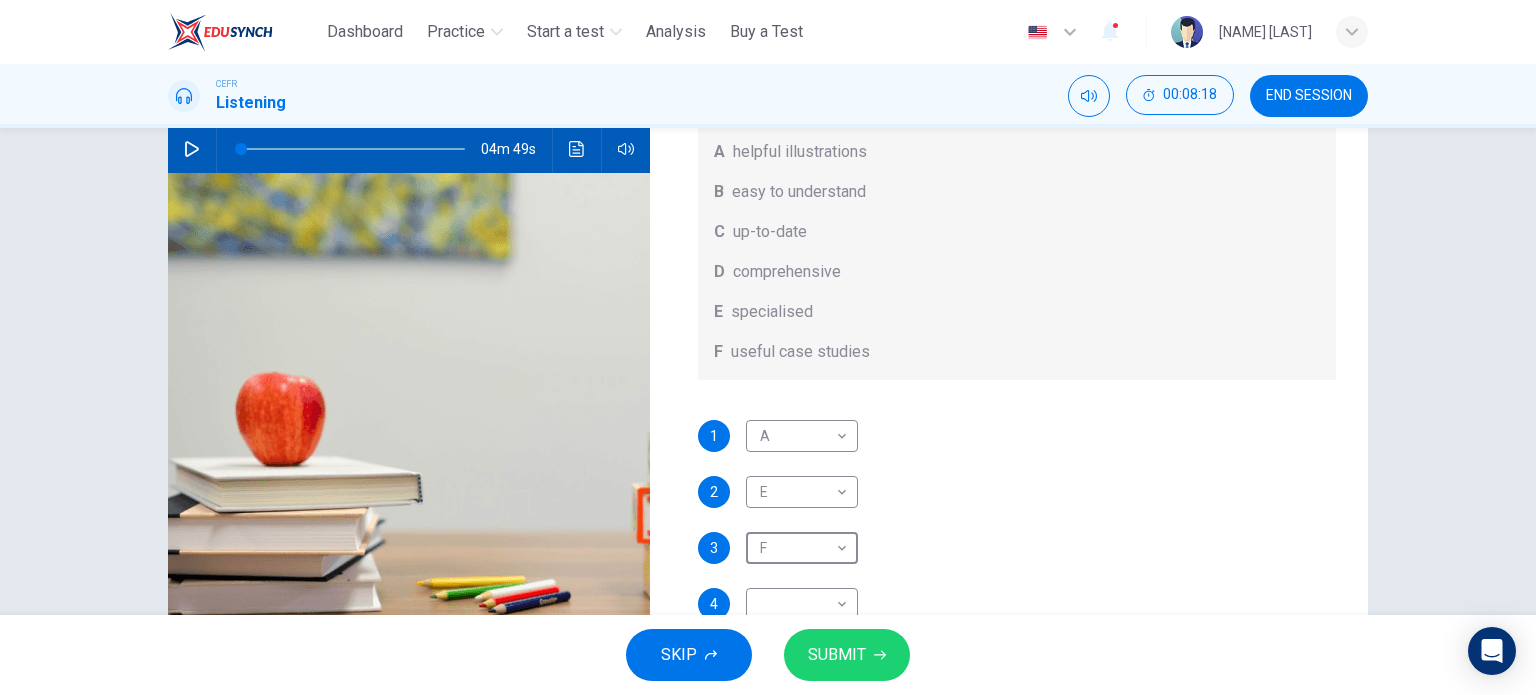 scroll, scrollTop: 112, scrollLeft: 0, axis: vertical 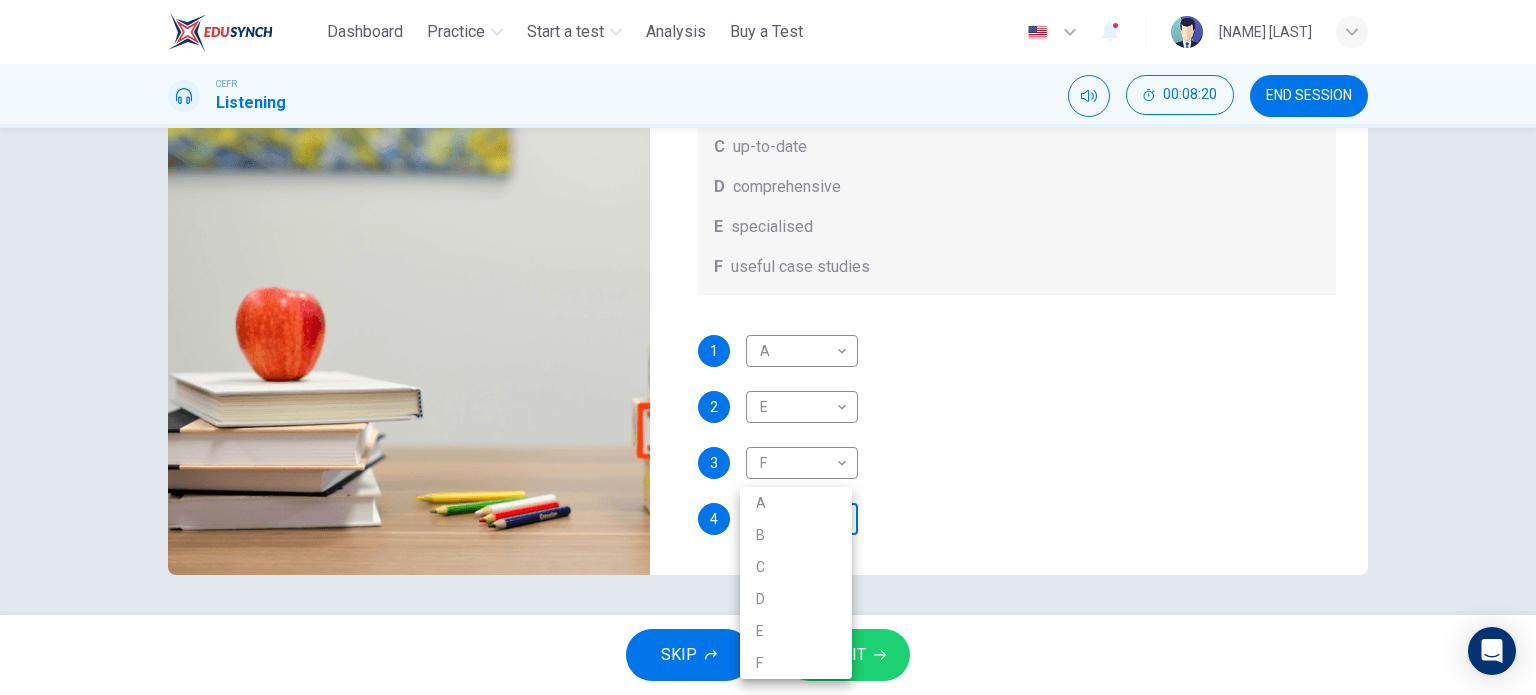 click on "This site uses cookies, as explained in our  Privacy Policy . If you agree to the use of cookies, please click the Accept button and continue to browse our site.   Privacy Policy Accept Dashboard Practice Start a test Analysis Buy a Test English ** ​ NUR ATHIRAH BINTI MOHAMAD NASIR CEFR Listening 00:08:20 END SESSION Question 7 What does Linda think about the books on Matthew’s reading list? Choose FOUR answers from the box and write the correct letter, A-F, next to the questions.
Opinions A helpful illustrations B easy to understand C up-to-date D comprehensive E specialised F useful case studies 1 A * ​ 2 E * ​ 3 F * ​ 4 ​ ​ Work Placements 04m 49s SKIP SUBMIT ELTC - EduSynch CEFR Test for Teachers in Malaysia
Dashboard Practice Start a test Analysis Pricing   Notifications 1 © Copyright  2025 A B C D E F" at bounding box center (768, 347) 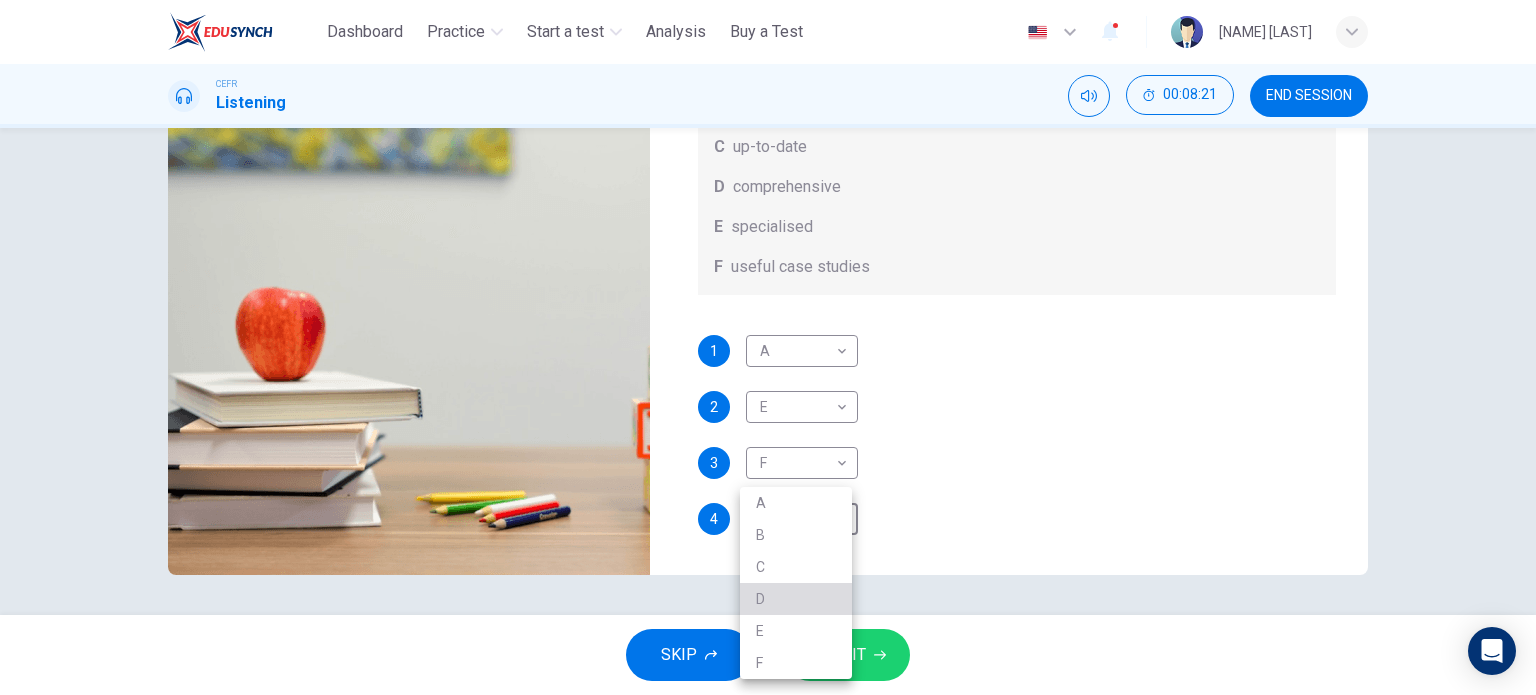 click on "D" at bounding box center (796, 599) 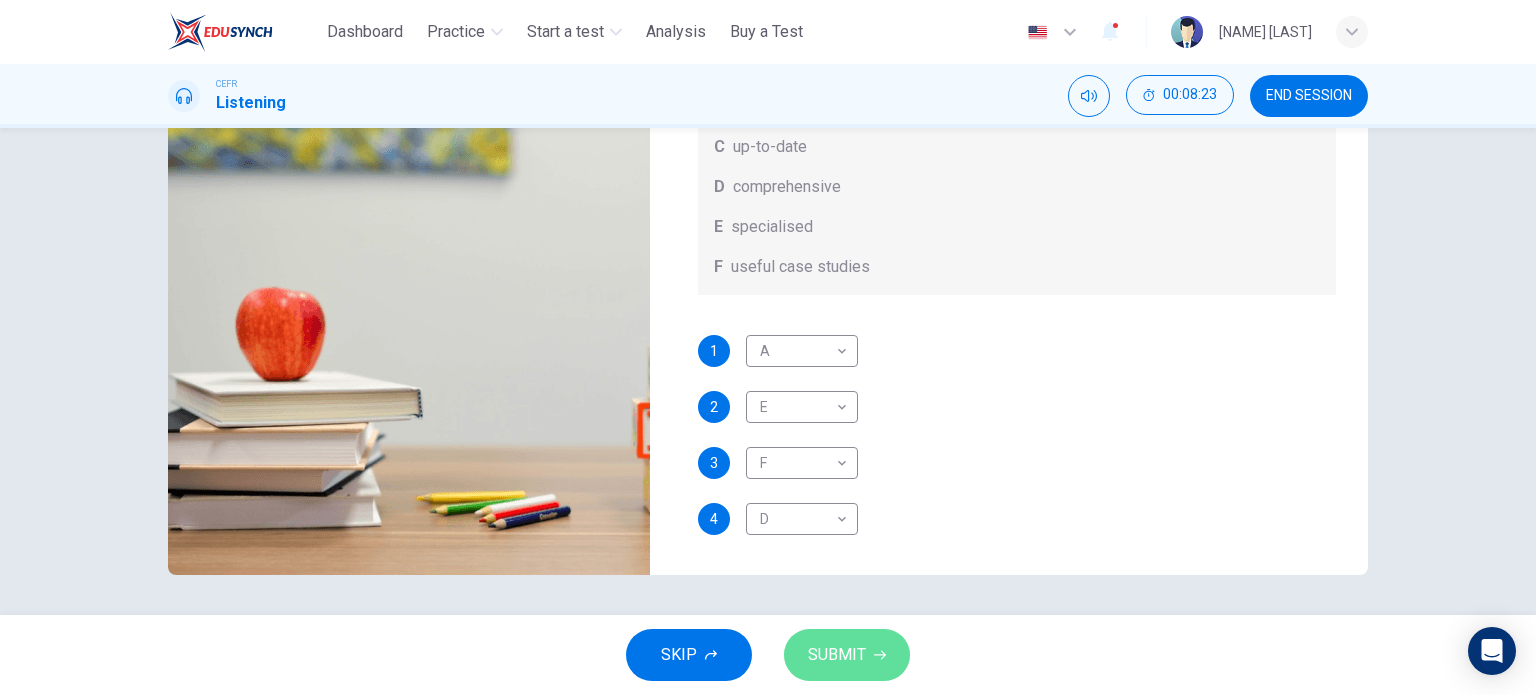 click 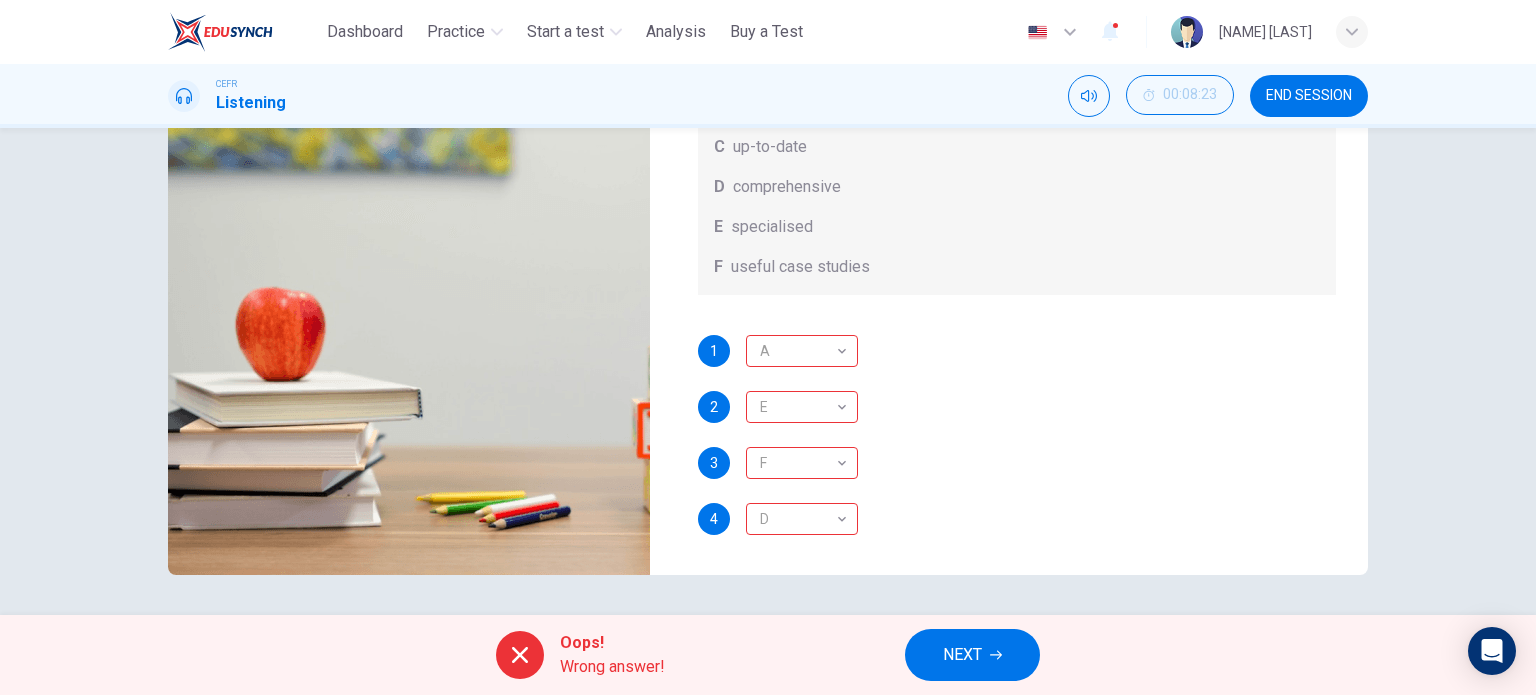 scroll, scrollTop: 0, scrollLeft: 0, axis: both 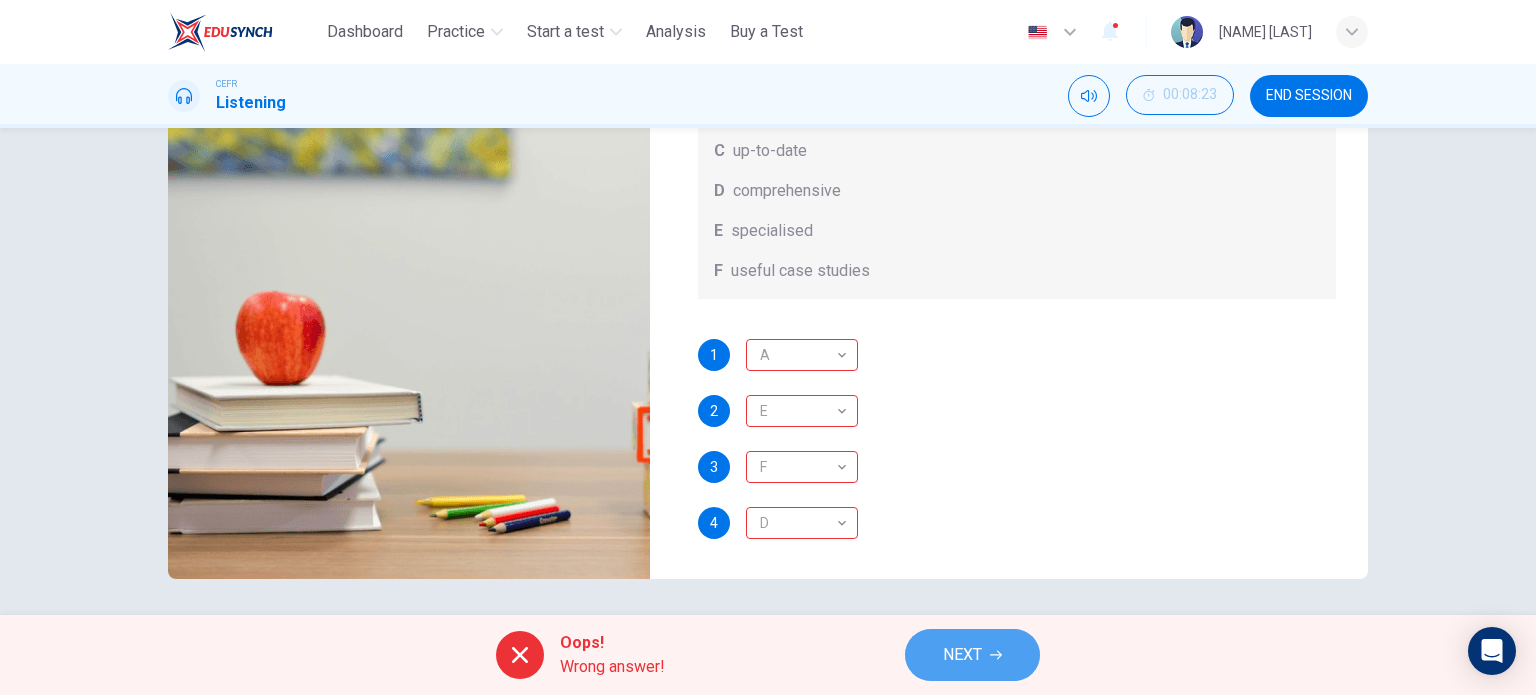 click on "NEXT" at bounding box center (972, 655) 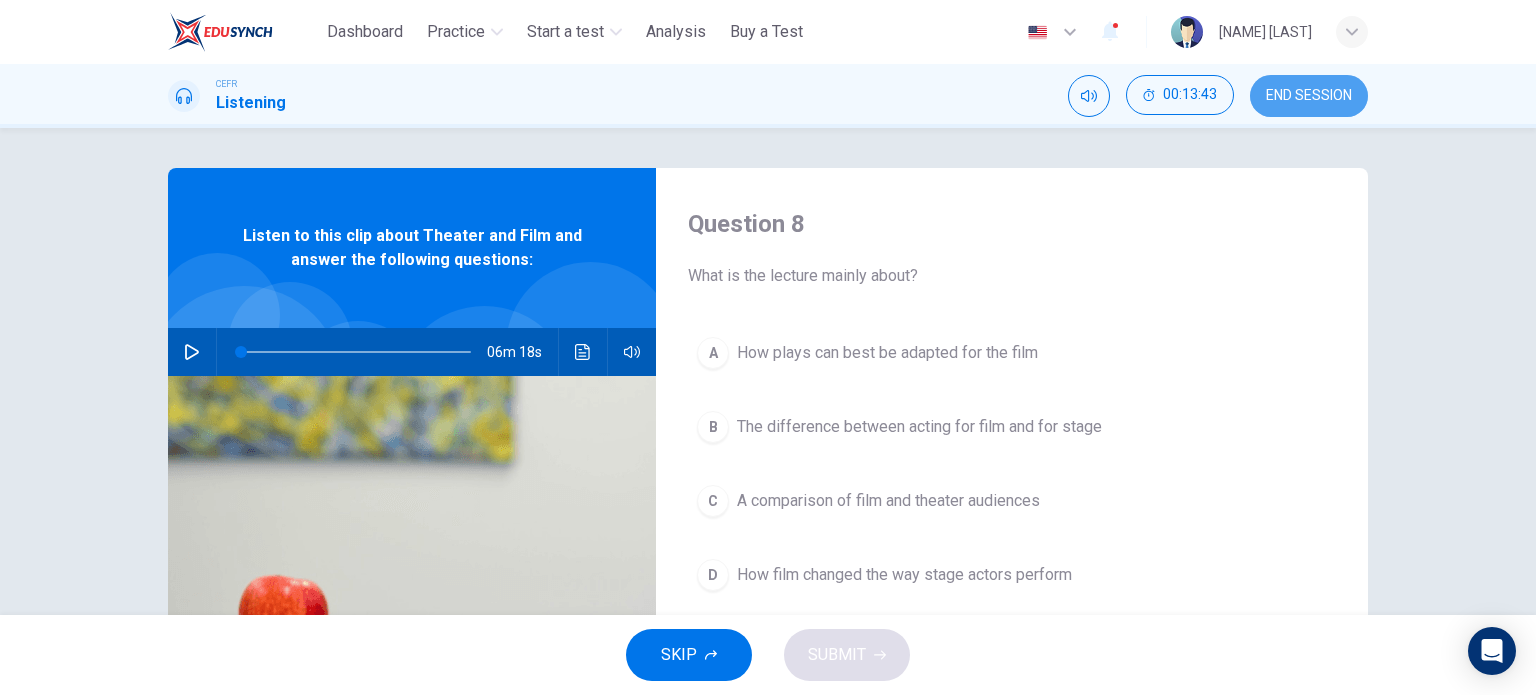 click on "END SESSION" at bounding box center (1309, 96) 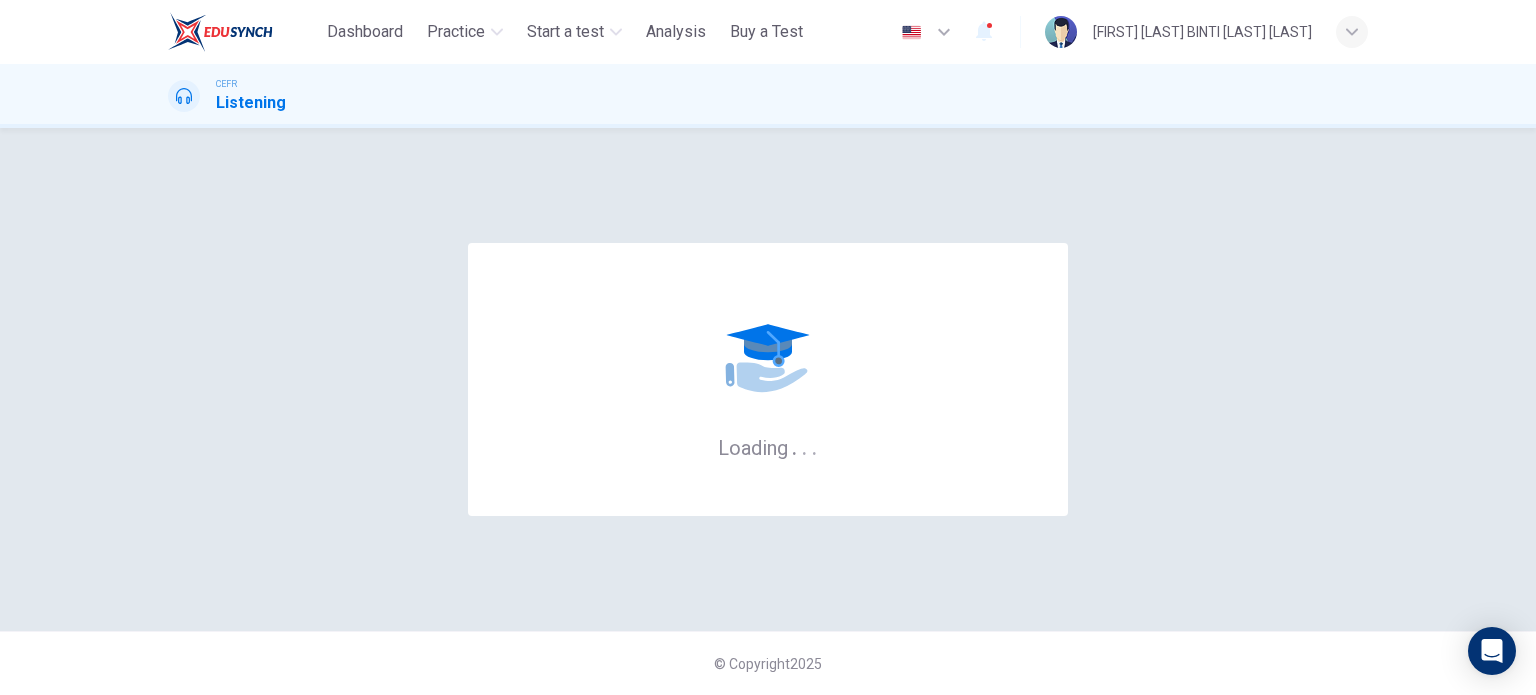 scroll, scrollTop: 0, scrollLeft: 0, axis: both 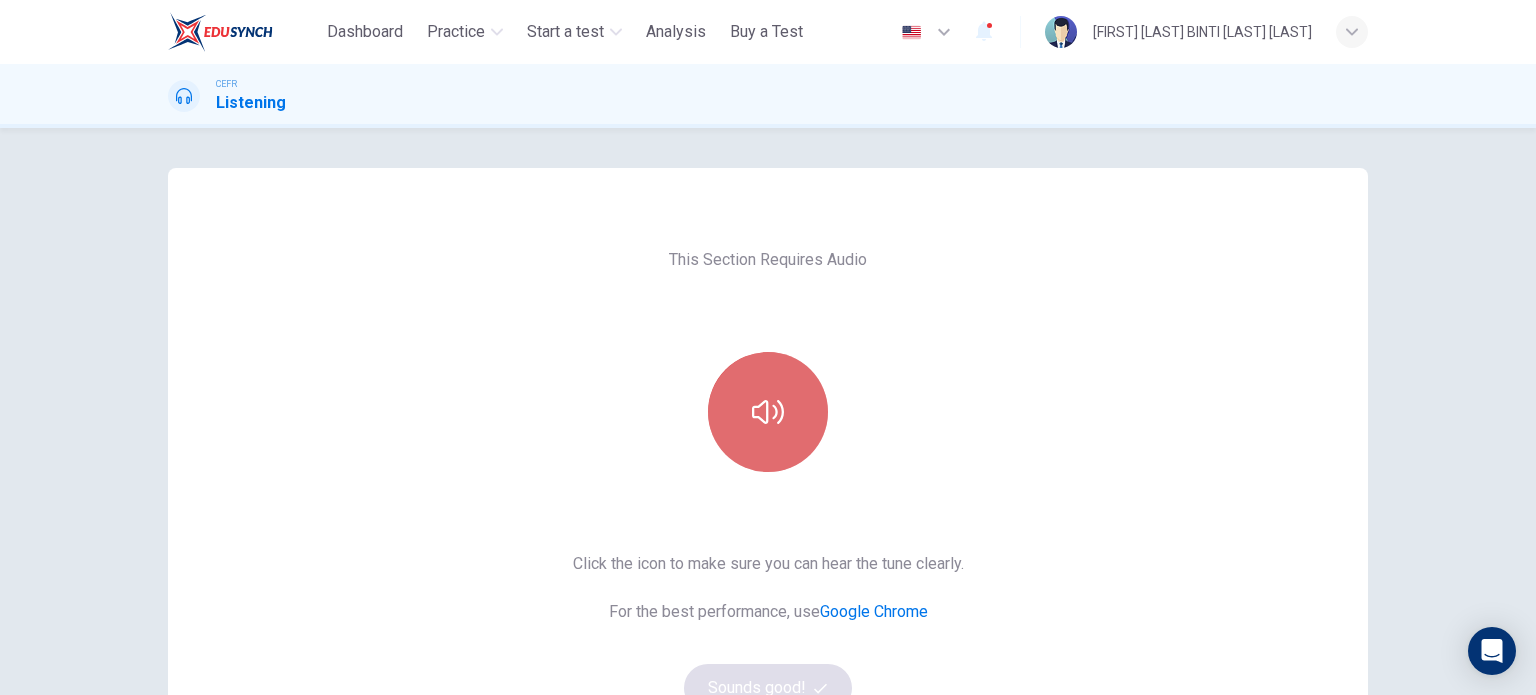 click at bounding box center (768, 412) 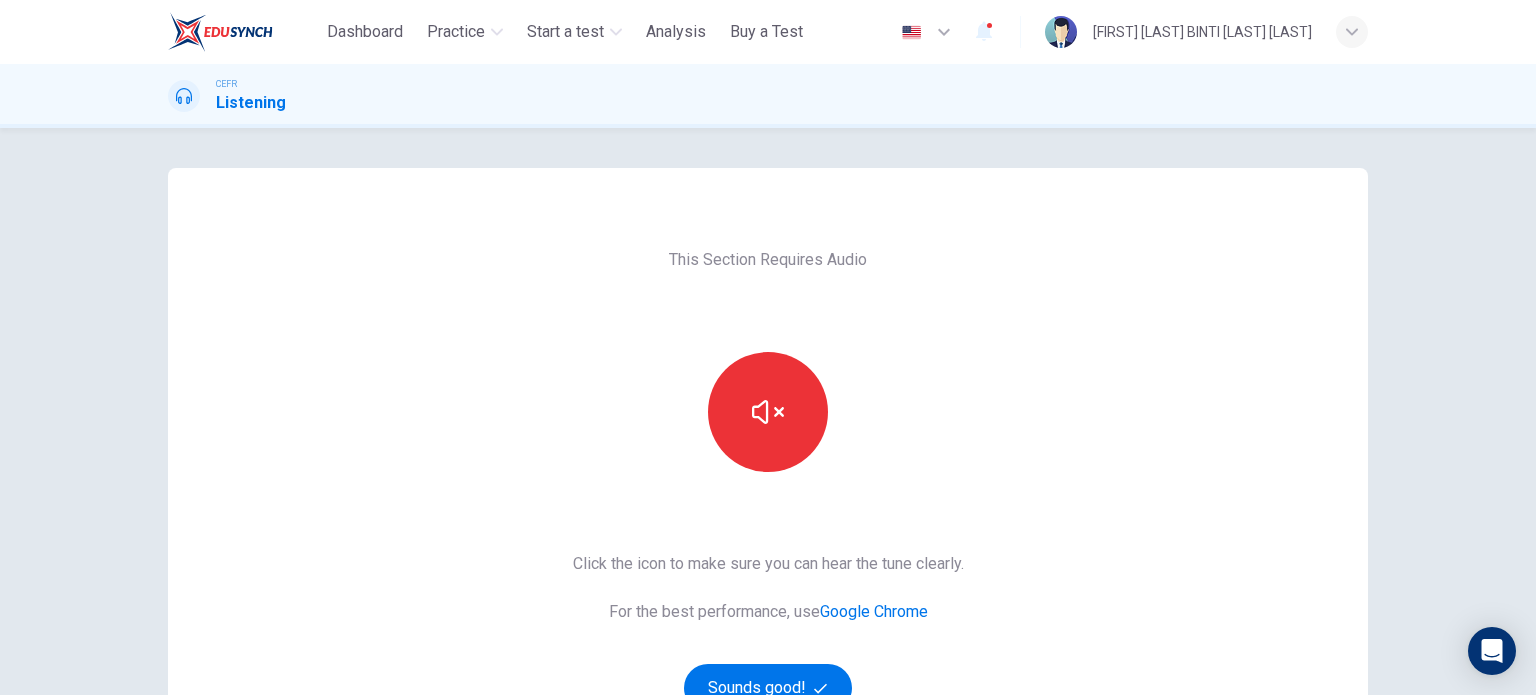 scroll, scrollTop: 148, scrollLeft: 0, axis: vertical 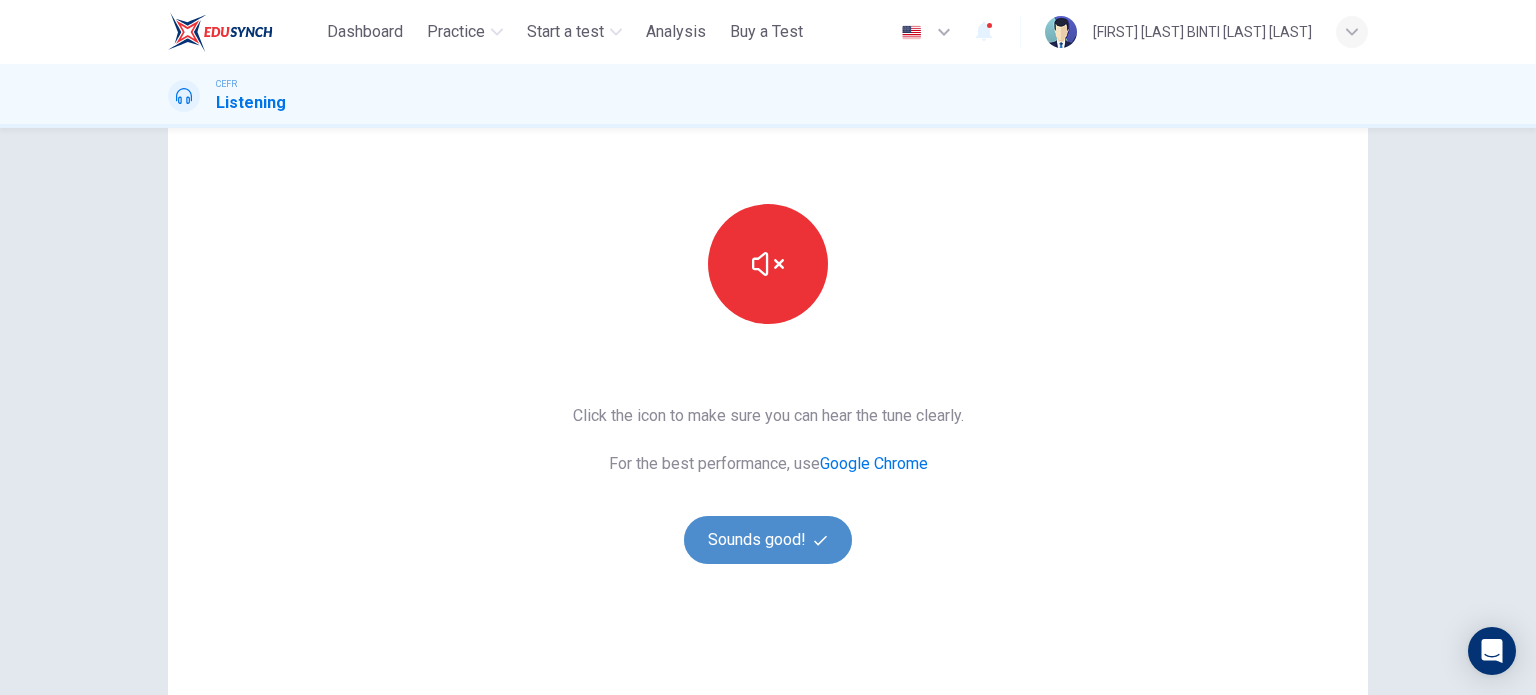 click on "Sounds good!" at bounding box center [768, 540] 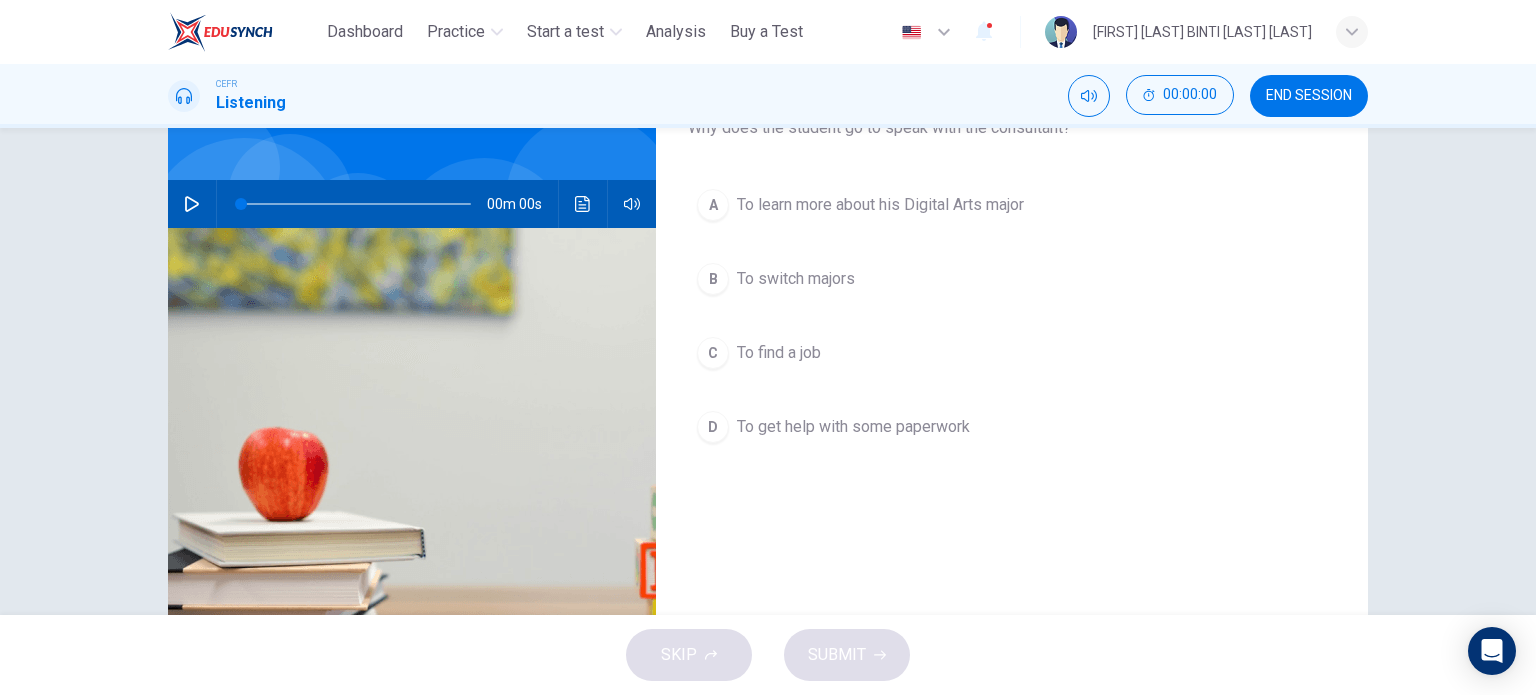 scroll, scrollTop: 46, scrollLeft: 0, axis: vertical 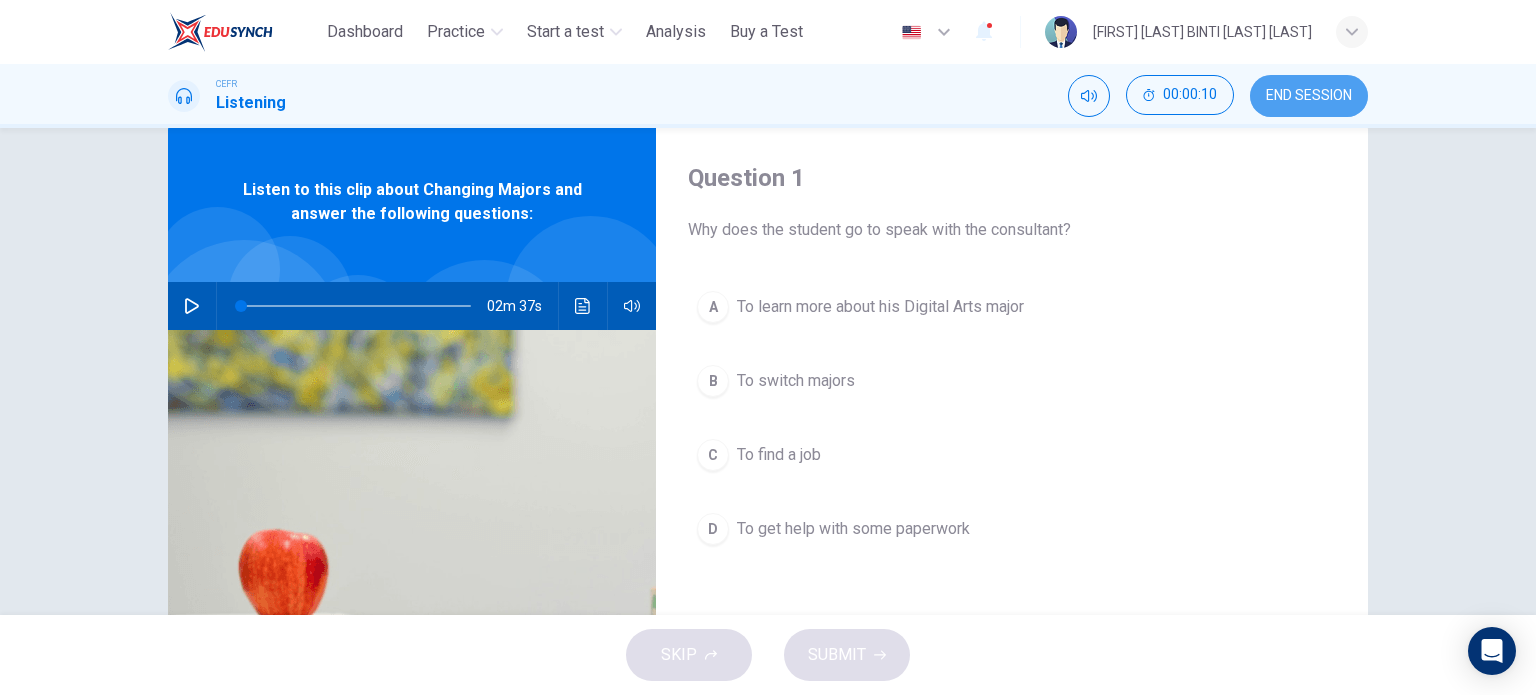 click on "END SESSION" at bounding box center (1309, 96) 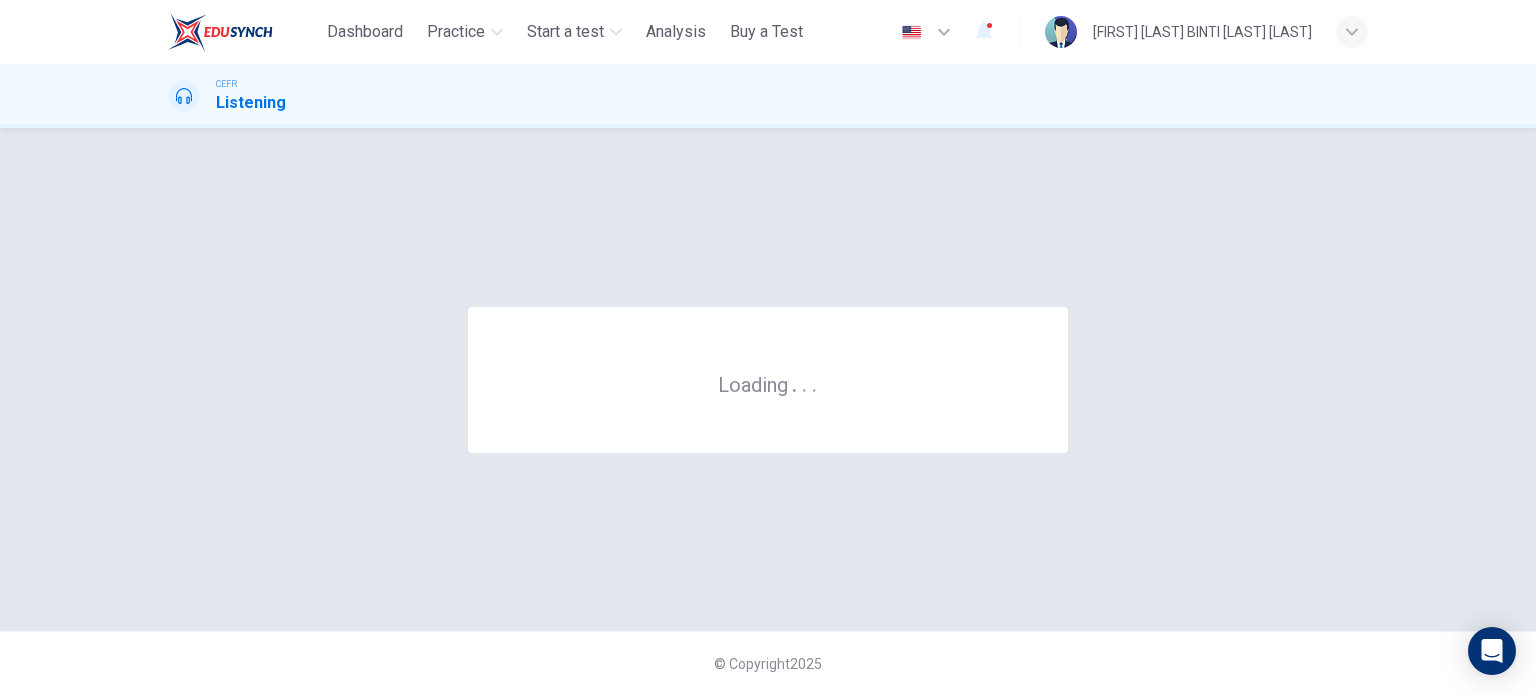 scroll, scrollTop: 0, scrollLeft: 0, axis: both 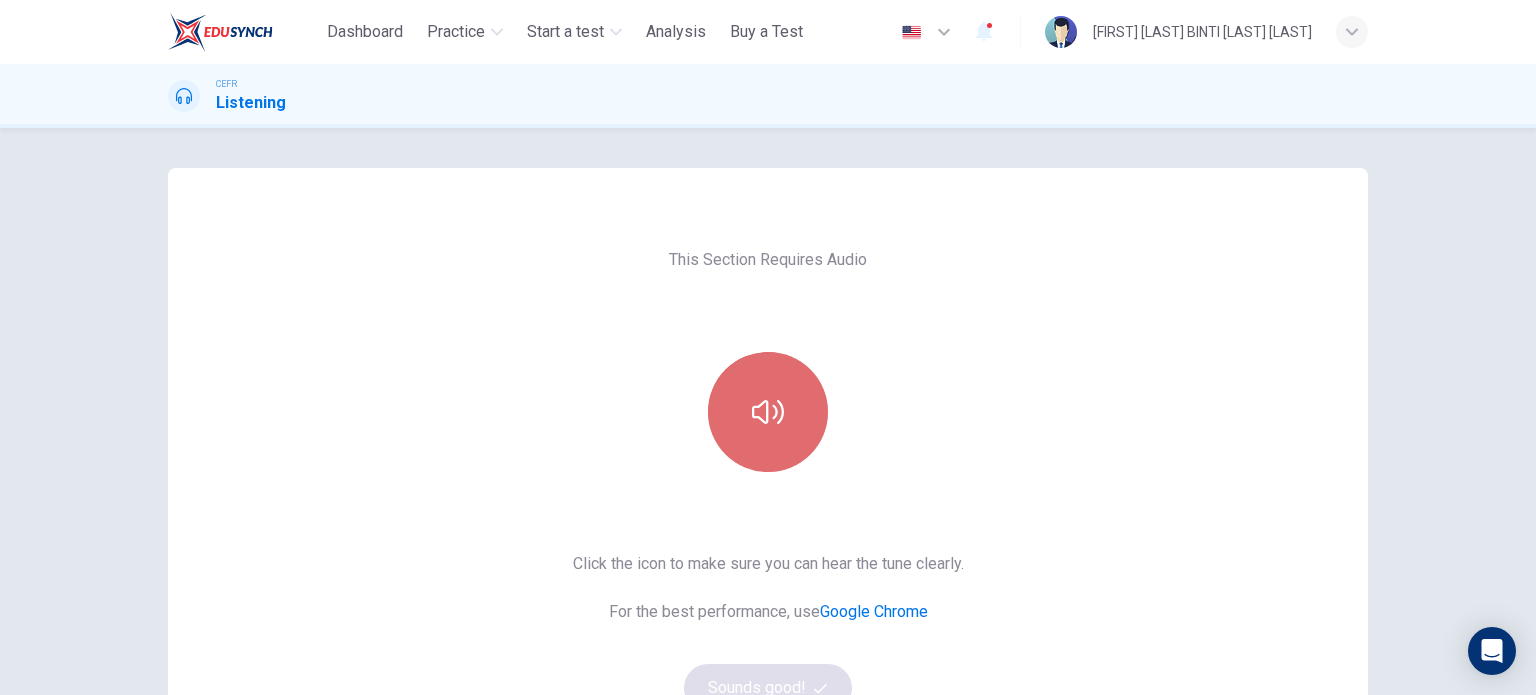 click 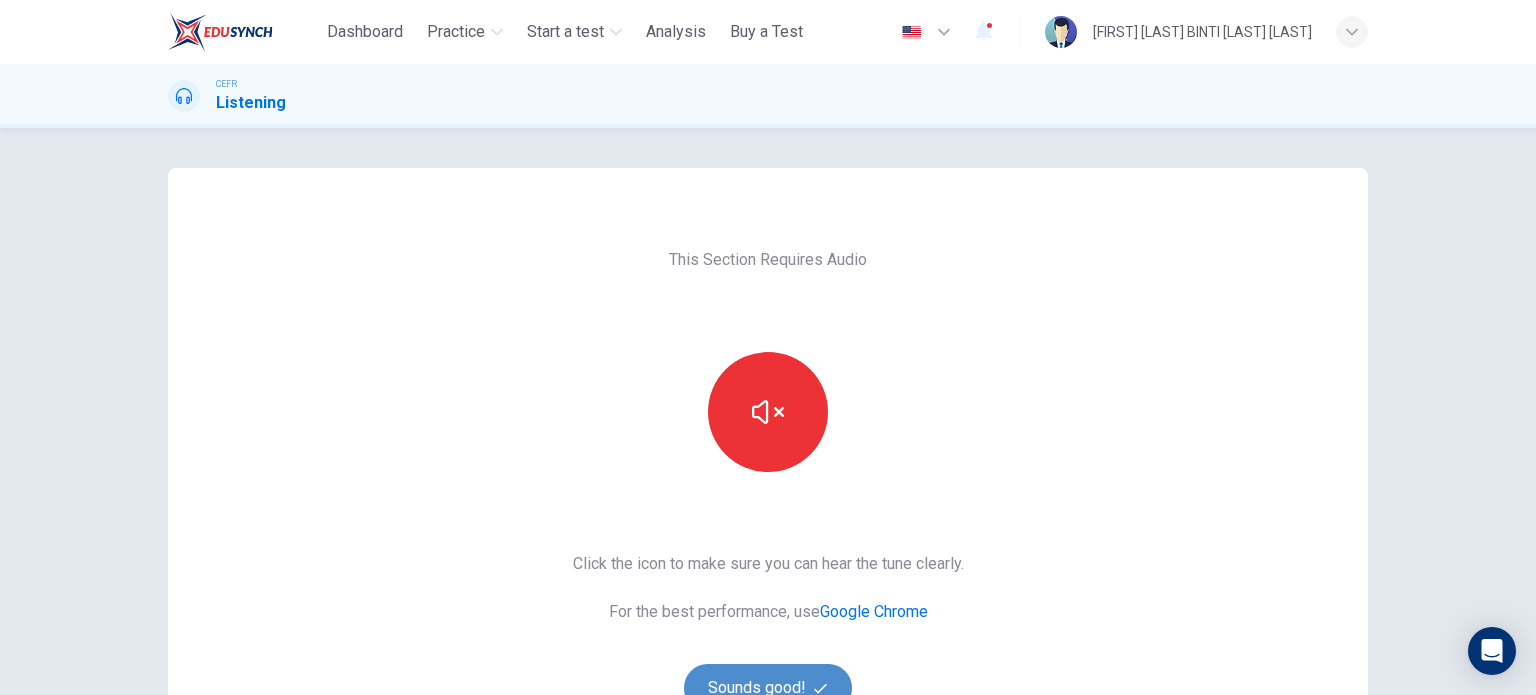 click on "Sounds good!" at bounding box center [768, 688] 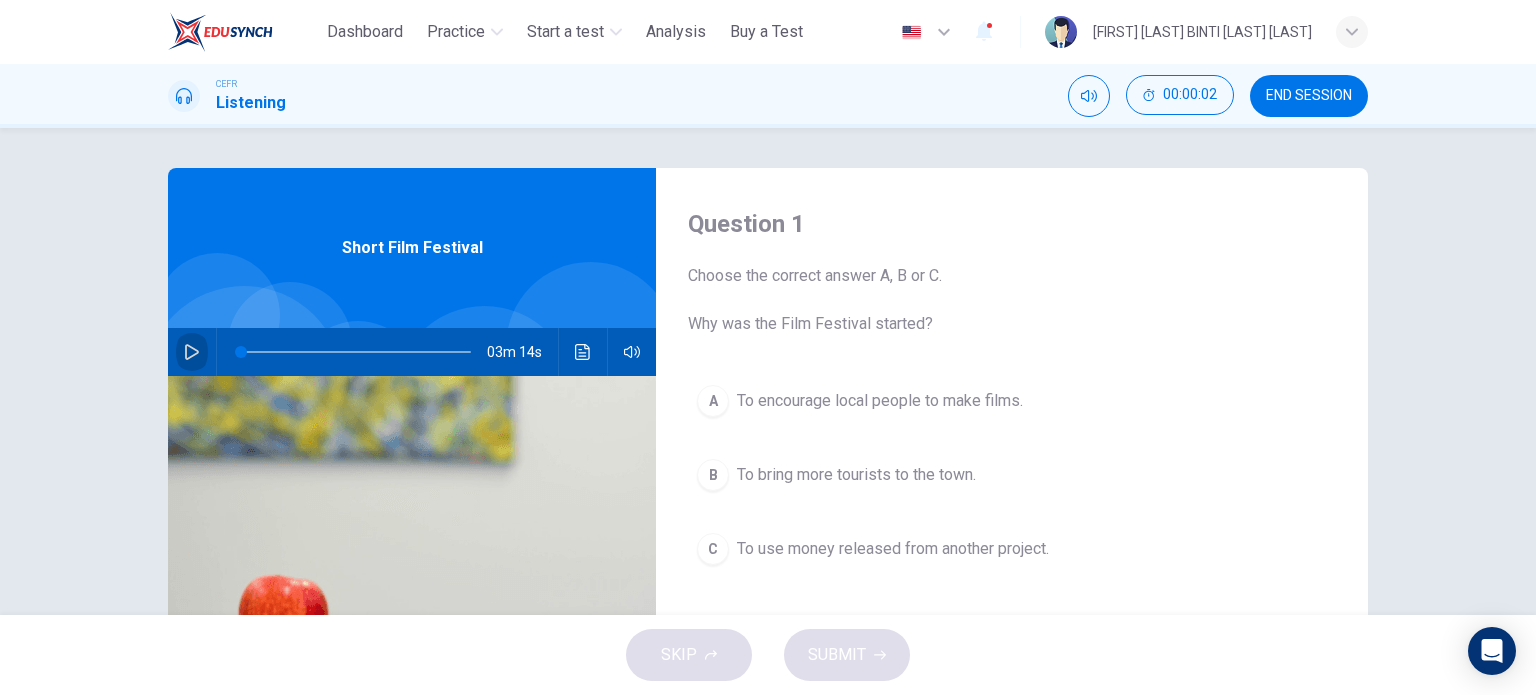 click at bounding box center [192, 352] 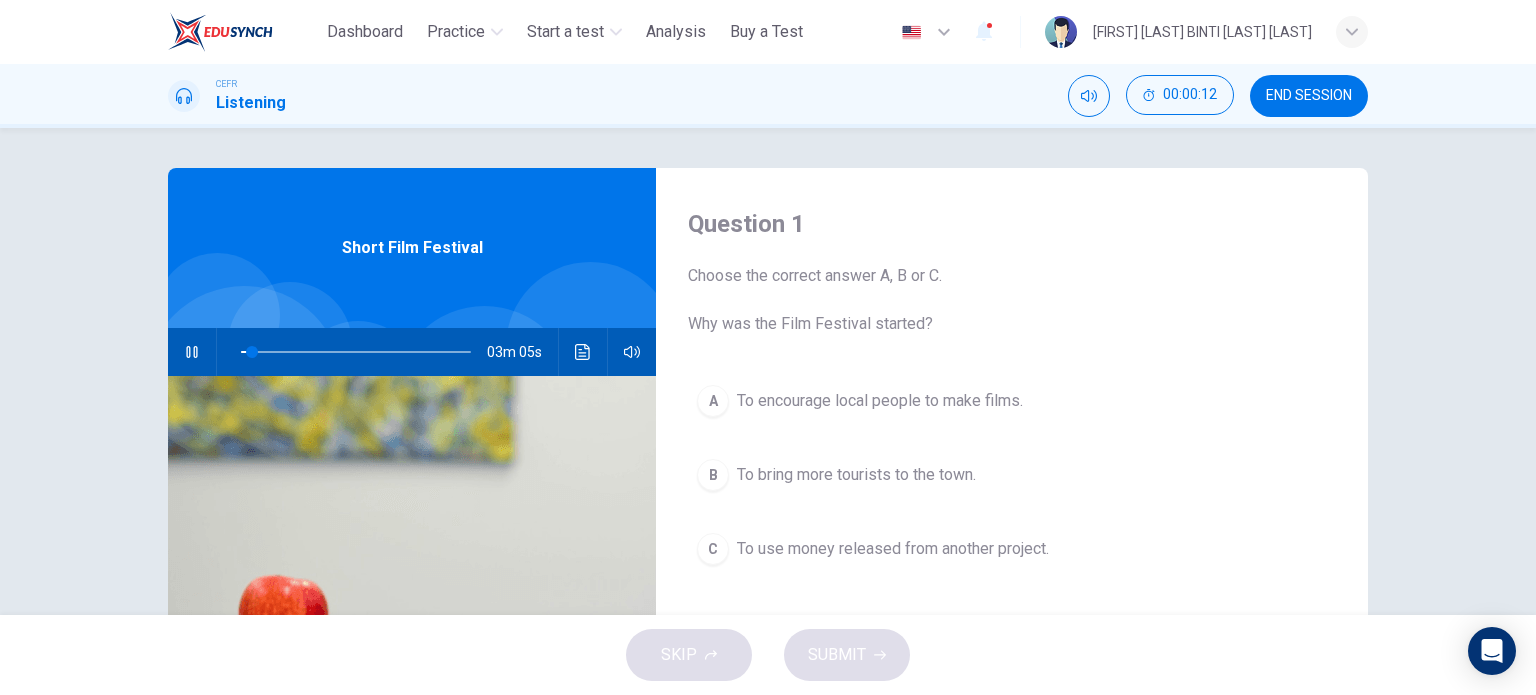 type on "*" 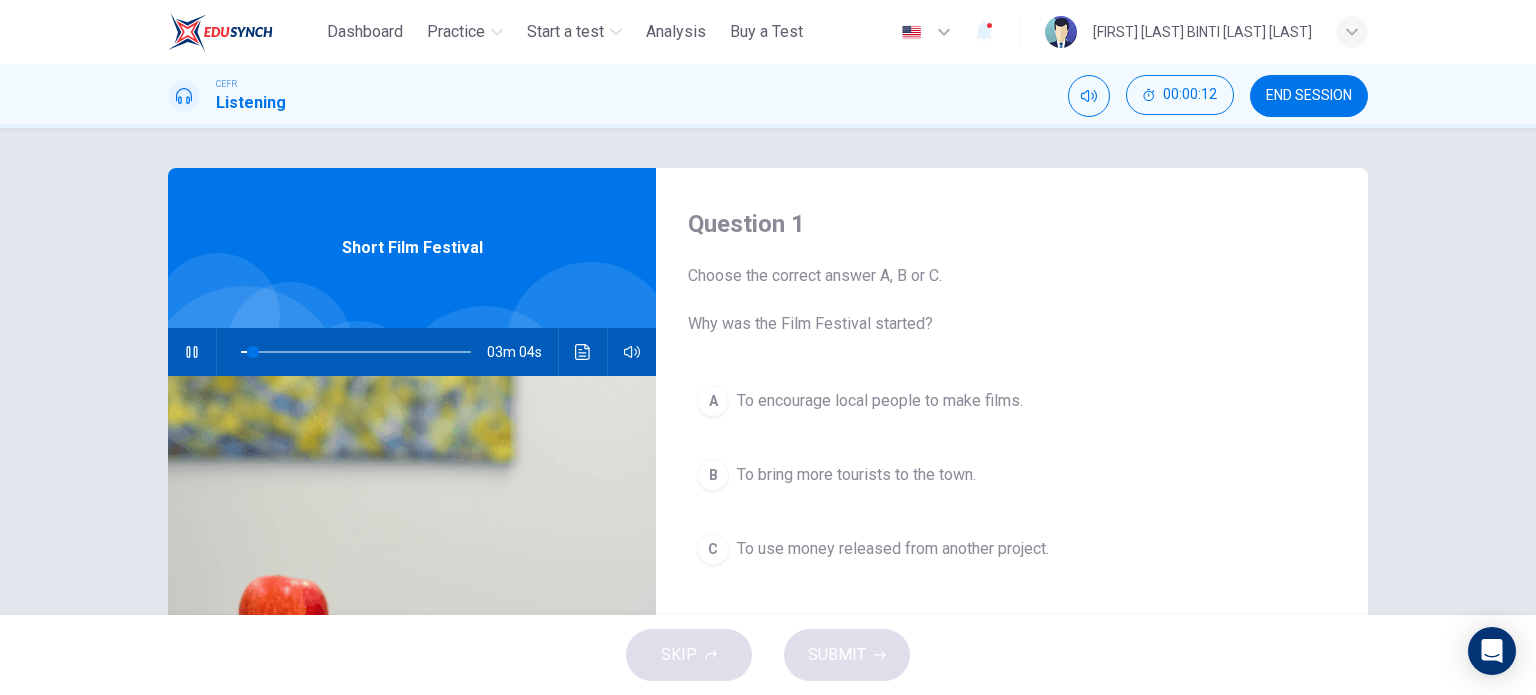 type 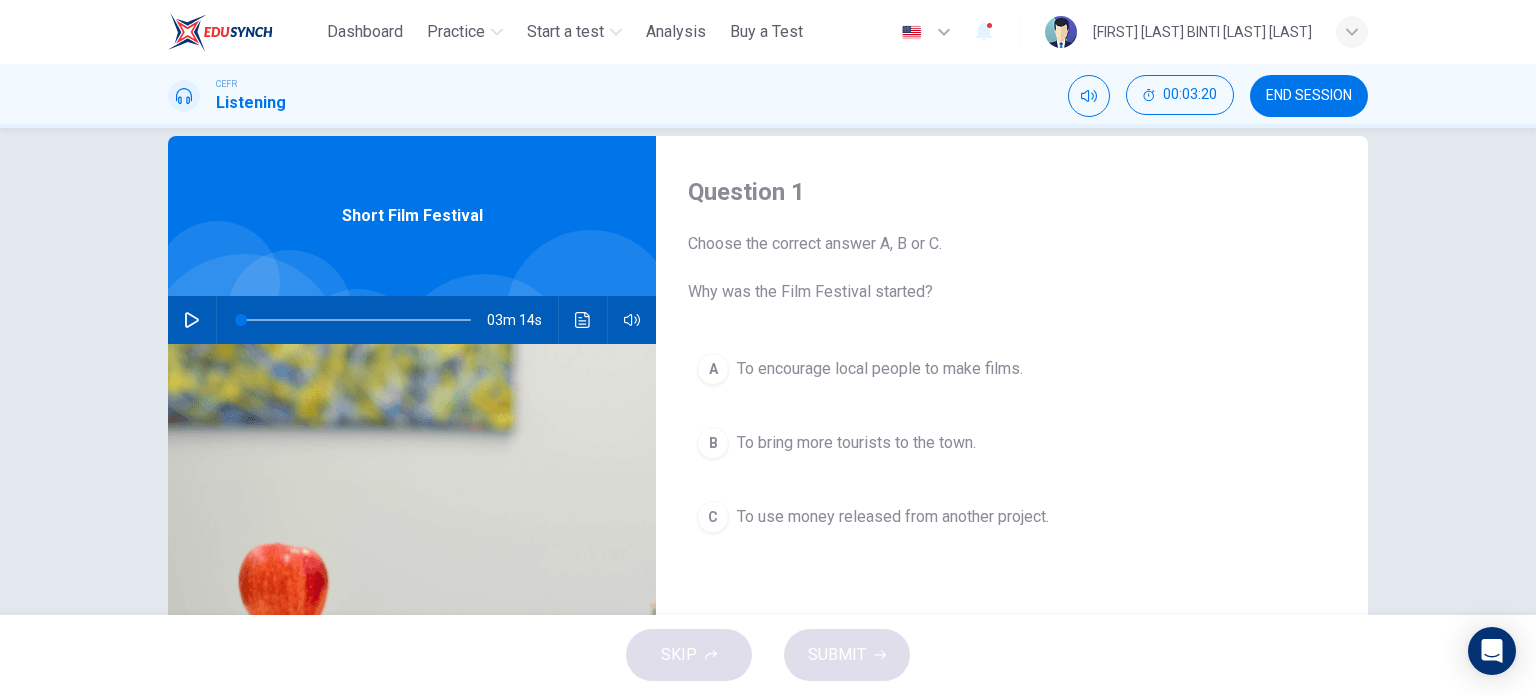 scroll, scrollTop: 39, scrollLeft: 0, axis: vertical 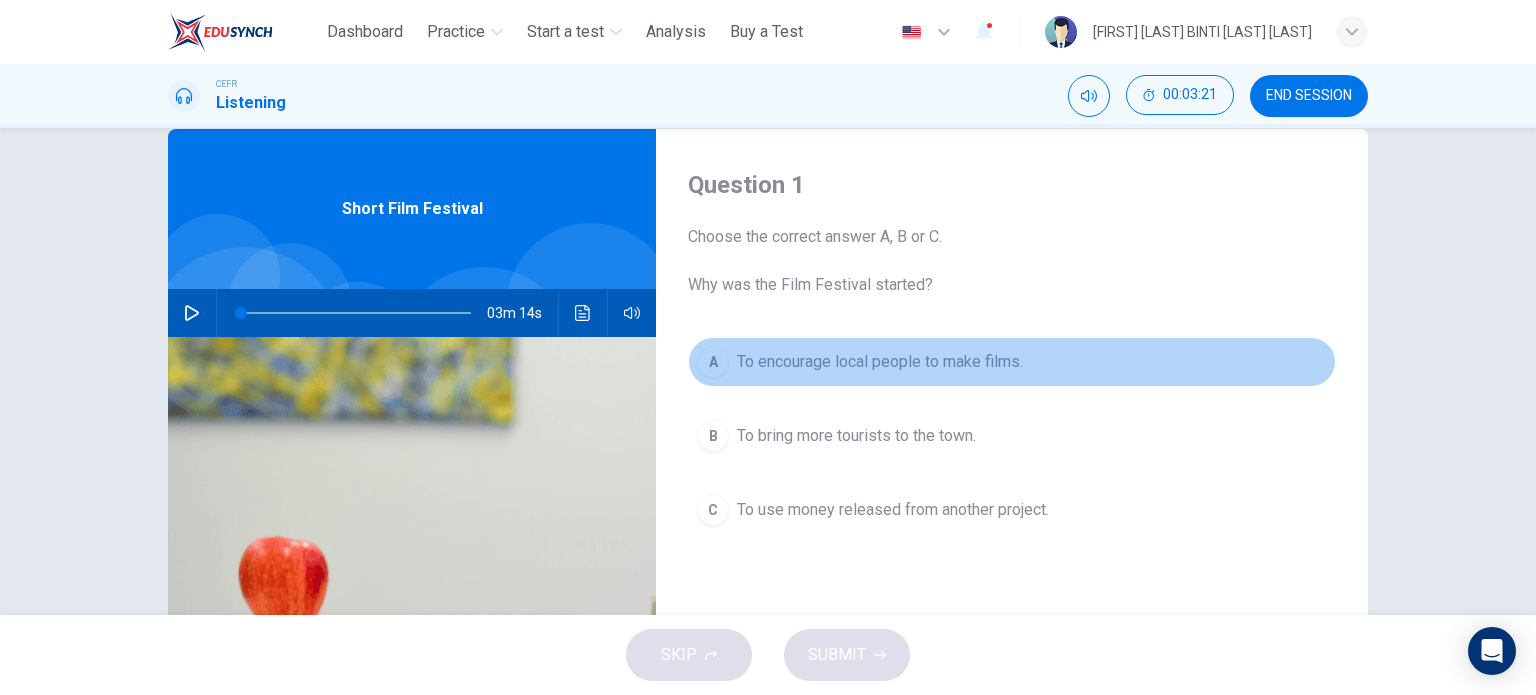 click on "To encourage local people to make films." at bounding box center (880, 362) 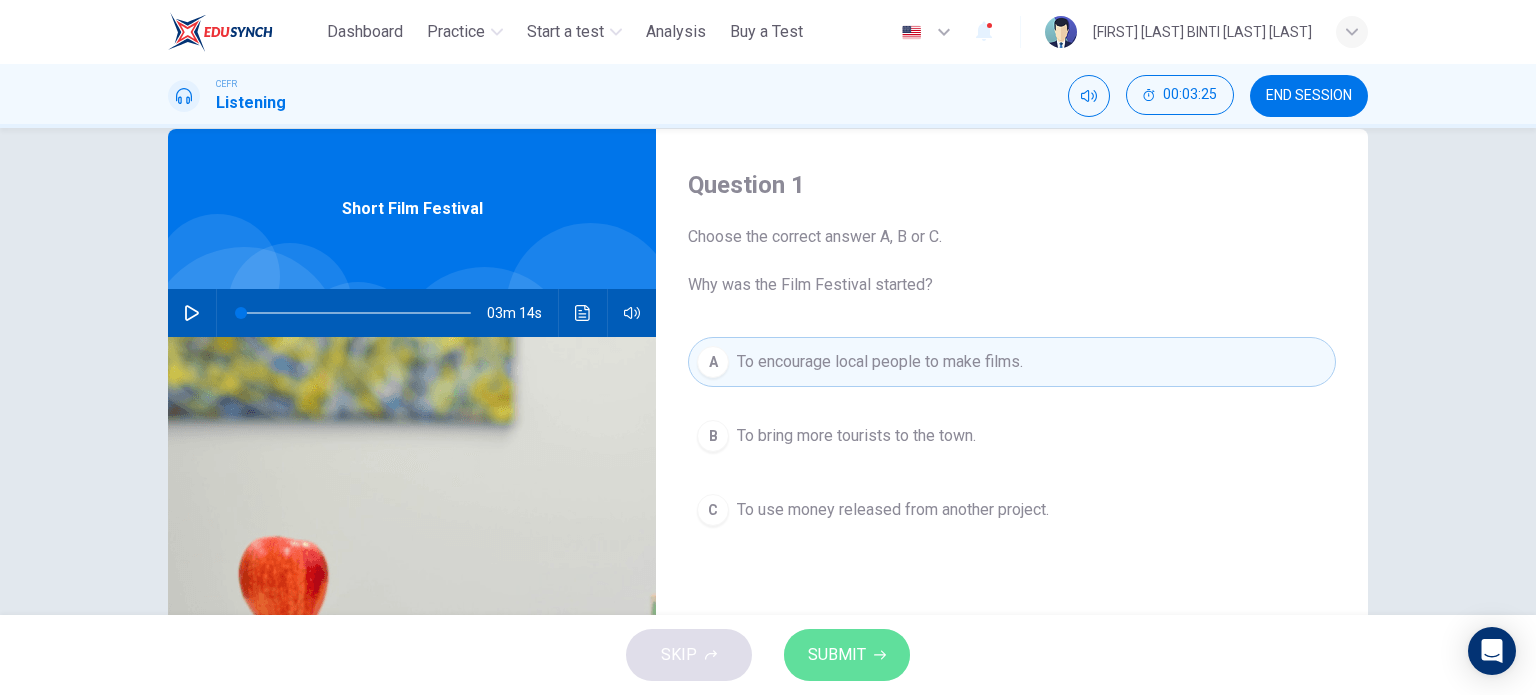 click on "SUBMIT" at bounding box center [837, 655] 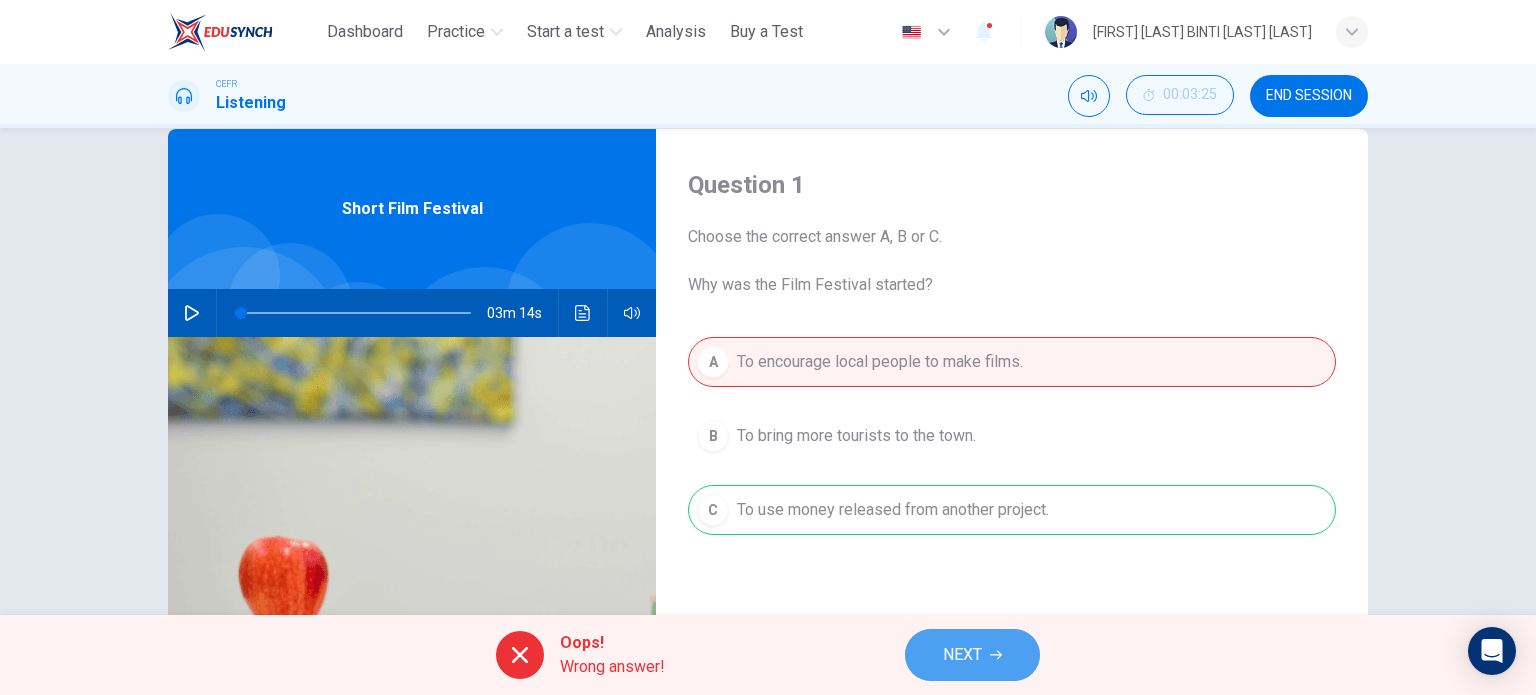 click on "NEXT" at bounding box center [962, 655] 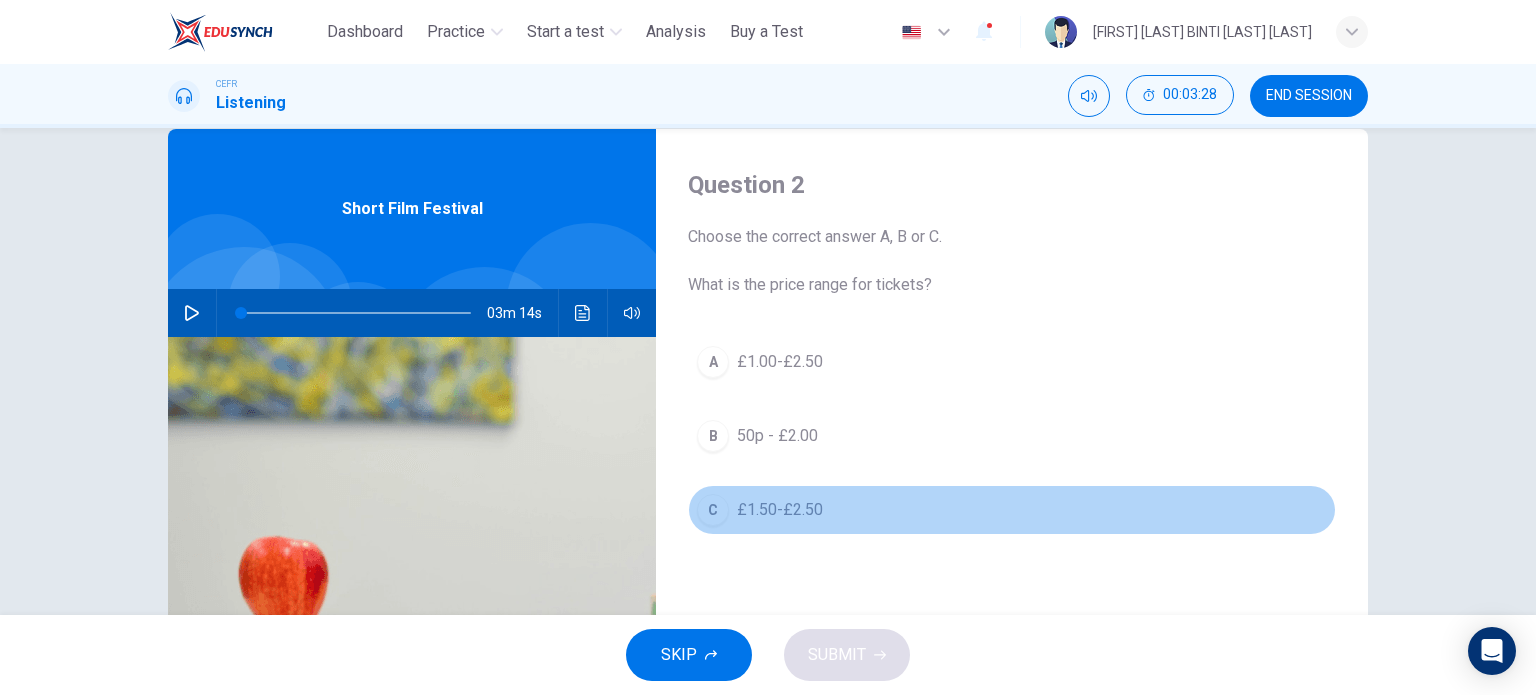 click on "£1.50-£2.50" at bounding box center (780, 510) 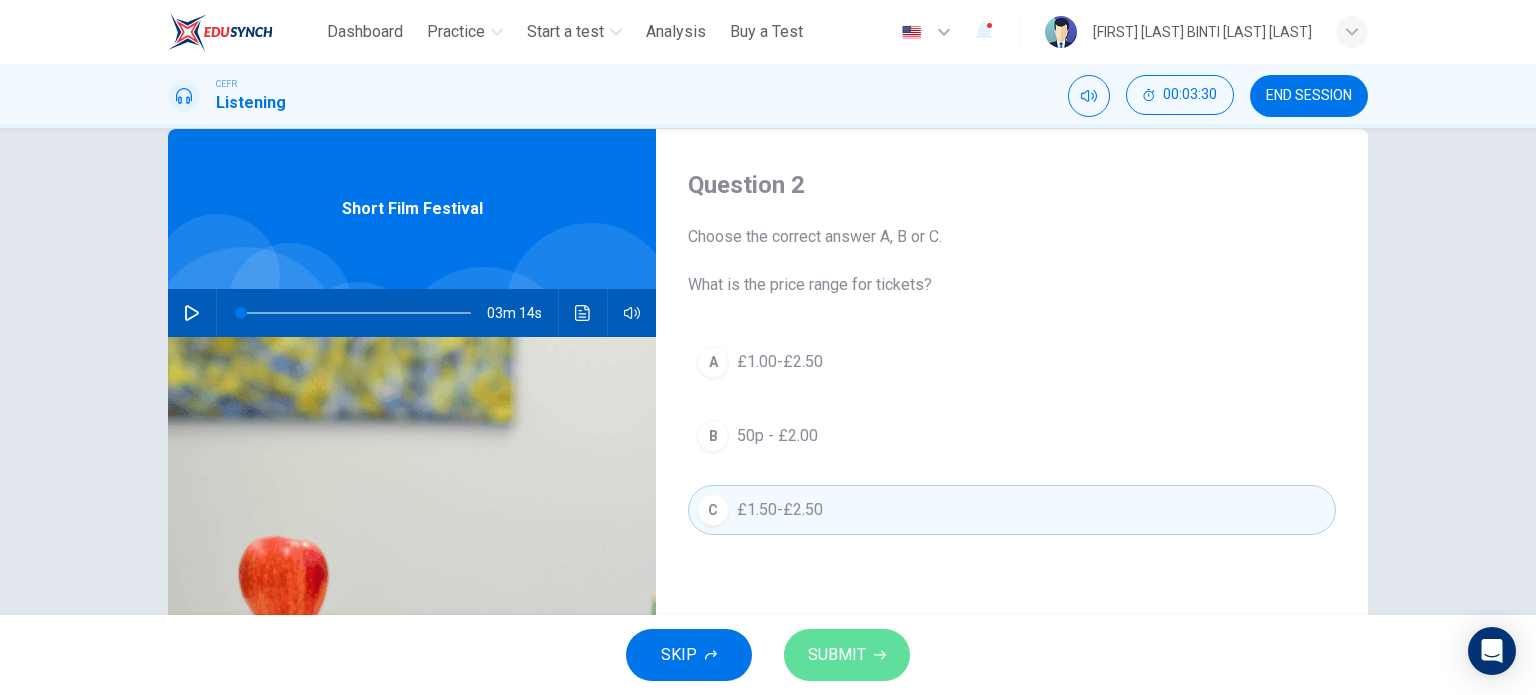 click on "SUBMIT" at bounding box center (837, 655) 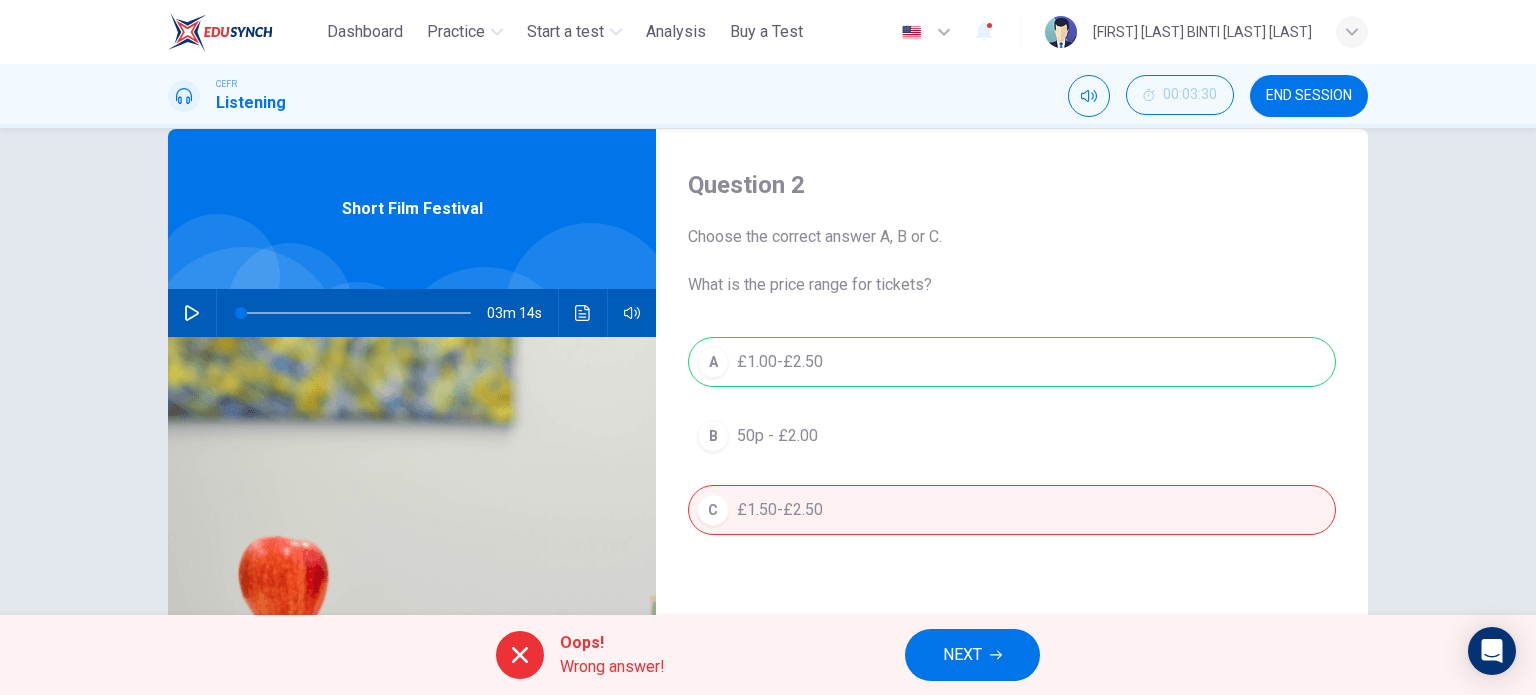 click on "Oops! Wrong answer! NEXT" at bounding box center (768, 655) 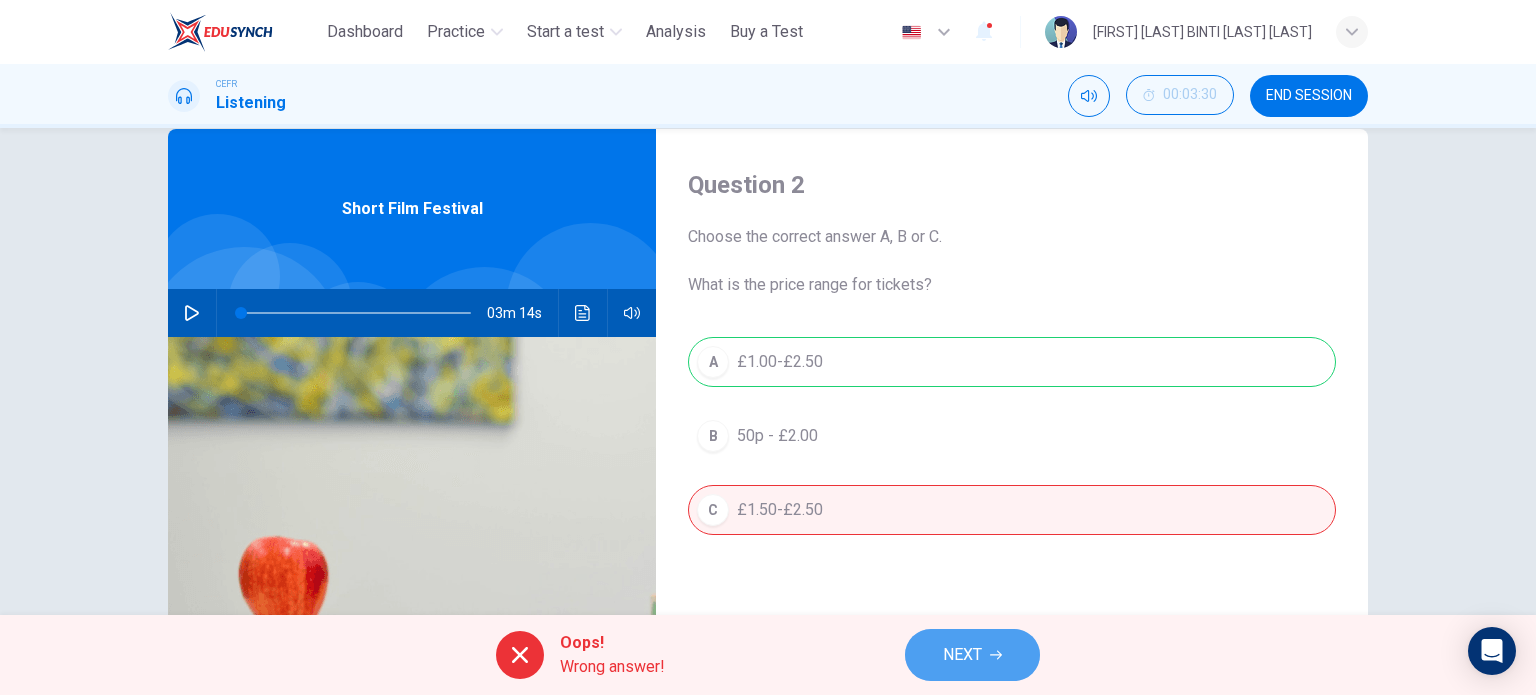 click on "NEXT" at bounding box center (962, 655) 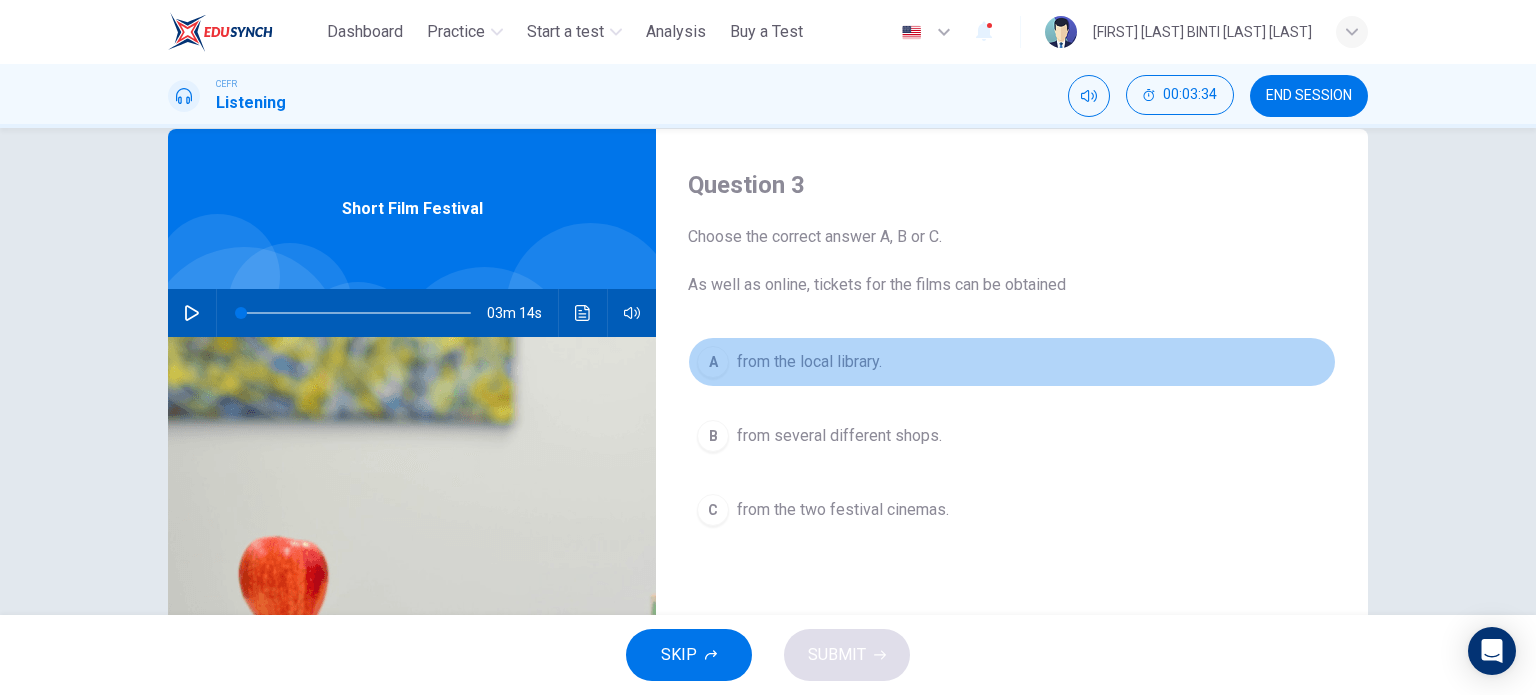 click on "A from the local library." at bounding box center [1012, 362] 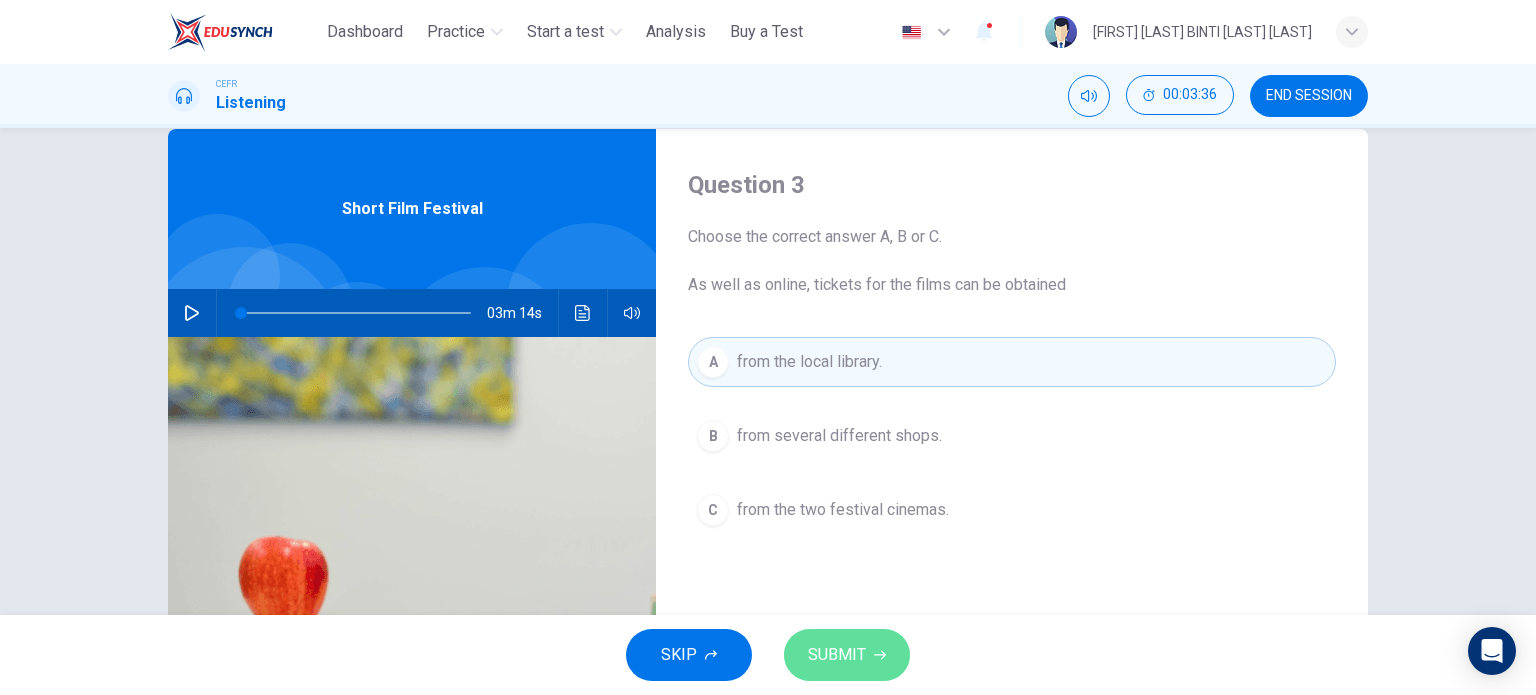 click on "SUBMIT" at bounding box center (837, 655) 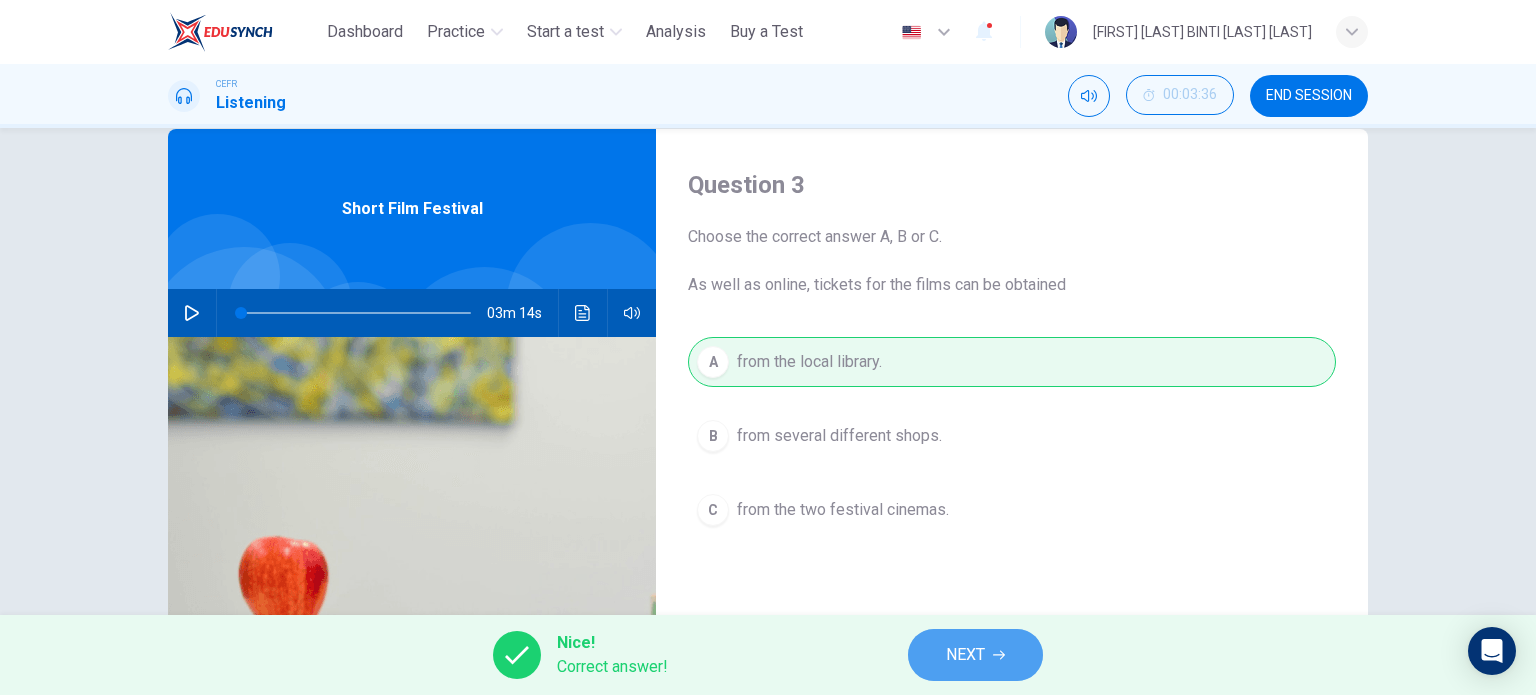 click on "NEXT" at bounding box center (975, 655) 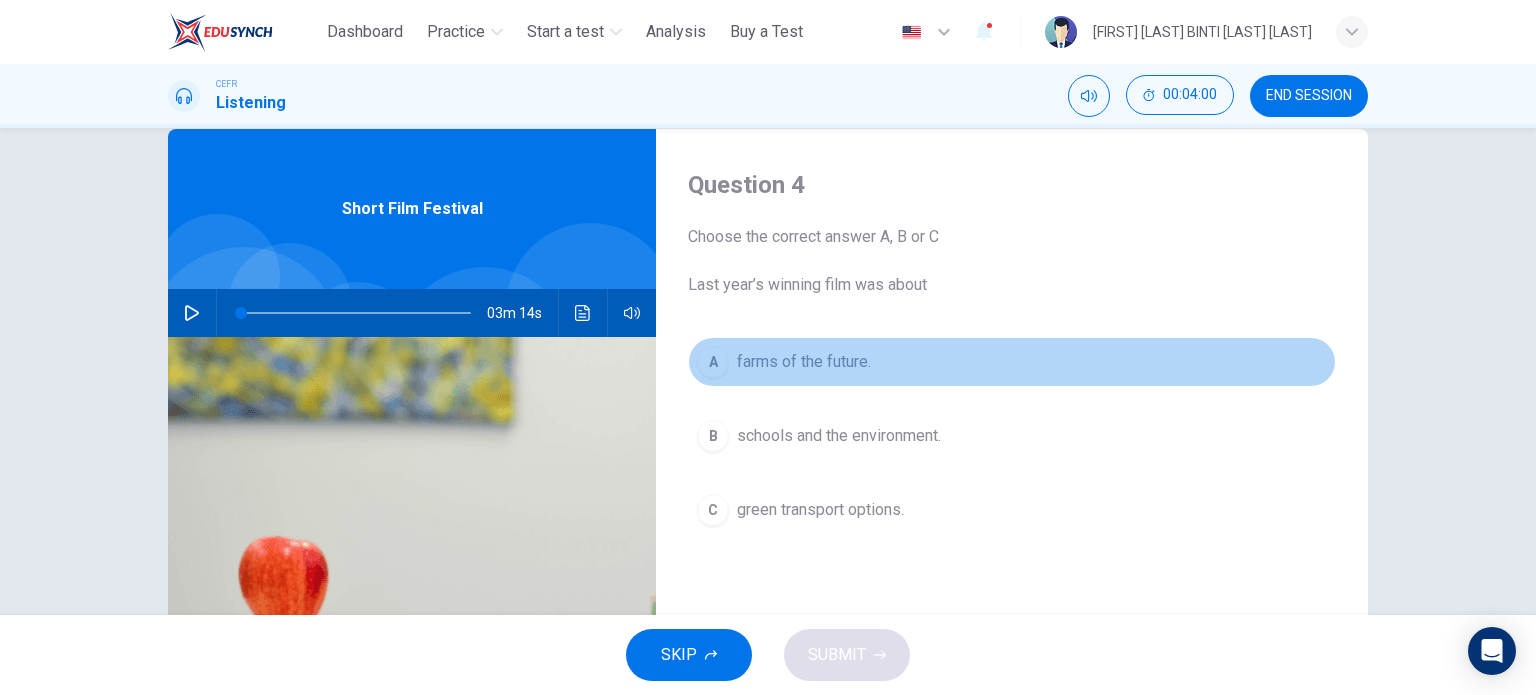 click on "A farms of the future." at bounding box center (1012, 362) 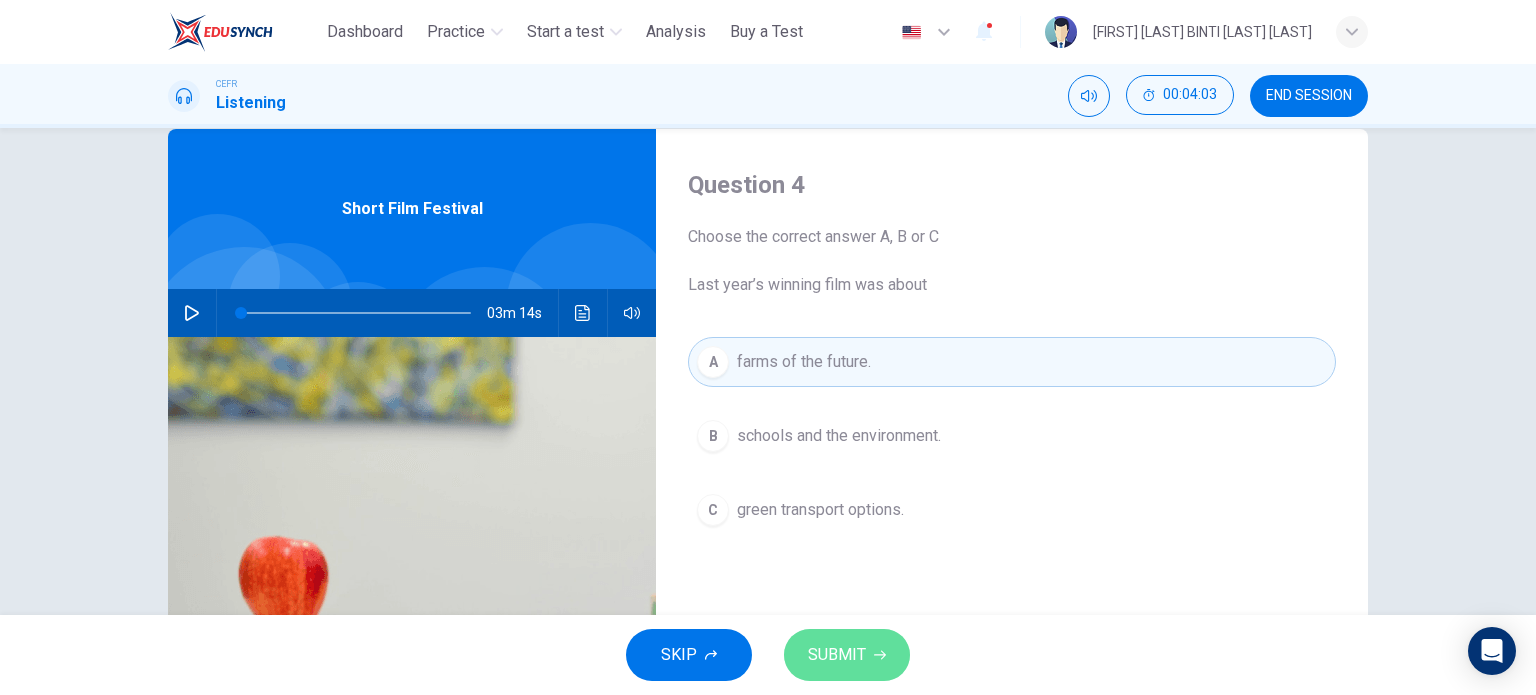 click on "SUBMIT" at bounding box center (837, 655) 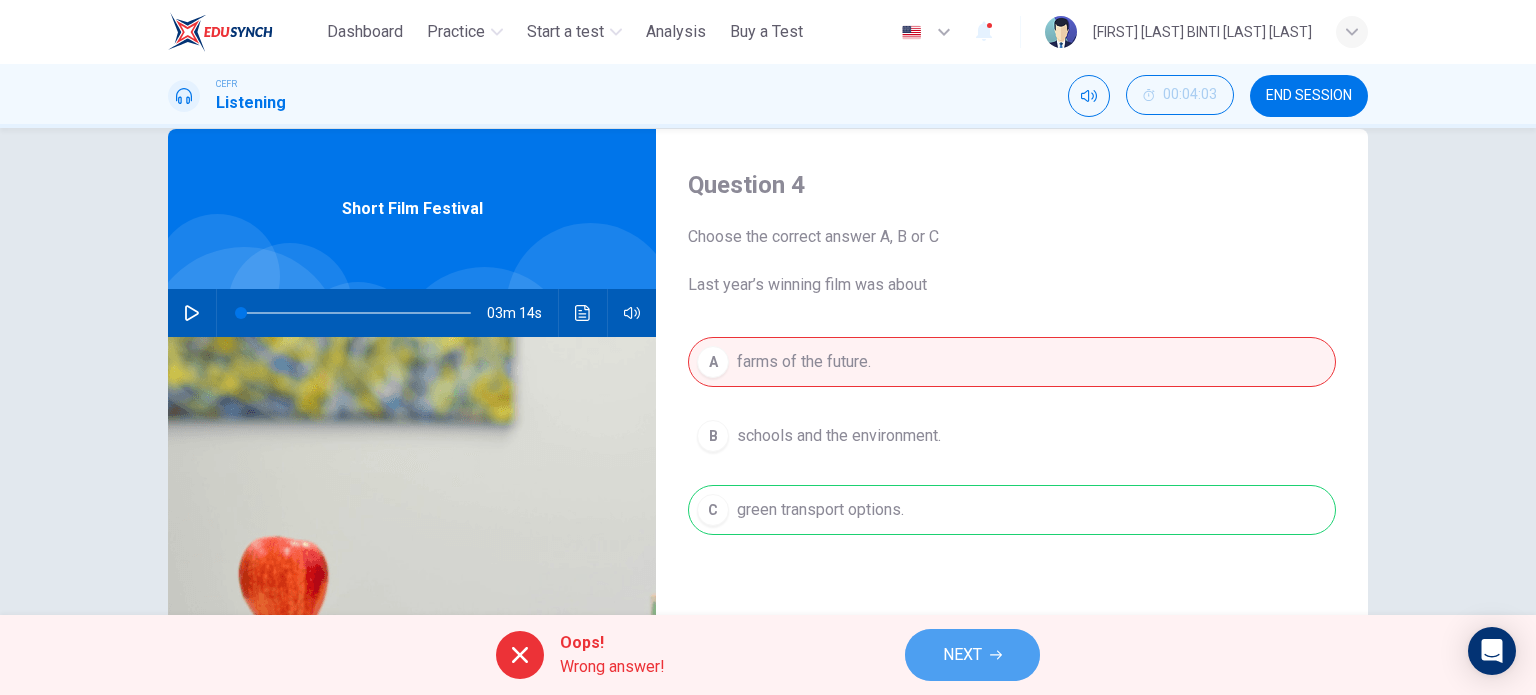 click on "NEXT" at bounding box center [972, 655] 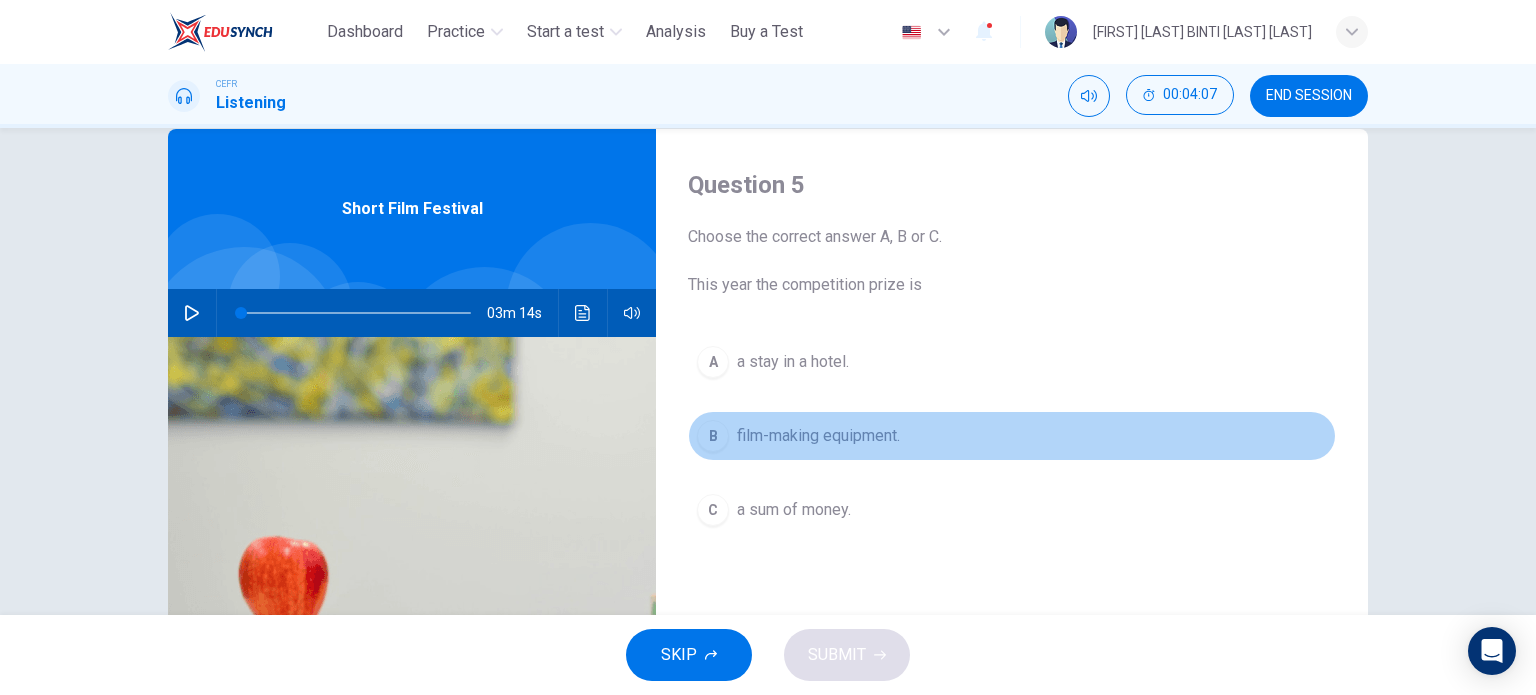 click on "B" at bounding box center [713, 436] 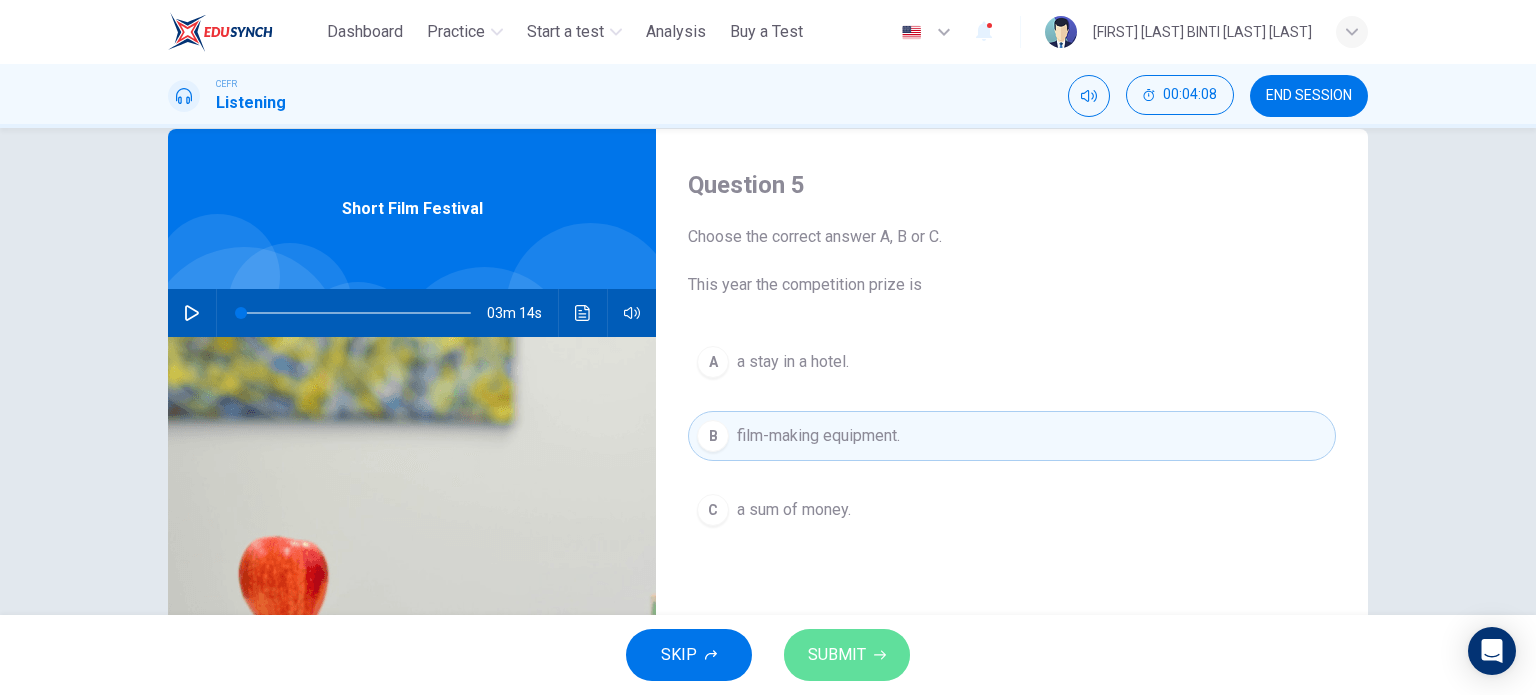 click on "SUBMIT" at bounding box center (837, 655) 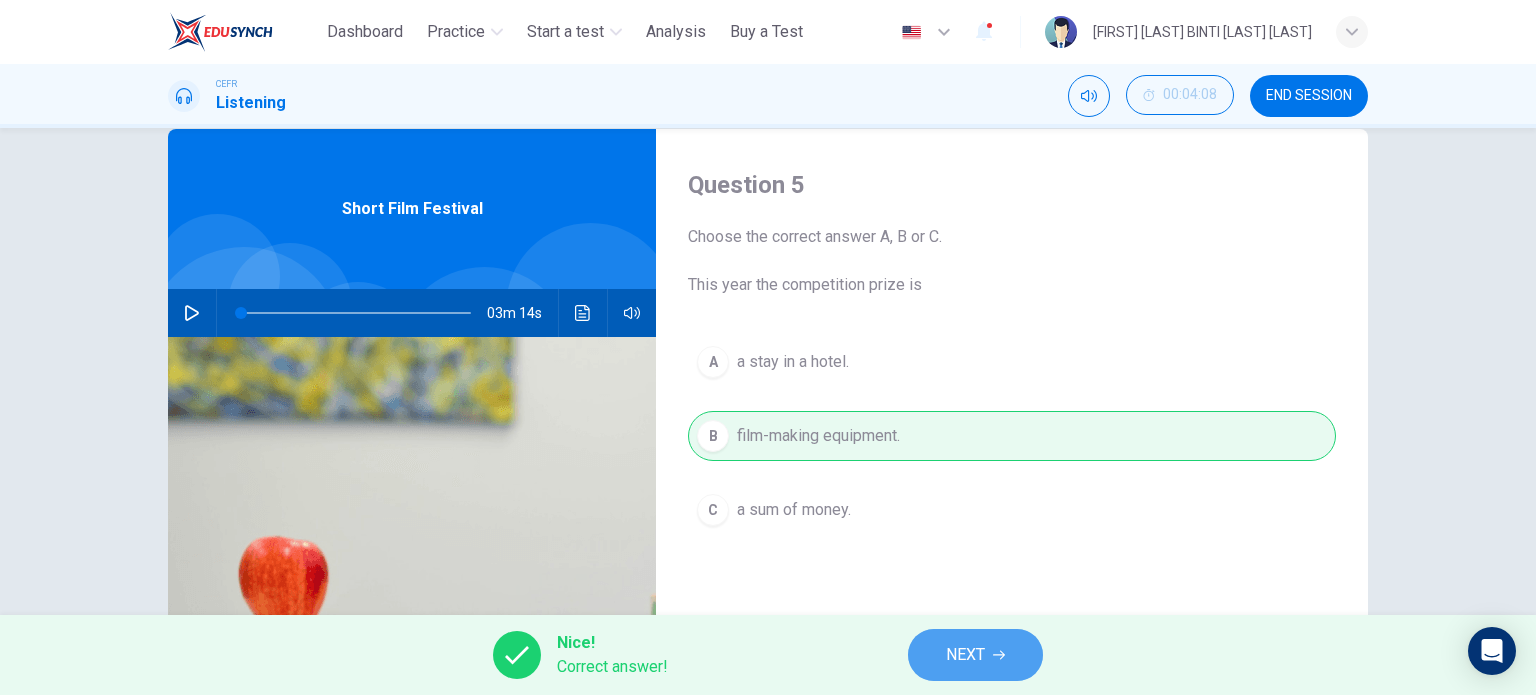 click on "NEXT" at bounding box center (975, 655) 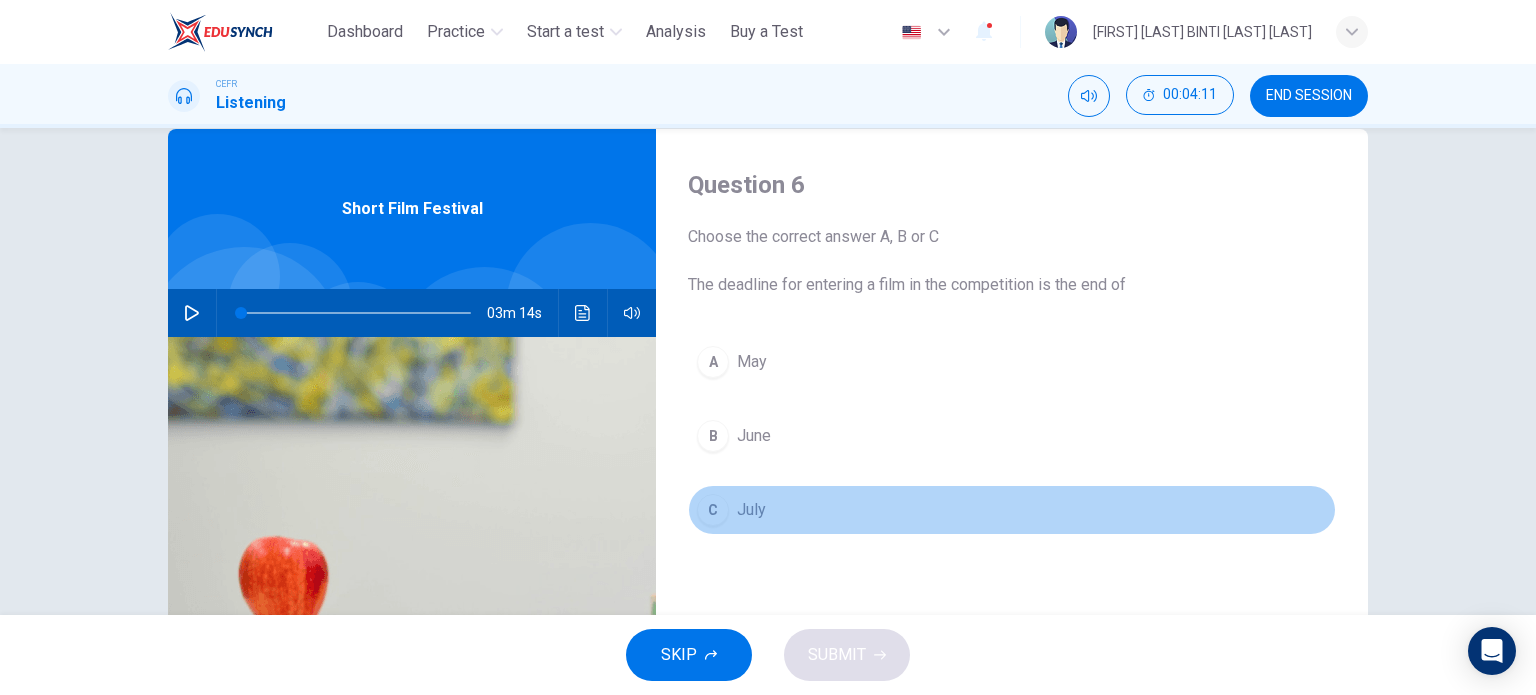 click on "C July" at bounding box center (1012, 510) 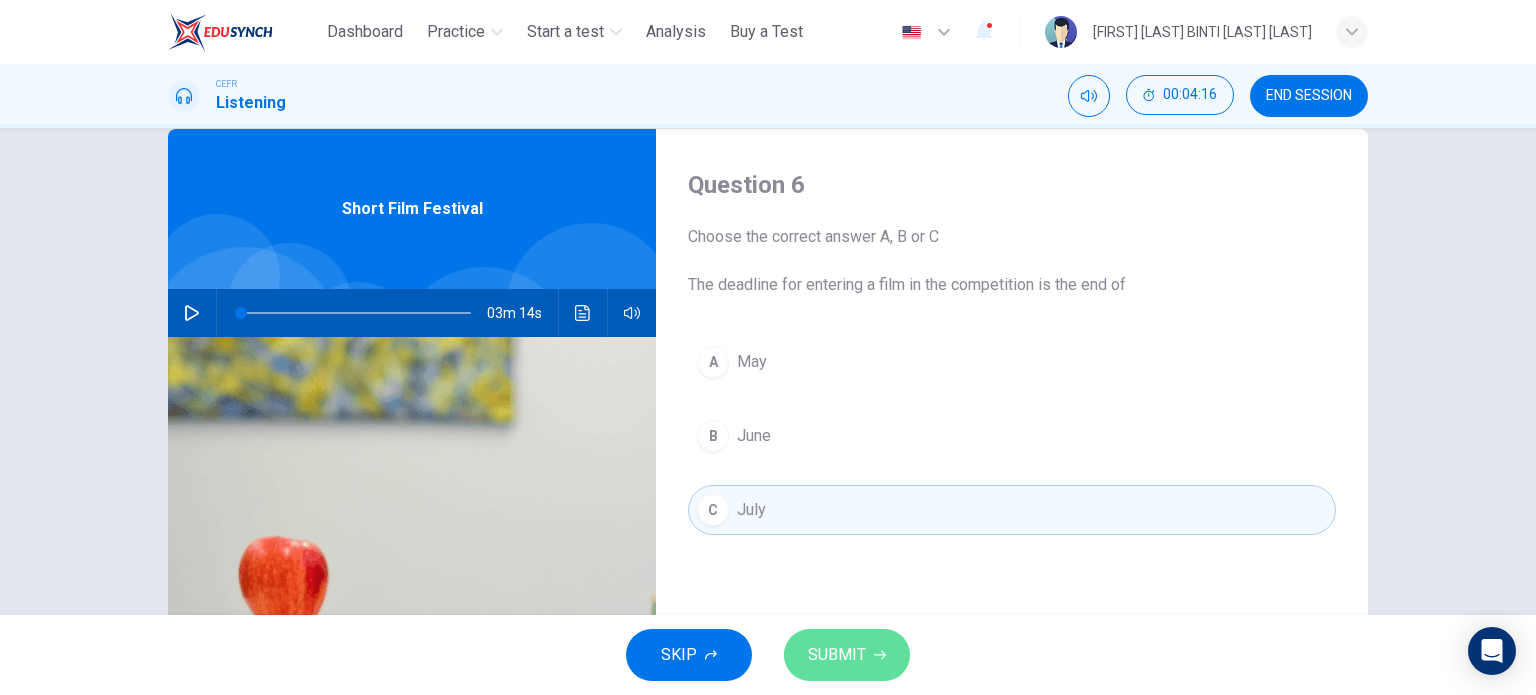 click on "SUBMIT" at bounding box center [837, 655] 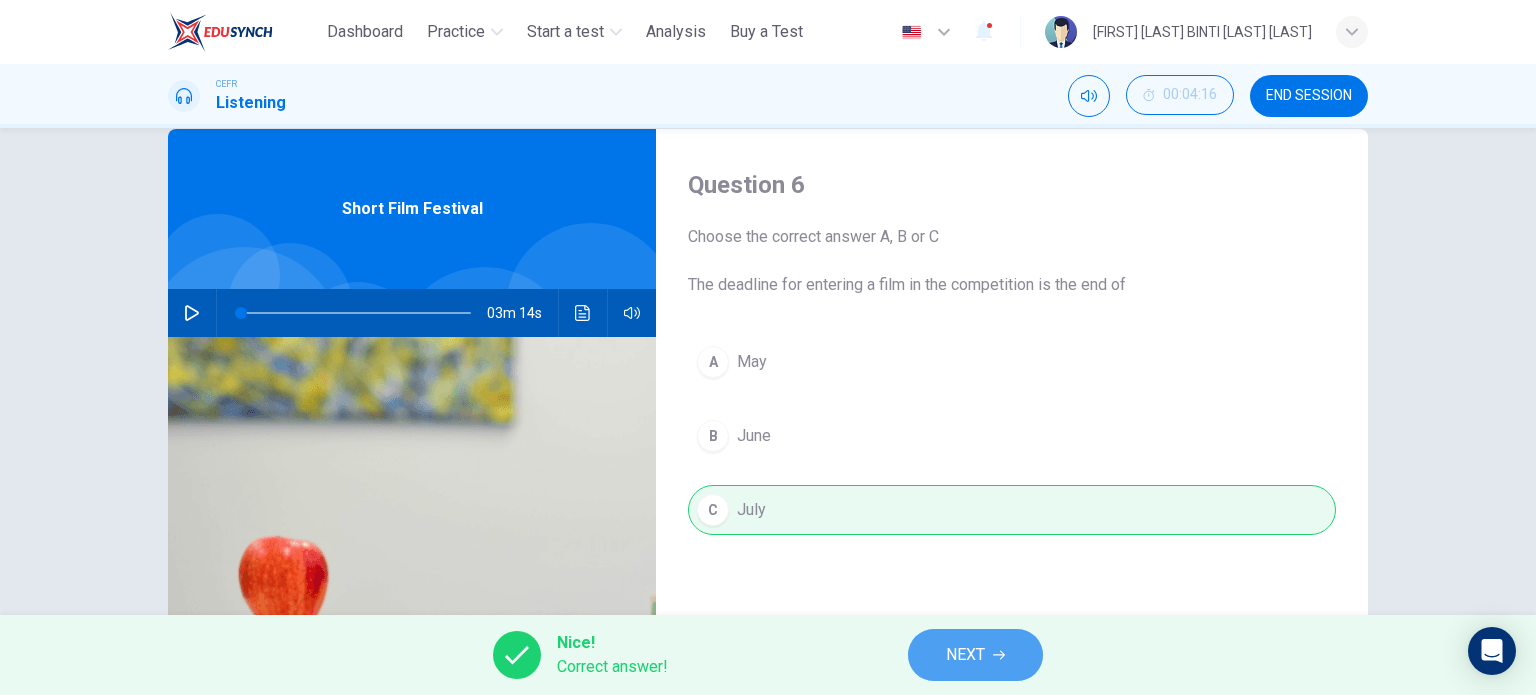click on "NEXT" at bounding box center (975, 655) 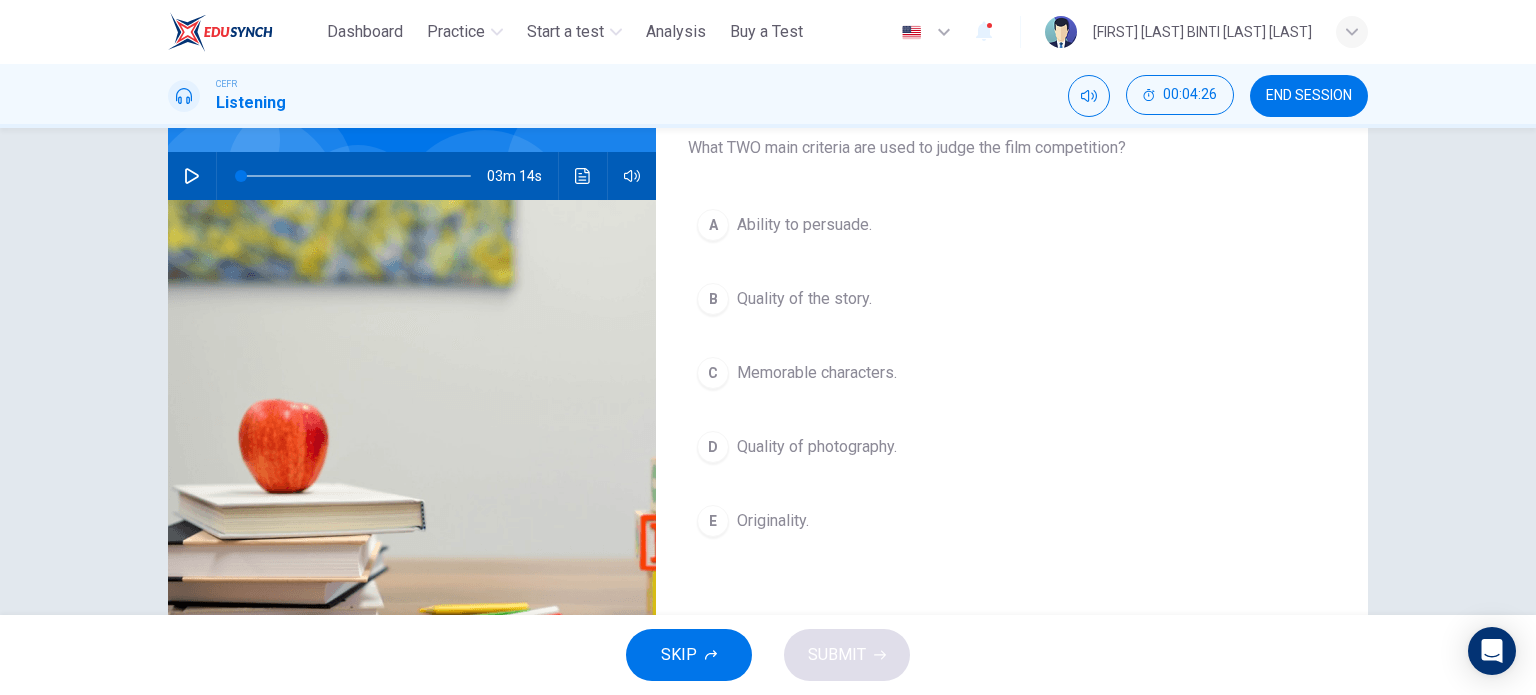 scroll, scrollTop: 175, scrollLeft: 0, axis: vertical 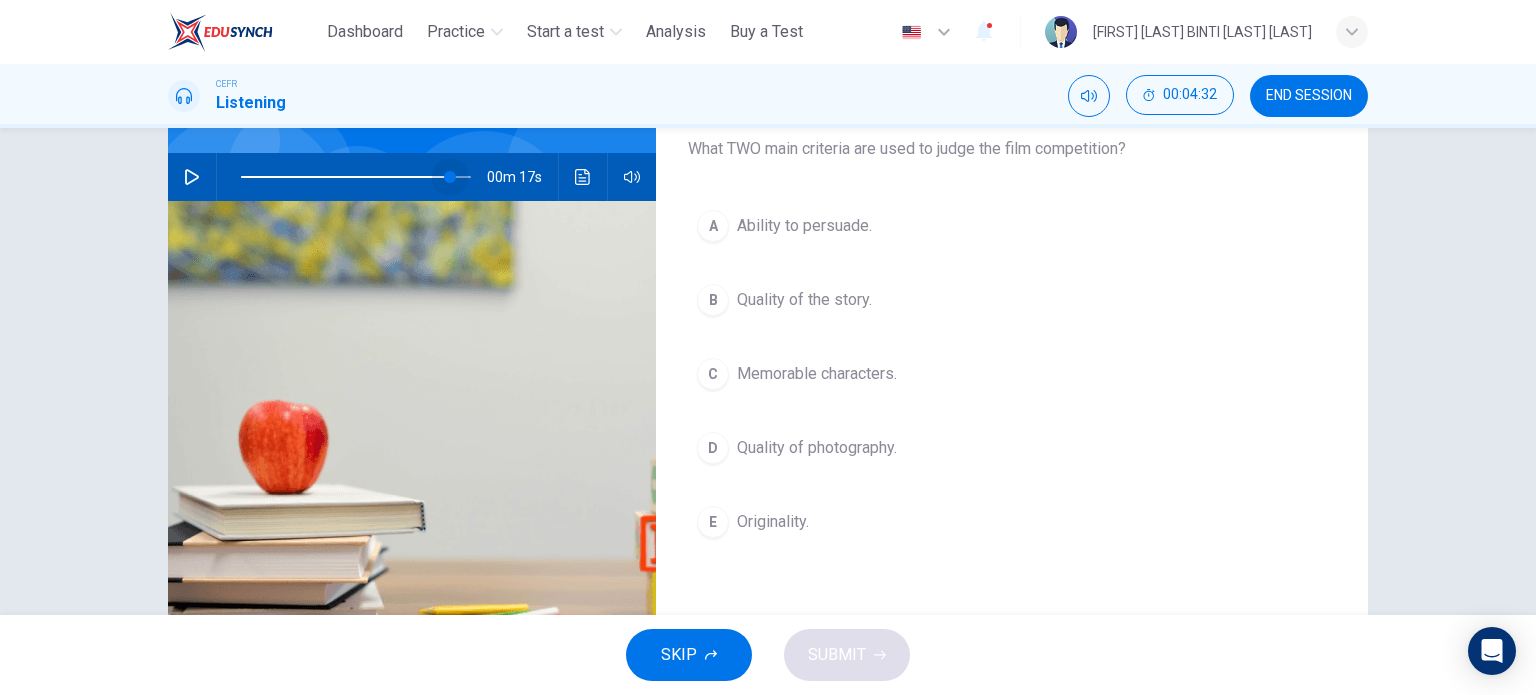 drag, startPoint x: 239, startPoint y: 175, endPoint x: 445, endPoint y: 182, distance: 206.1189 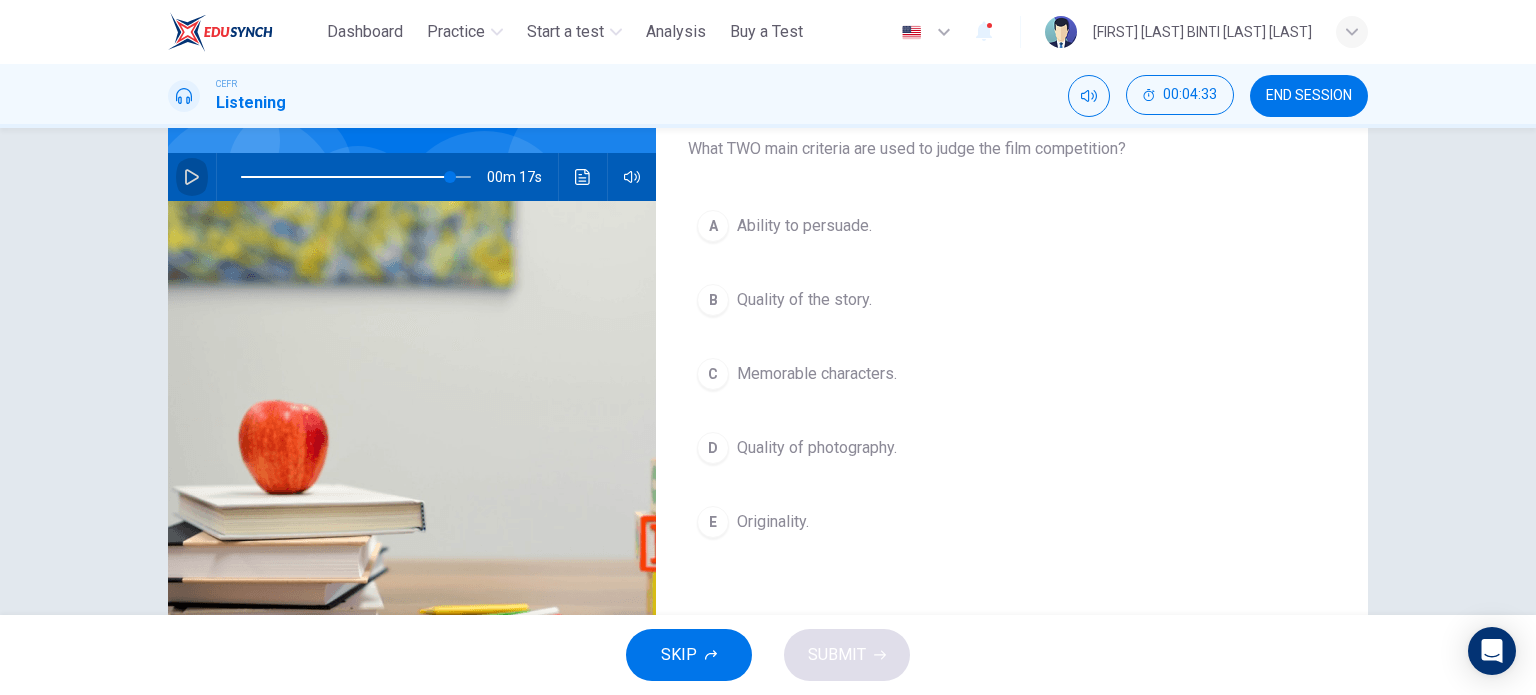 click at bounding box center (192, 177) 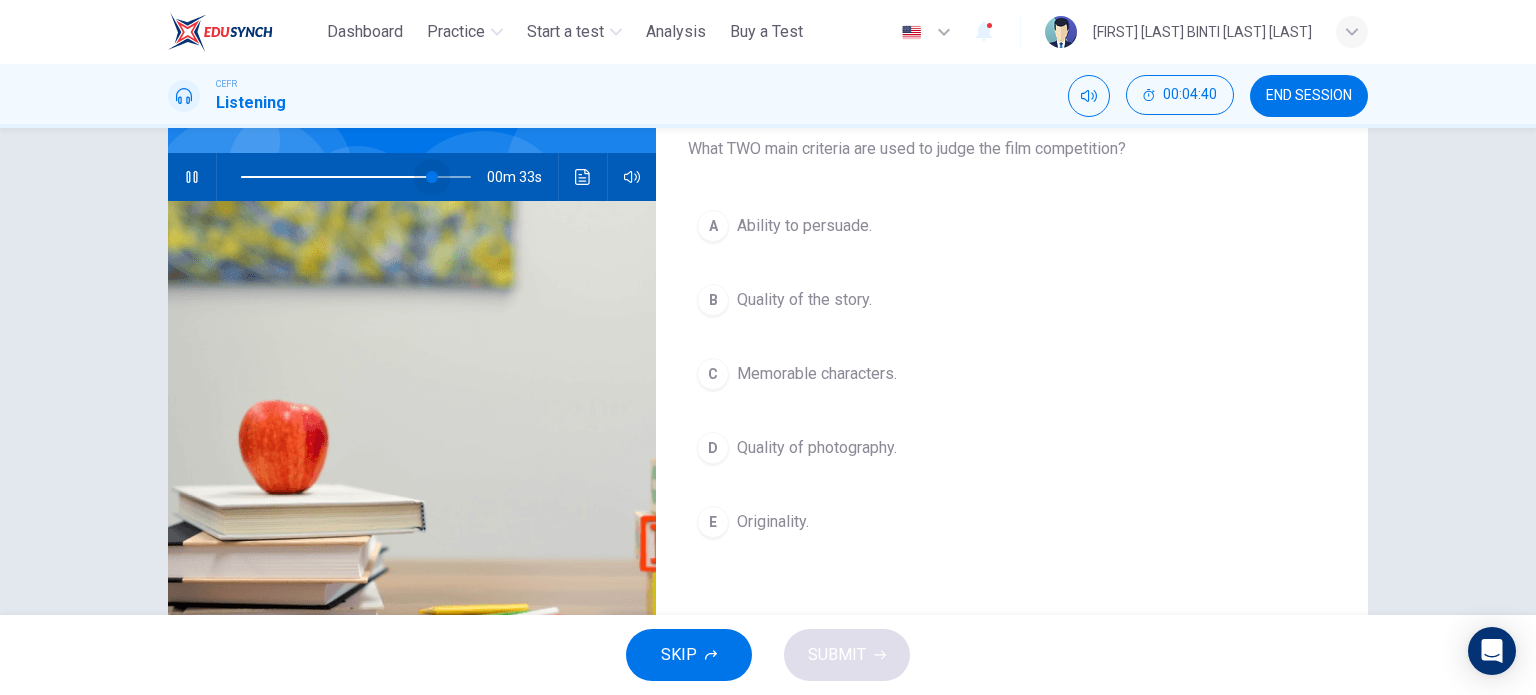 click at bounding box center (356, 177) 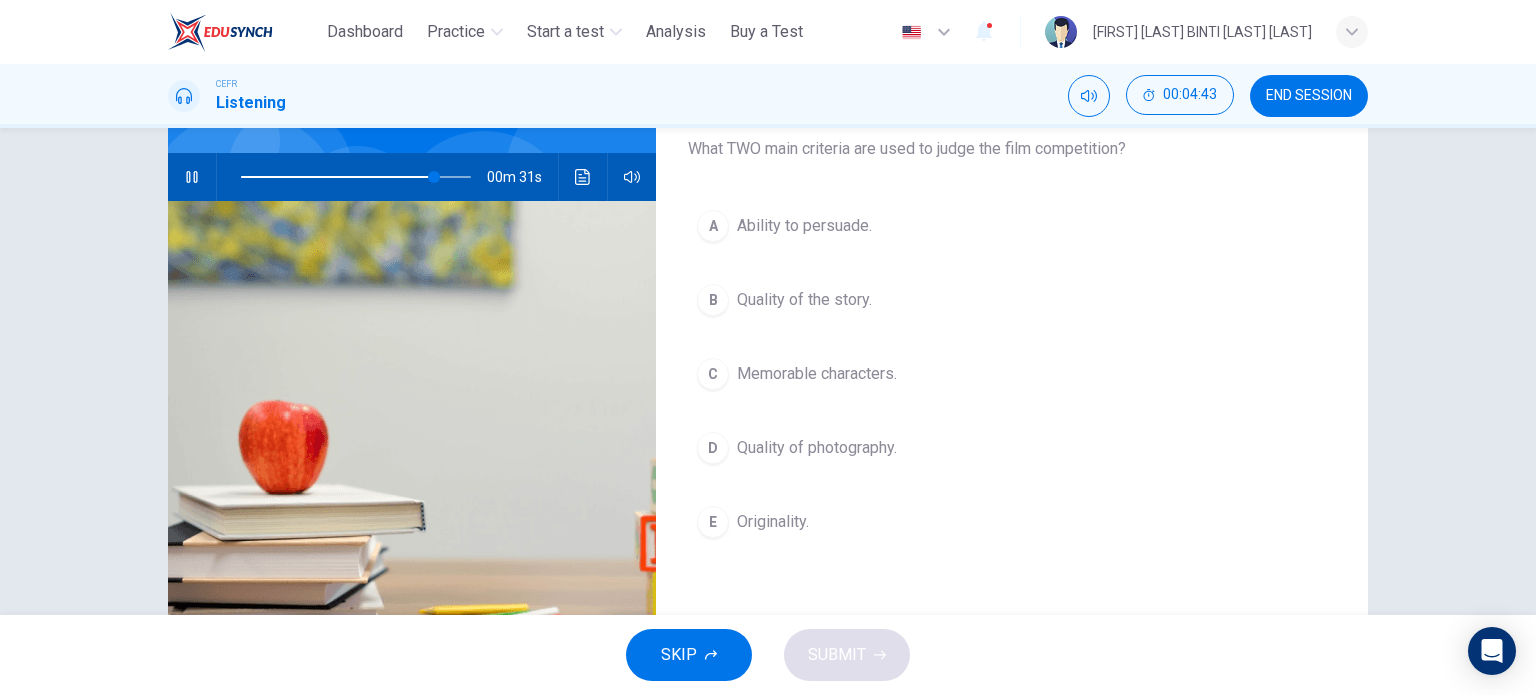 click at bounding box center (356, 177) 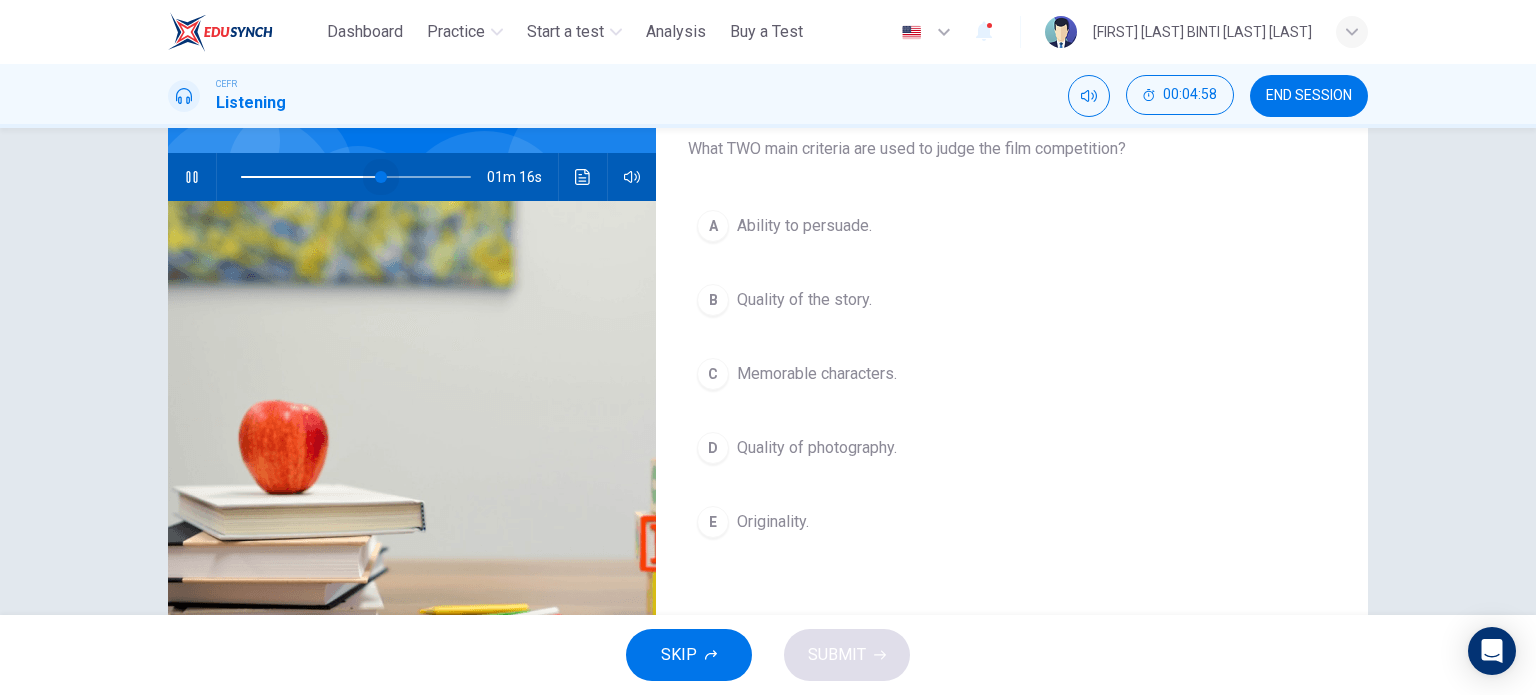 click at bounding box center [356, 177] 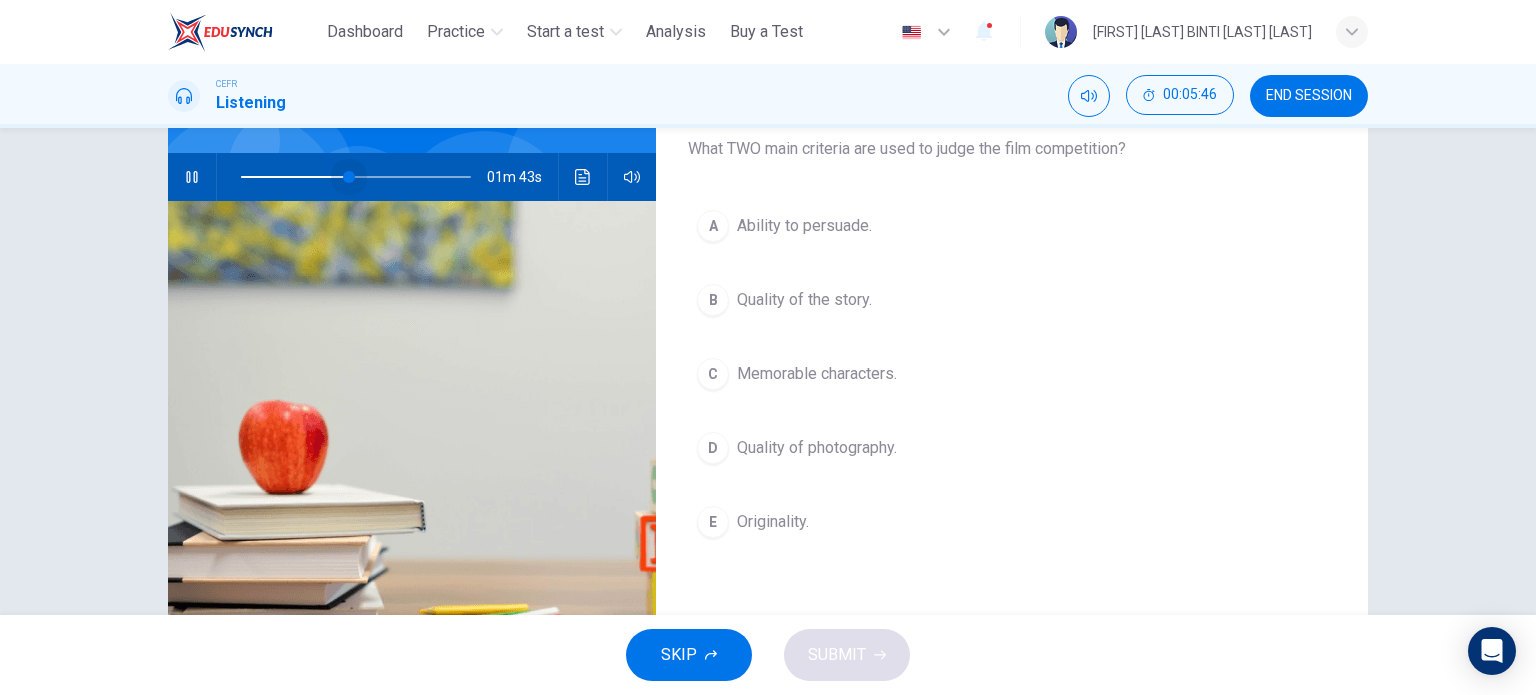 click at bounding box center (356, 177) 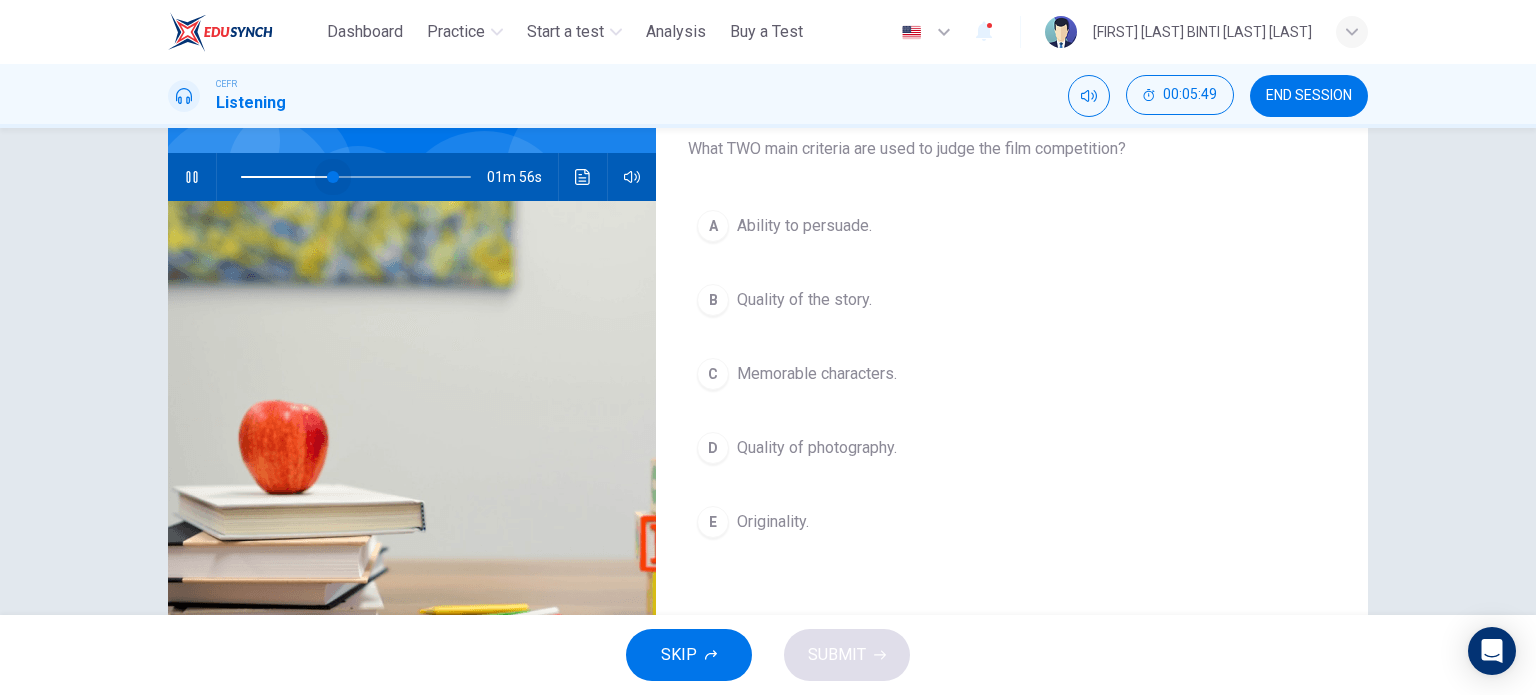 click at bounding box center [333, 177] 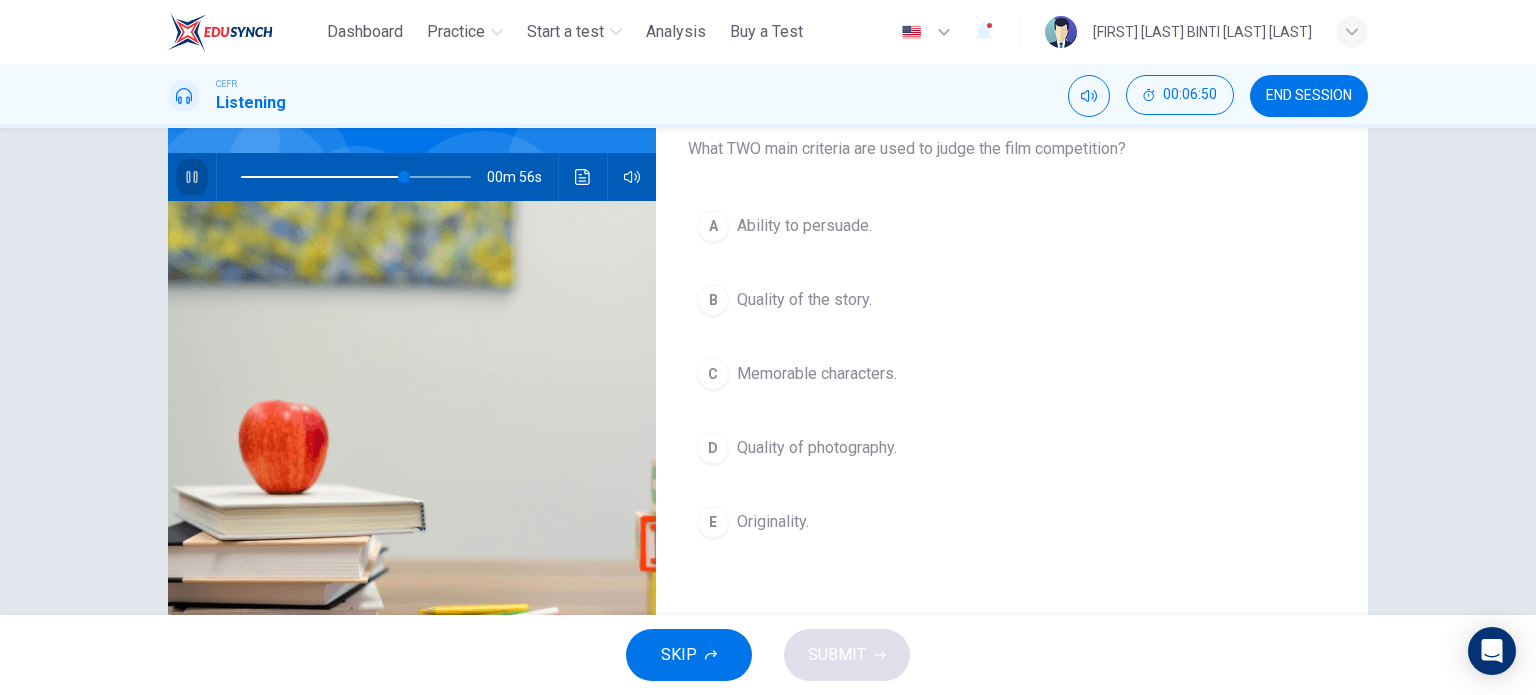 click 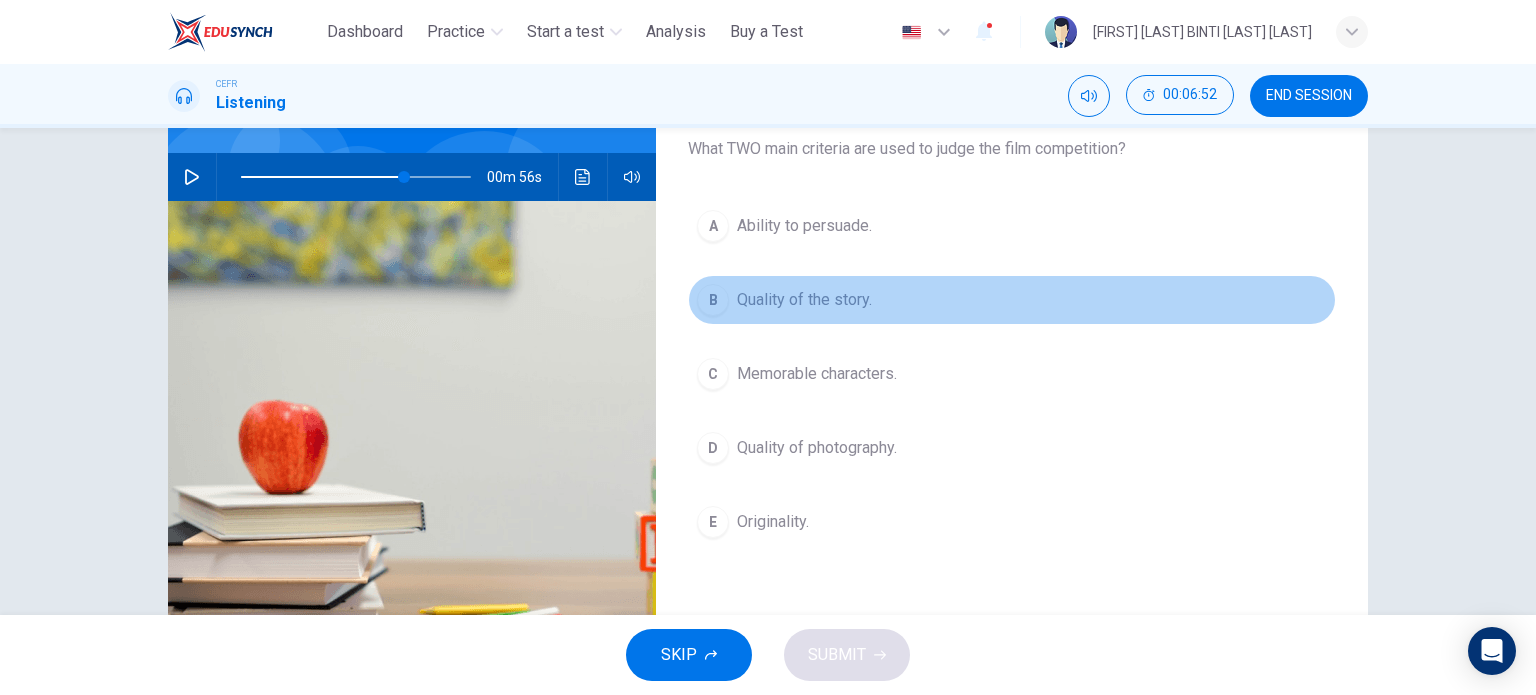 click on "B" at bounding box center [713, 300] 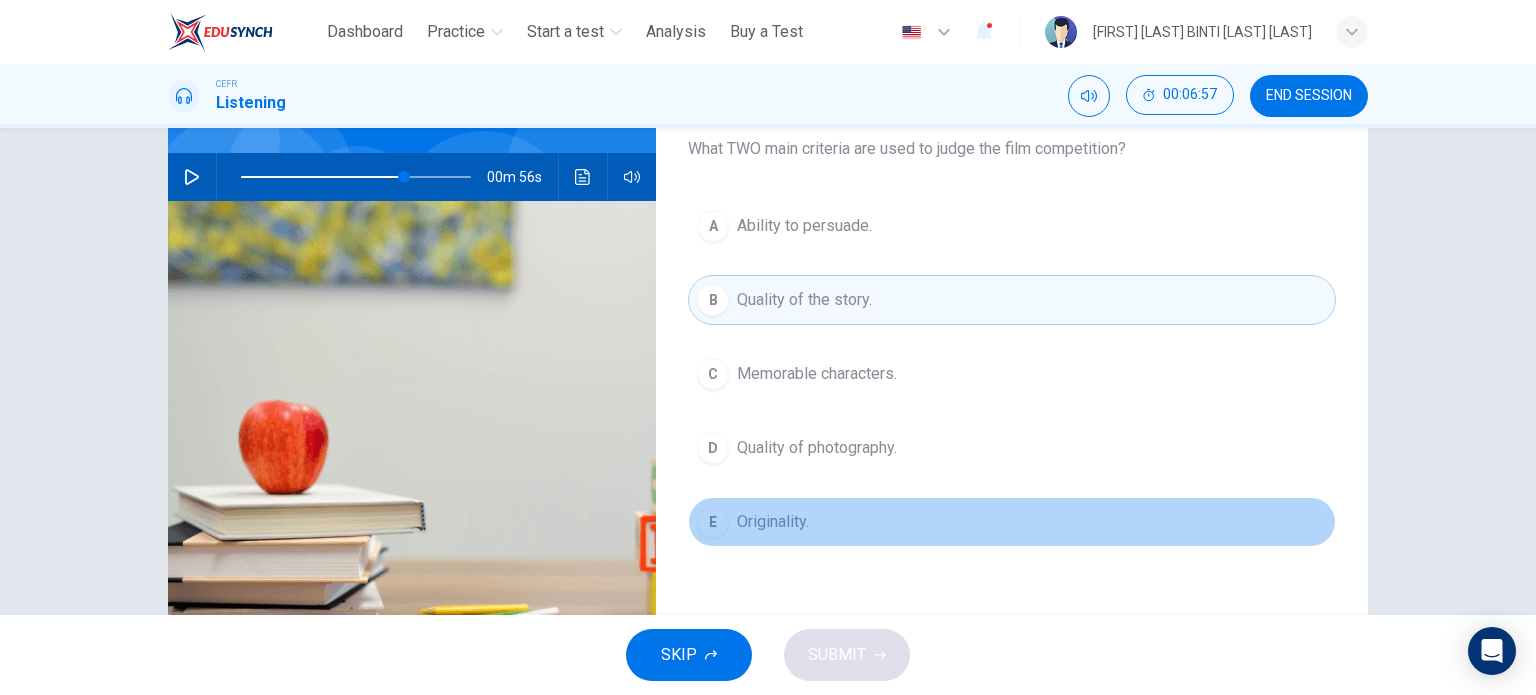 click on "E Originality." at bounding box center [1012, 522] 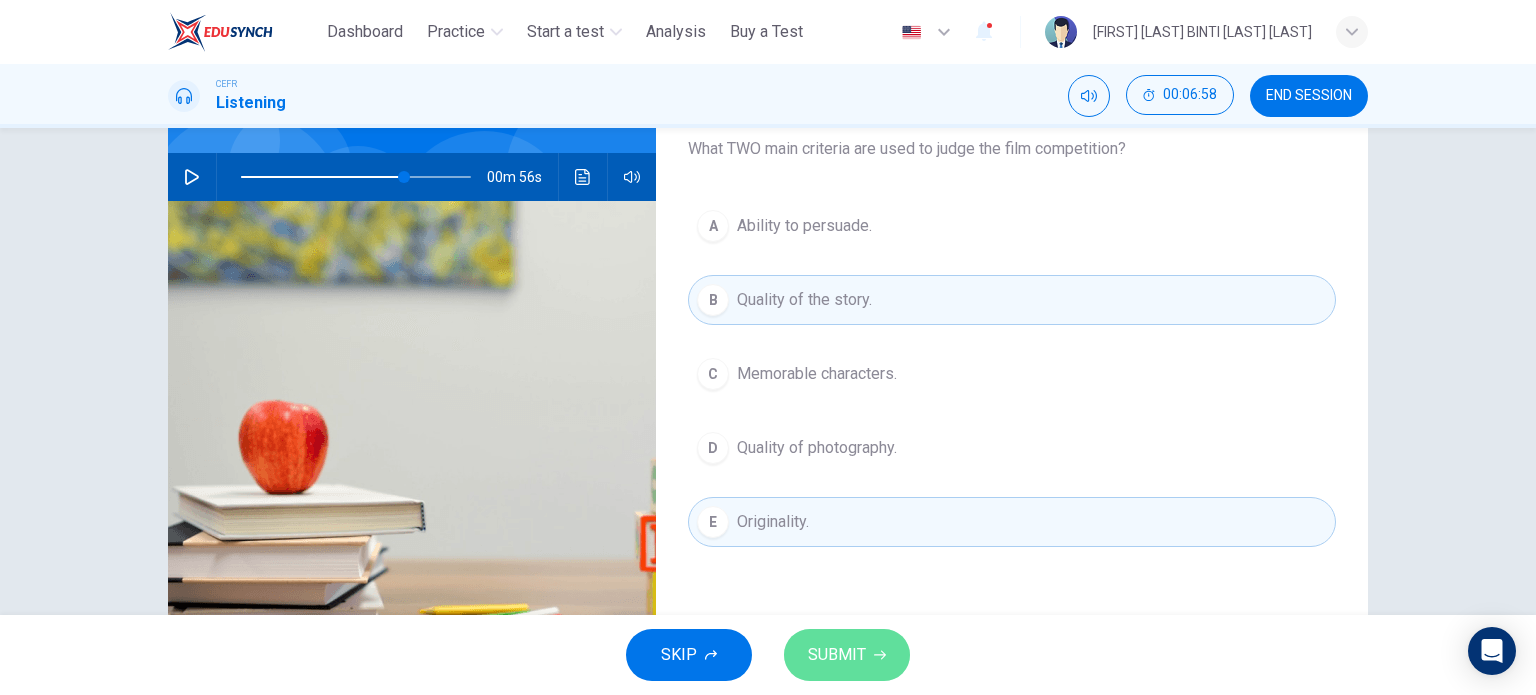 click on "SUBMIT" at bounding box center [847, 655] 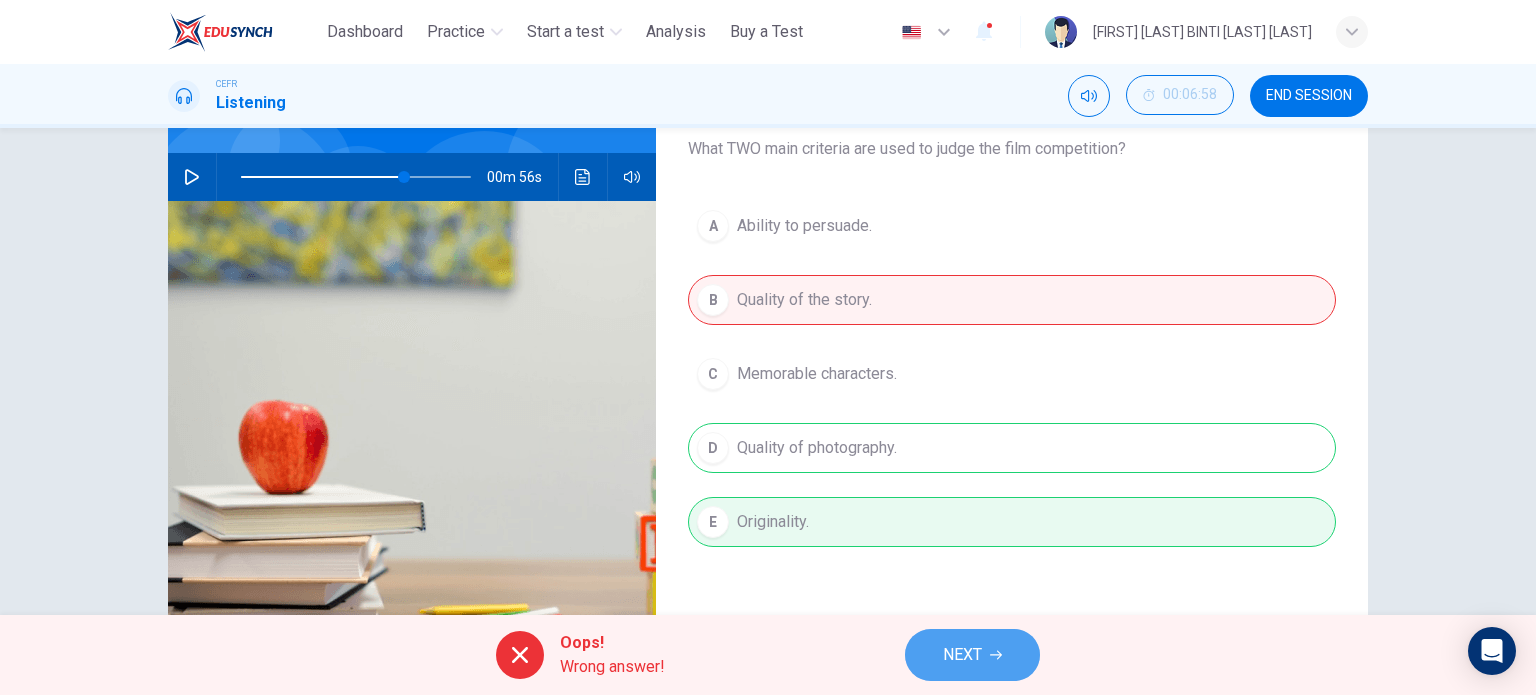 click on "NEXT" at bounding box center [972, 655] 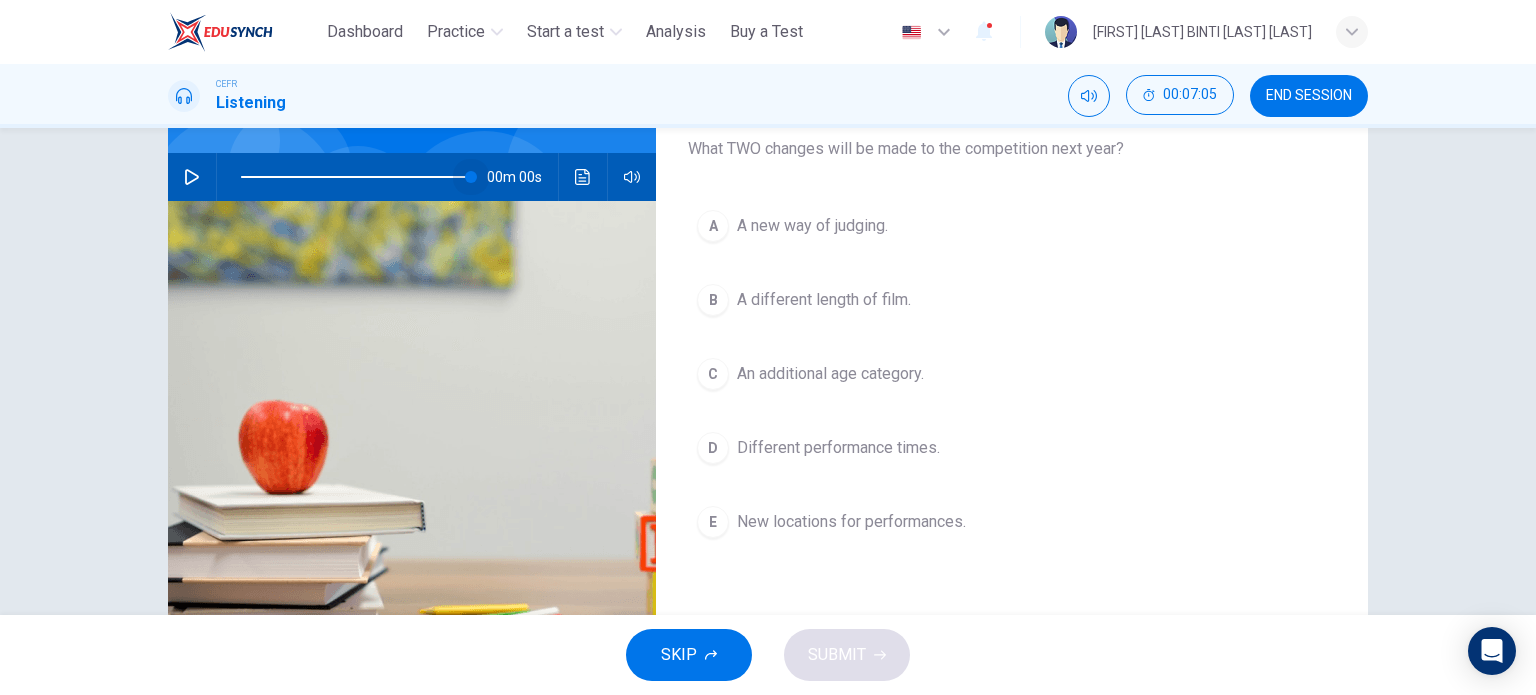 drag, startPoint x: 407, startPoint y: 181, endPoint x: 539, endPoint y: 191, distance: 132.37825 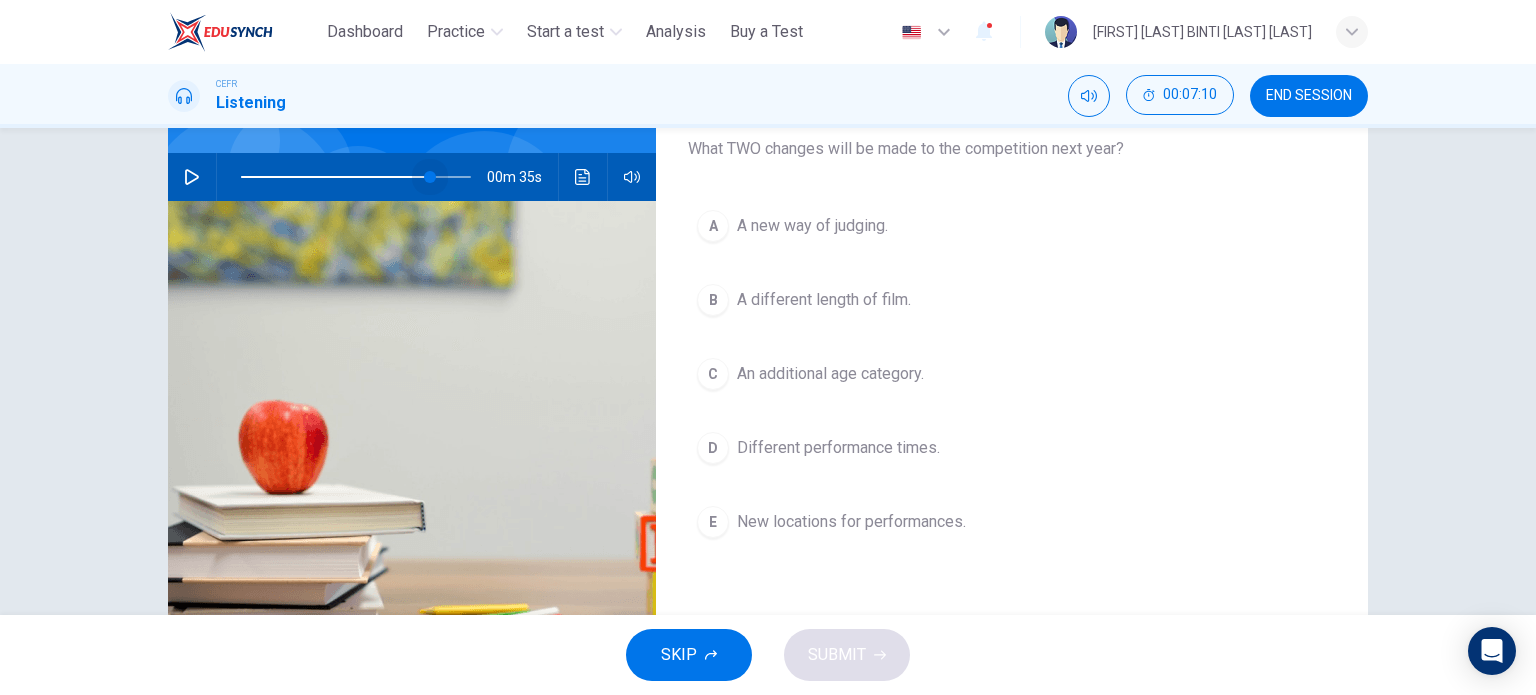 drag, startPoint x: 464, startPoint y: 172, endPoint x: 428, endPoint y: 167, distance: 36.345562 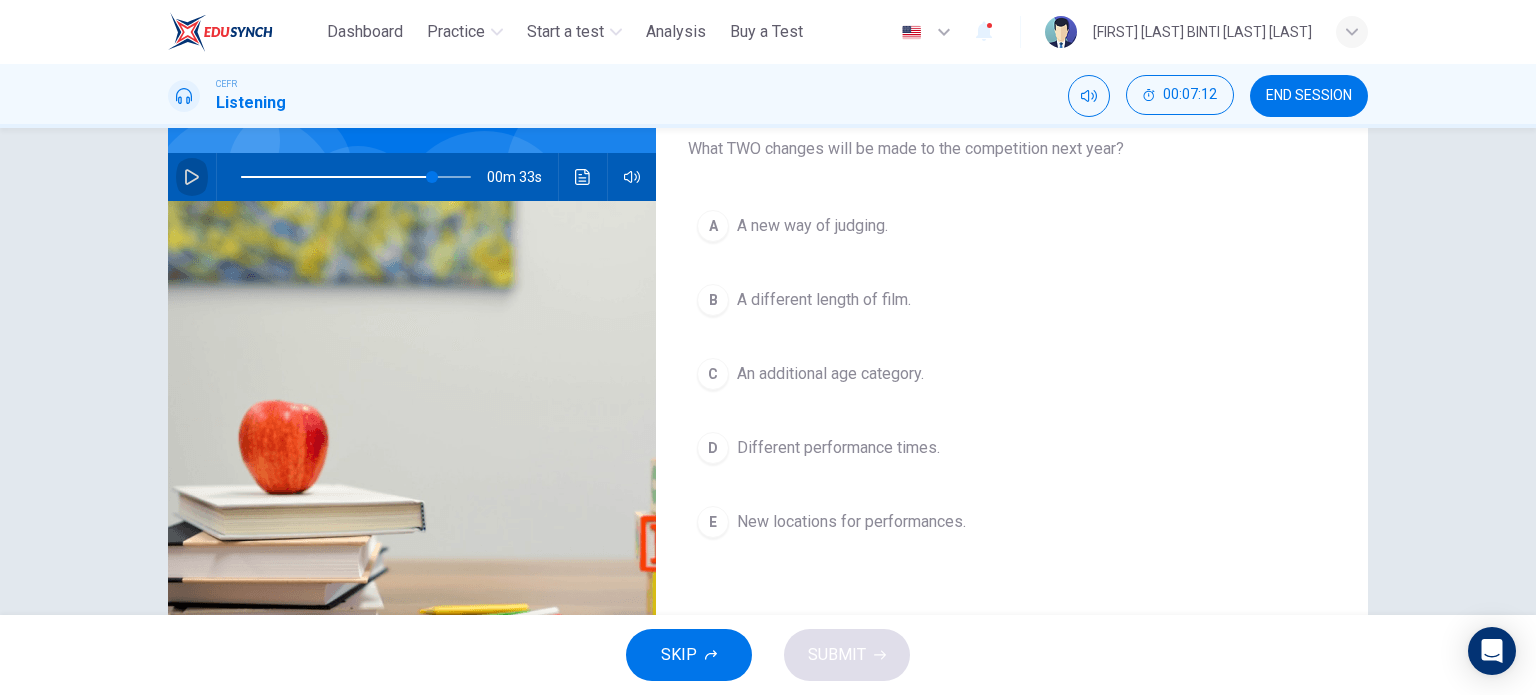 click 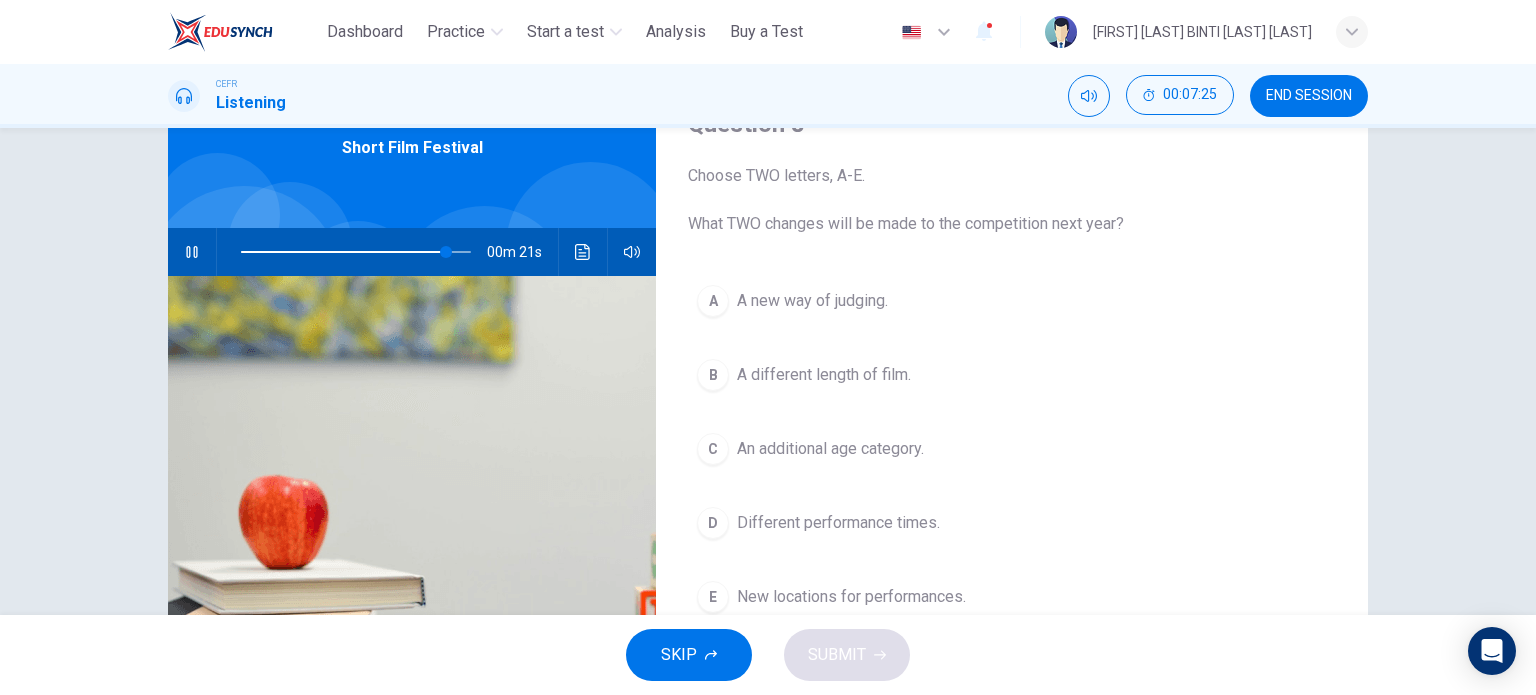 scroll, scrollTop: 99, scrollLeft: 0, axis: vertical 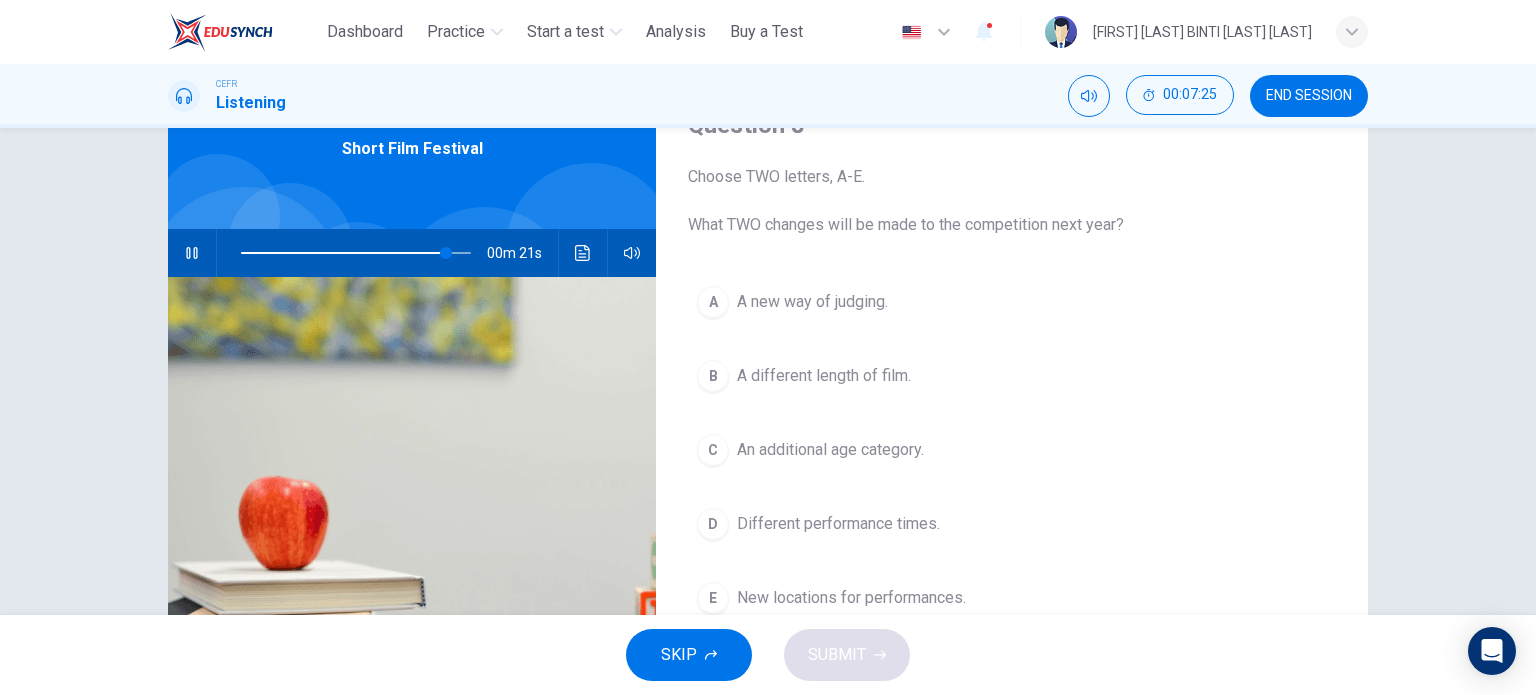 type on "**" 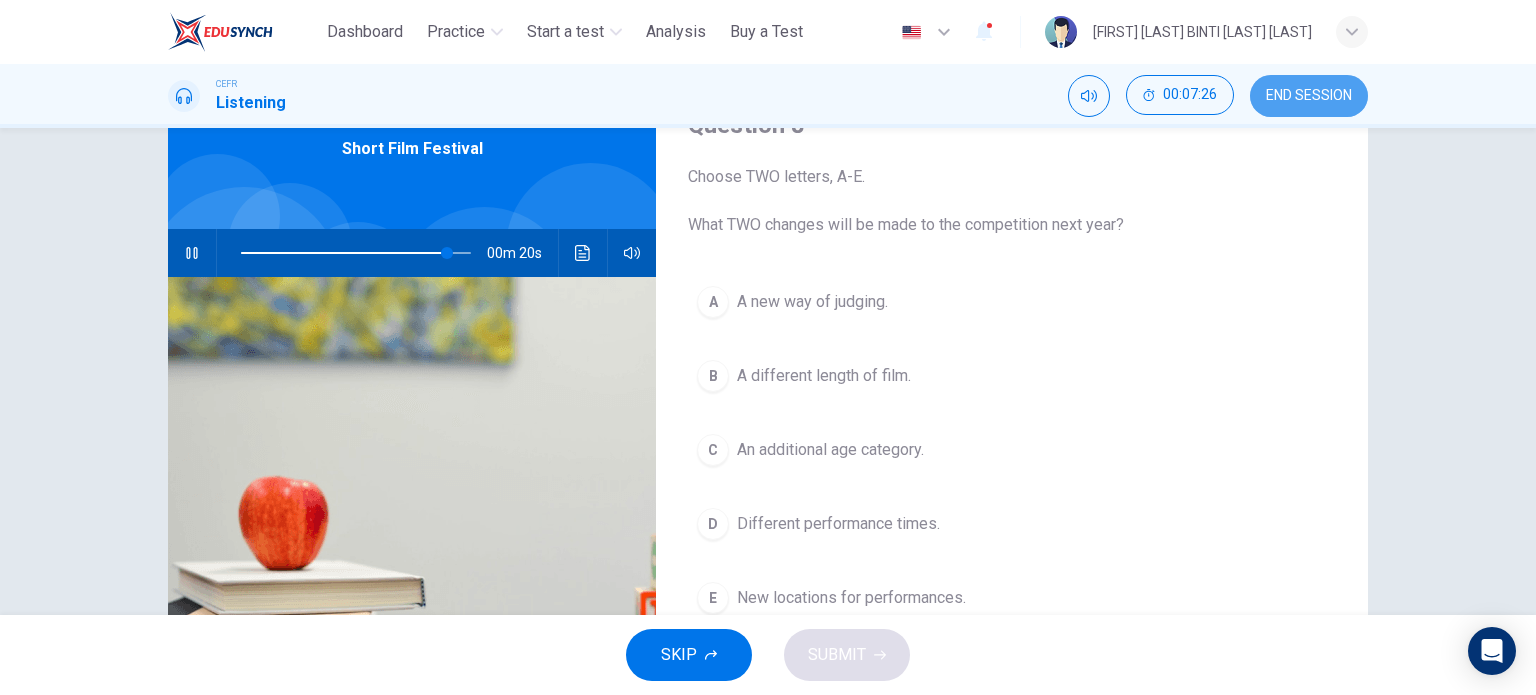 click on "END SESSION" at bounding box center (1309, 96) 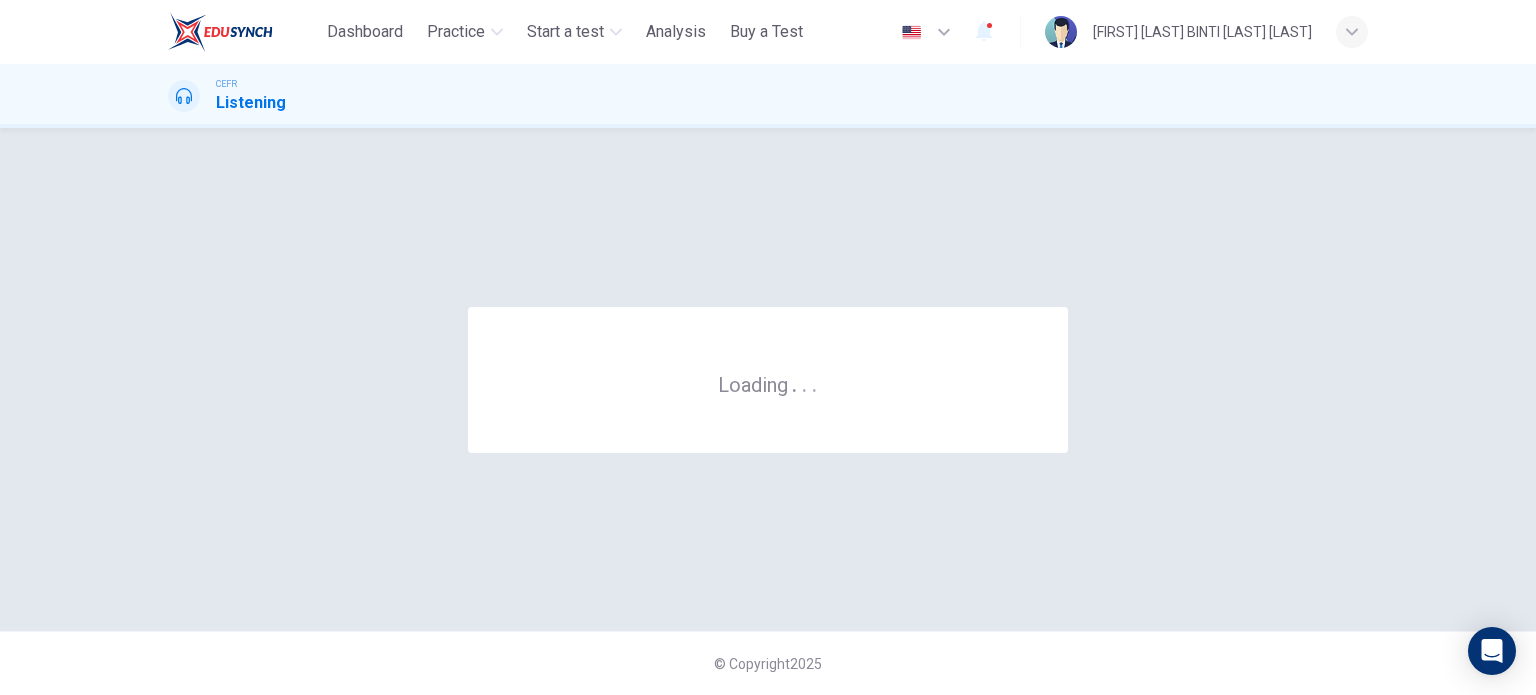 scroll, scrollTop: 0, scrollLeft: 0, axis: both 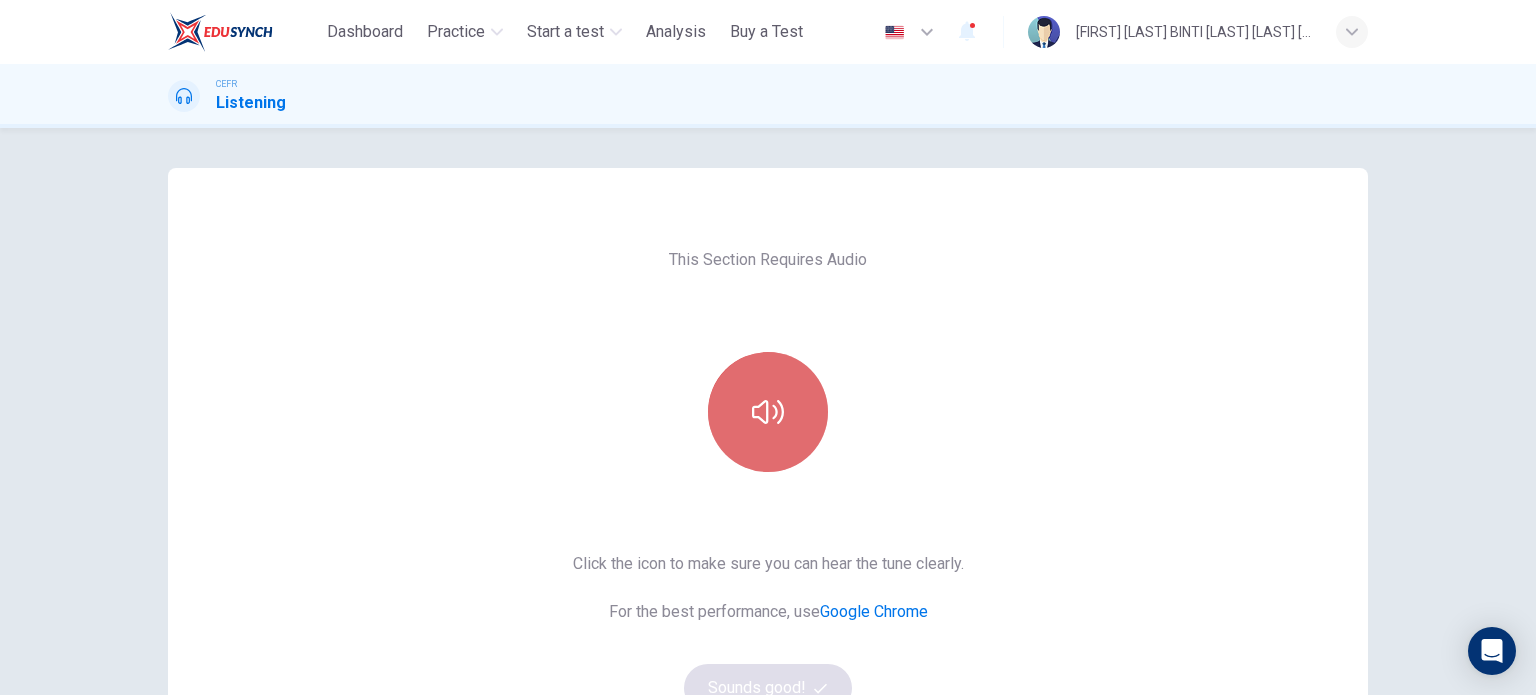 click at bounding box center (768, 412) 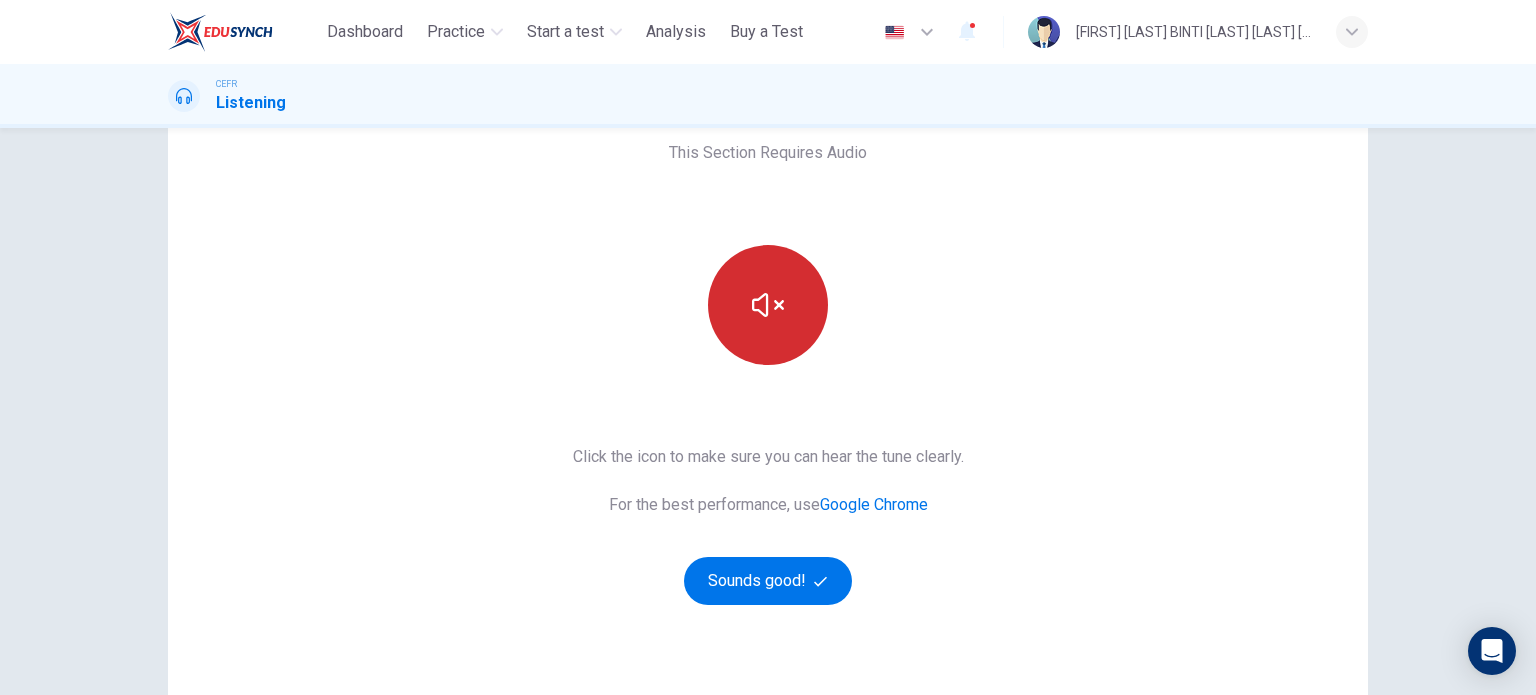 scroll, scrollTop: 110, scrollLeft: 0, axis: vertical 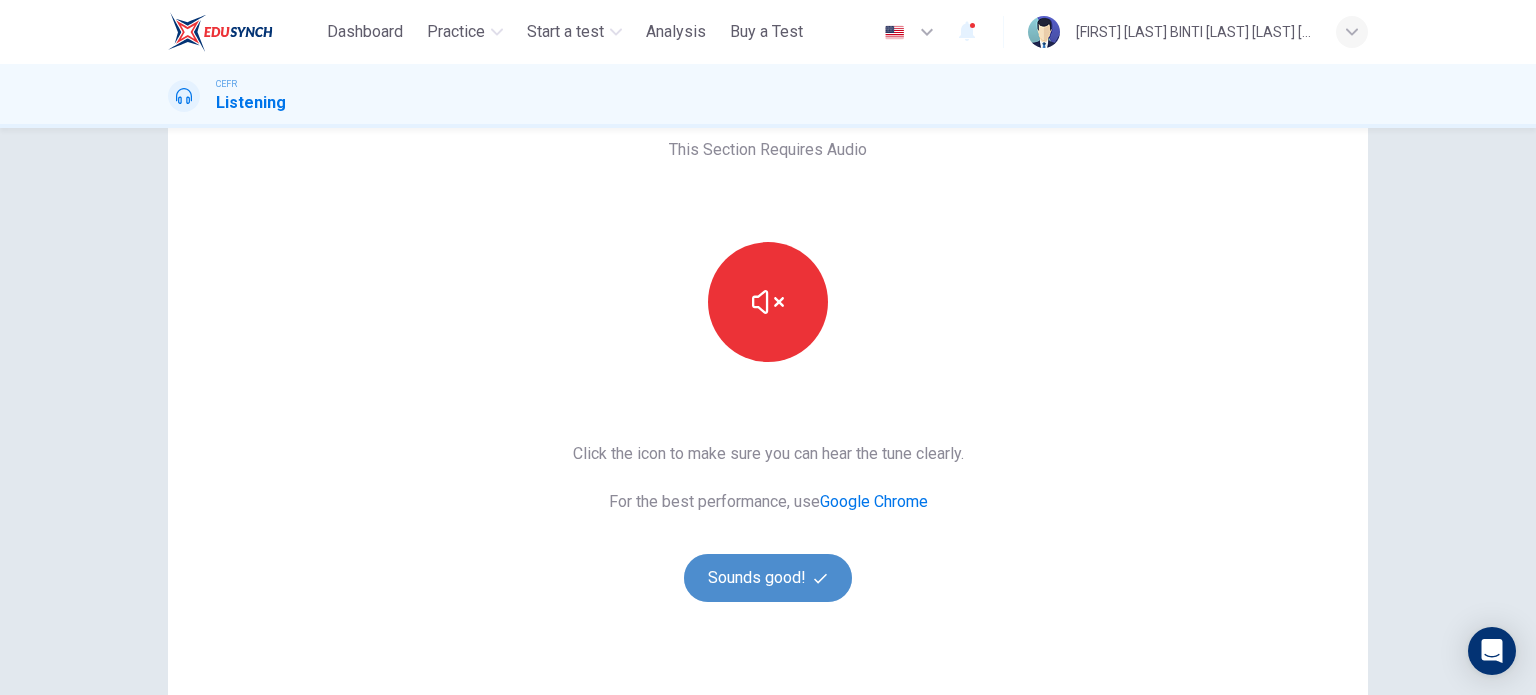 click on "Sounds good!" at bounding box center (768, 578) 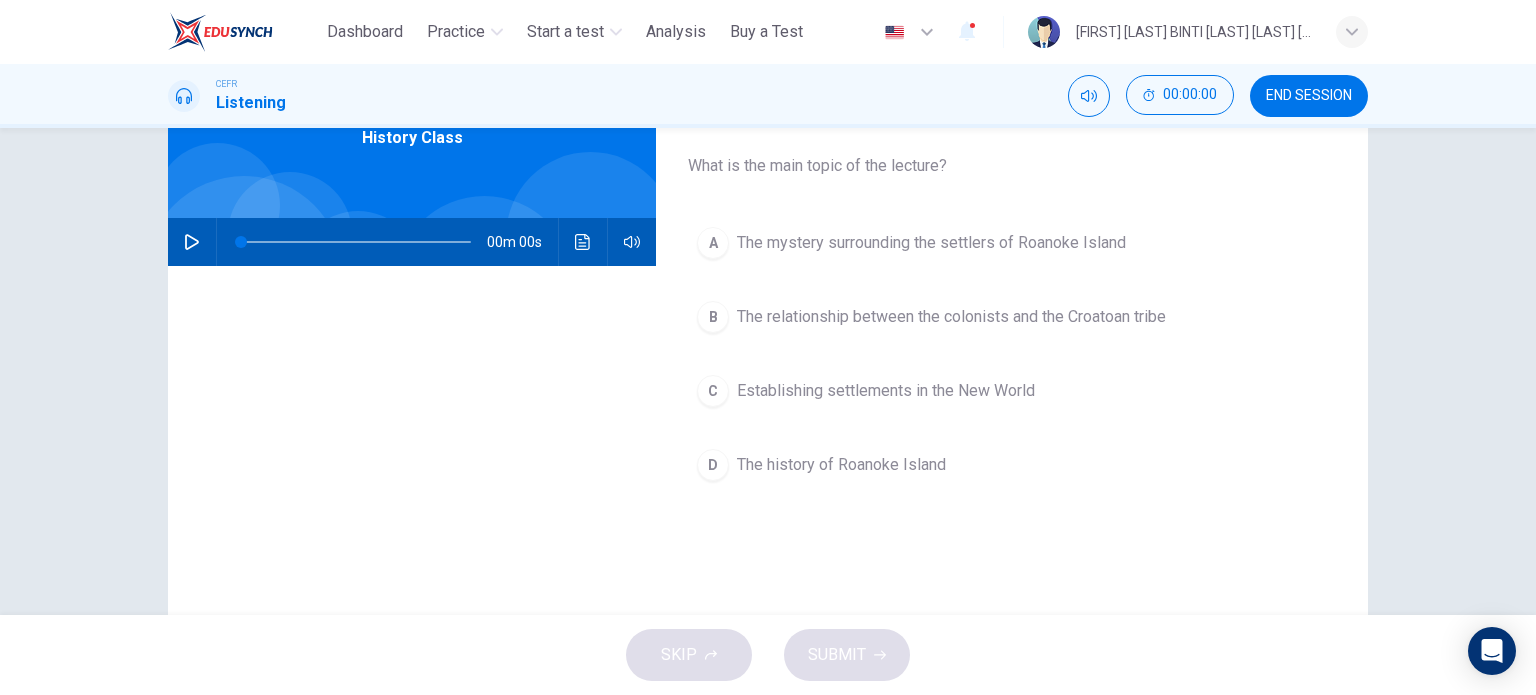 scroll, scrollTop: 0, scrollLeft: 0, axis: both 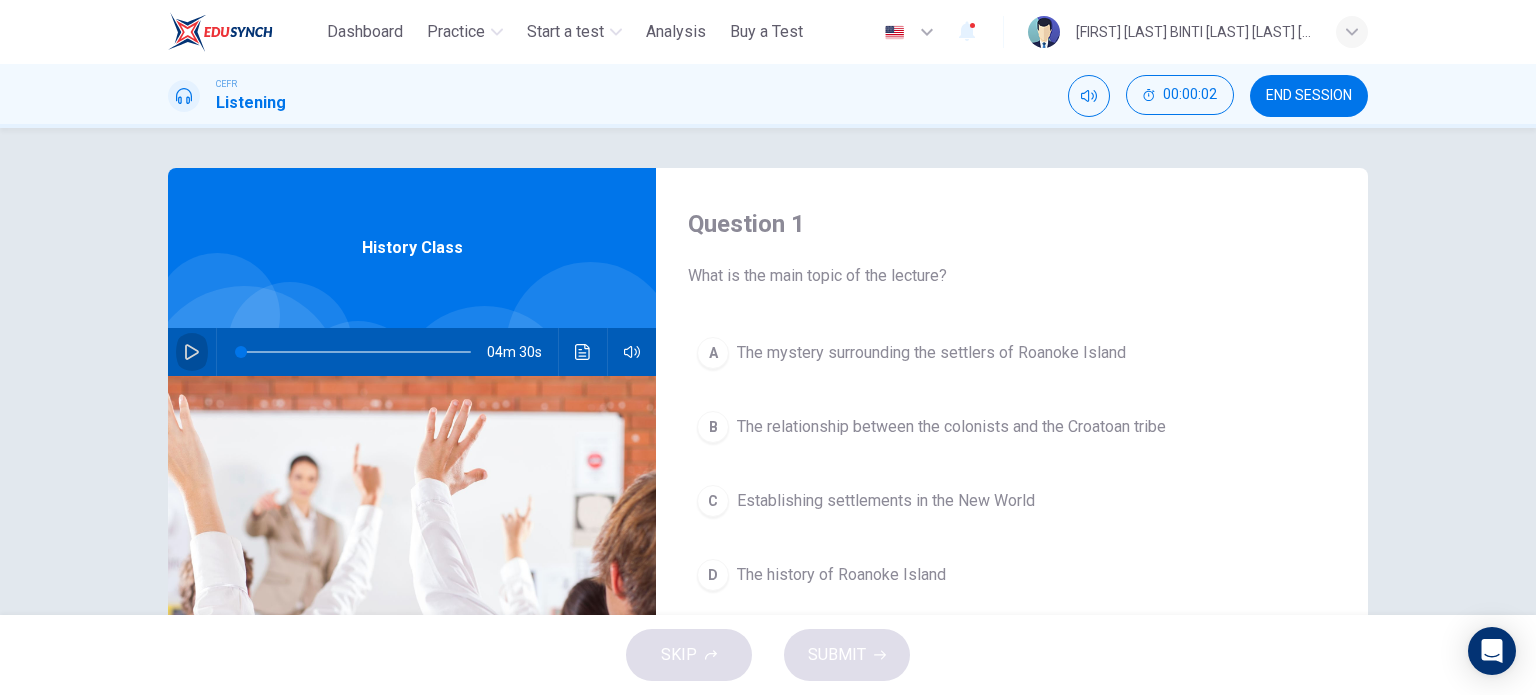 click at bounding box center [192, 352] 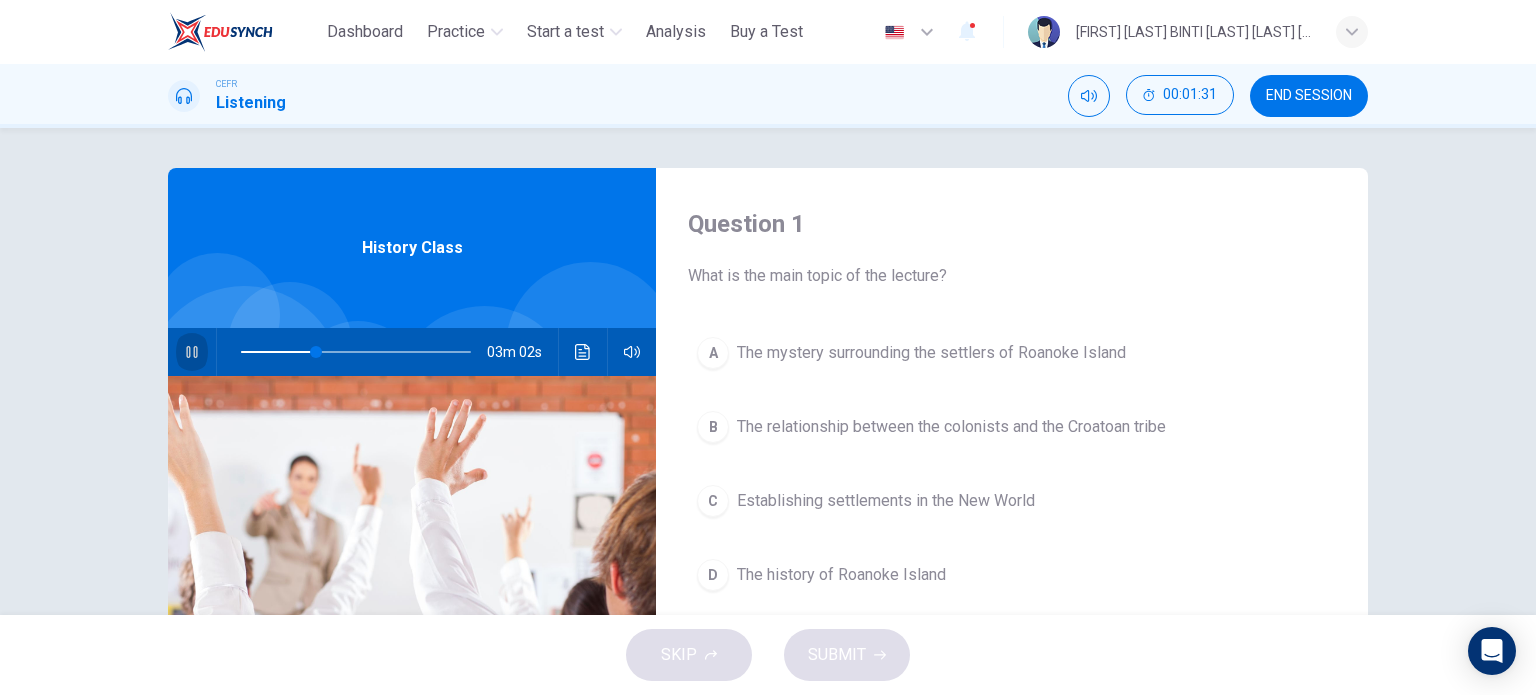 click 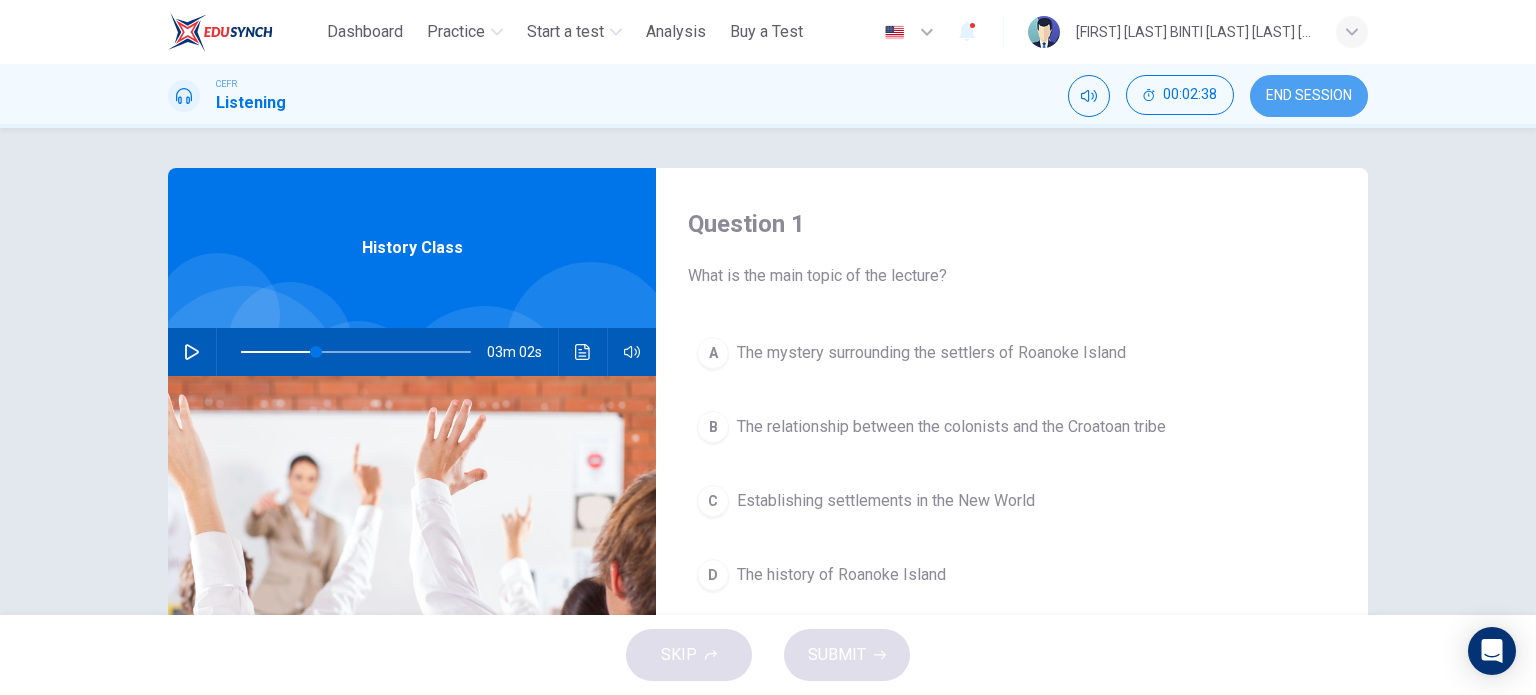 click on "END SESSION" at bounding box center [1309, 96] 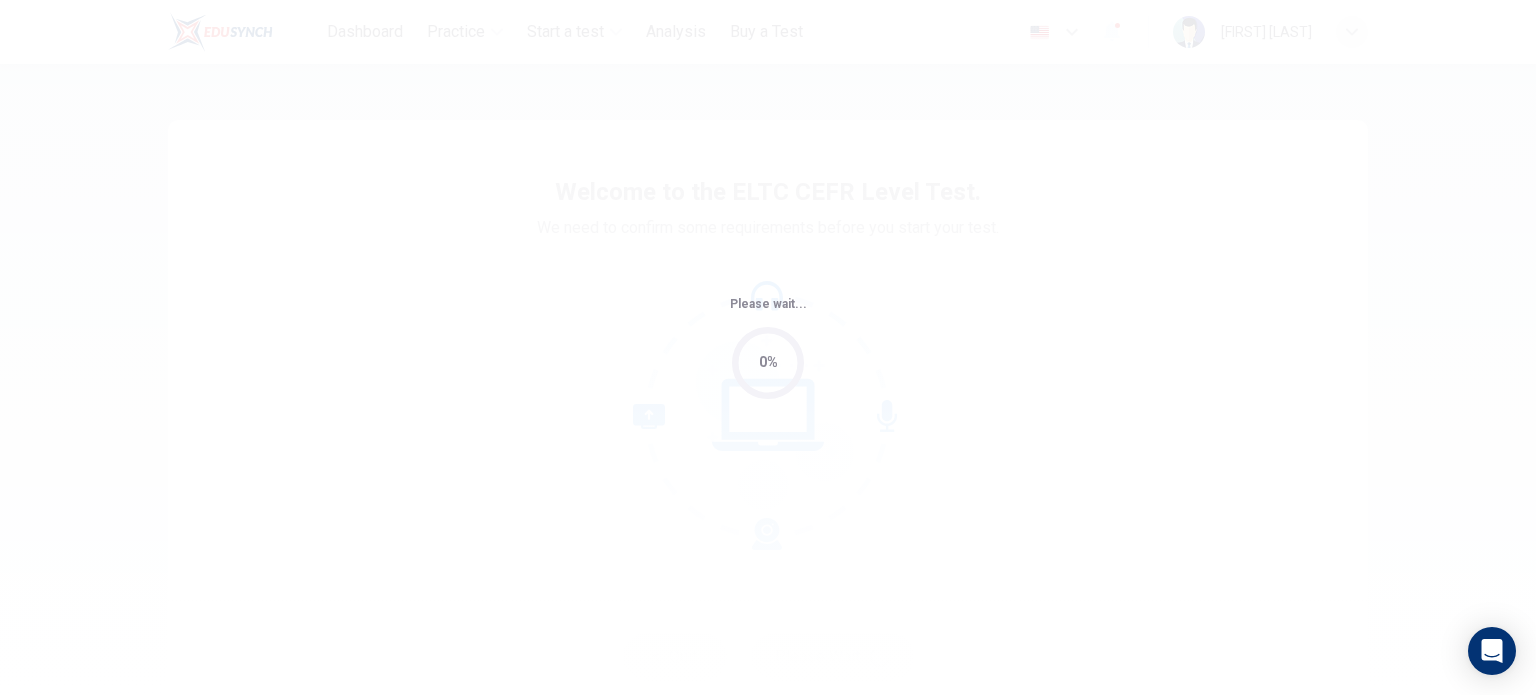 scroll, scrollTop: 0, scrollLeft: 0, axis: both 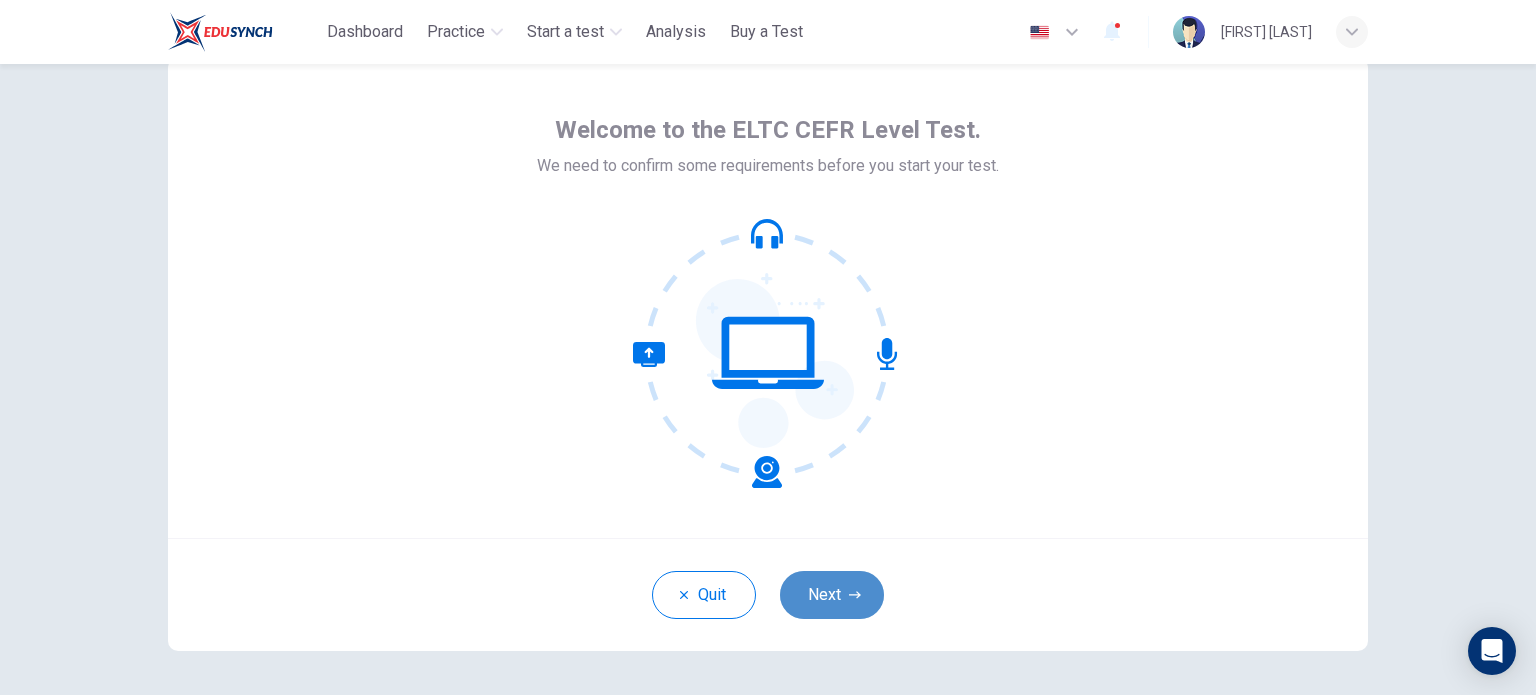 click on "Next" at bounding box center [832, 595] 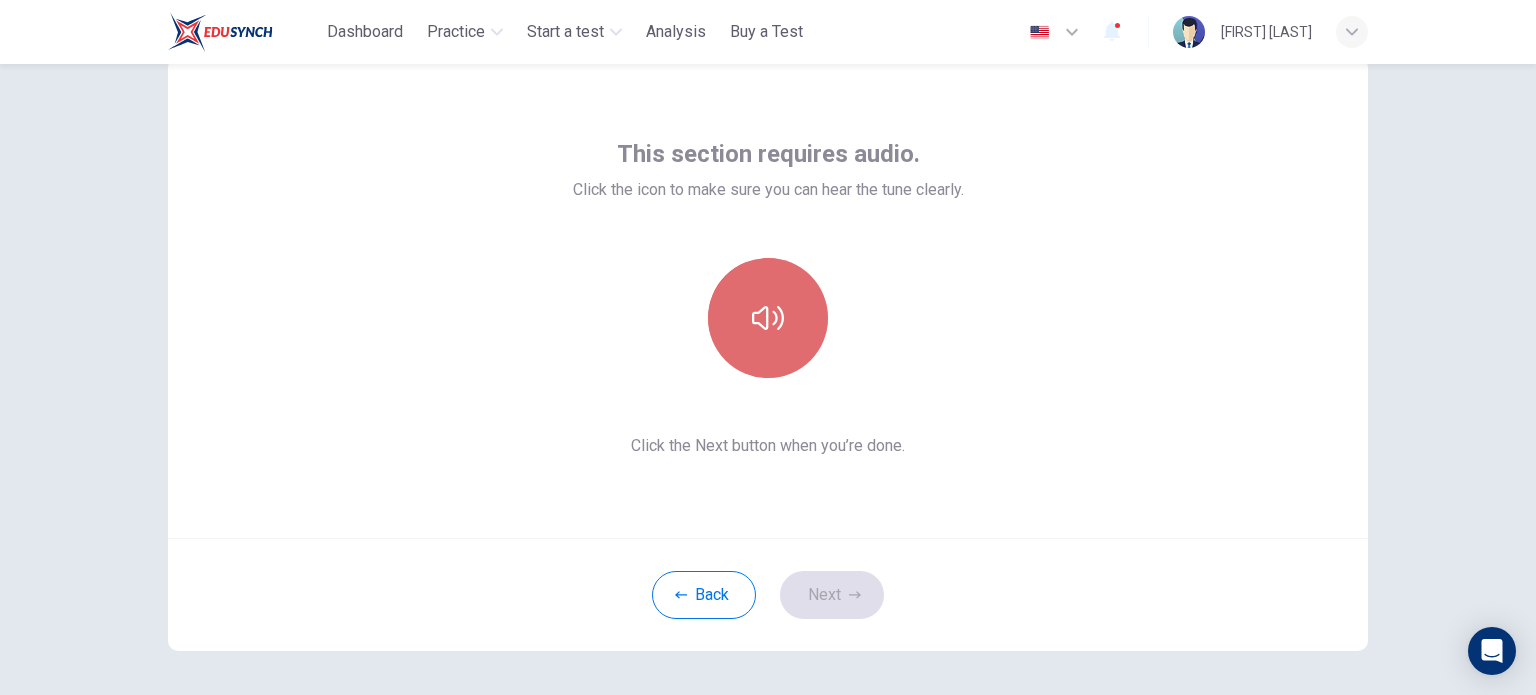 click 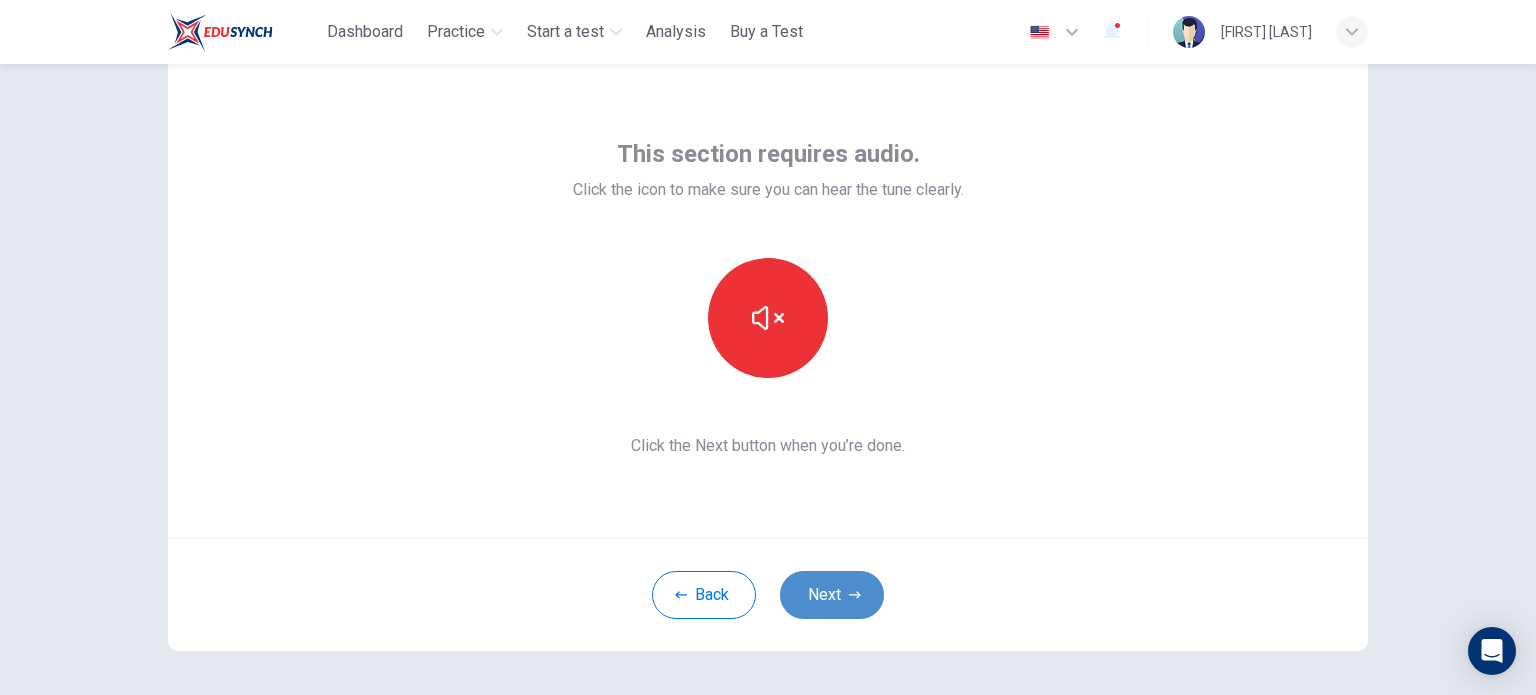 click on "Next" at bounding box center (832, 595) 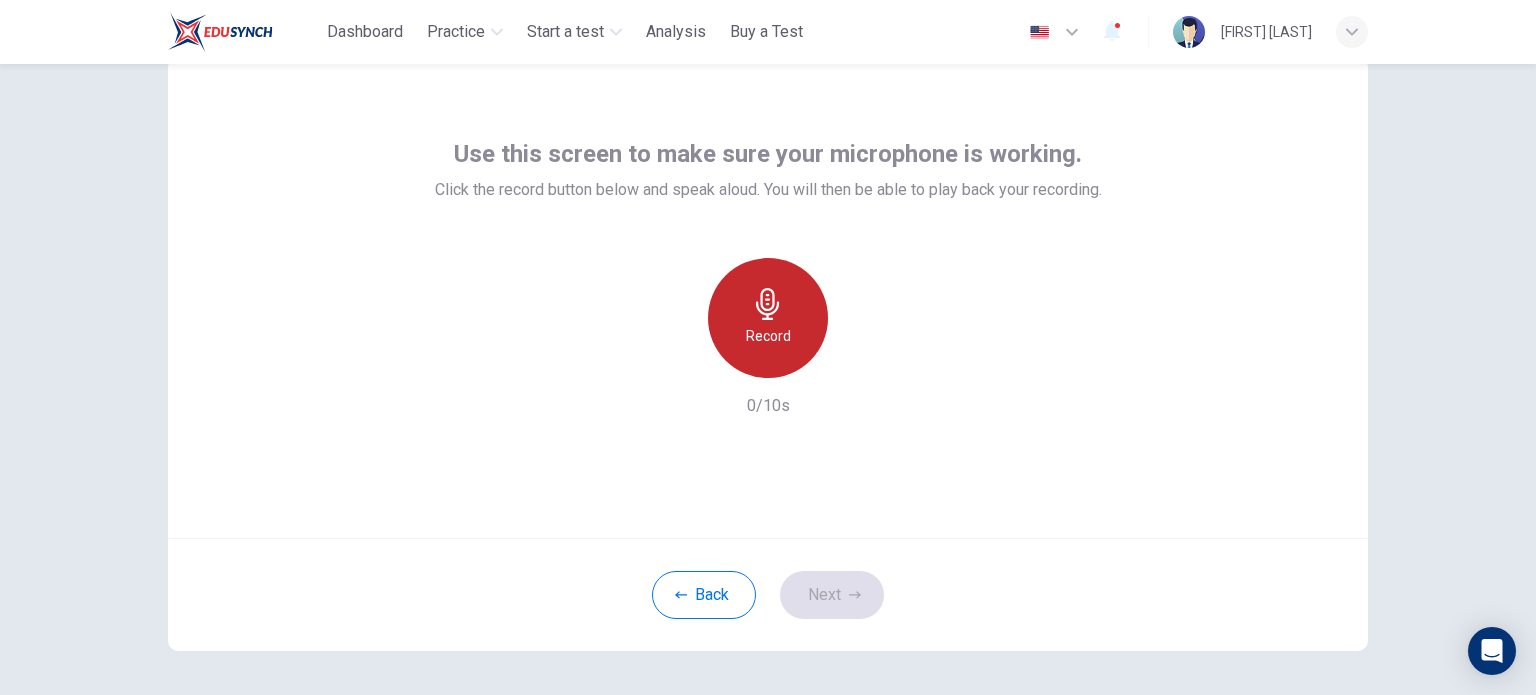 click on "Record" at bounding box center (768, 318) 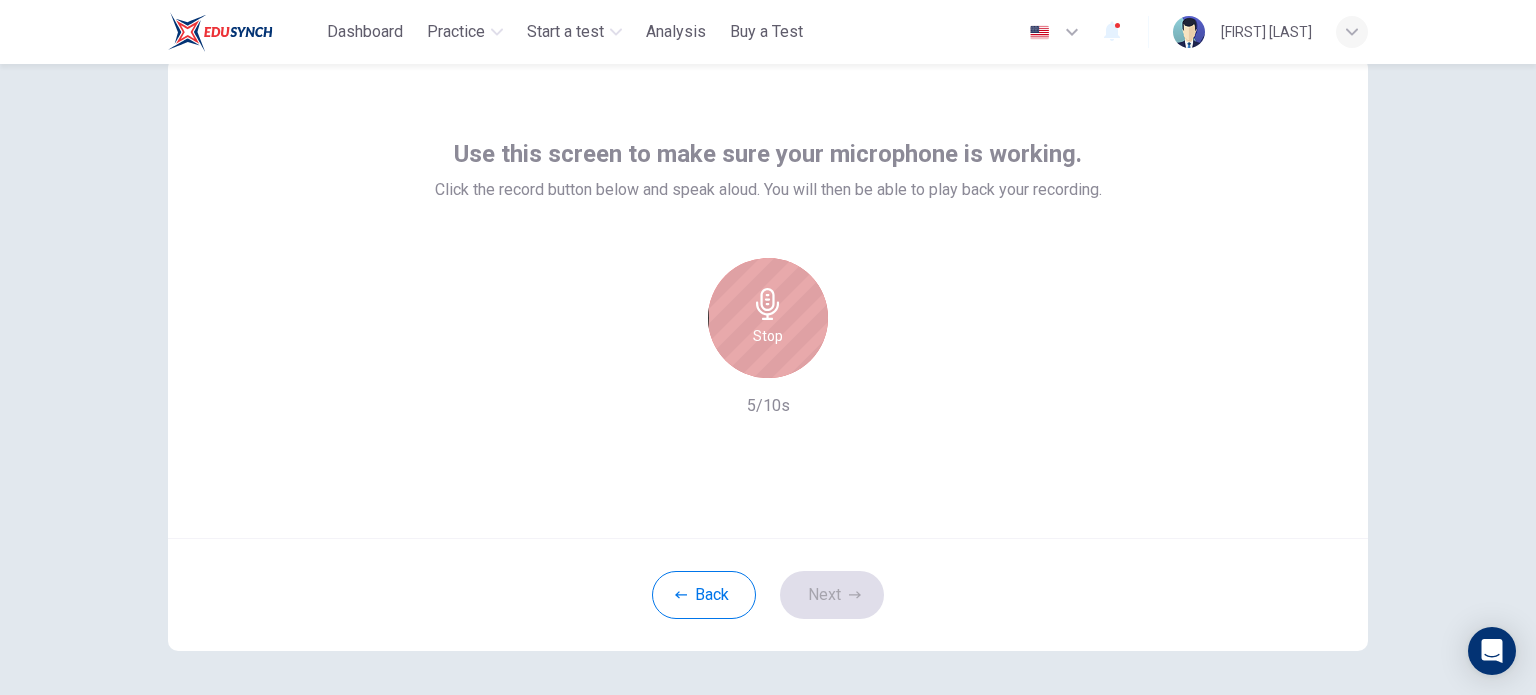 click on "Stop" at bounding box center (768, 318) 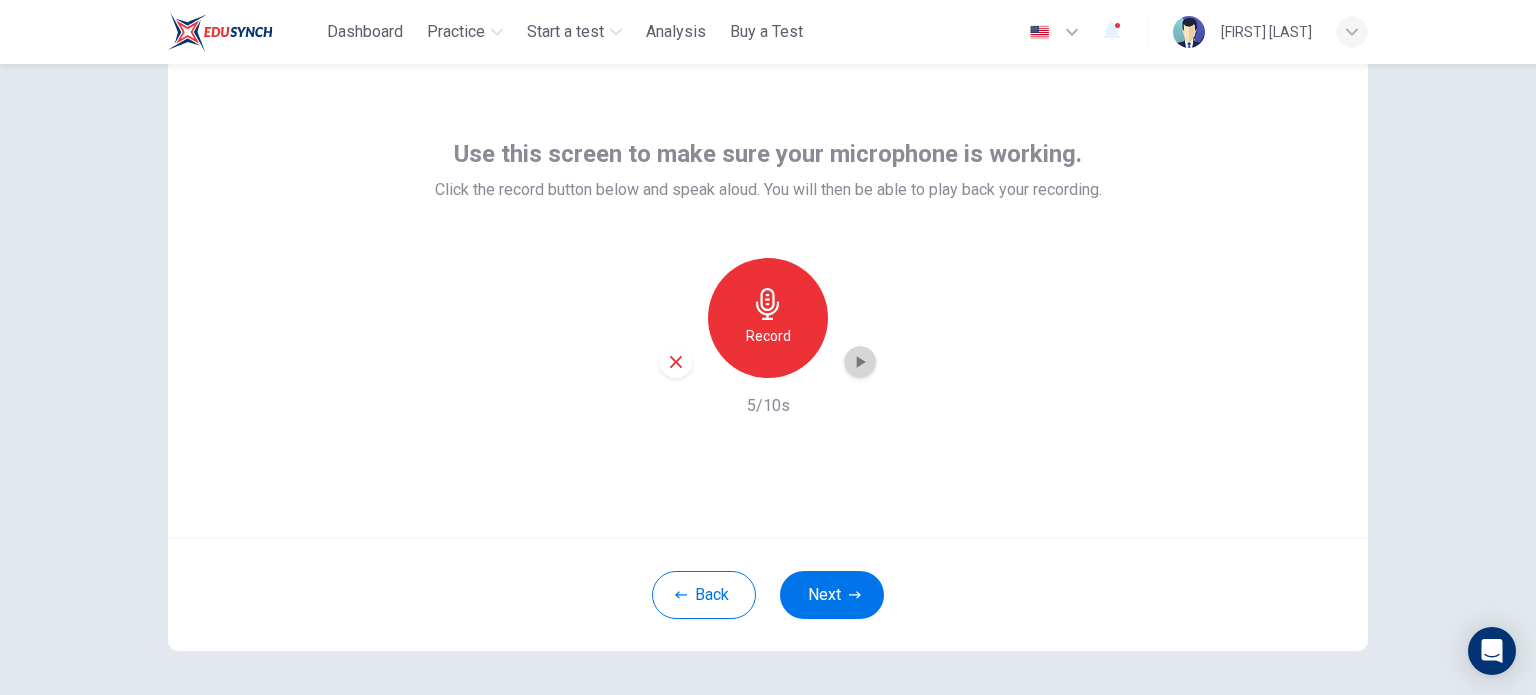 click 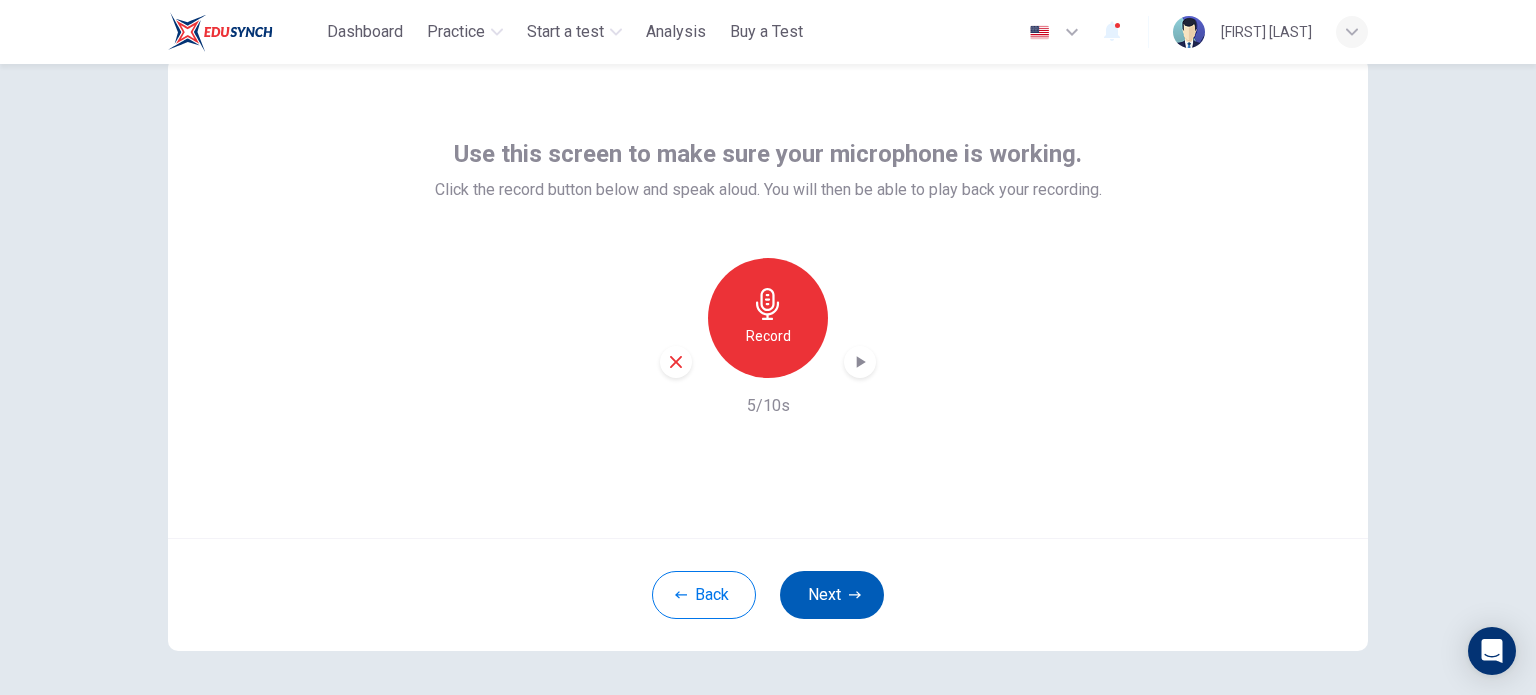 click on "Next" at bounding box center [832, 595] 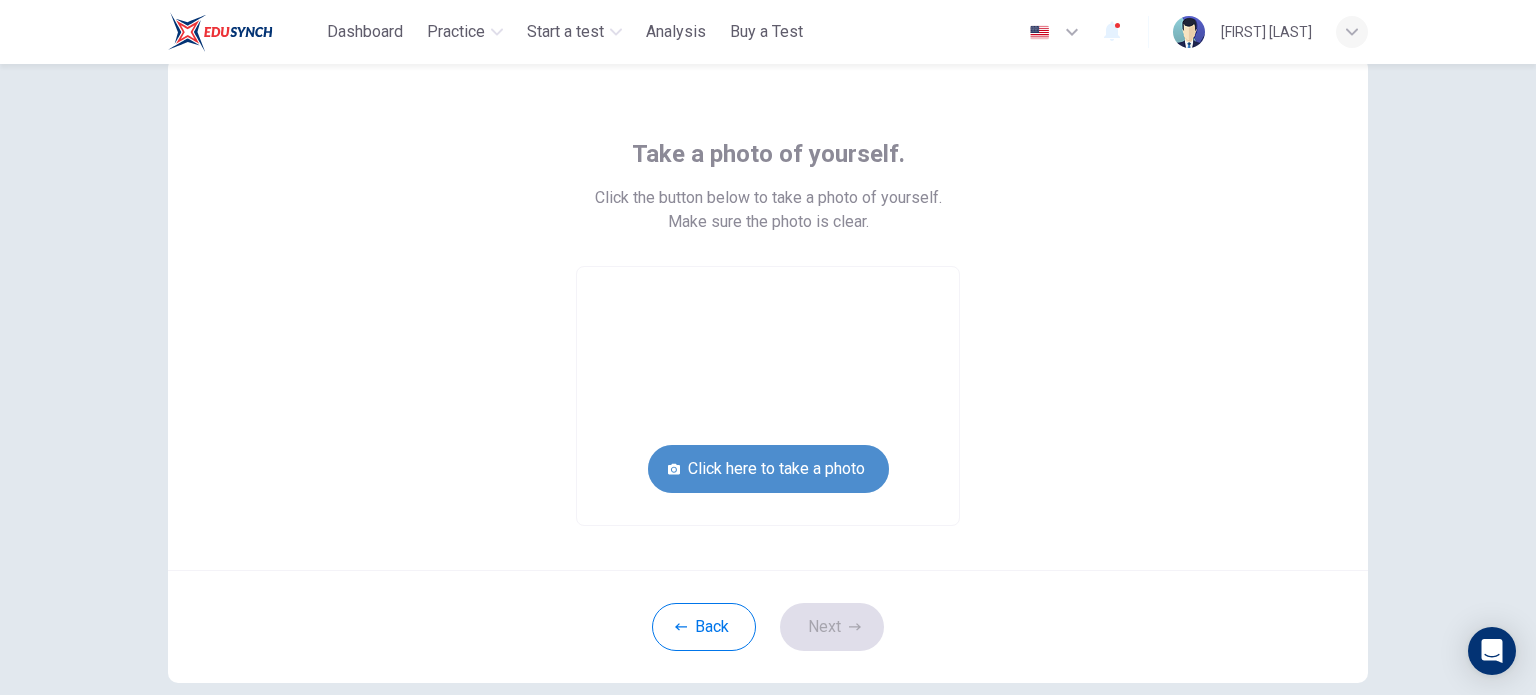 click on "Click here to take a photo" at bounding box center (768, 469) 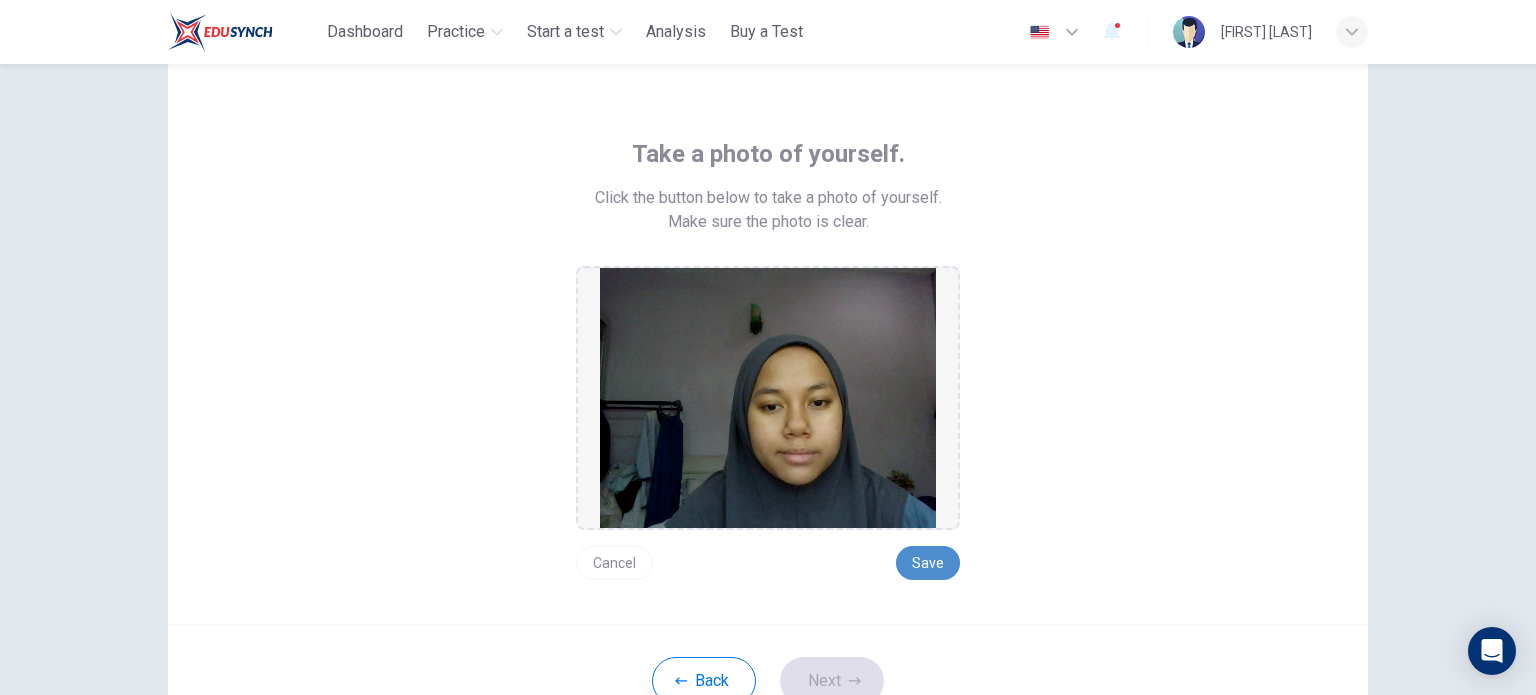 click on "Save" at bounding box center [928, 563] 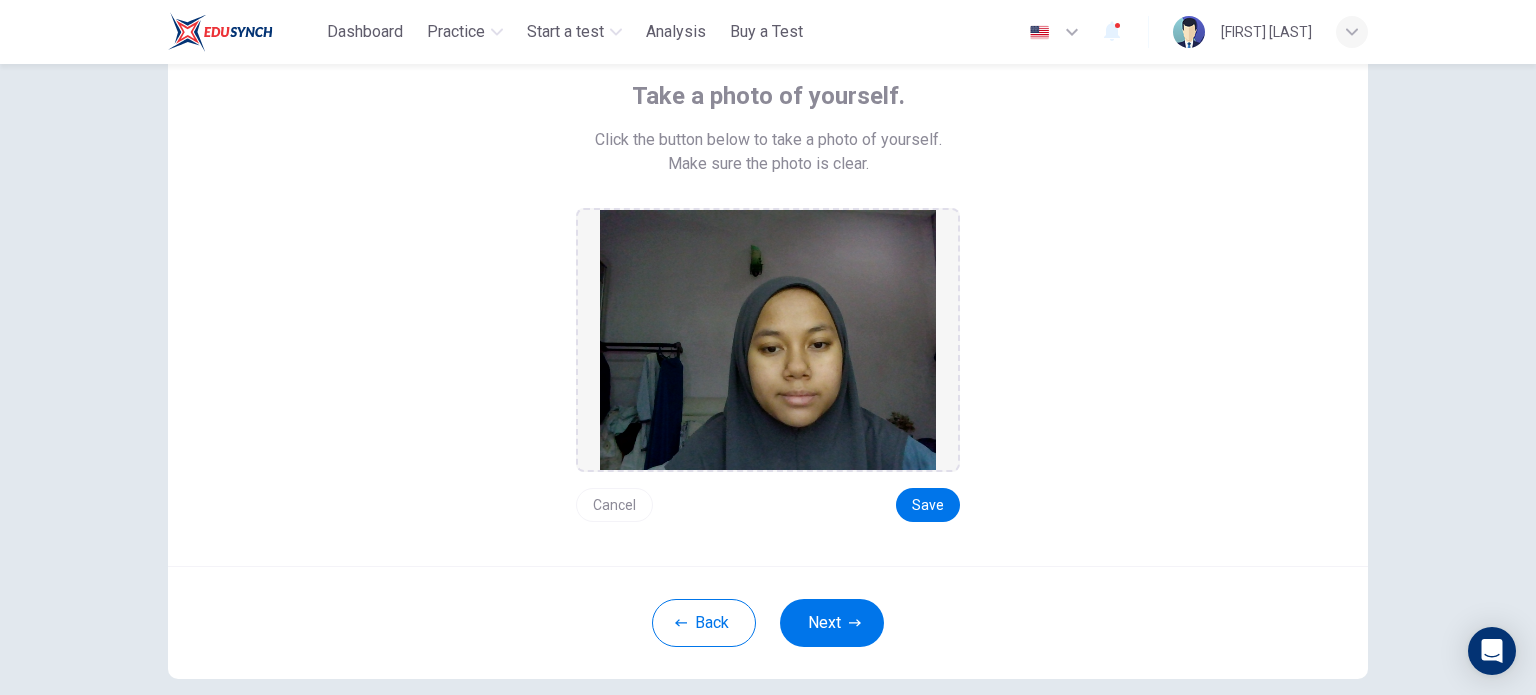 scroll, scrollTop: 122, scrollLeft: 0, axis: vertical 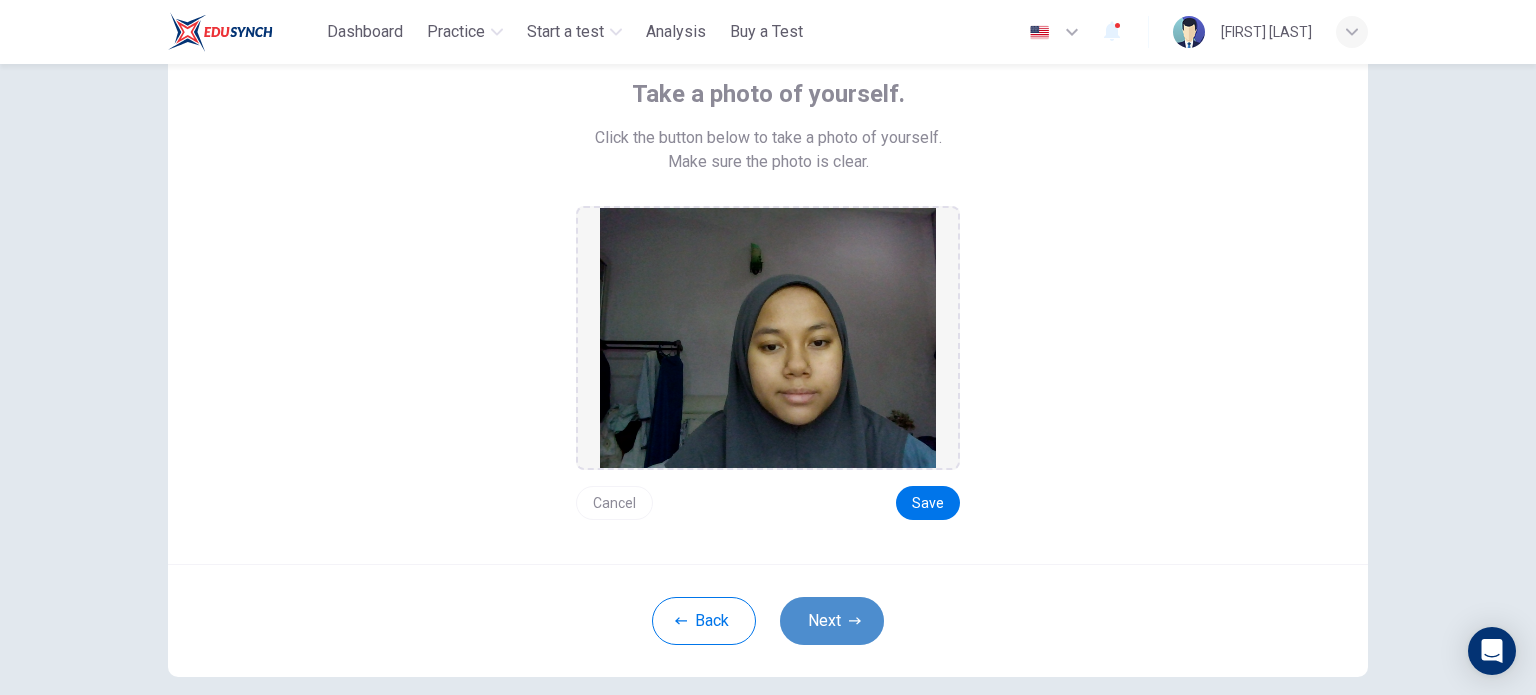 click on "Next" at bounding box center [832, 621] 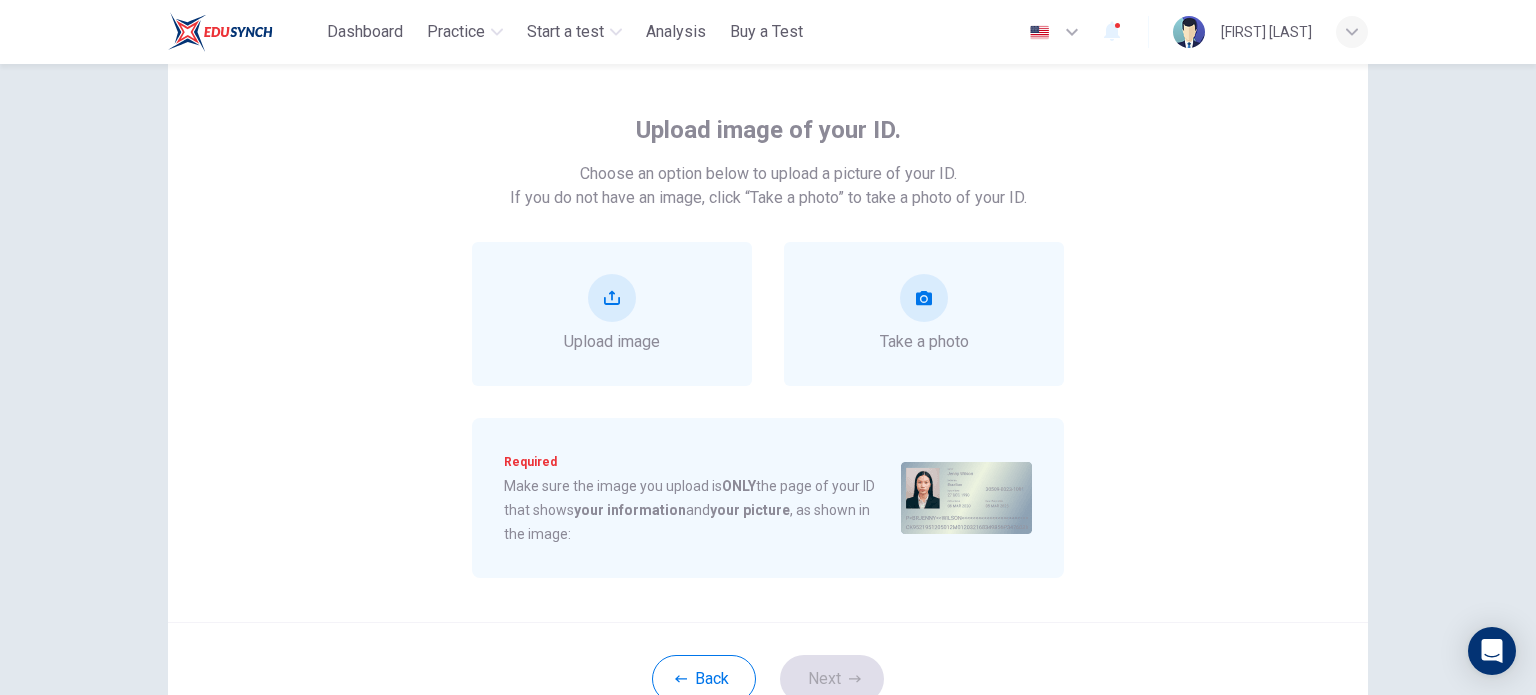 scroll, scrollTop: 84, scrollLeft: 0, axis: vertical 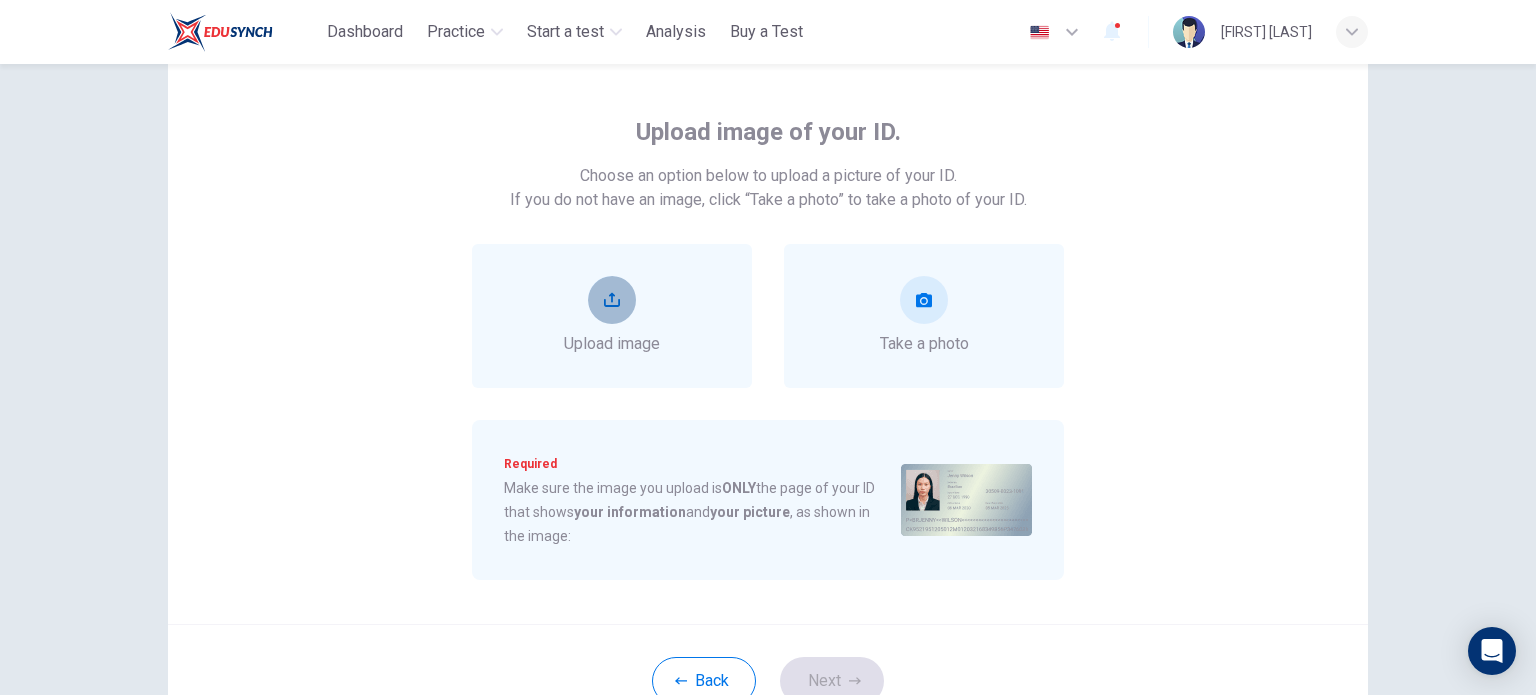 click at bounding box center [612, 300] 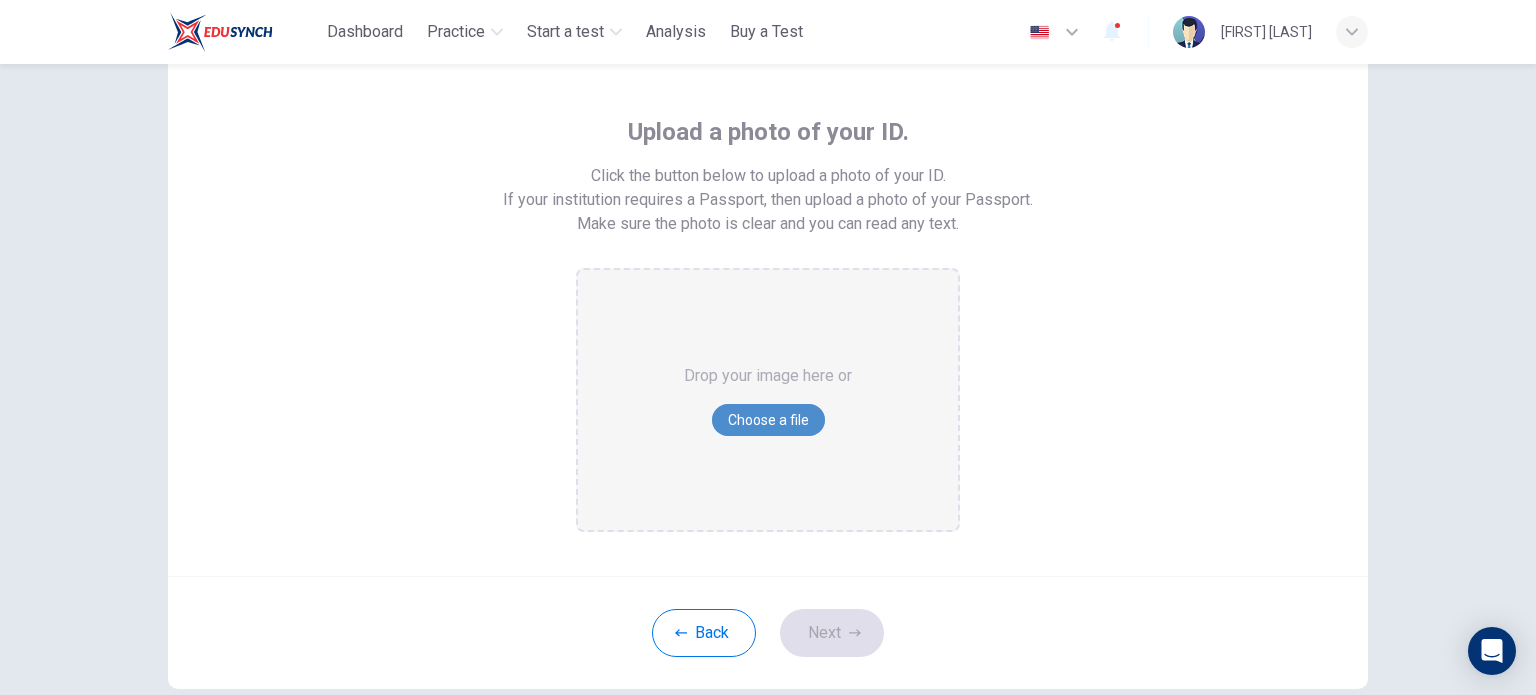 click on "Choose a file" at bounding box center (768, 420) 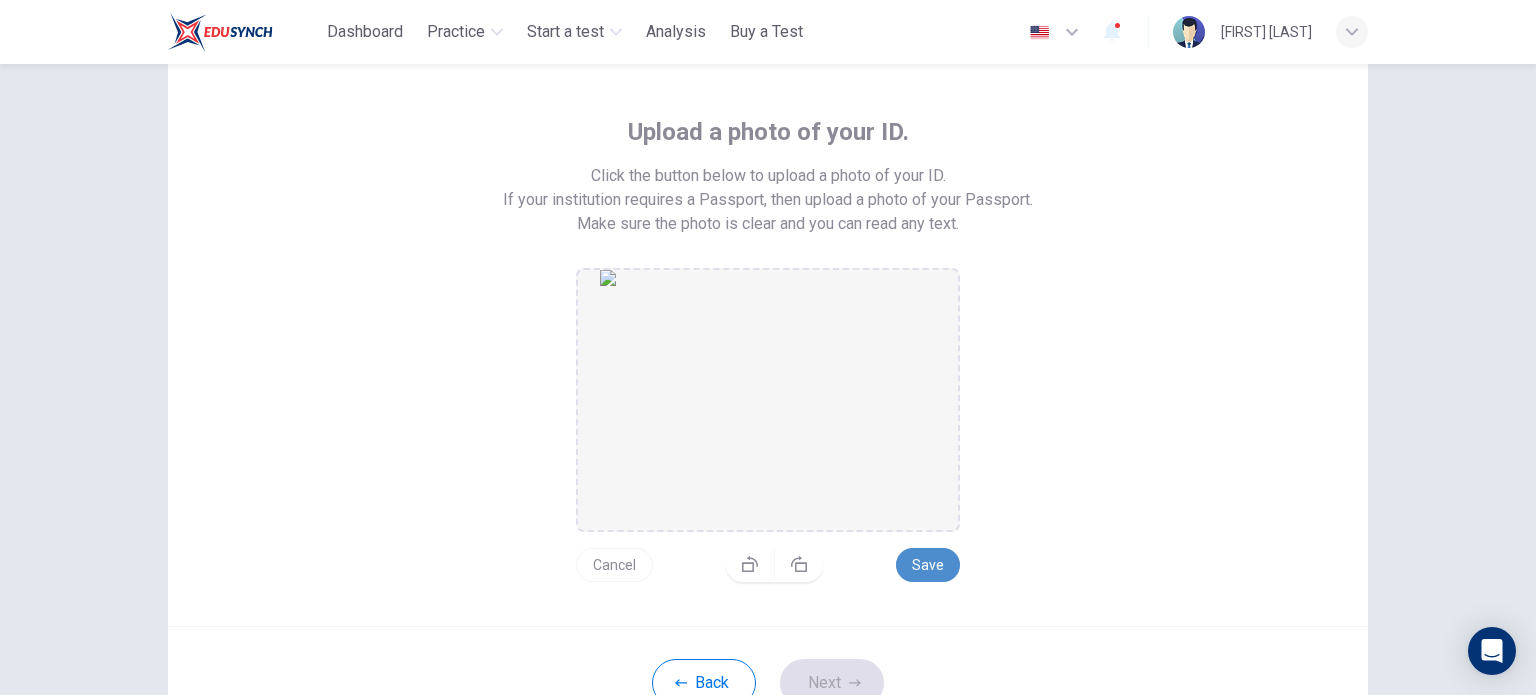 click on "Save" at bounding box center [928, 565] 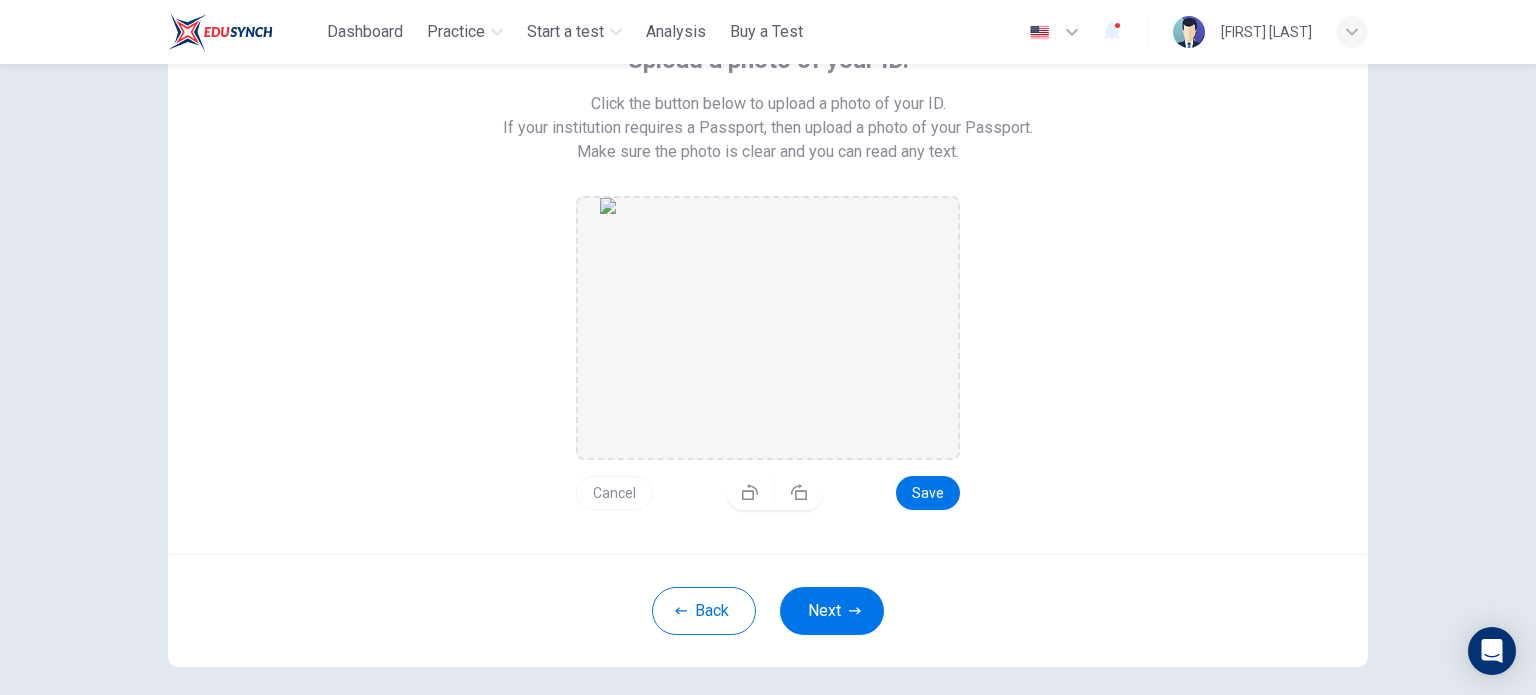 scroll, scrollTop: 160, scrollLeft: 0, axis: vertical 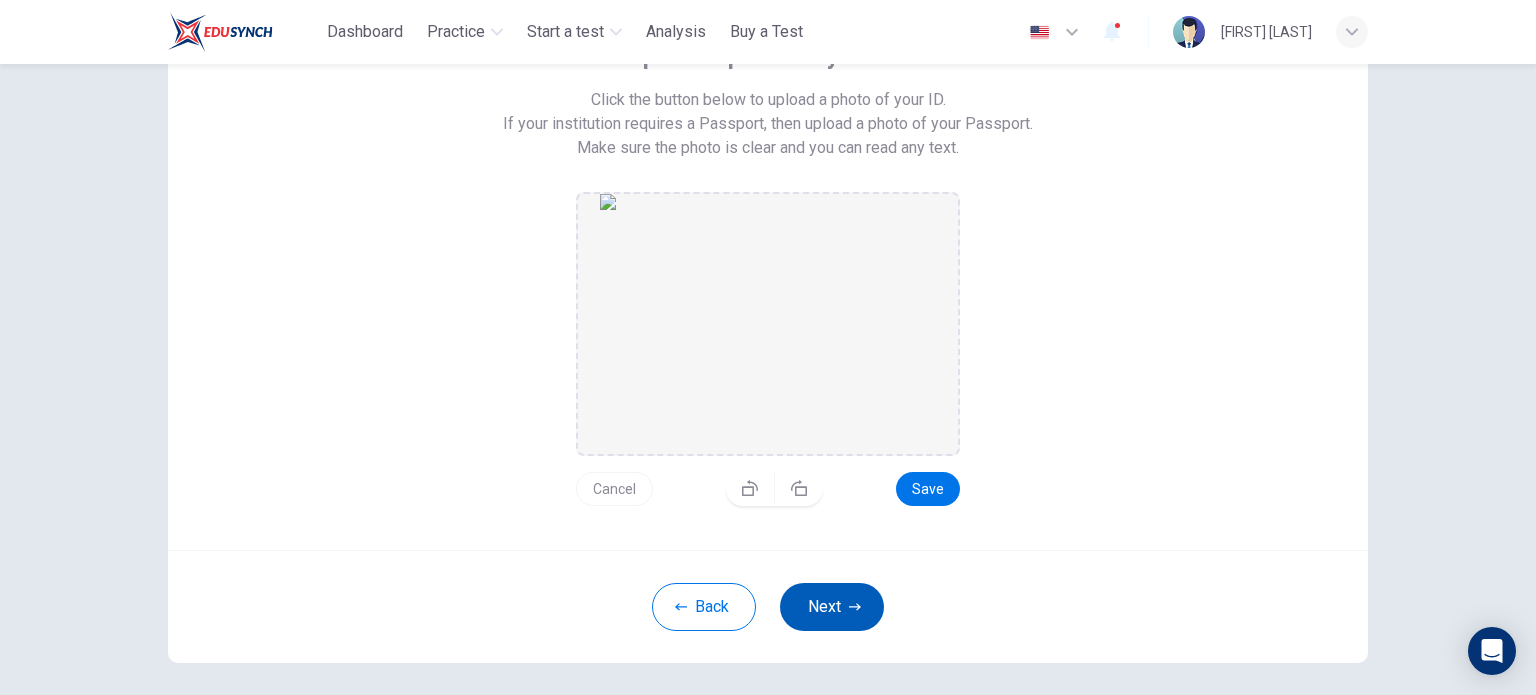 click on "Next" at bounding box center (832, 607) 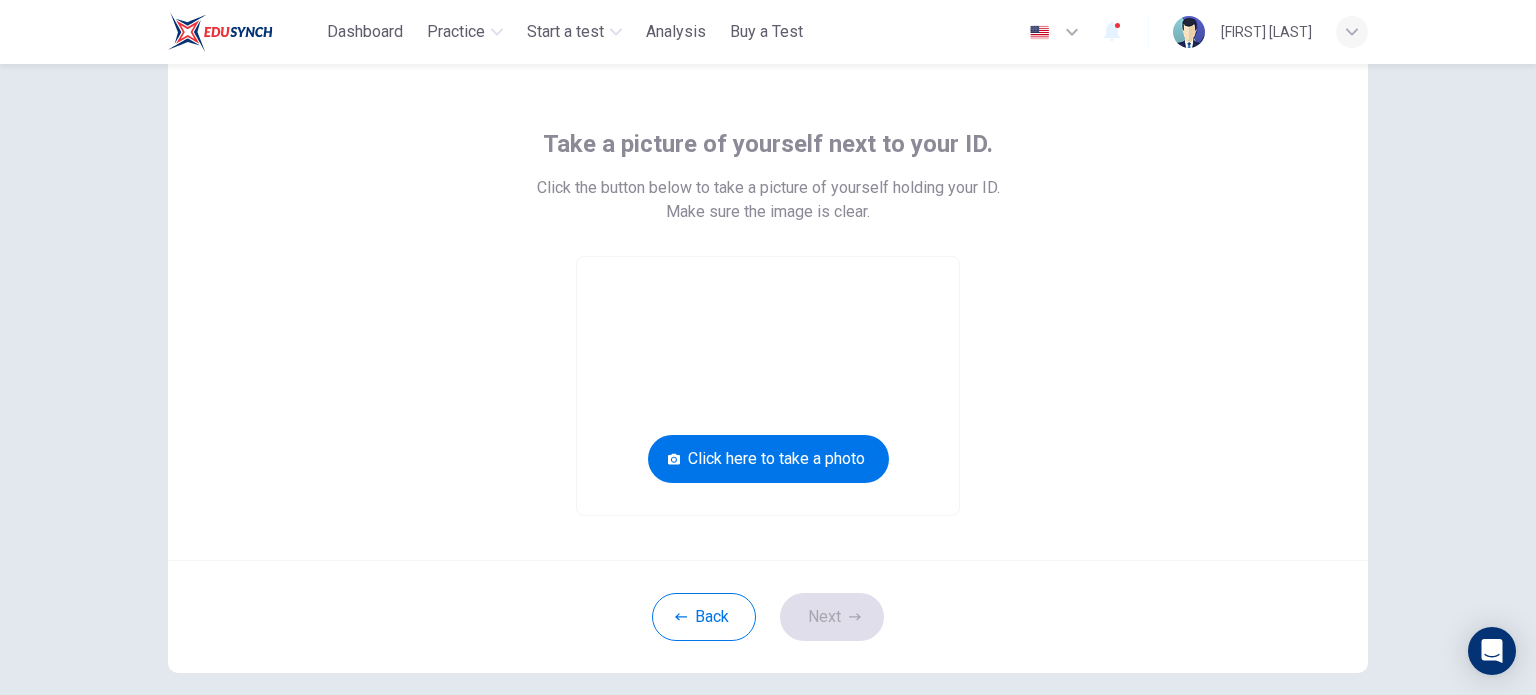 scroll, scrollTop: 68, scrollLeft: 0, axis: vertical 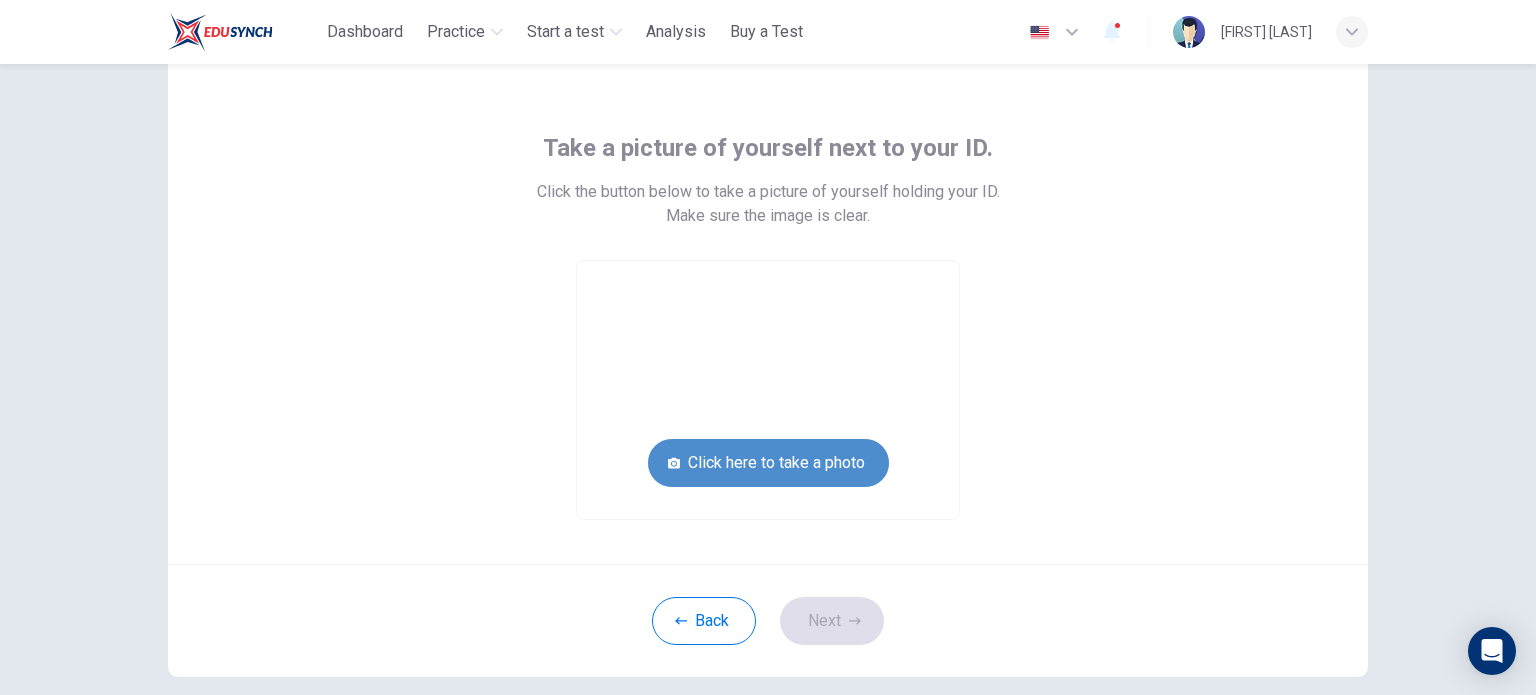 click on "Click here to take a photo" at bounding box center [768, 463] 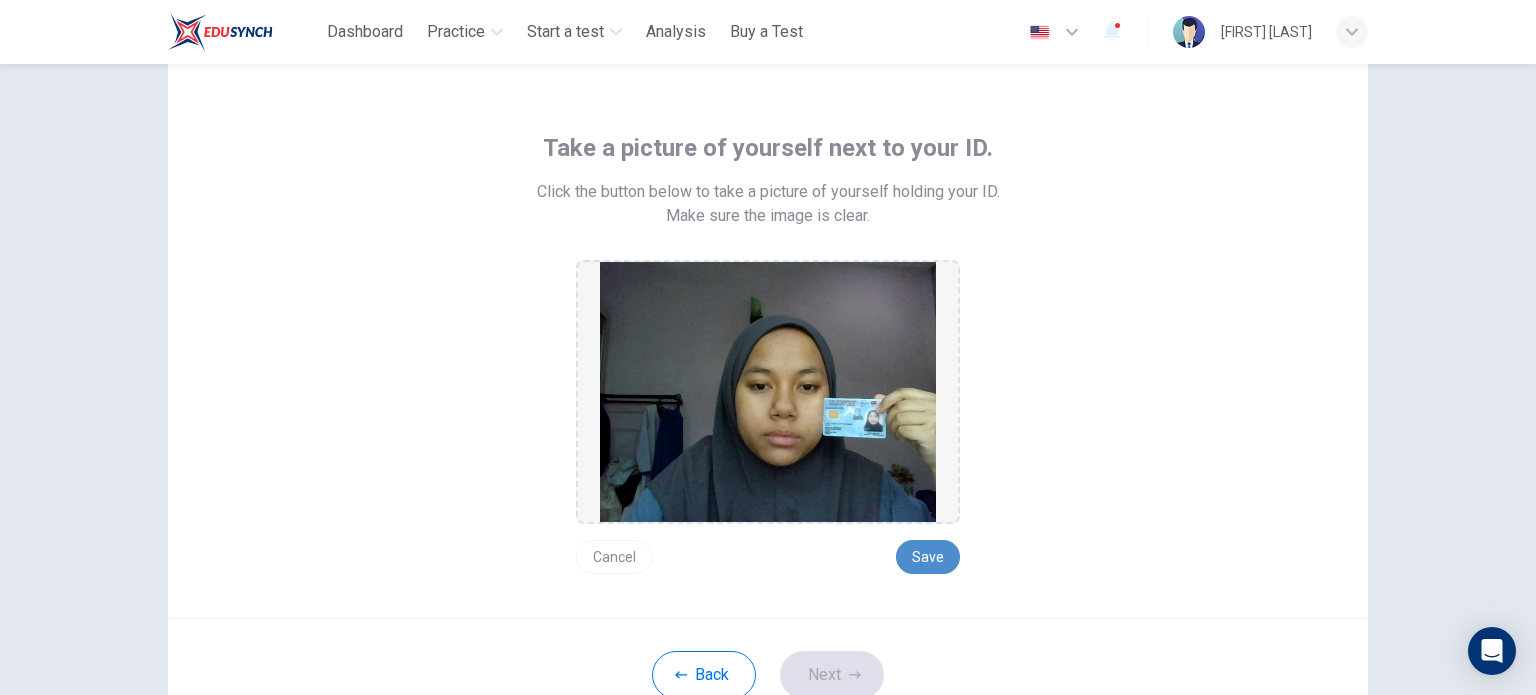 click on "Save" at bounding box center [928, 557] 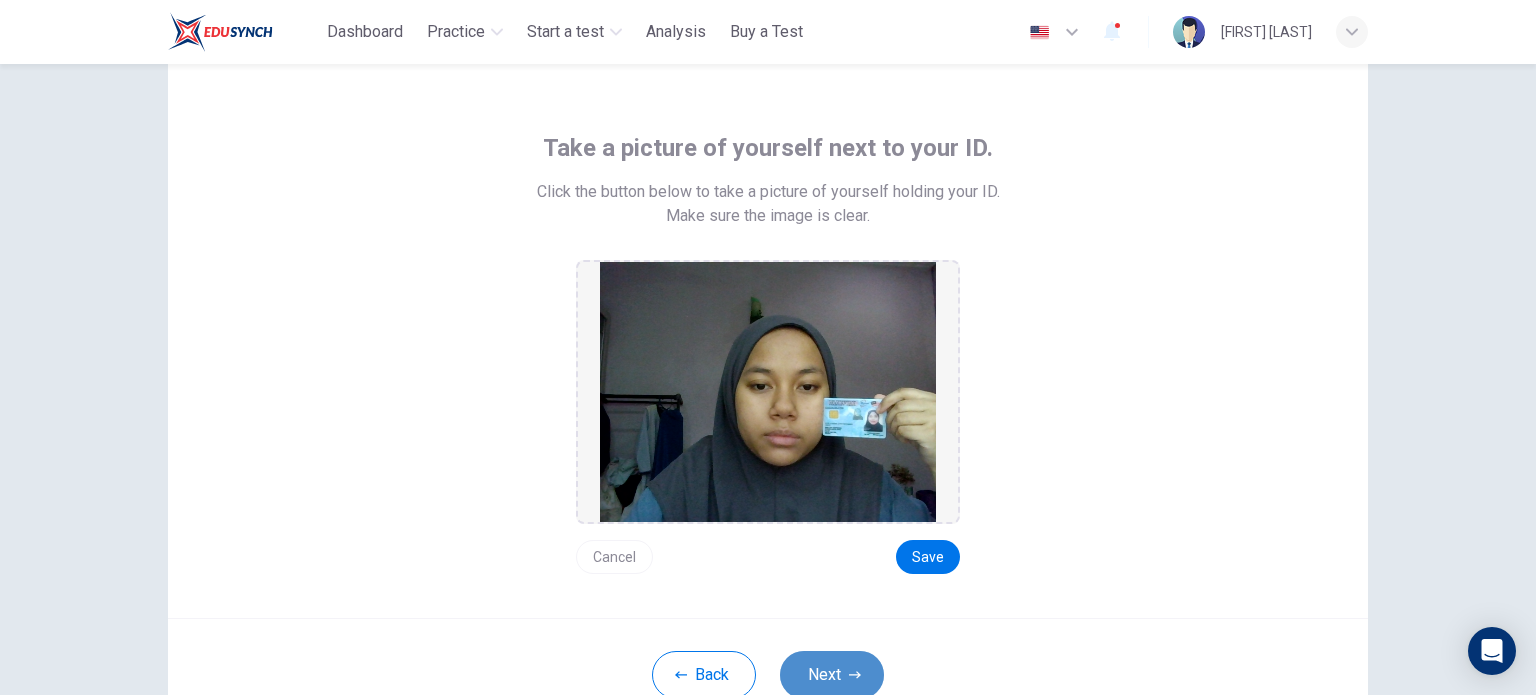 click on "Next" at bounding box center [832, 675] 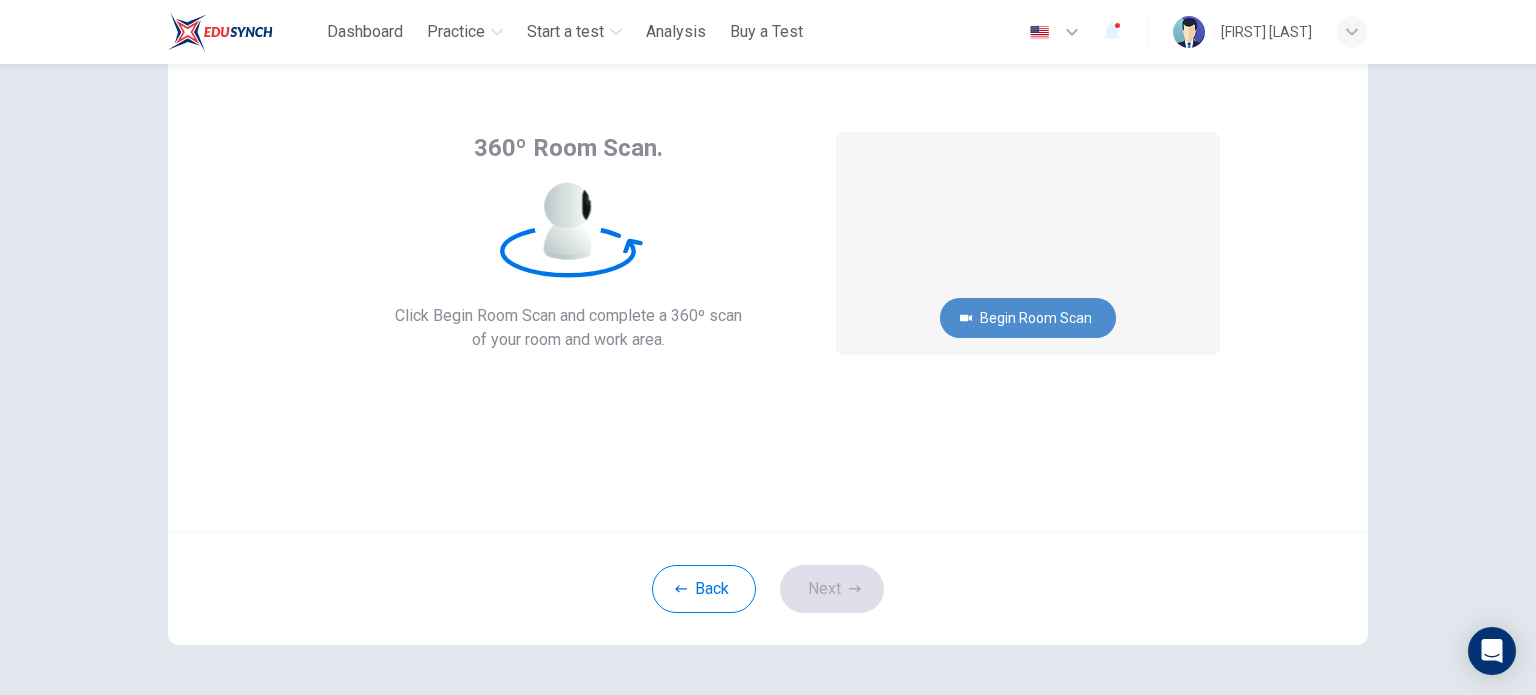 click on "Begin Room Scan" at bounding box center [1028, 318] 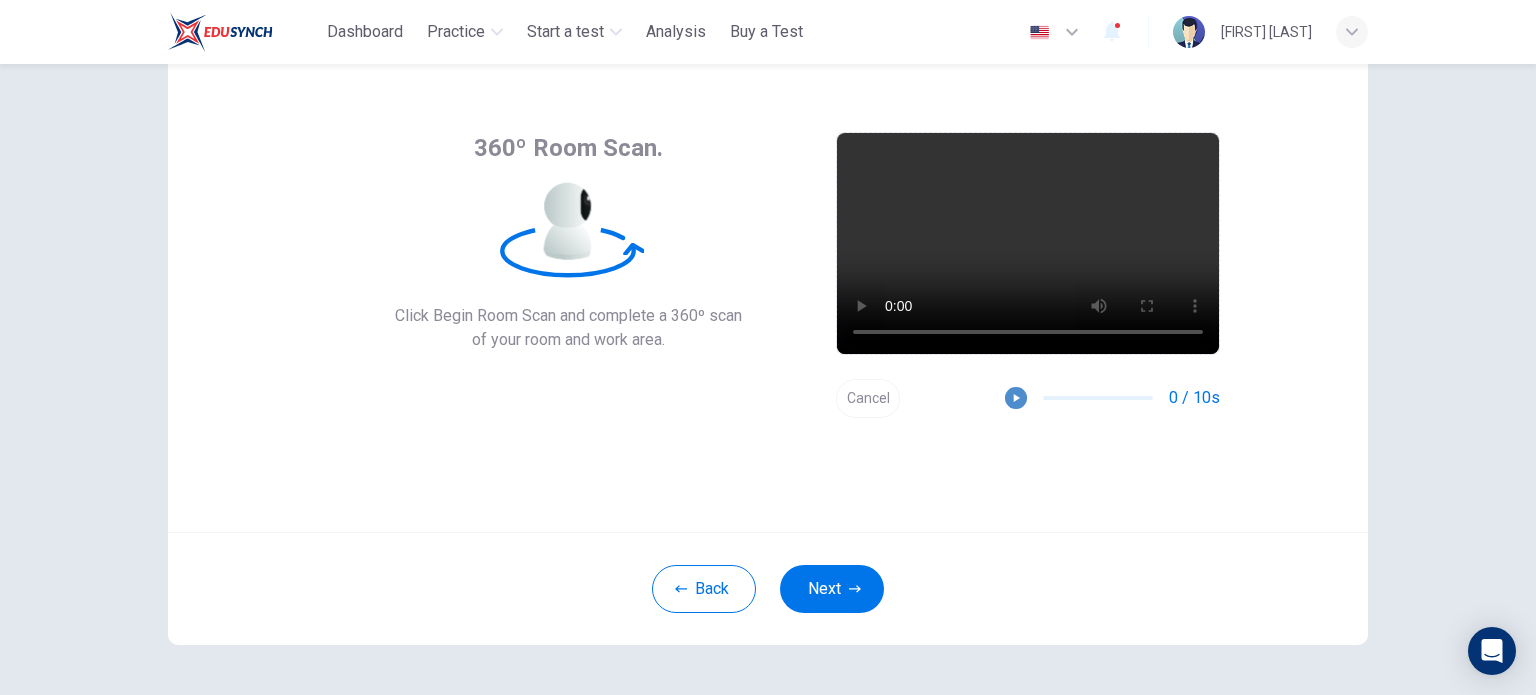 click 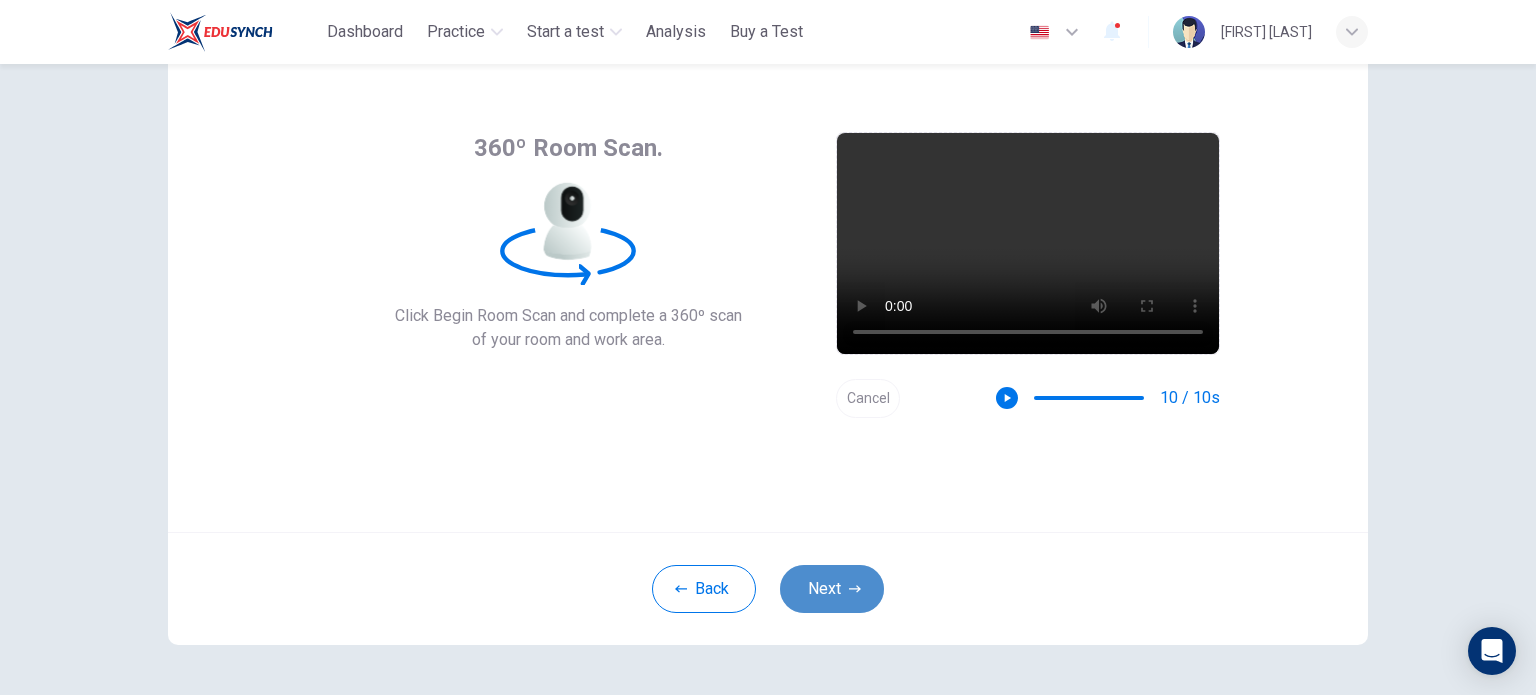 click on "Next" at bounding box center (832, 589) 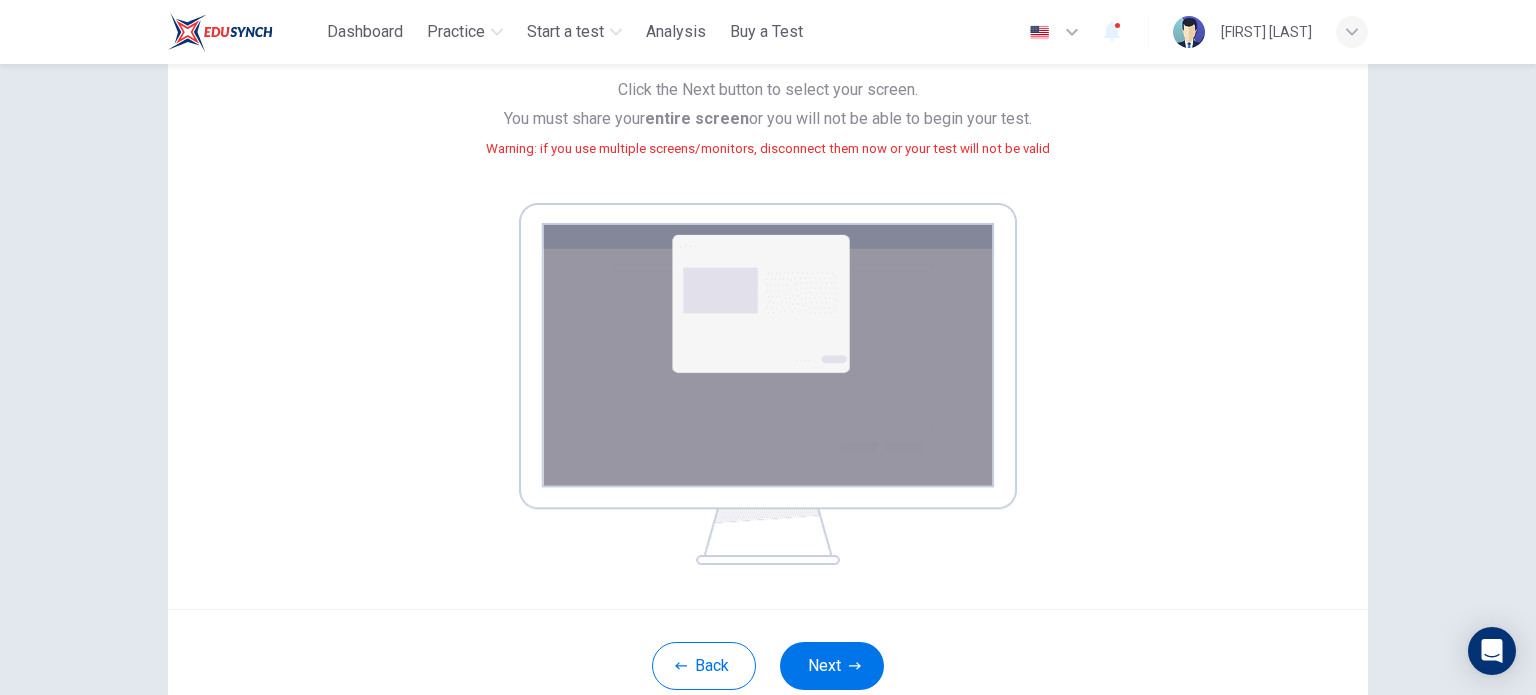 scroll, scrollTop: 198, scrollLeft: 0, axis: vertical 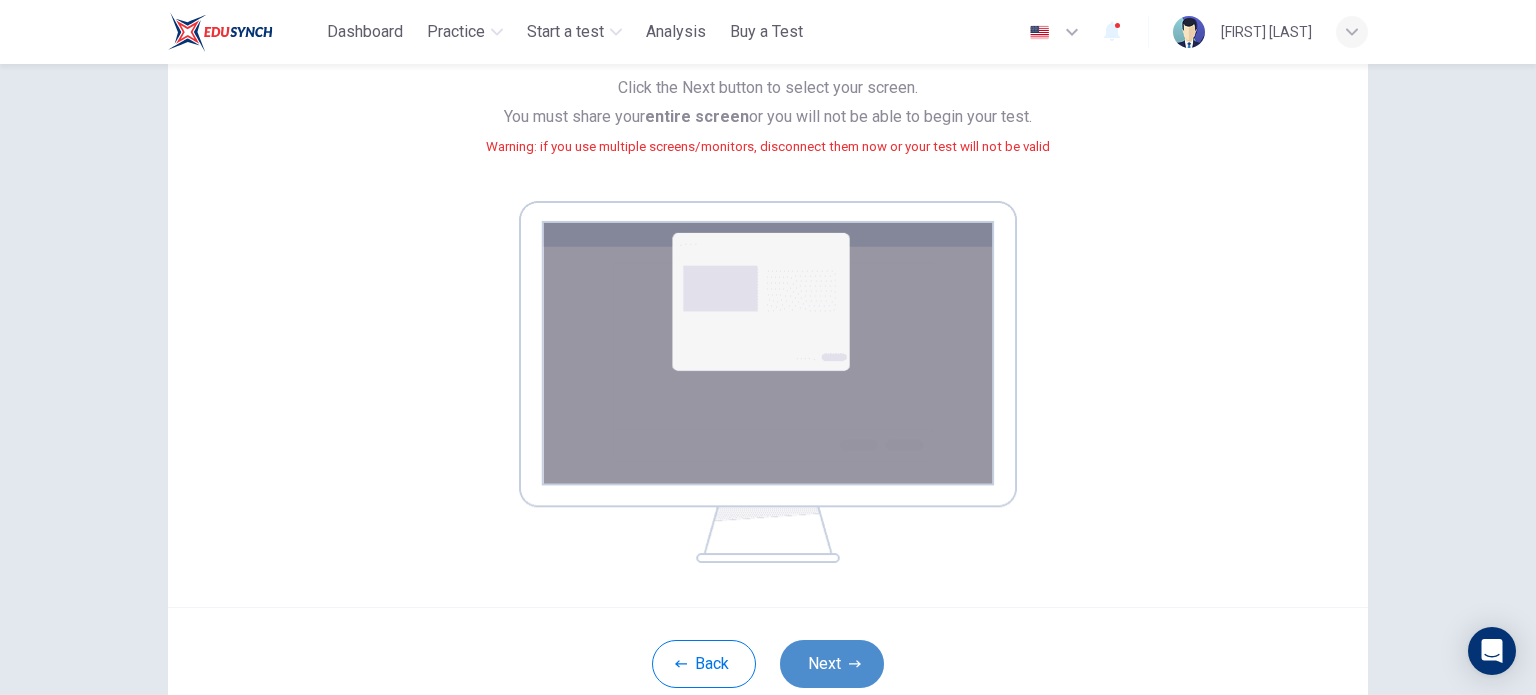 click on "Next" at bounding box center (832, 664) 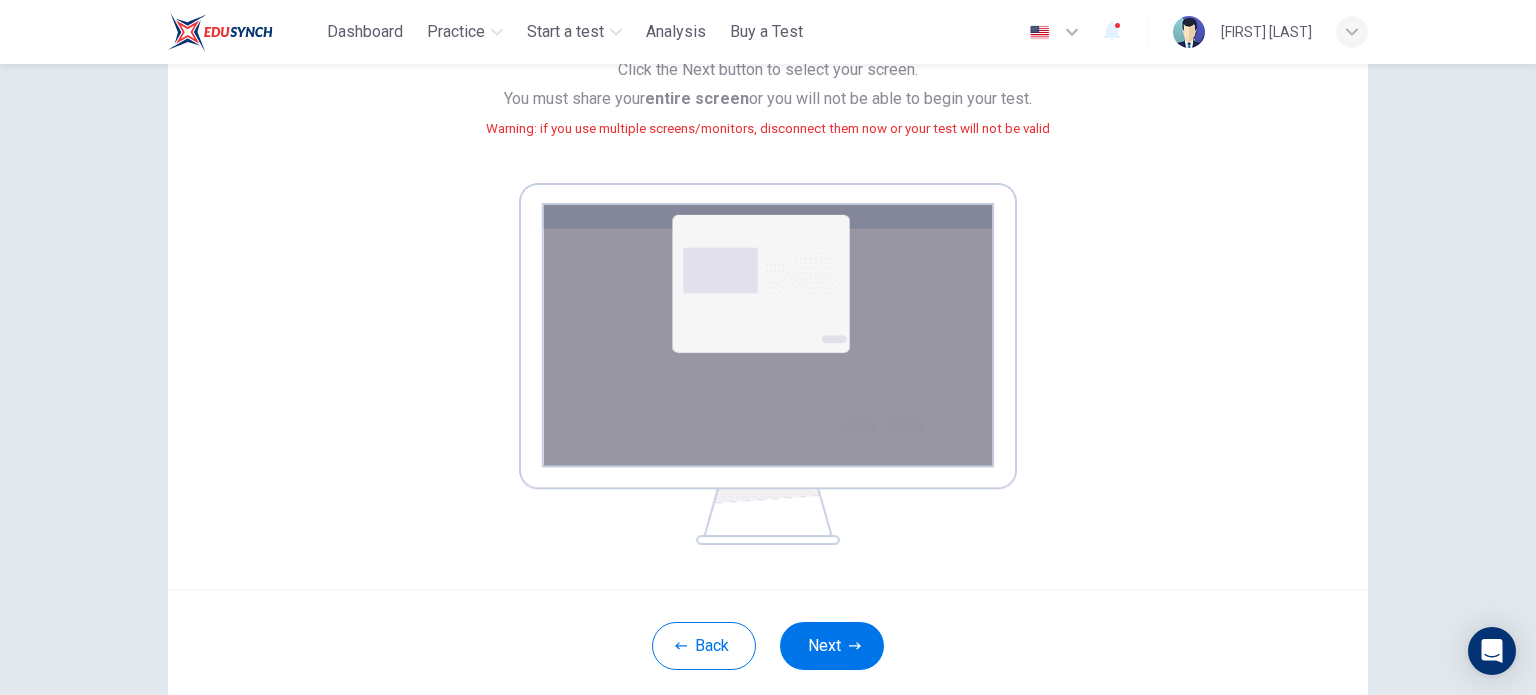scroll, scrollTop: 216, scrollLeft: 0, axis: vertical 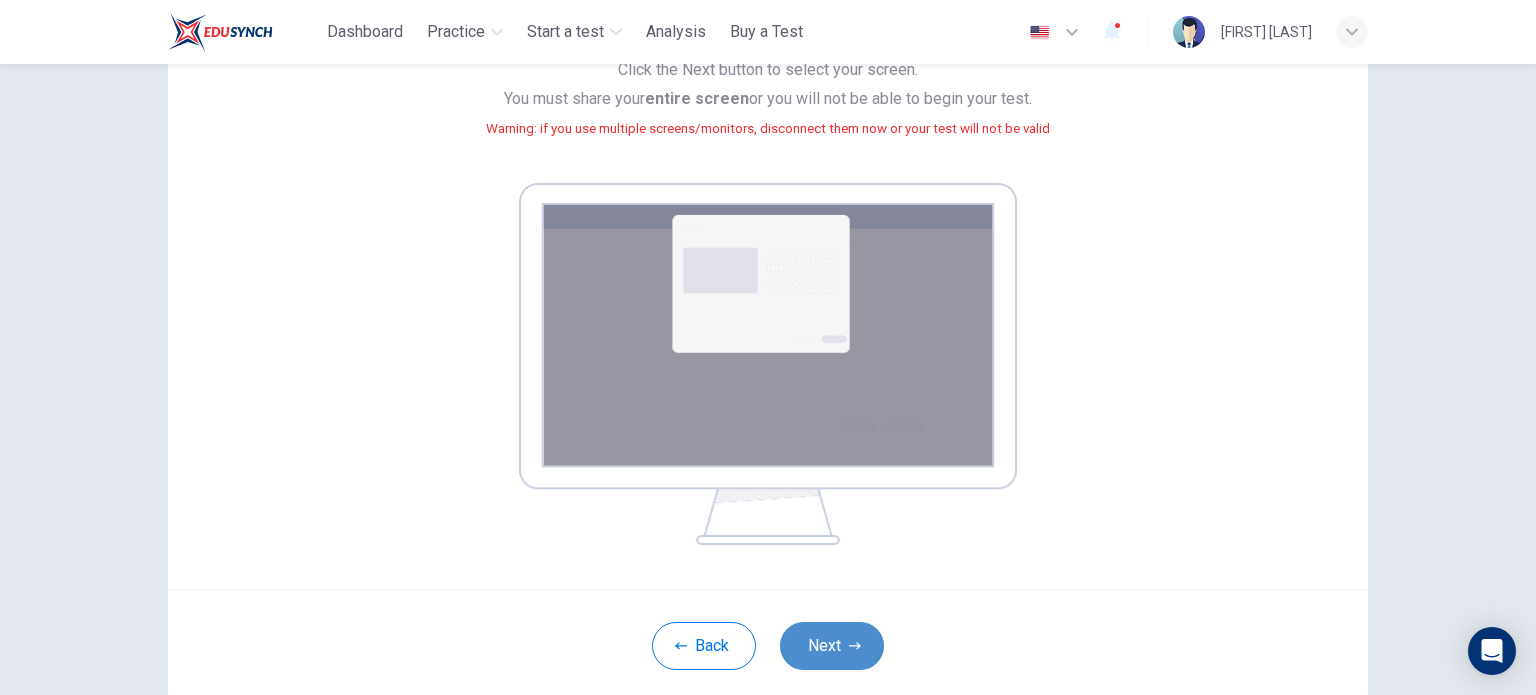 click on "Next" at bounding box center [832, 646] 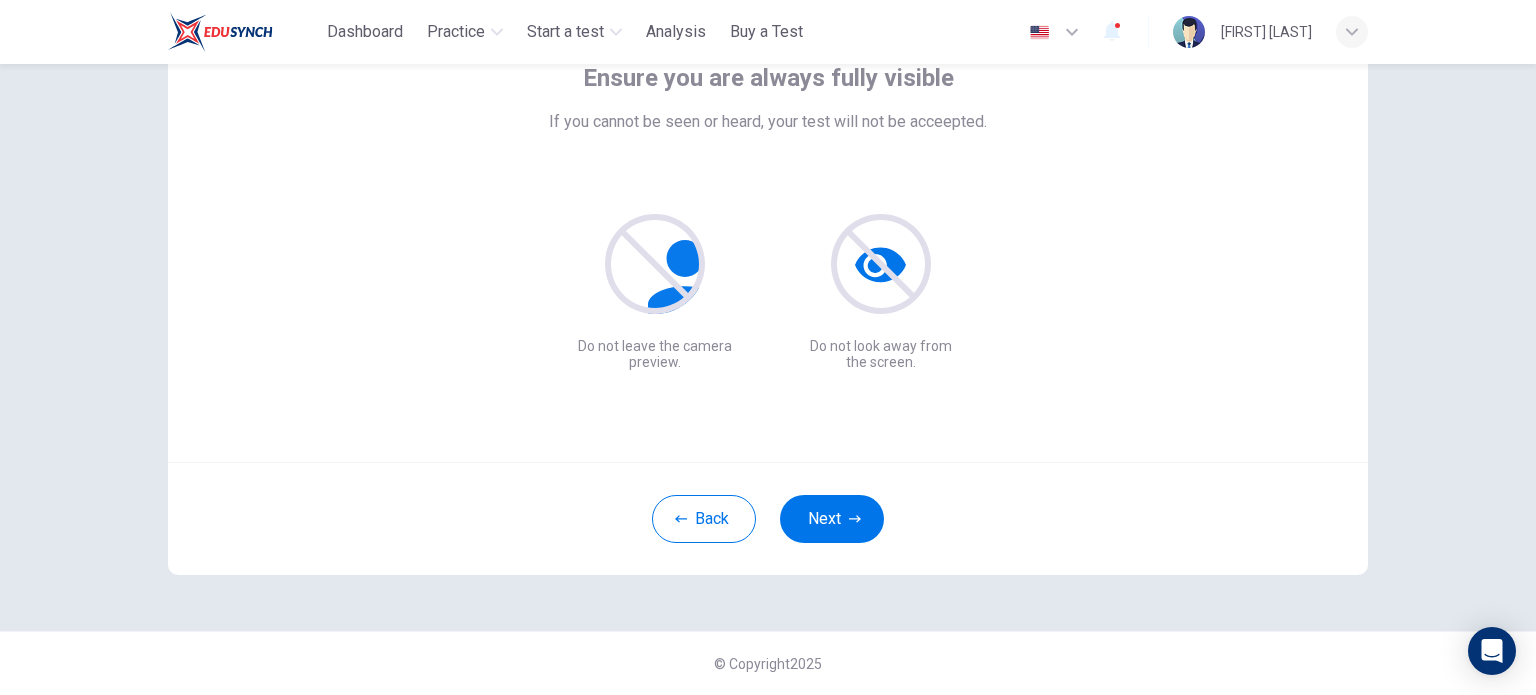 scroll, scrollTop: 137, scrollLeft: 0, axis: vertical 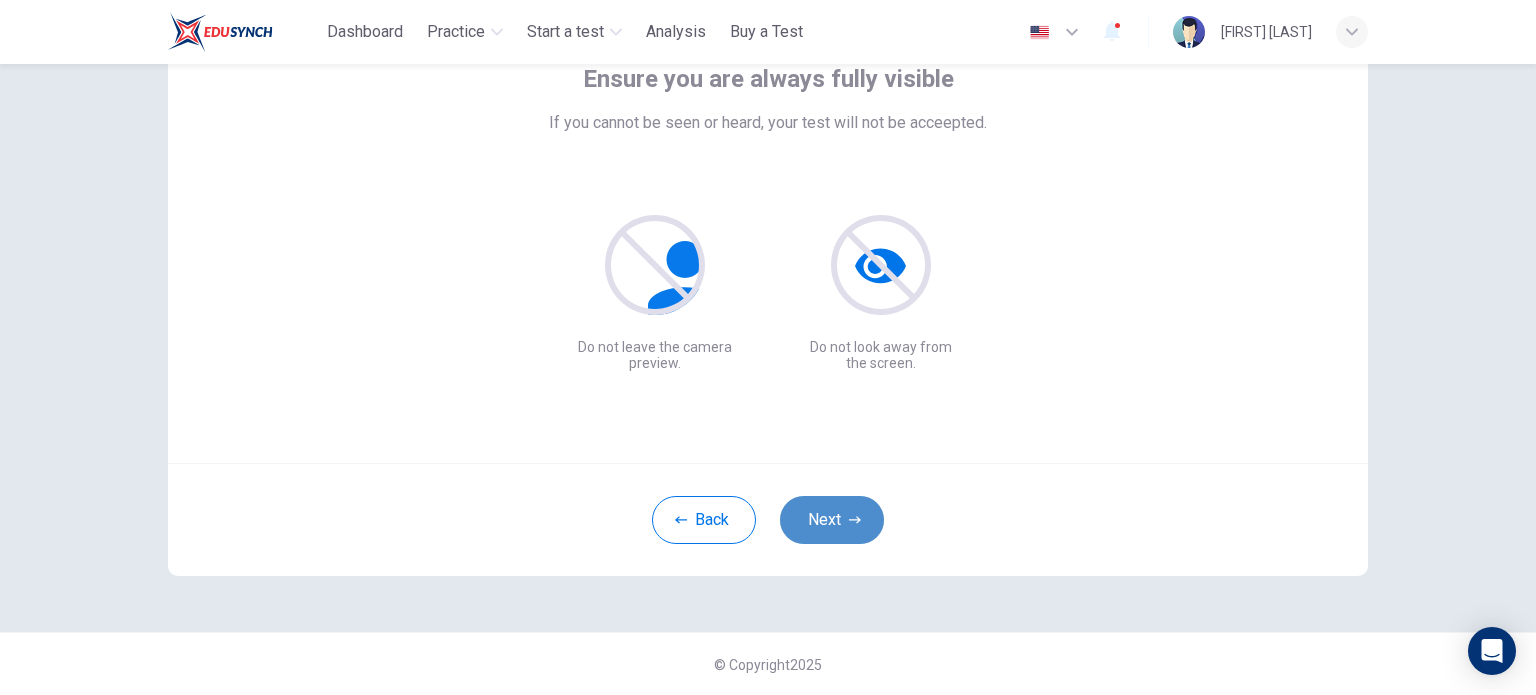 click 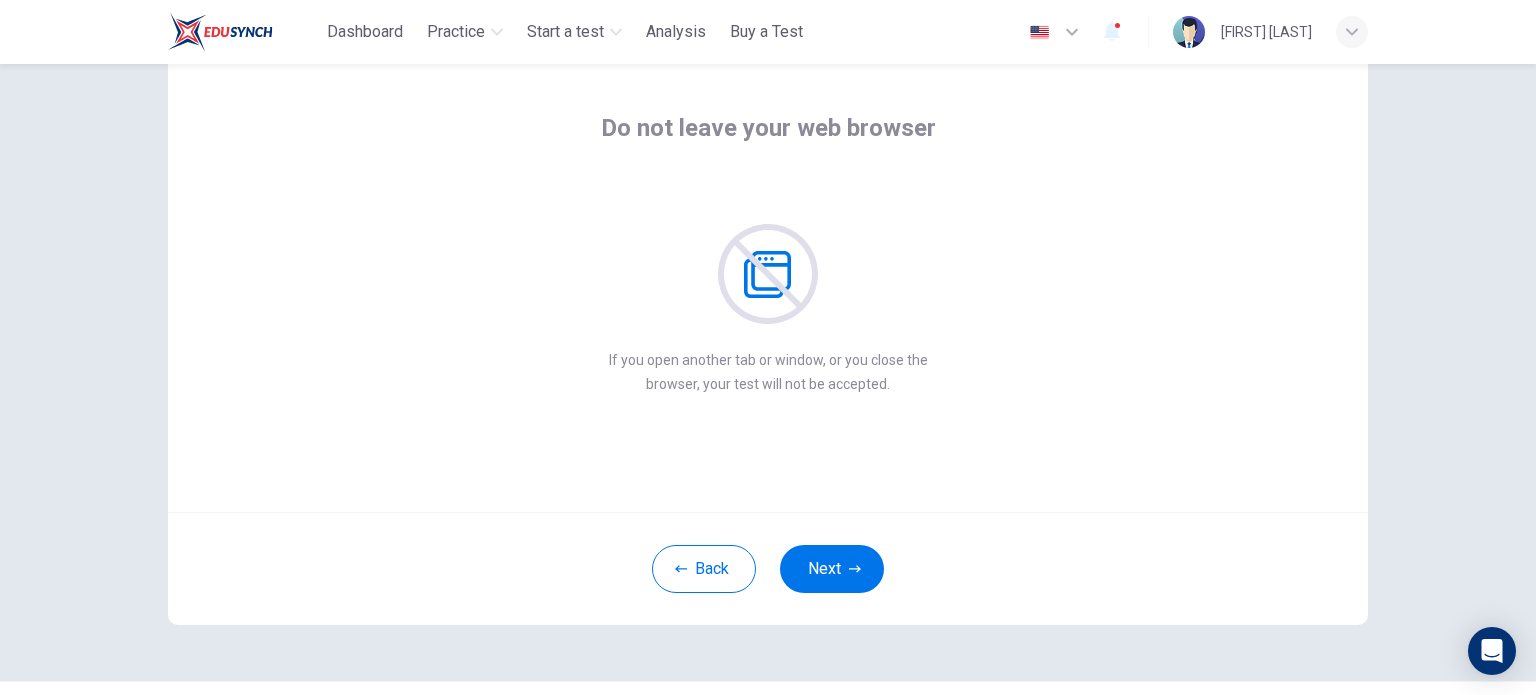 scroll, scrollTop: 88, scrollLeft: 0, axis: vertical 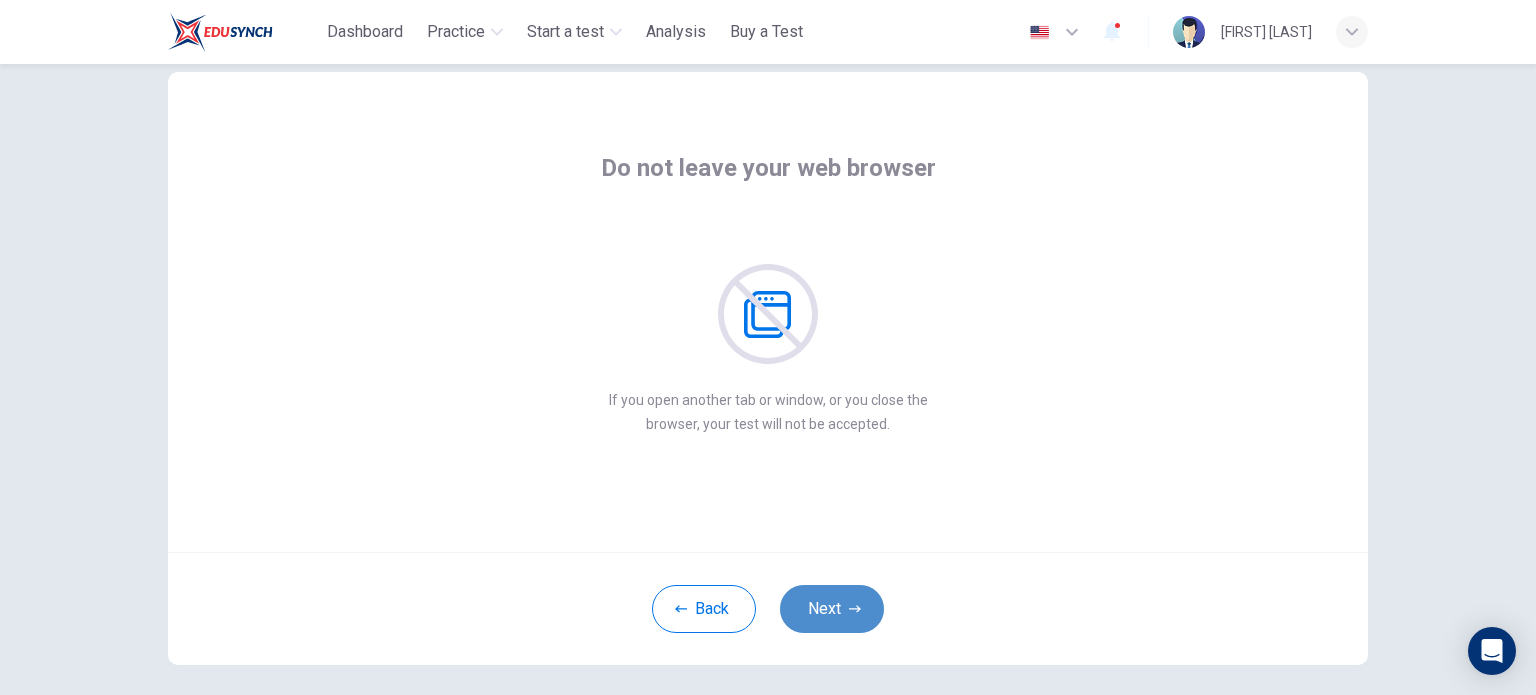click on "Next" at bounding box center (832, 609) 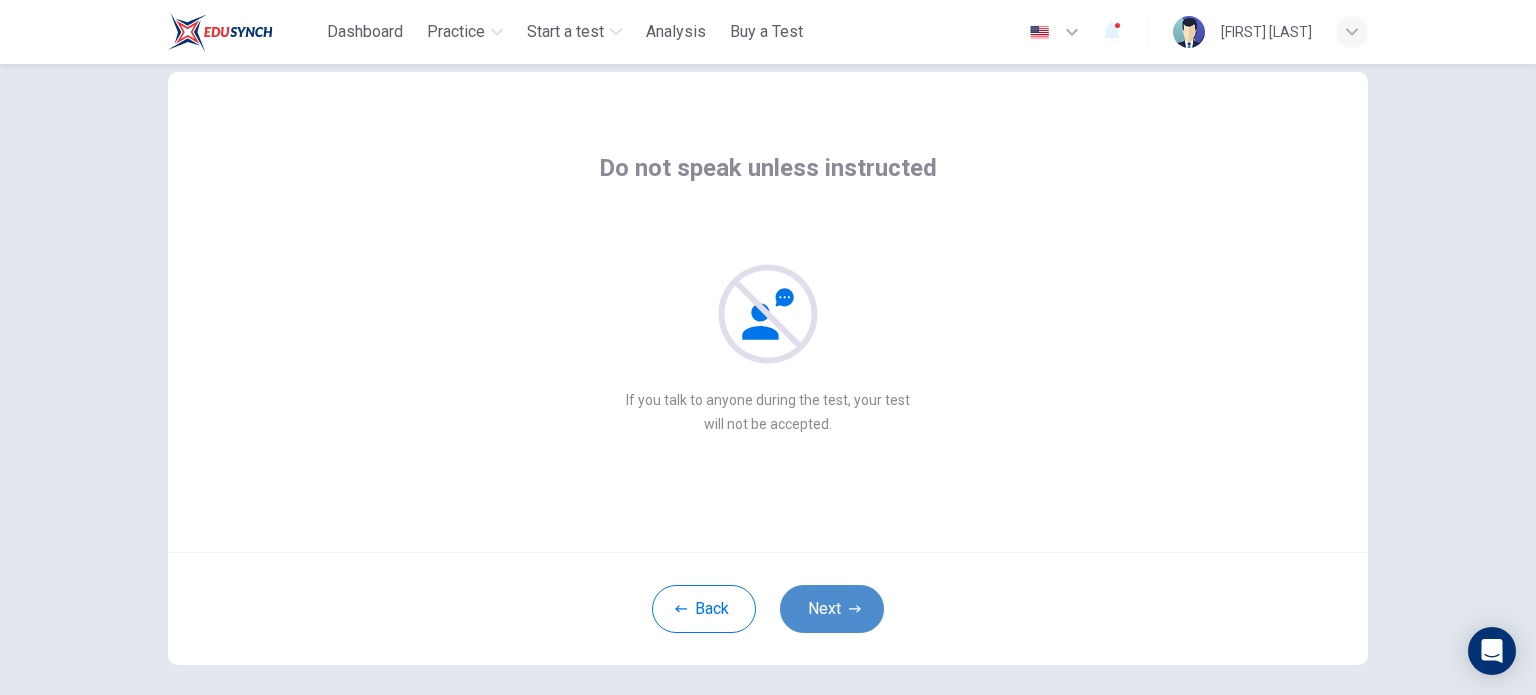 click on "Next" at bounding box center [832, 609] 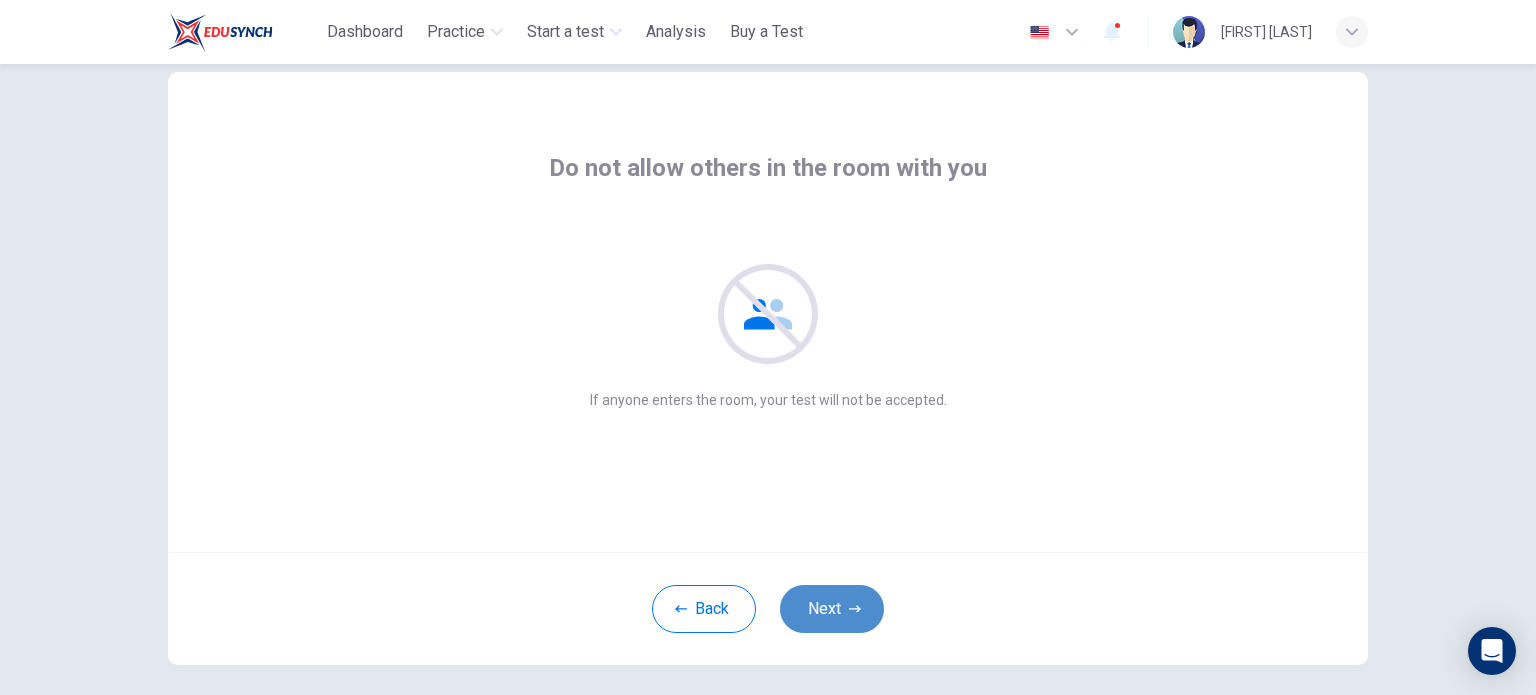 click on "Next" at bounding box center [832, 609] 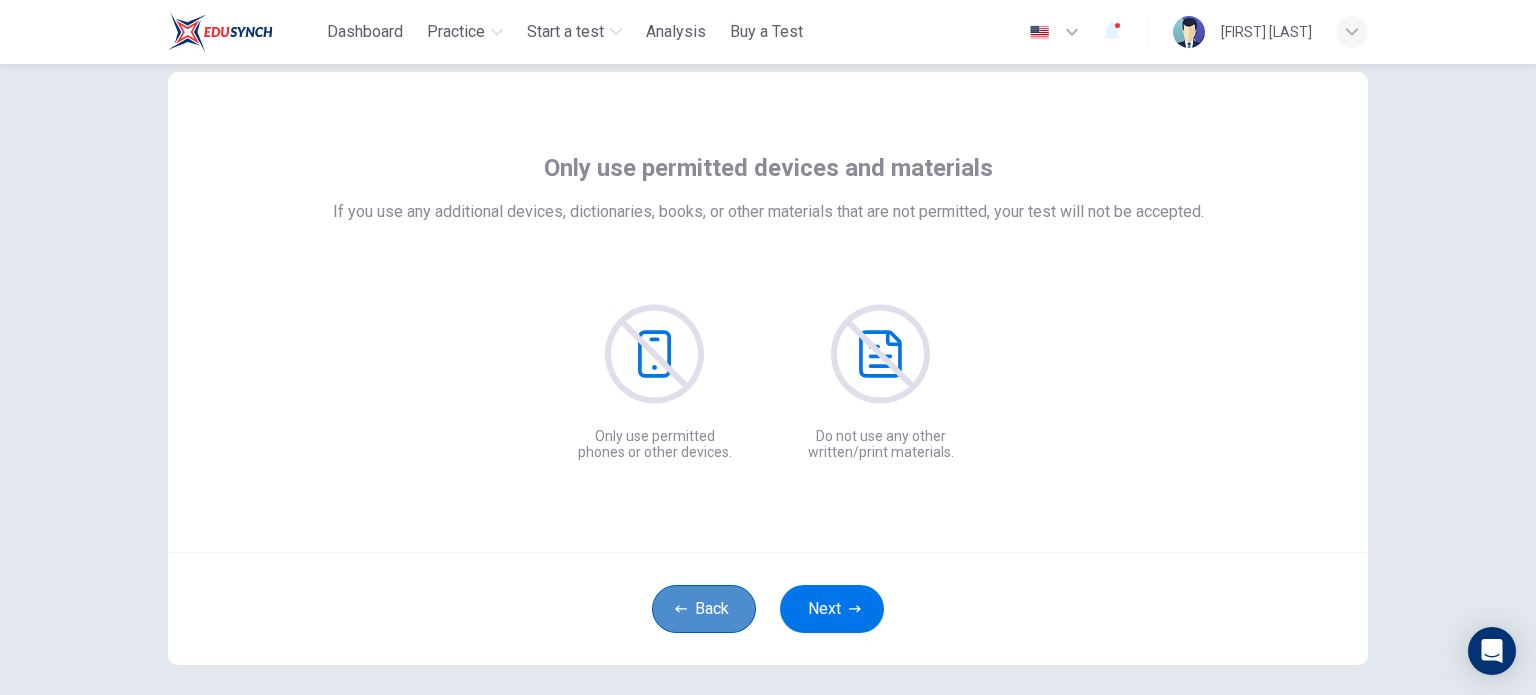 click on "Back" at bounding box center (704, 609) 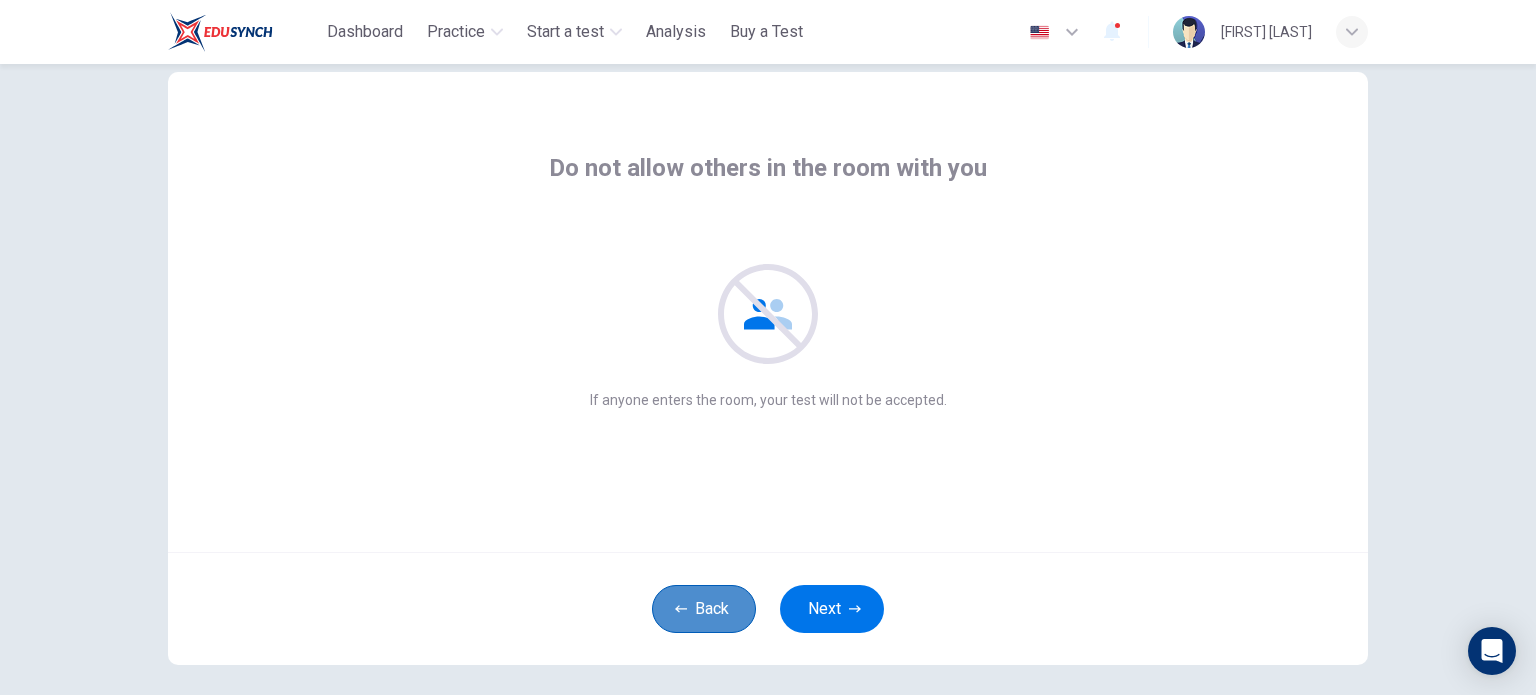 click on "Back" at bounding box center [704, 609] 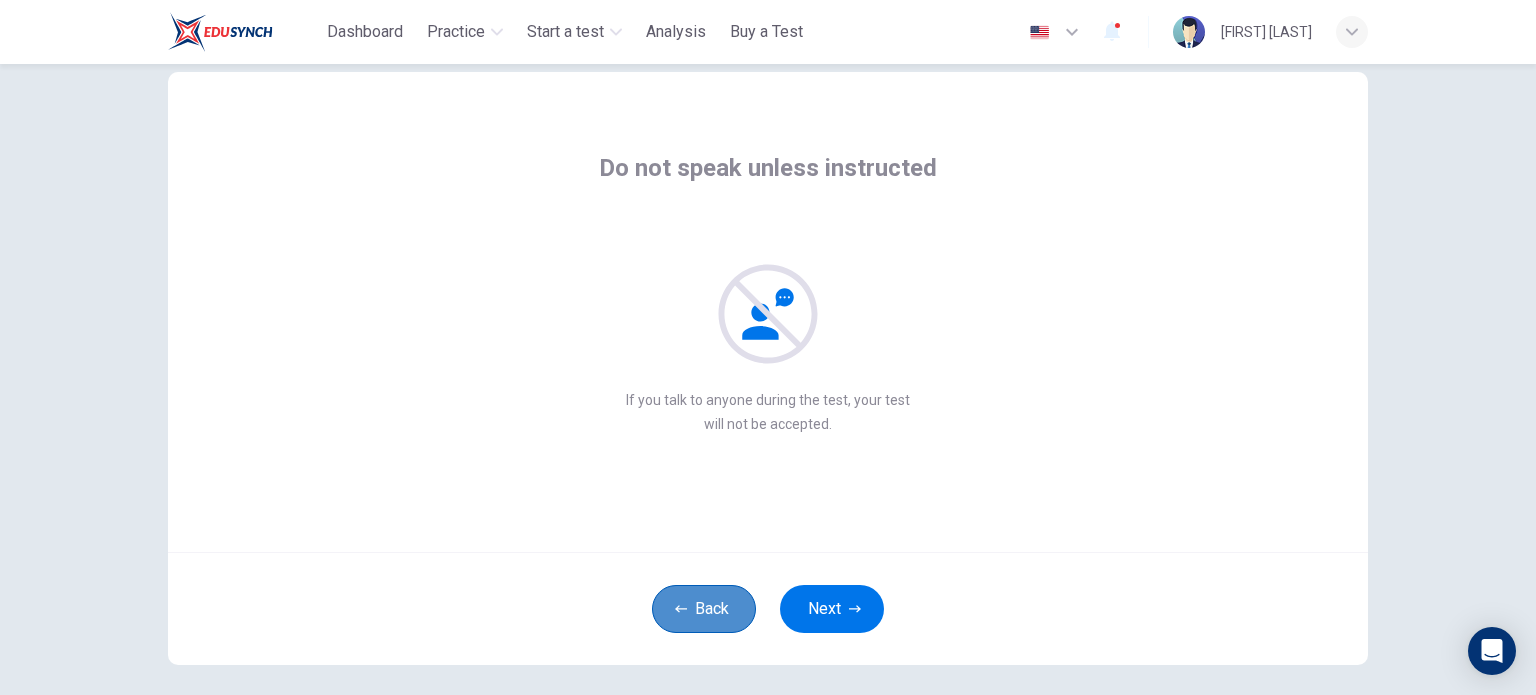 click on "Back" at bounding box center [704, 609] 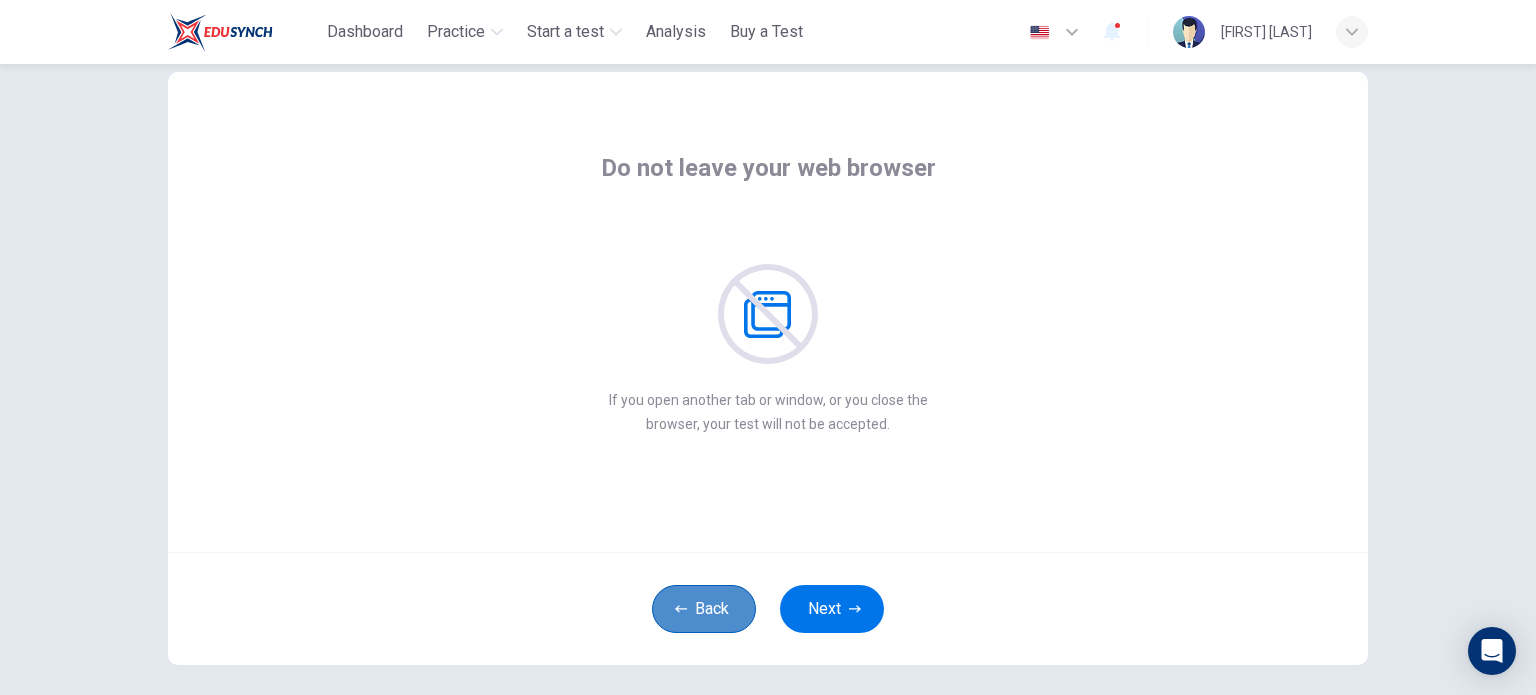 click on "Back" at bounding box center [704, 609] 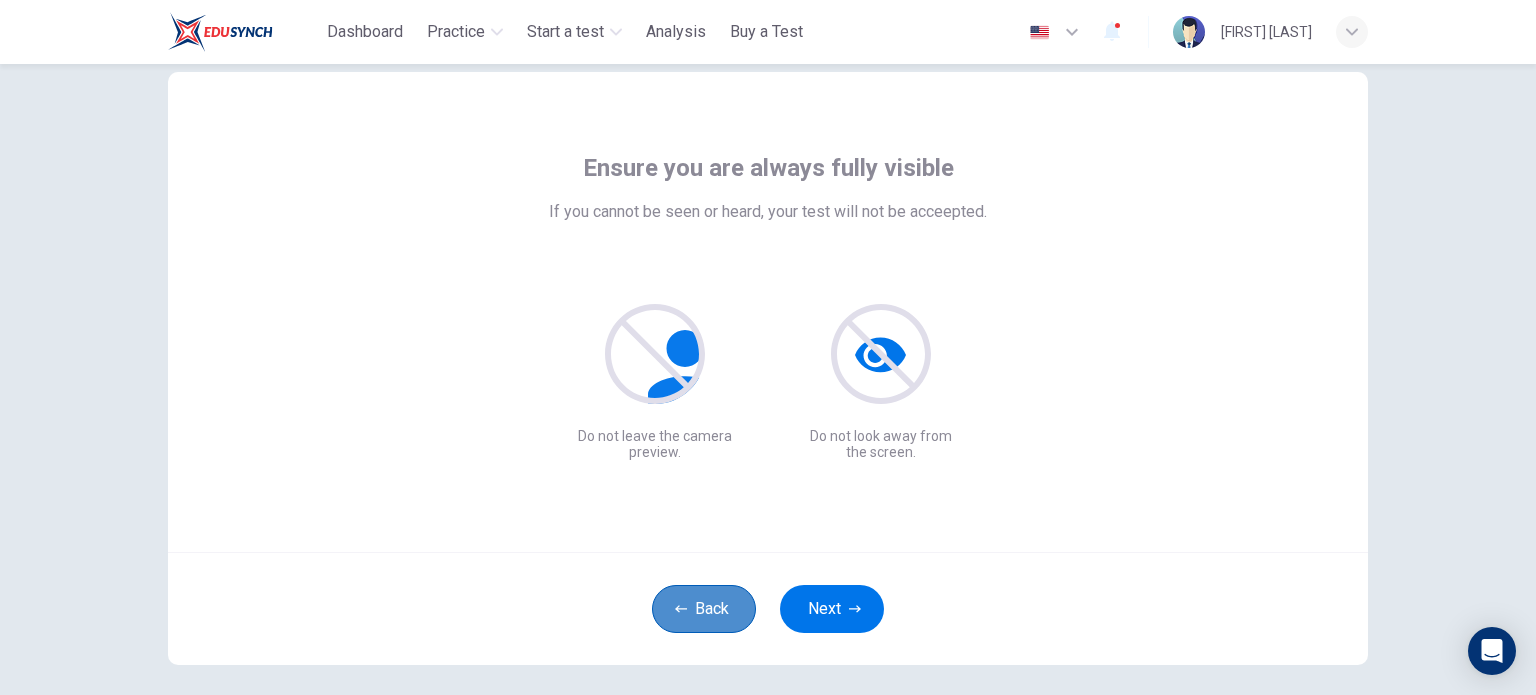 click on "Back" at bounding box center [704, 609] 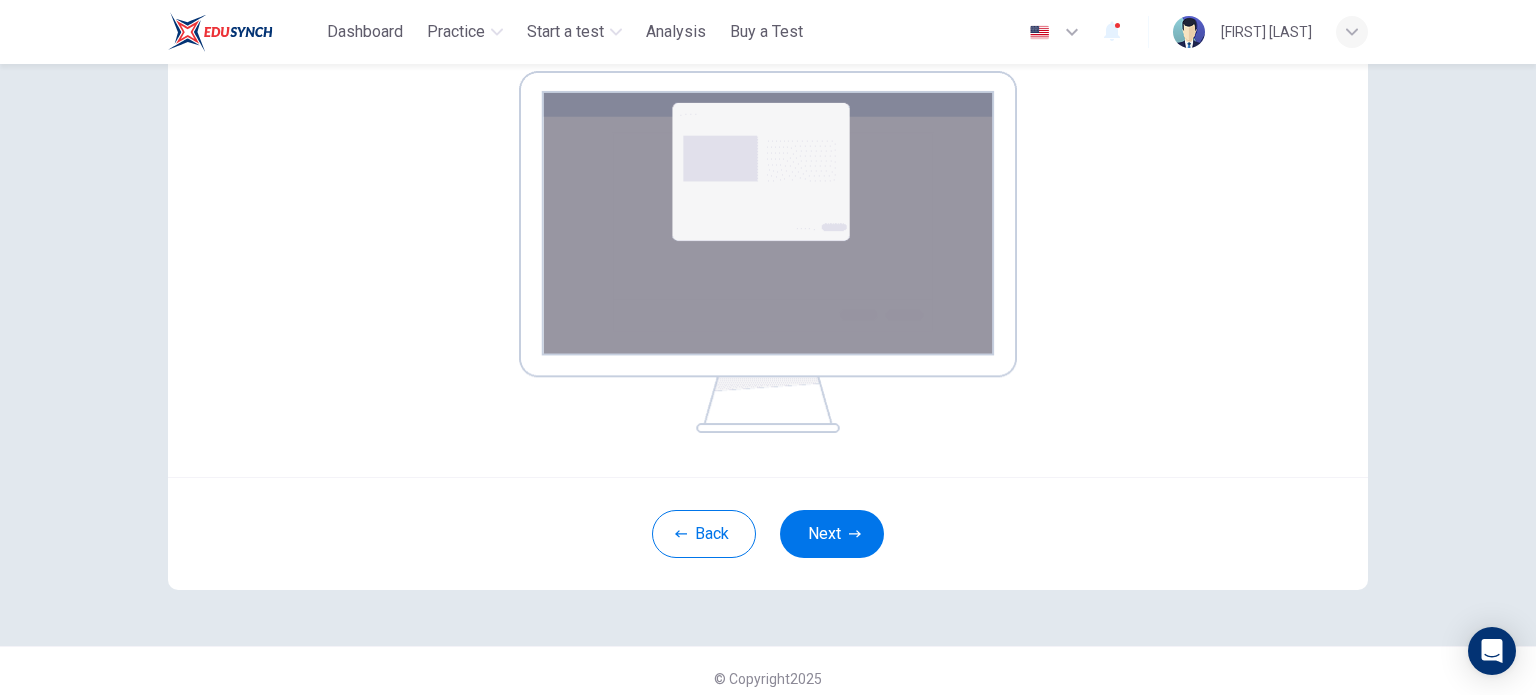 scroll, scrollTop: 328, scrollLeft: 0, axis: vertical 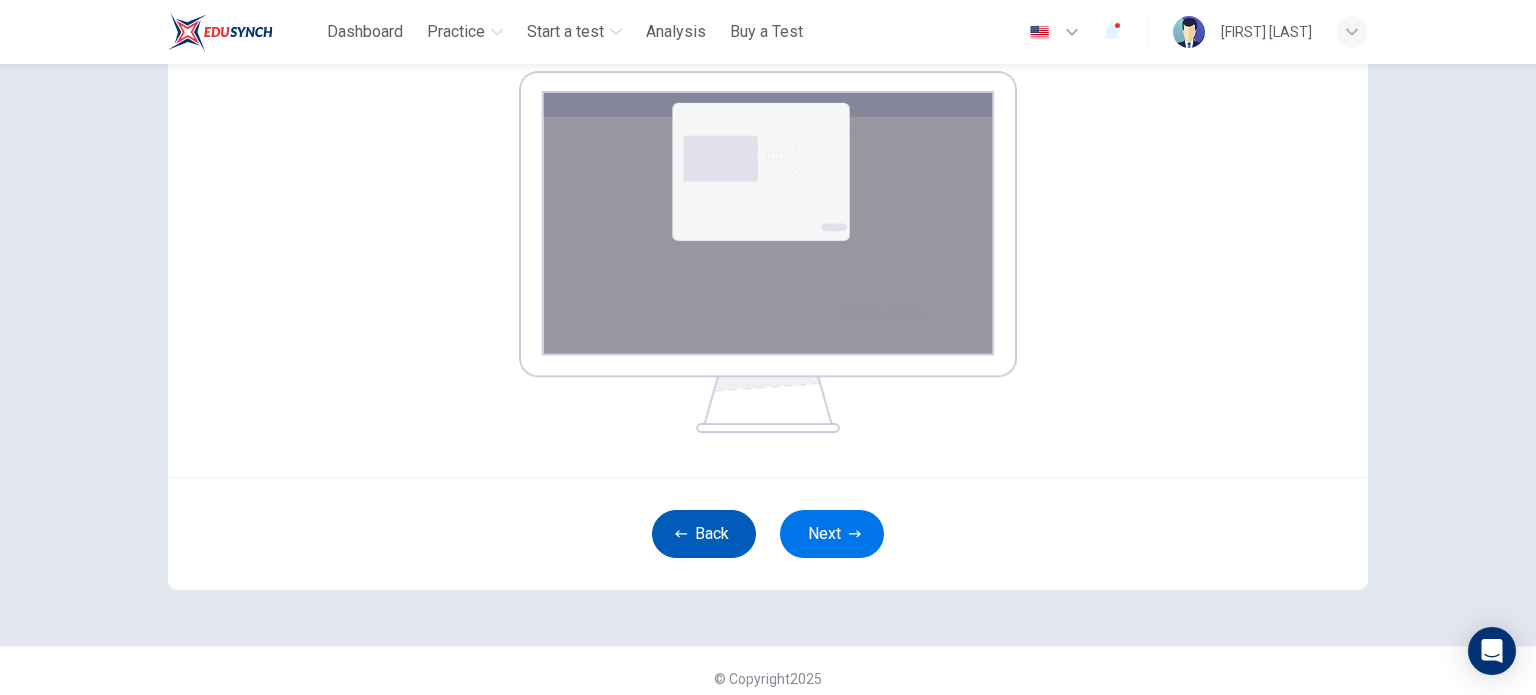 click on "Back" at bounding box center (704, 534) 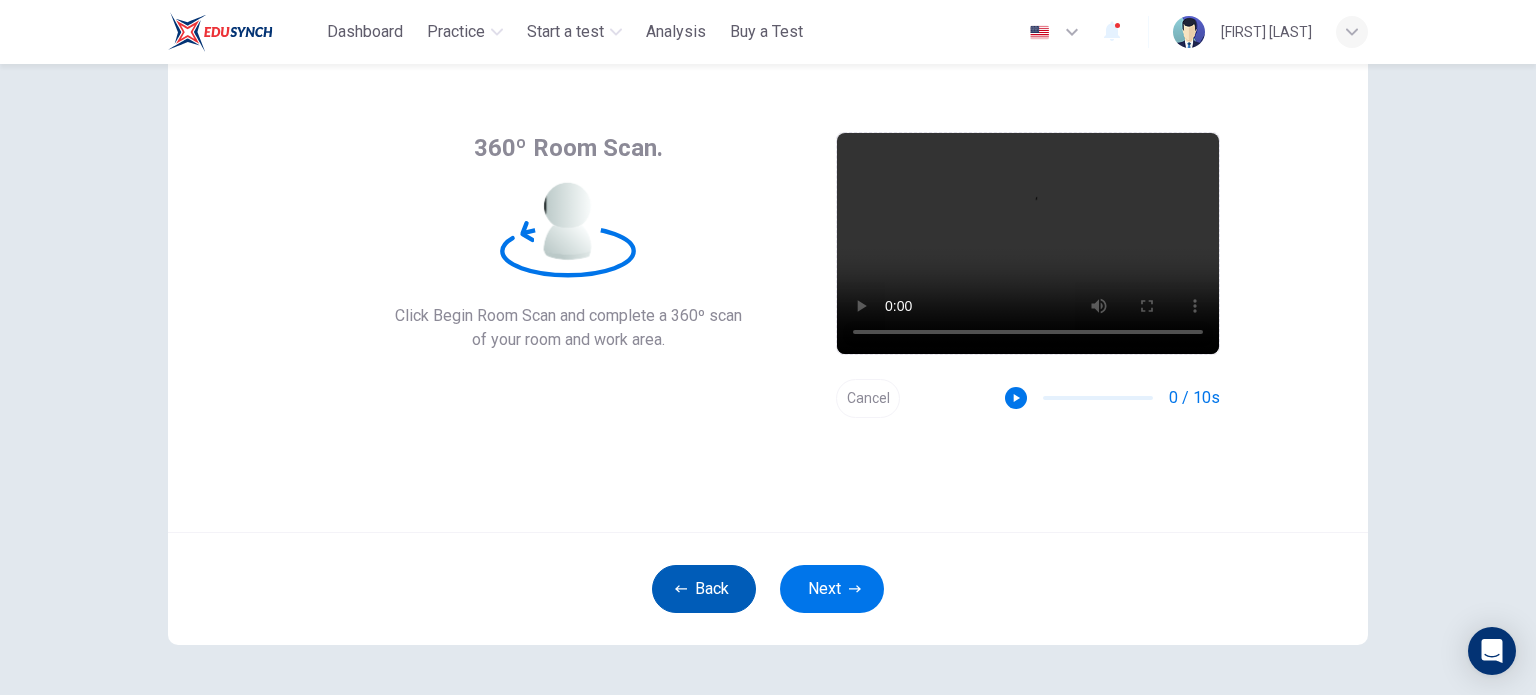 scroll, scrollTop: 39, scrollLeft: 0, axis: vertical 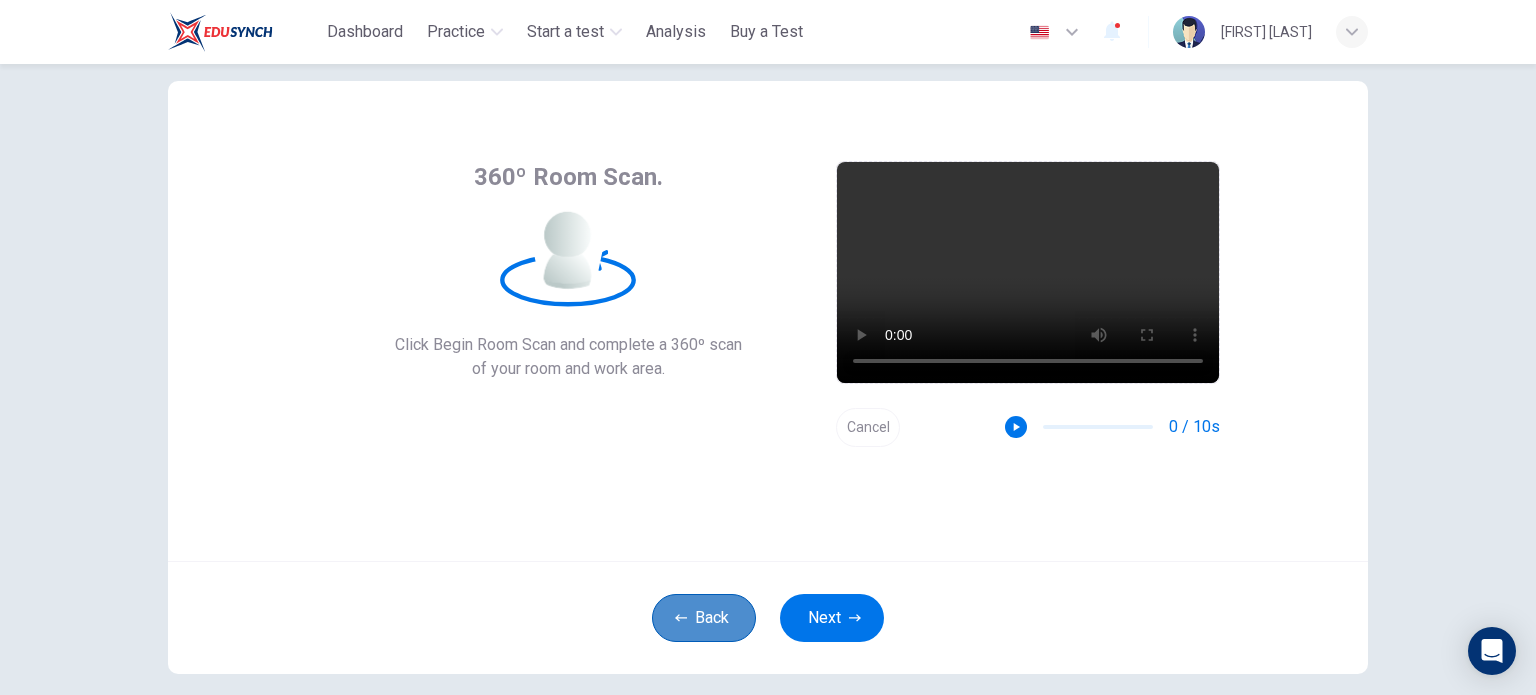 click on "Back" at bounding box center [704, 618] 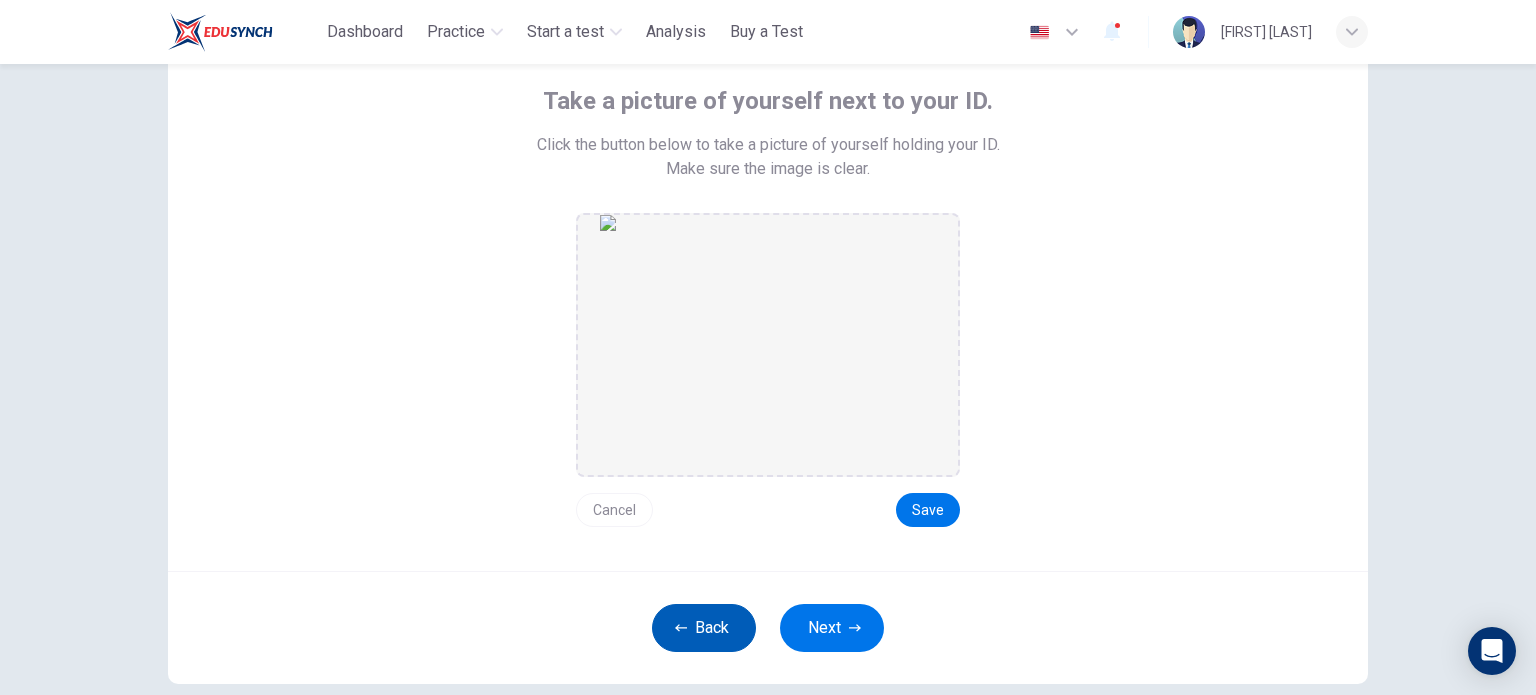 scroll, scrollTop: 128, scrollLeft: 0, axis: vertical 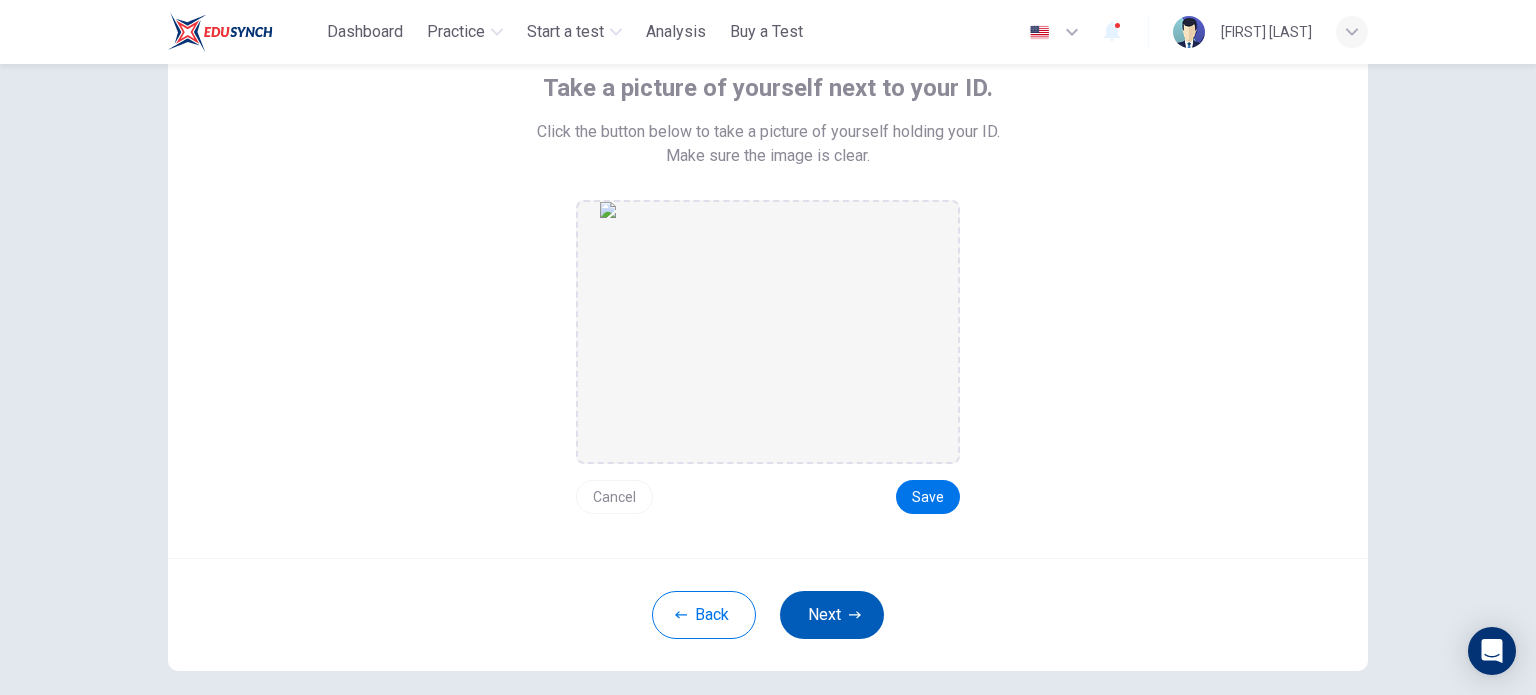 click on "Next" at bounding box center (832, 615) 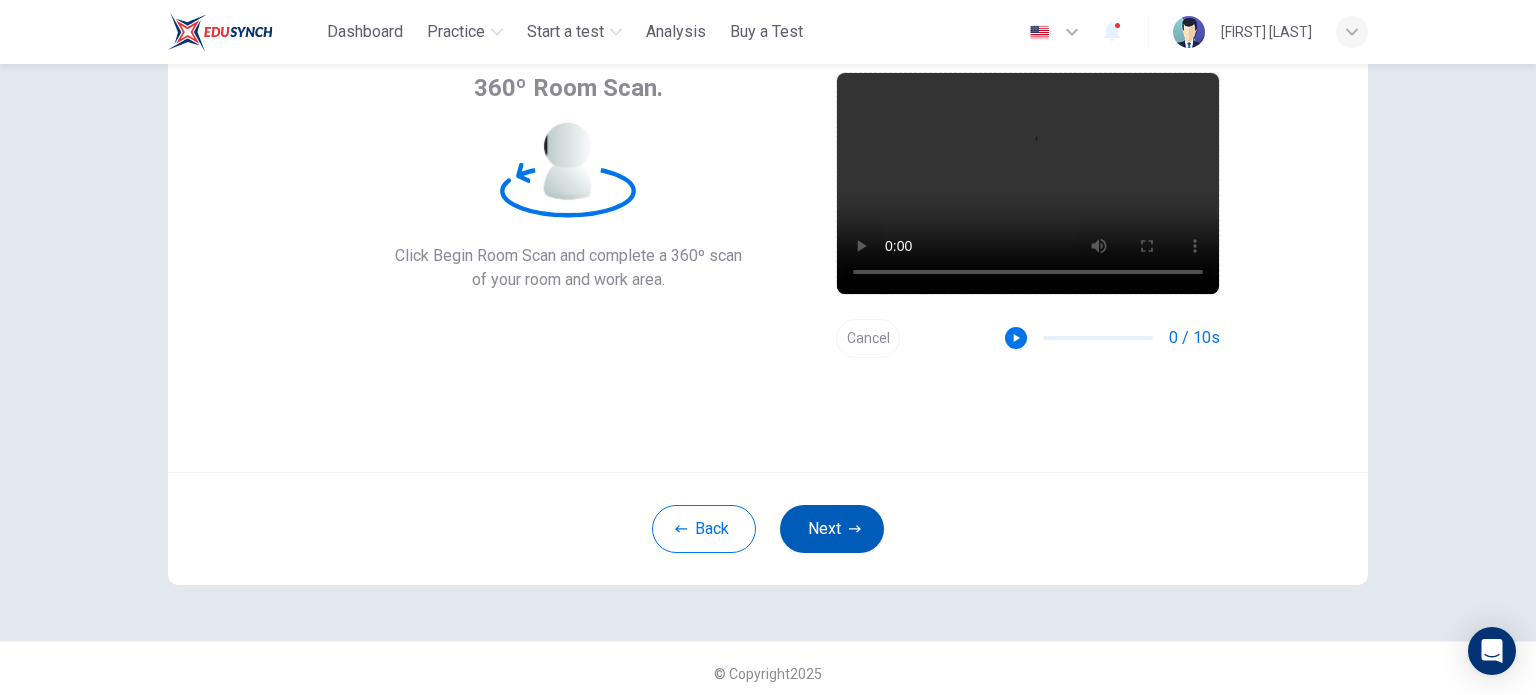 scroll, scrollTop: 117, scrollLeft: 0, axis: vertical 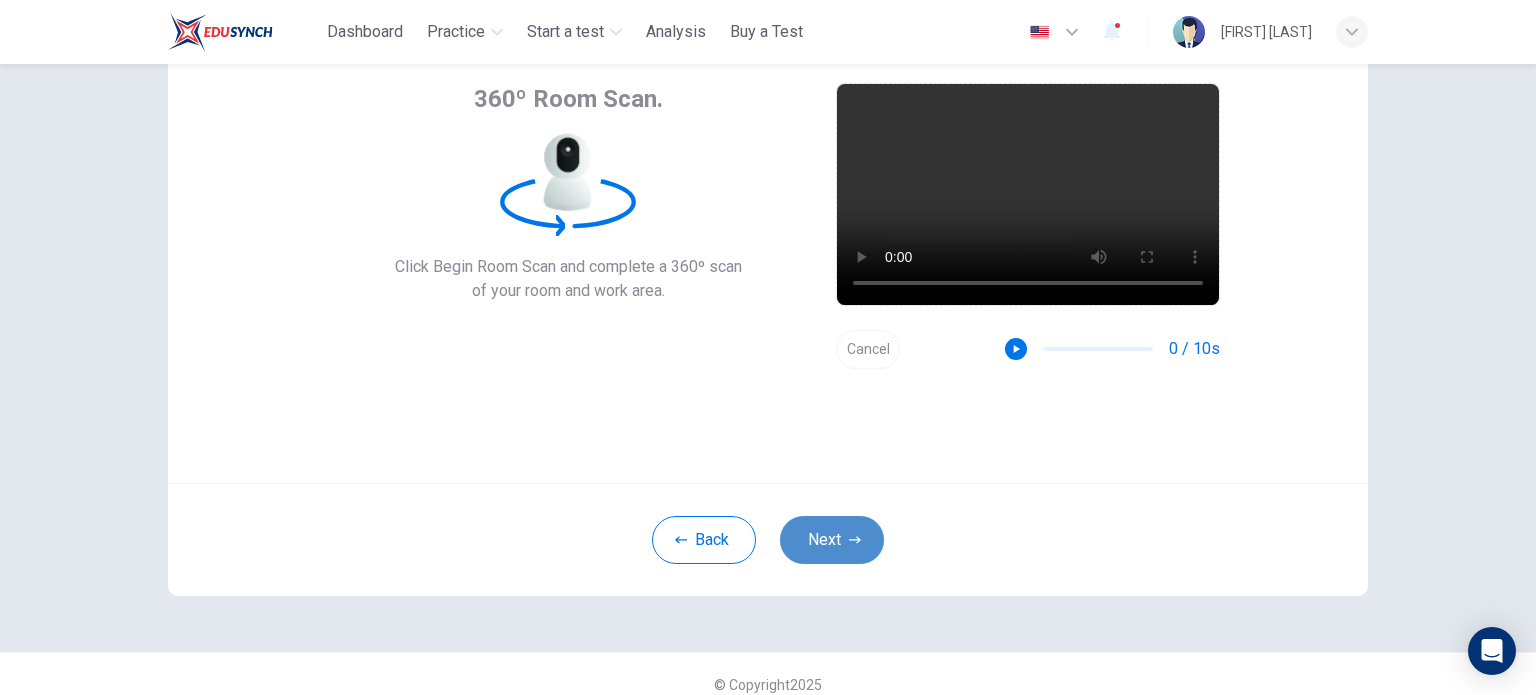 click 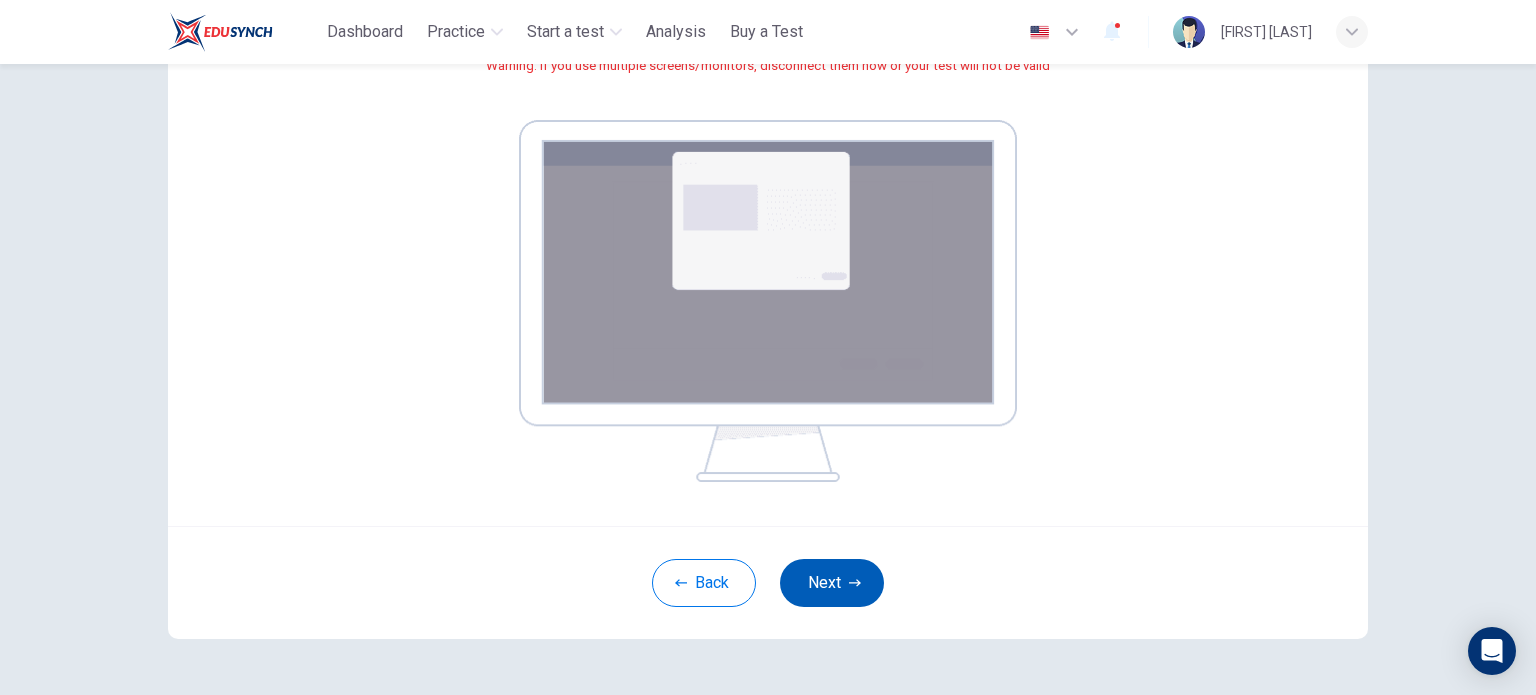 scroll, scrollTop: 283, scrollLeft: 0, axis: vertical 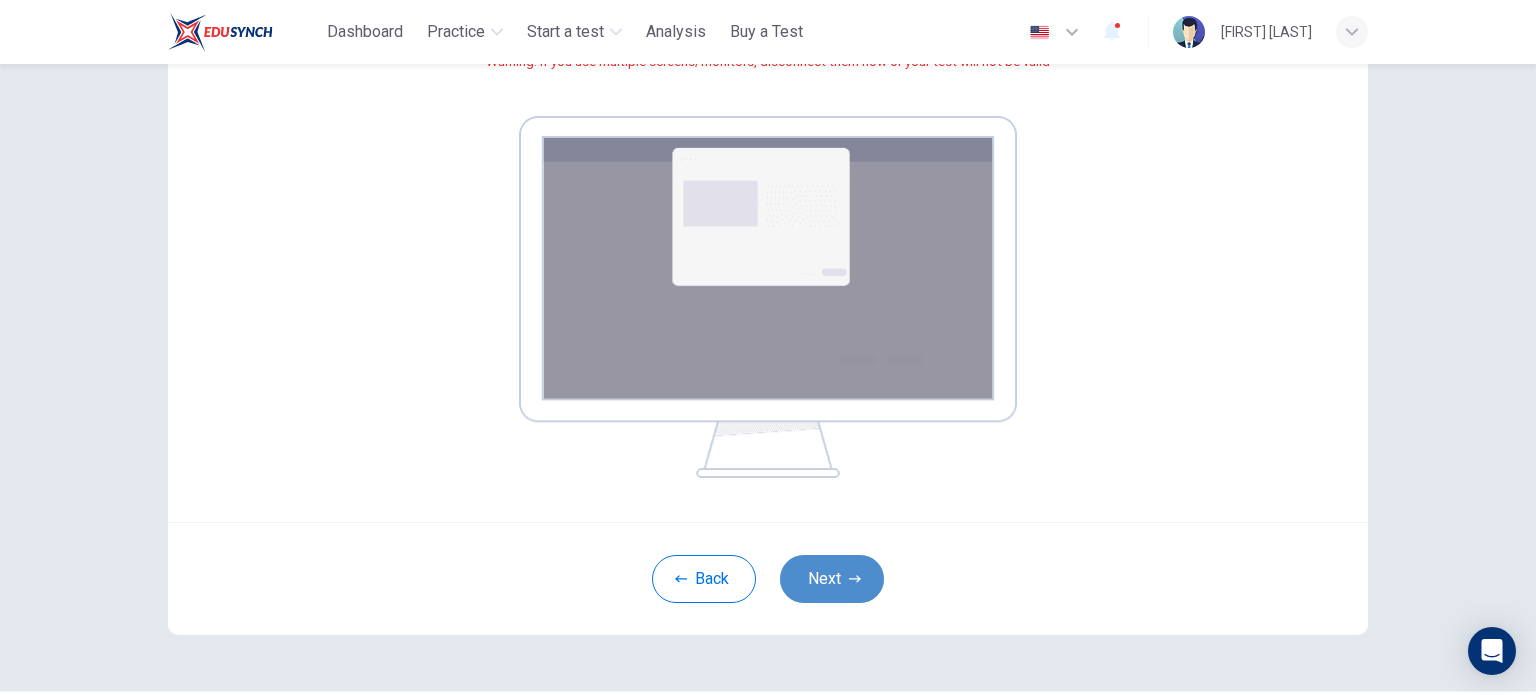 click on "Next" at bounding box center (832, 579) 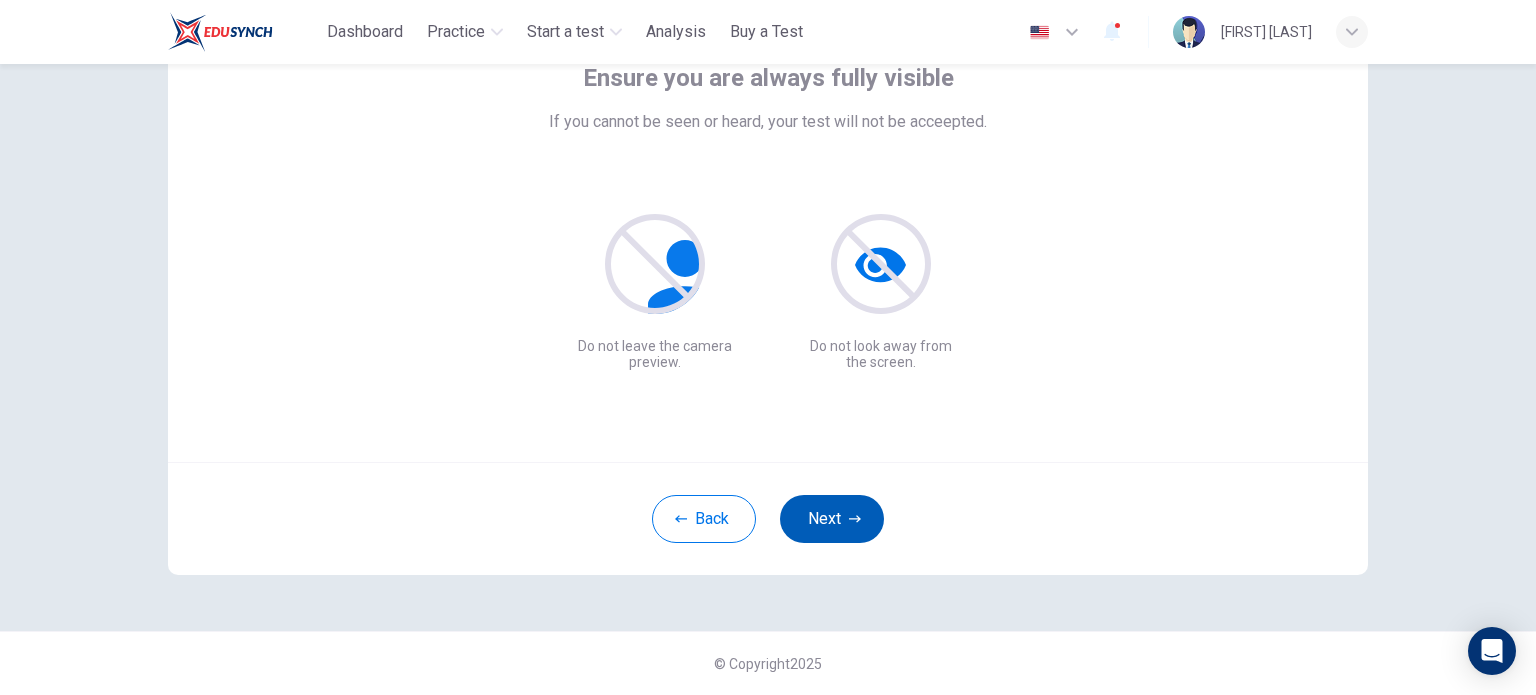 scroll, scrollTop: 137, scrollLeft: 0, axis: vertical 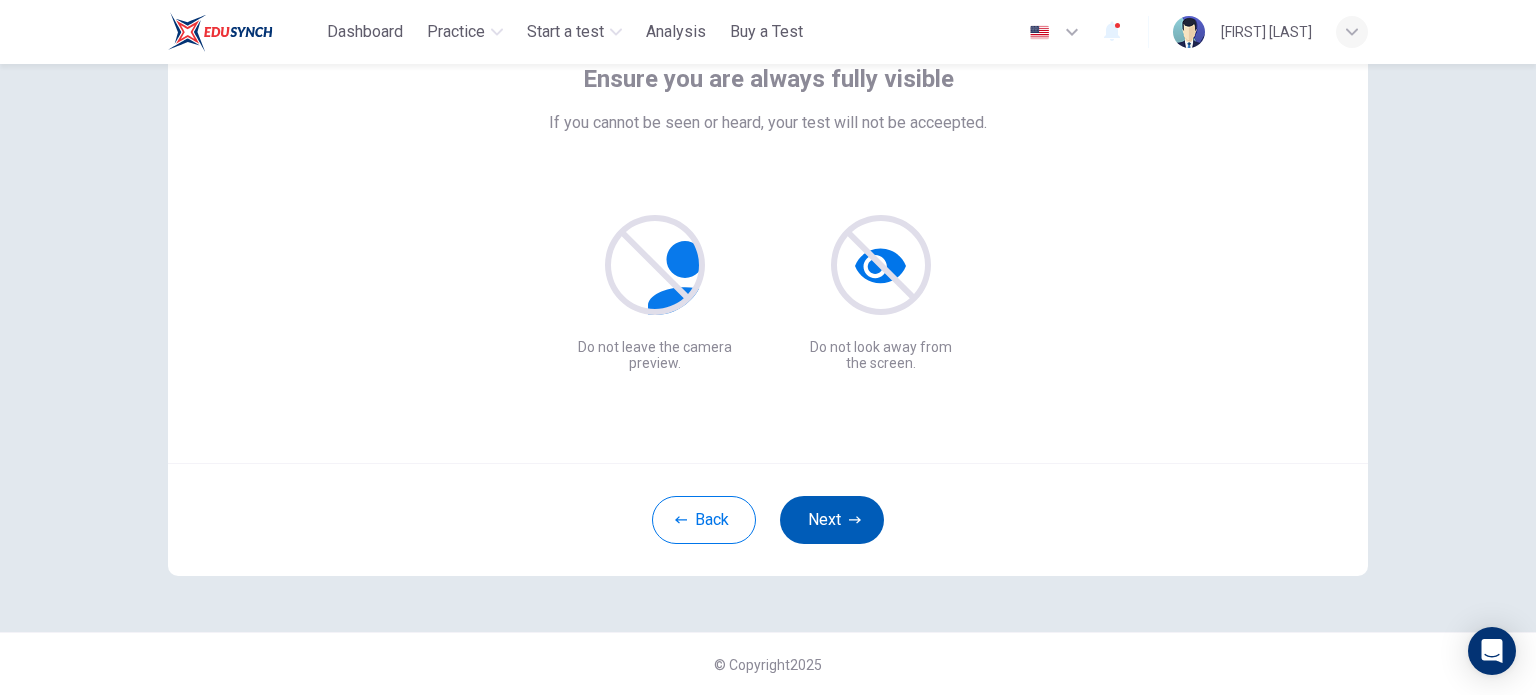 click on "Next" at bounding box center [832, 520] 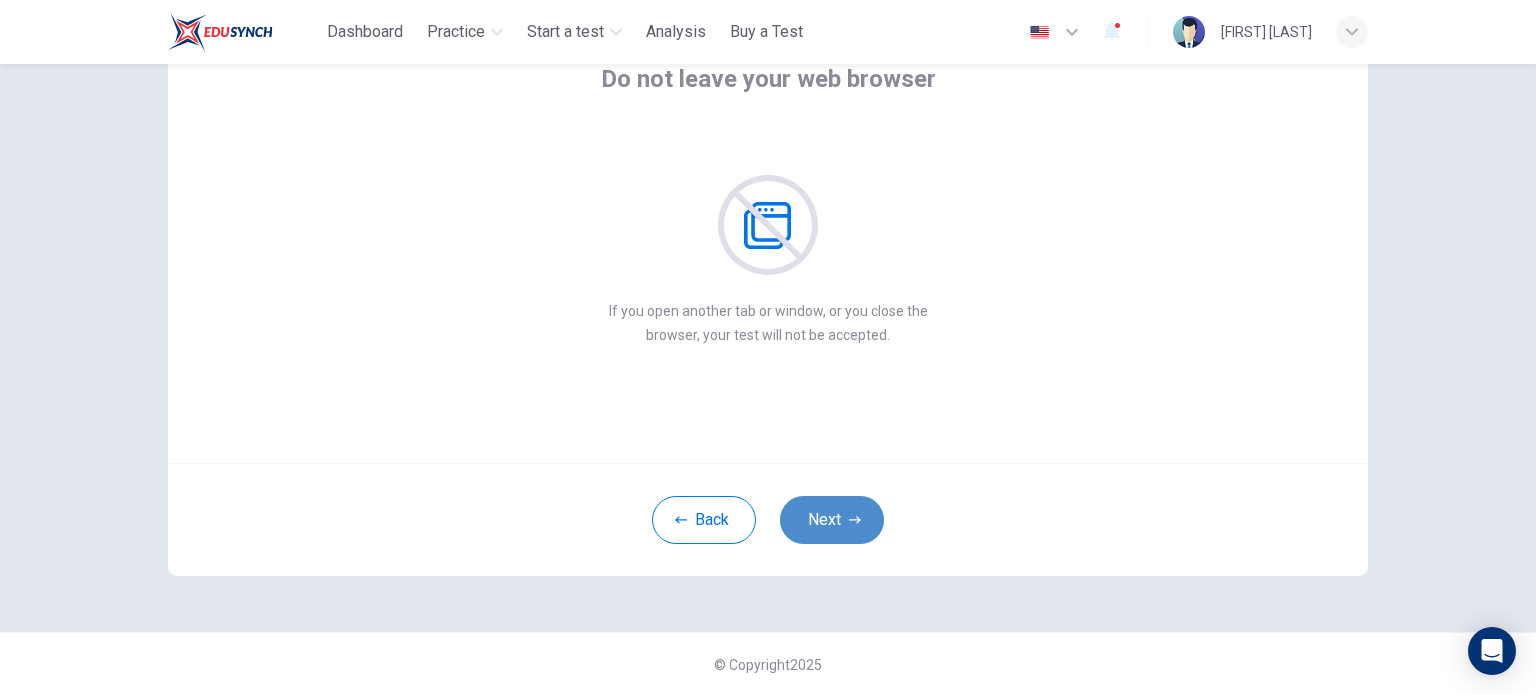 click on "Next" at bounding box center [832, 520] 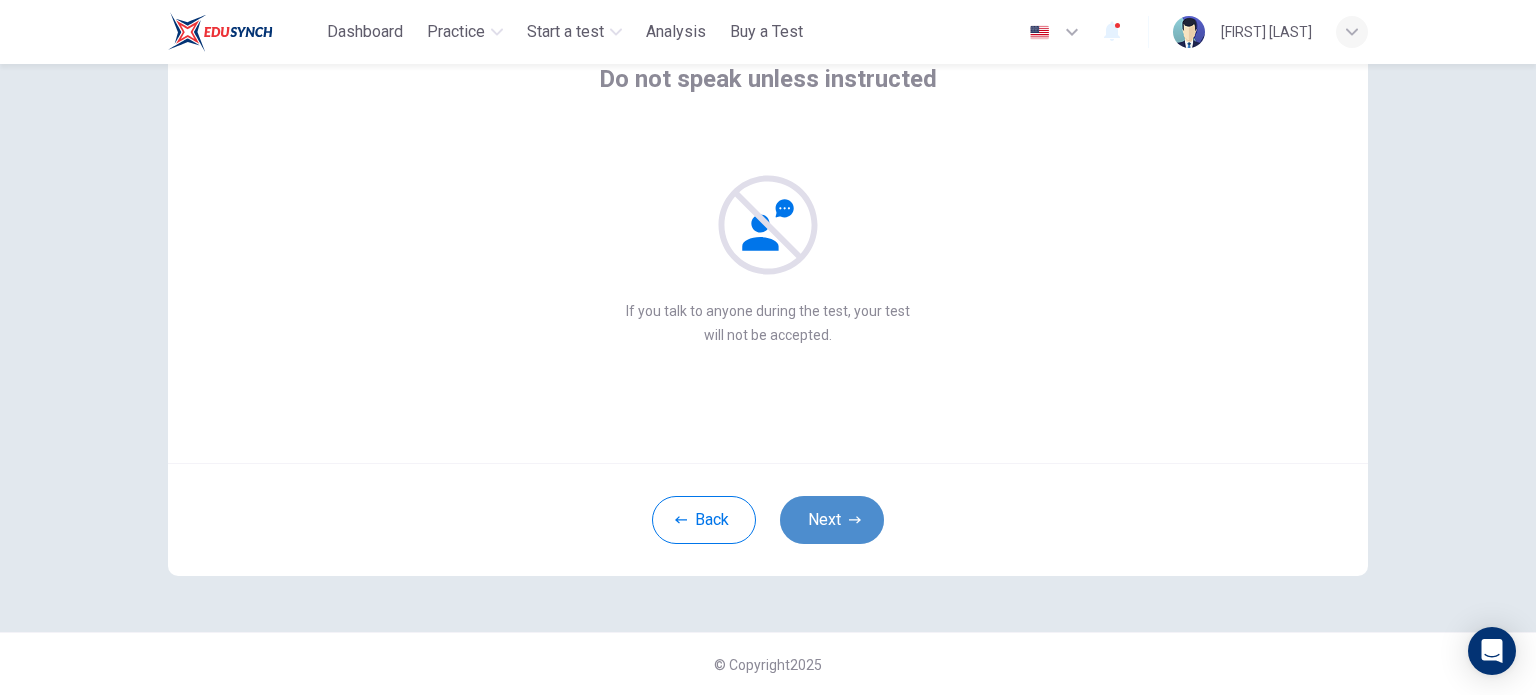click on "Next" at bounding box center [832, 520] 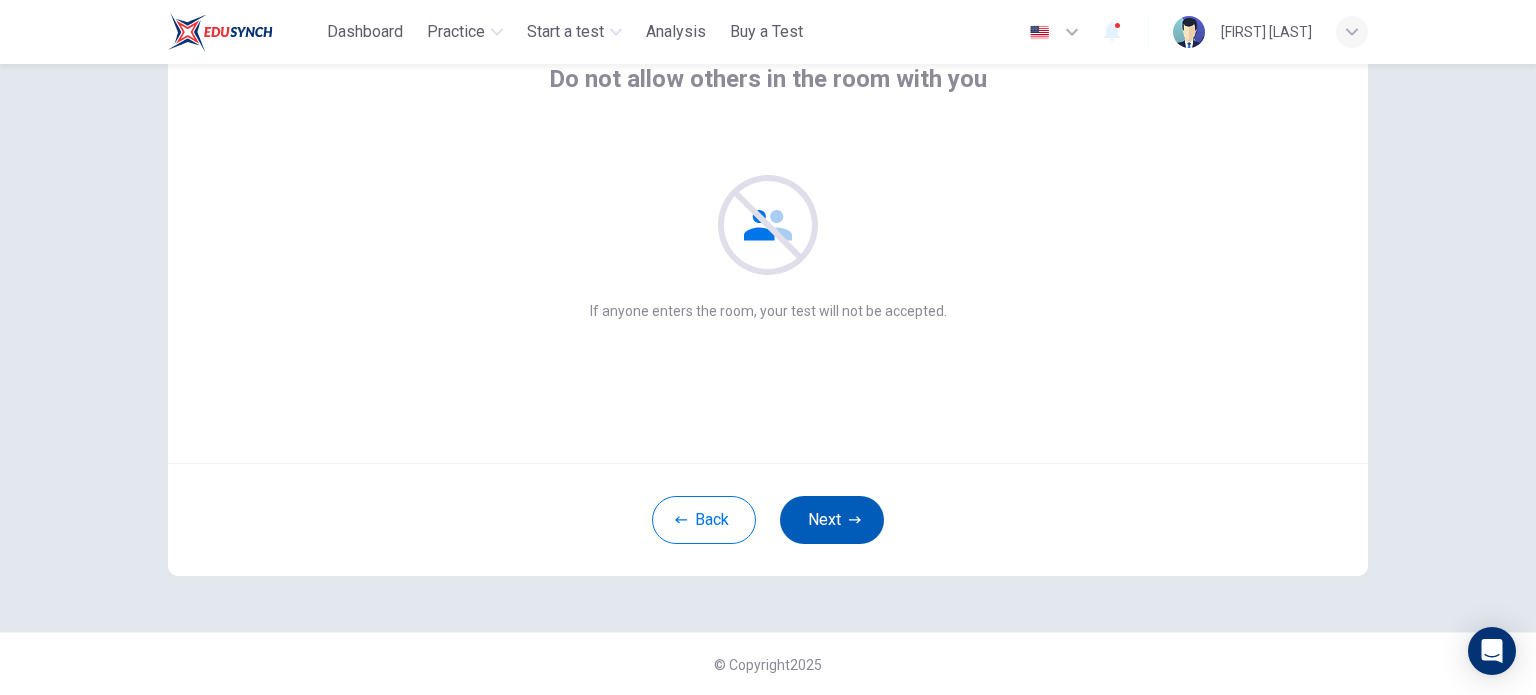scroll, scrollTop: 108, scrollLeft: 0, axis: vertical 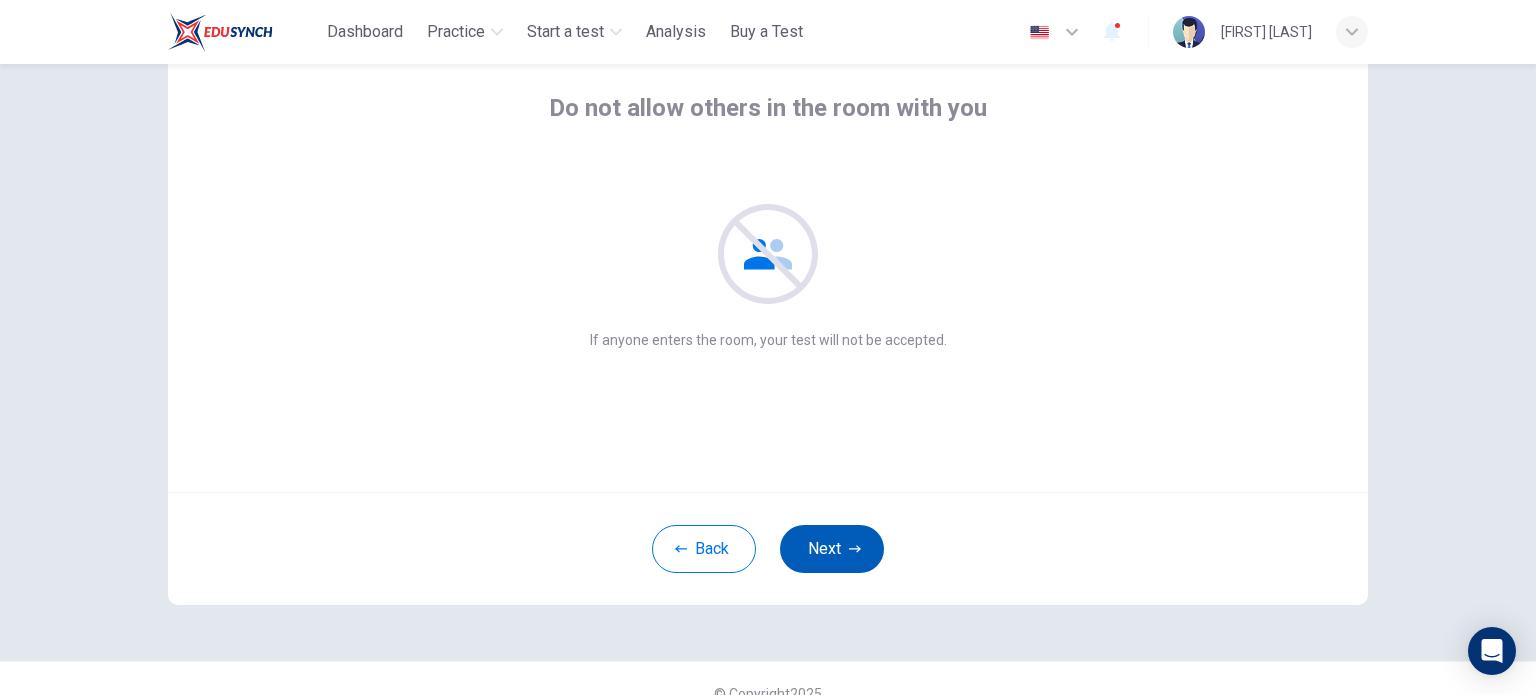 click on "Next" at bounding box center (832, 549) 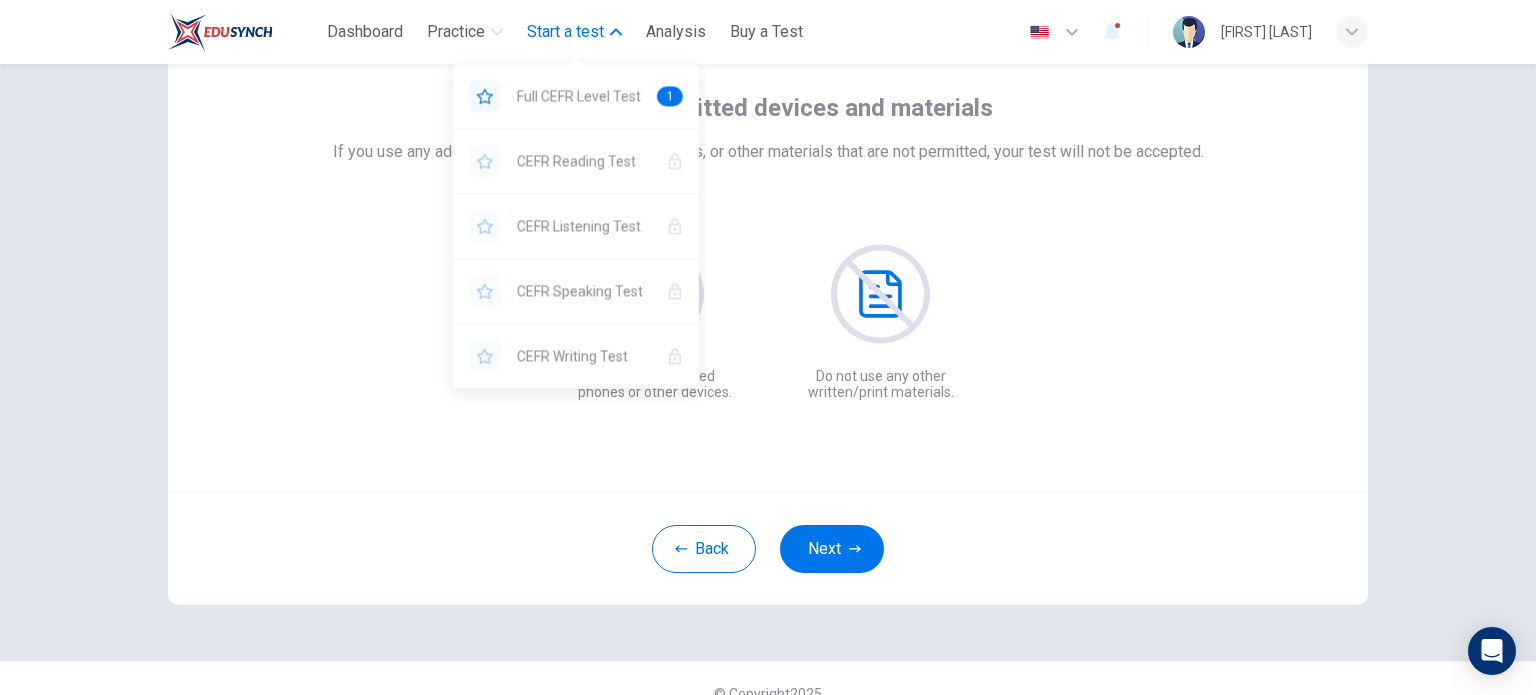 click on "Start a test" at bounding box center [565, 32] 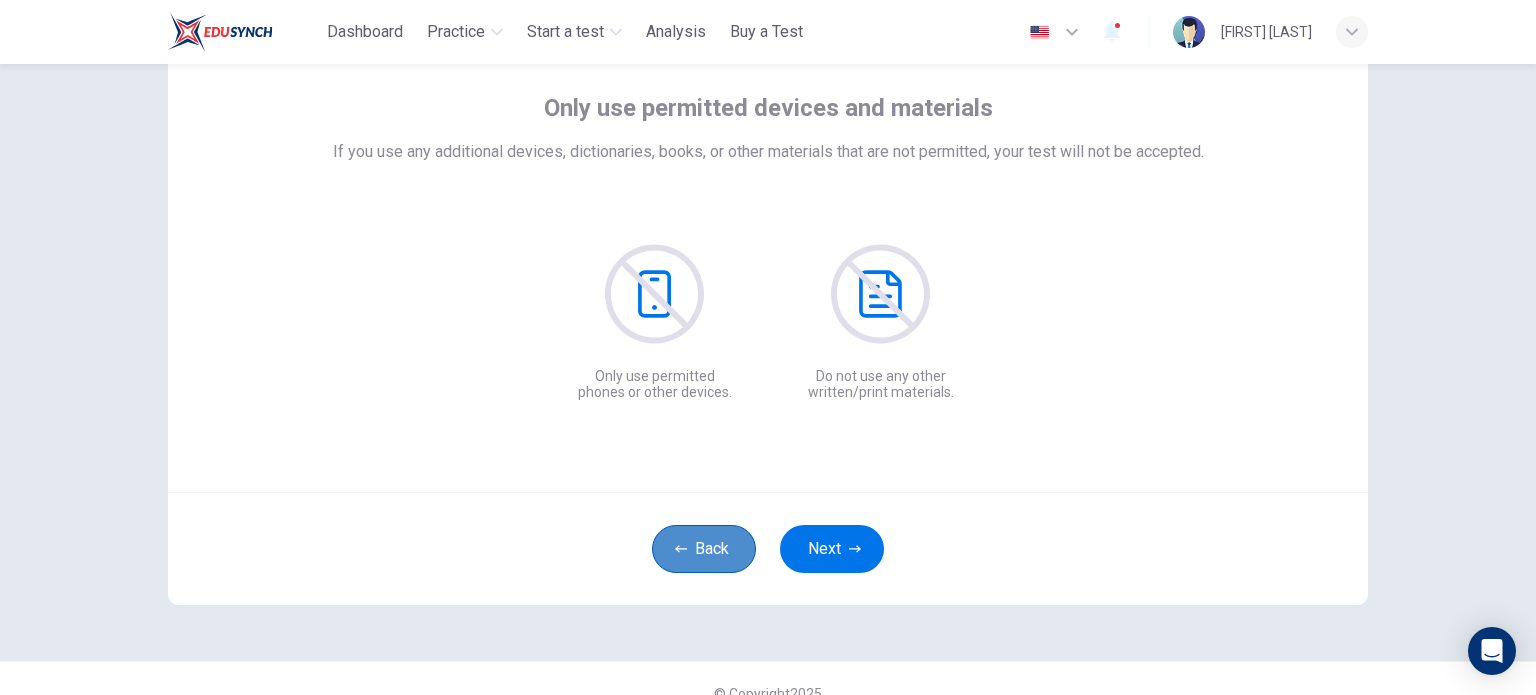 click on "Back" at bounding box center (704, 549) 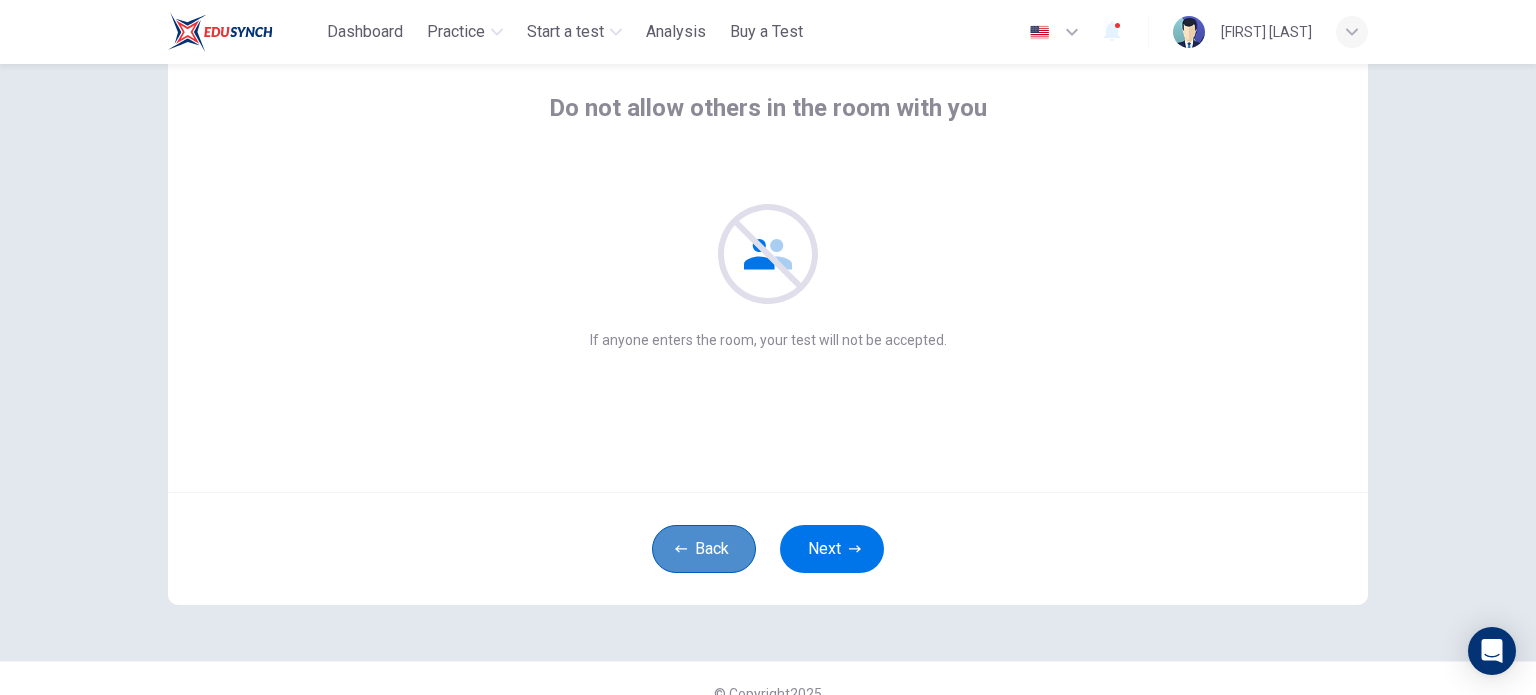 click on "Back" at bounding box center [704, 549] 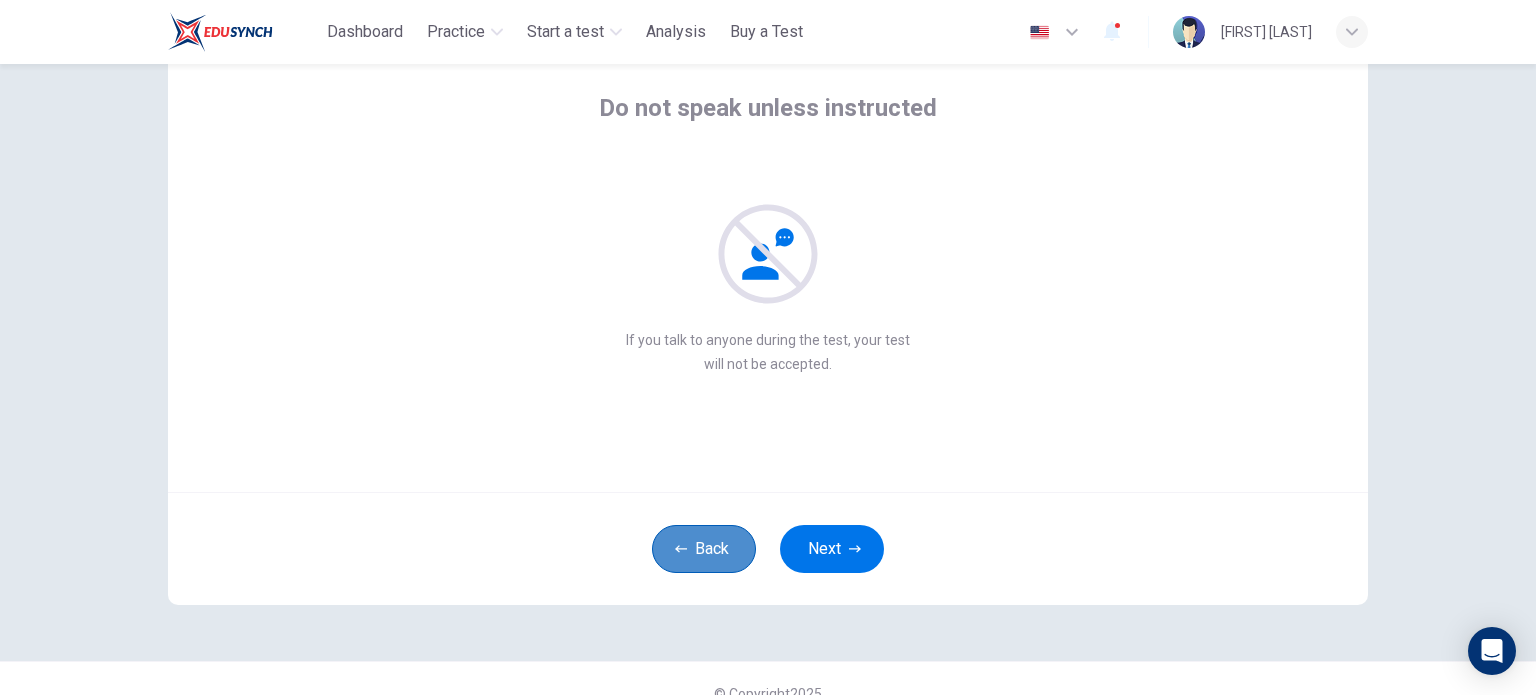 click on "Back" at bounding box center [704, 549] 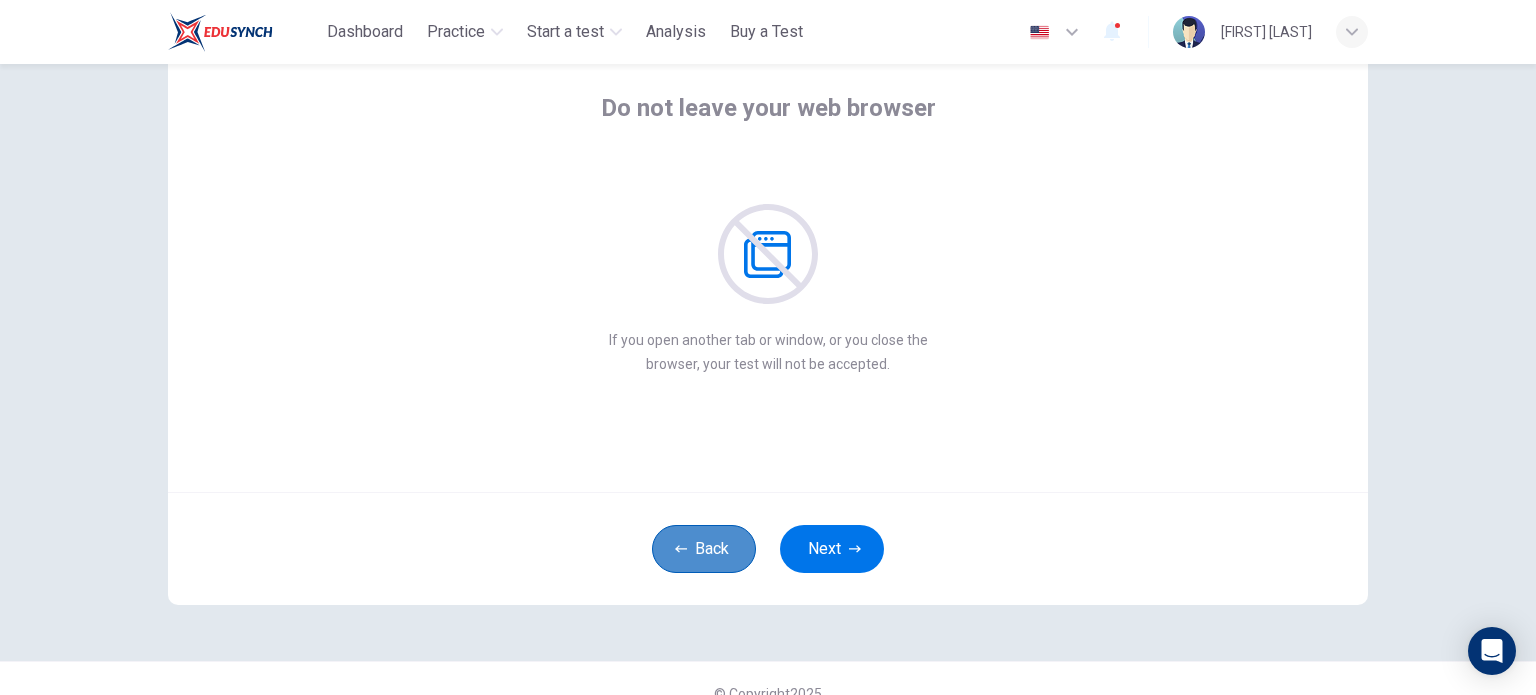 click on "Back" at bounding box center [704, 549] 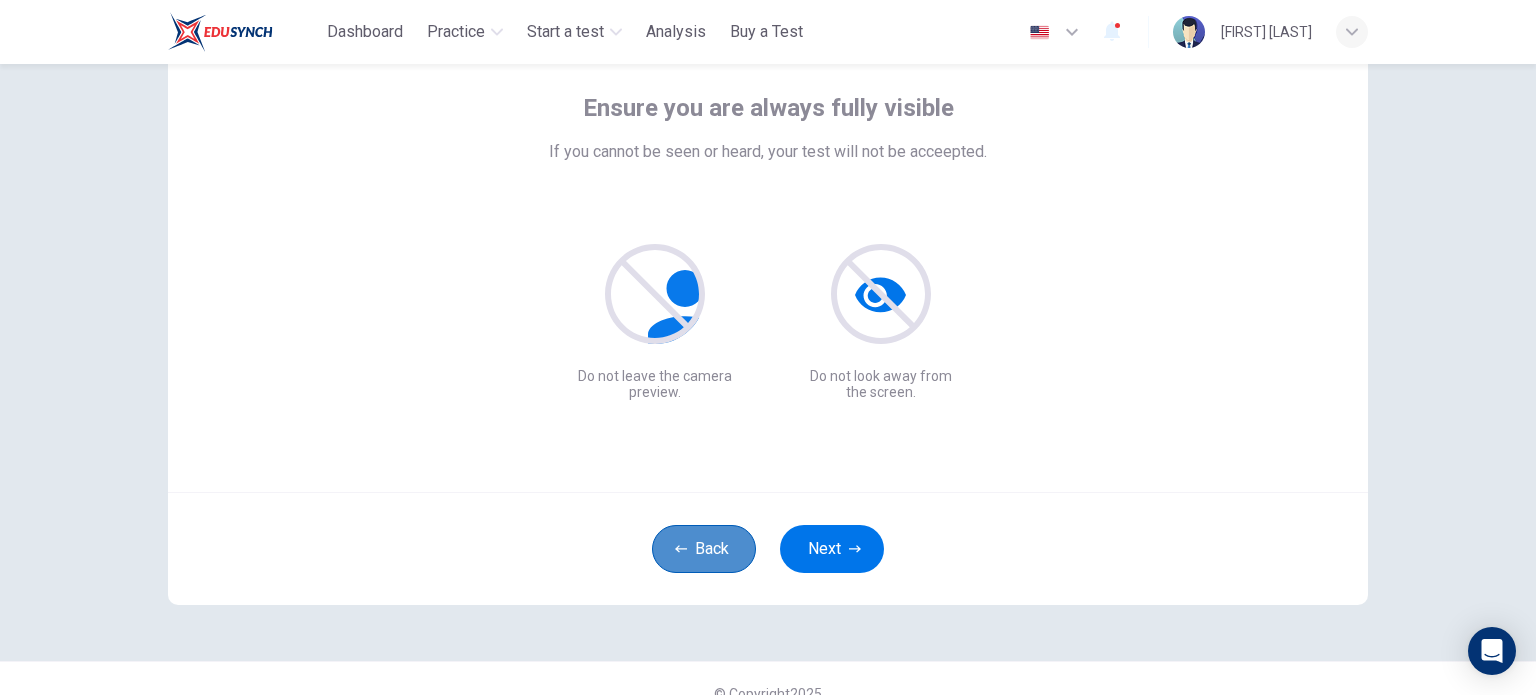 click on "Back" at bounding box center (704, 549) 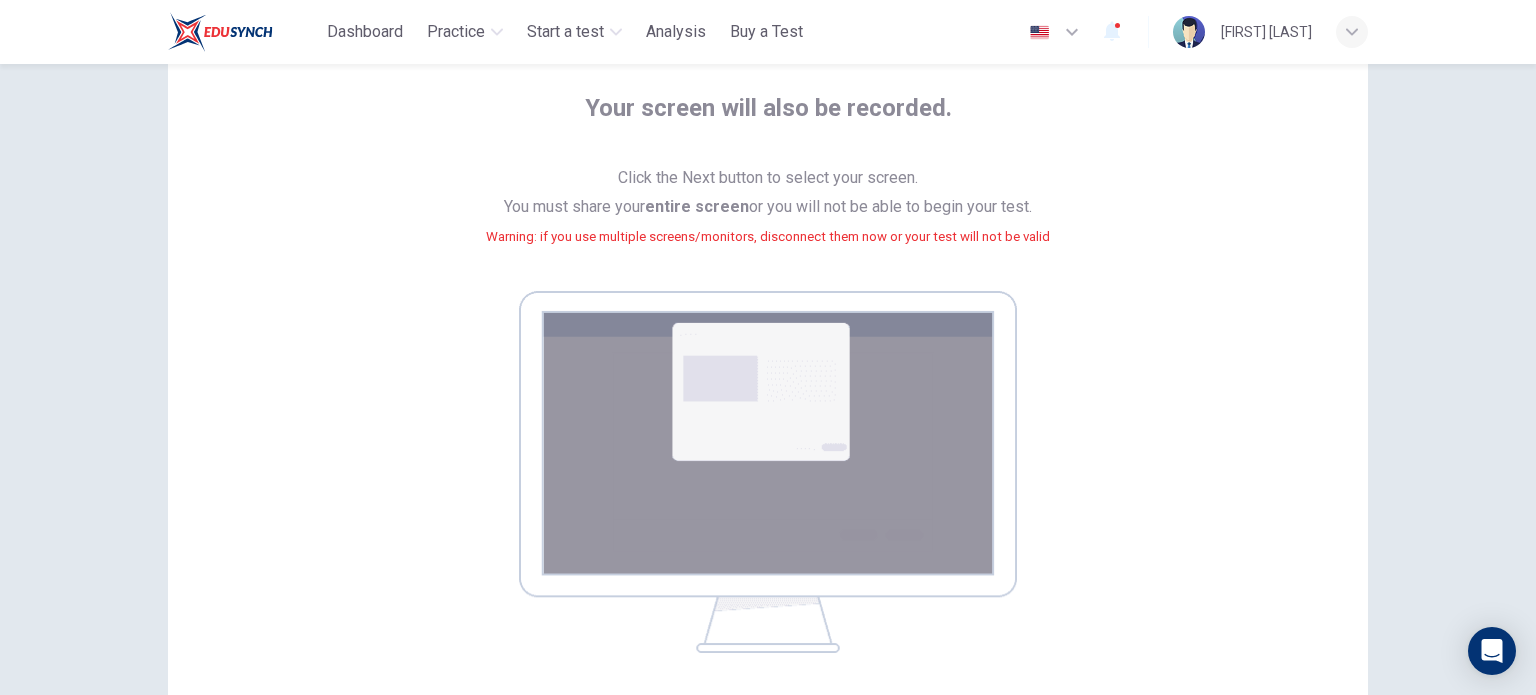 click at bounding box center [768, 472] 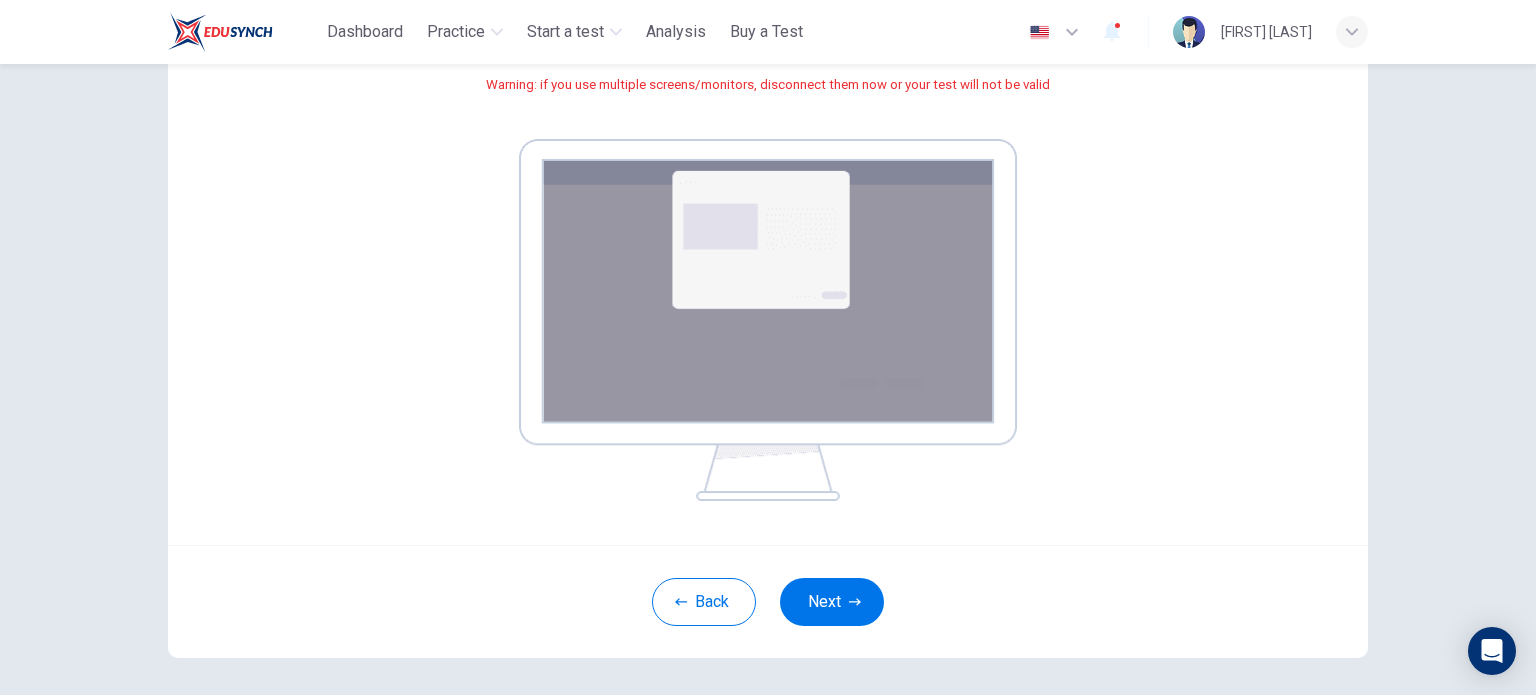 scroll, scrollTop: 266, scrollLeft: 0, axis: vertical 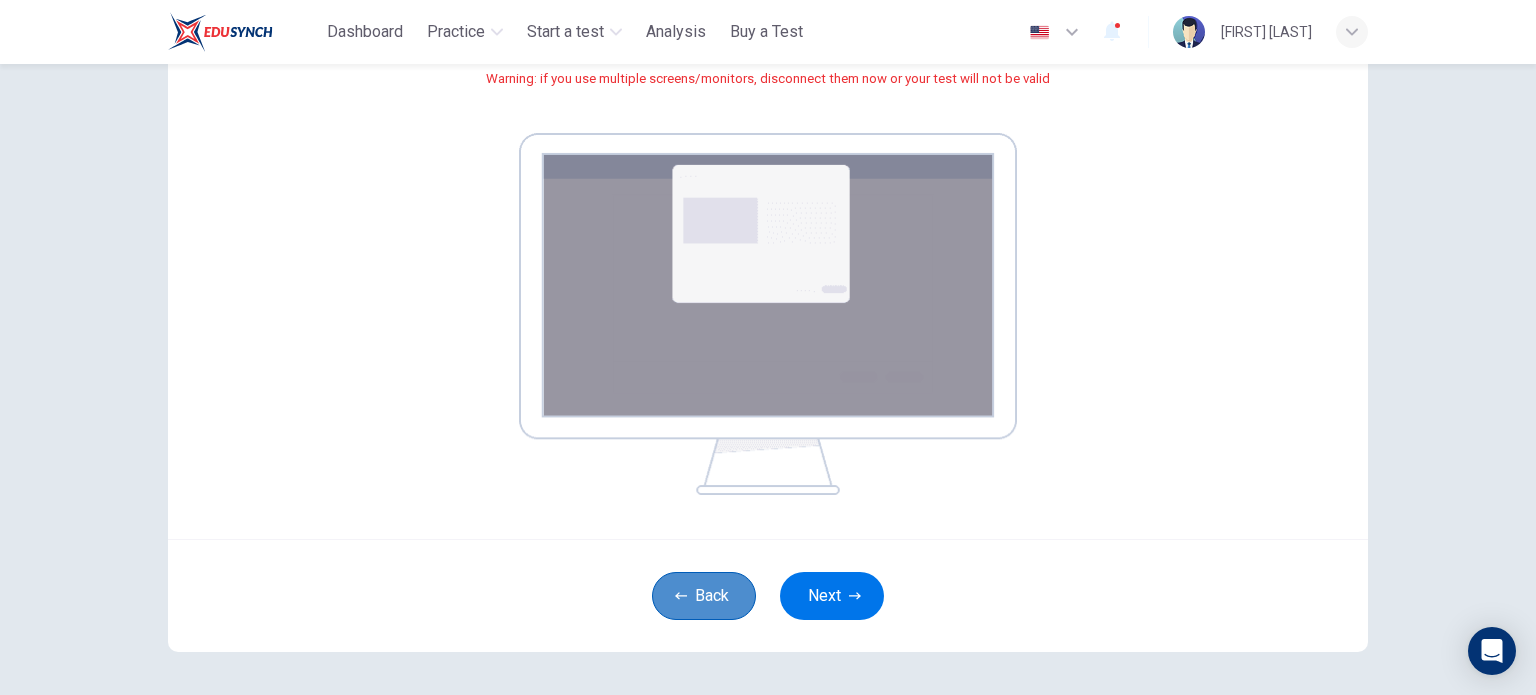 click on "Back" at bounding box center [704, 596] 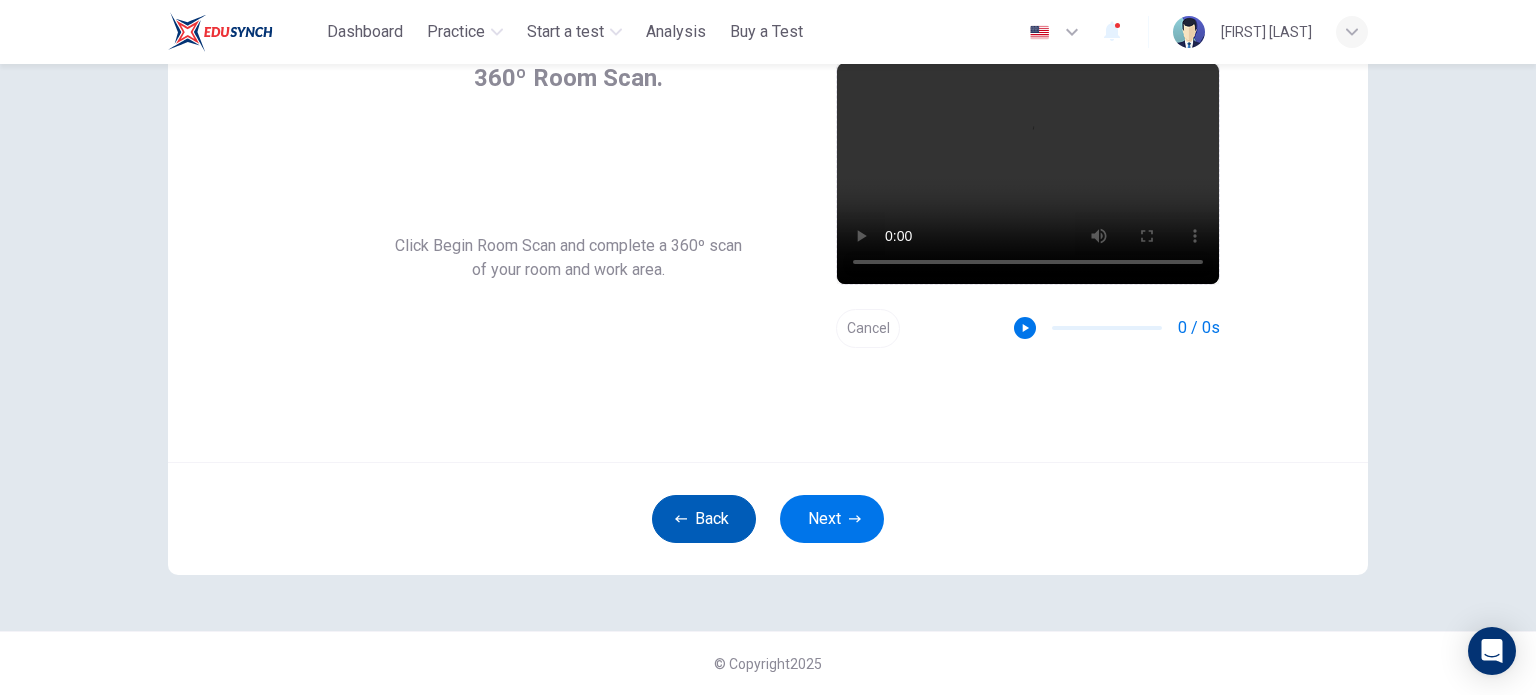 scroll, scrollTop: 137, scrollLeft: 0, axis: vertical 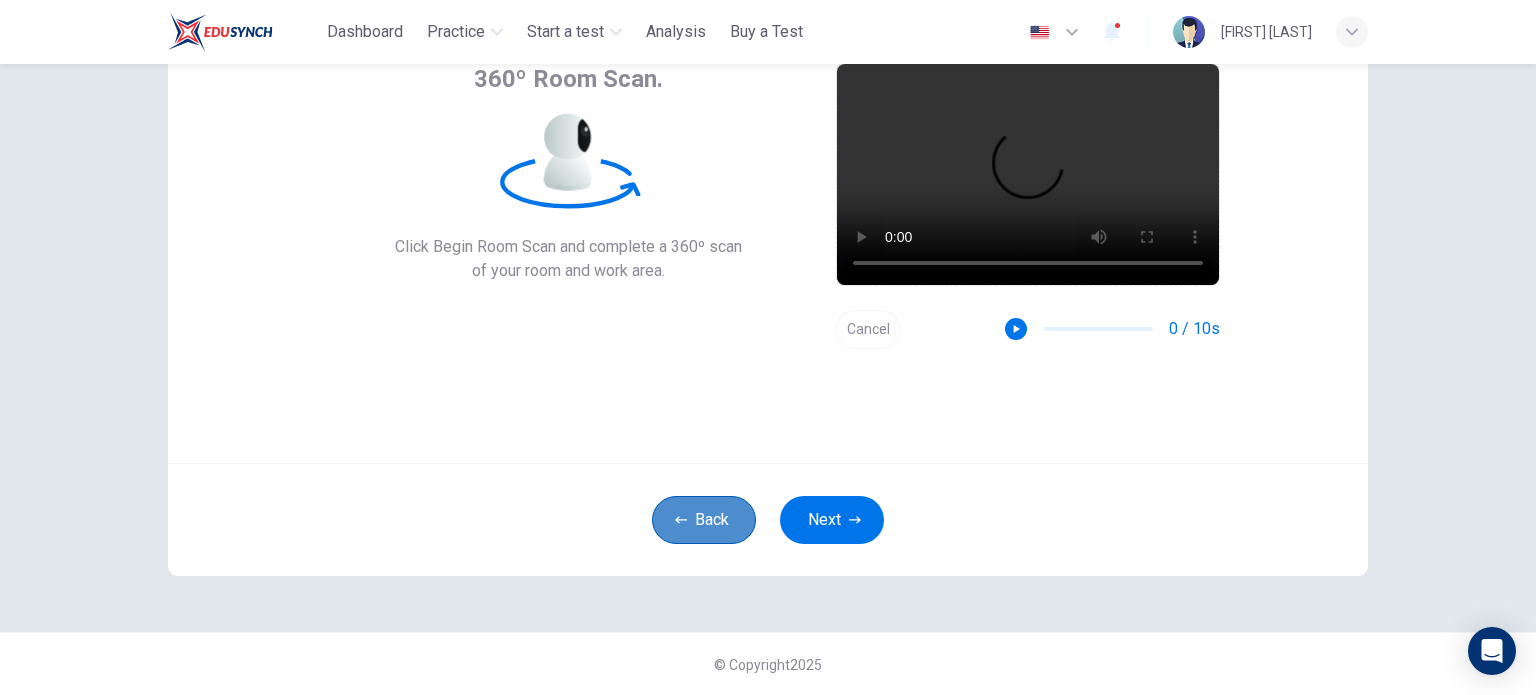 click on "Back" at bounding box center [704, 520] 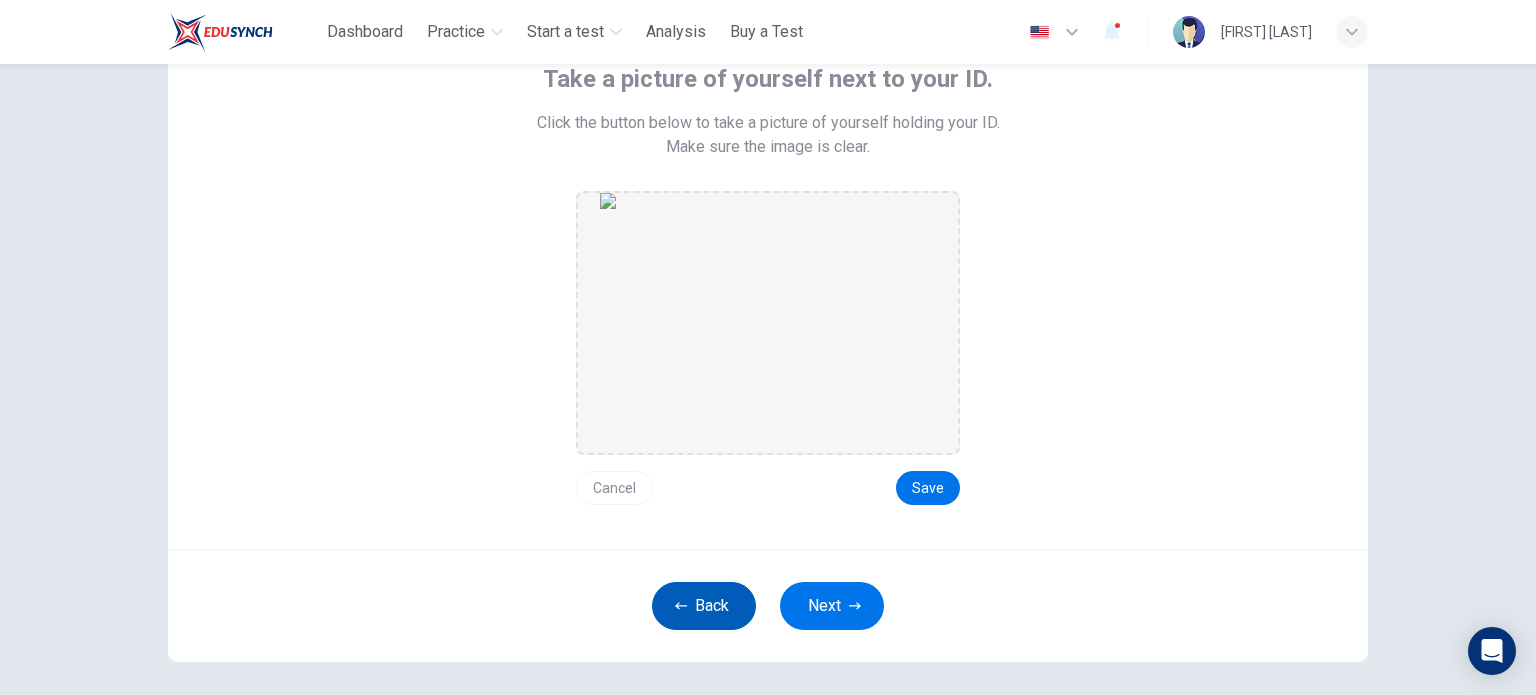 scroll, scrollTop: 222, scrollLeft: 0, axis: vertical 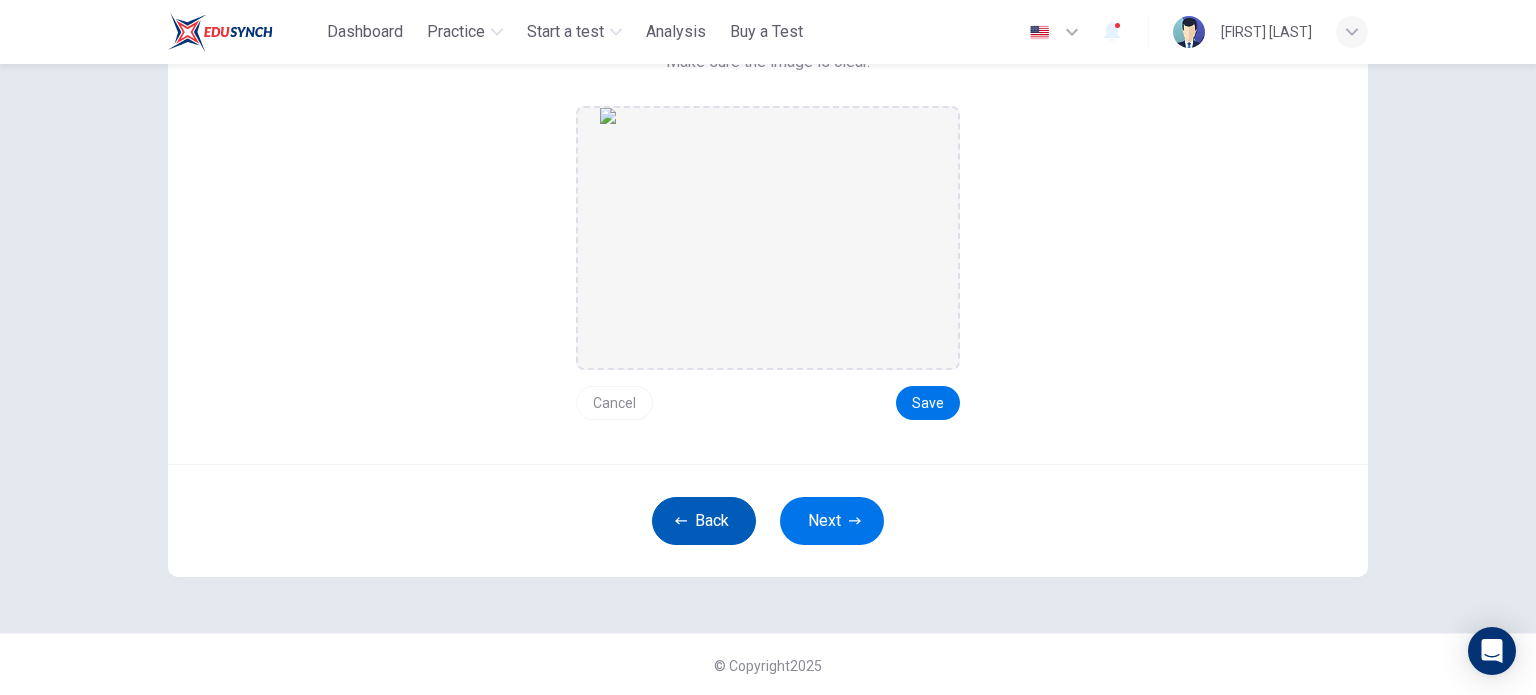 click on "Back" at bounding box center [704, 521] 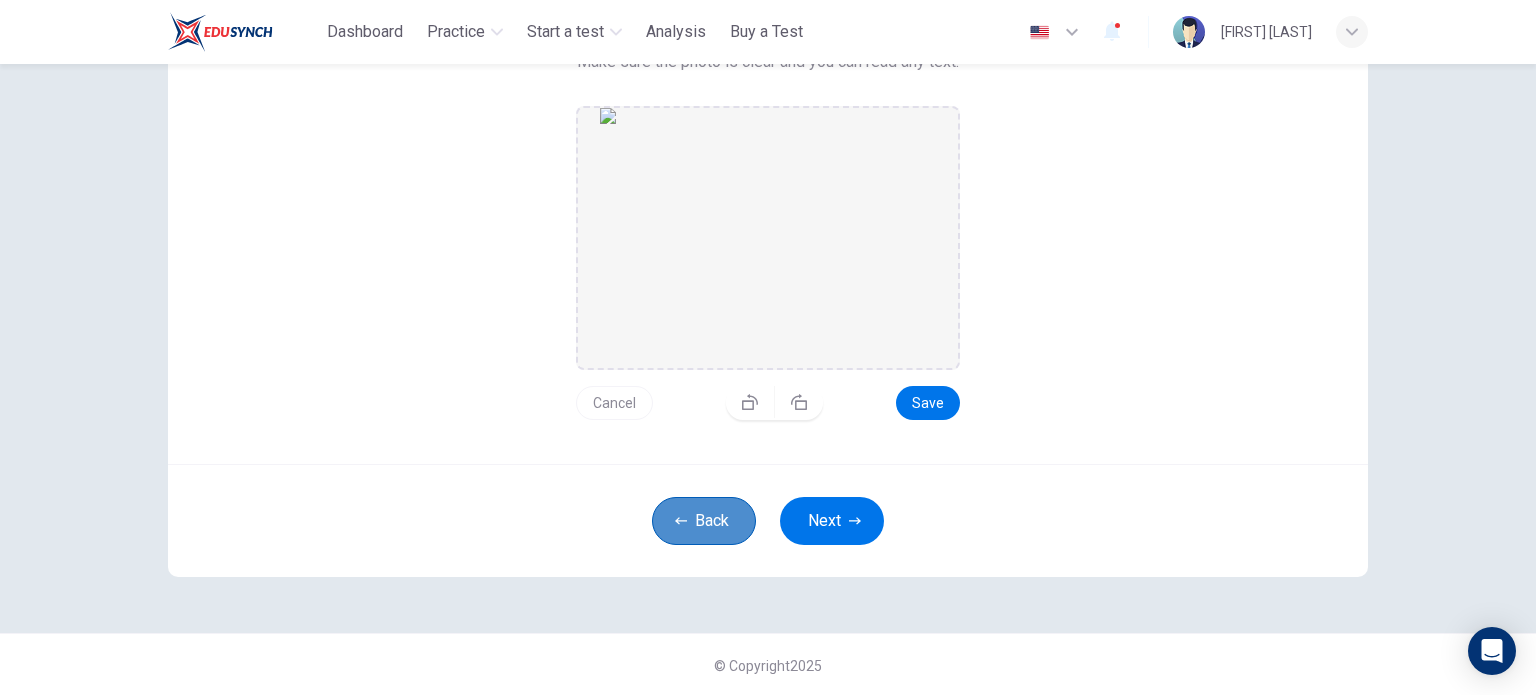 click on "Back" at bounding box center (704, 521) 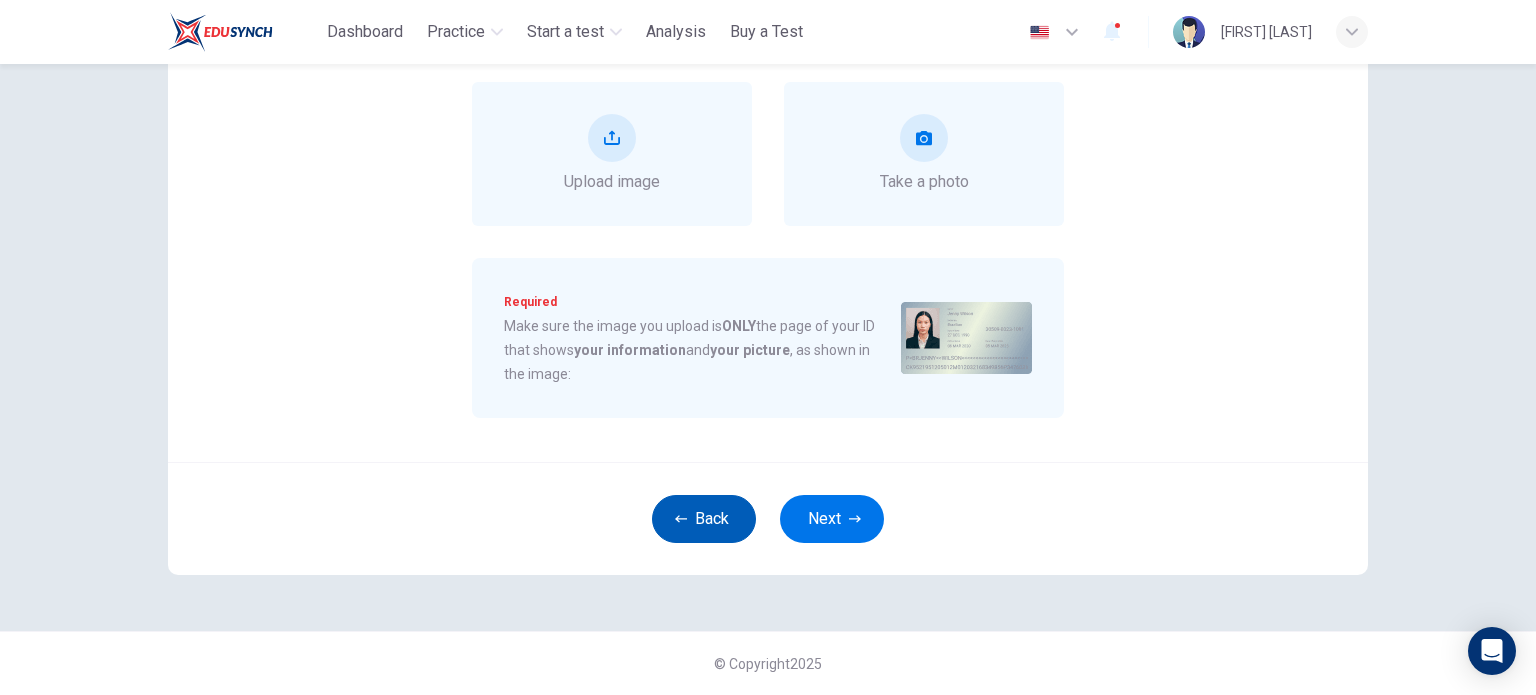 scroll, scrollTop: 245, scrollLeft: 0, axis: vertical 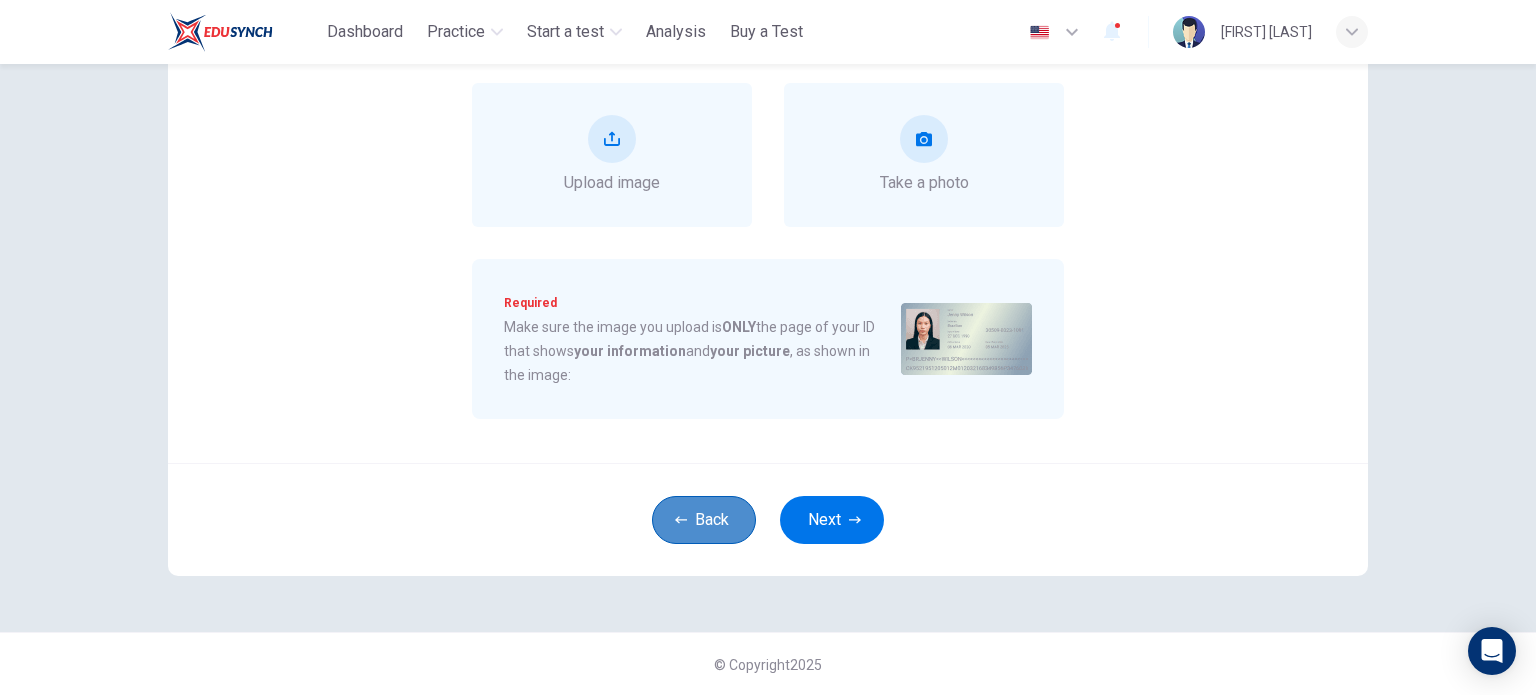 click on "Back" at bounding box center [704, 520] 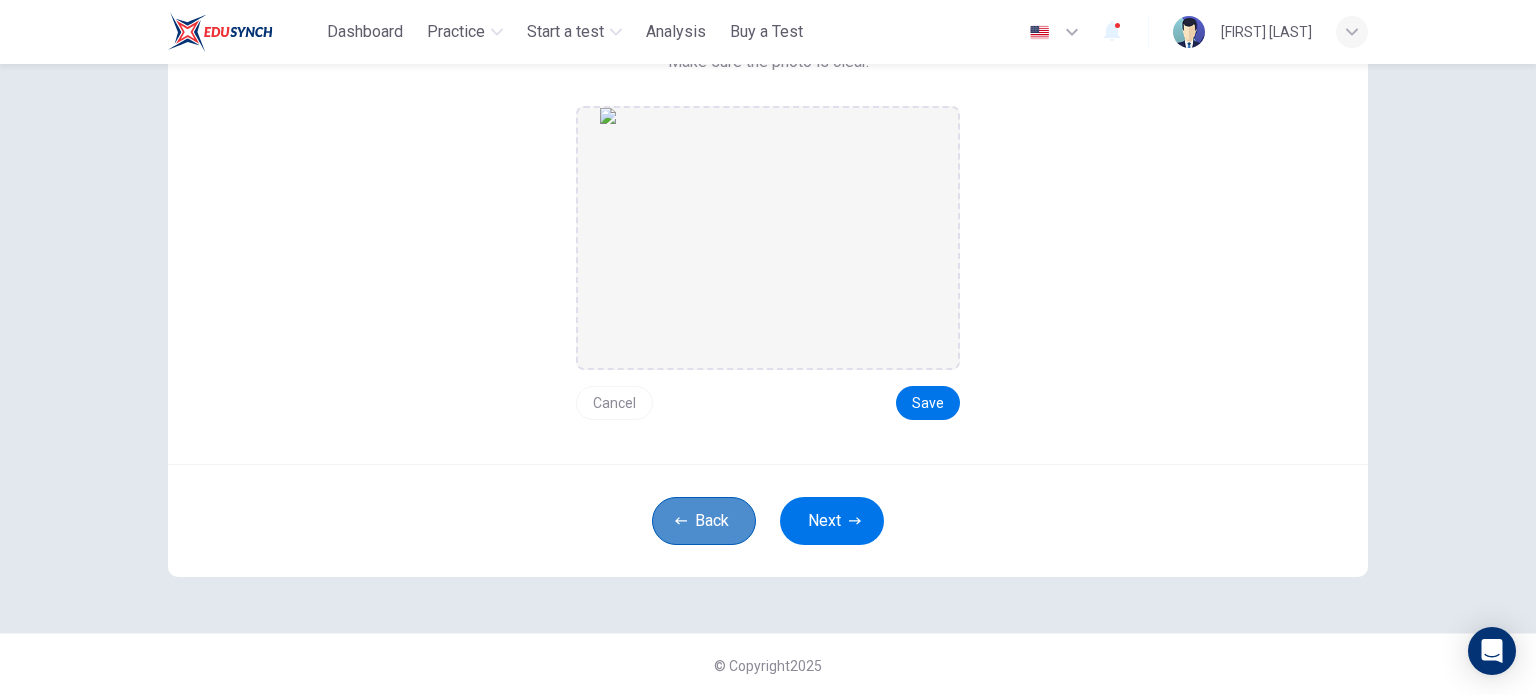 click on "Back" at bounding box center (704, 521) 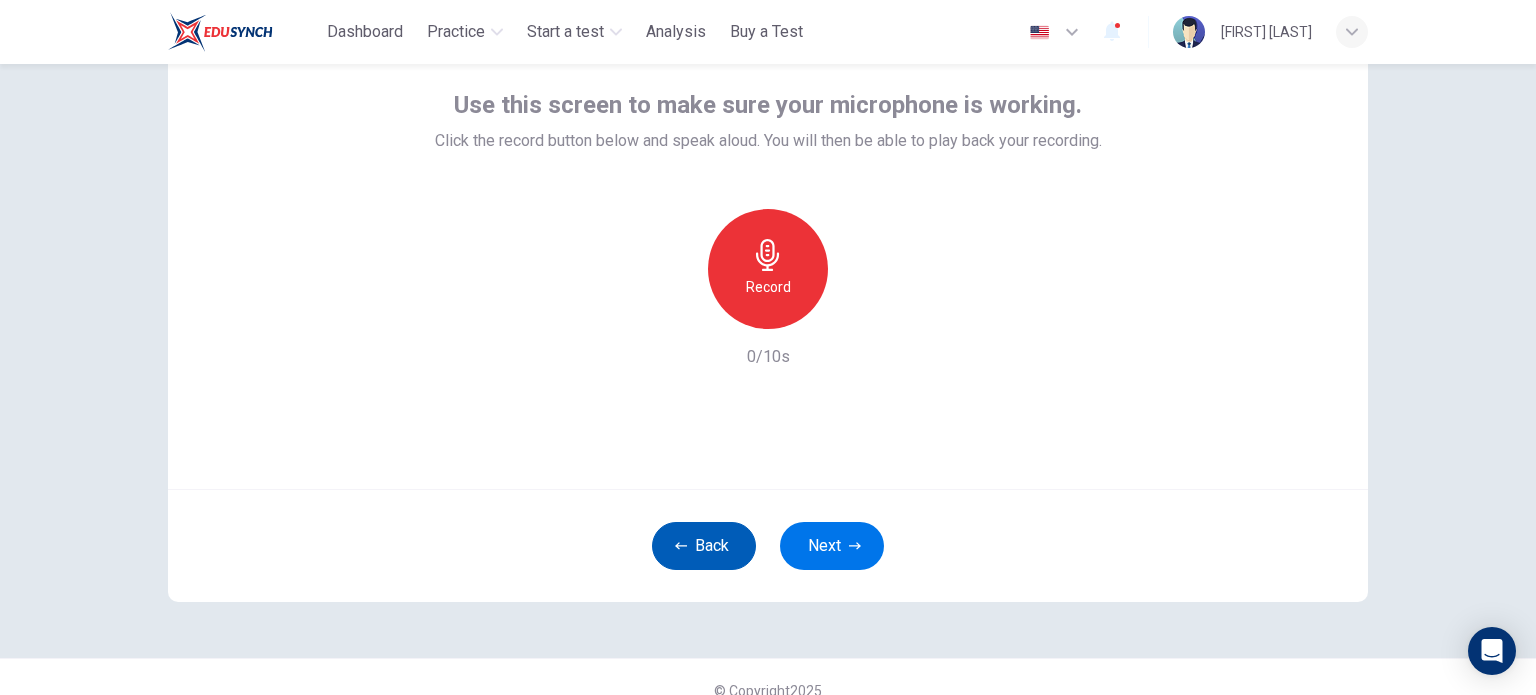 scroll, scrollTop: 107, scrollLeft: 0, axis: vertical 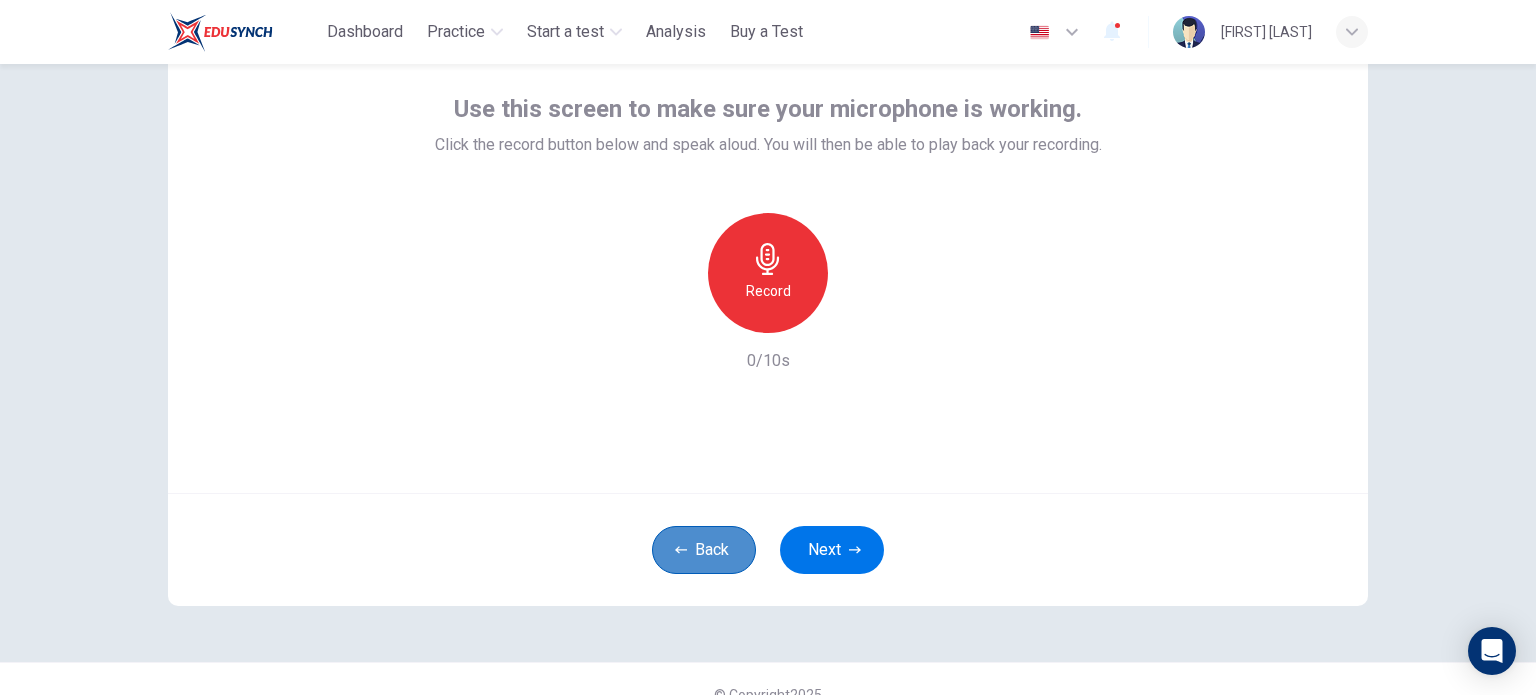click on "Back" at bounding box center (704, 550) 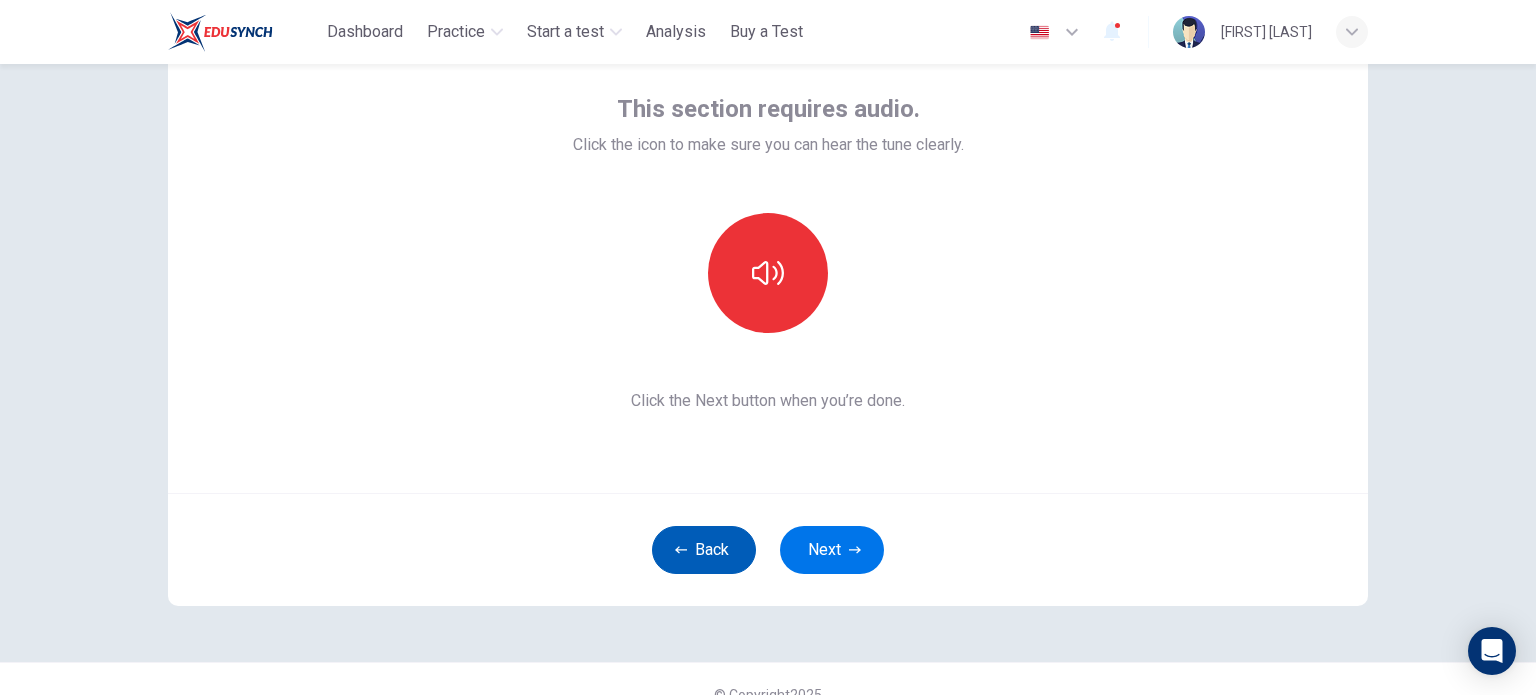 click on "Back" at bounding box center [704, 550] 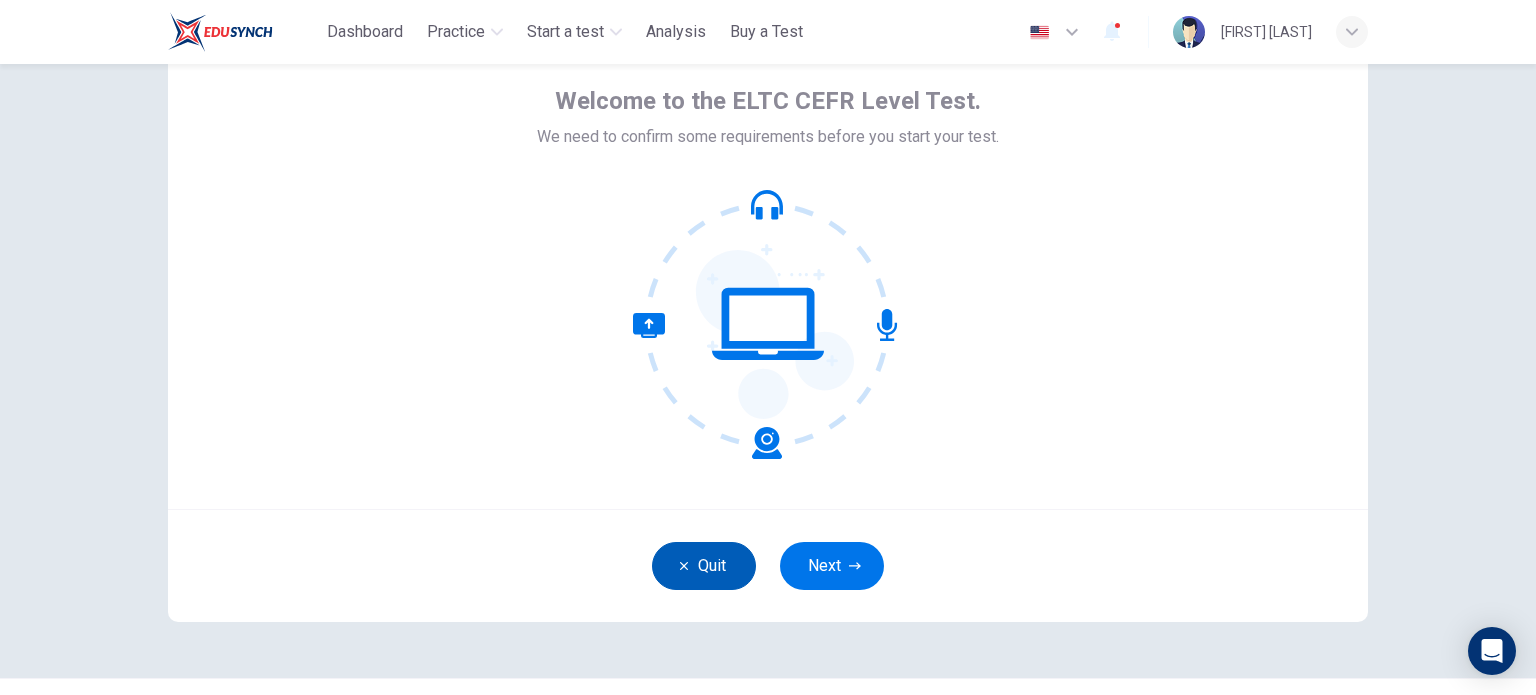 scroll, scrollTop: 85, scrollLeft: 0, axis: vertical 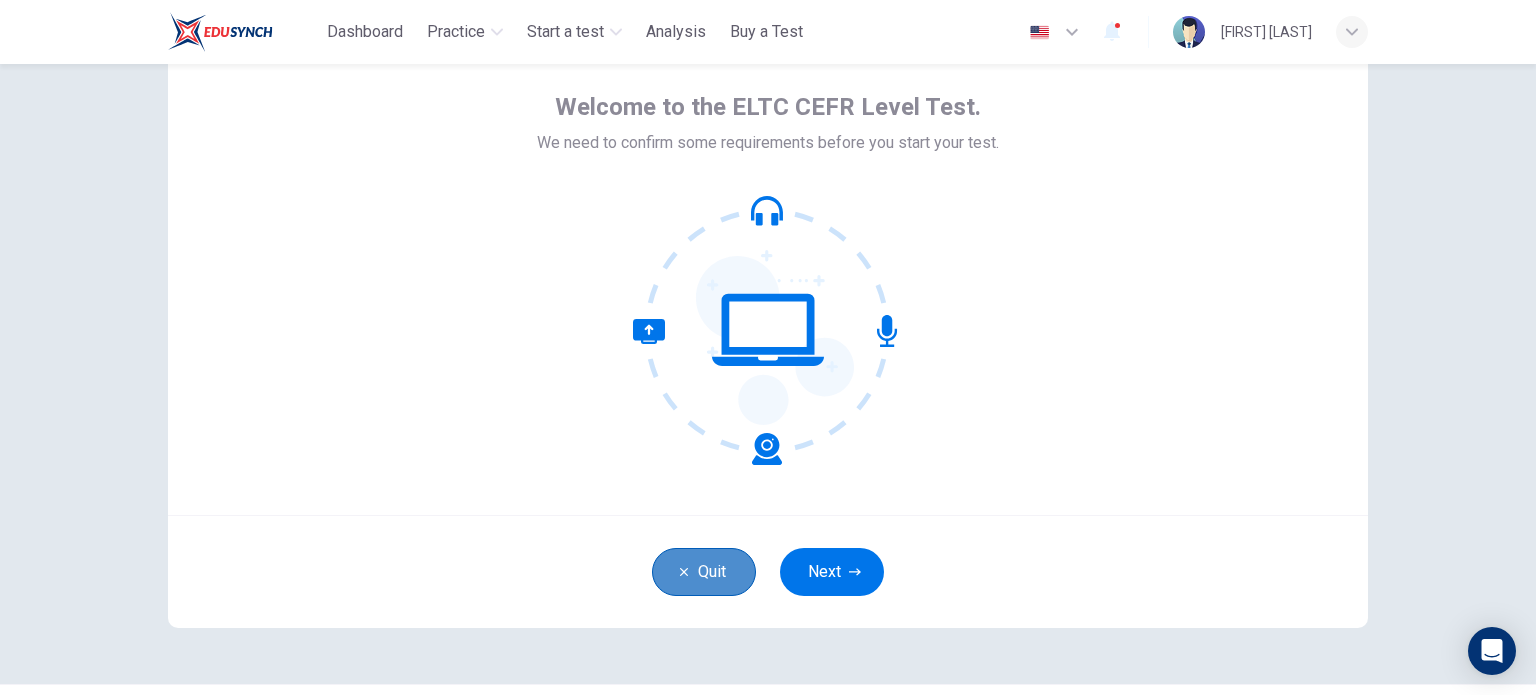 click on "Quit" at bounding box center (704, 572) 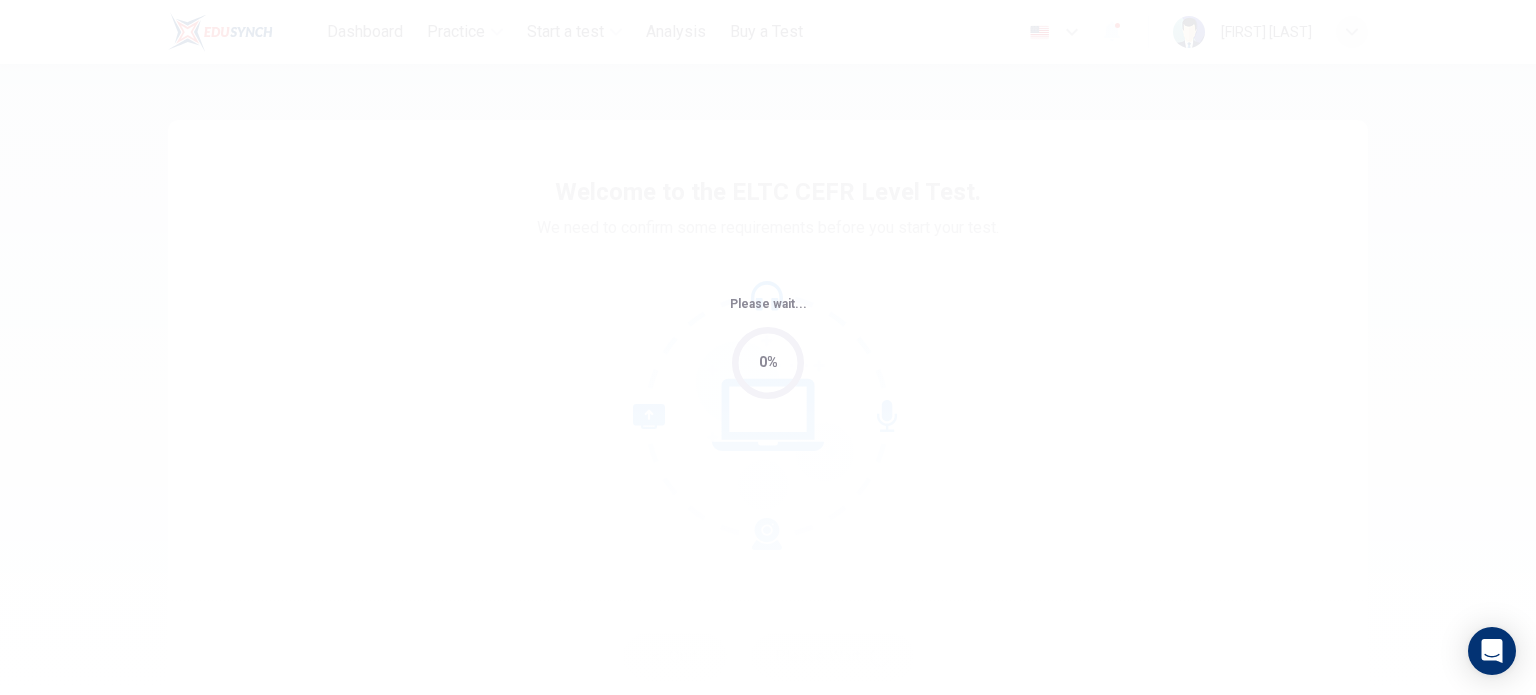scroll, scrollTop: 0, scrollLeft: 0, axis: both 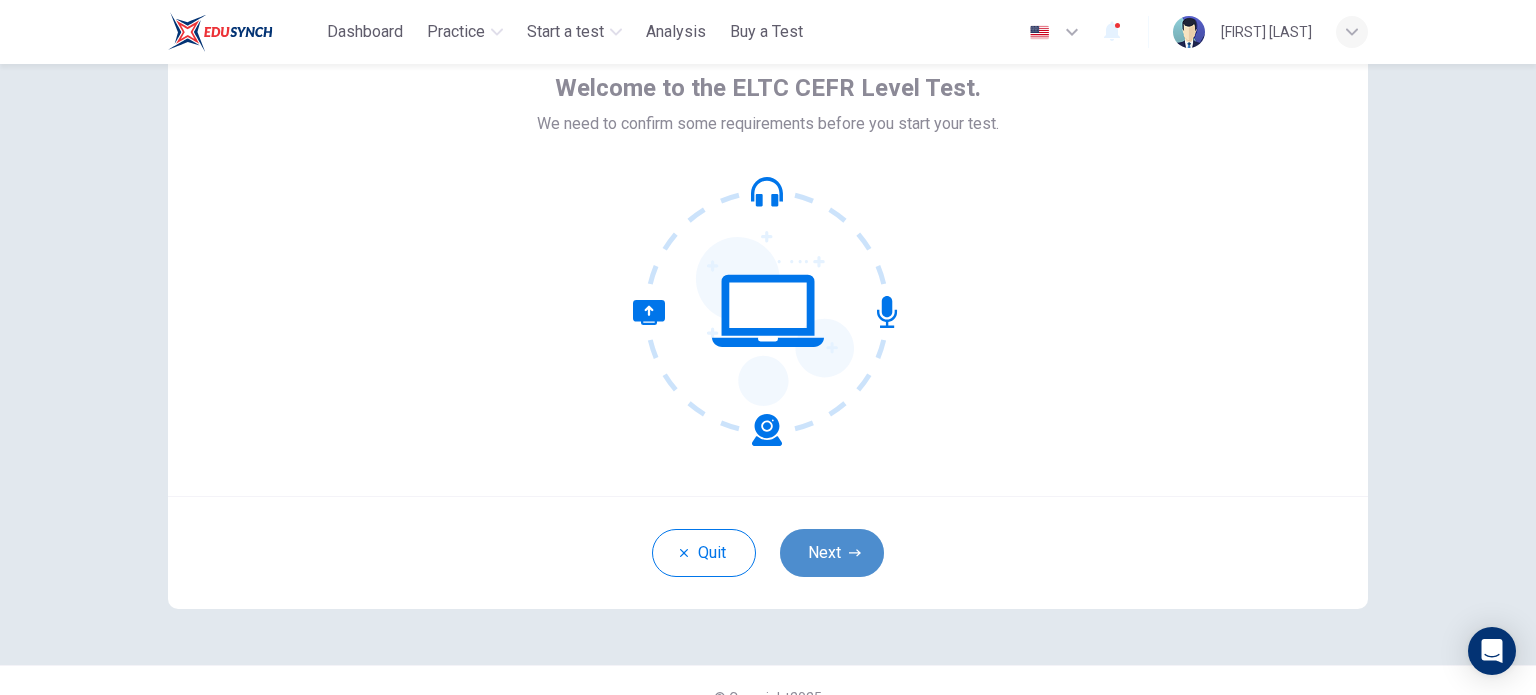 click 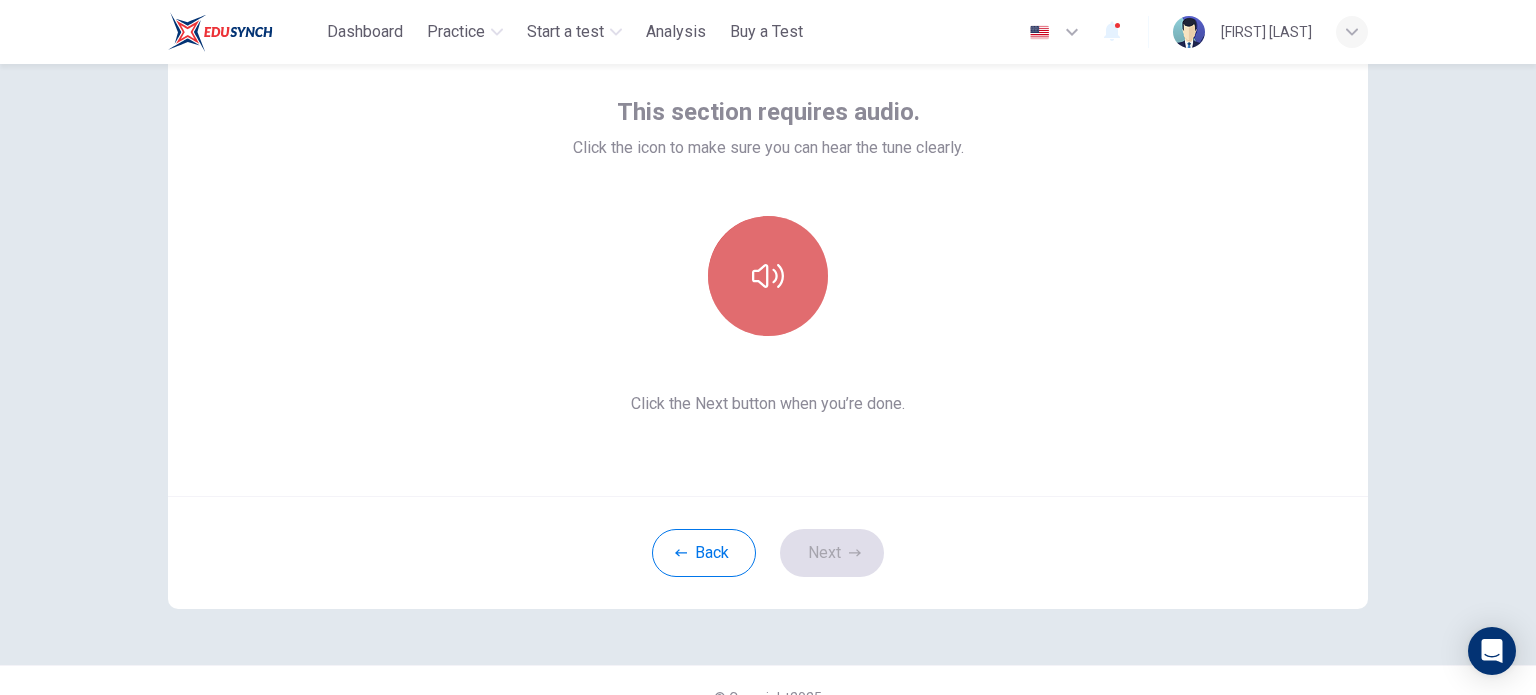 click at bounding box center [768, 276] 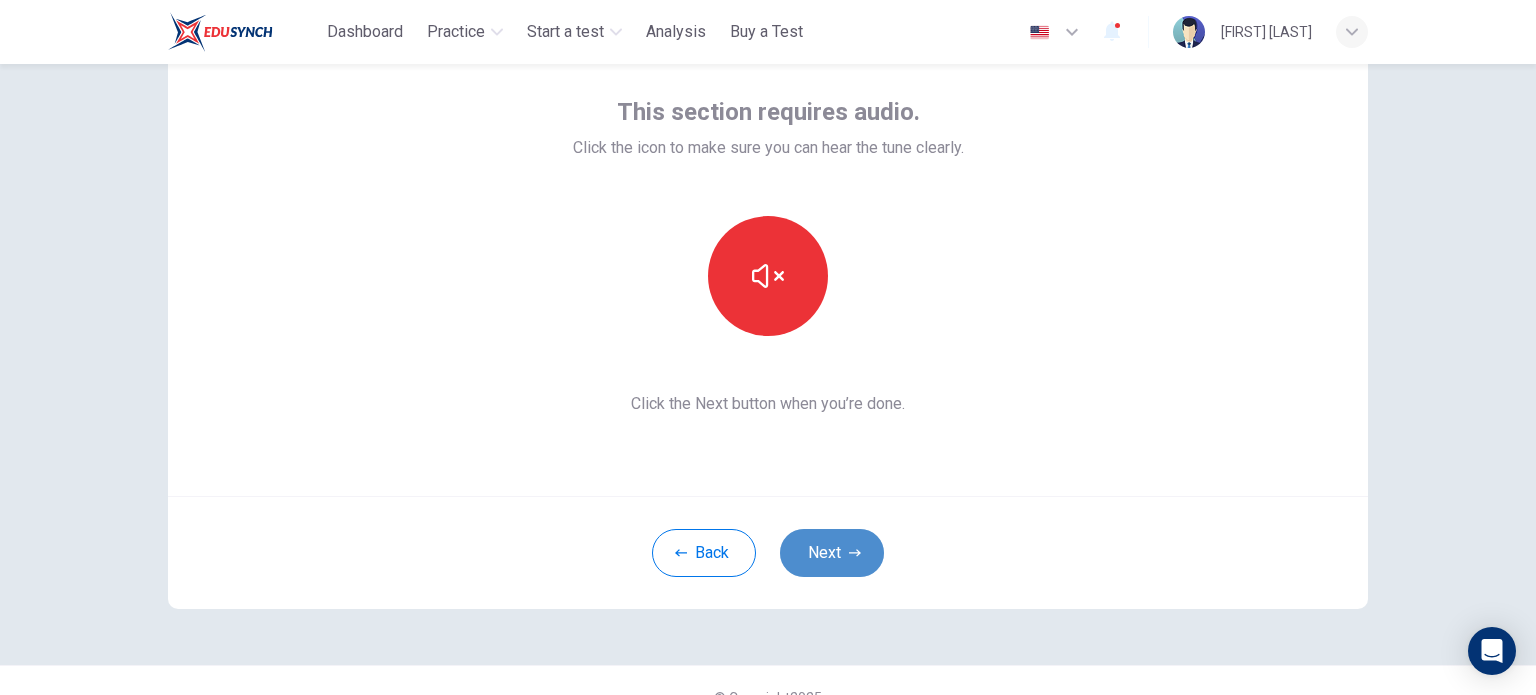 click 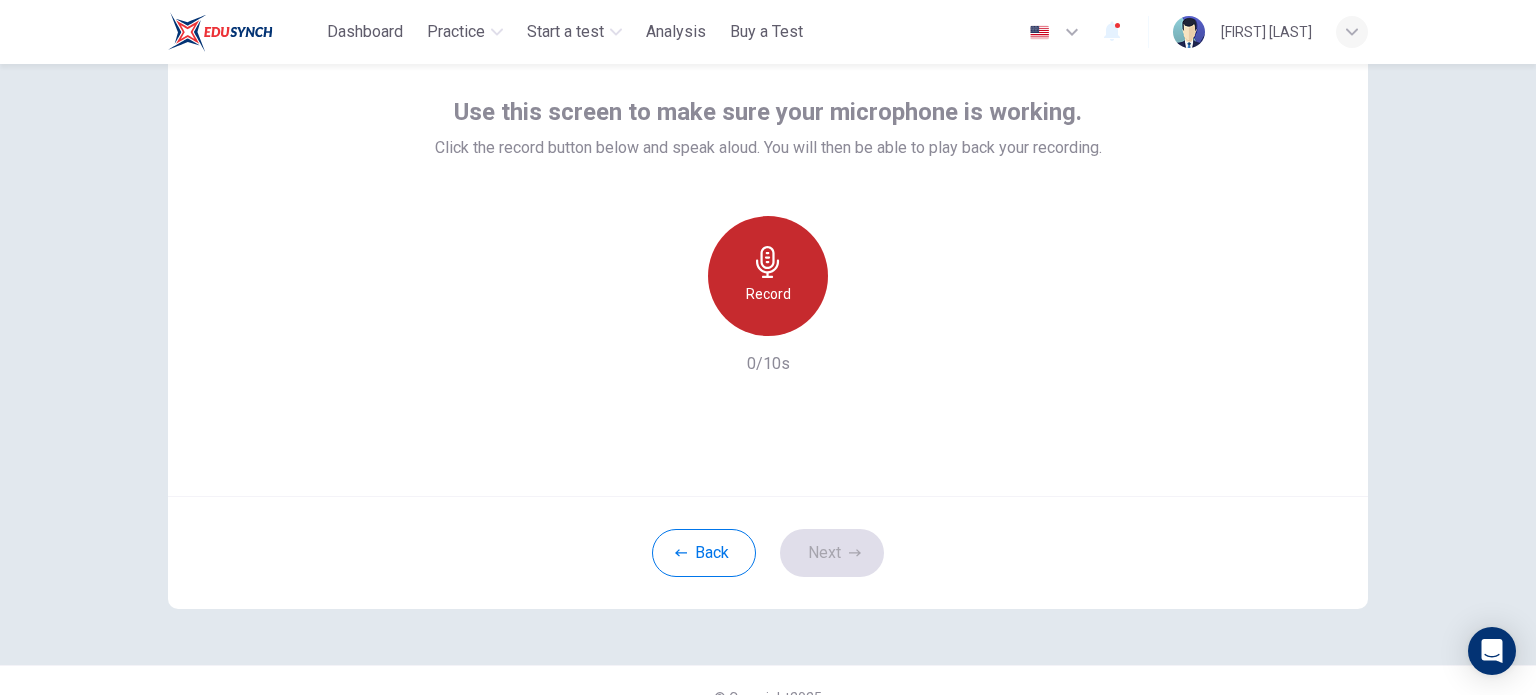 click on "Record" at bounding box center [768, 294] 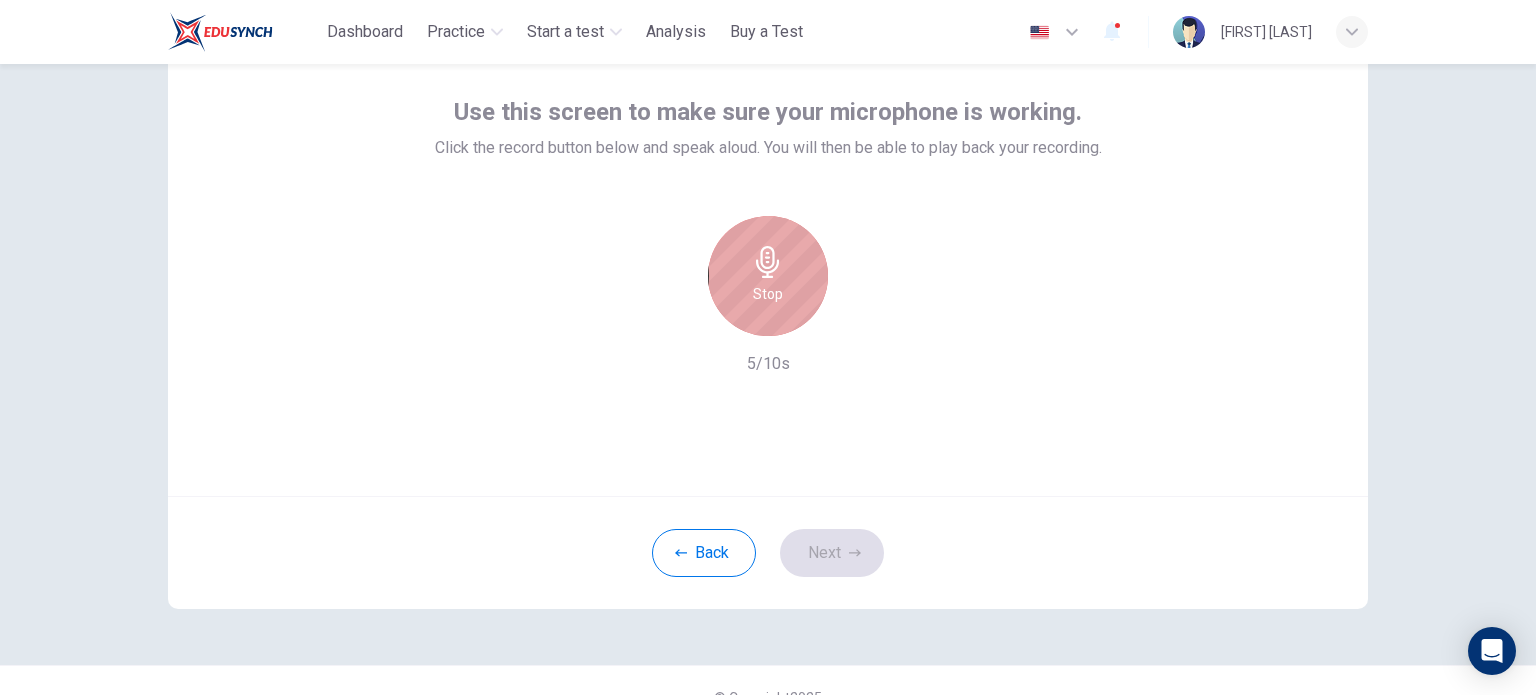 click on "Stop" at bounding box center (768, 276) 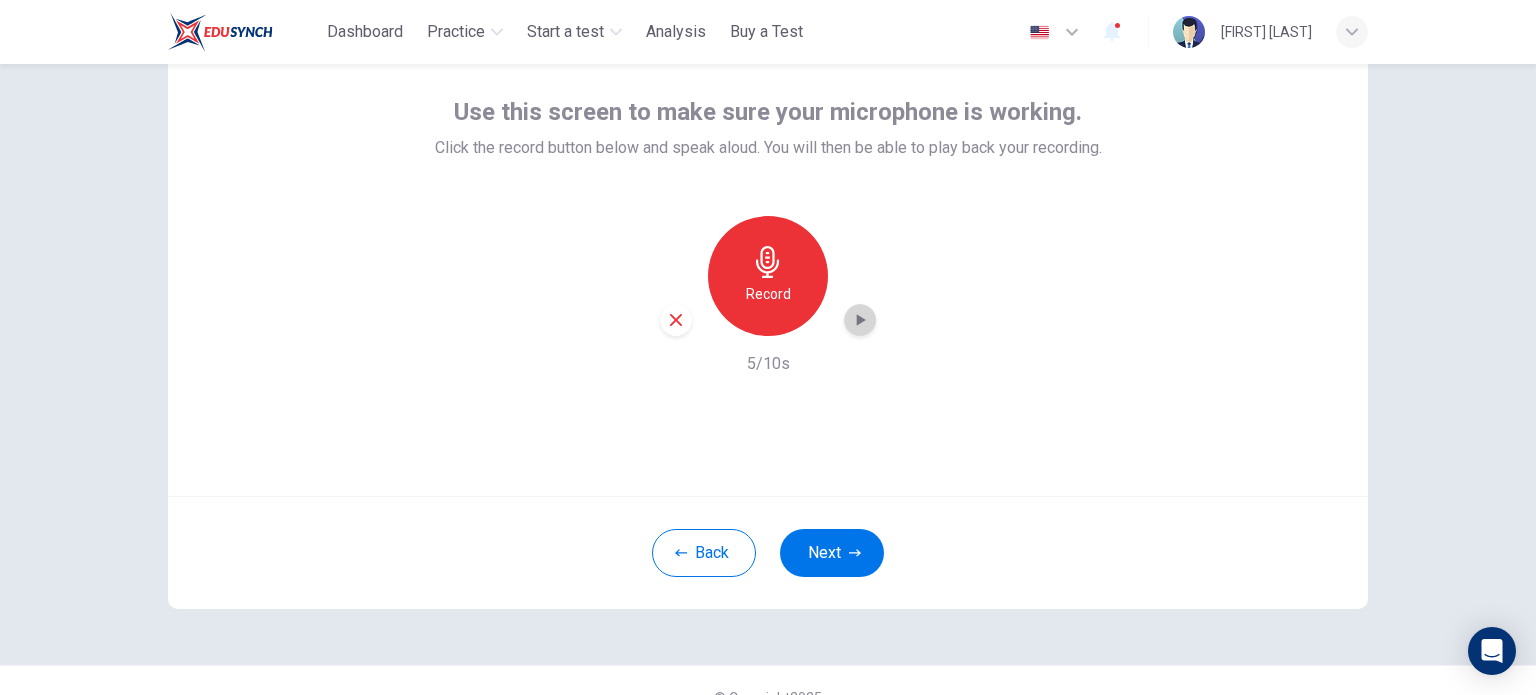 click 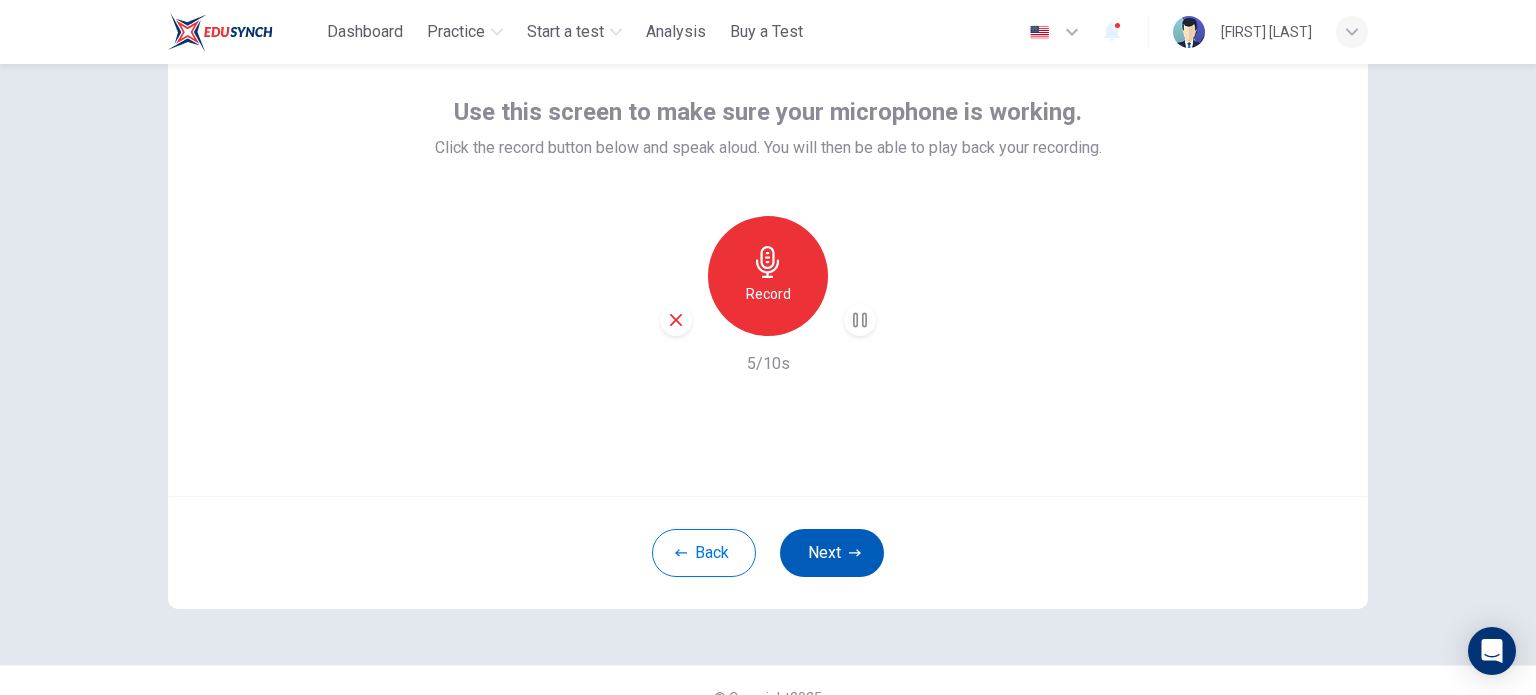 type 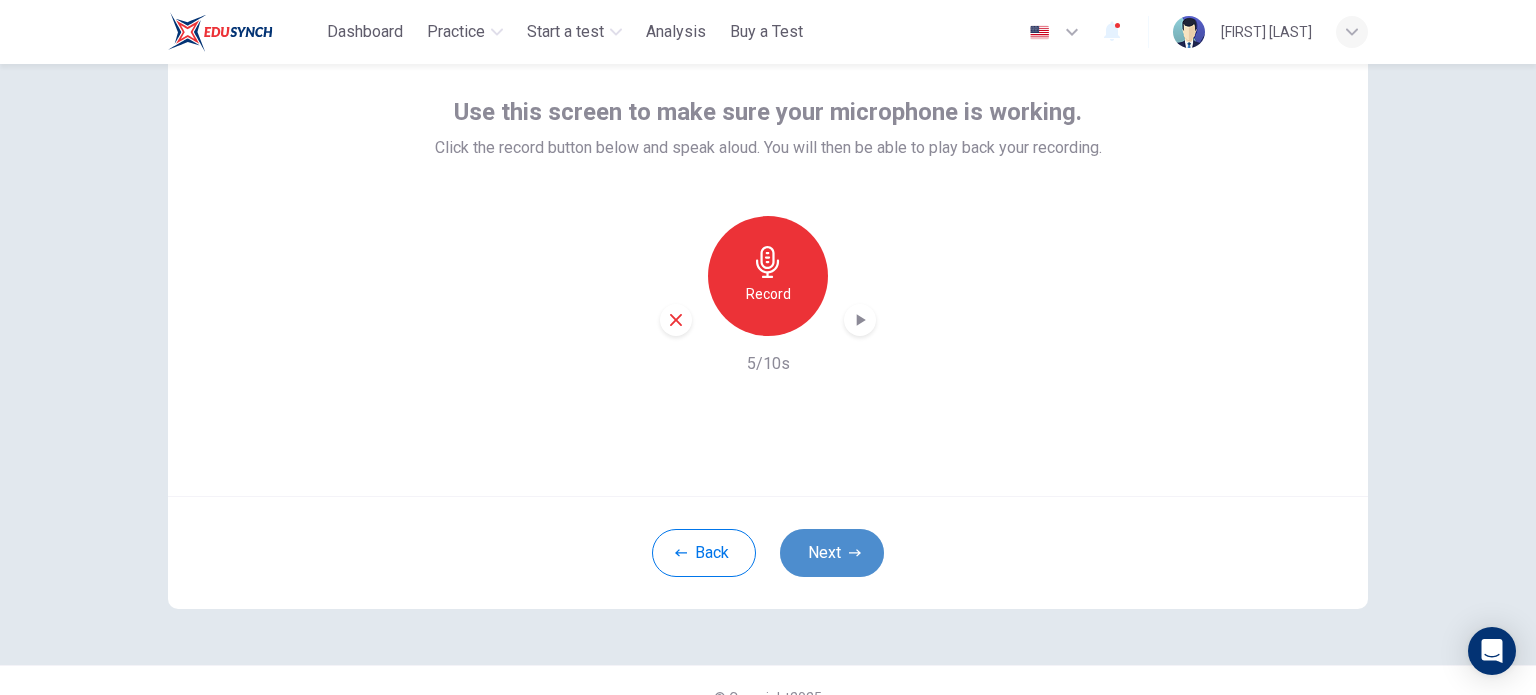 click on "Next" at bounding box center [832, 553] 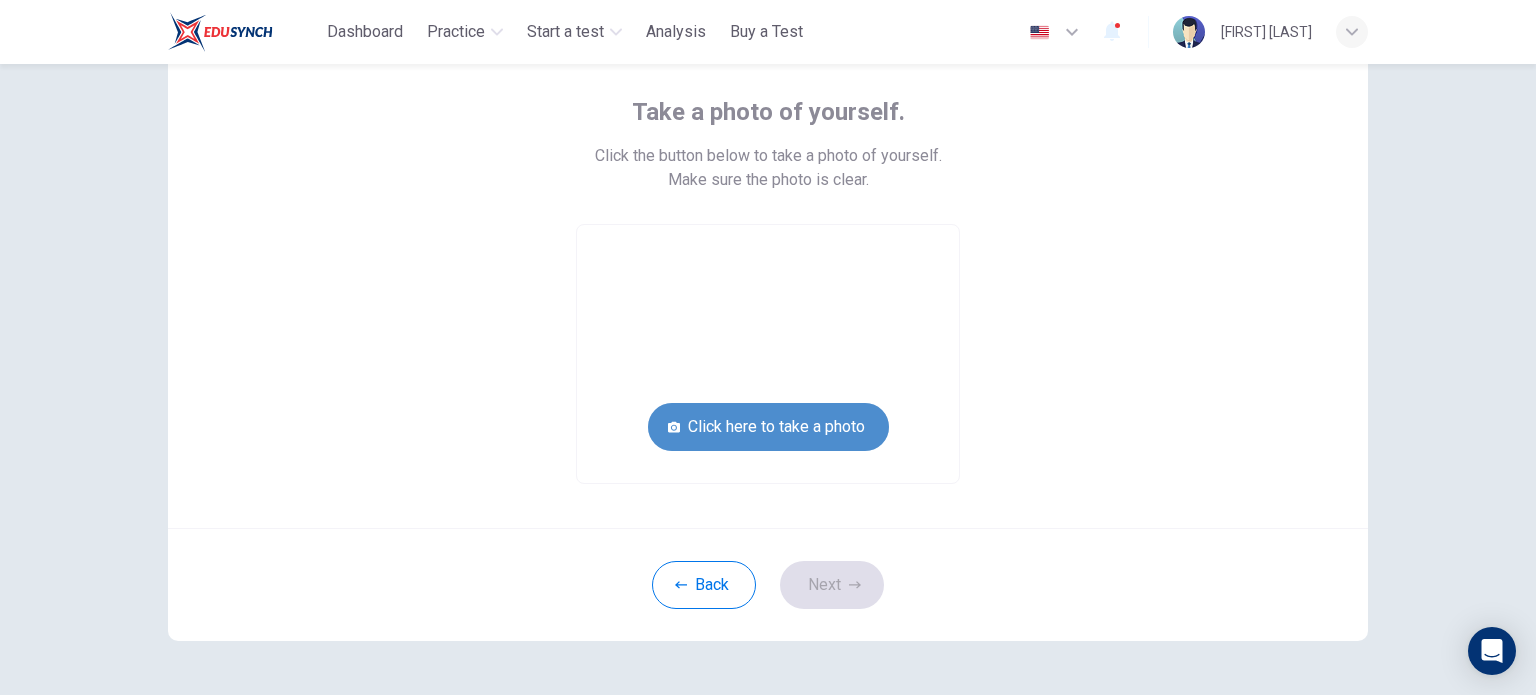 click on "Click here to take a photo" at bounding box center [768, 427] 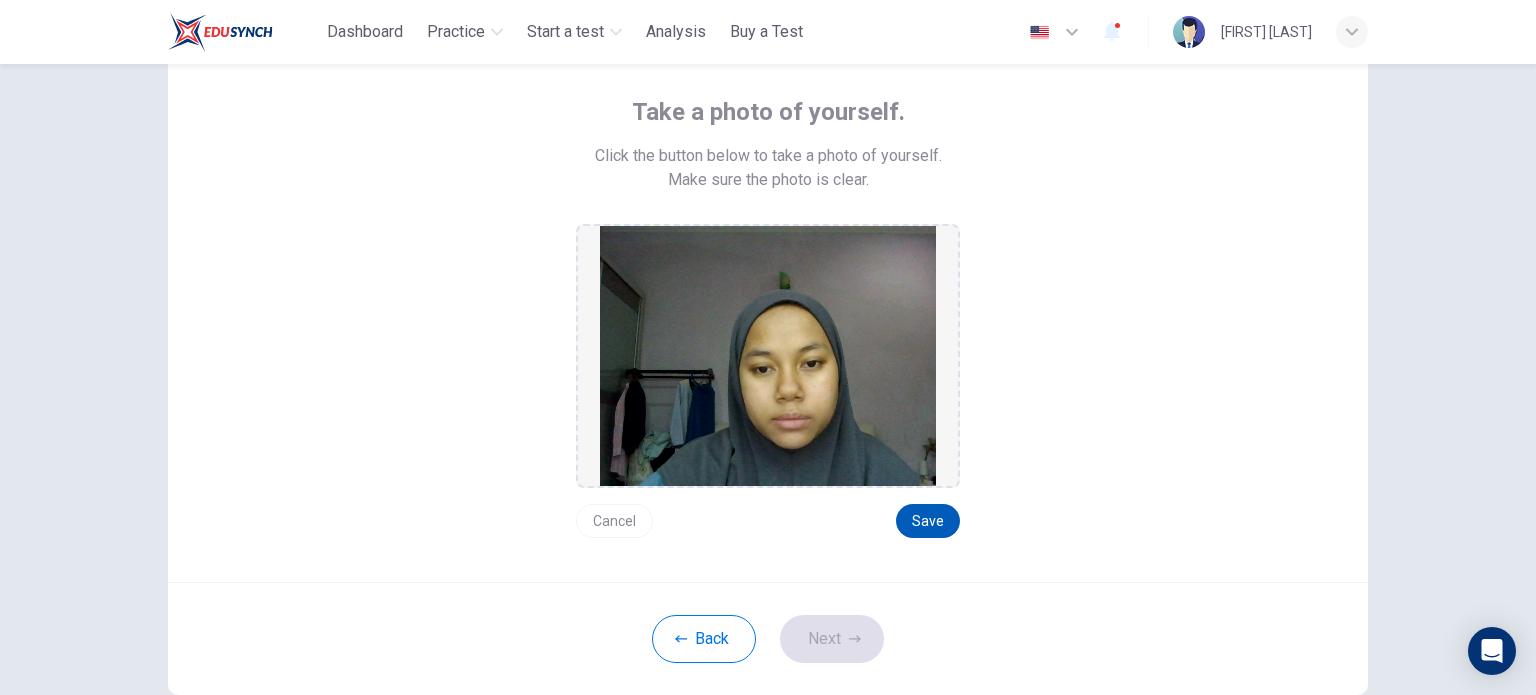 click on "Save" at bounding box center (928, 521) 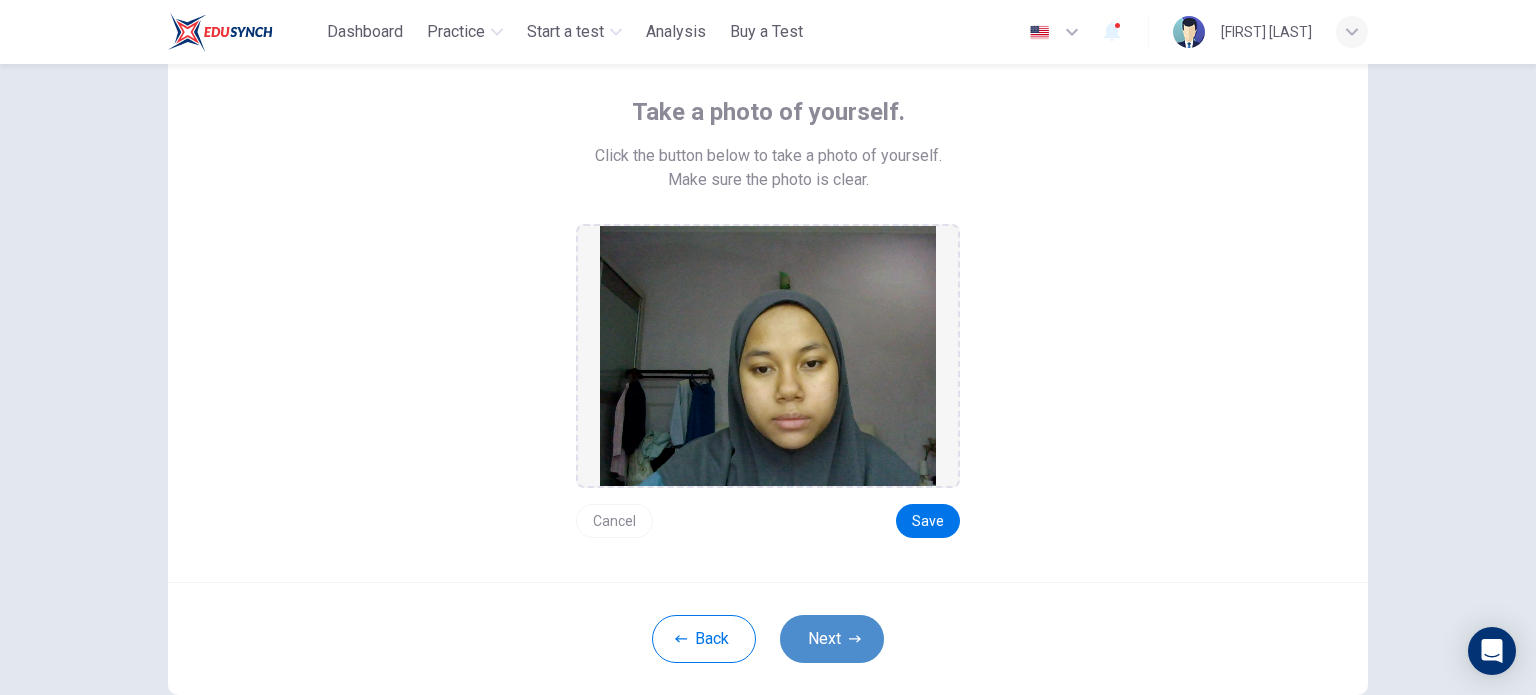 click on "Next" at bounding box center [832, 639] 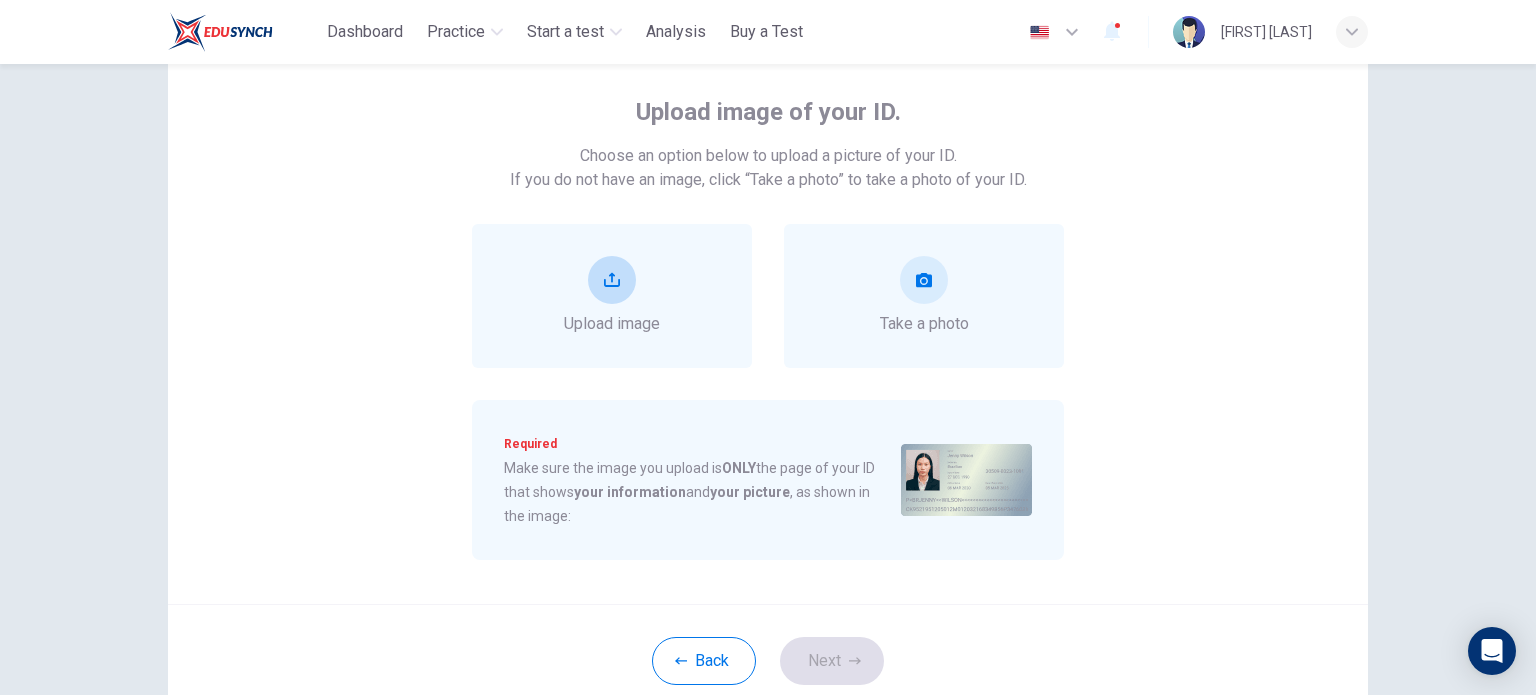 click on "Upload image" at bounding box center [612, 296] 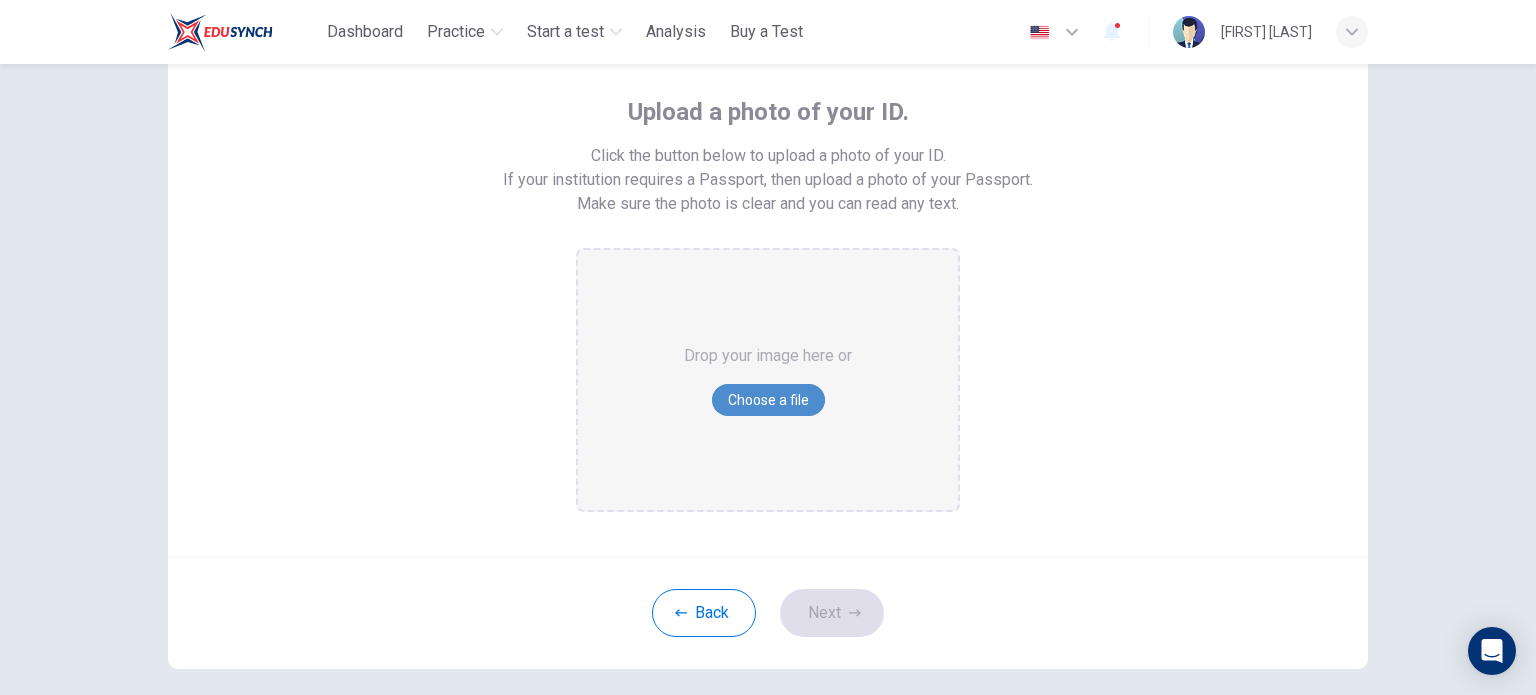click on "Choose a file" at bounding box center [768, 400] 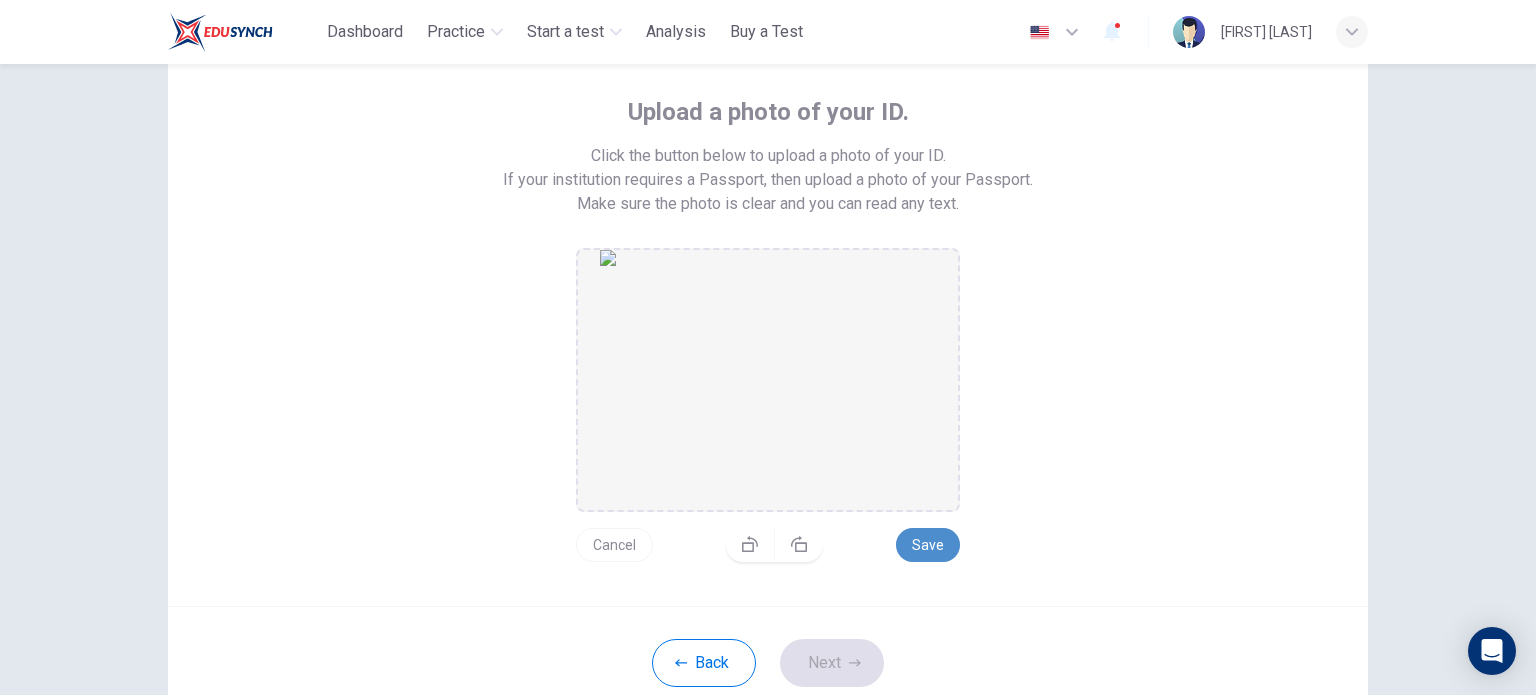 click on "Save" at bounding box center [928, 545] 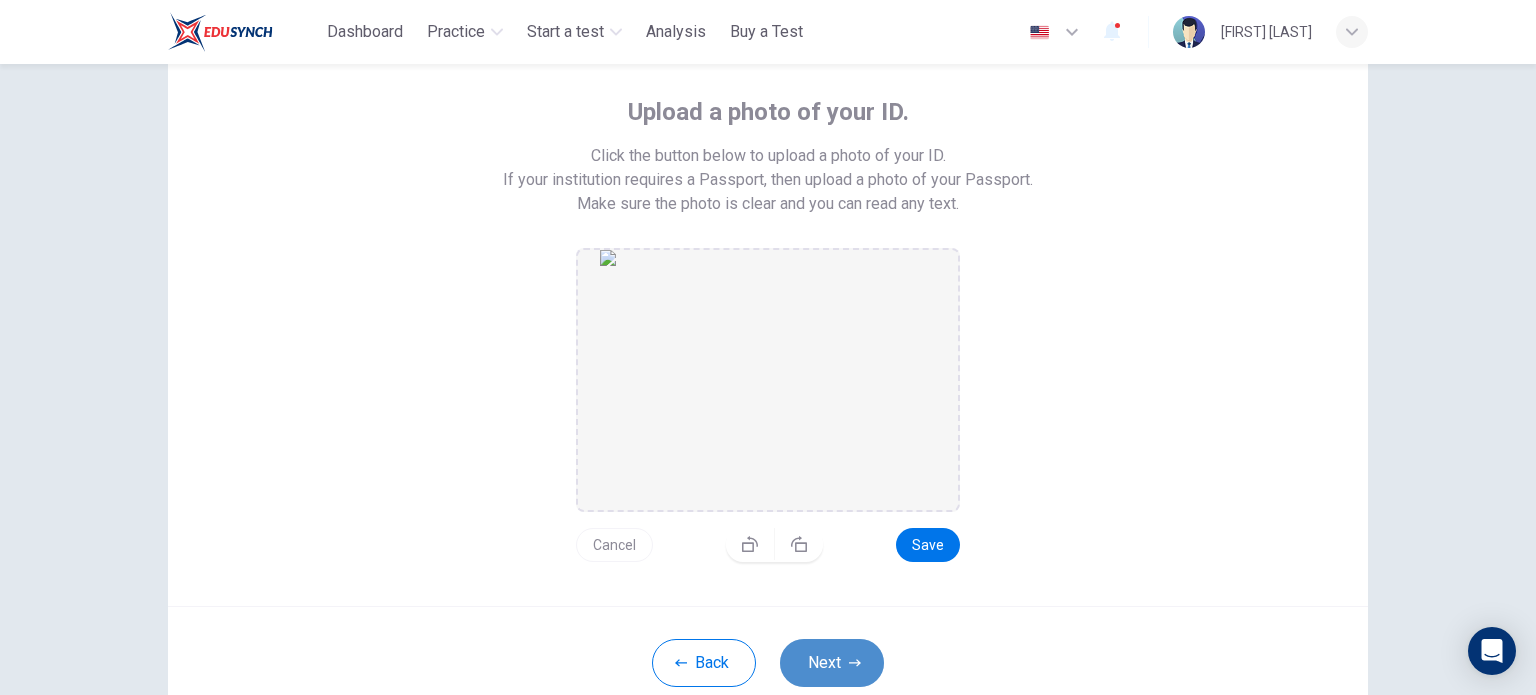 click 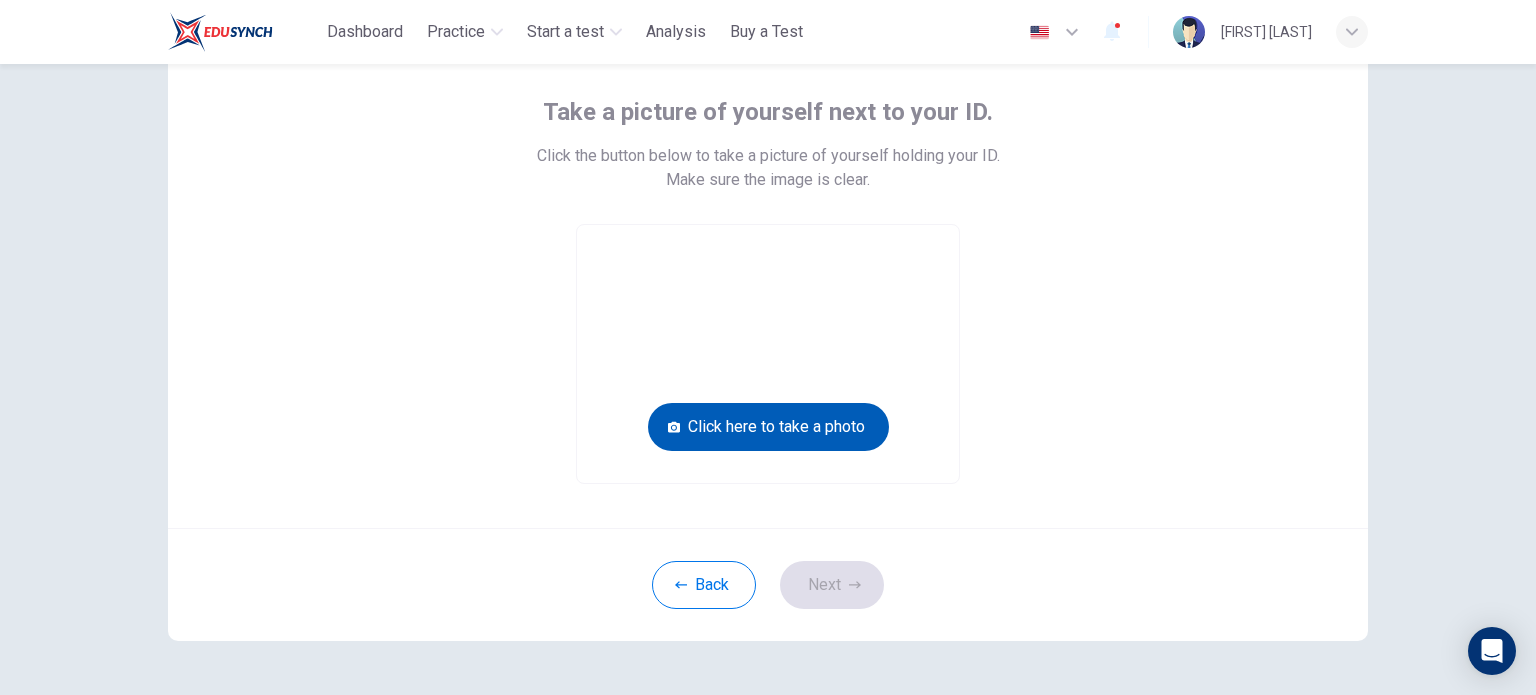 click on "Click here to take a photo" at bounding box center (768, 427) 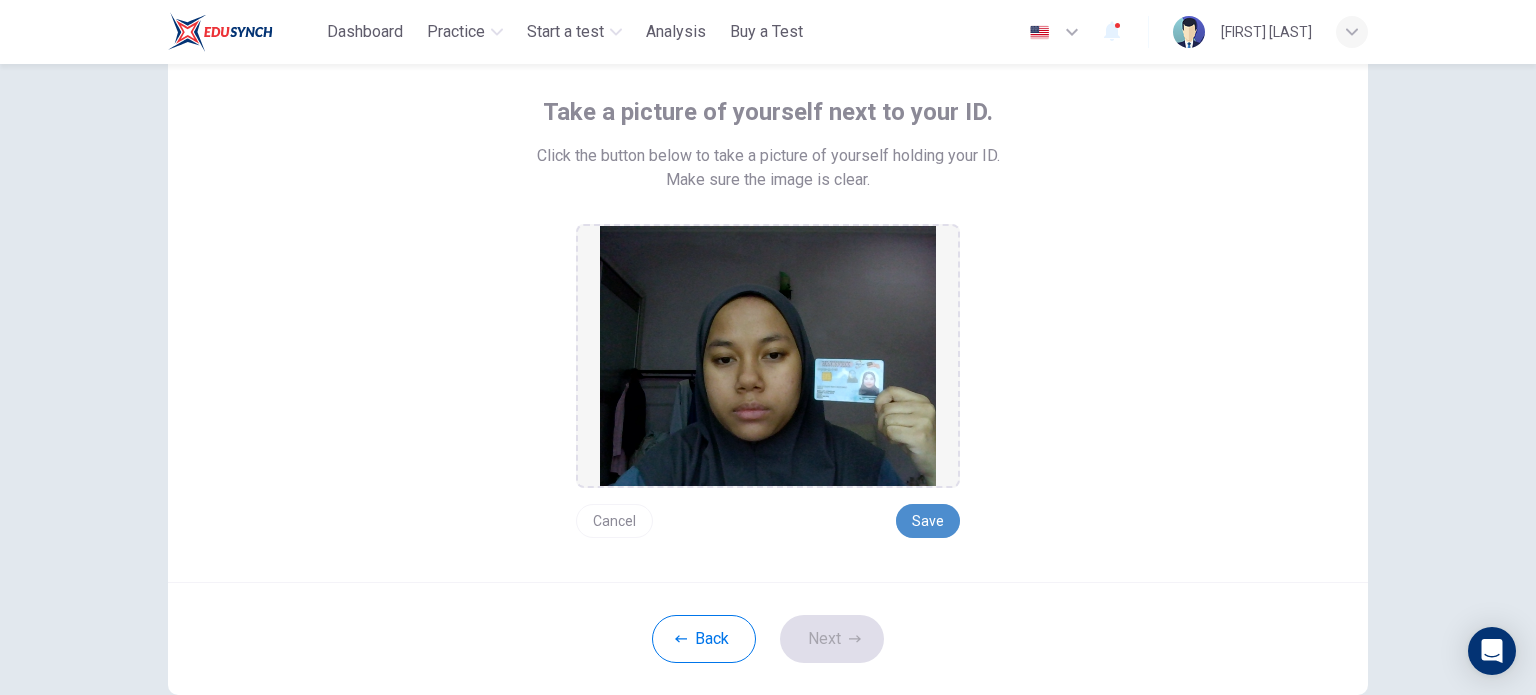 click on "Save" at bounding box center [928, 521] 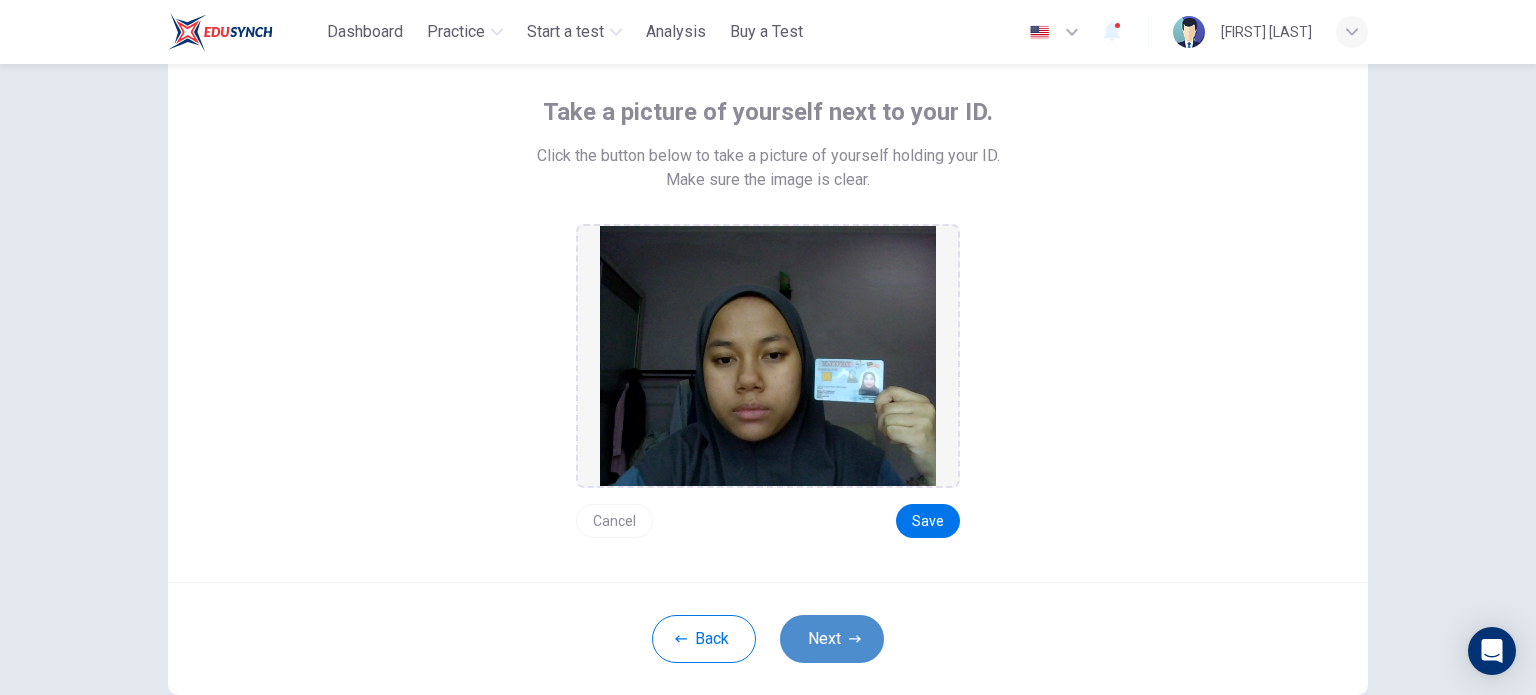 click 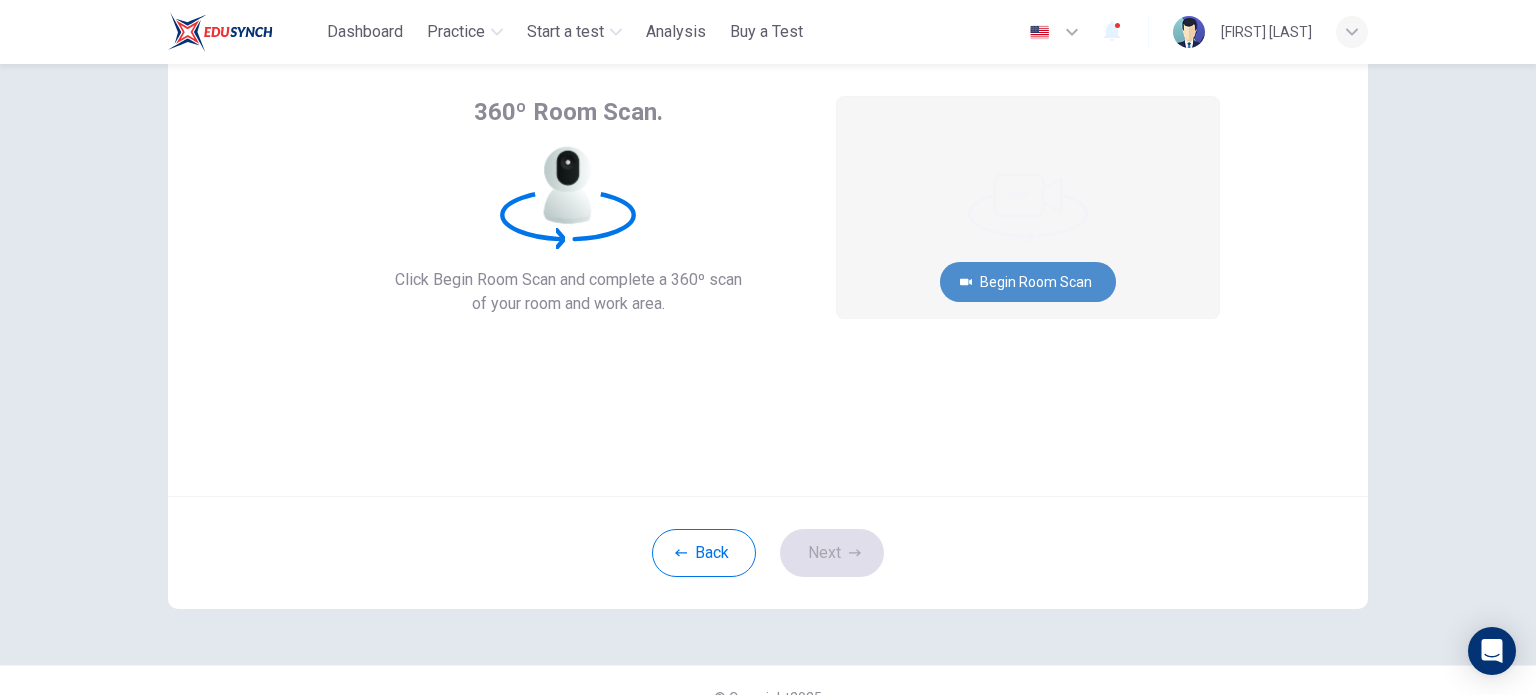 click on "Begin Room Scan" at bounding box center [1028, 282] 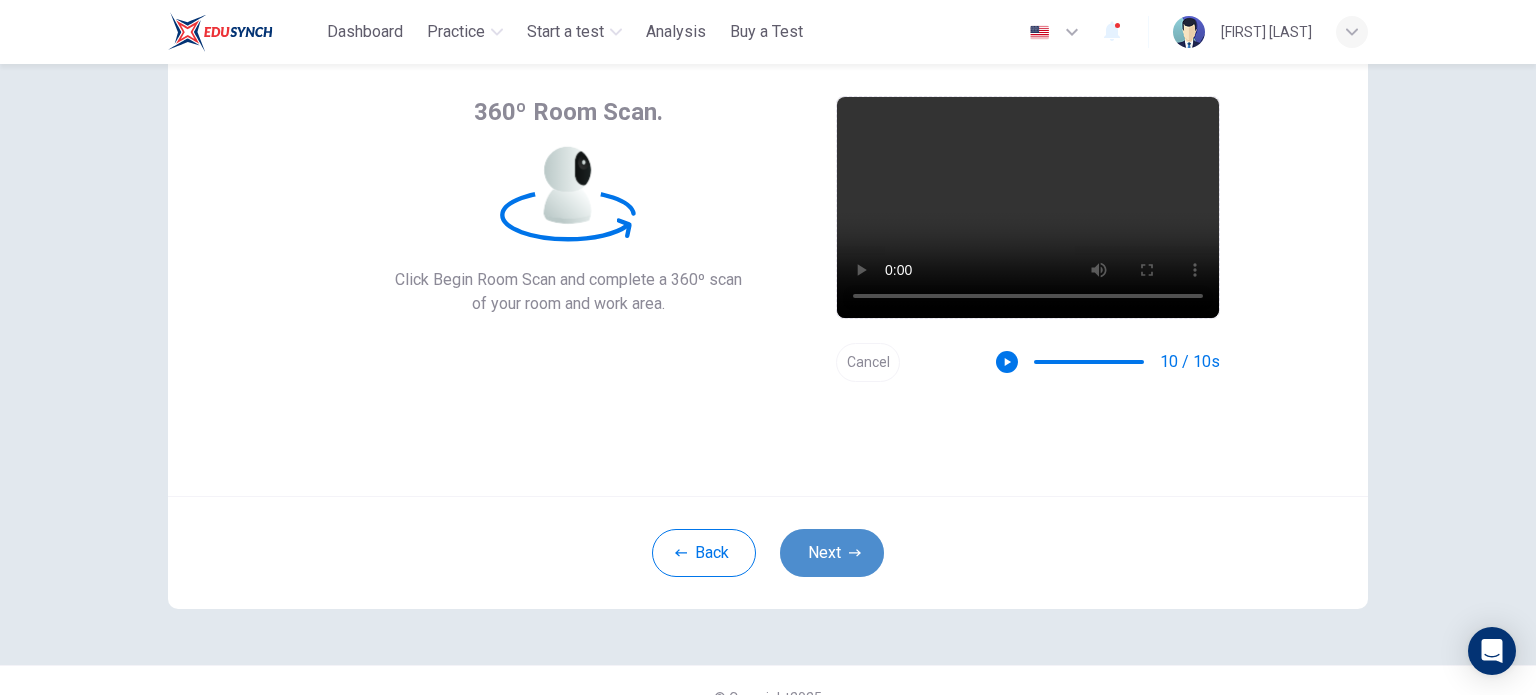 click on "Next" at bounding box center (832, 553) 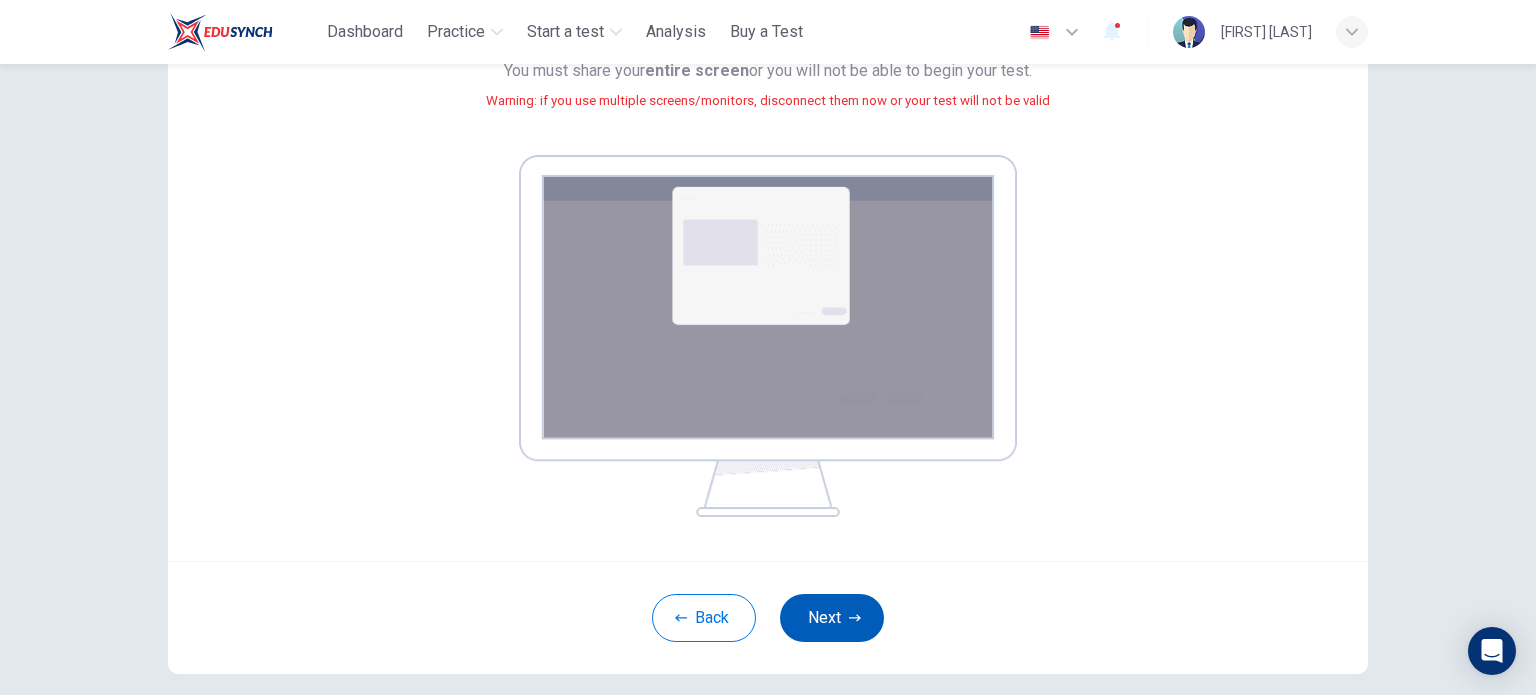 scroll, scrollTop: 244, scrollLeft: 0, axis: vertical 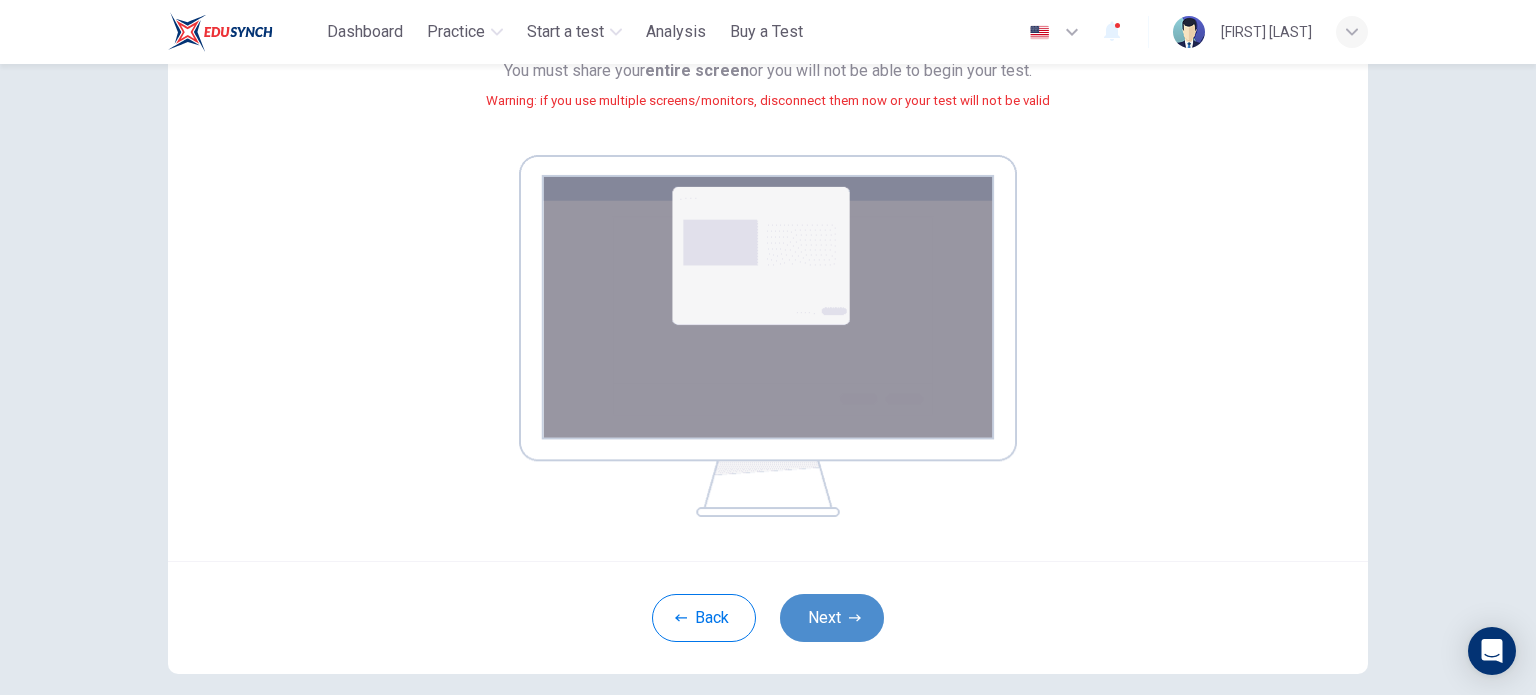 click on "Next" at bounding box center [832, 618] 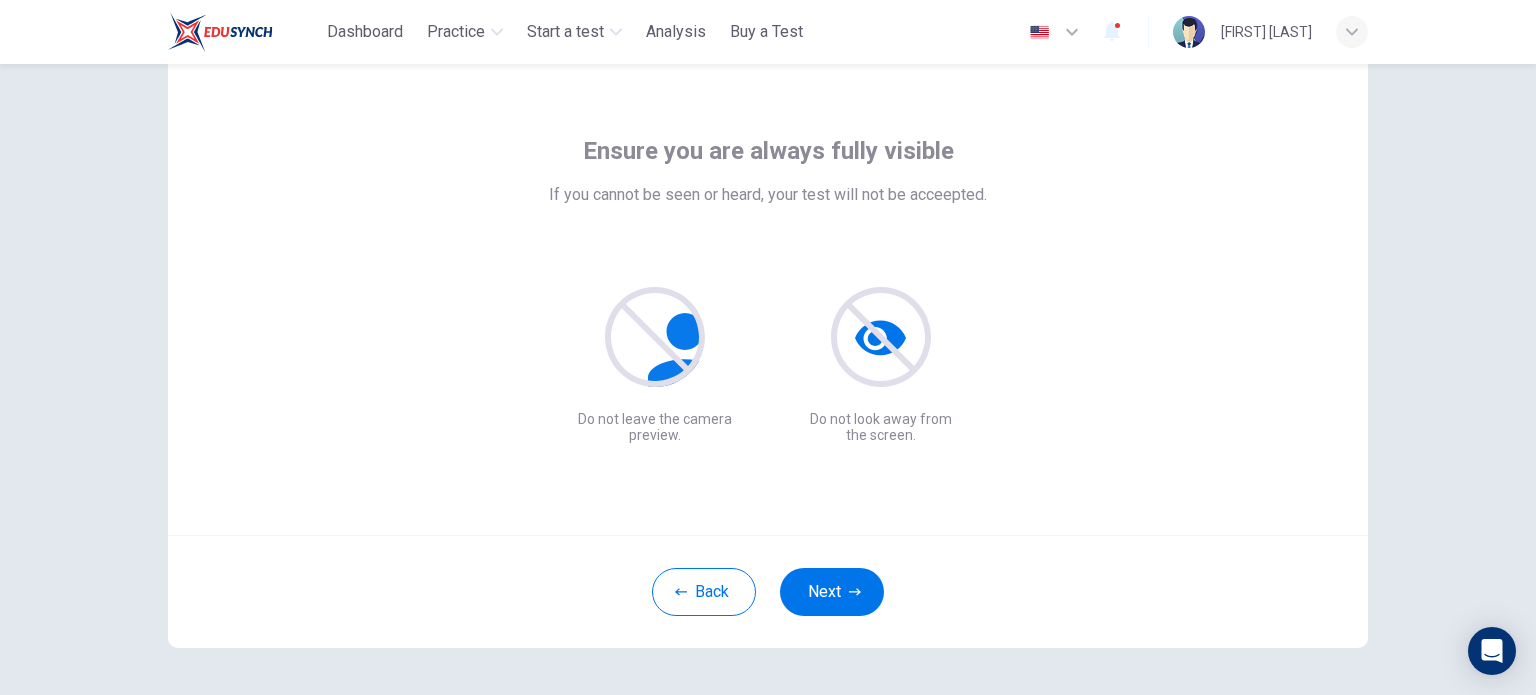 scroll, scrollTop: 61, scrollLeft: 0, axis: vertical 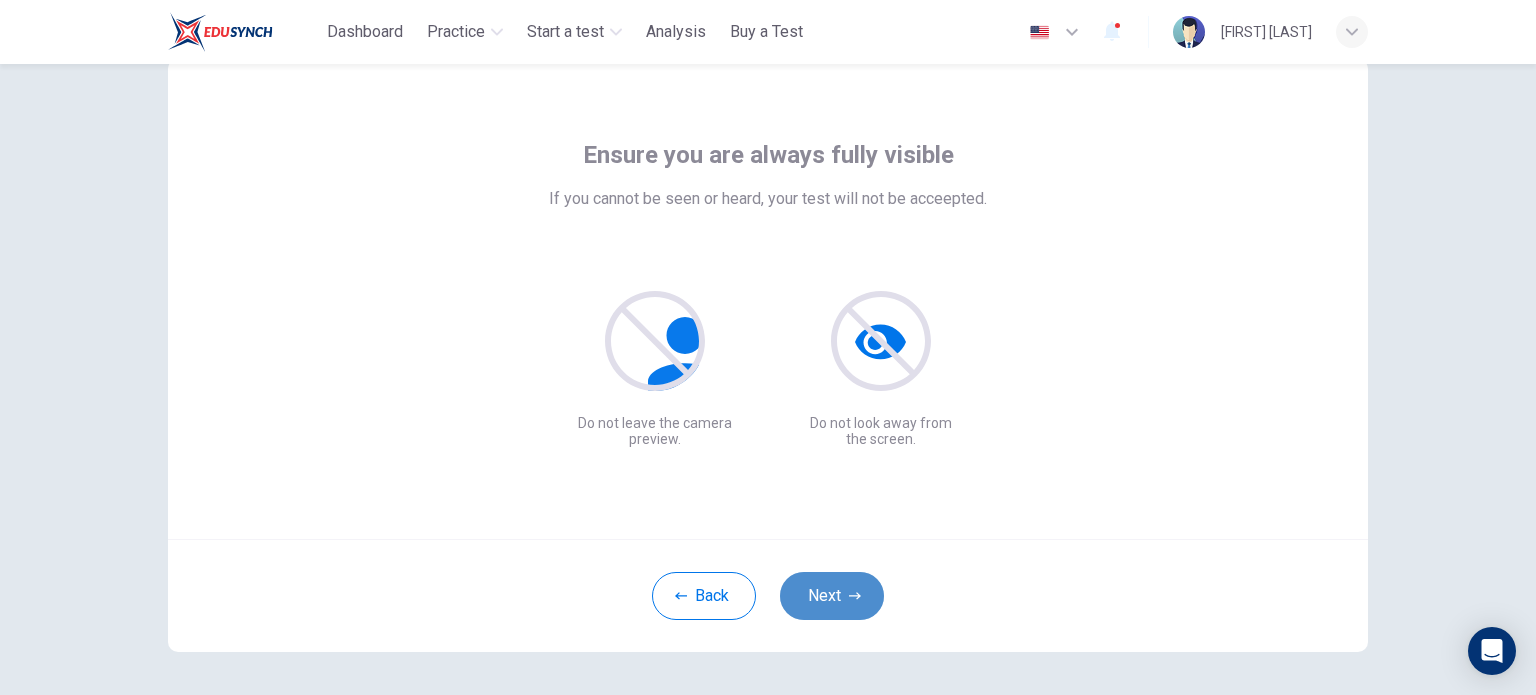 click on "Next" at bounding box center (832, 596) 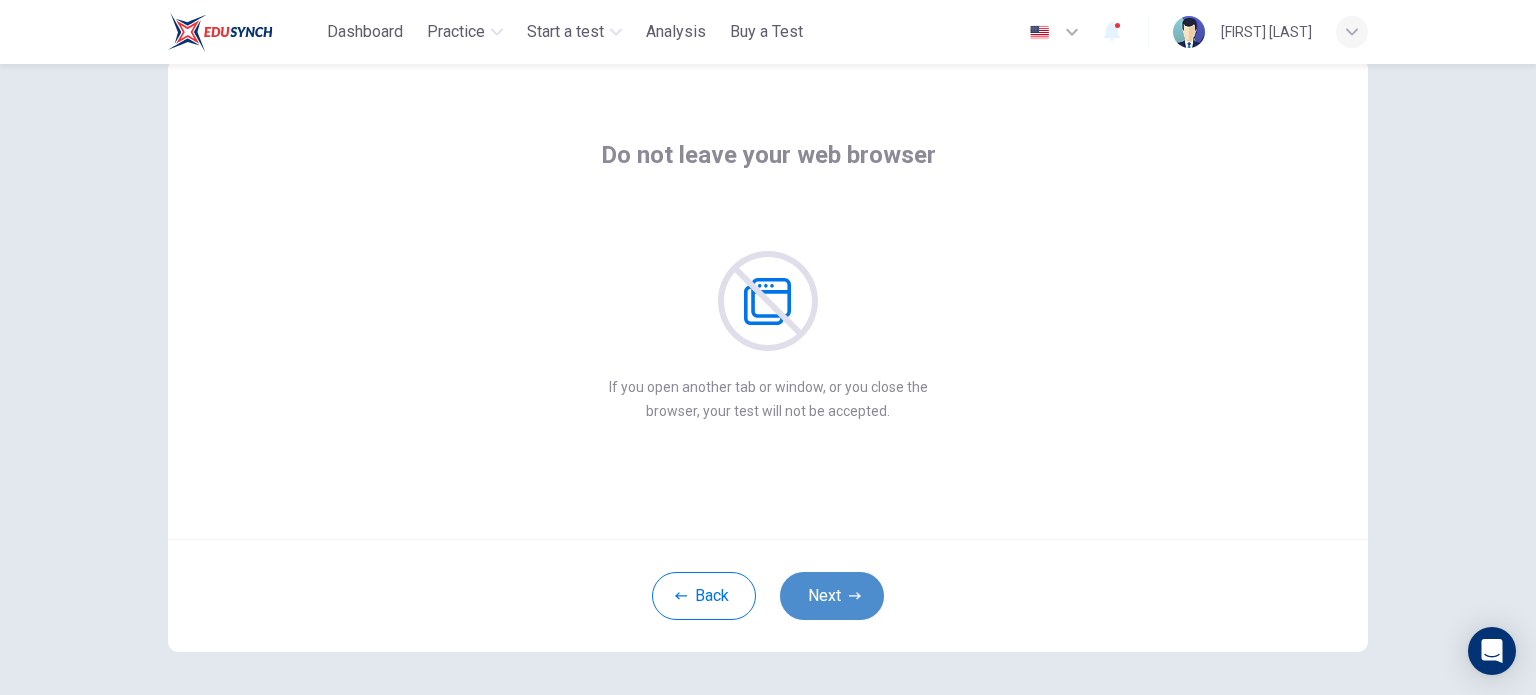 click on "Next" at bounding box center (832, 596) 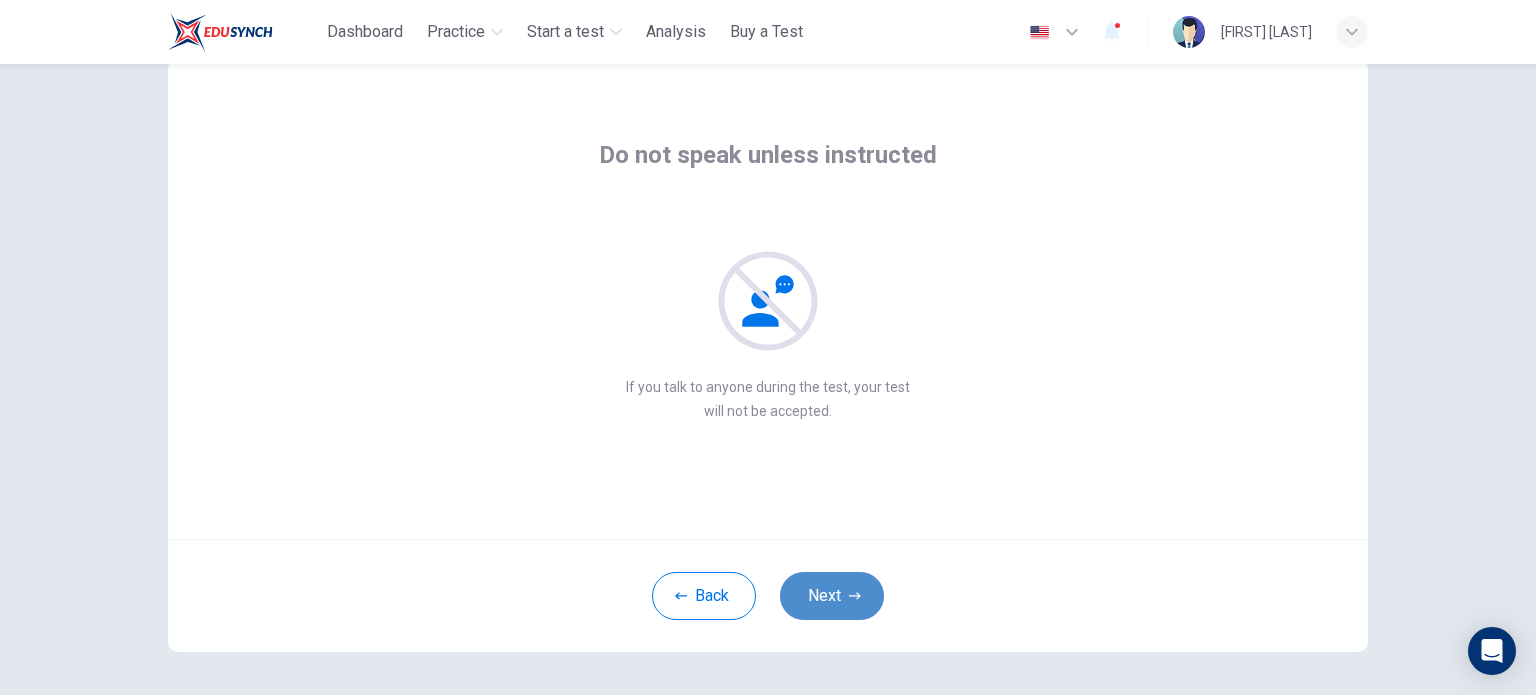 click on "Next" at bounding box center [832, 596] 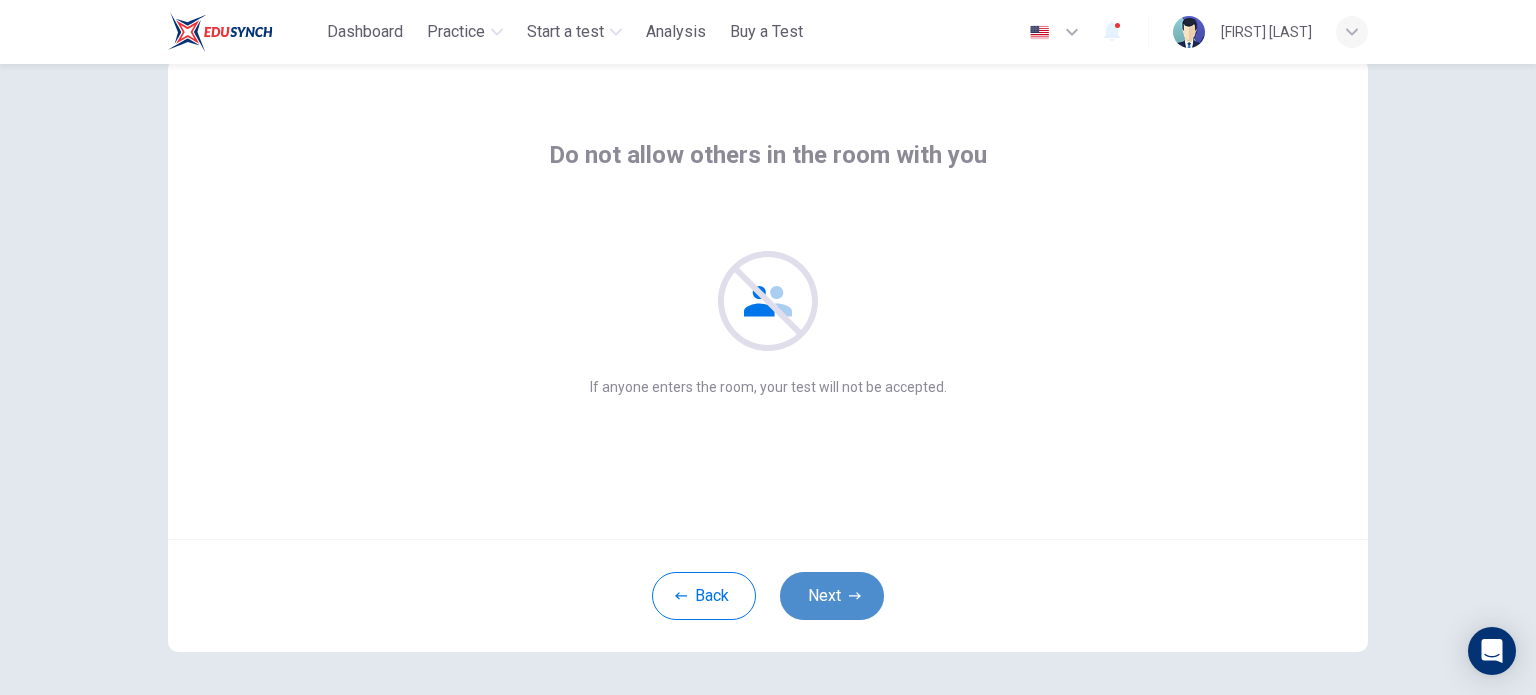 click on "Next" at bounding box center [832, 596] 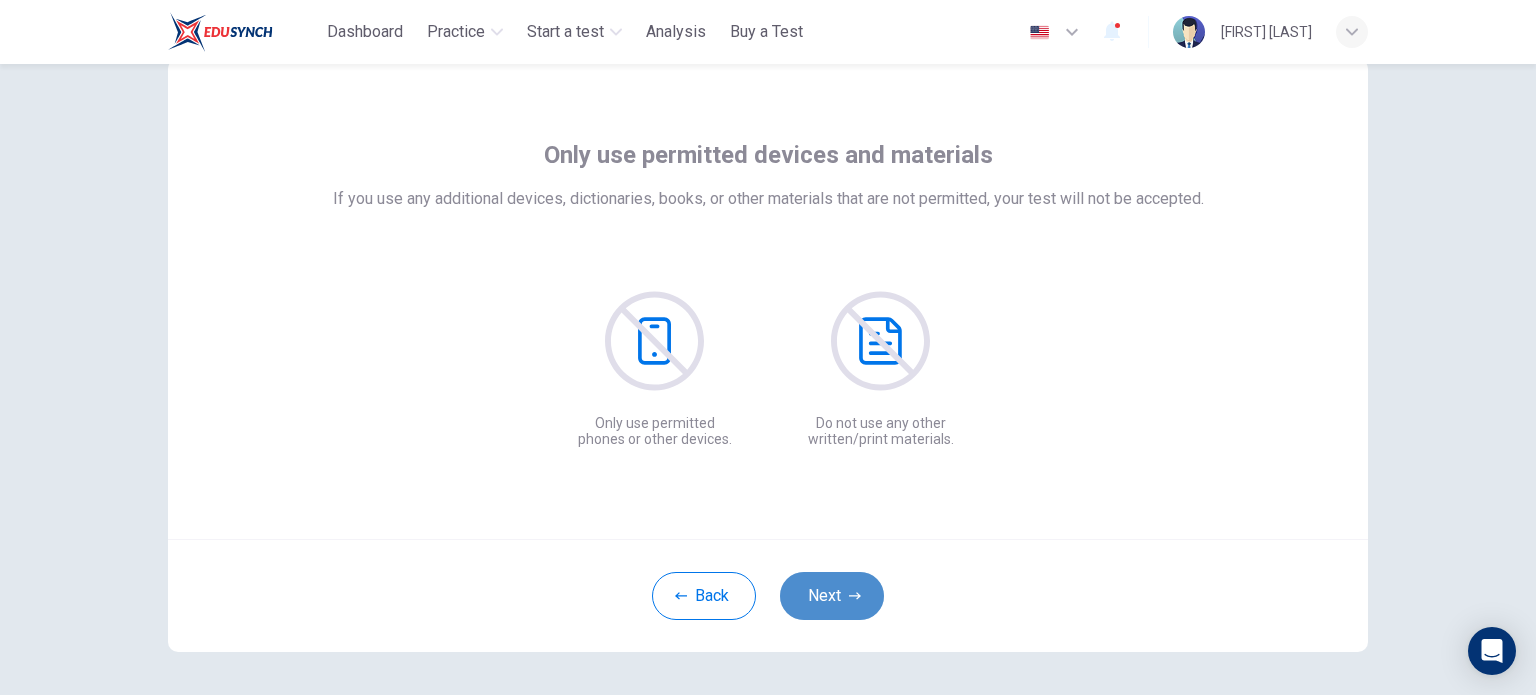 click on "Next" at bounding box center (832, 596) 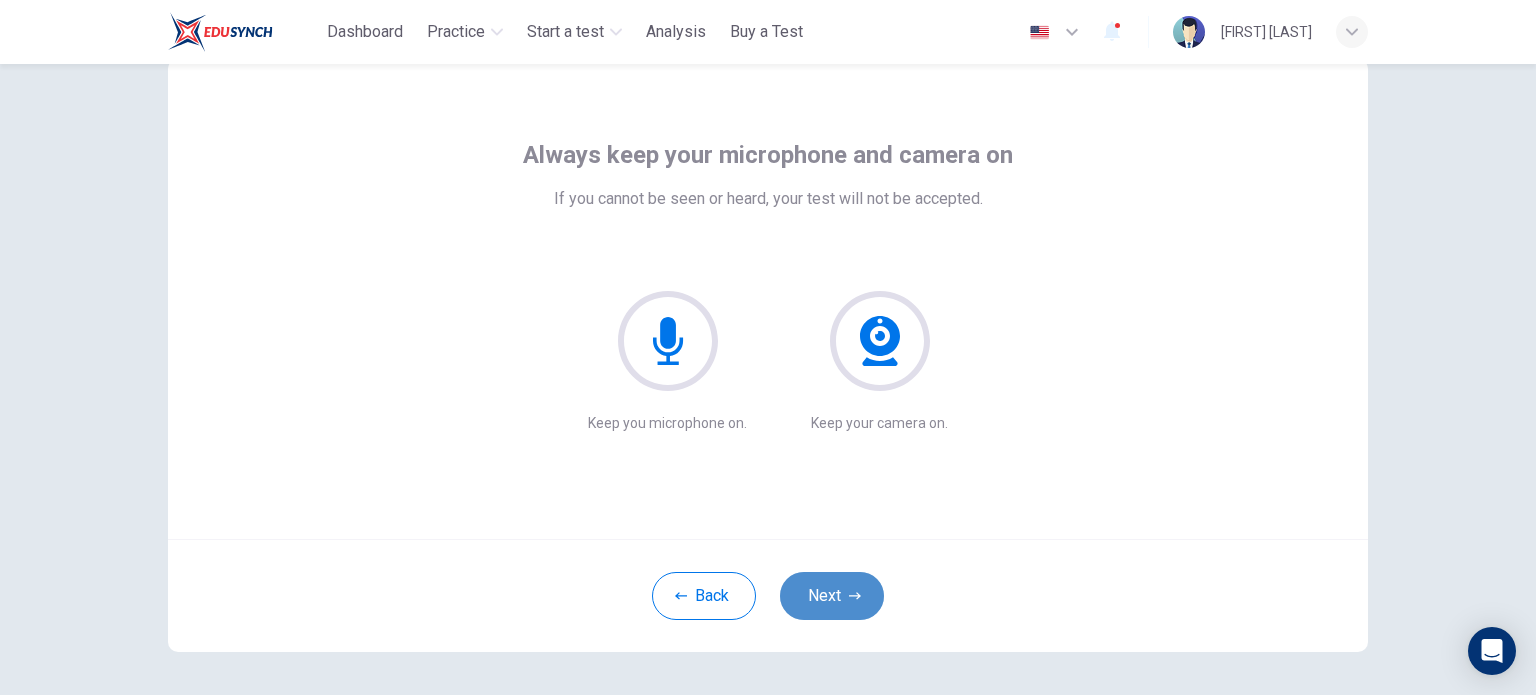 click on "Next" at bounding box center (832, 596) 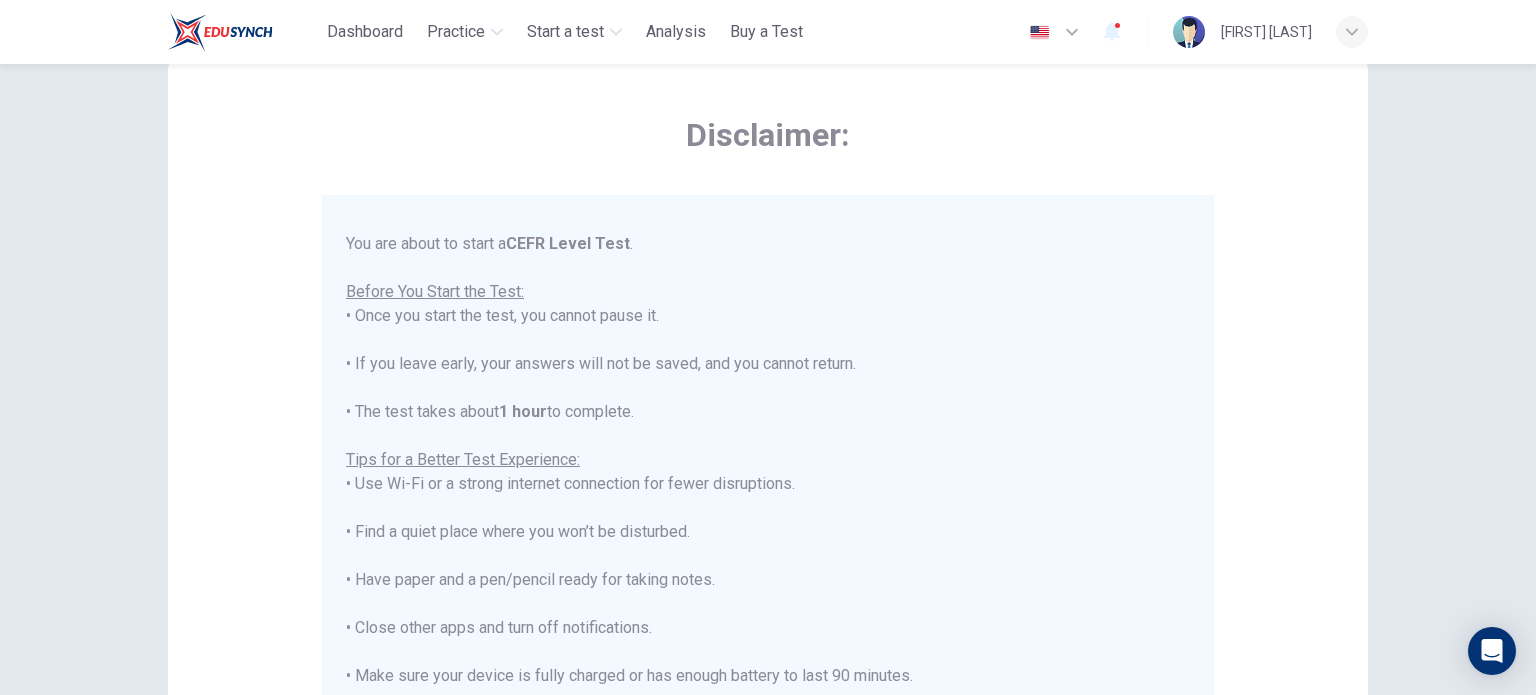 scroll, scrollTop: 191, scrollLeft: 0, axis: vertical 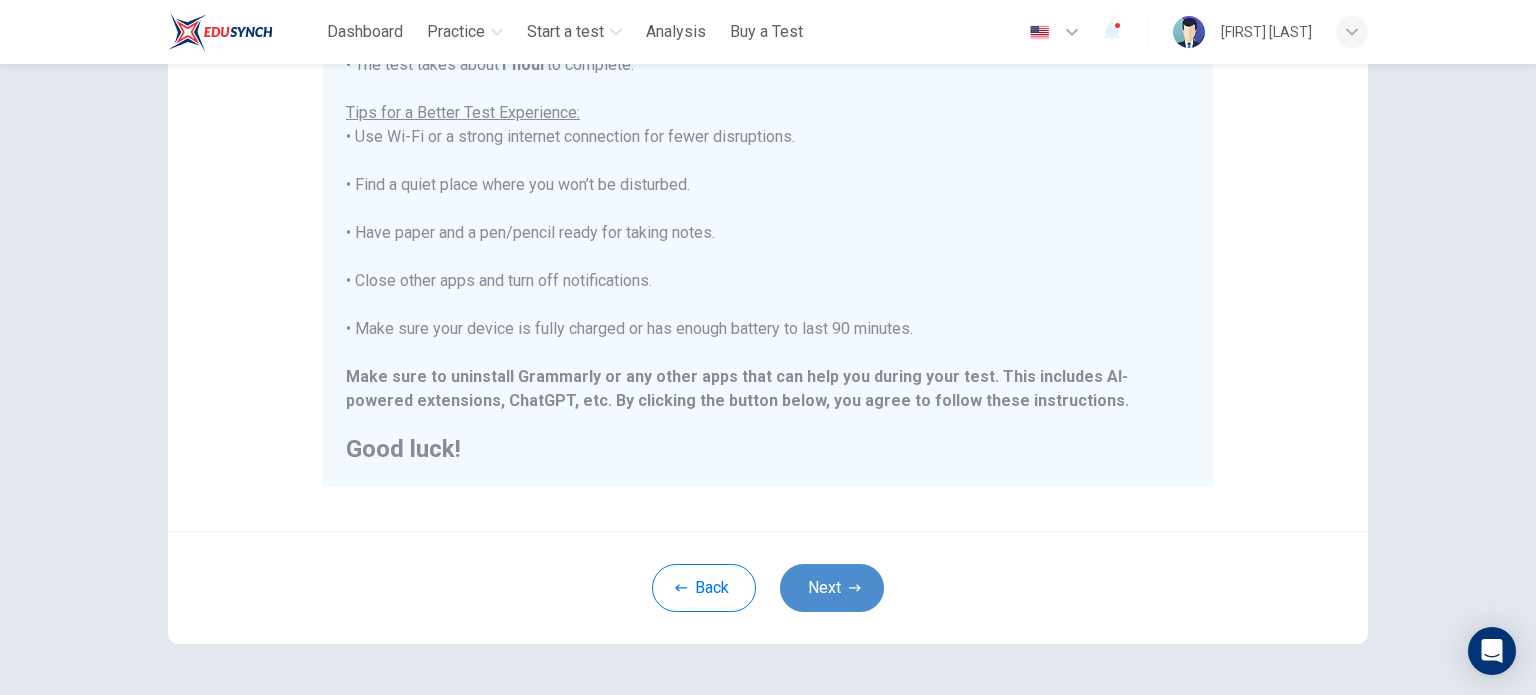 click on "Next" at bounding box center (832, 588) 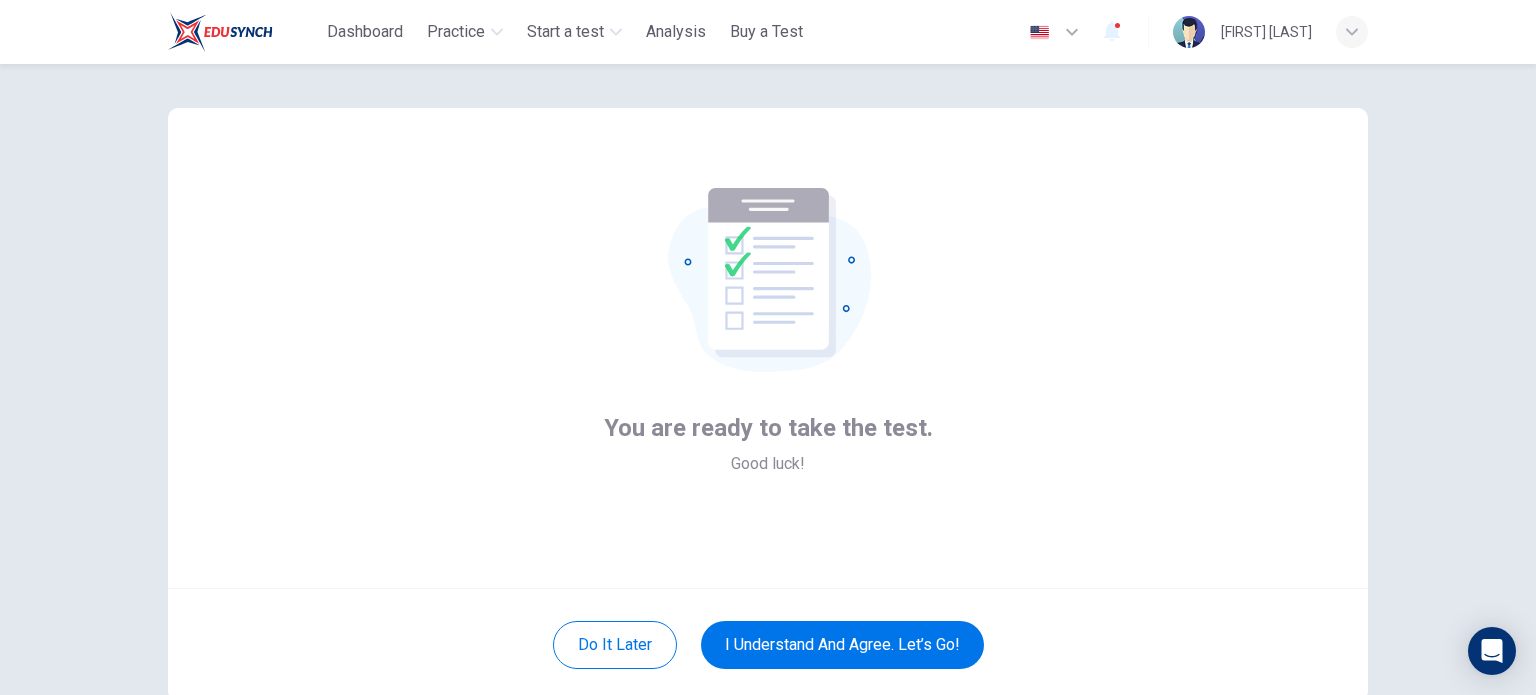 scroll, scrollTop: 13, scrollLeft: 0, axis: vertical 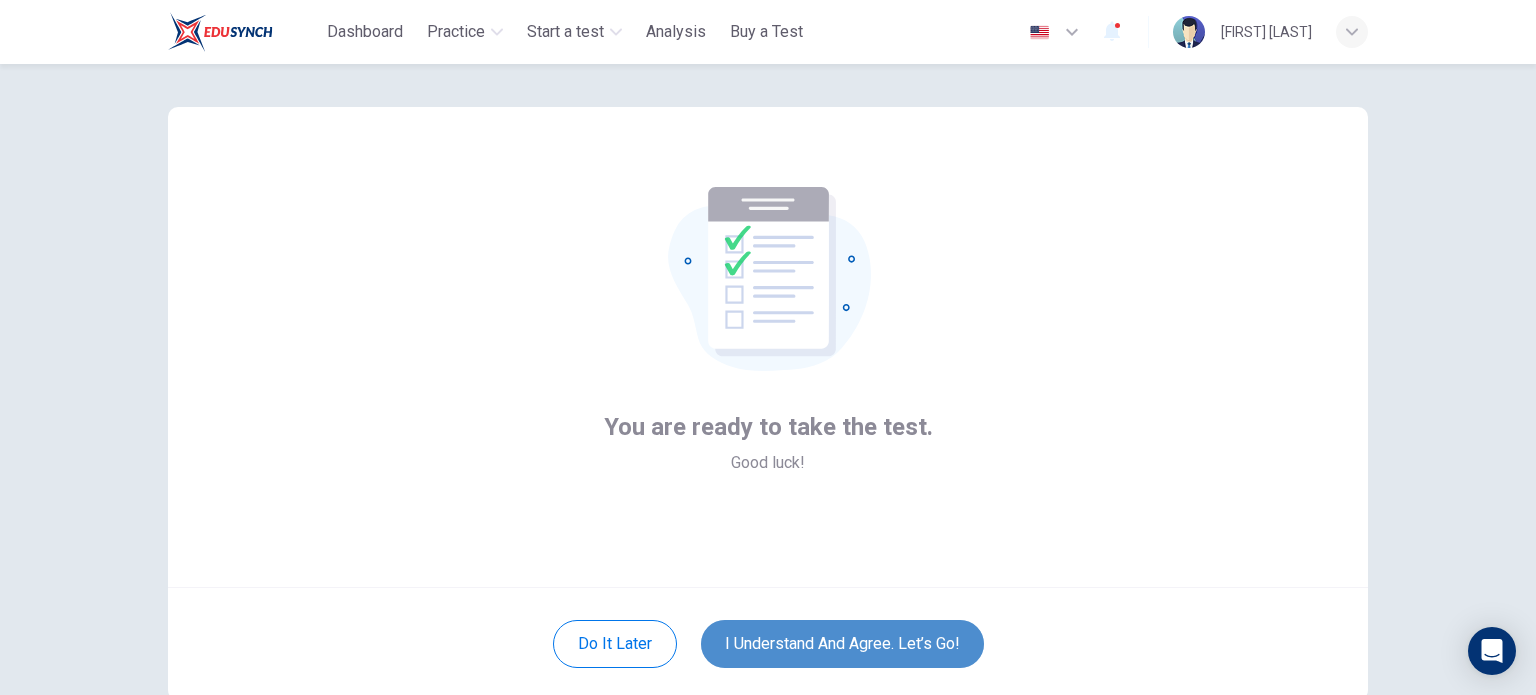 click on "I understand and agree. Let’s go!" at bounding box center (842, 644) 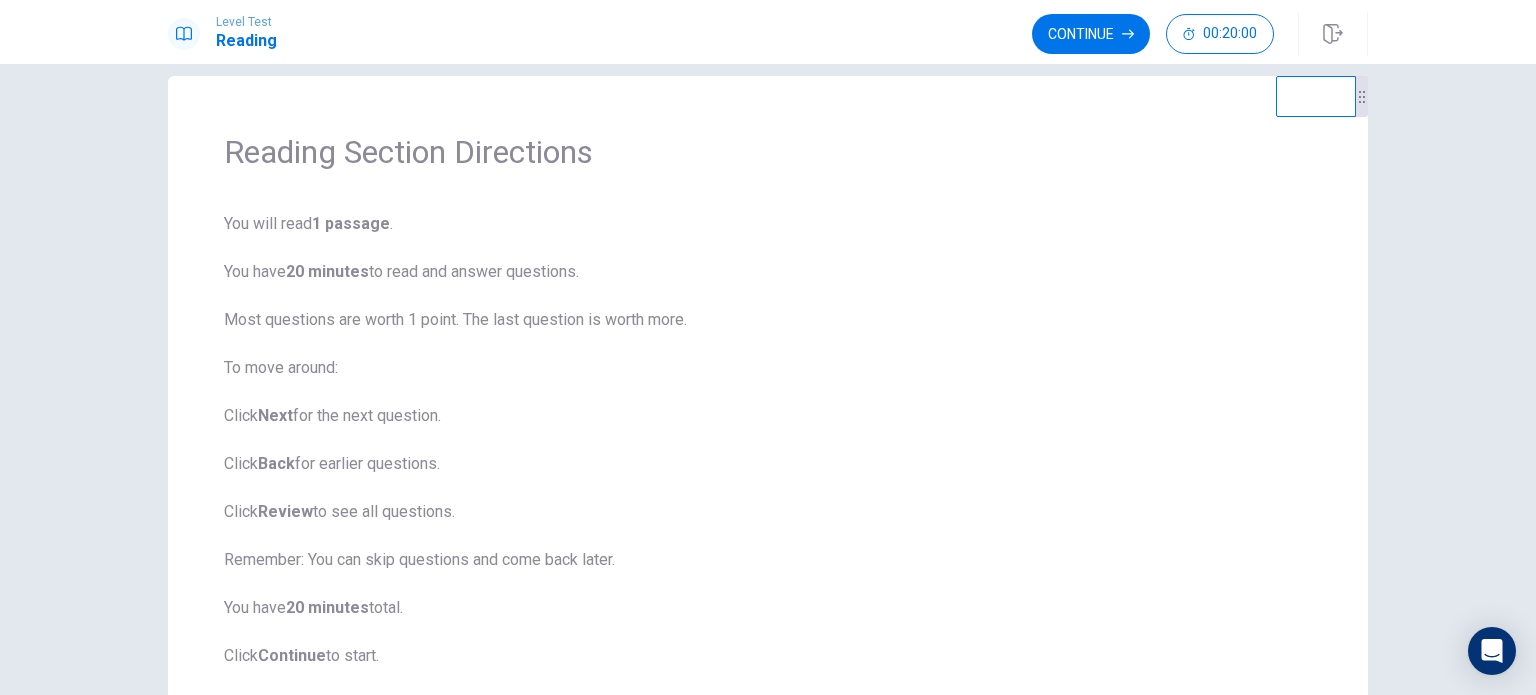 scroll, scrollTop: 26, scrollLeft: 0, axis: vertical 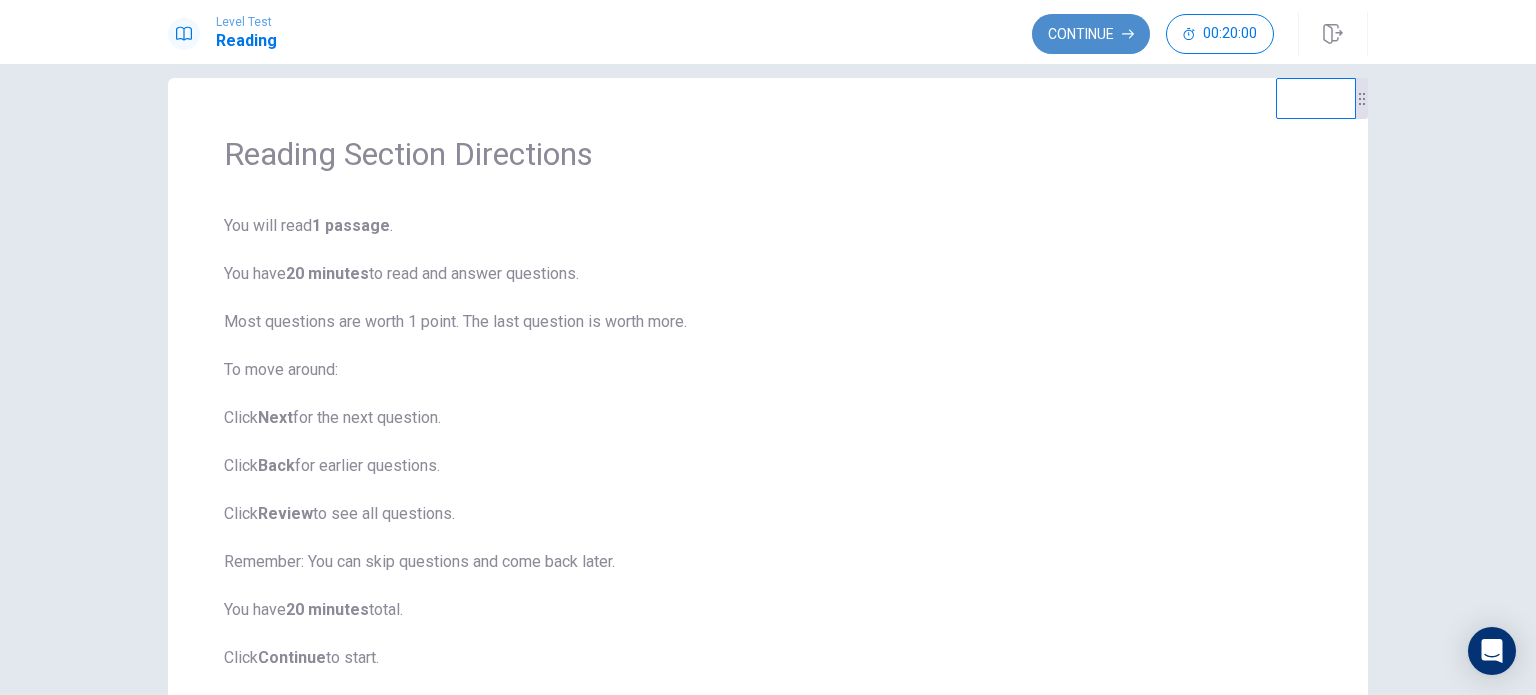 click on "Continue" at bounding box center [1091, 34] 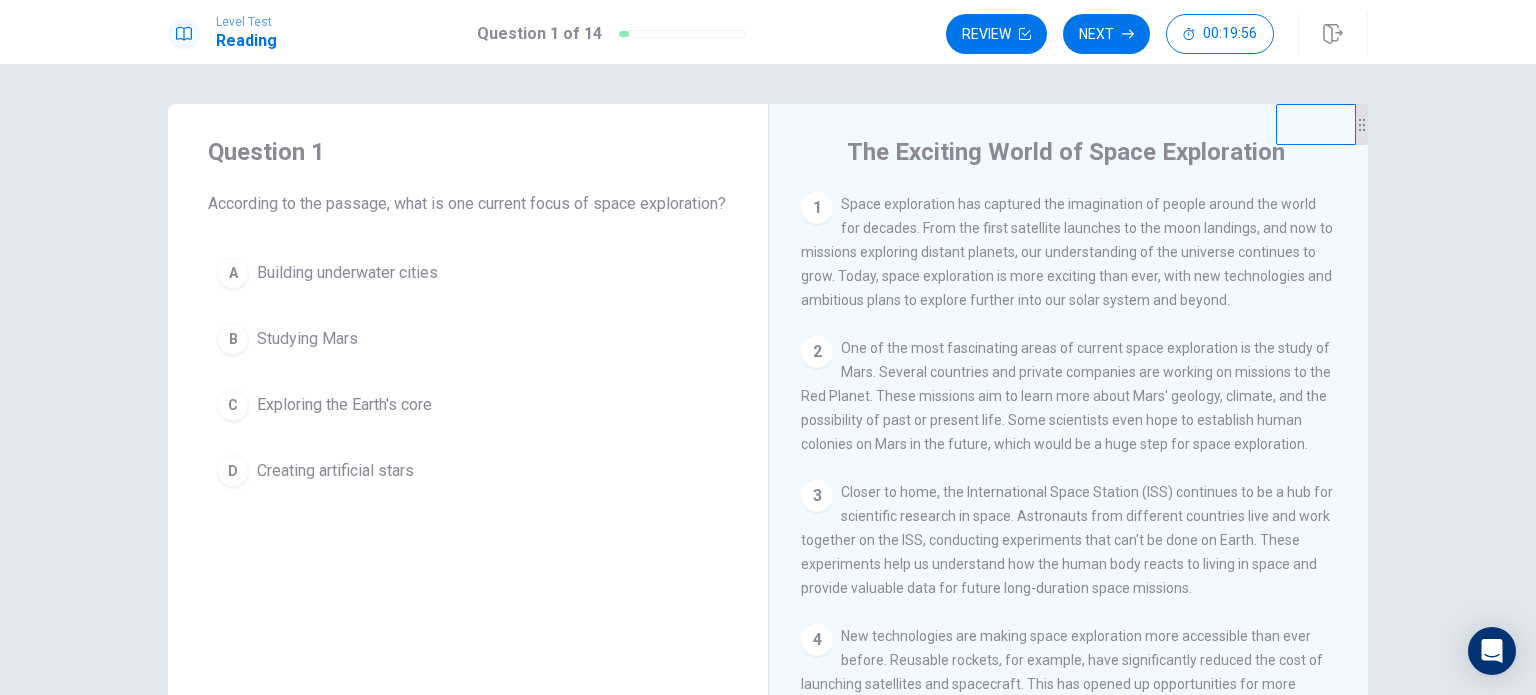 scroll, scrollTop: 0, scrollLeft: 0, axis: both 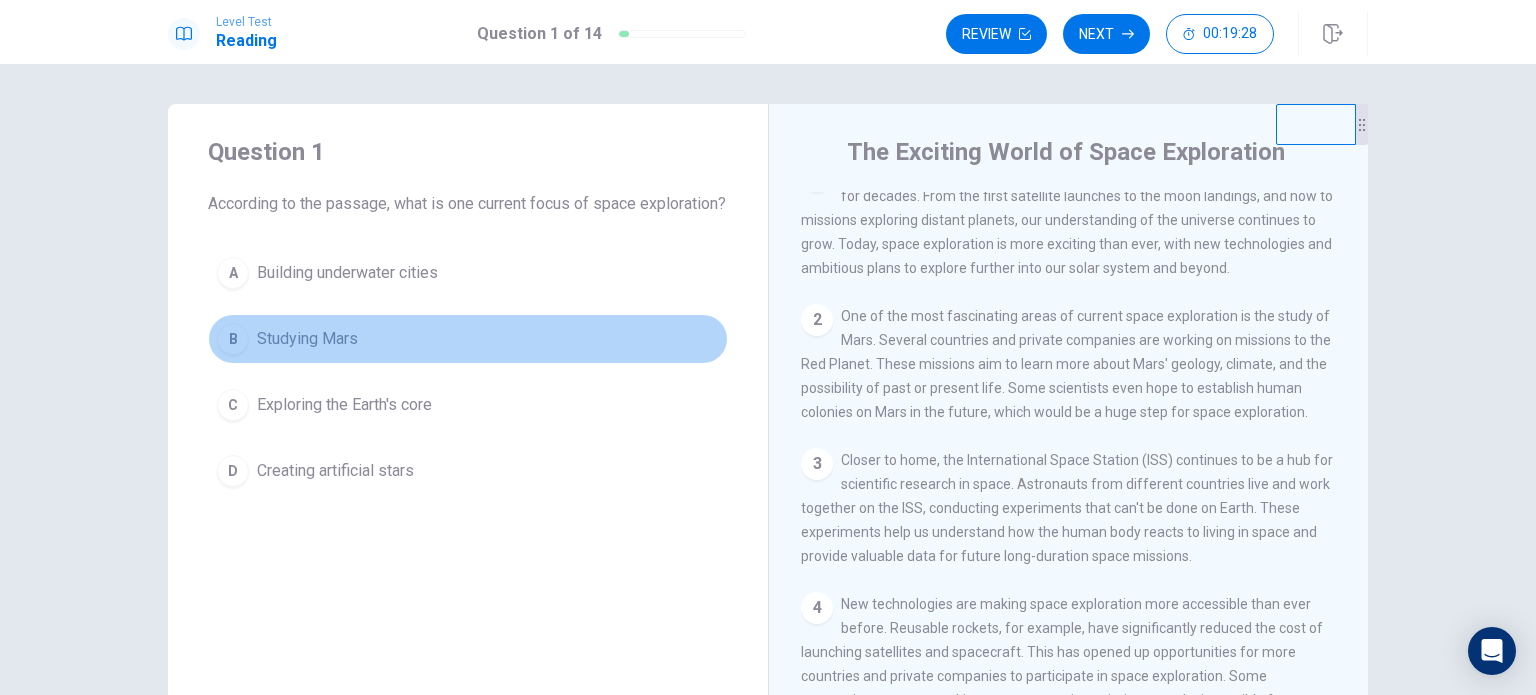 click on "B" at bounding box center [233, 339] 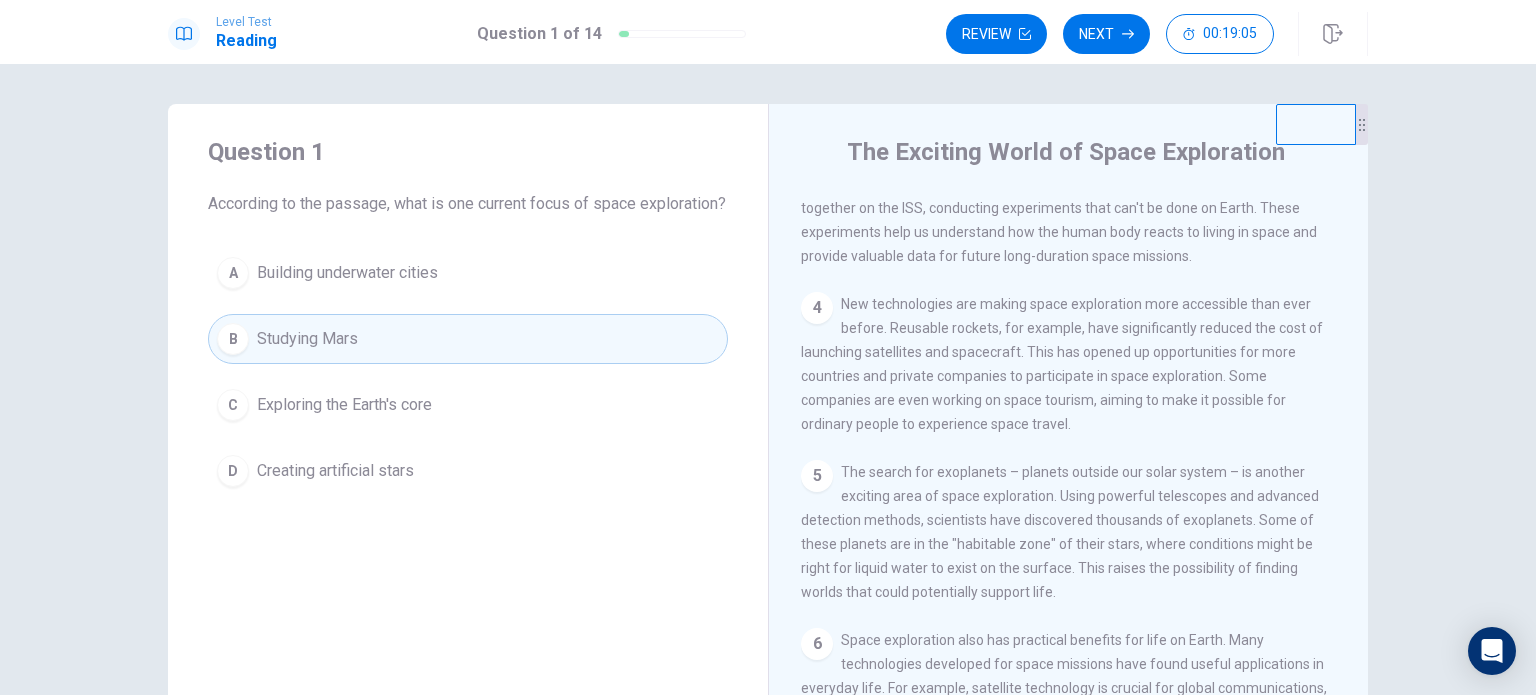 scroll, scrollTop: 399, scrollLeft: 0, axis: vertical 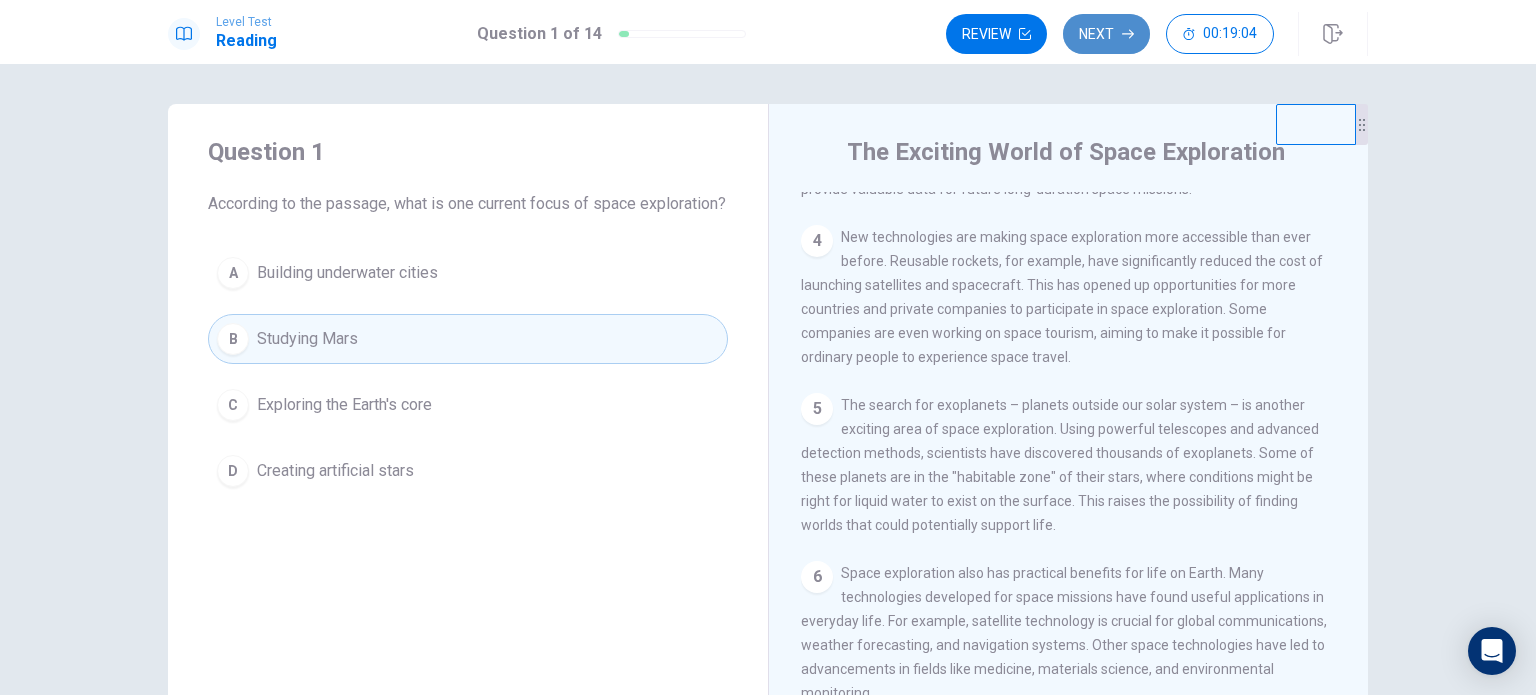click on "Next" at bounding box center [1106, 34] 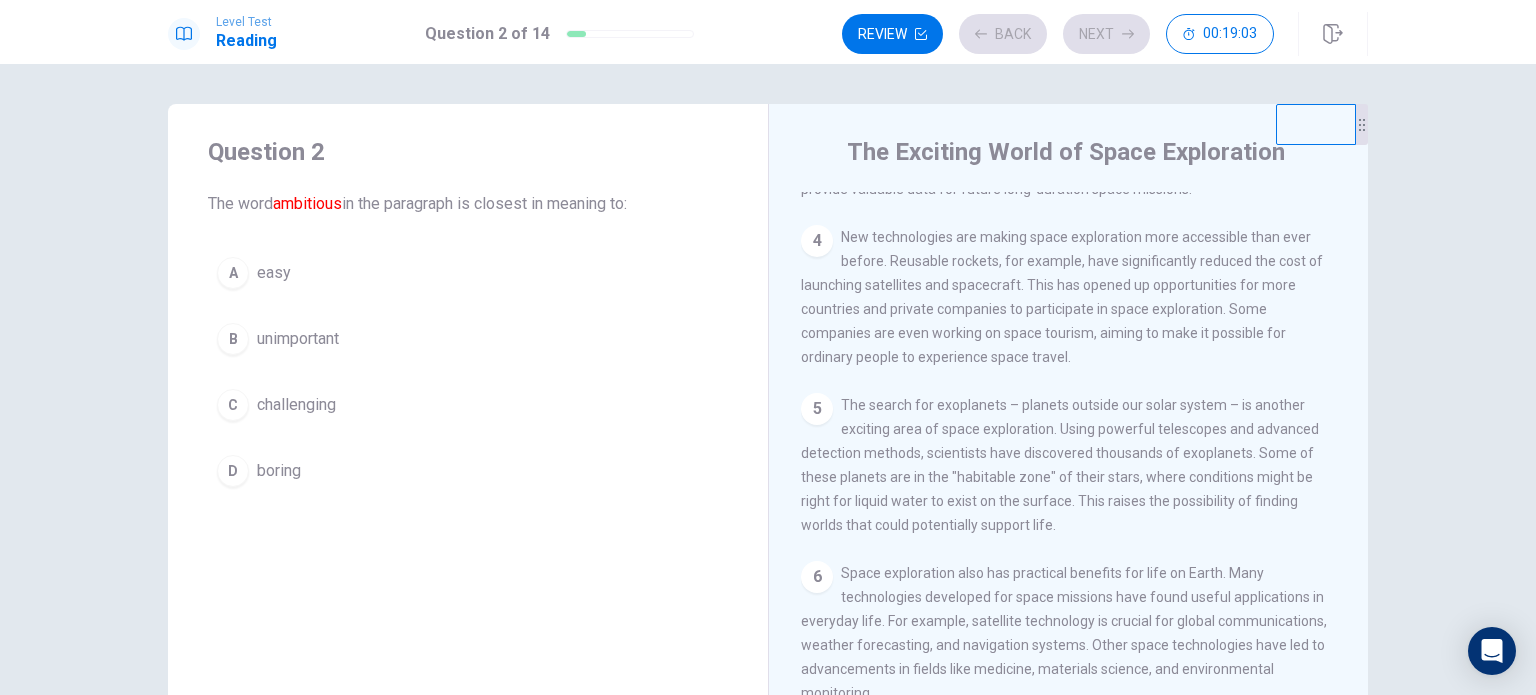 scroll, scrollTop: 0, scrollLeft: 0, axis: both 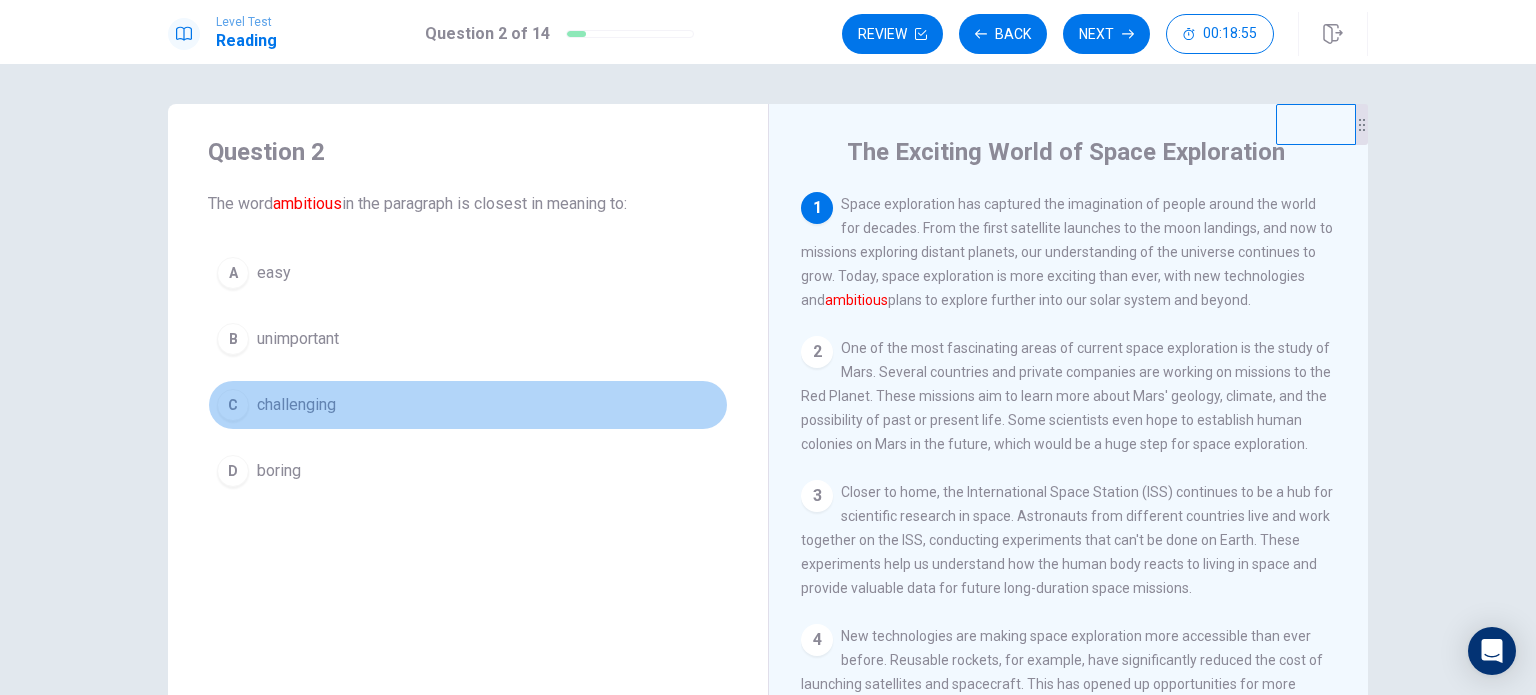 click on "C" at bounding box center [233, 405] 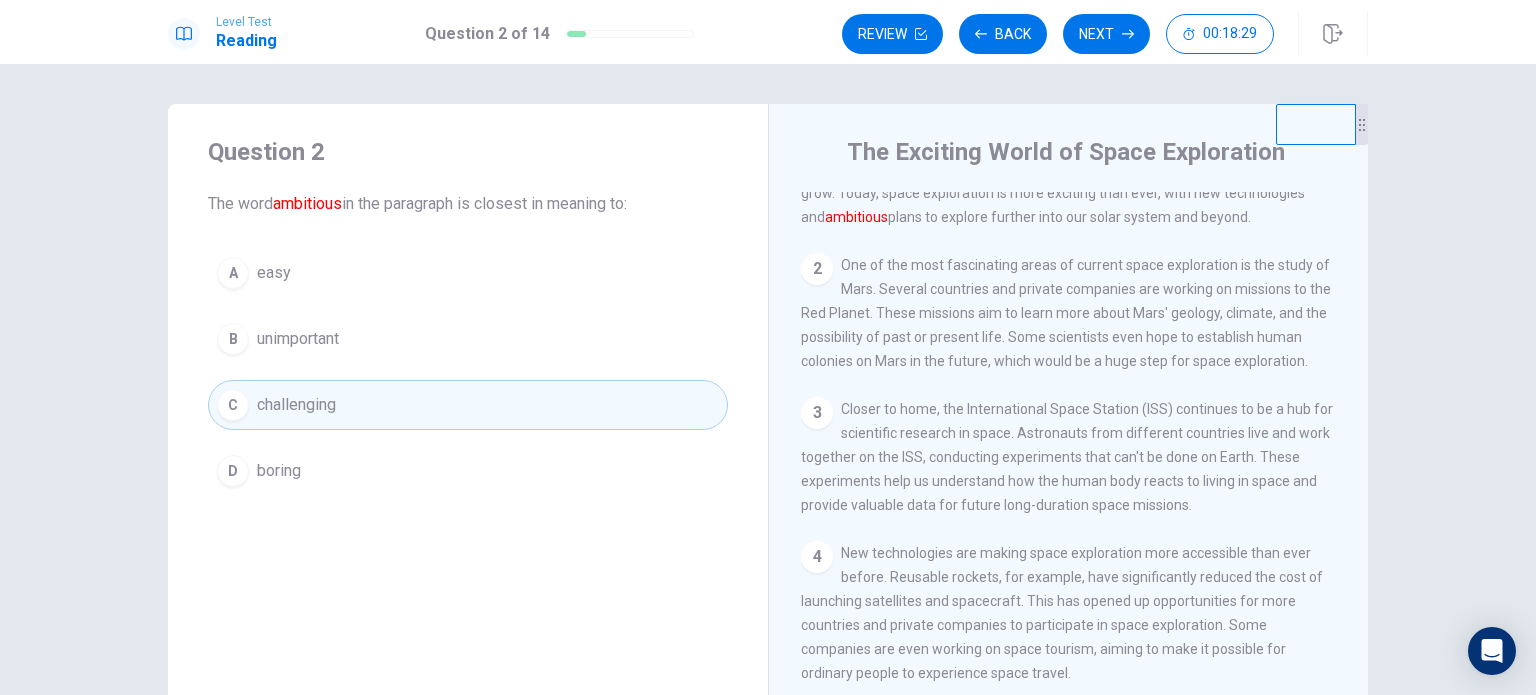 scroll, scrollTop: 128, scrollLeft: 0, axis: vertical 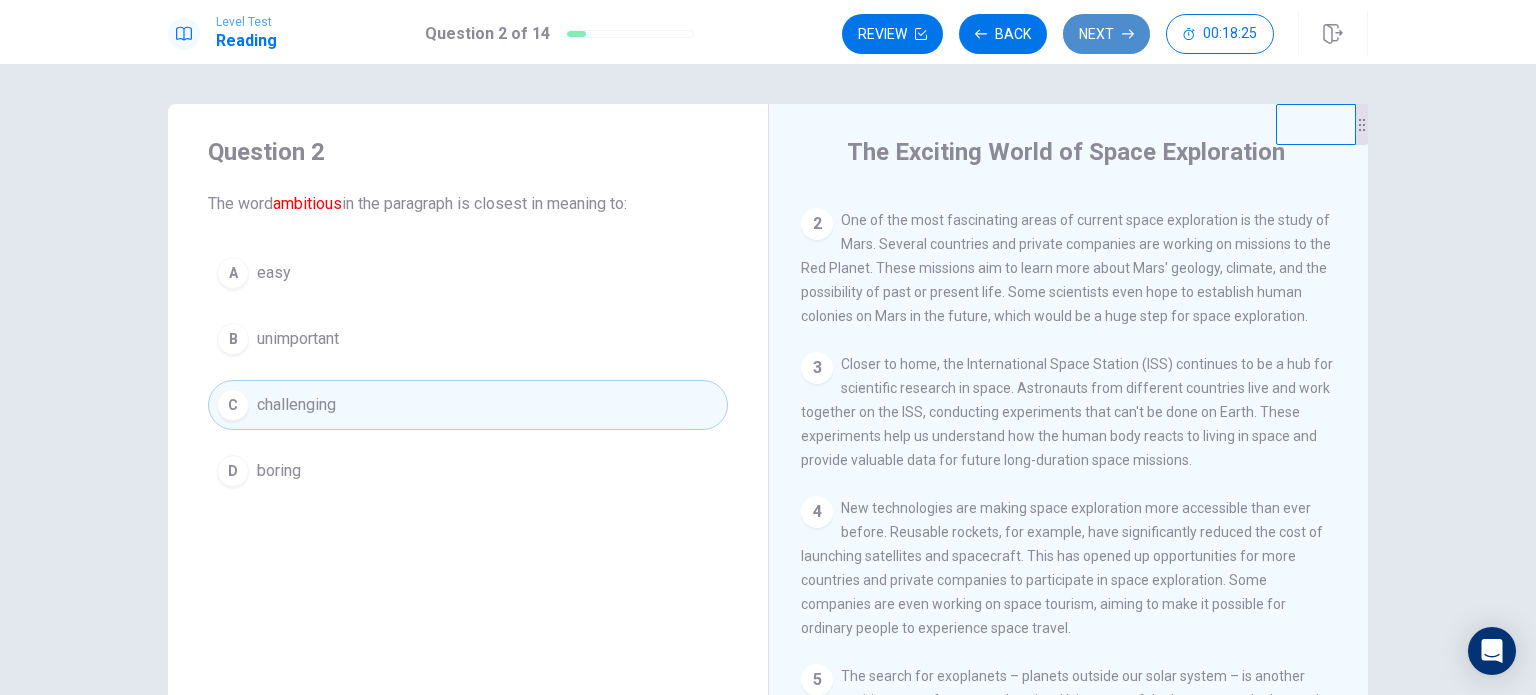 click on "Next" at bounding box center (1106, 34) 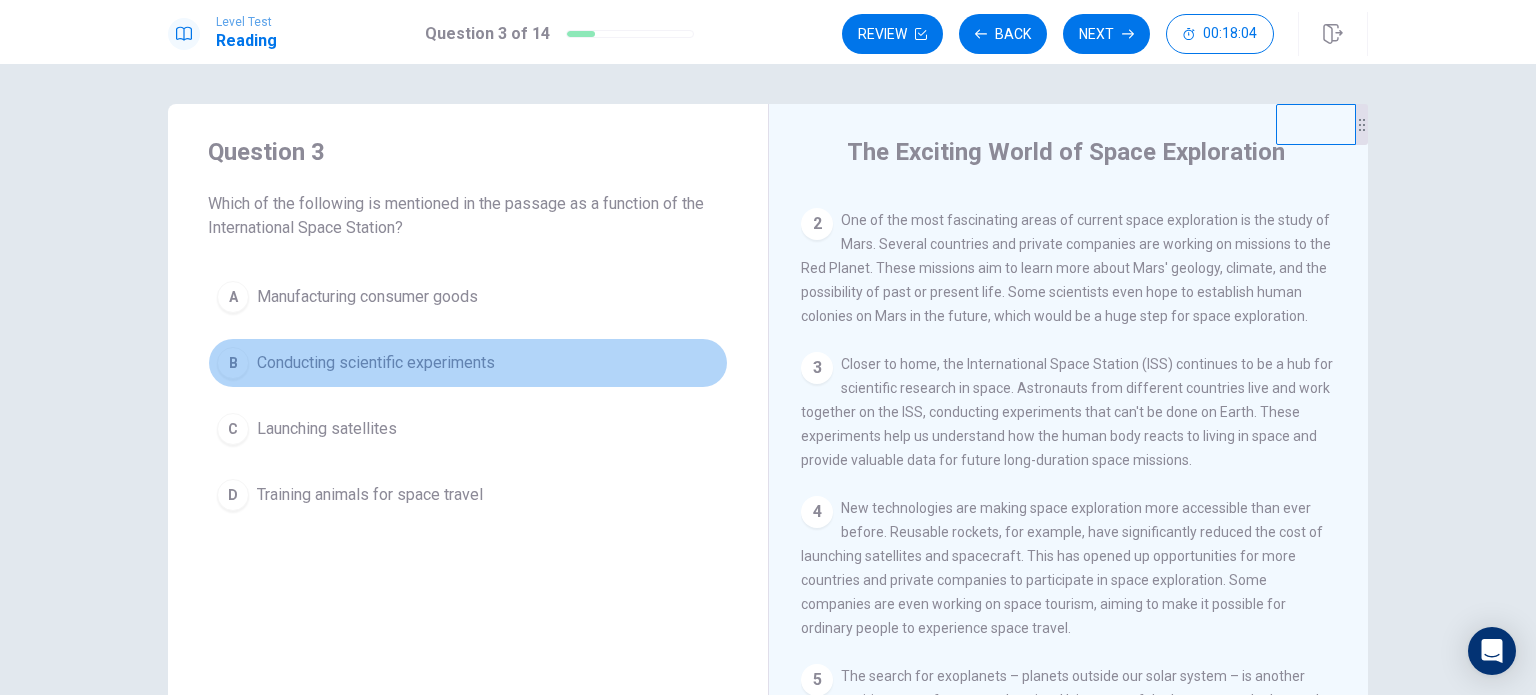 click on "B Conducting scientific experiments" at bounding box center [468, 363] 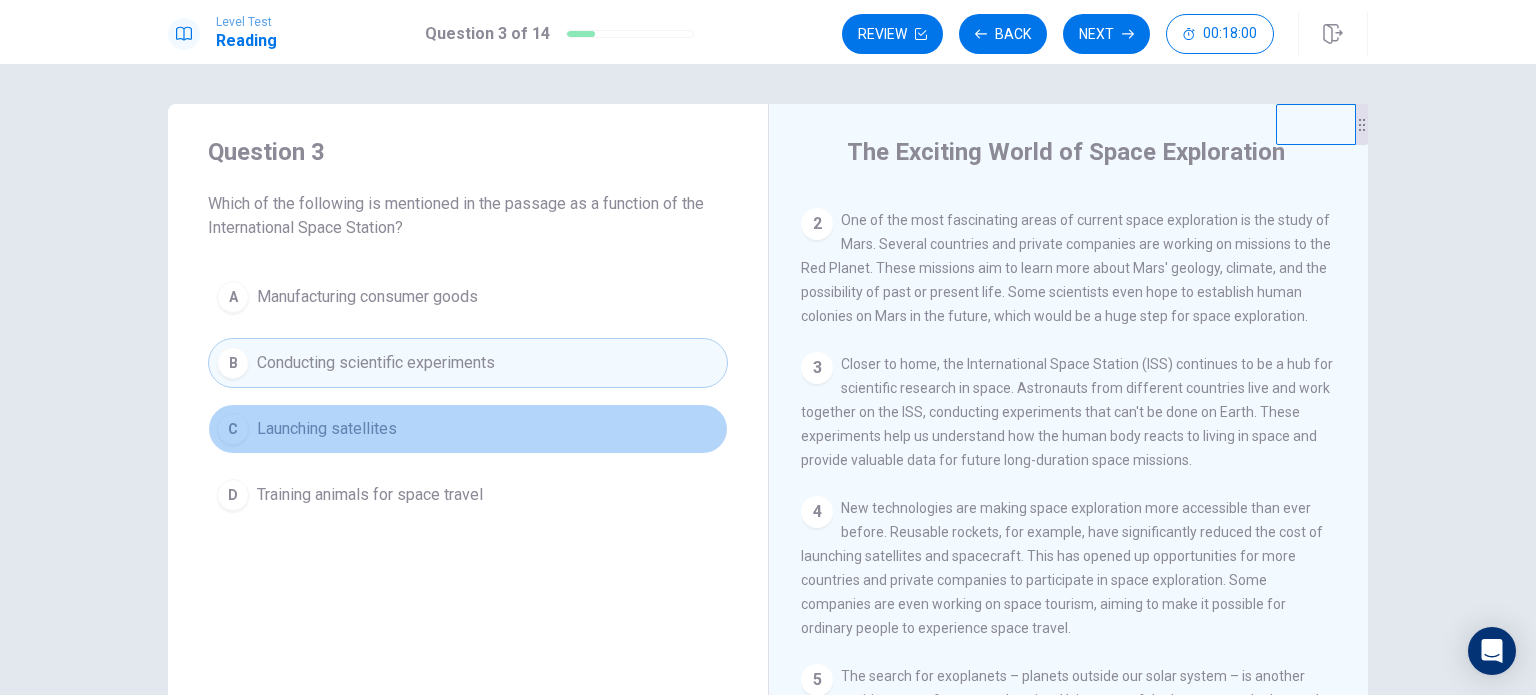 click on "C Launching satellites" at bounding box center [468, 429] 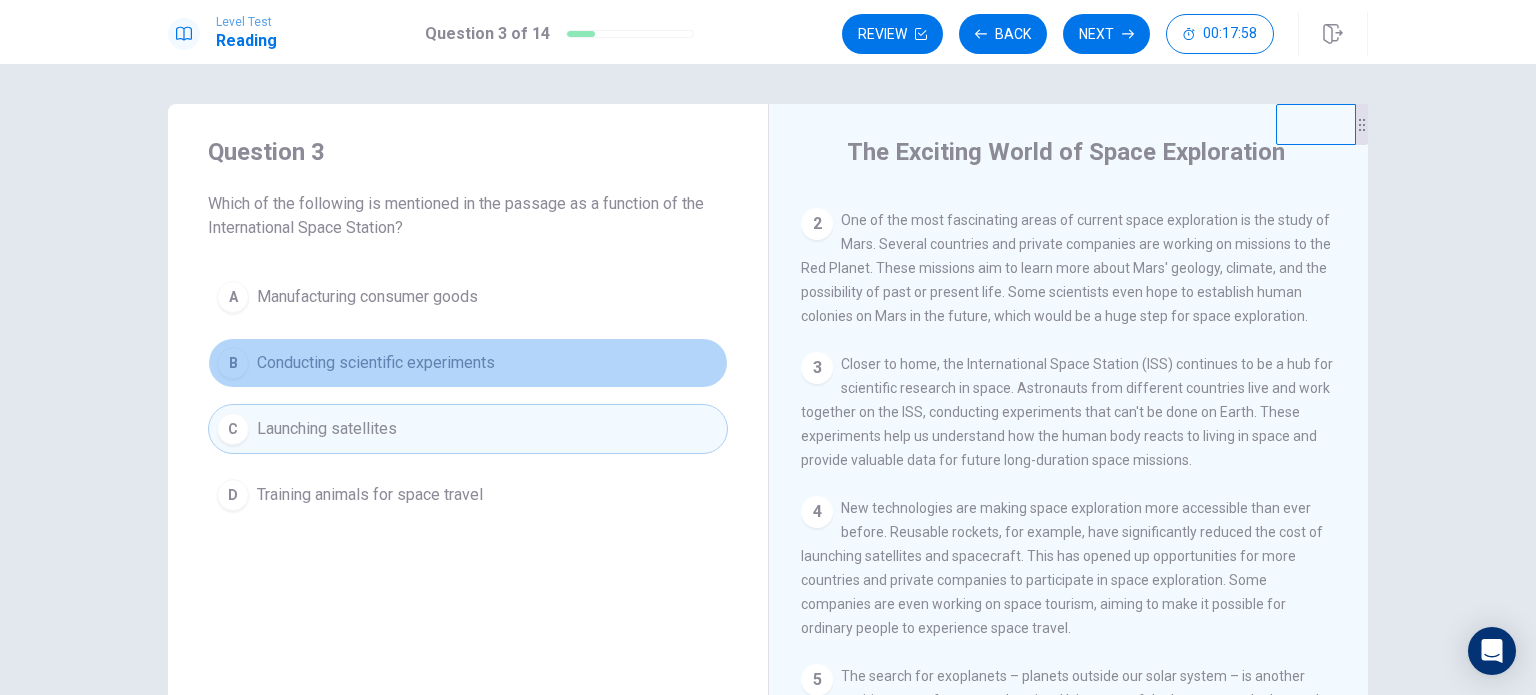 click on "B Conducting scientific experiments" at bounding box center (468, 363) 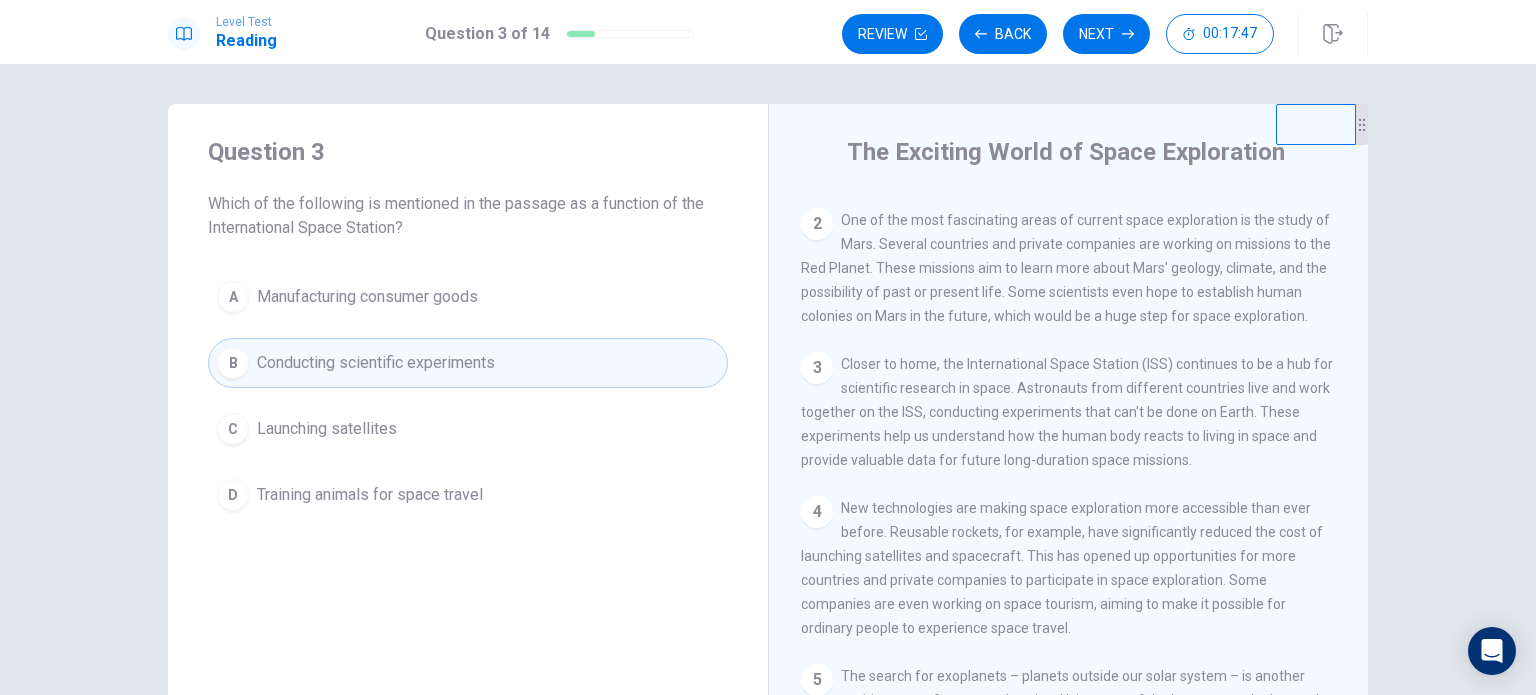 scroll, scrollTop: 186, scrollLeft: 0, axis: vertical 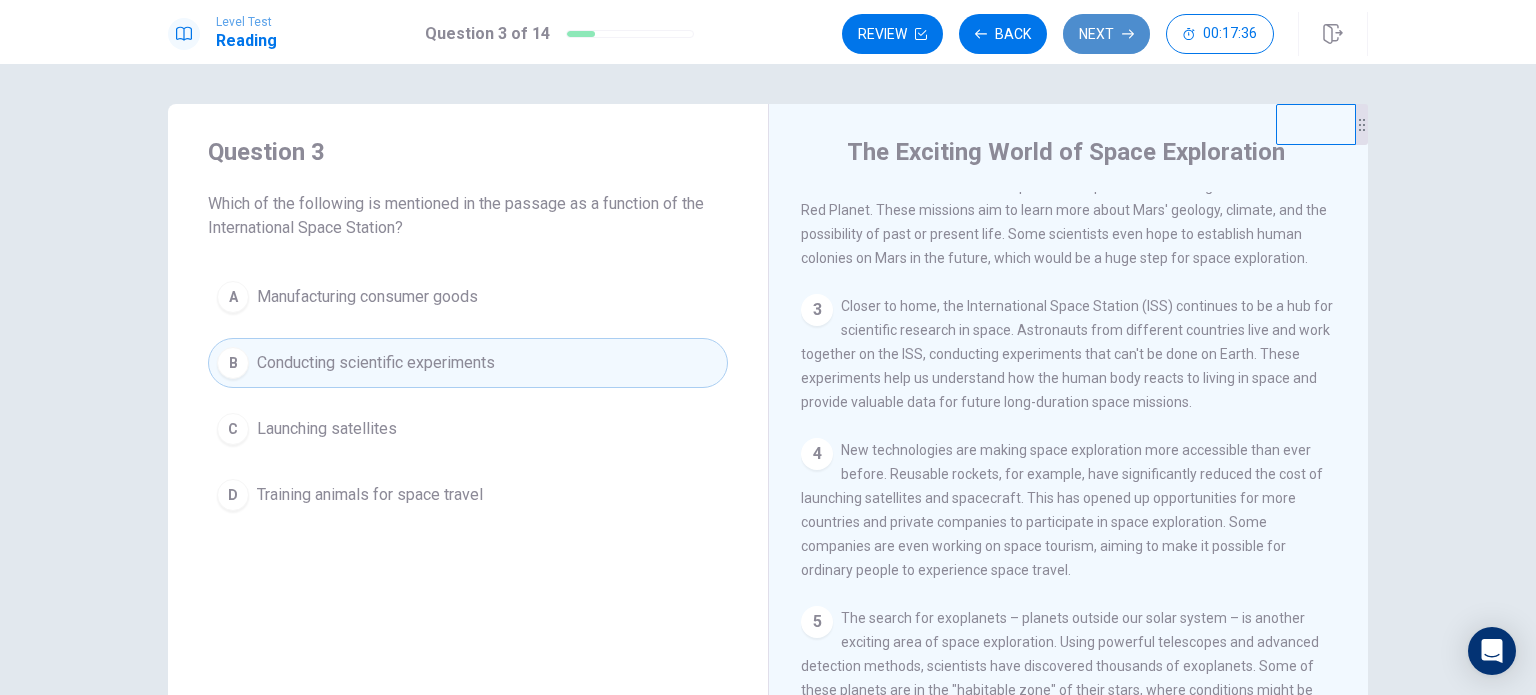 click on "Next" at bounding box center (1106, 34) 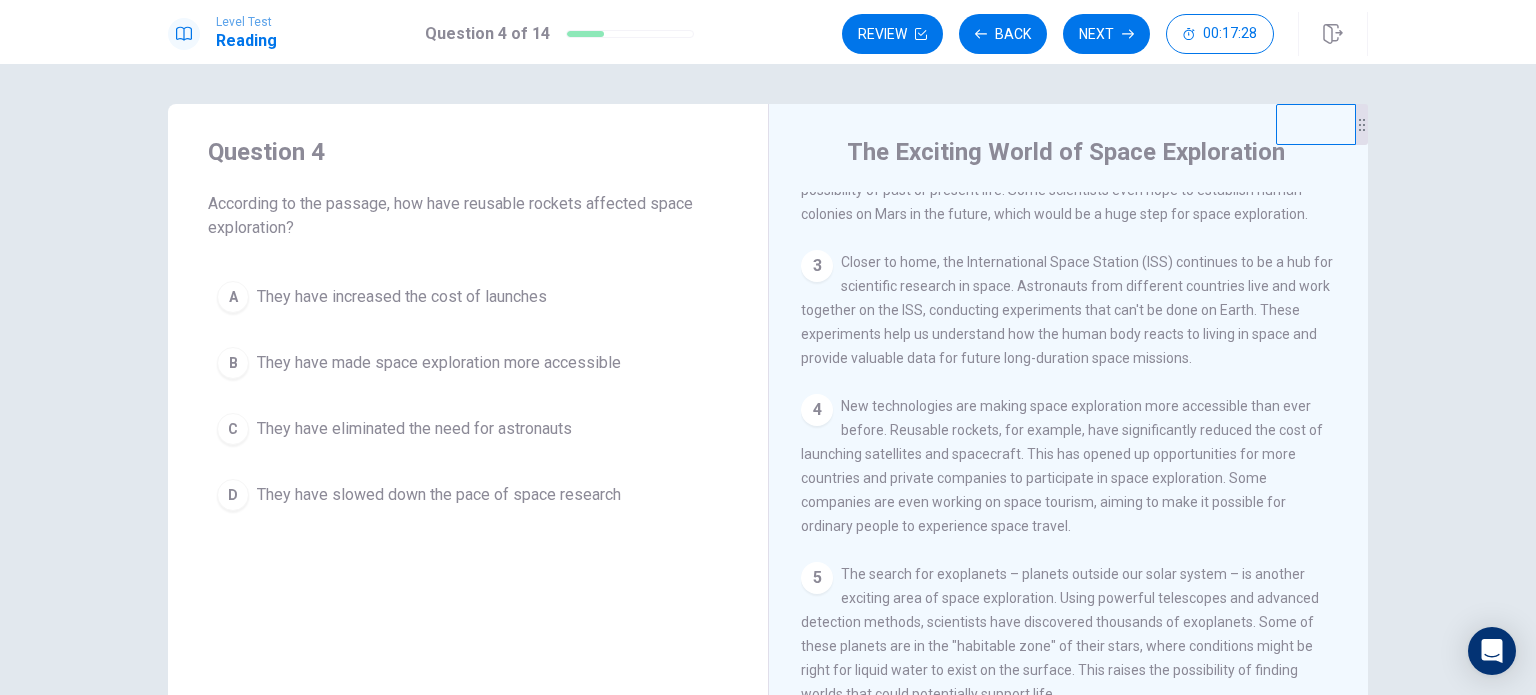 scroll, scrollTop: 236, scrollLeft: 0, axis: vertical 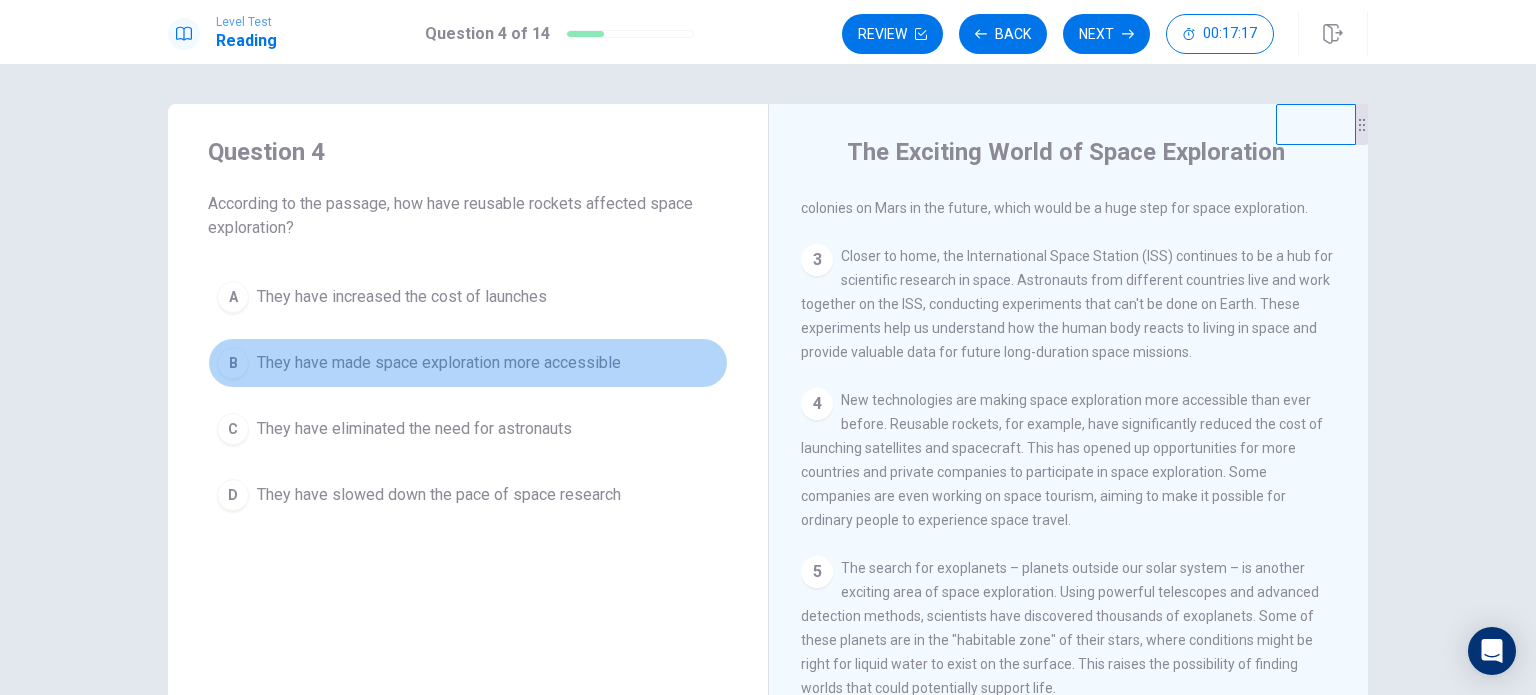 click on "They have made space exploration more accessible" at bounding box center (439, 363) 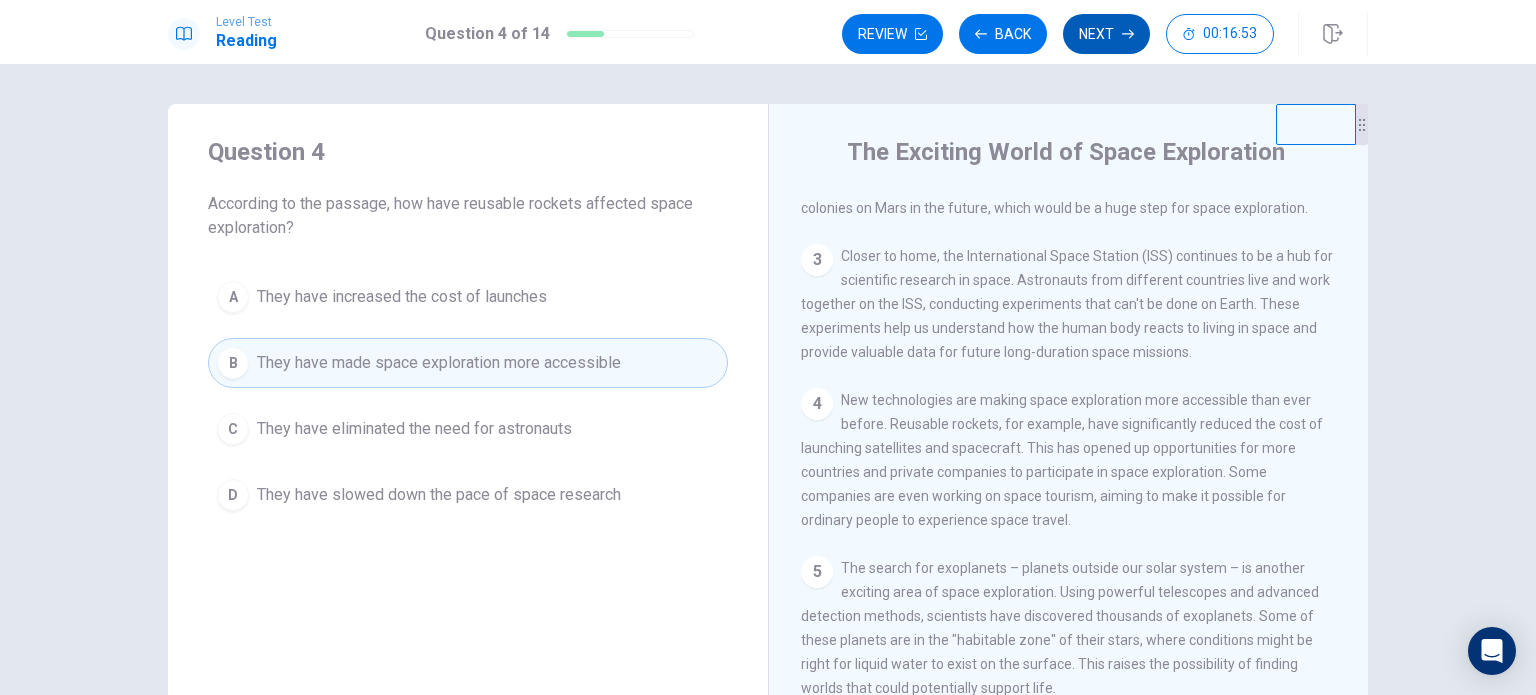 click on "Next" at bounding box center [1106, 34] 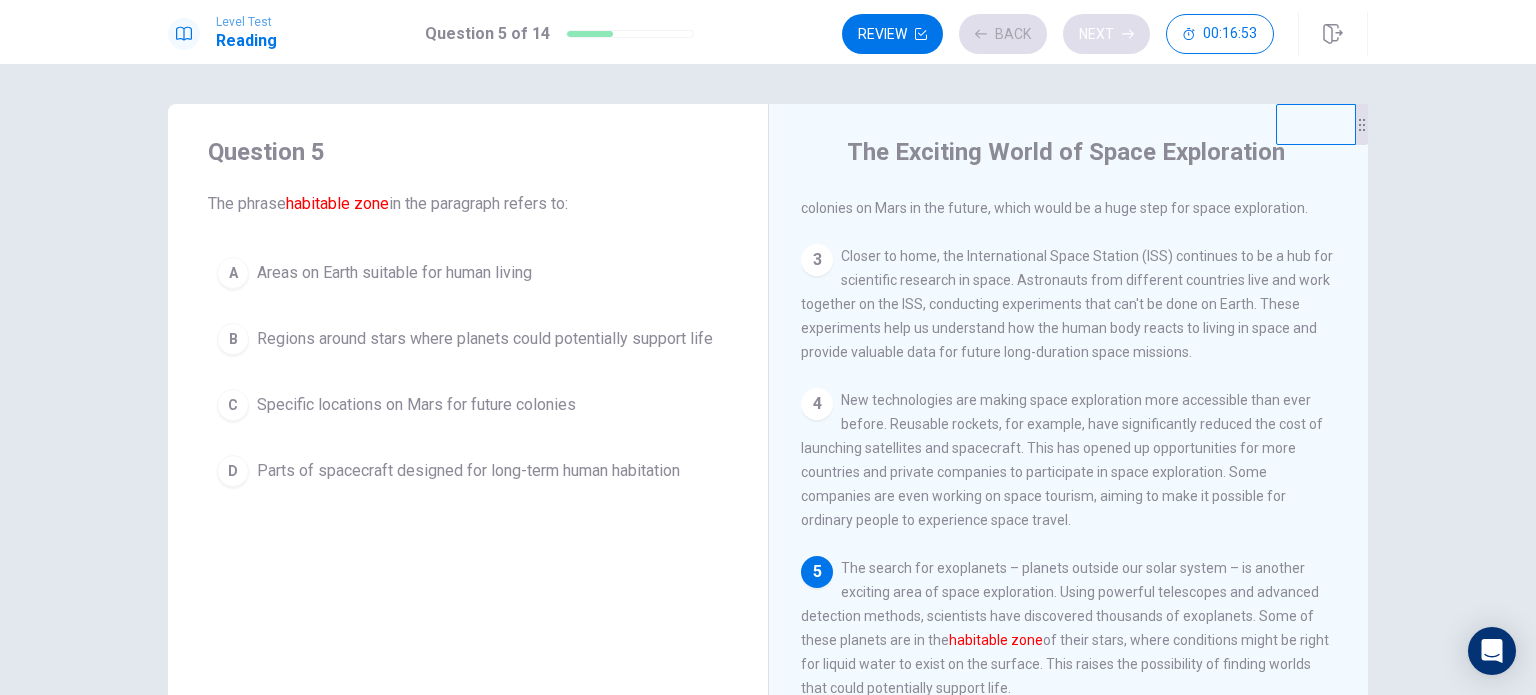 scroll, scrollTop: 390, scrollLeft: 0, axis: vertical 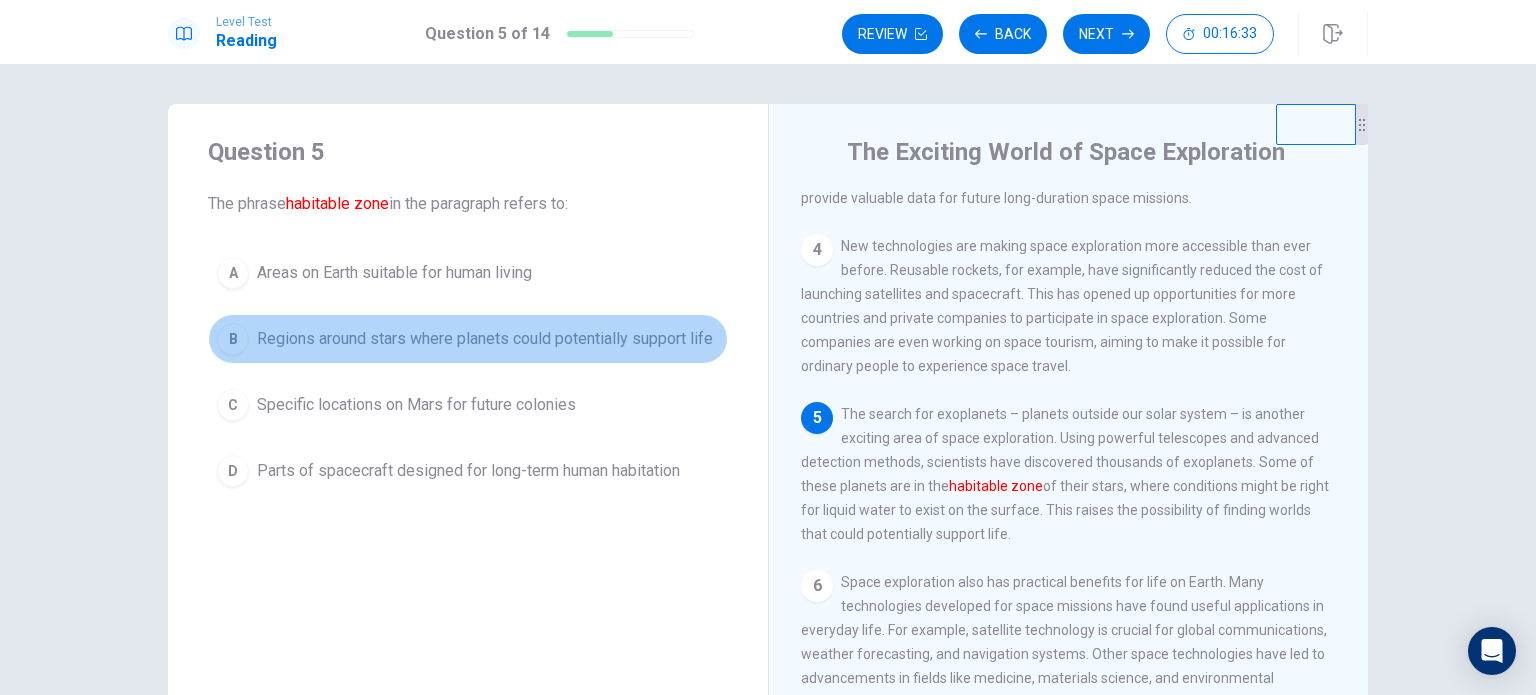 click on "Regions around stars where planets could potentially support life" at bounding box center (485, 339) 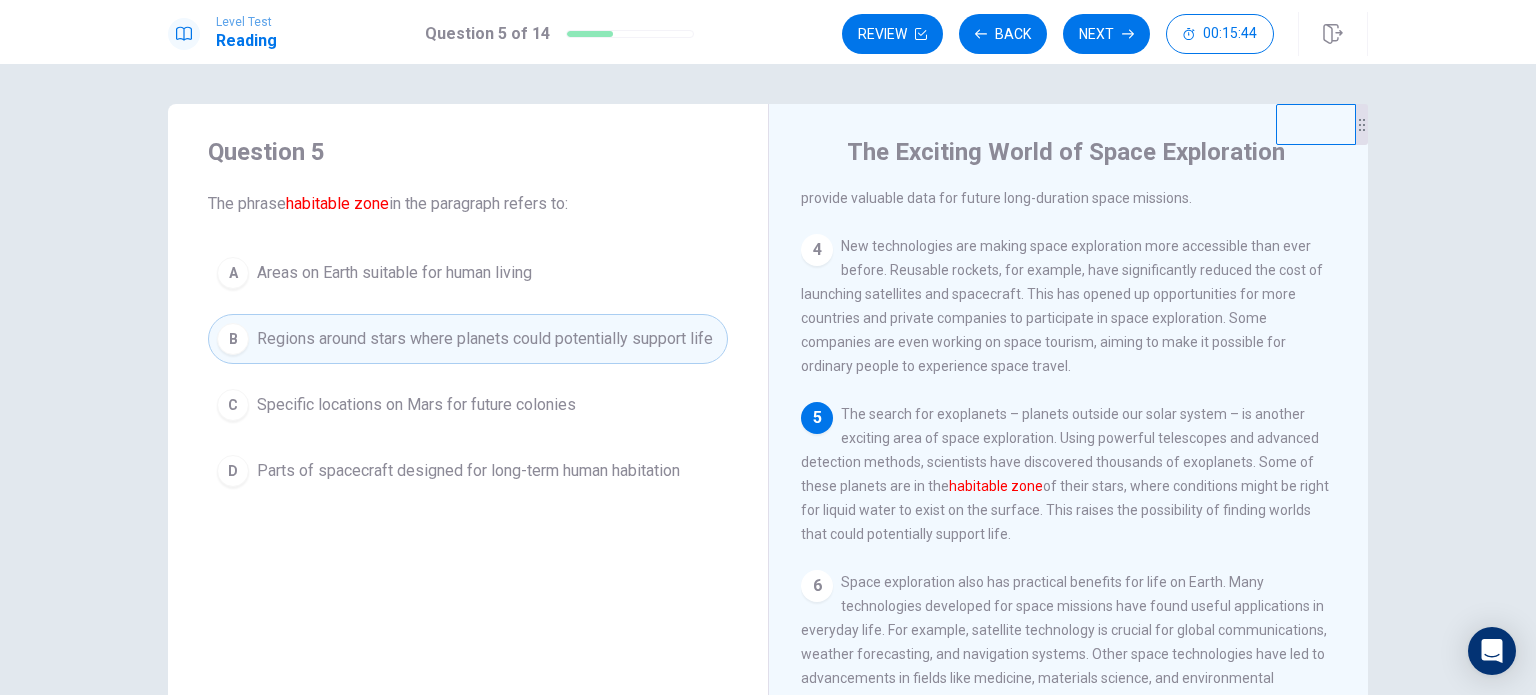 scroll, scrollTop: 454, scrollLeft: 0, axis: vertical 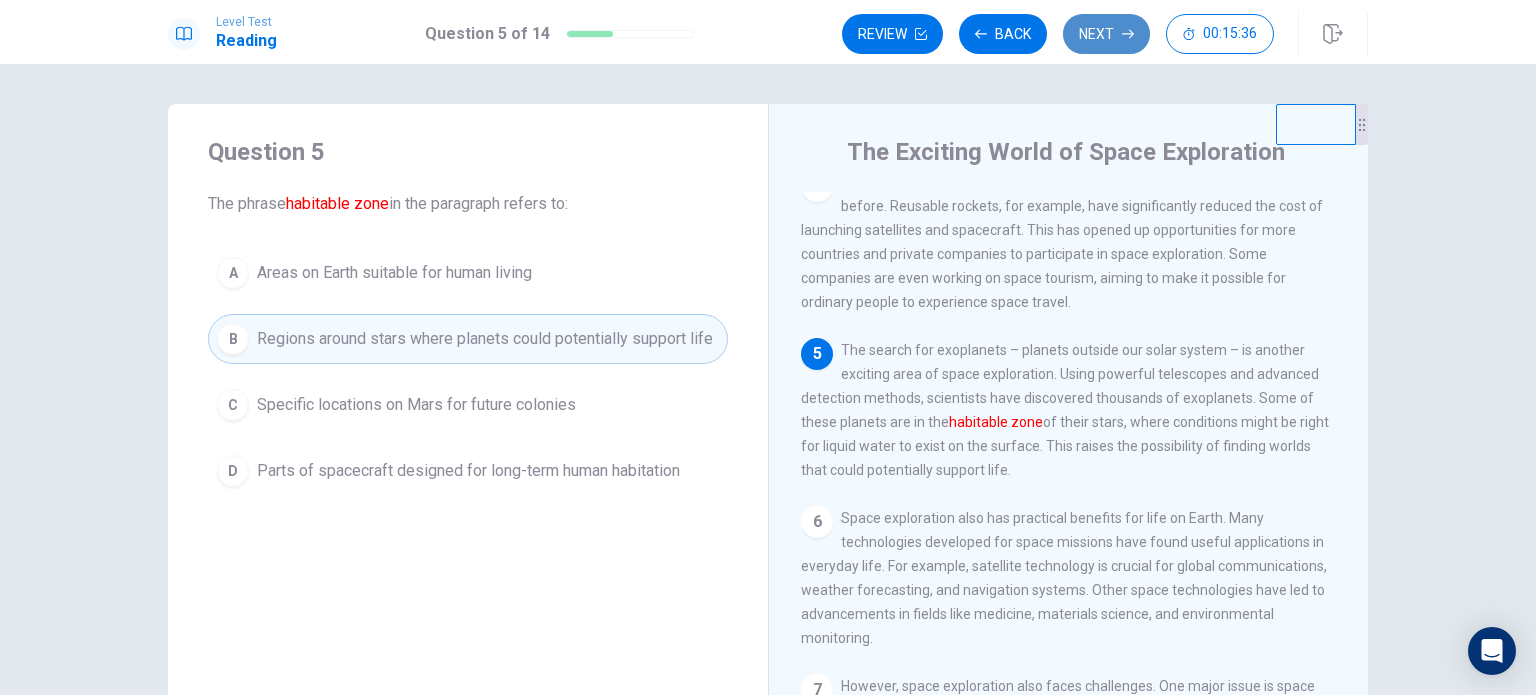 click on "Next" at bounding box center [1106, 34] 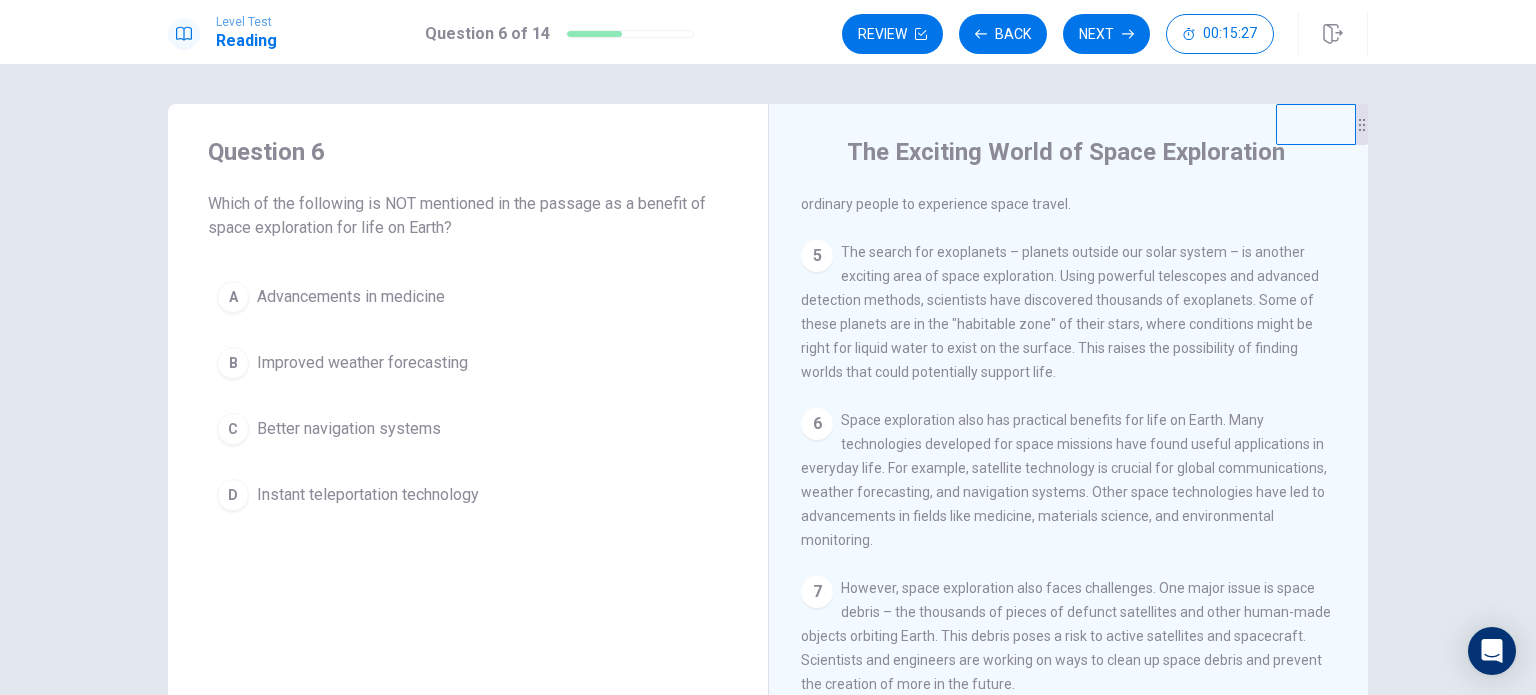 scroll, scrollTop: 560, scrollLeft: 0, axis: vertical 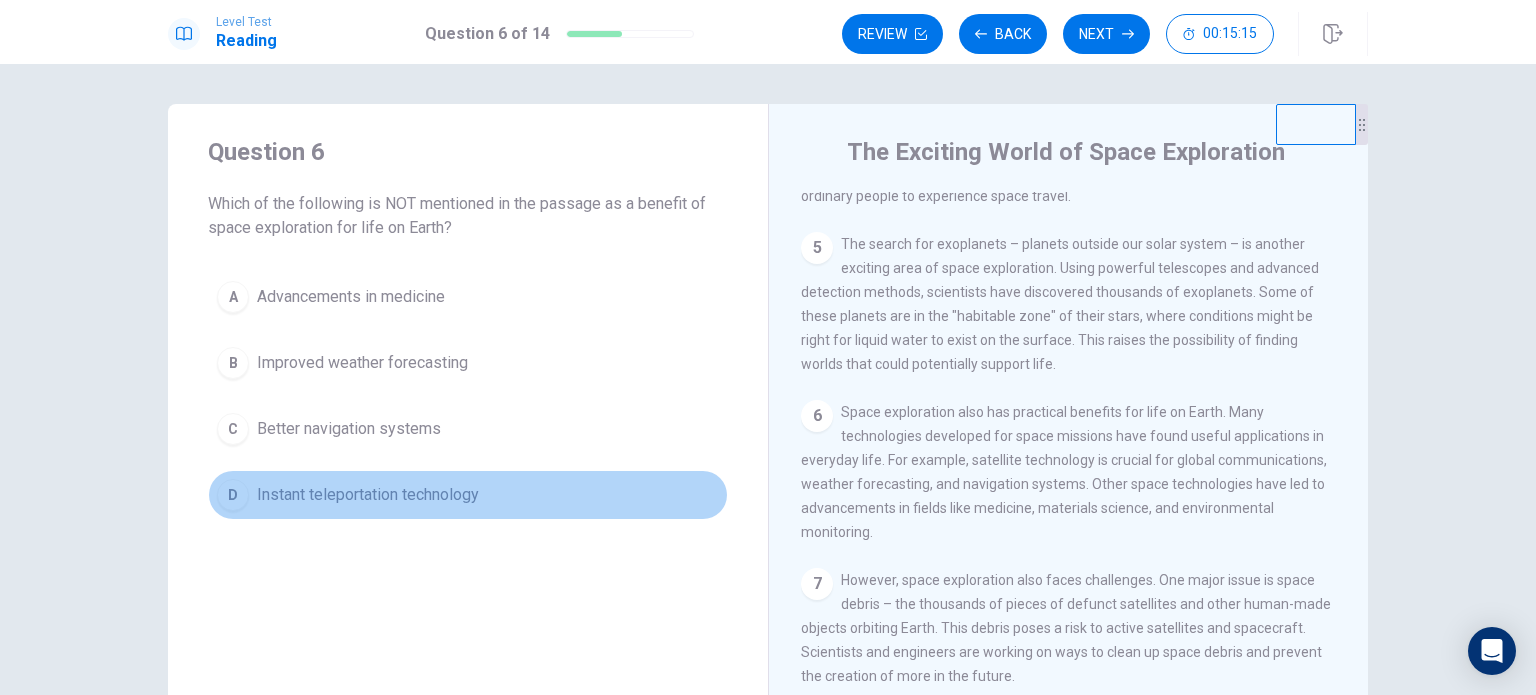 click on "Instant teleportation technology" at bounding box center (368, 495) 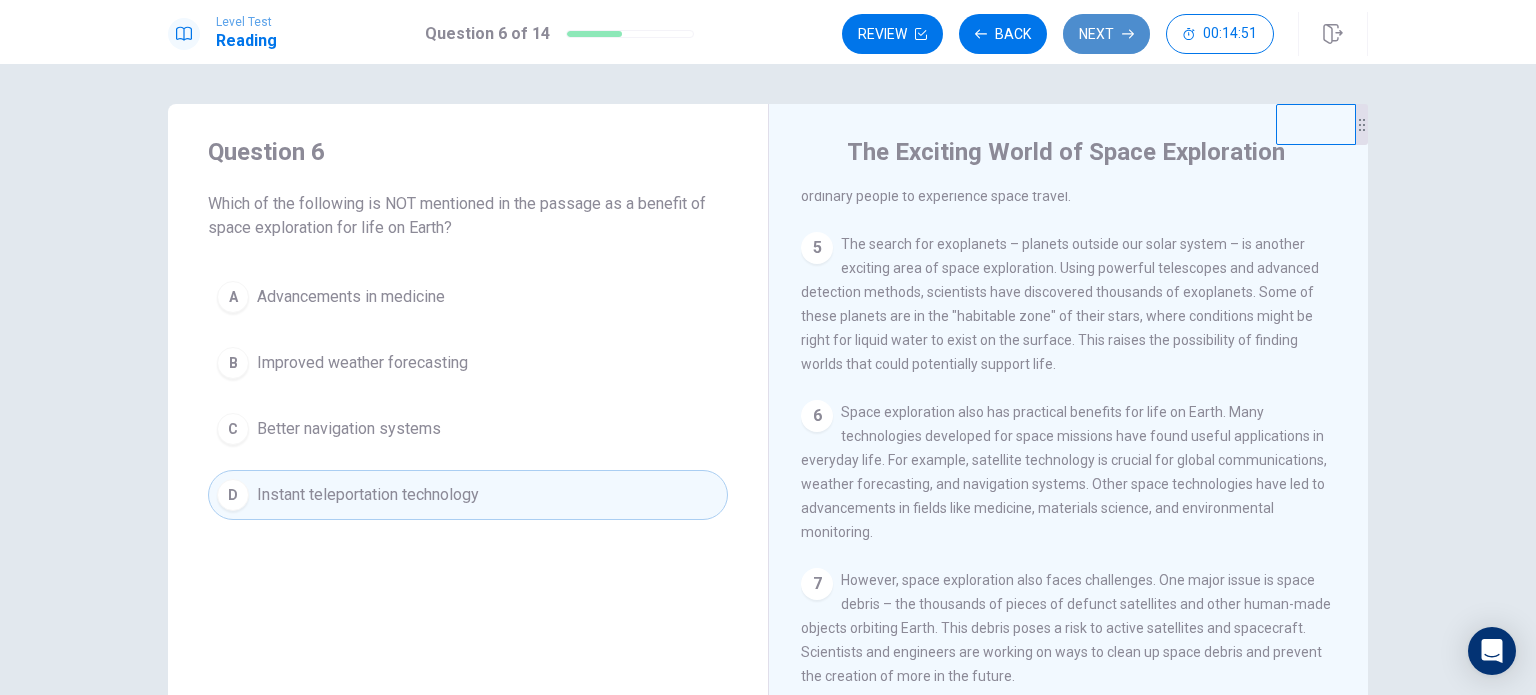click on "Next" at bounding box center (1106, 34) 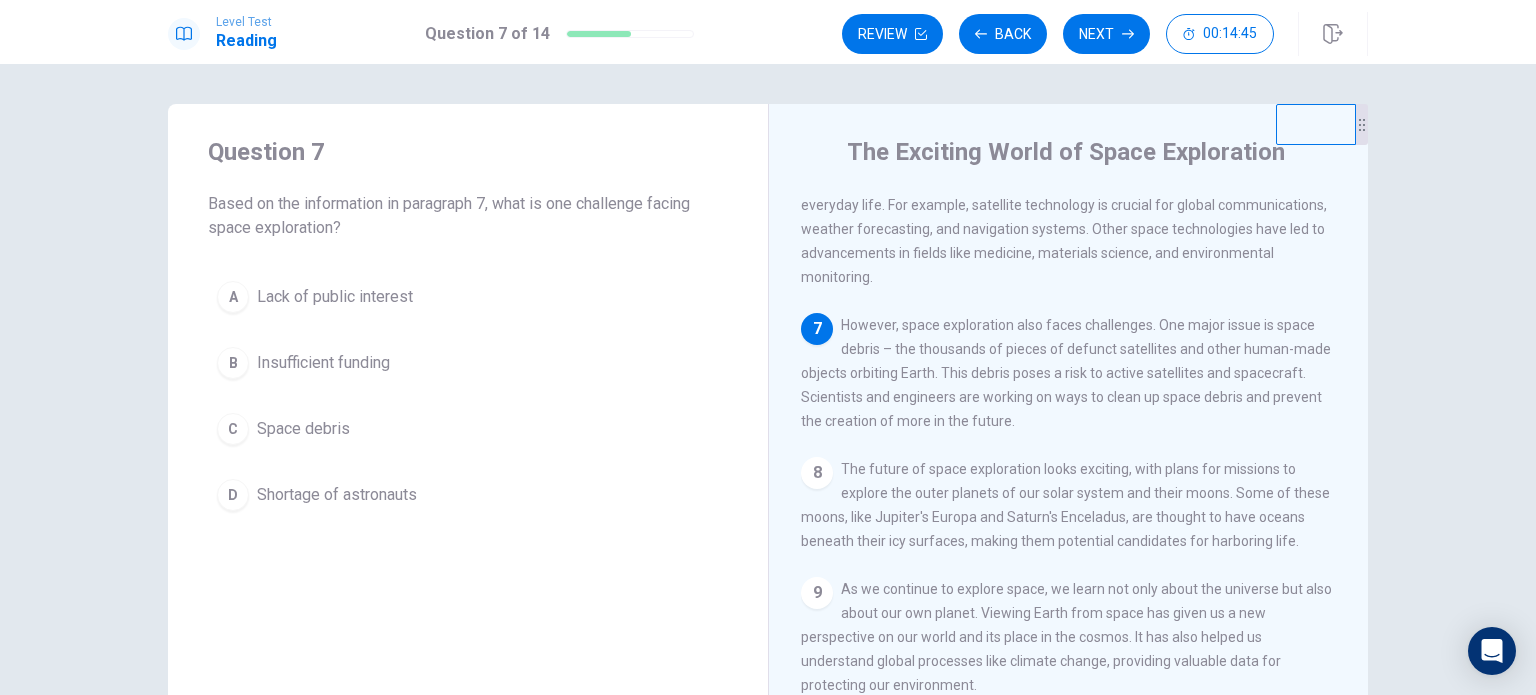 scroll, scrollTop: 816, scrollLeft: 0, axis: vertical 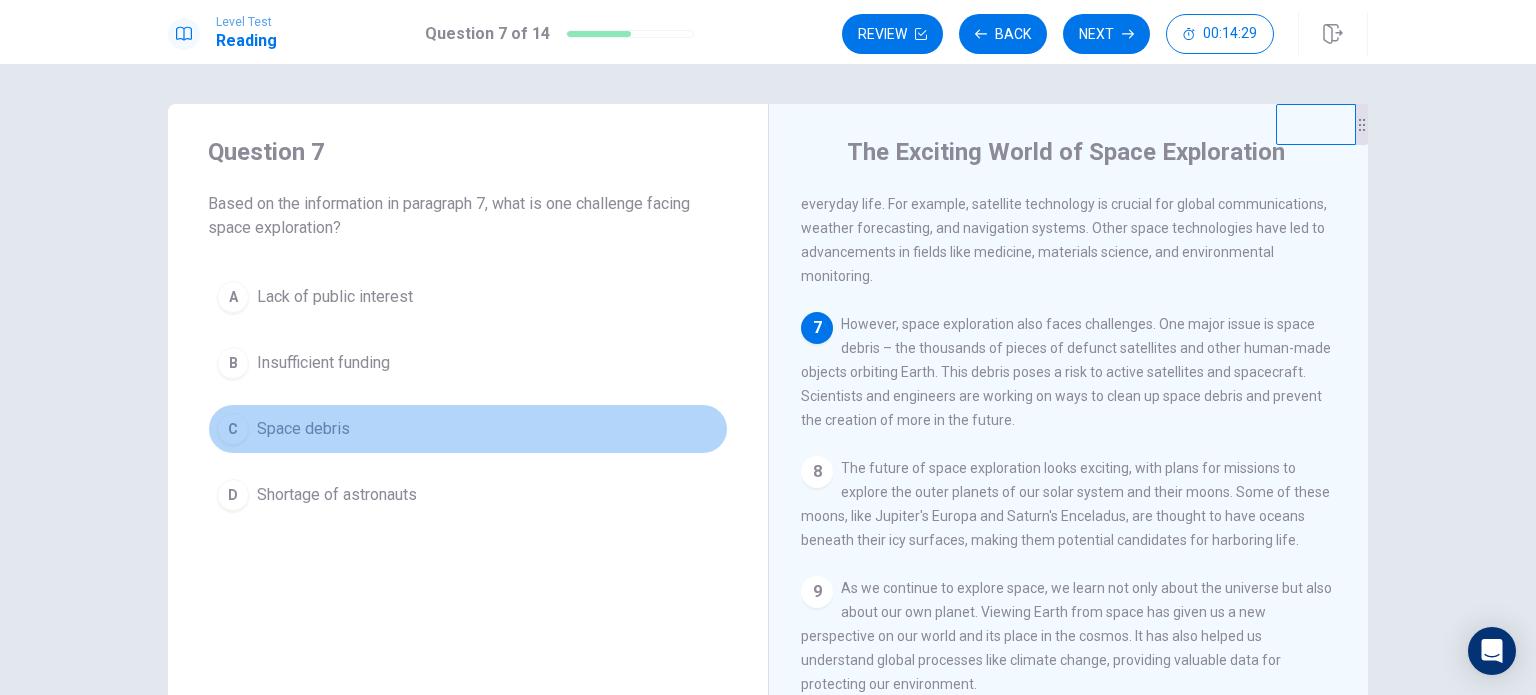 click on "Space debris" at bounding box center (303, 429) 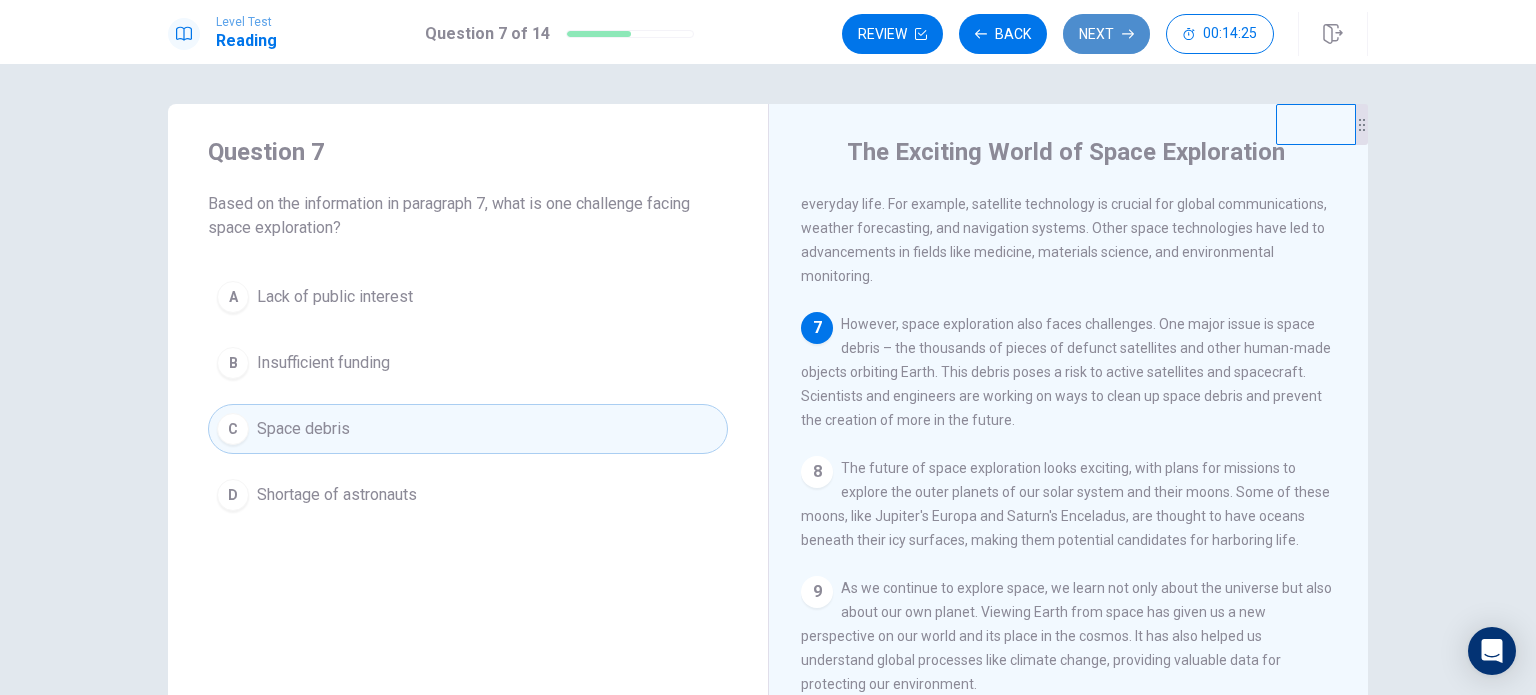 click on "Next" at bounding box center (1106, 34) 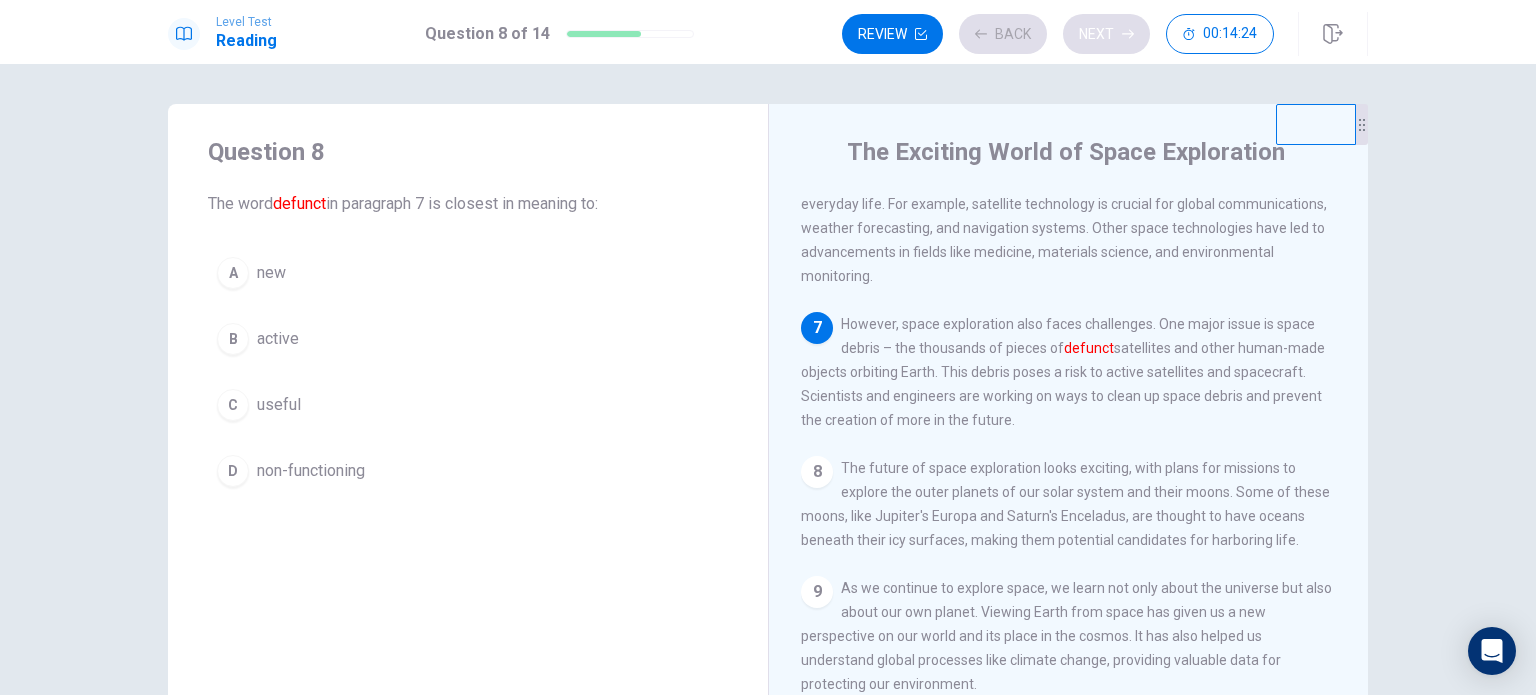 scroll, scrollTop: 962, scrollLeft: 0, axis: vertical 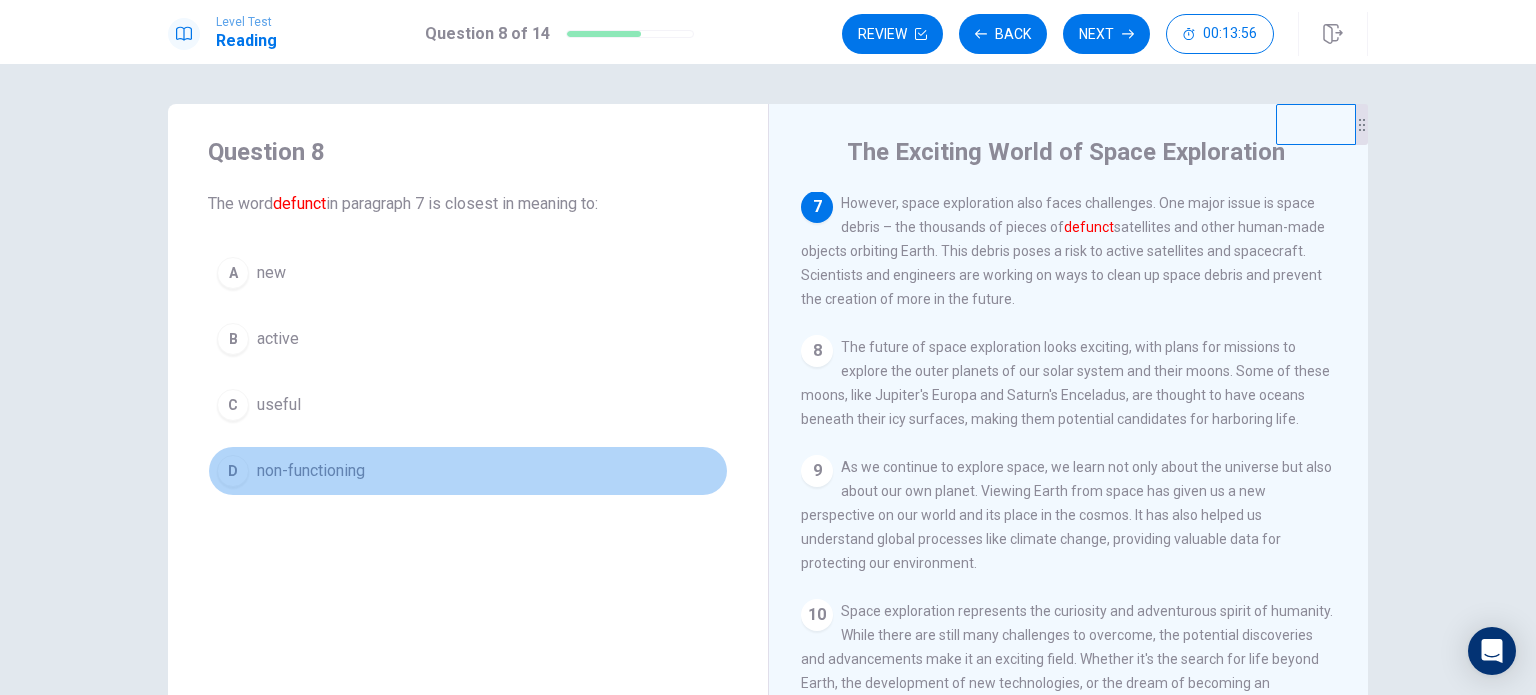 click on "D non-functioning" at bounding box center [468, 471] 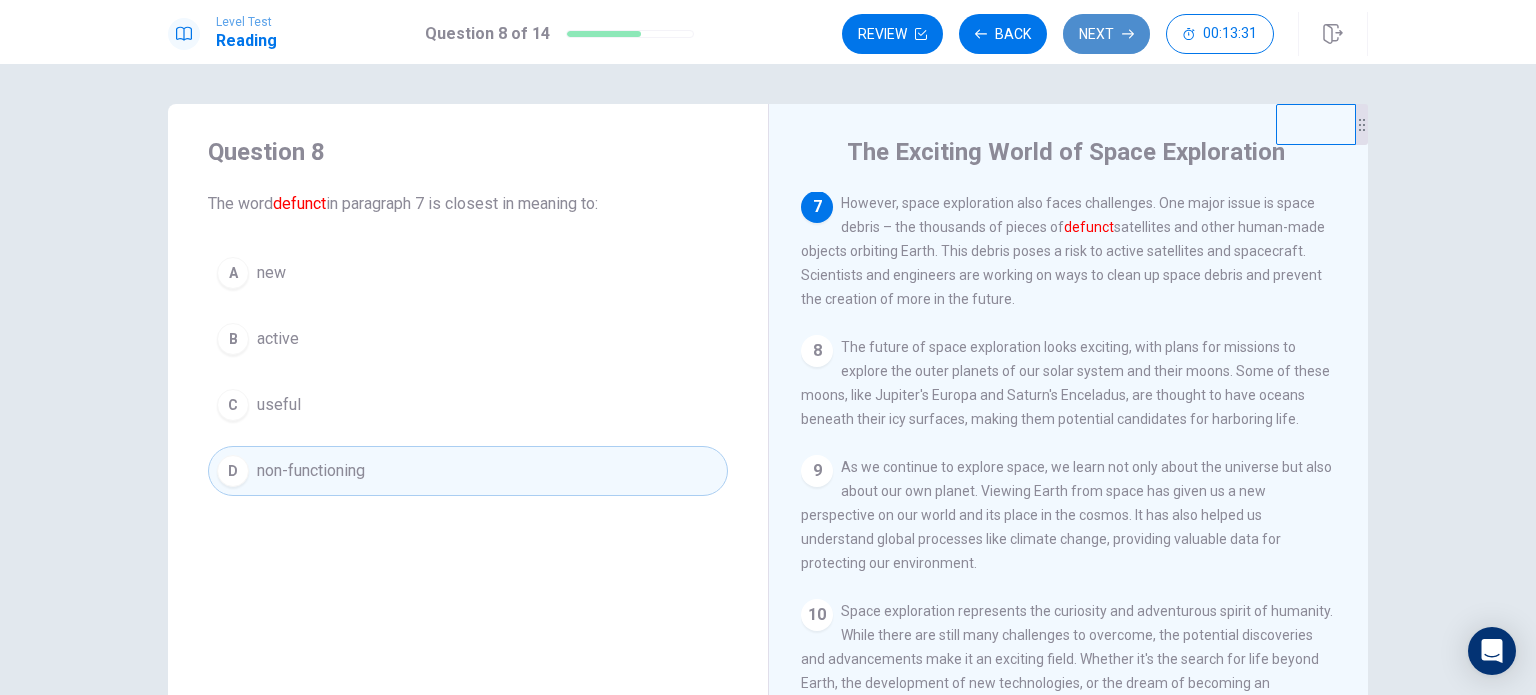 click on "Next" at bounding box center (1106, 34) 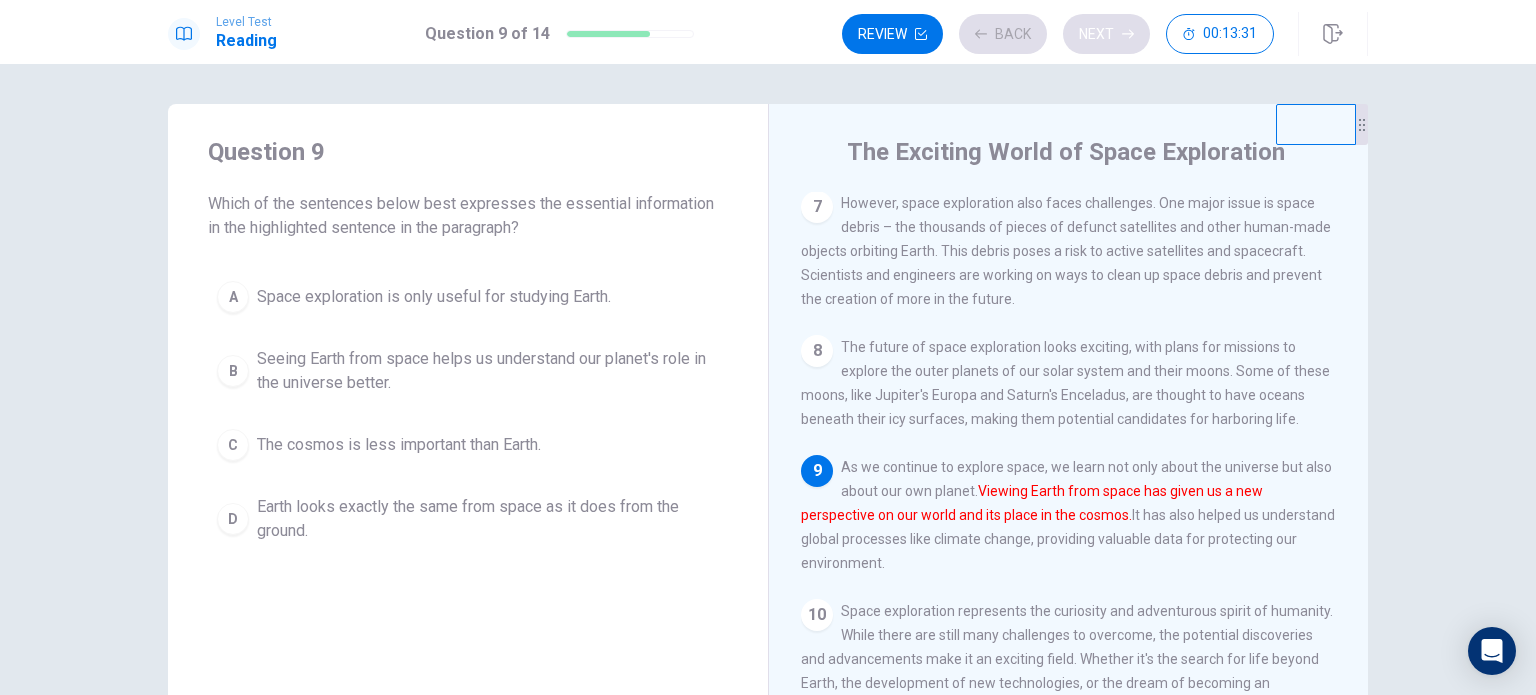 scroll, scrollTop: 979, scrollLeft: 0, axis: vertical 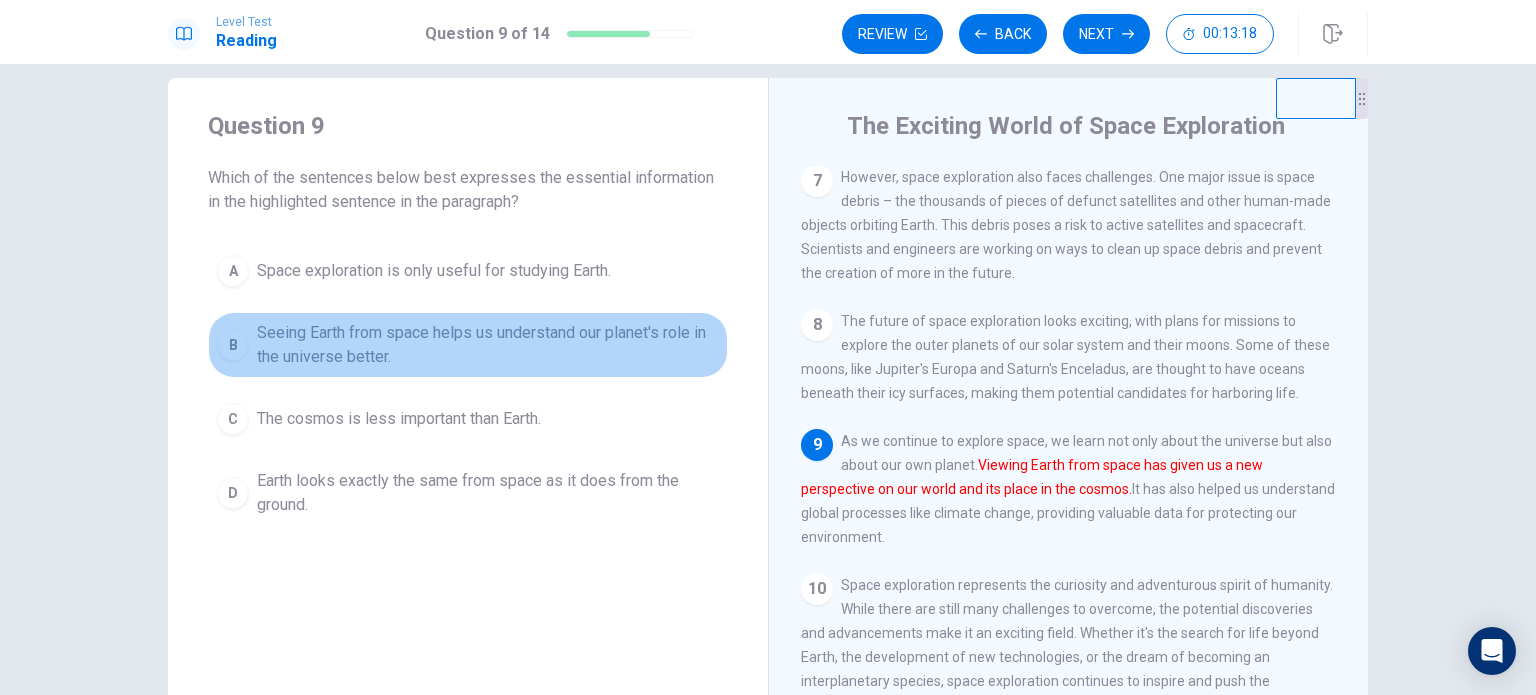 click on "B Seeing Earth from space helps us understand our planet's role in the universe better." at bounding box center [468, 345] 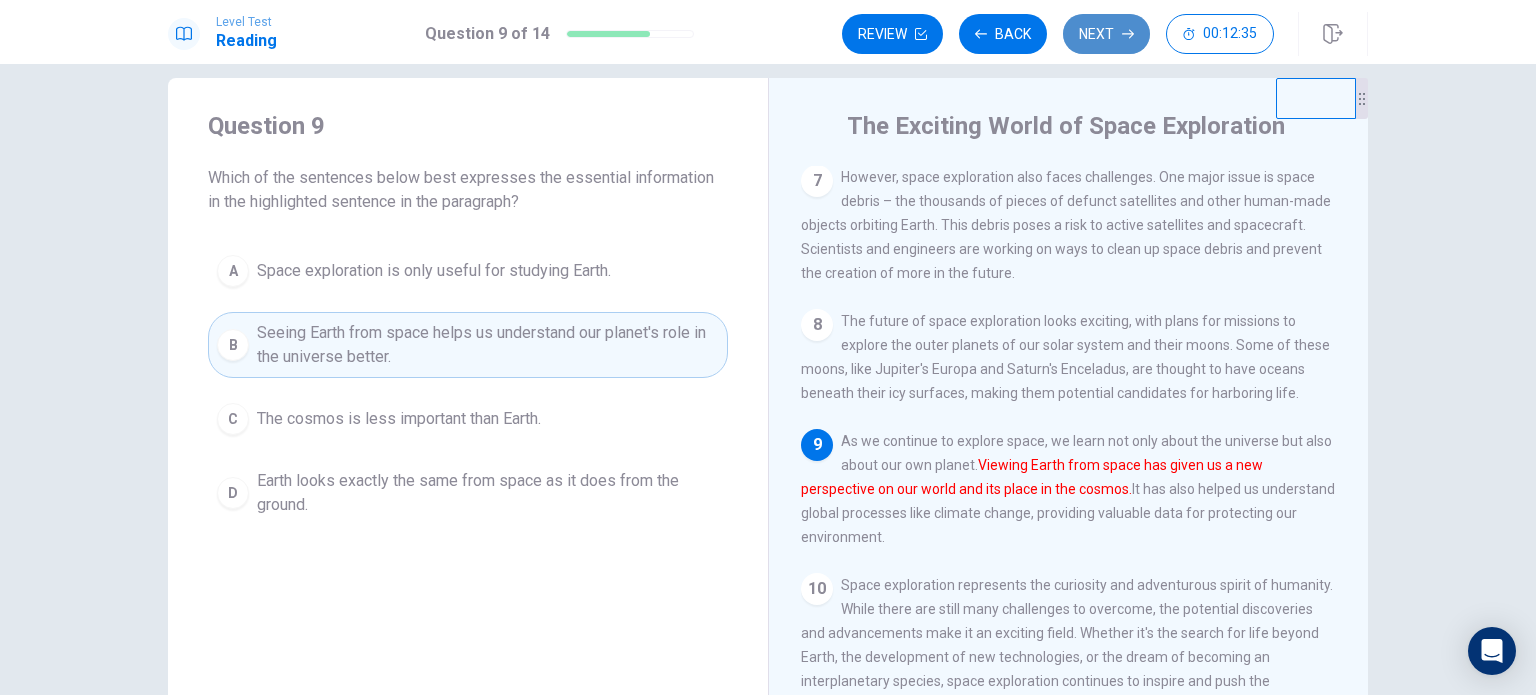click on "Next" at bounding box center (1106, 34) 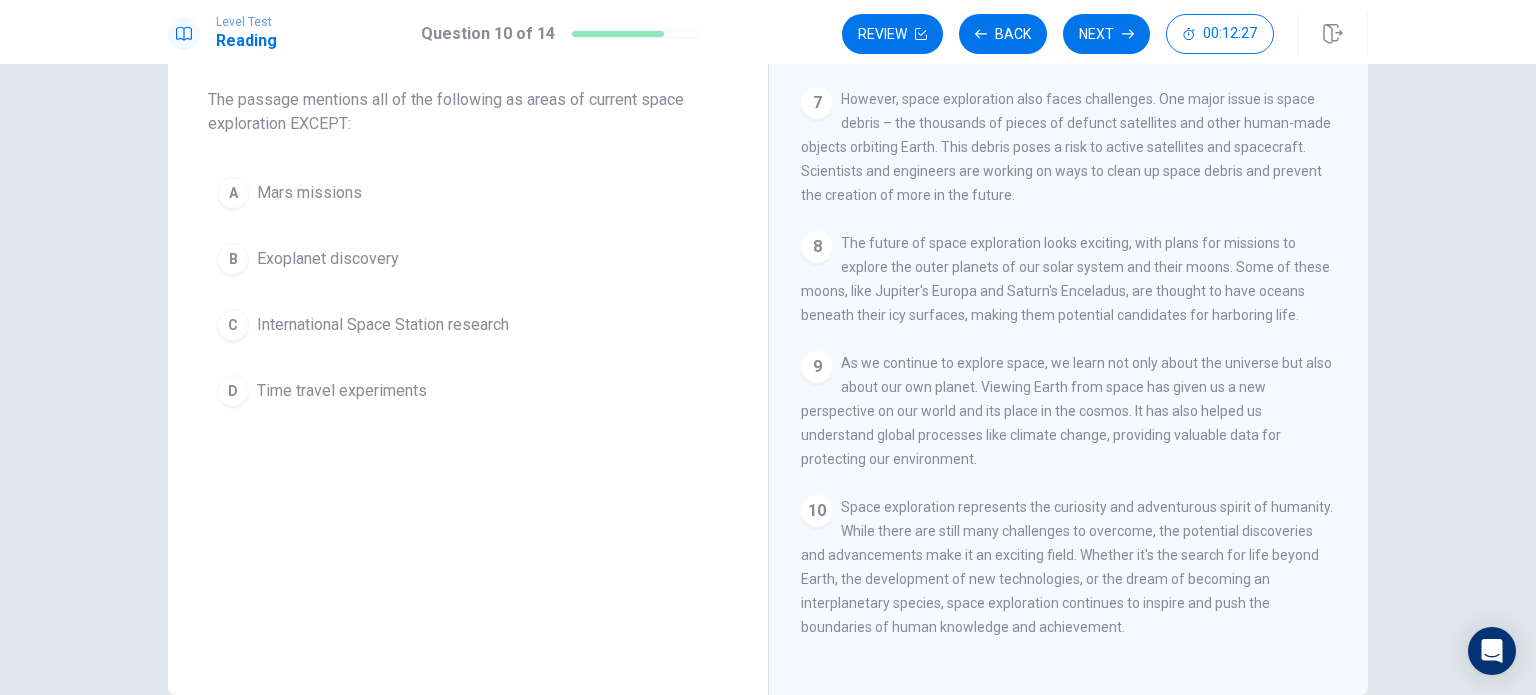 scroll, scrollTop: 106, scrollLeft: 0, axis: vertical 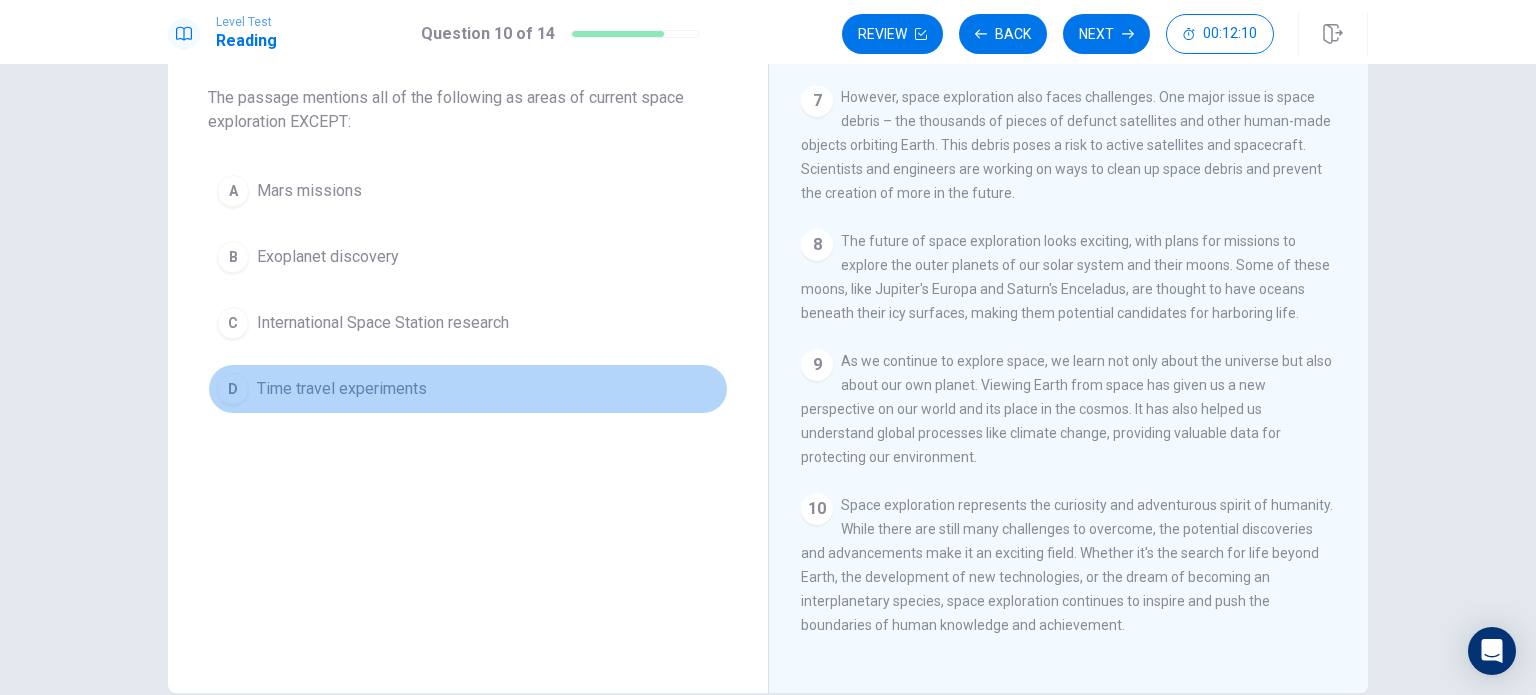 click on "D" at bounding box center (233, 389) 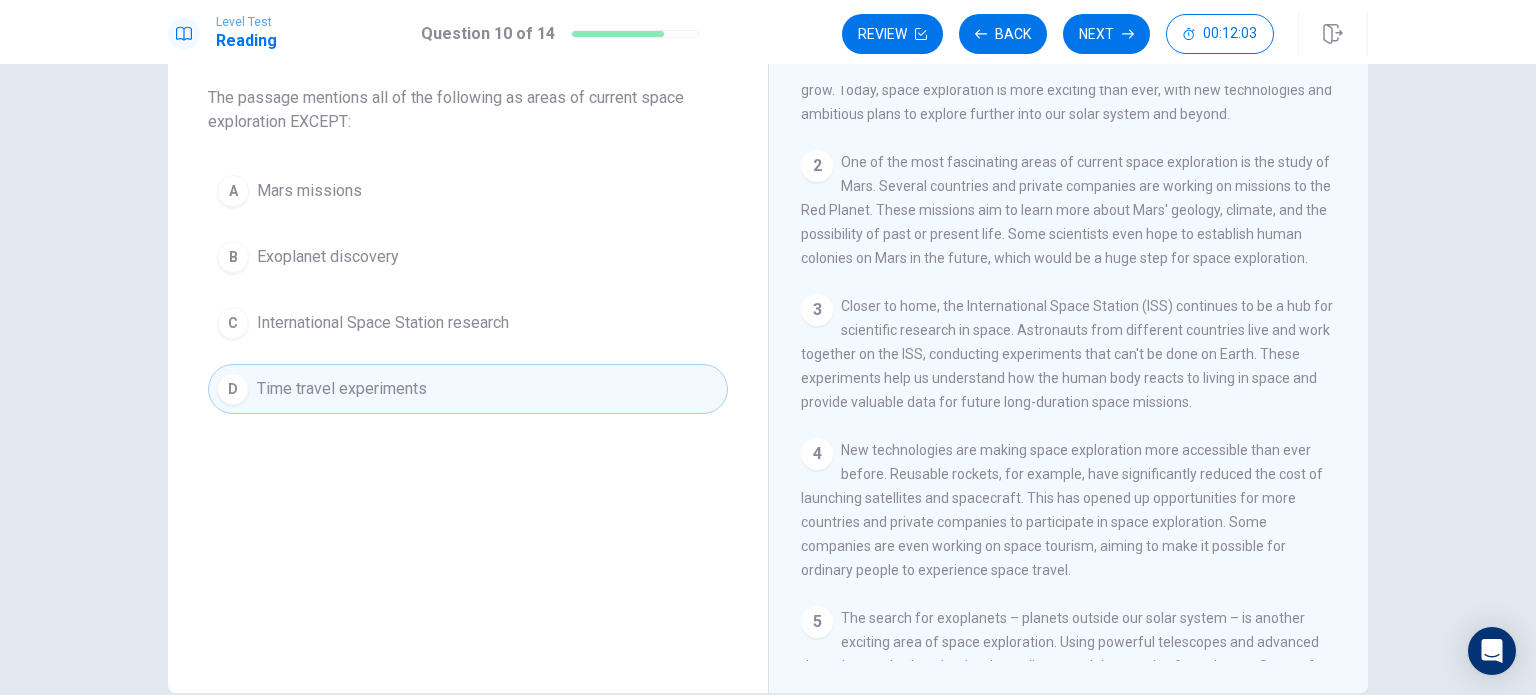 scroll, scrollTop: 0, scrollLeft: 0, axis: both 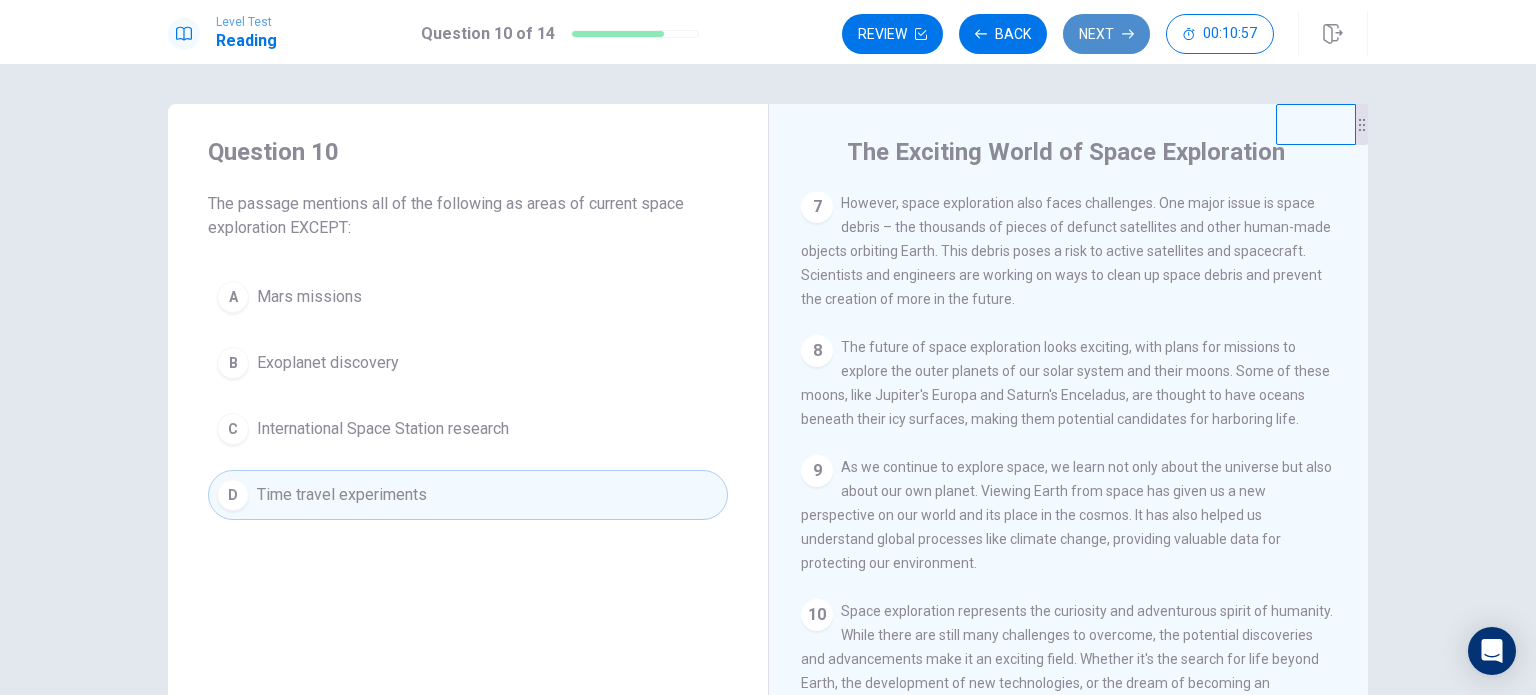click on "Next" at bounding box center [1106, 34] 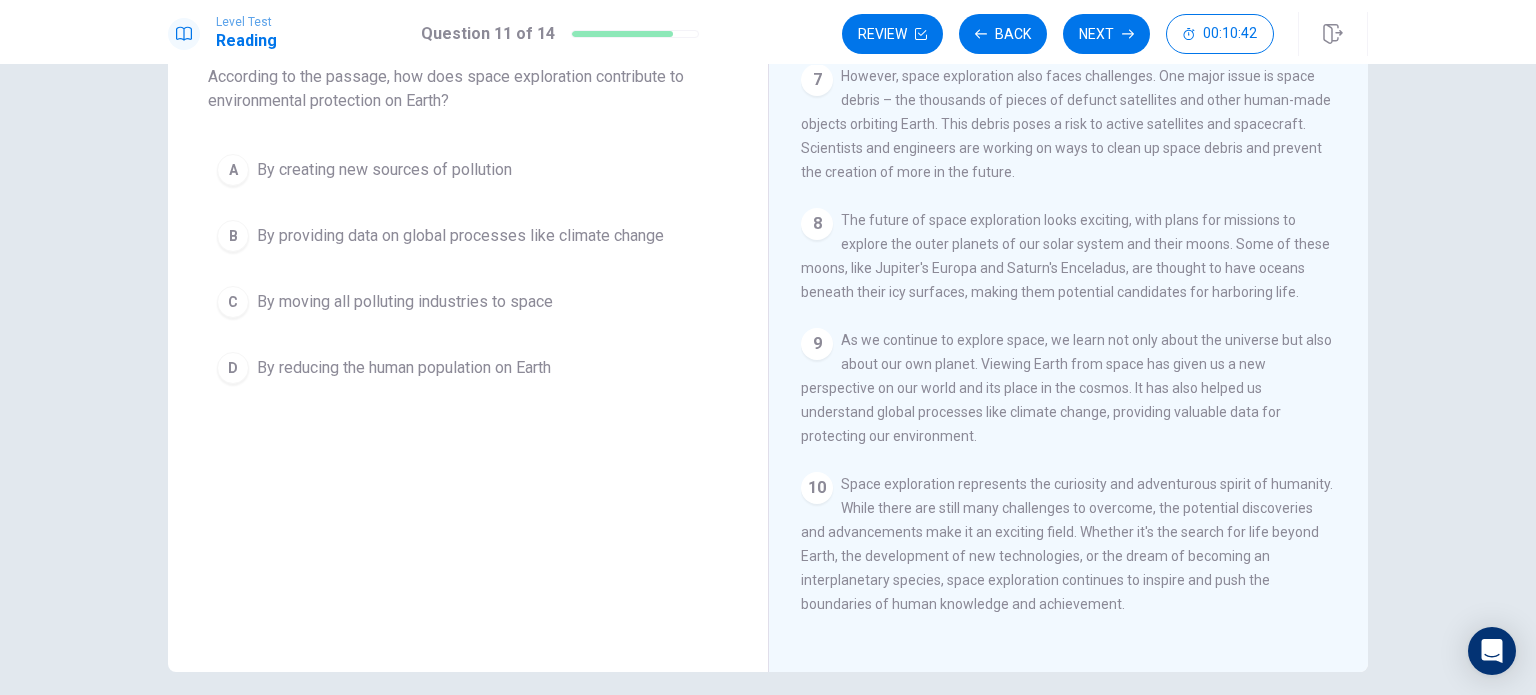 scroll, scrollTop: 179, scrollLeft: 0, axis: vertical 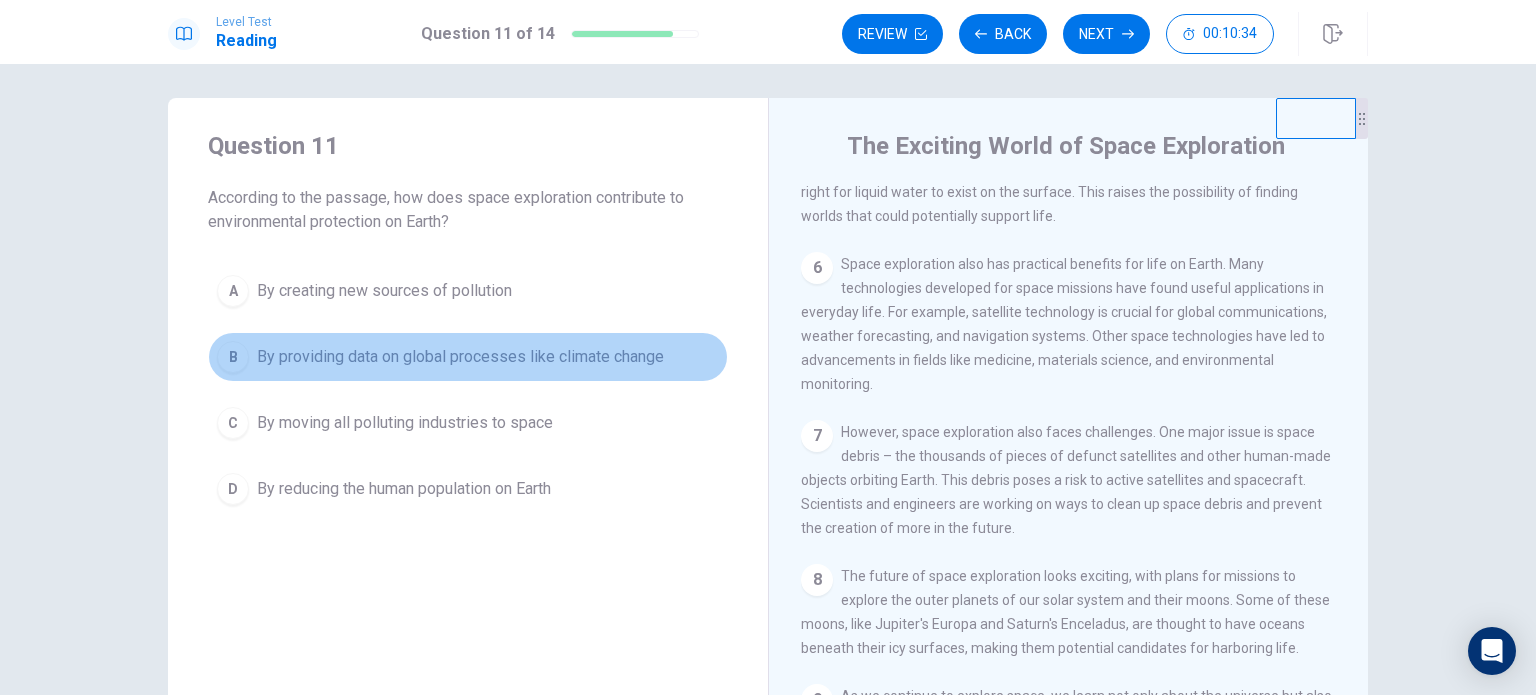 click on "B By providing data on global processes like climate change" at bounding box center (468, 357) 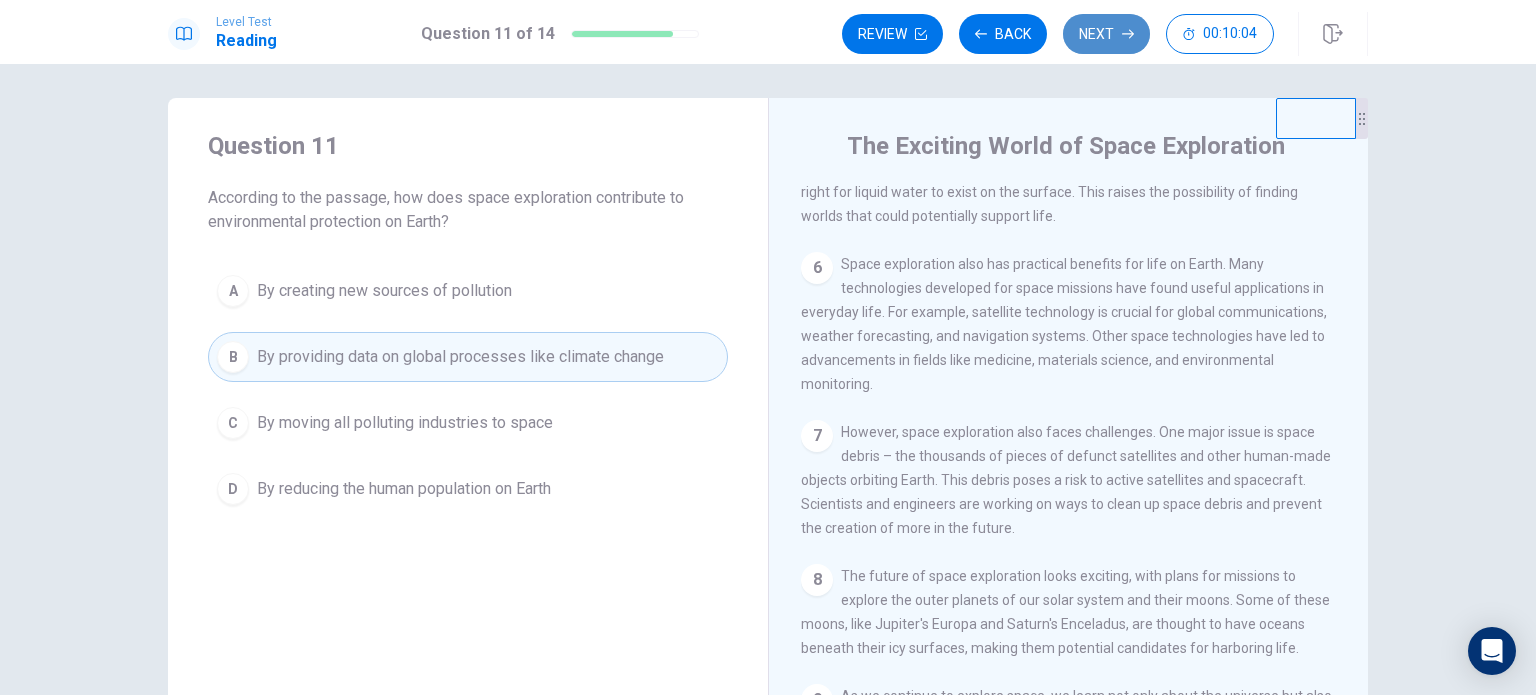 click on "Next" at bounding box center (1106, 34) 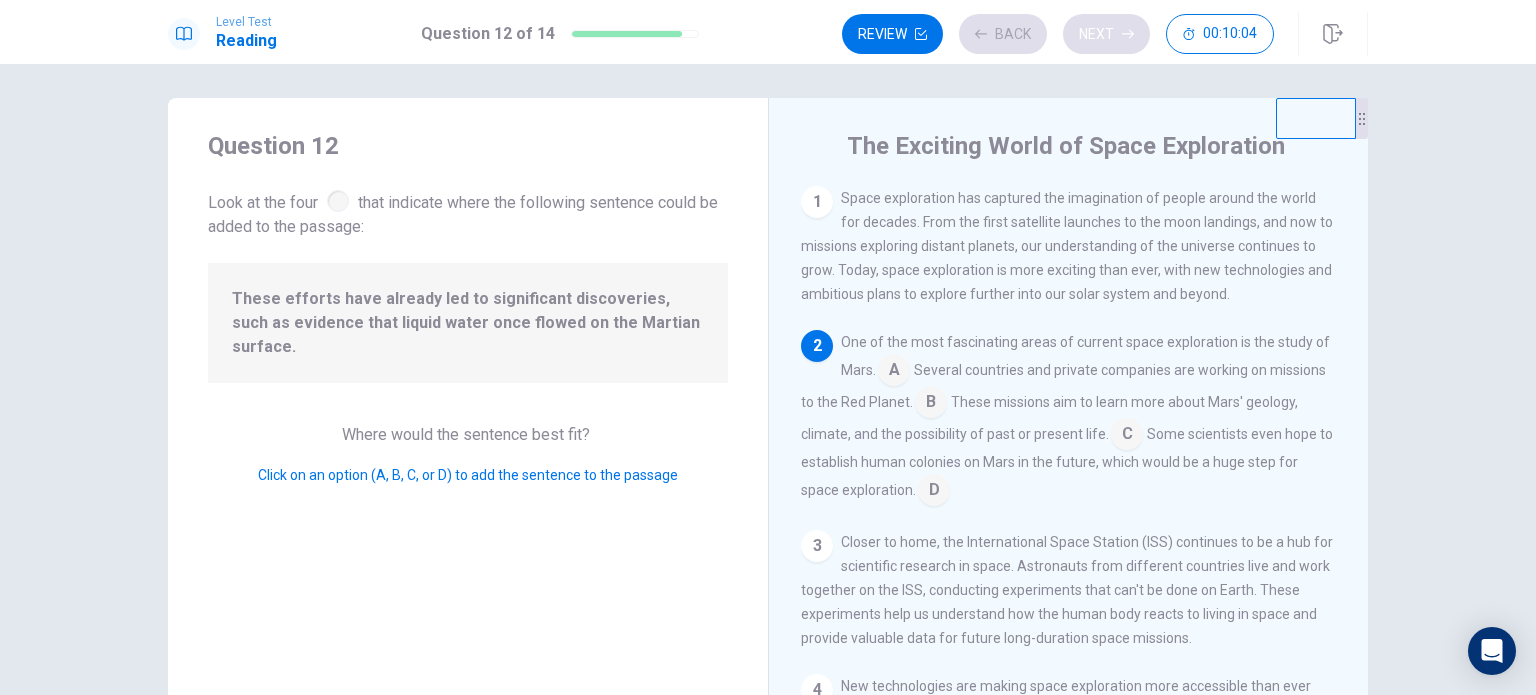 scroll, scrollTop: 148, scrollLeft: 0, axis: vertical 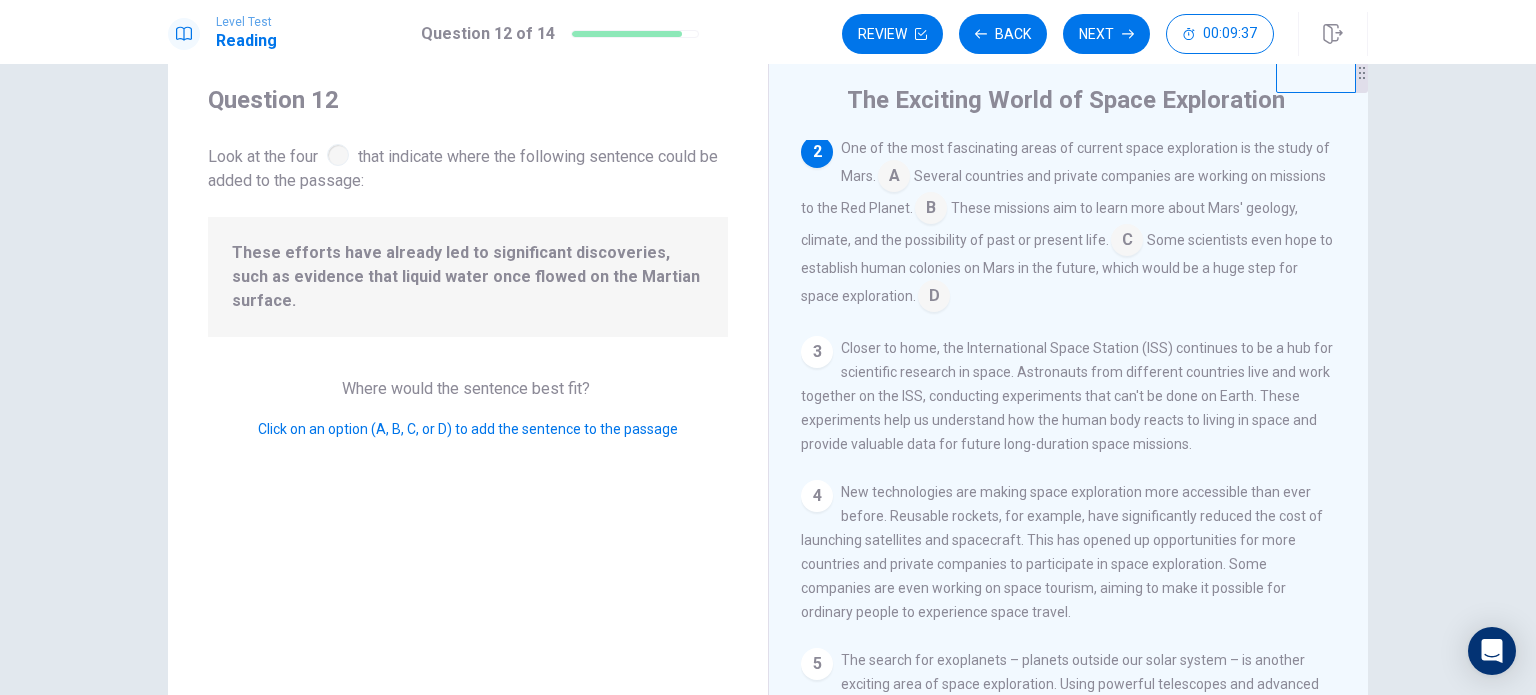 click at bounding box center [1127, 242] 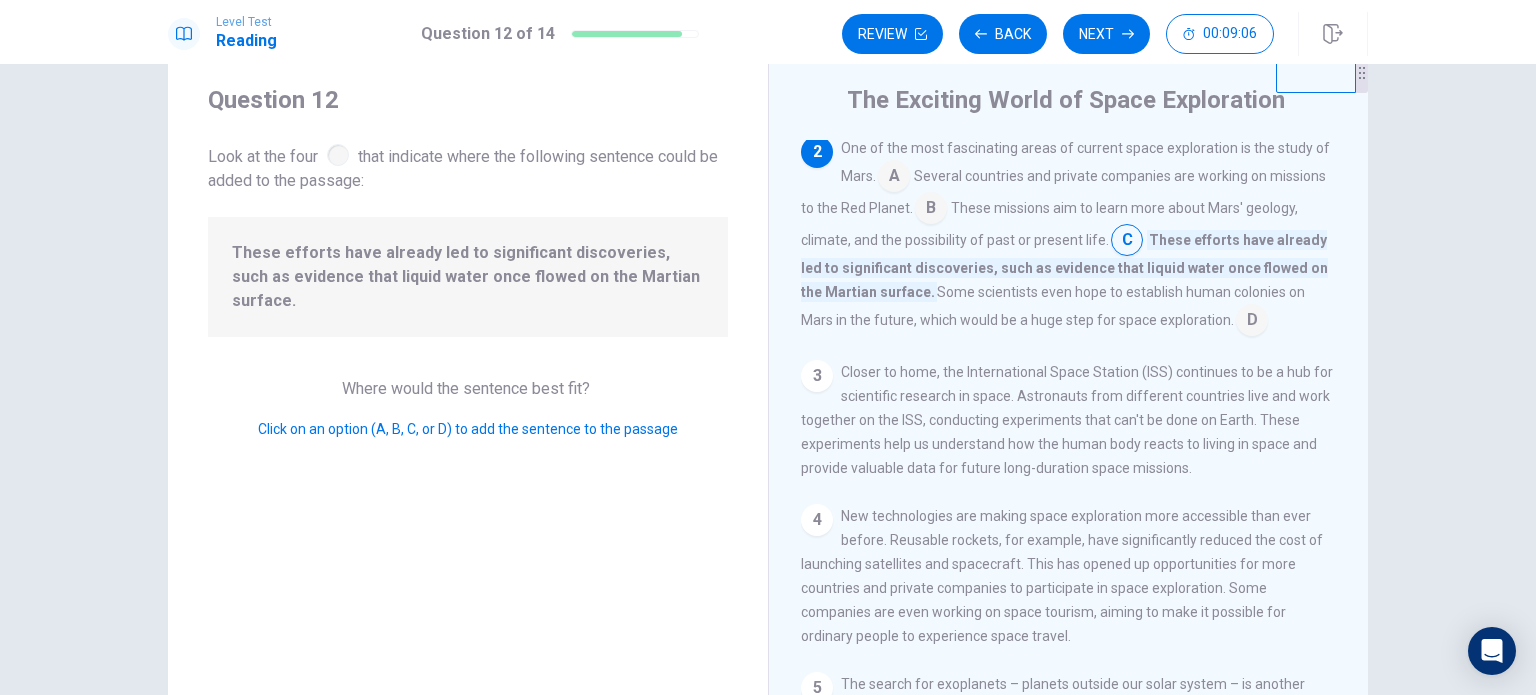 click at bounding box center (1252, 322) 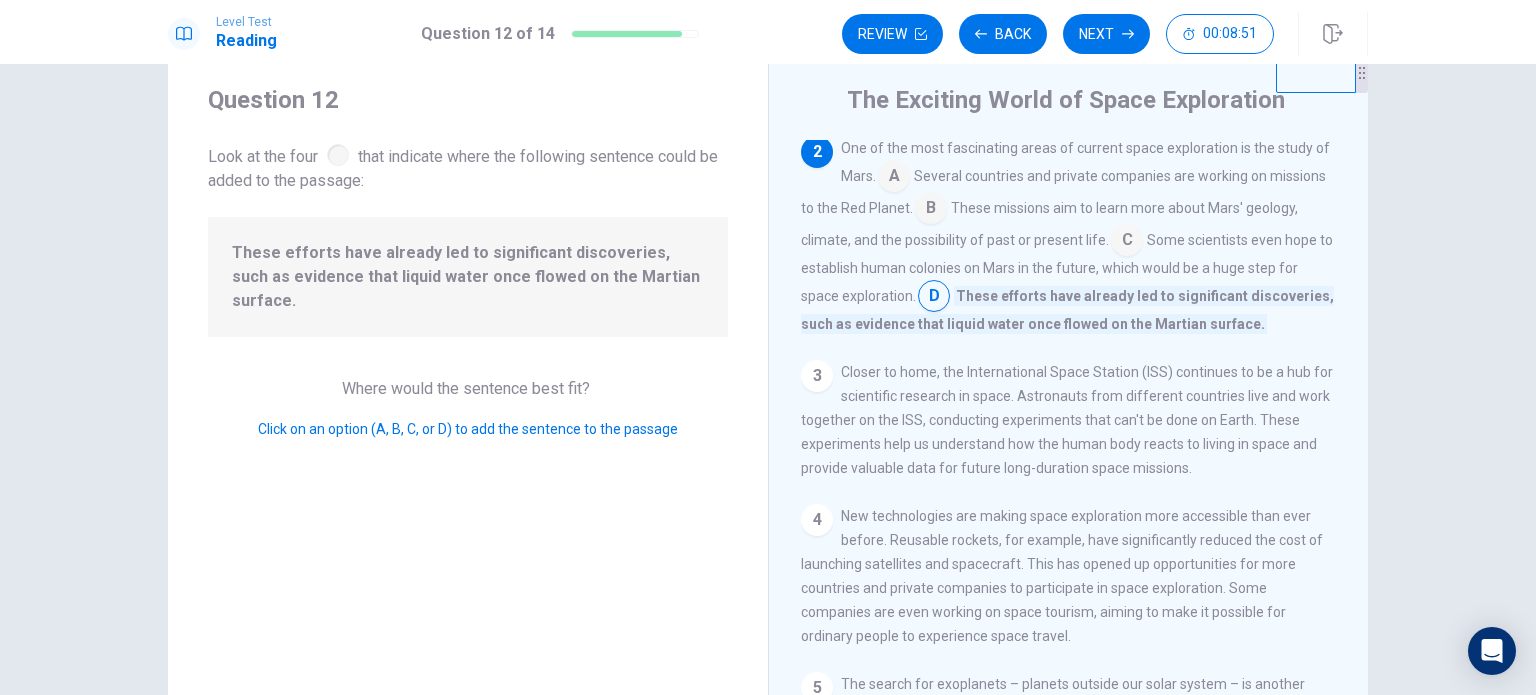 click at bounding box center [1127, 242] 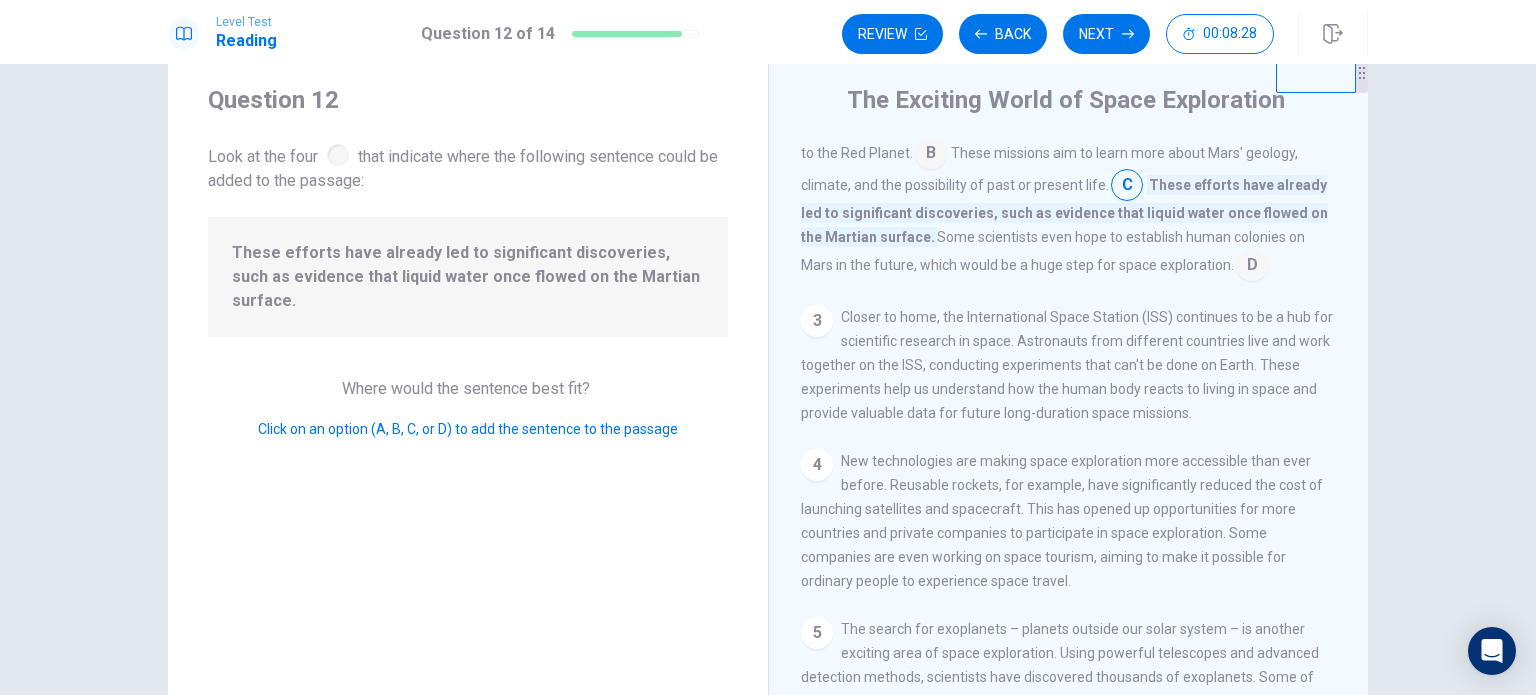 scroll, scrollTop: 223, scrollLeft: 0, axis: vertical 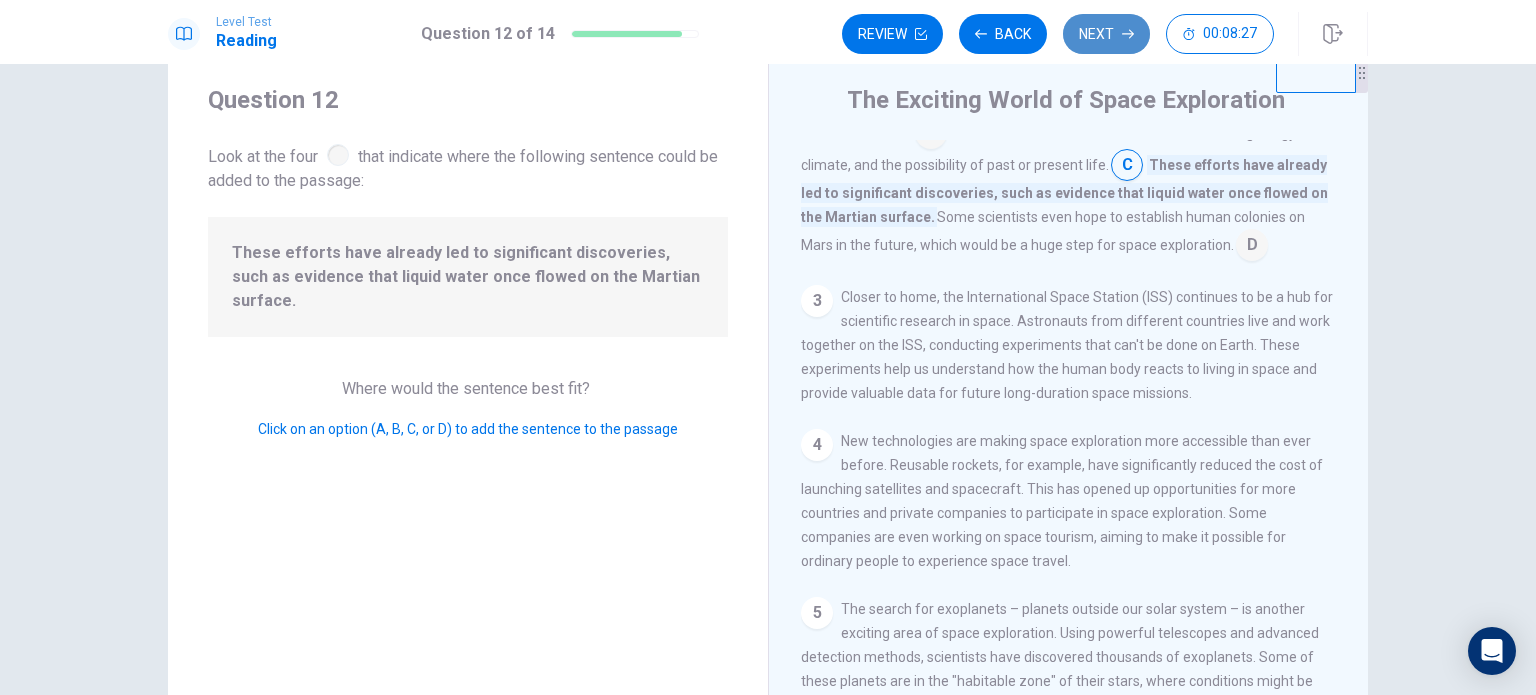 click on "Next" at bounding box center [1106, 34] 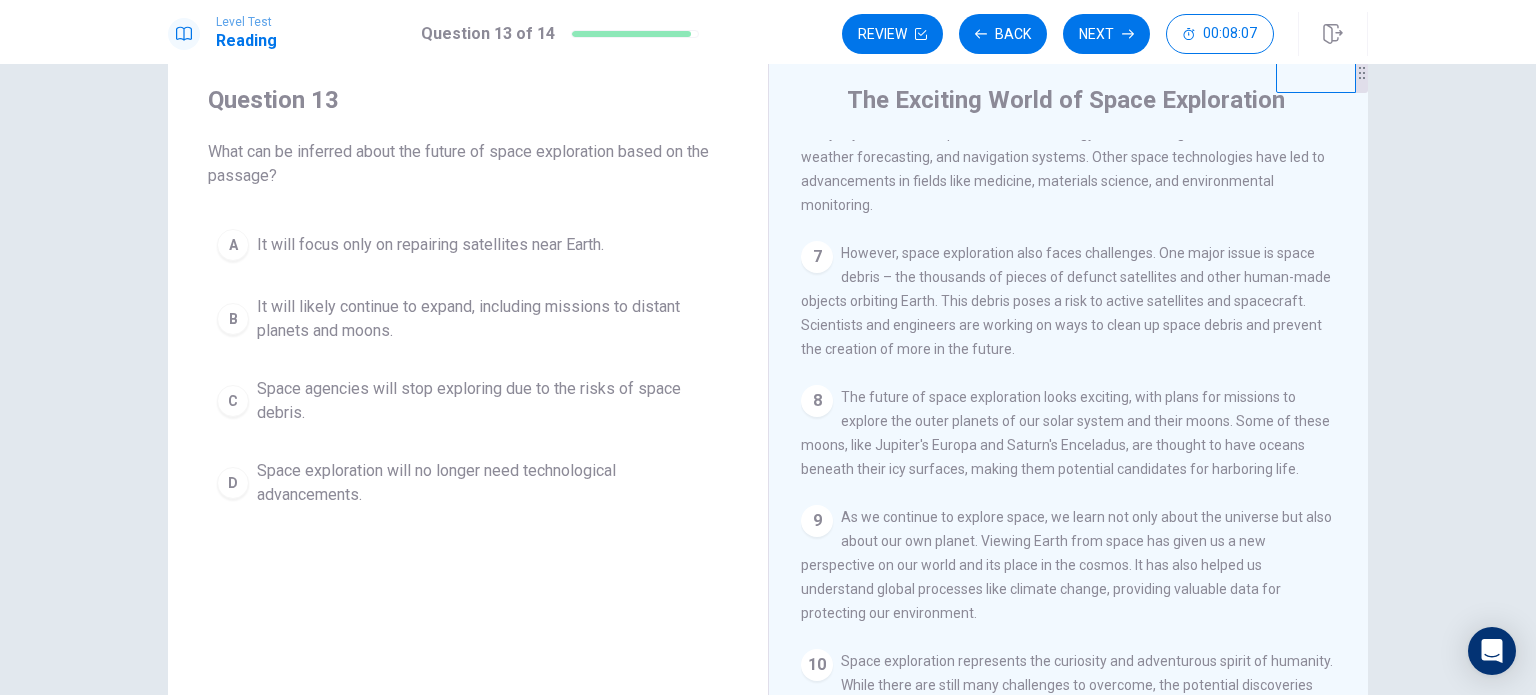 scroll, scrollTop: 834, scrollLeft: 0, axis: vertical 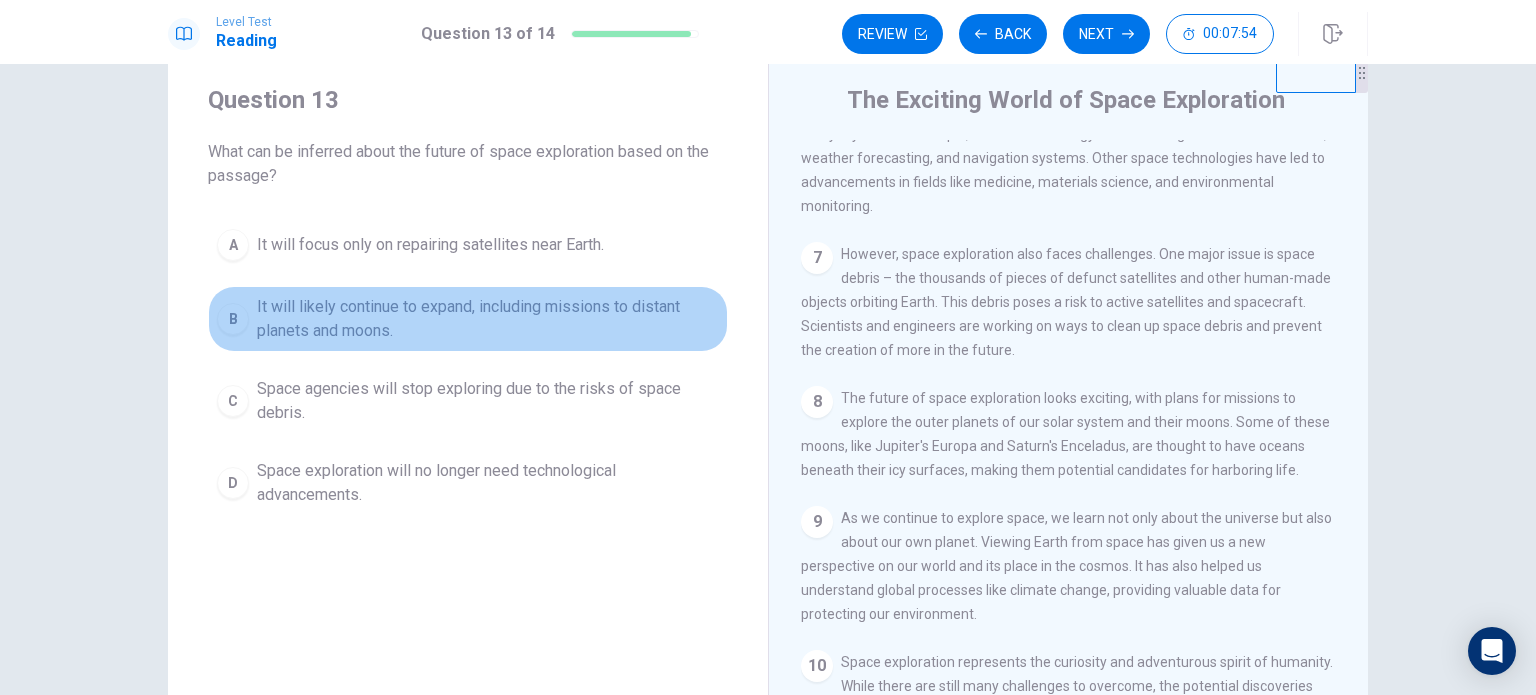 click on "B" at bounding box center [233, 319] 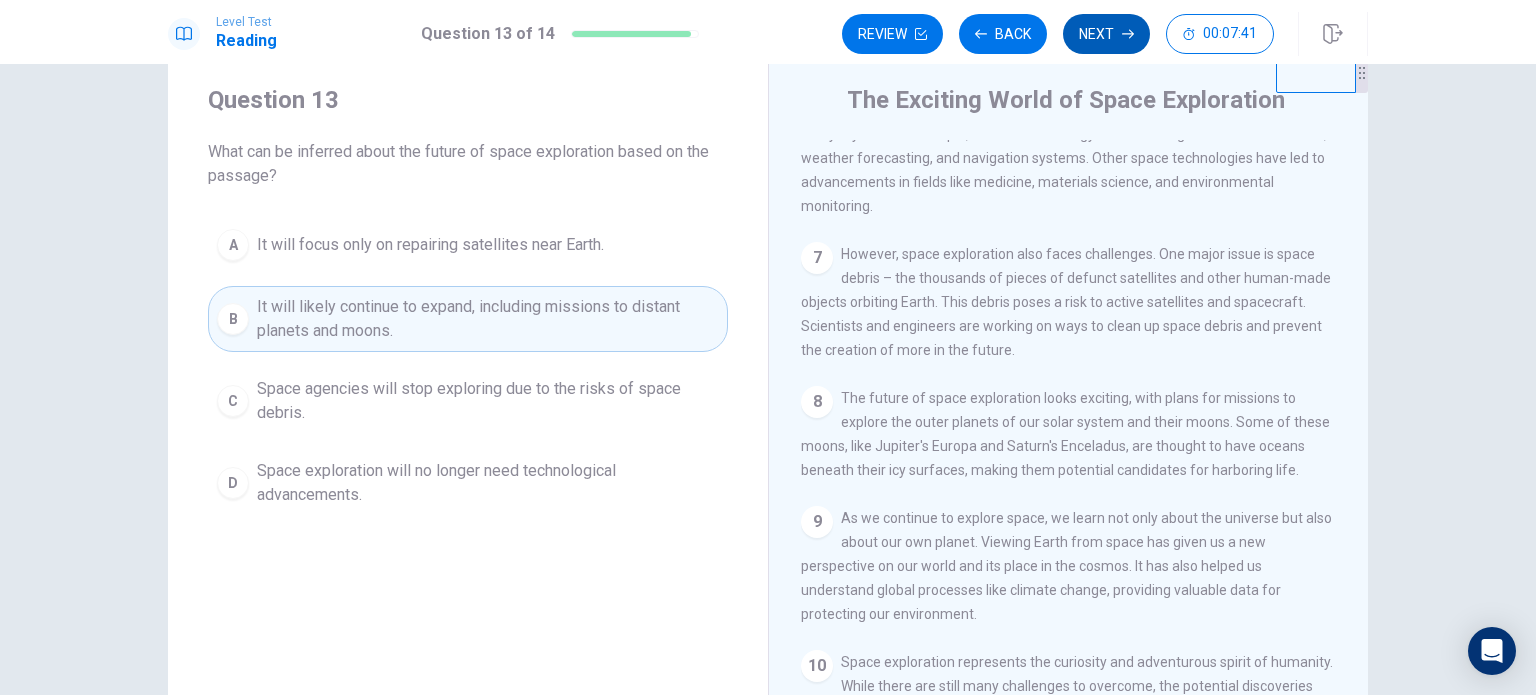 click on "Next" at bounding box center (1106, 34) 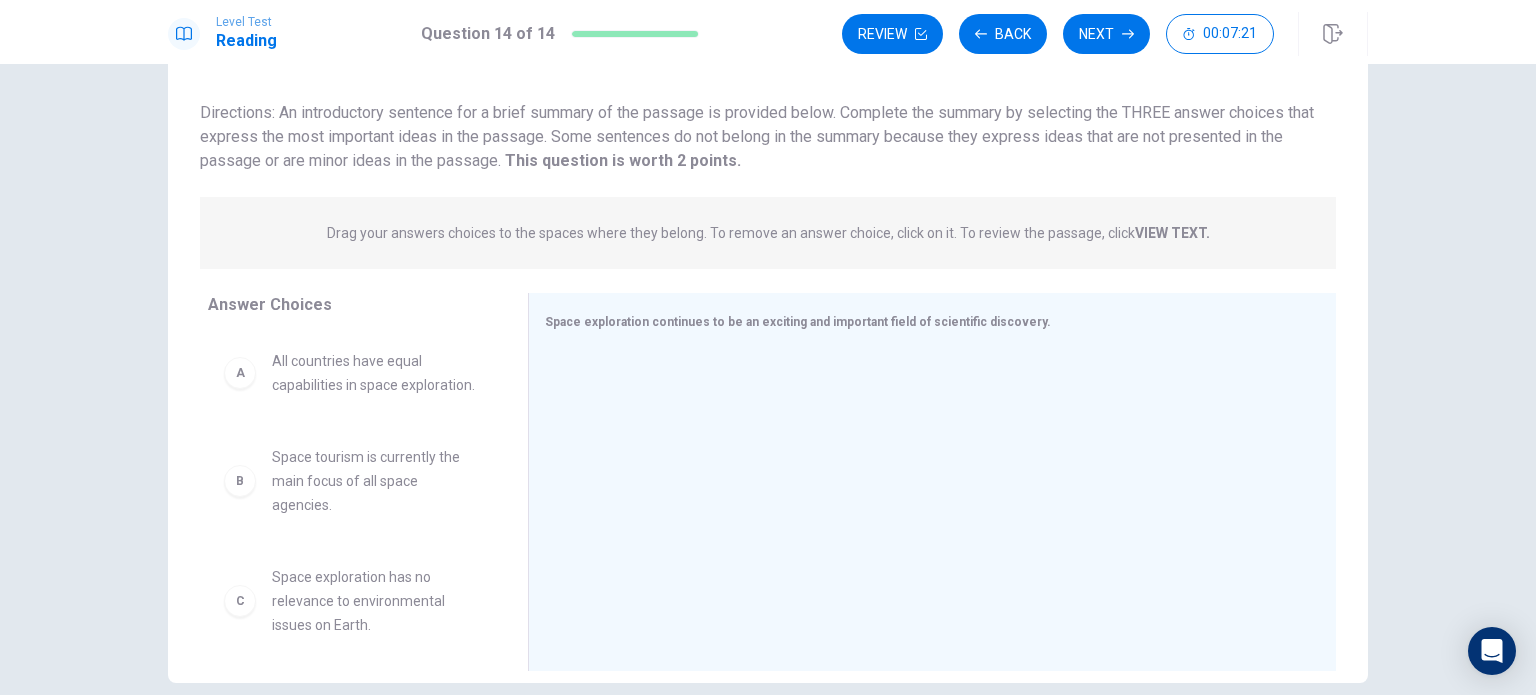 scroll, scrollTop: 67, scrollLeft: 0, axis: vertical 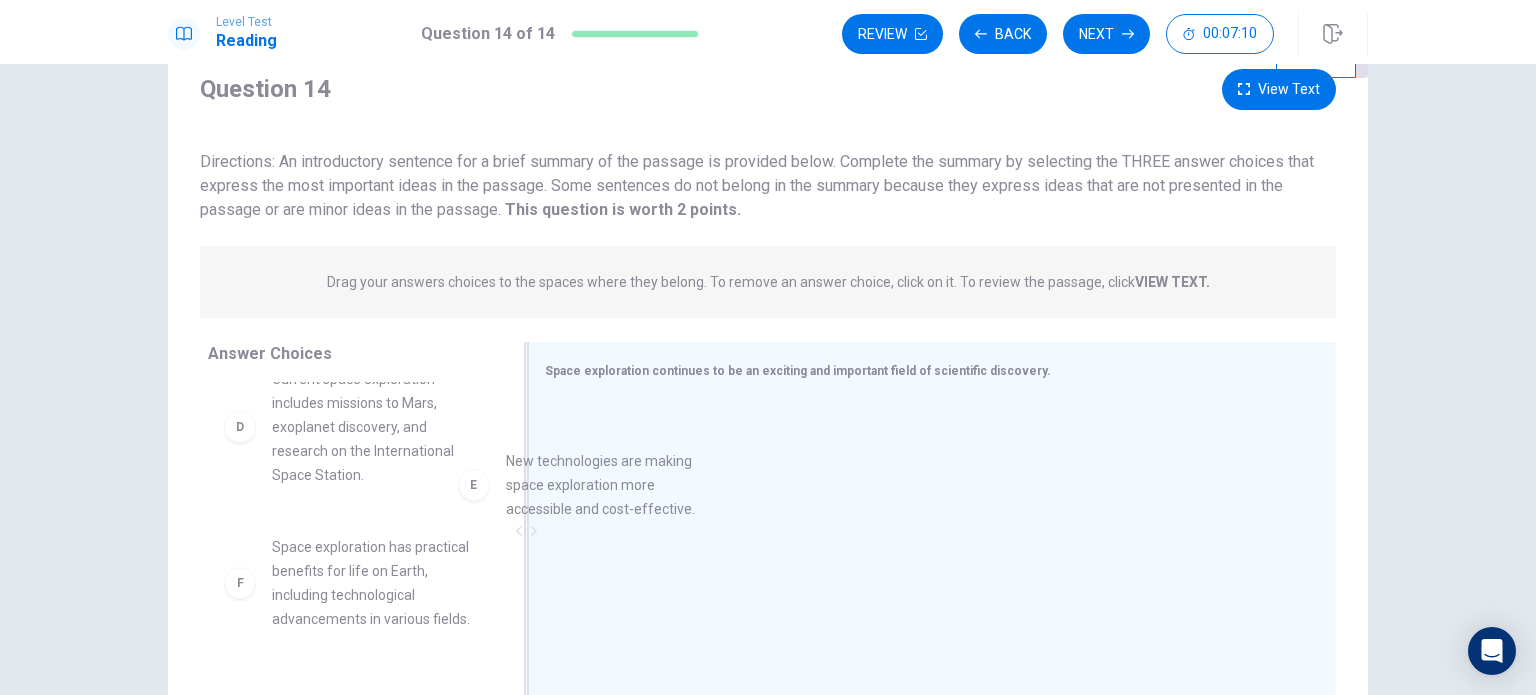 drag, startPoint x: 376, startPoint y: 623, endPoint x: 678, endPoint y: 475, distance: 336.31534 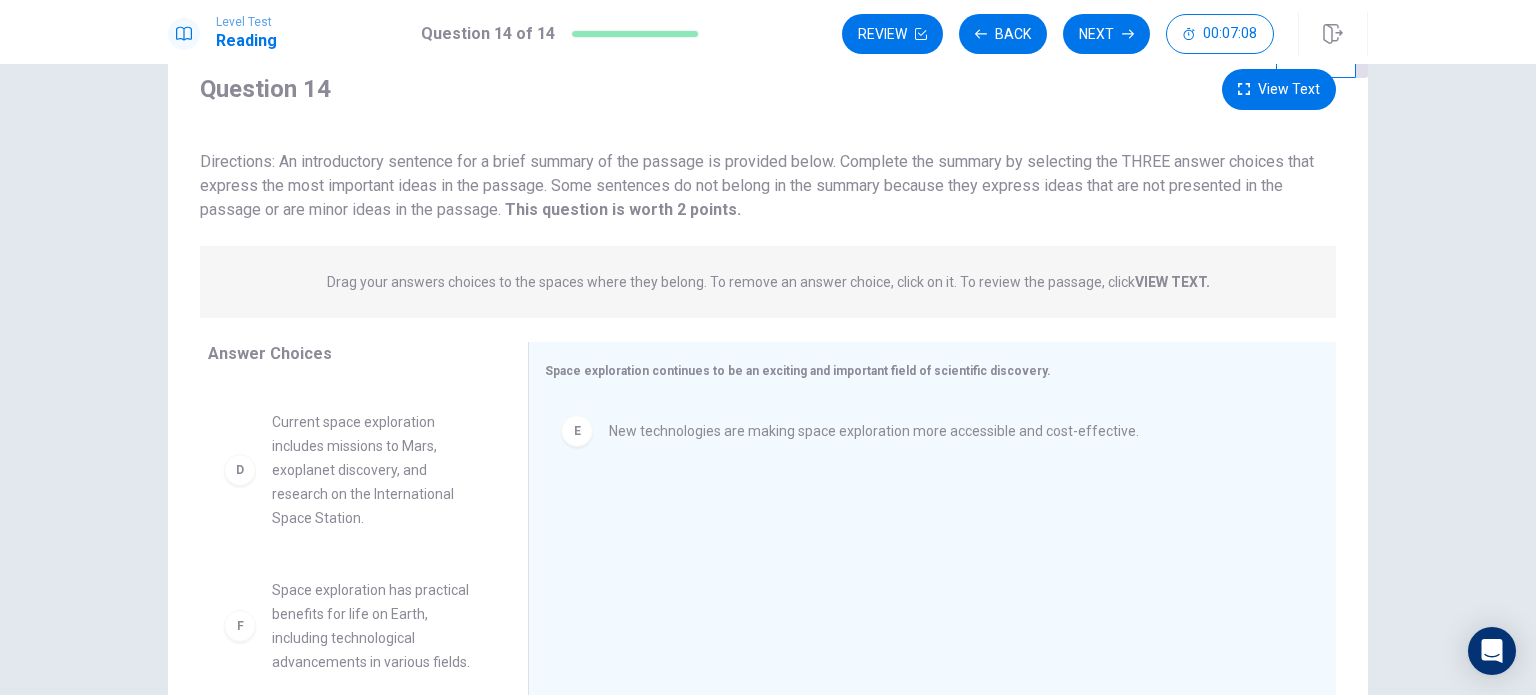 scroll, scrollTop: 348, scrollLeft: 0, axis: vertical 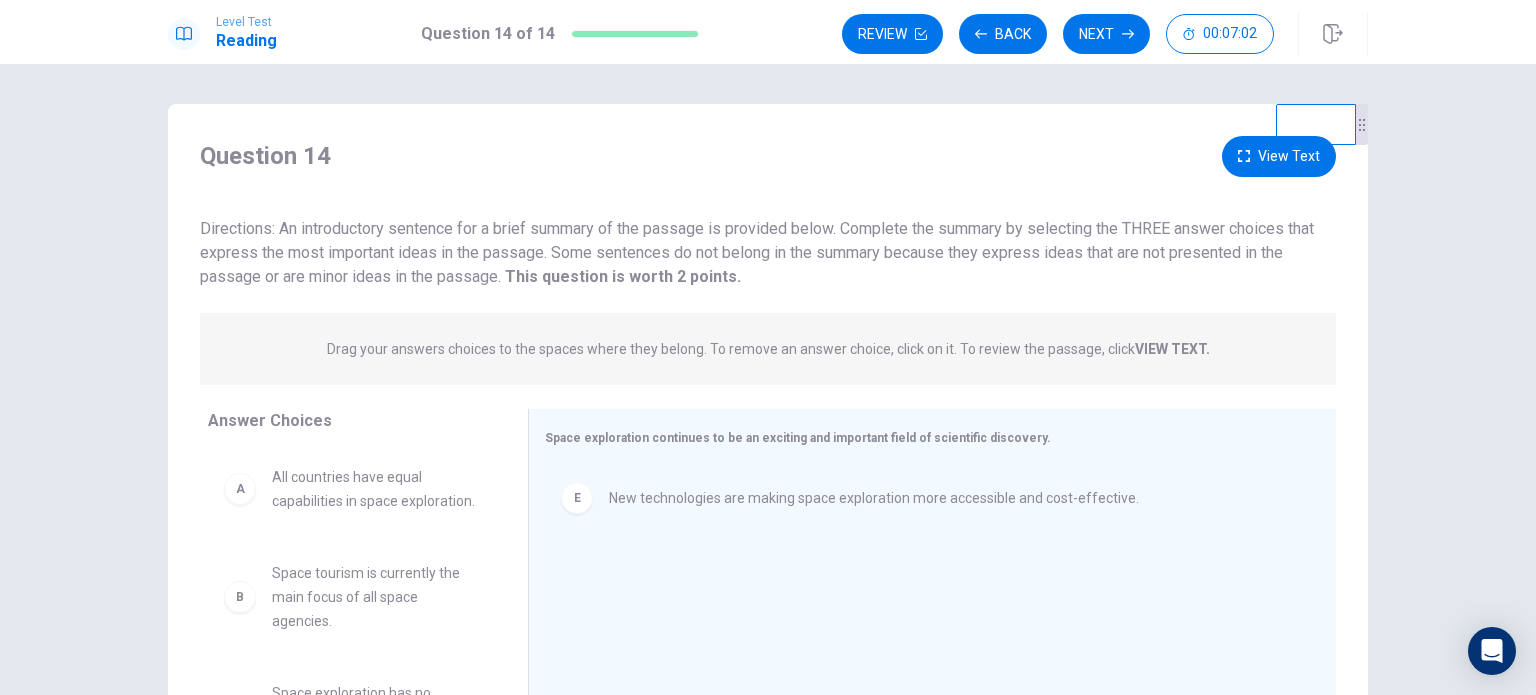 click 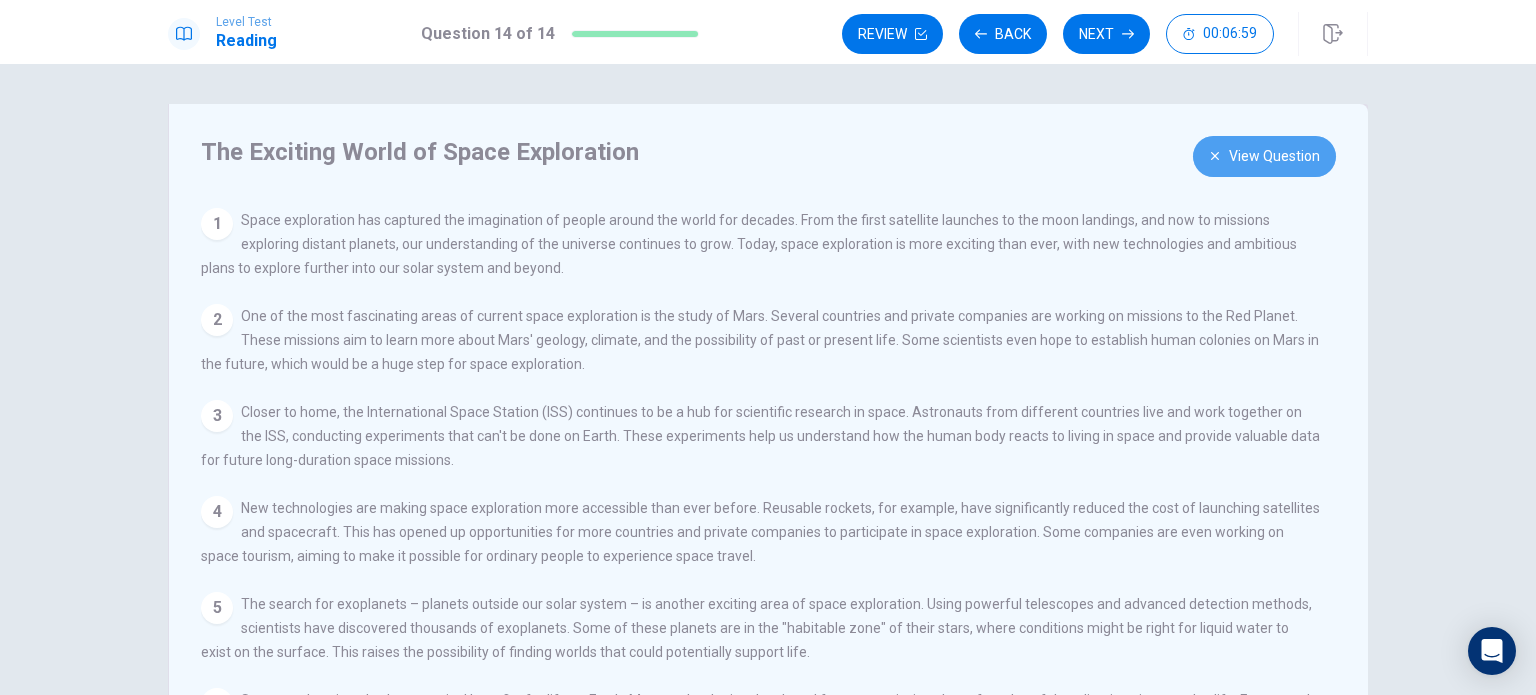 click on "View Question" at bounding box center [1264, 156] 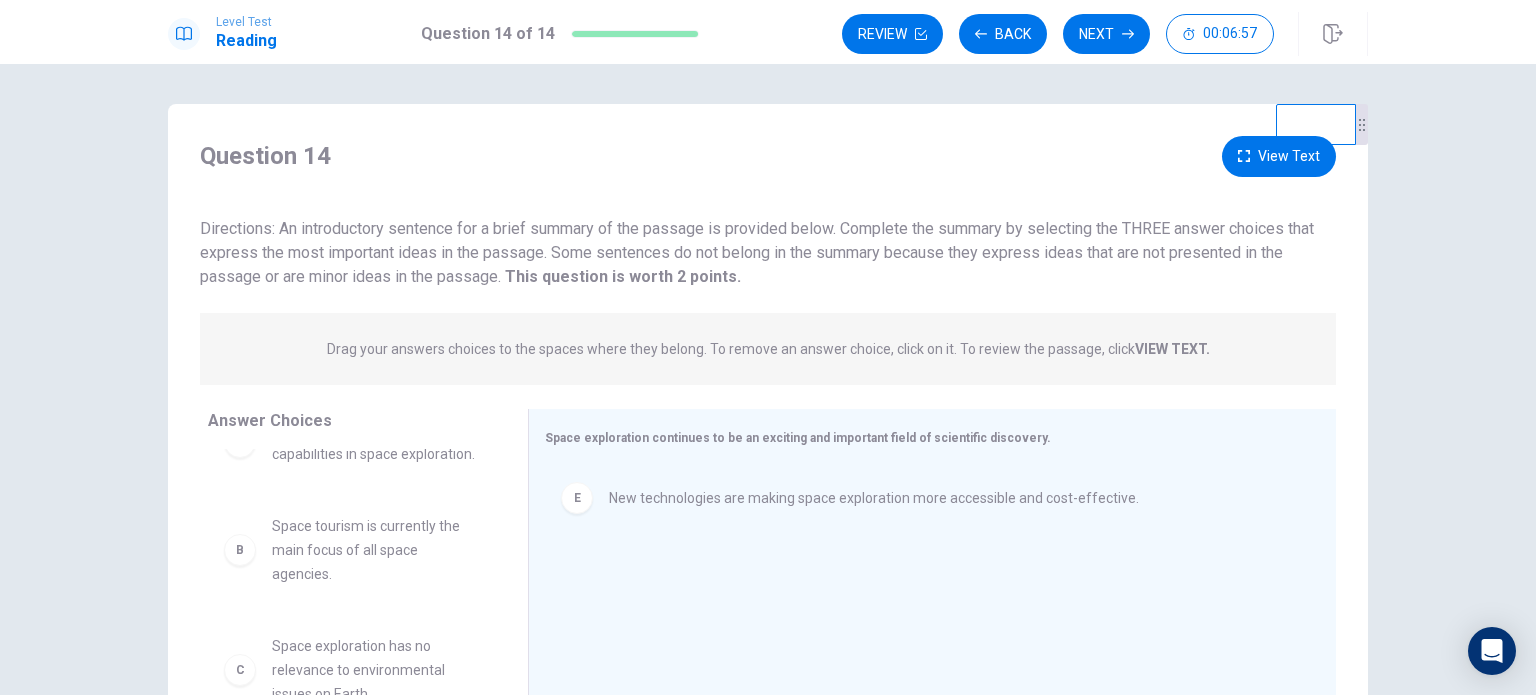 scroll, scrollTop: 46, scrollLeft: 0, axis: vertical 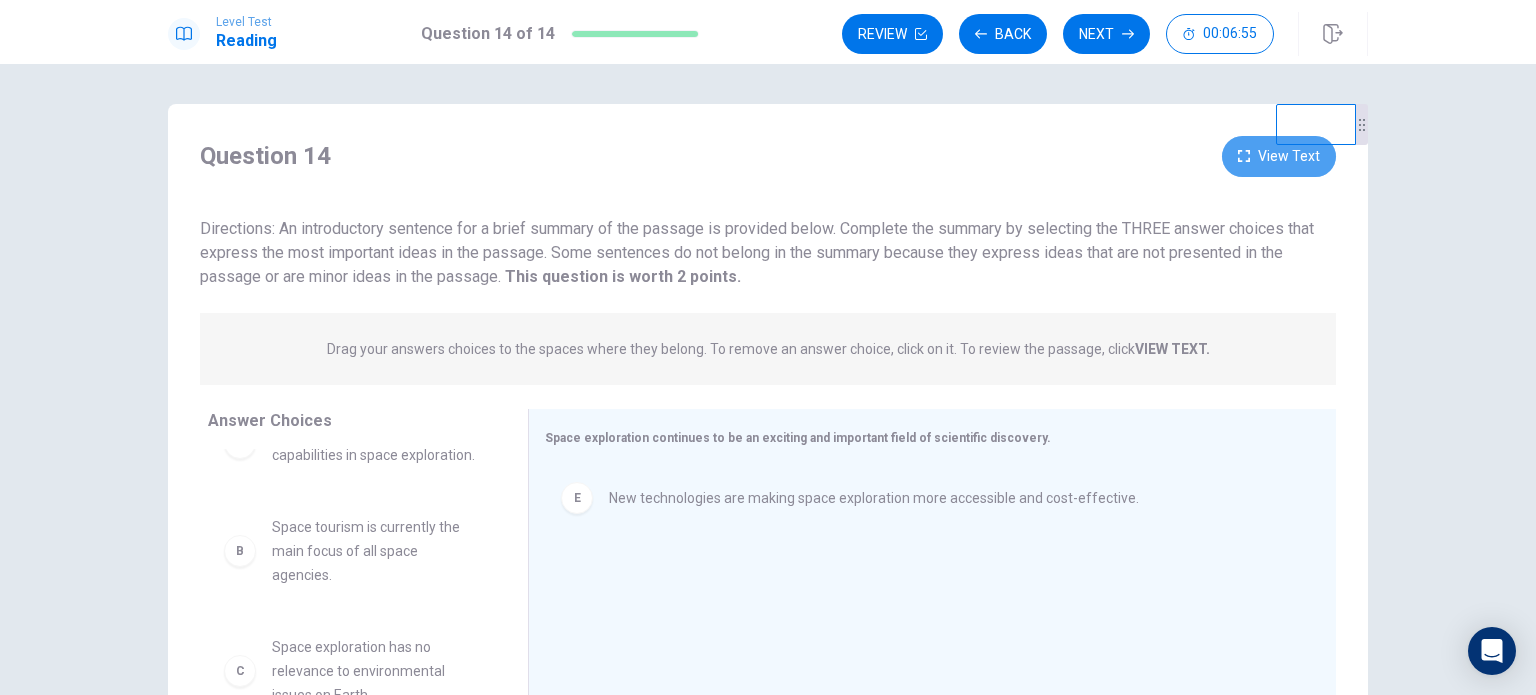 click on "View Text" at bounding box center [1279, 156] 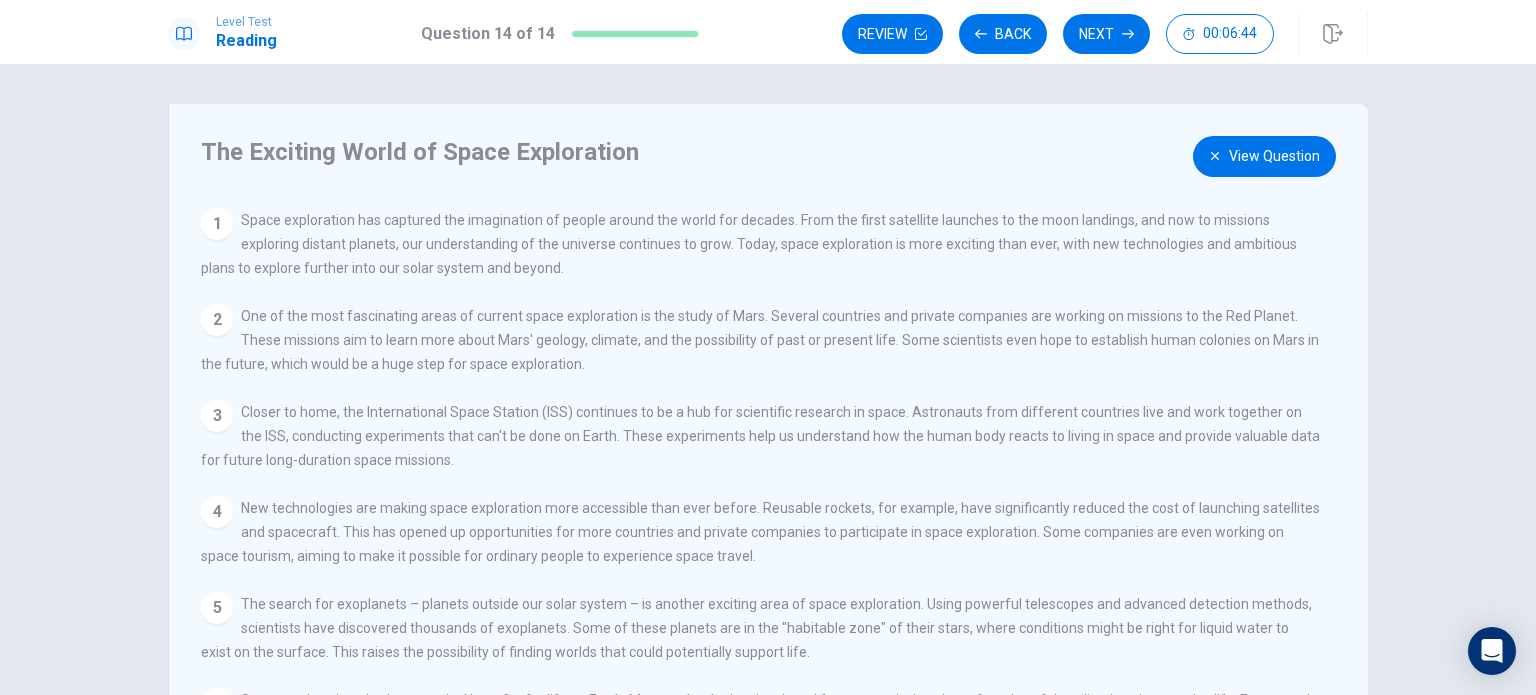scroll, scrollTop: 0, scrollLeft: 0, axis: both 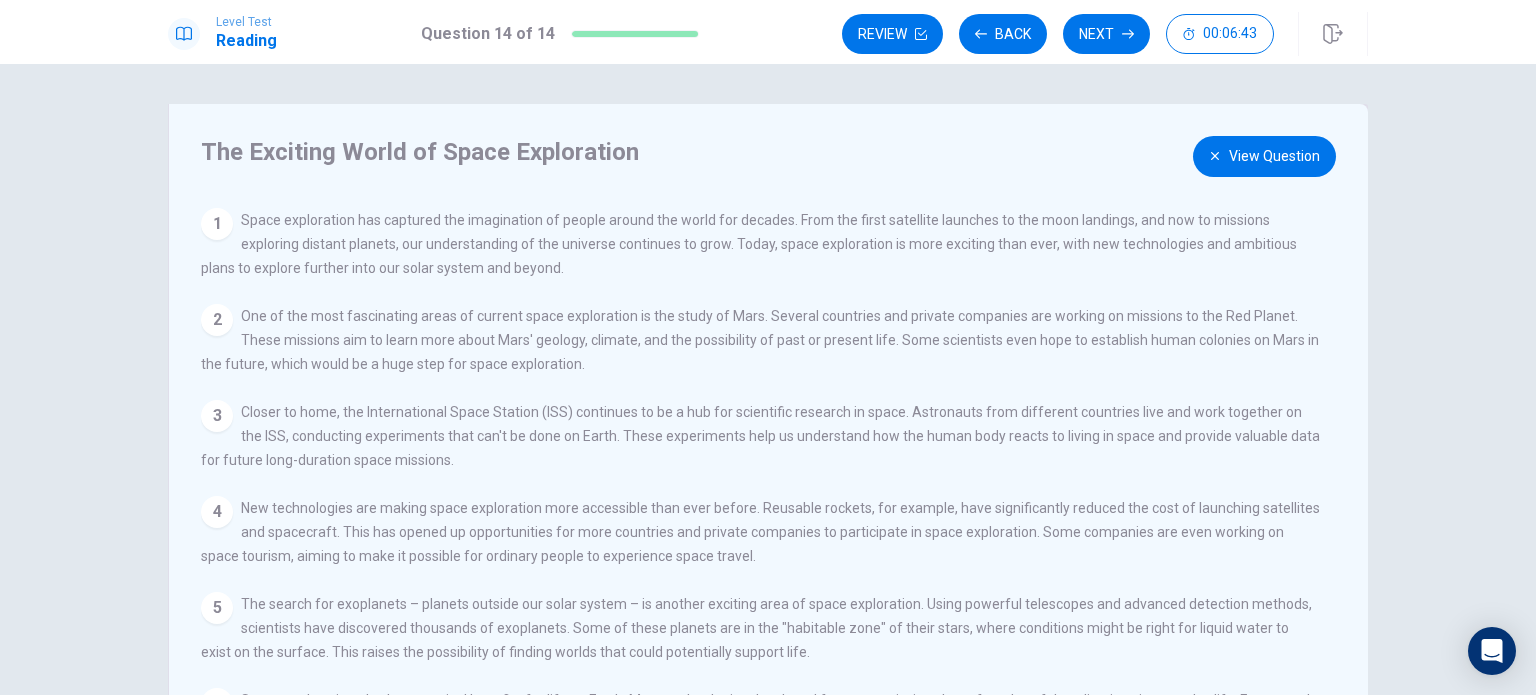 click on "View Question" at bounding box center [1264, 156] 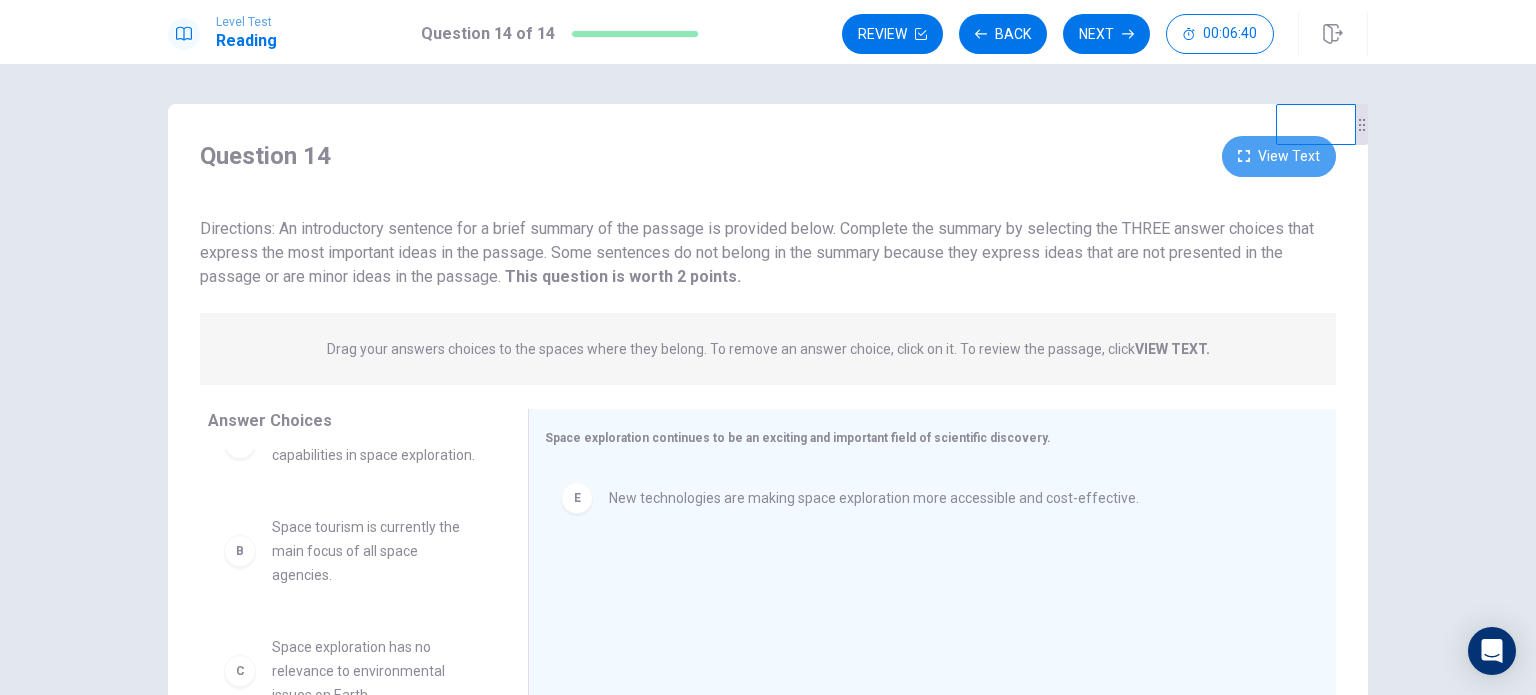 click on "View Text" at bounding box center (1279, 156) 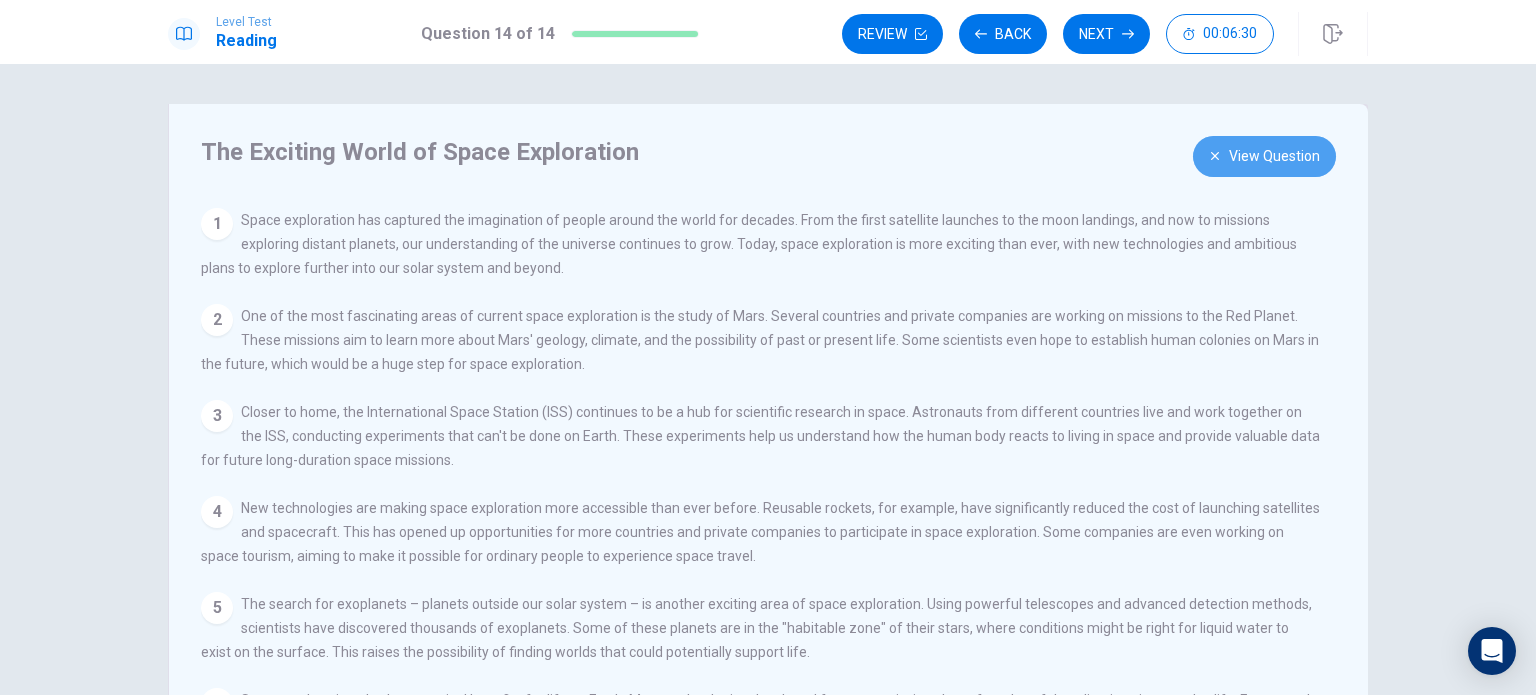 click on "View Question" at bounding box center [1264, 156] 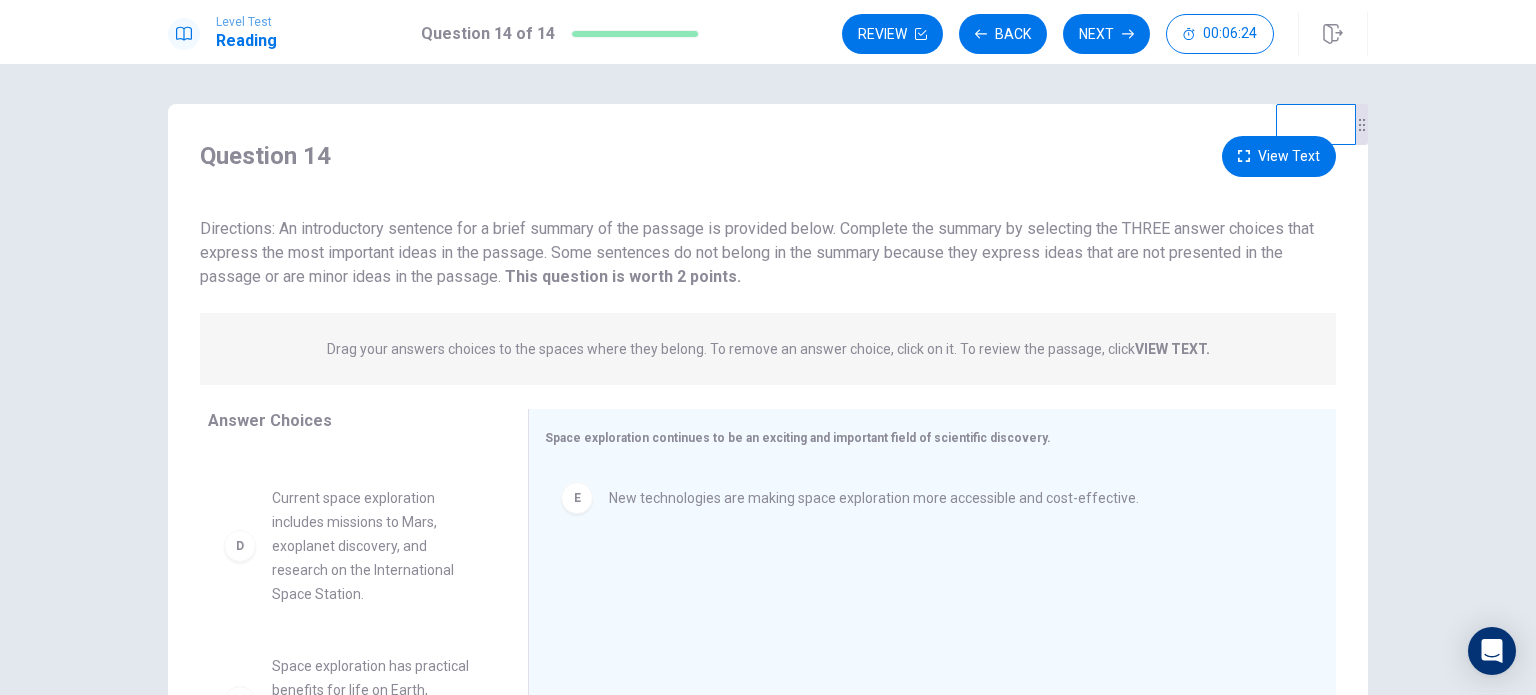 scroll, scrollTop: 316, scrollLeft: 0, axis: vertical 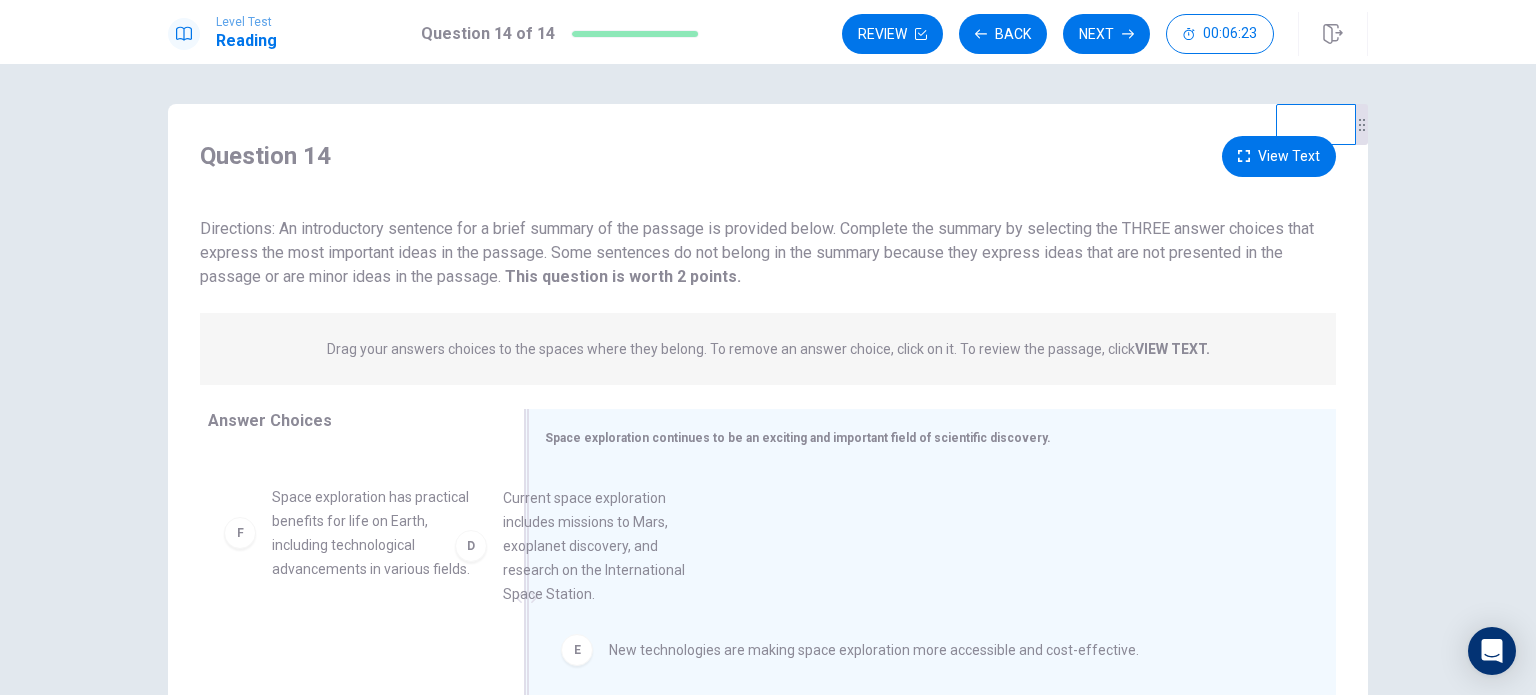 drag, startPoint x: 332, startPoint y: 575, endPoint x: 576, endPoint y: 551, distance: 245.17749 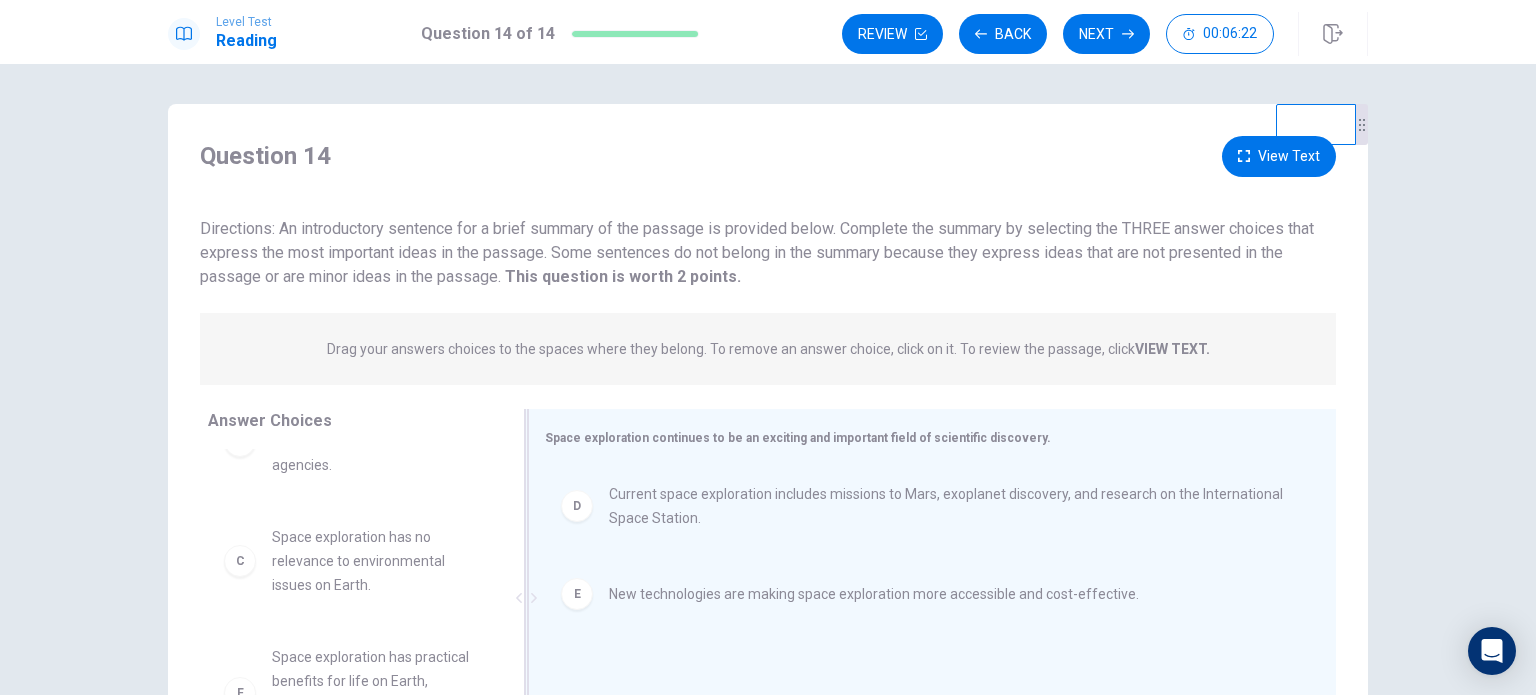 scroll, scrollTop: 180, scrollLeft: 0, axis: vertical 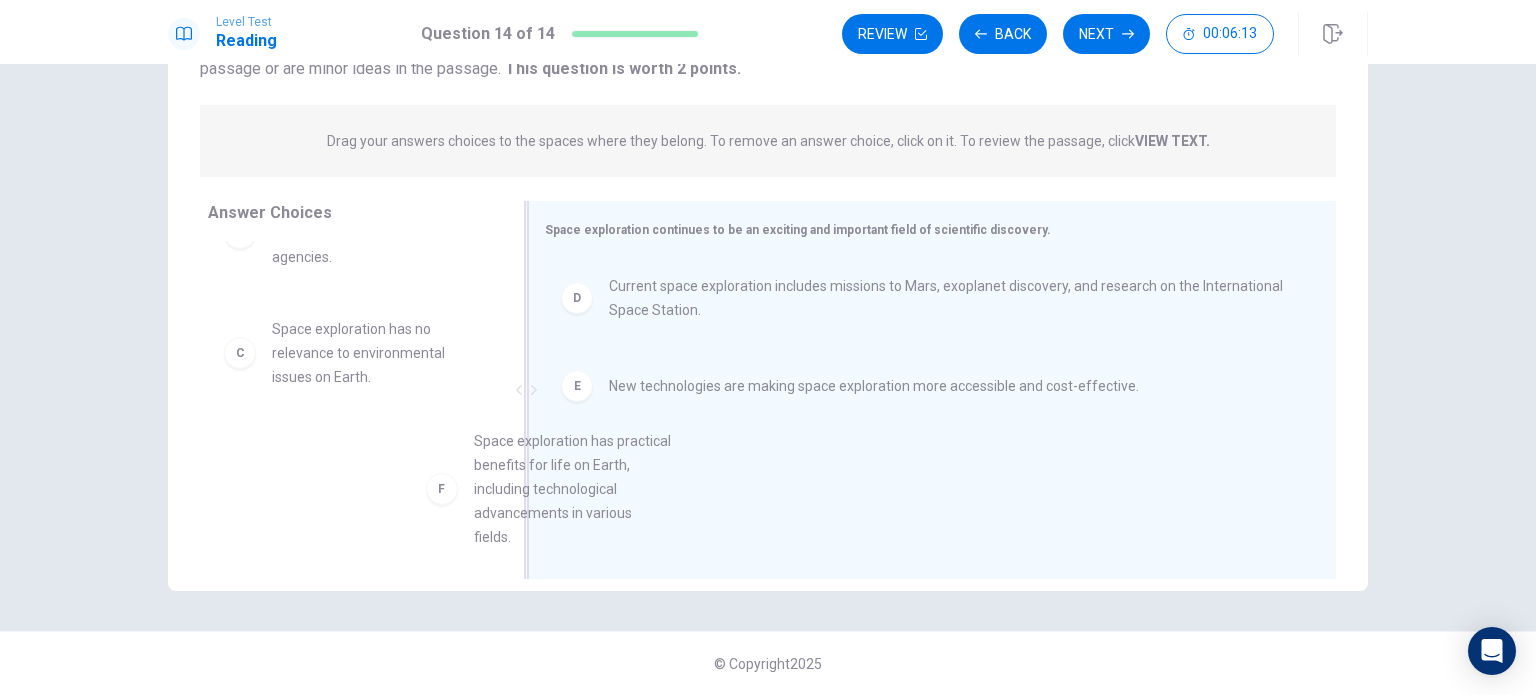 drag, startPoint x: 343, startPoint y: 517, endPoint x: 684, endPoint y: 494, distance: 341.77478 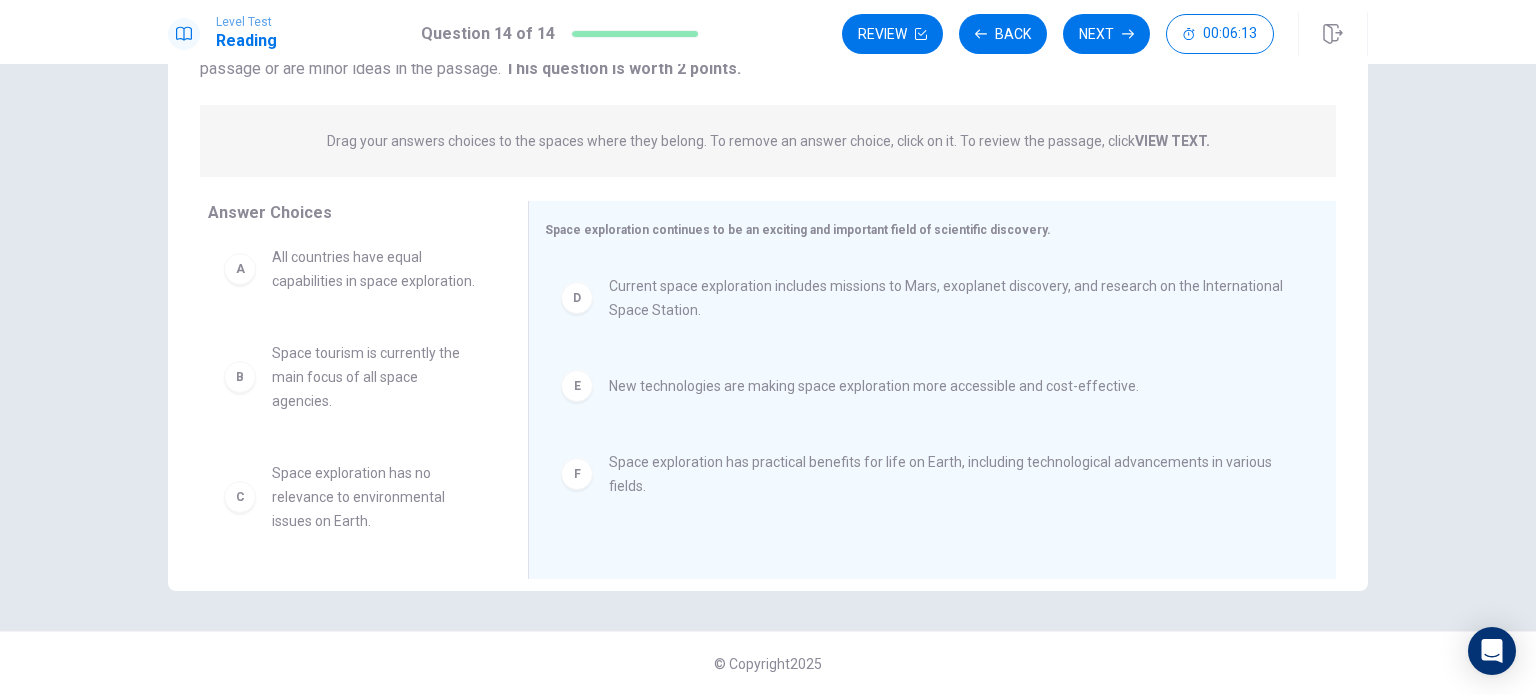 scroll, scrollTop: 0, scrollLeft: 0, axis: both 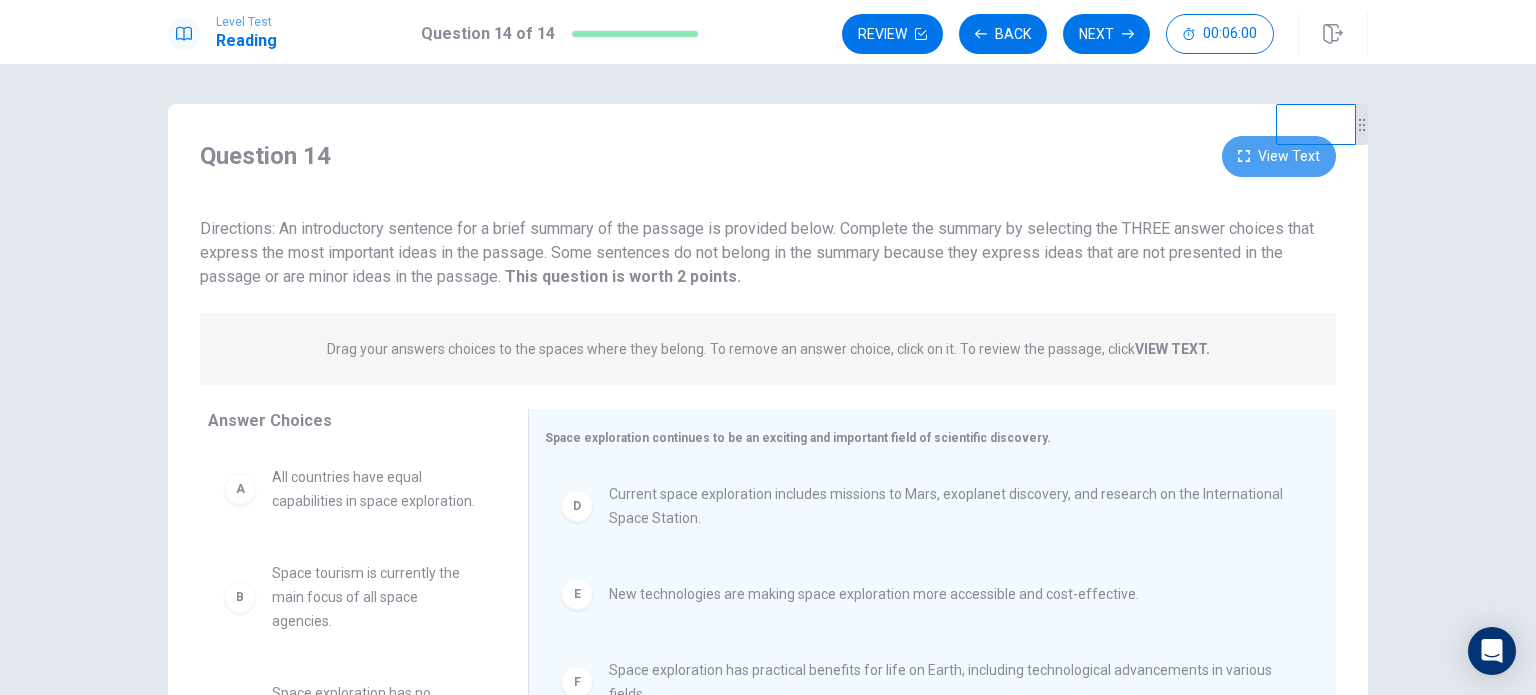 click 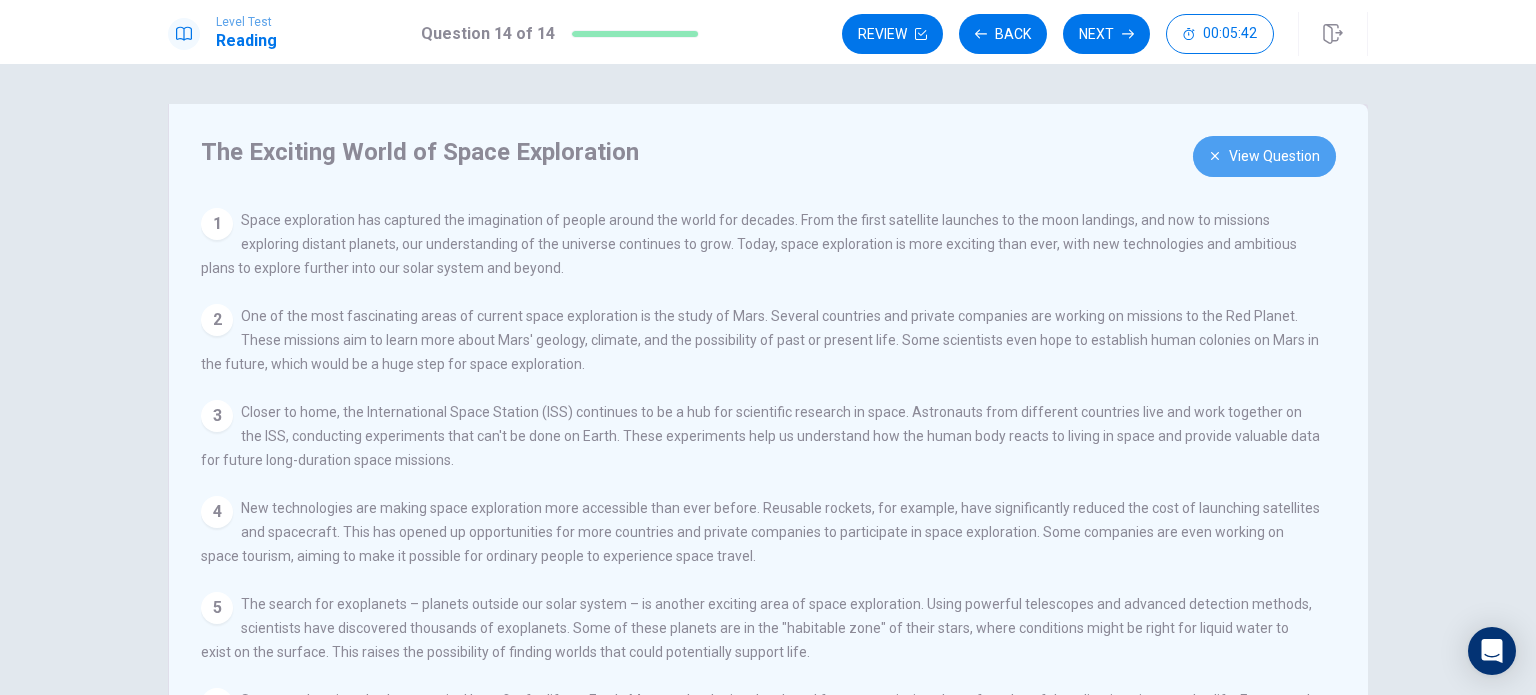 click on "View Question" at bounding box center [1264, 156] 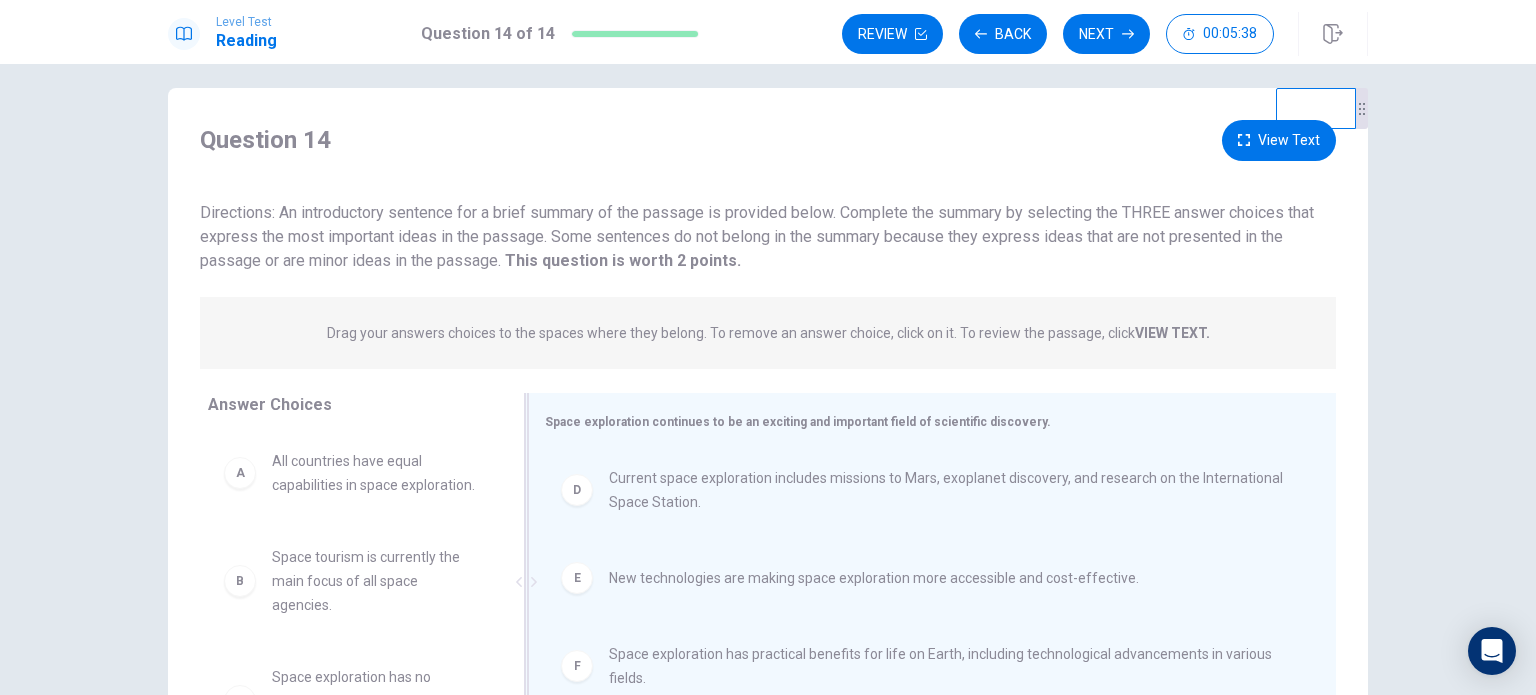 scroll, scrollTop: 14, scrollLeft: 0, axis: vertical 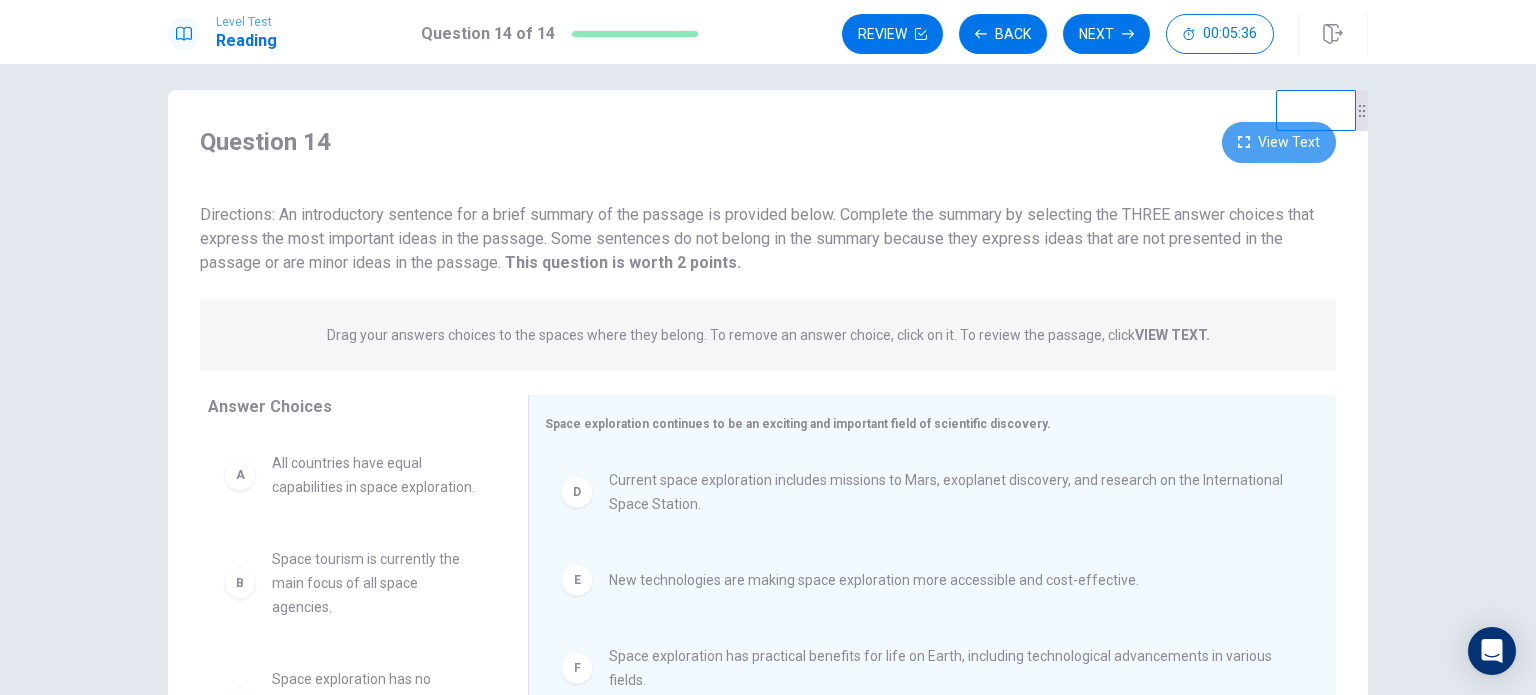 click 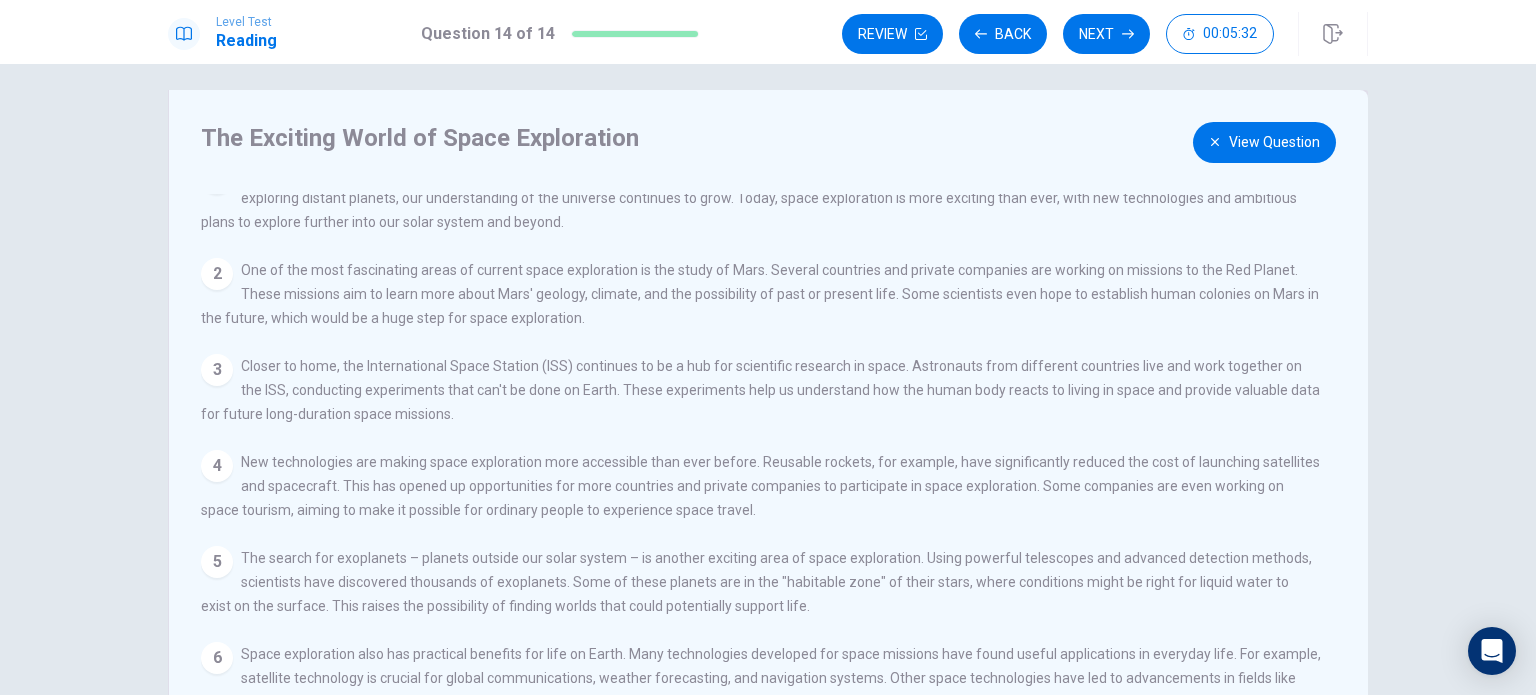 scroll, scrollTop: 0, scrollLeft: 0, axis: both 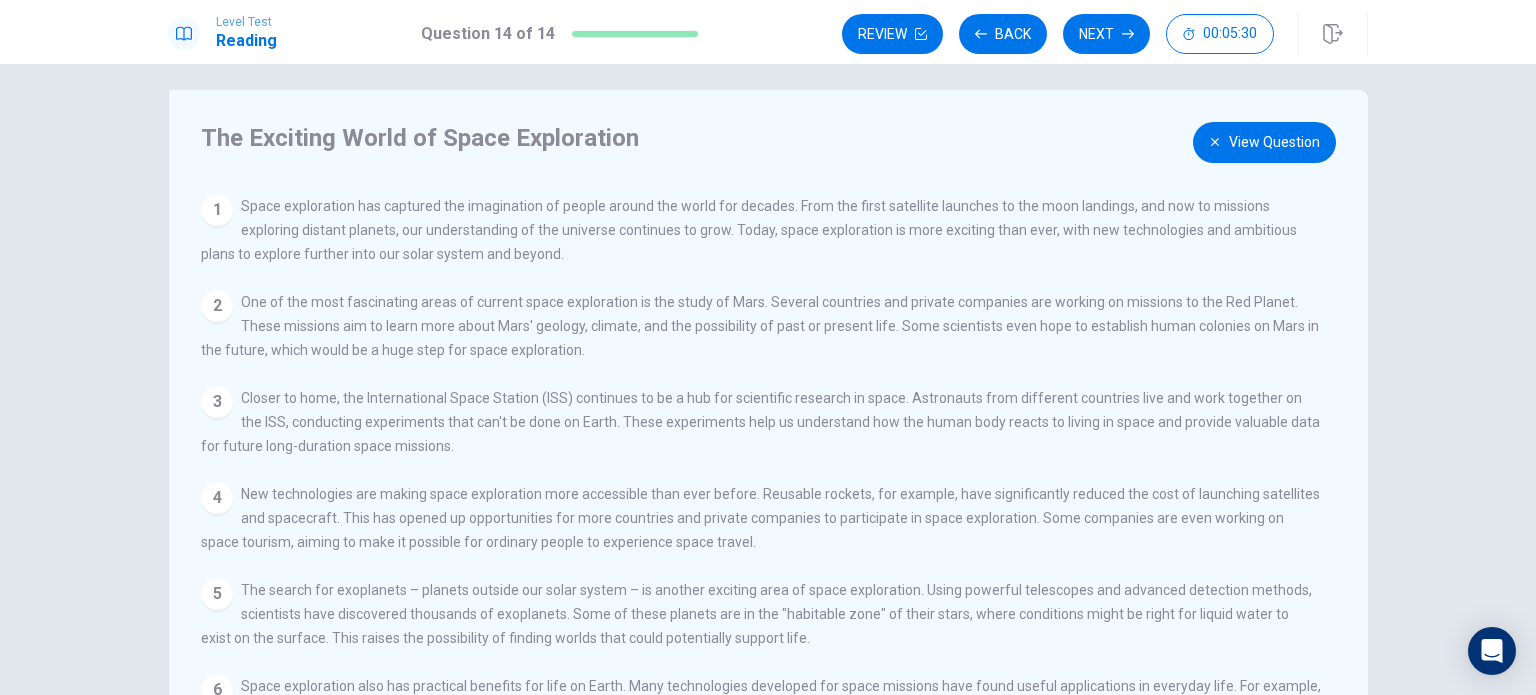 click 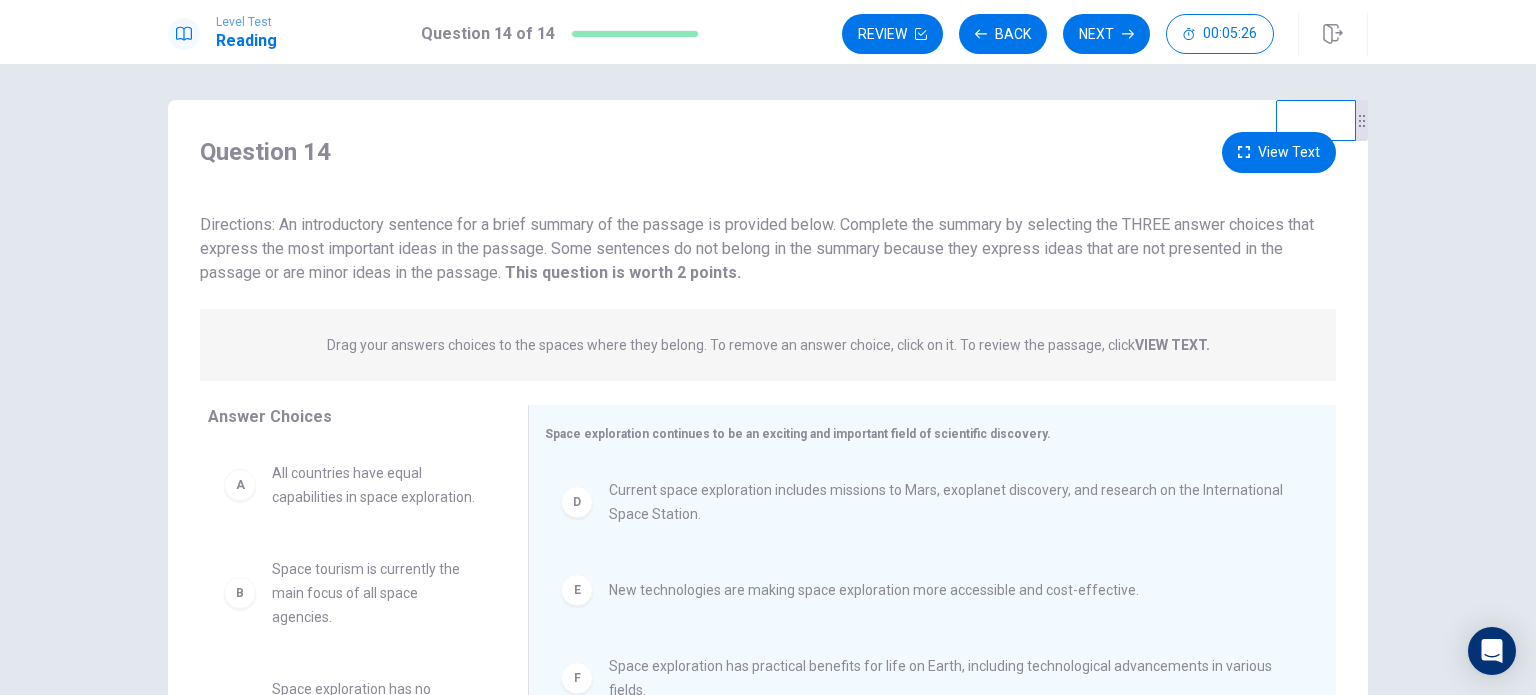 scroll, scrollTop: 0, scrollLeft: 0, axis: both 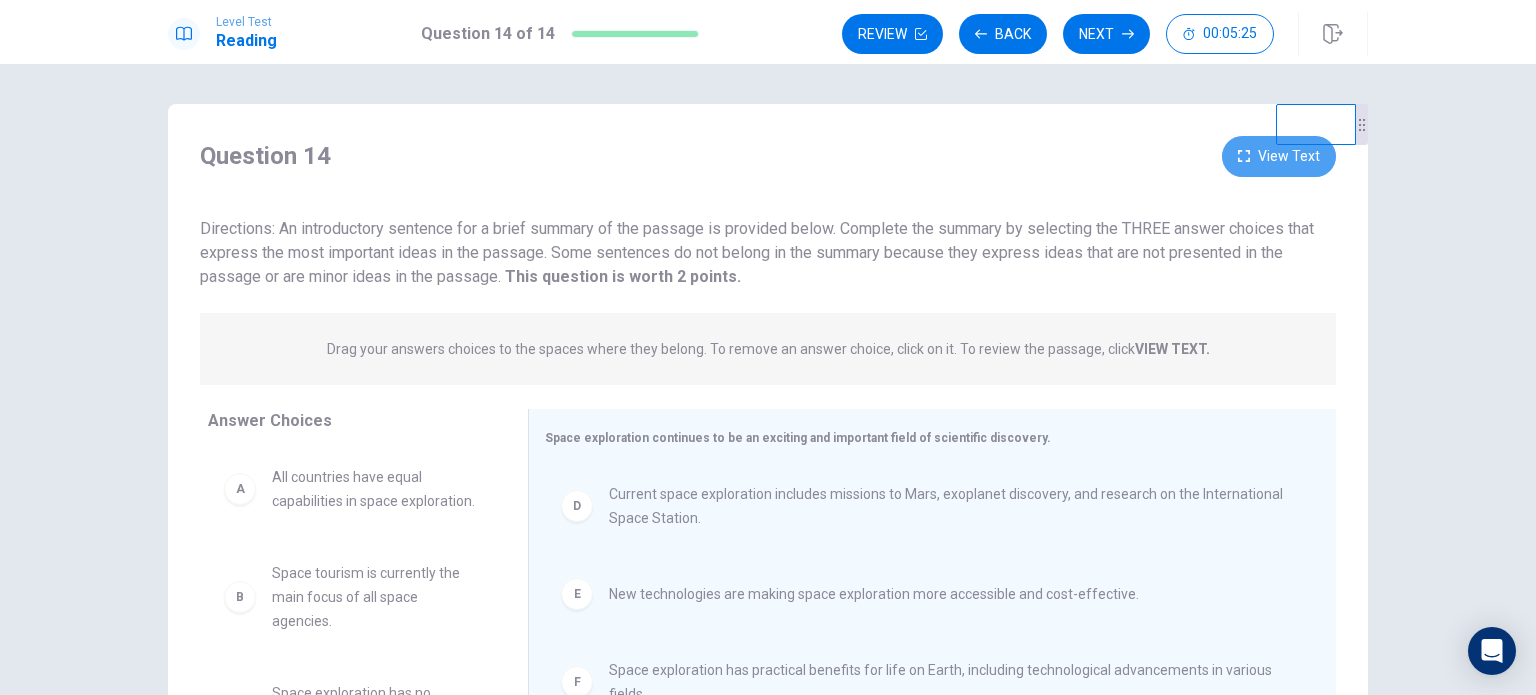 click 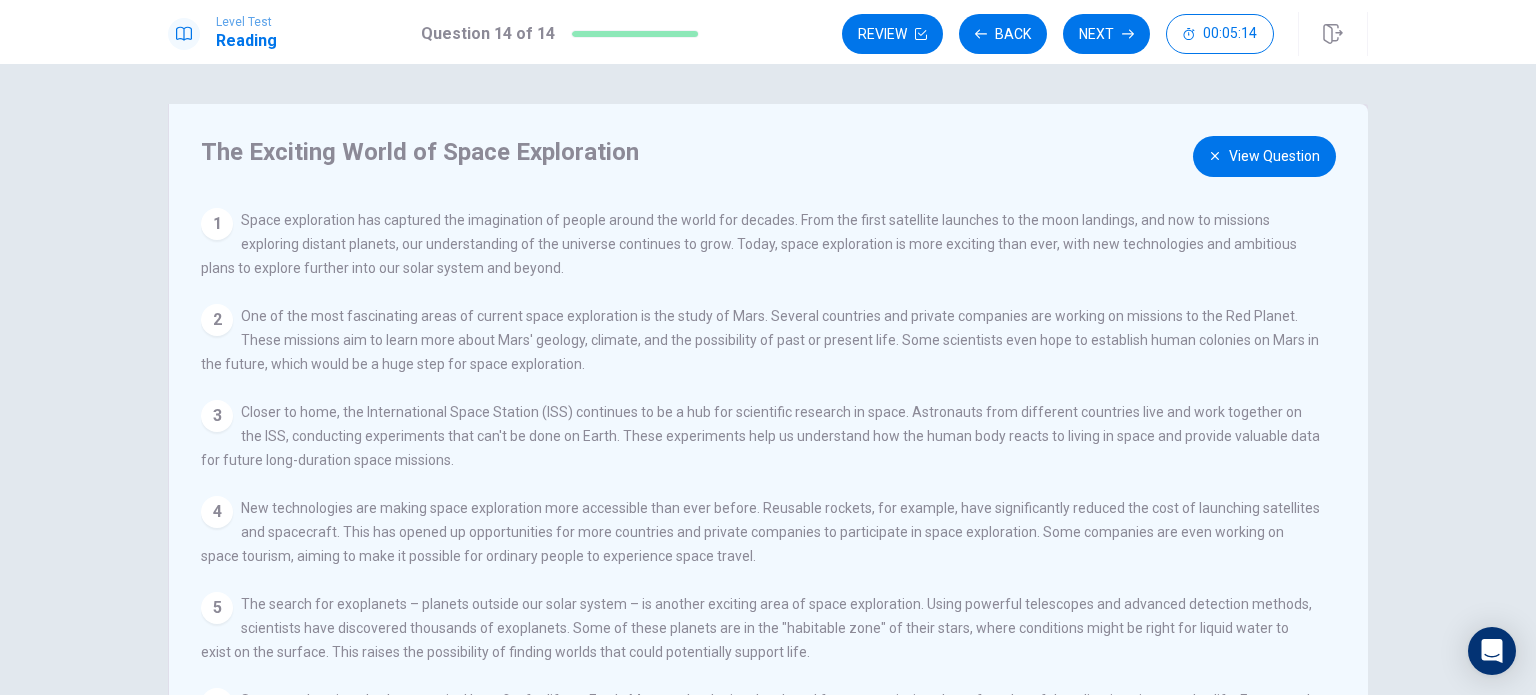 click on "View Question" at bounding box center [1264, 156] 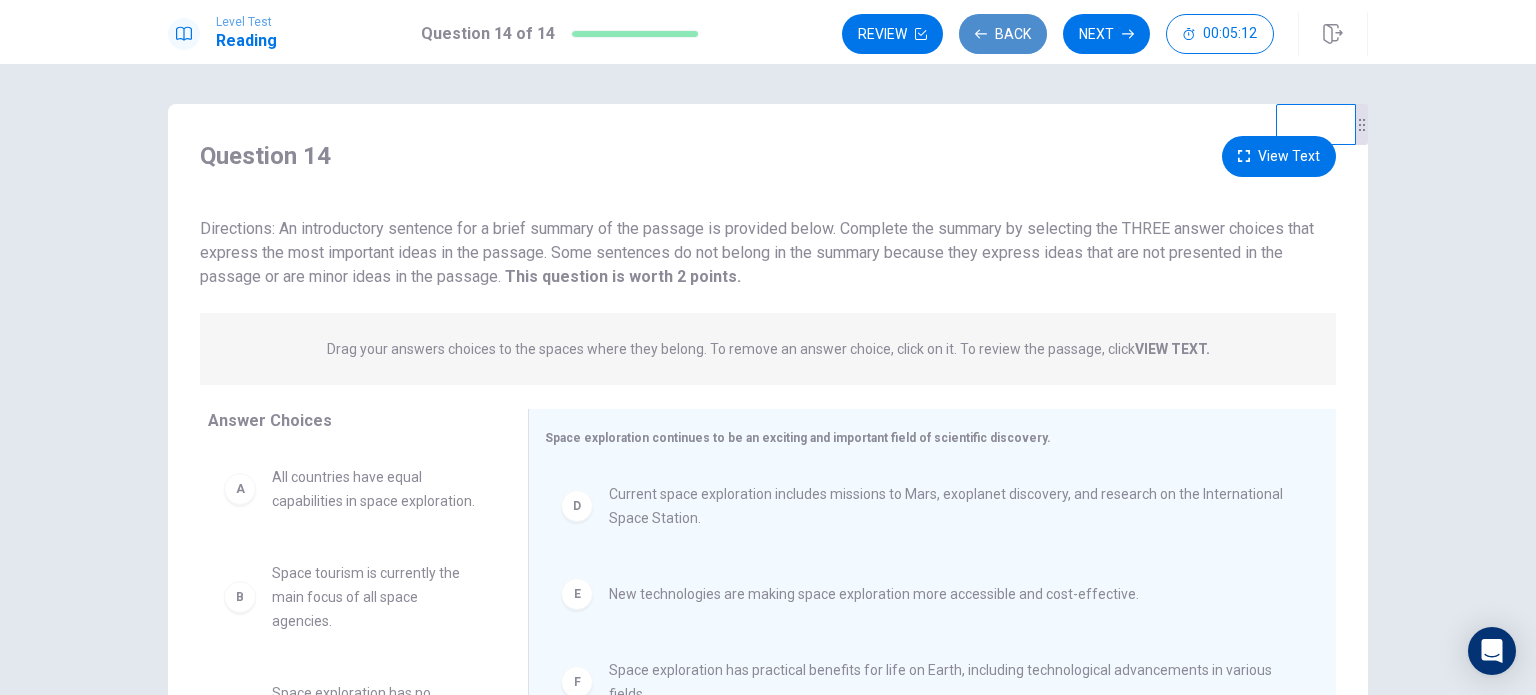 click on "Back" at bounding box center (1003, 34) 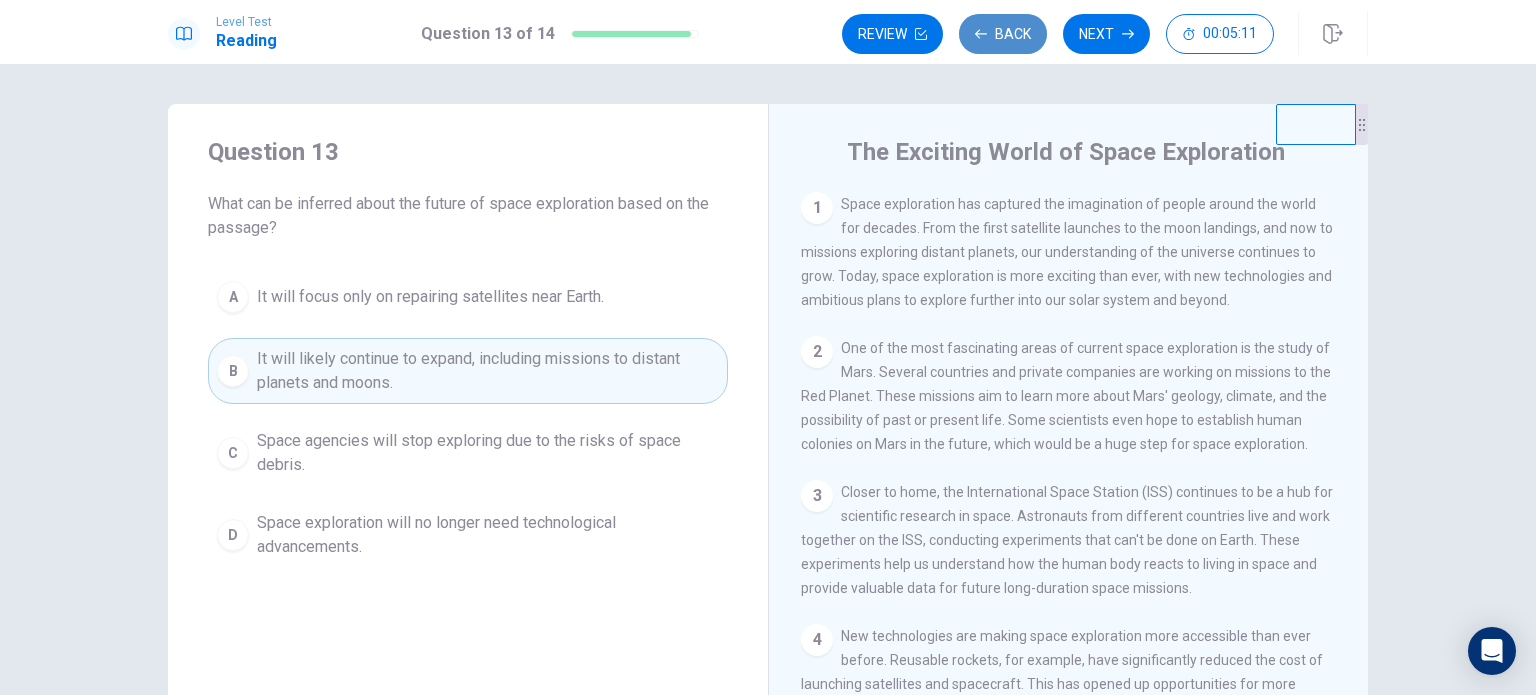 click on "Back" at bounding box center (1003, 34) 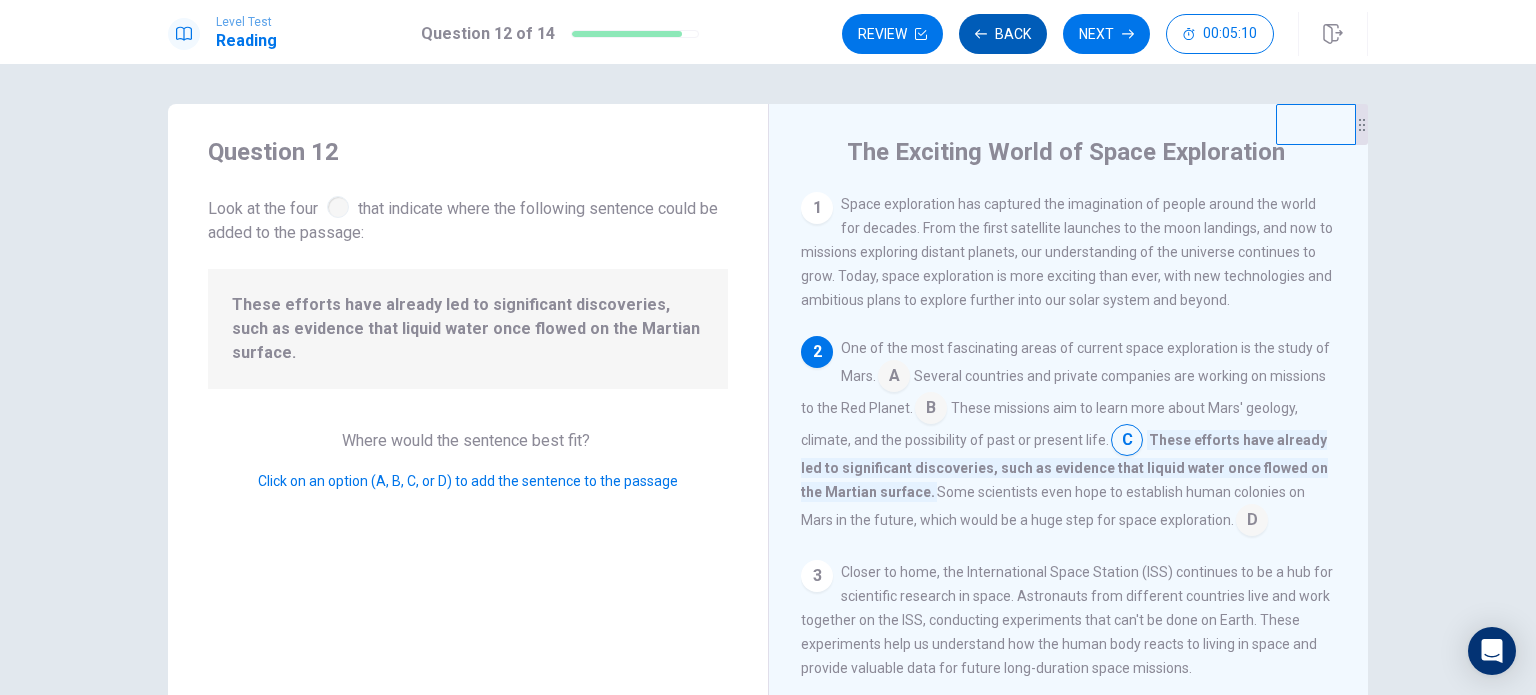 scroll, scrollTop: 148, scrollLeft: 0, axis: vertical 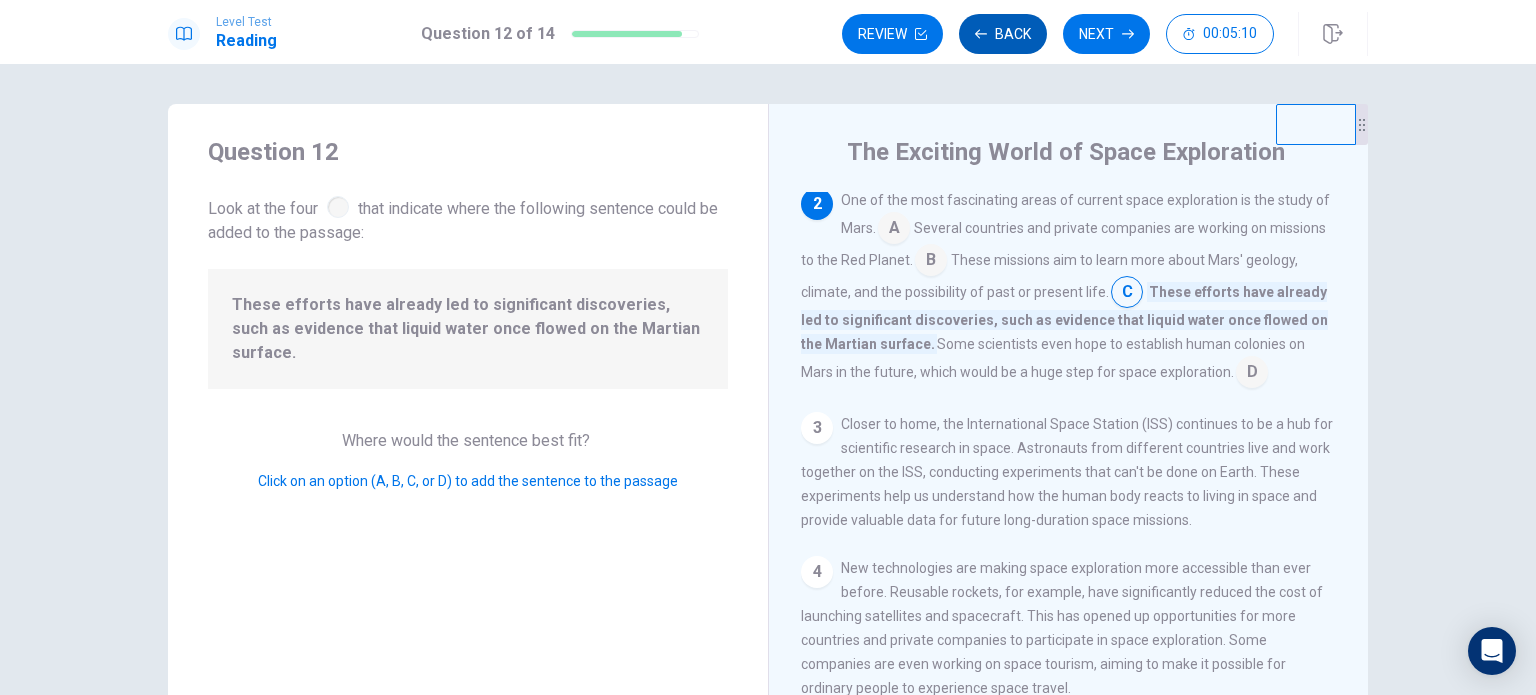 click on "Back" at bounding box center (1003, 34) 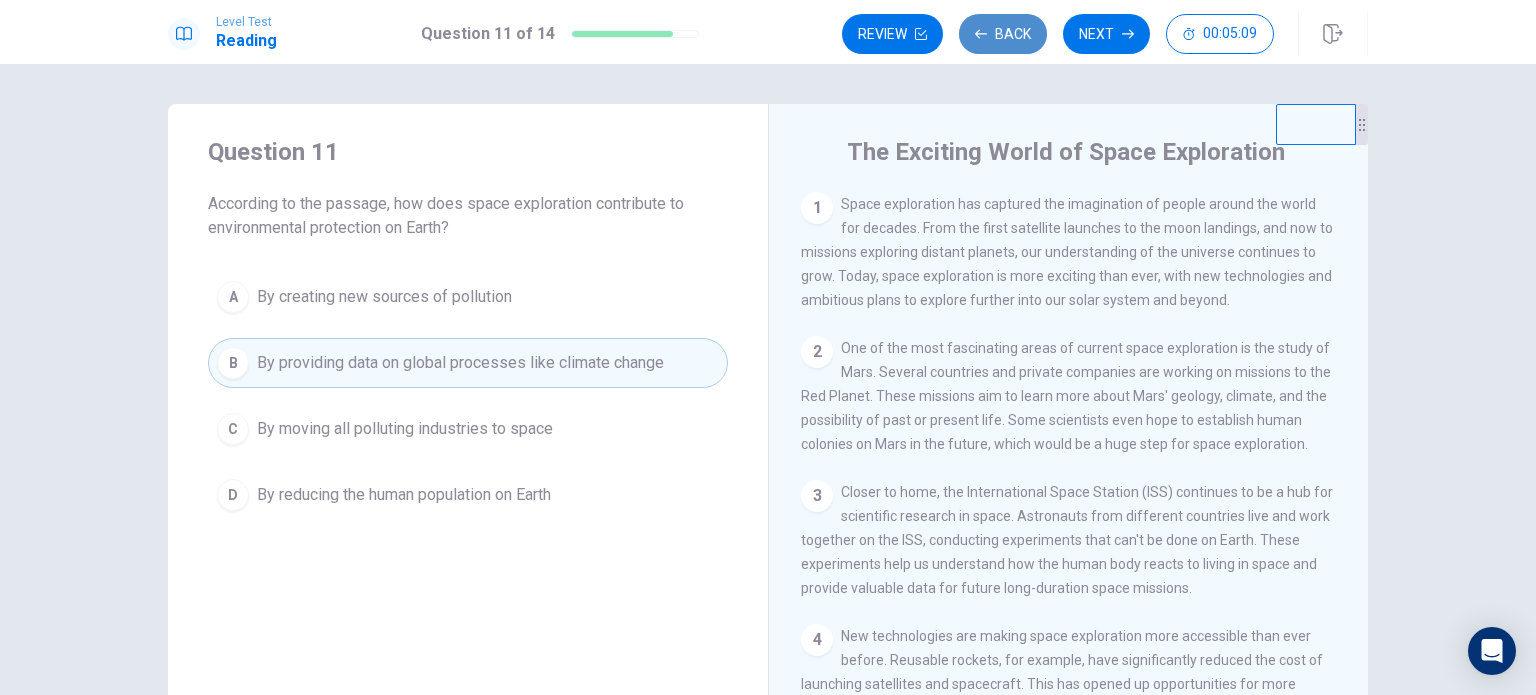 click on "Back" at bounding box center [1003, 34] 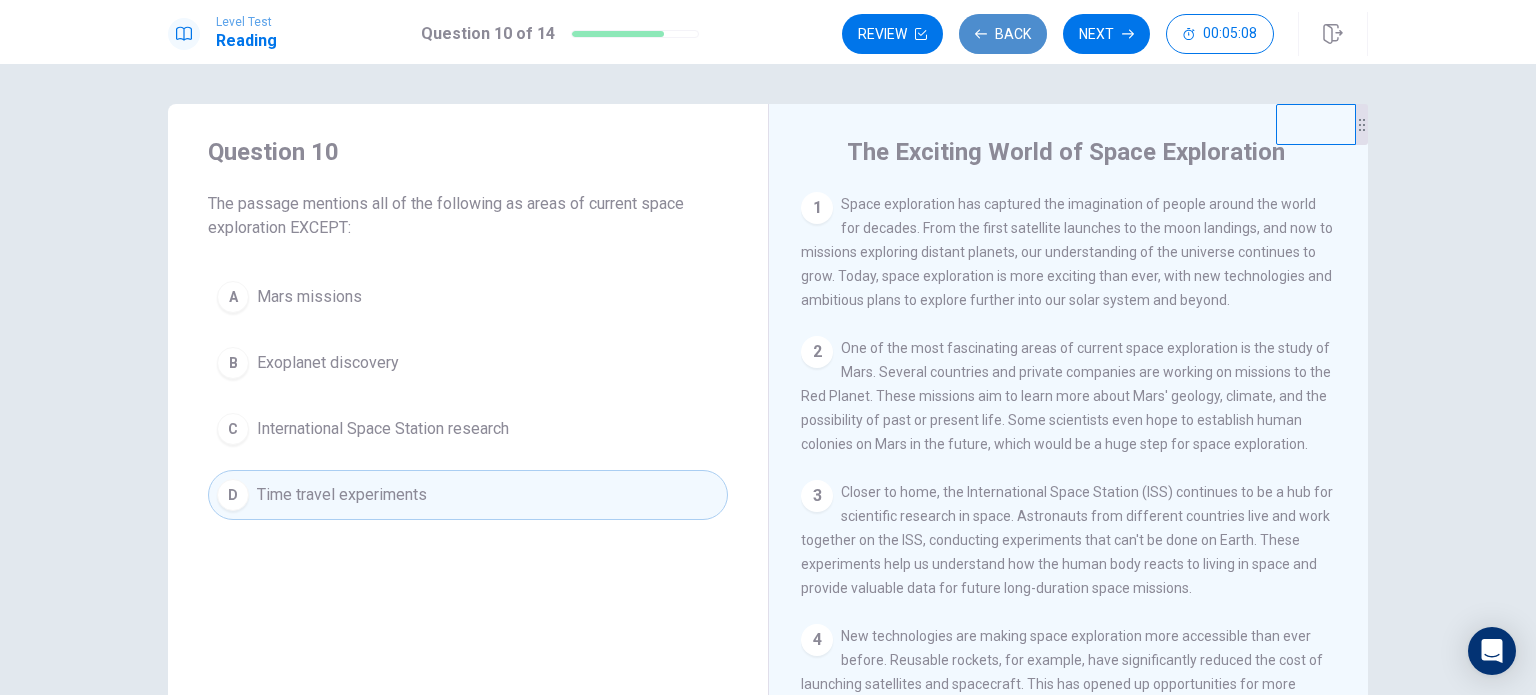 click on "Back" at bounding box center [1003, 34] 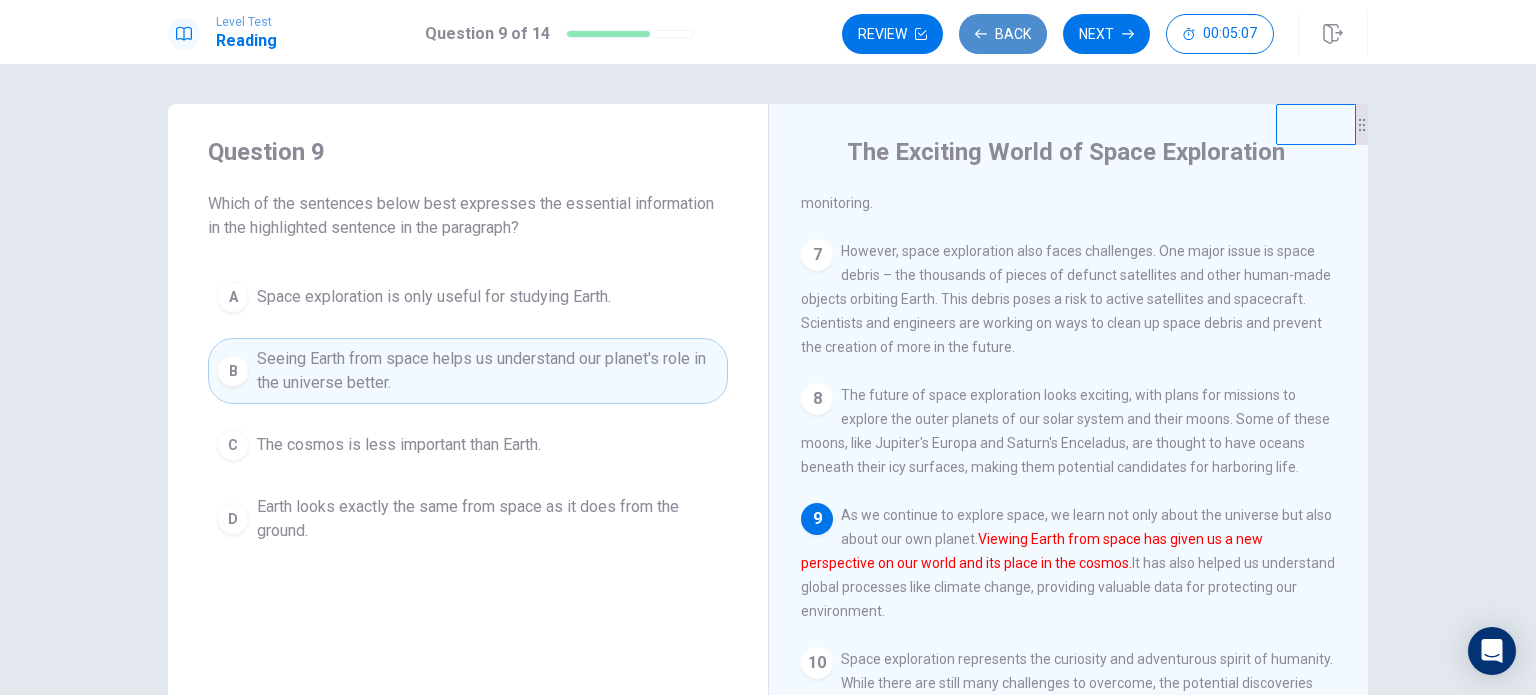 click on "Back" at bounding box center (1003, 34) 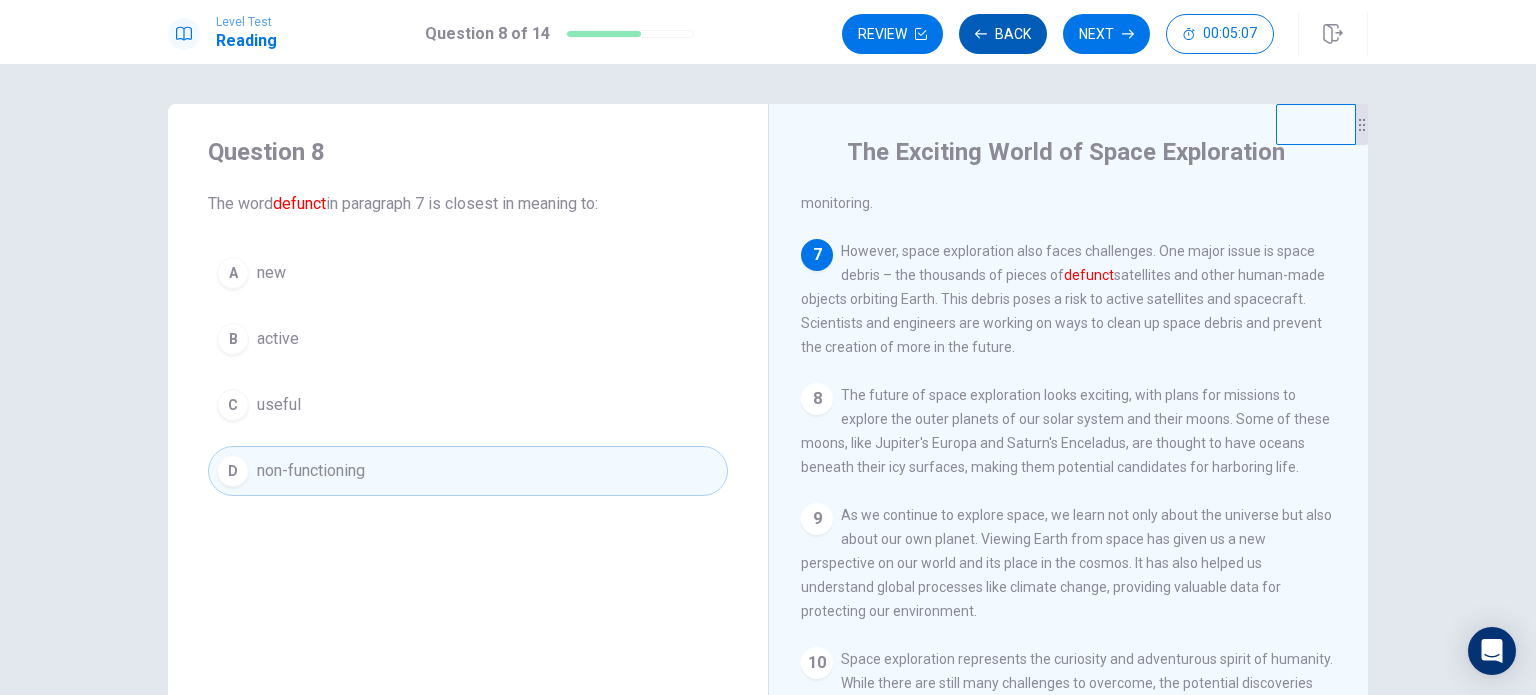 scroll, scrollTop: 962, scrollLeft: 0, axis: vertical 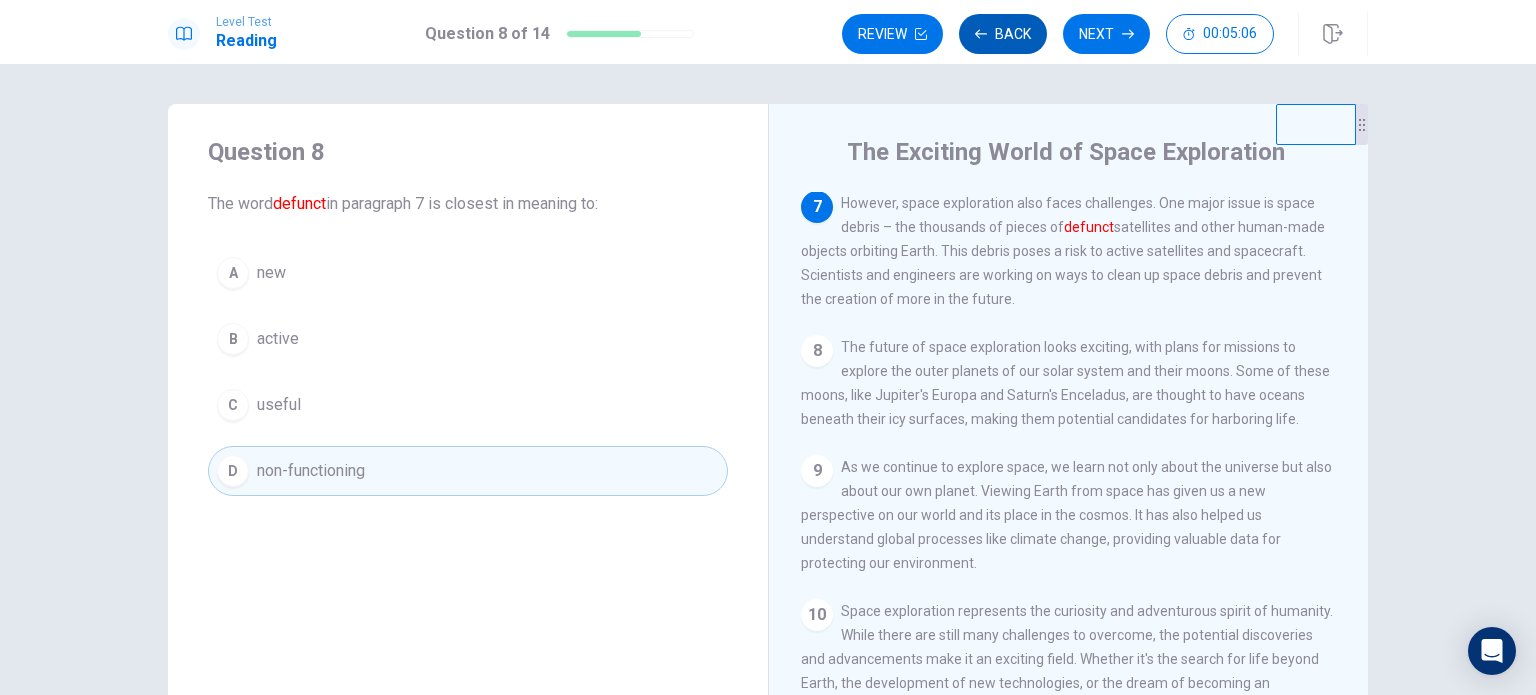 click on "Back" at bounding box center (1003, 34) 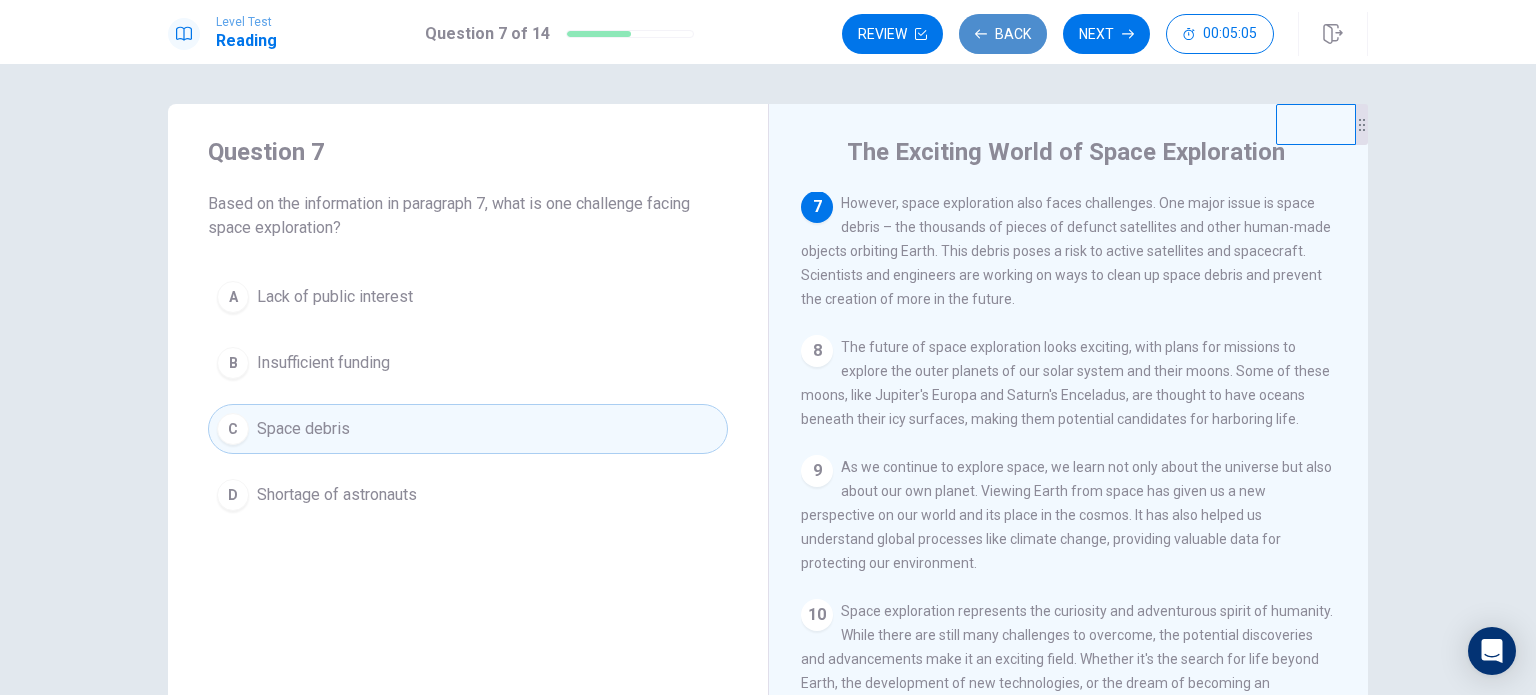 click on "Back" at bounding box center [1003, 34] 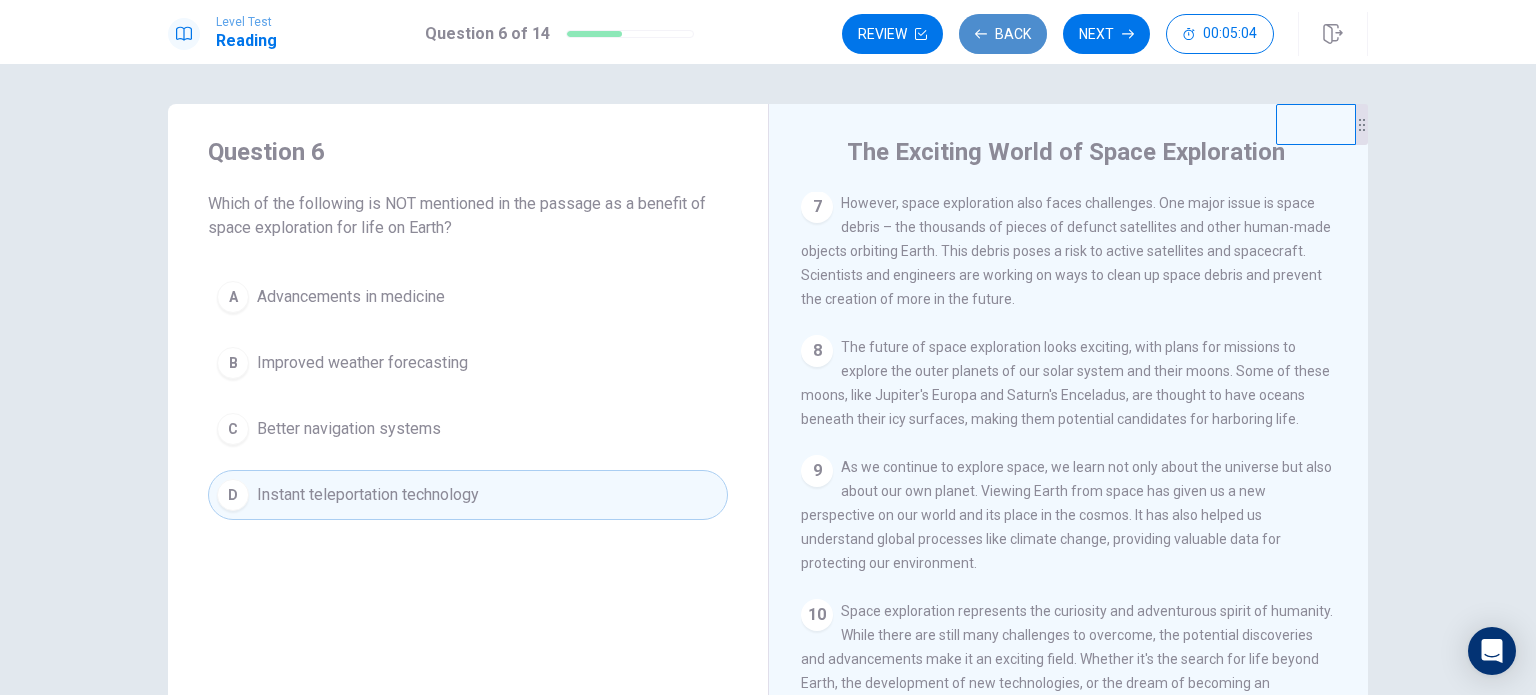 click on "Back" at bounding box center (1003, 34) 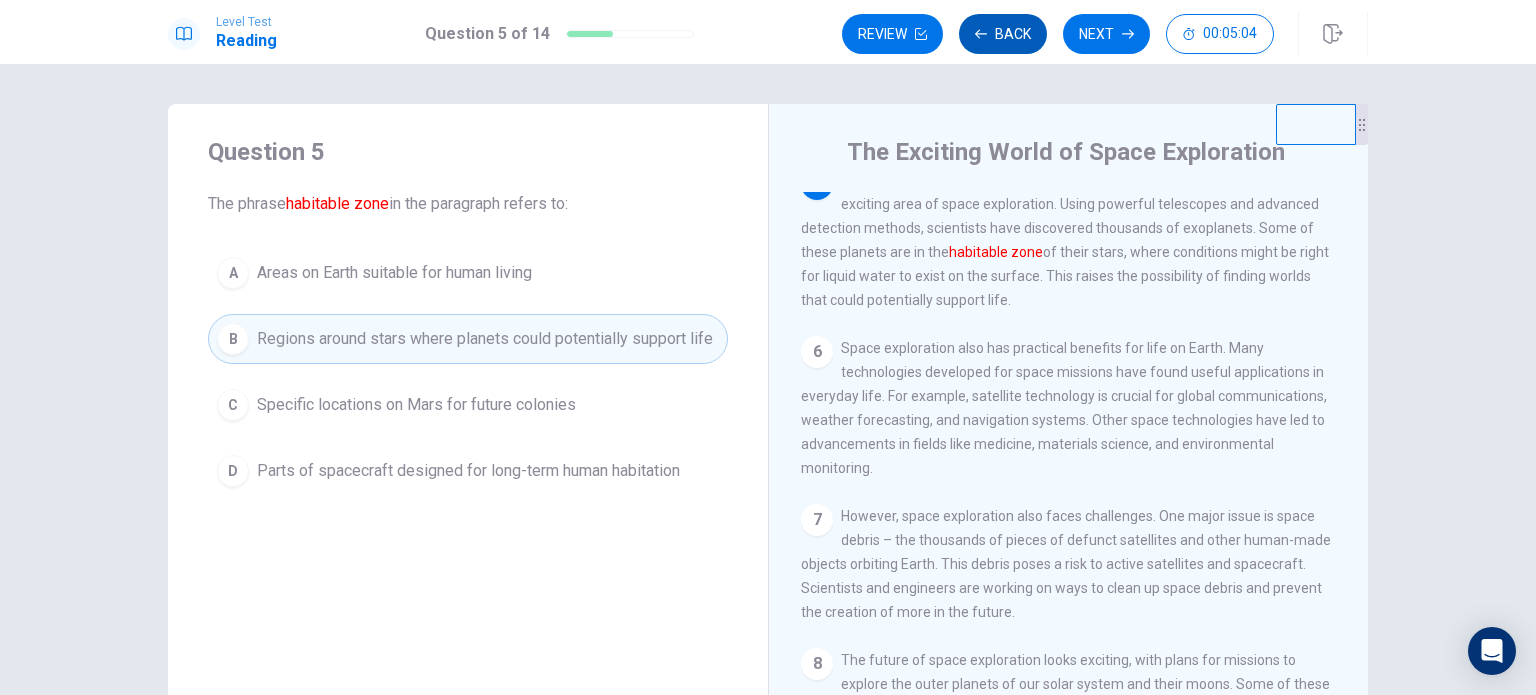 scroll, scrollTop: 616, scrollLeft: 0, axis: vertical 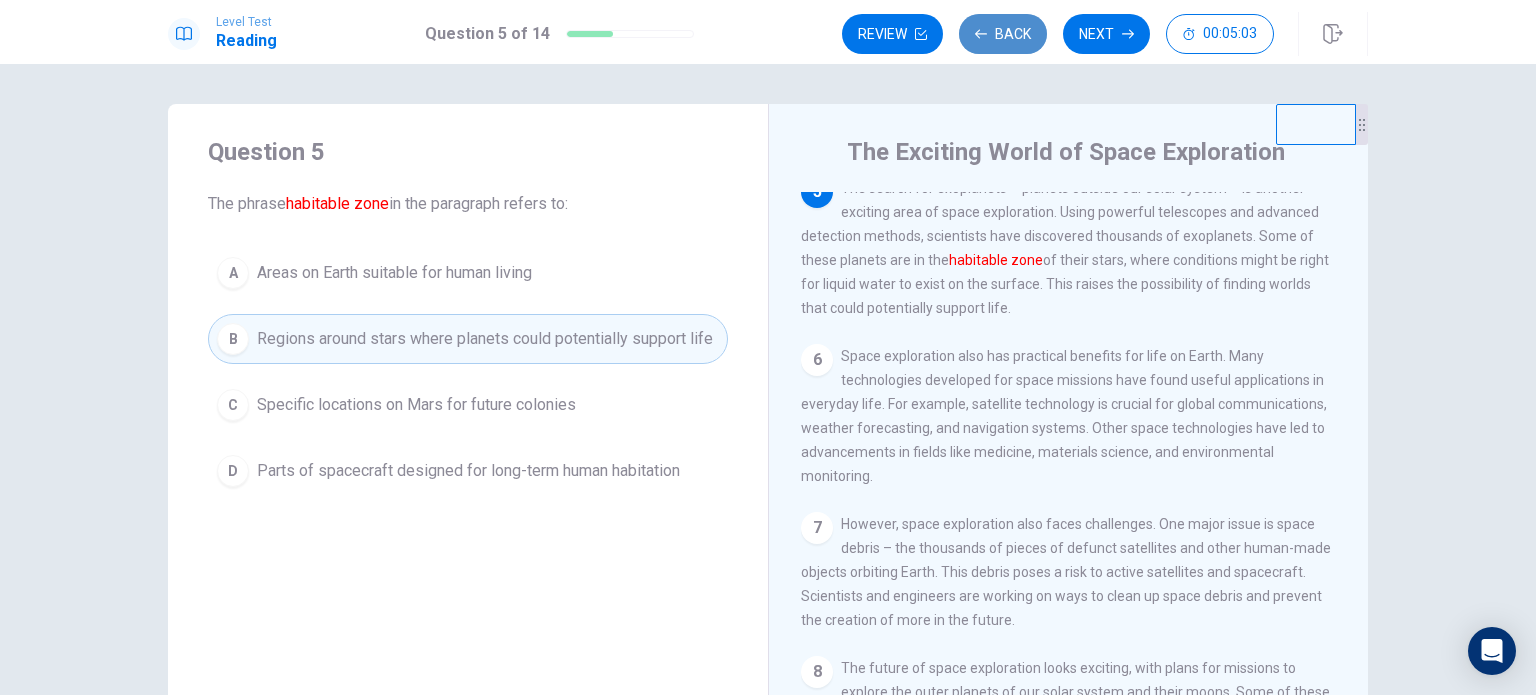 click on "Back" at bounding box center (1003, 34) 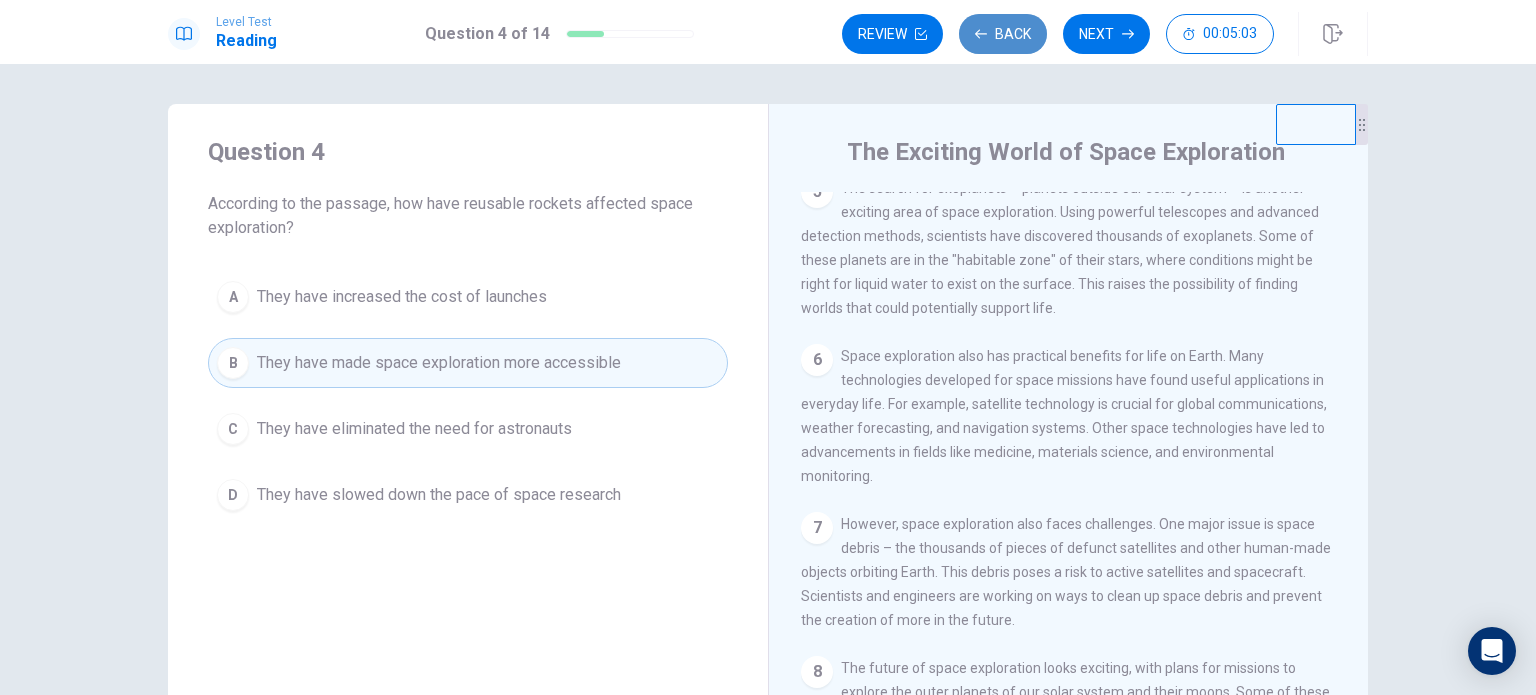 click on "Back" at bounding box center [1003, 34] 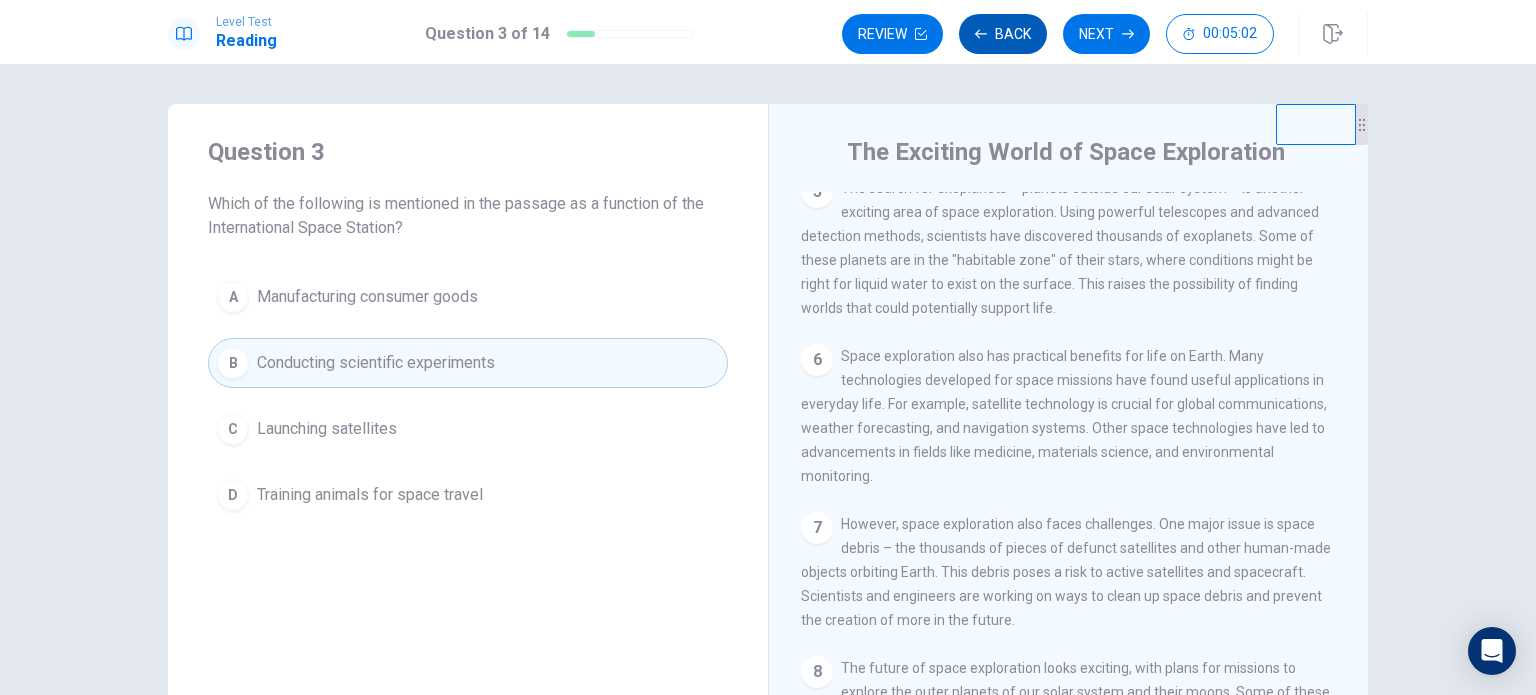 click on "Back" at bounding box center (1003, 34) 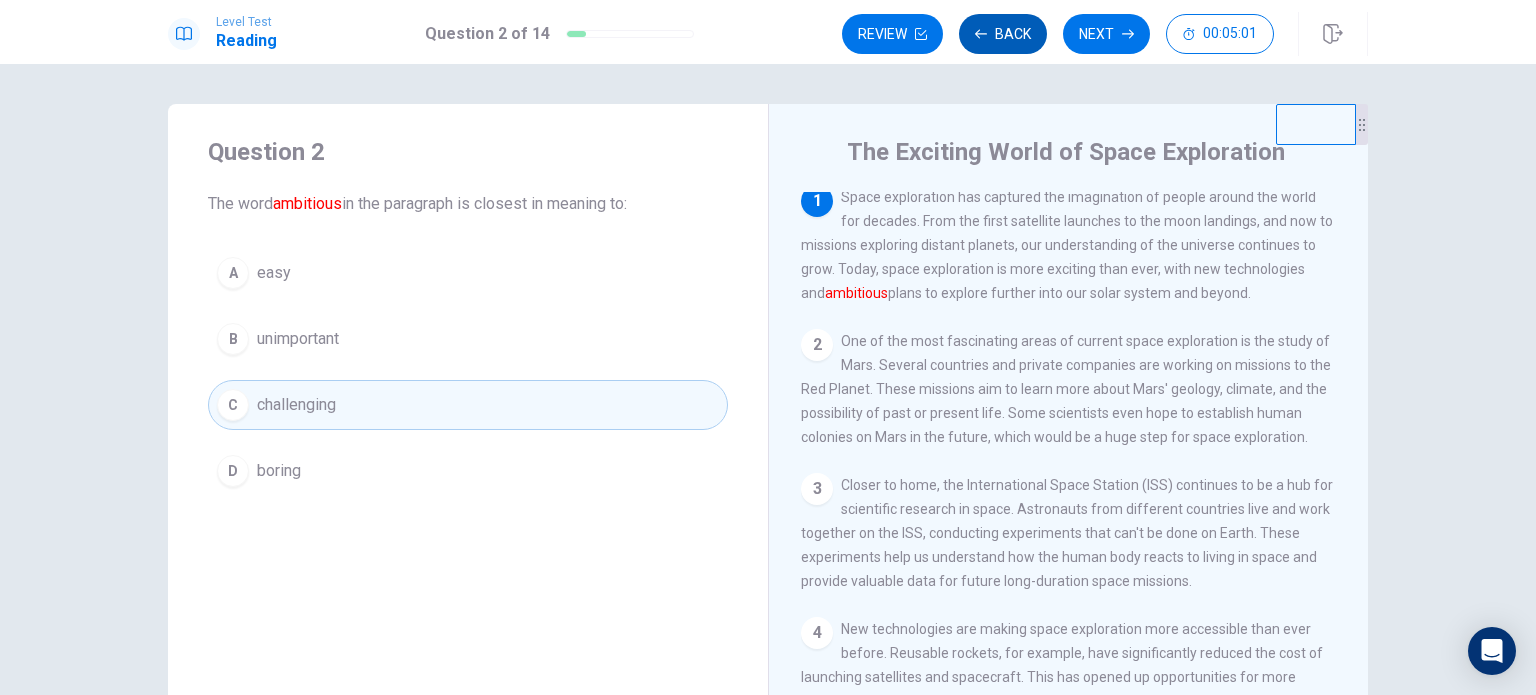 scroll, scrollTop: 0, scrollLeft: 0, axis: both 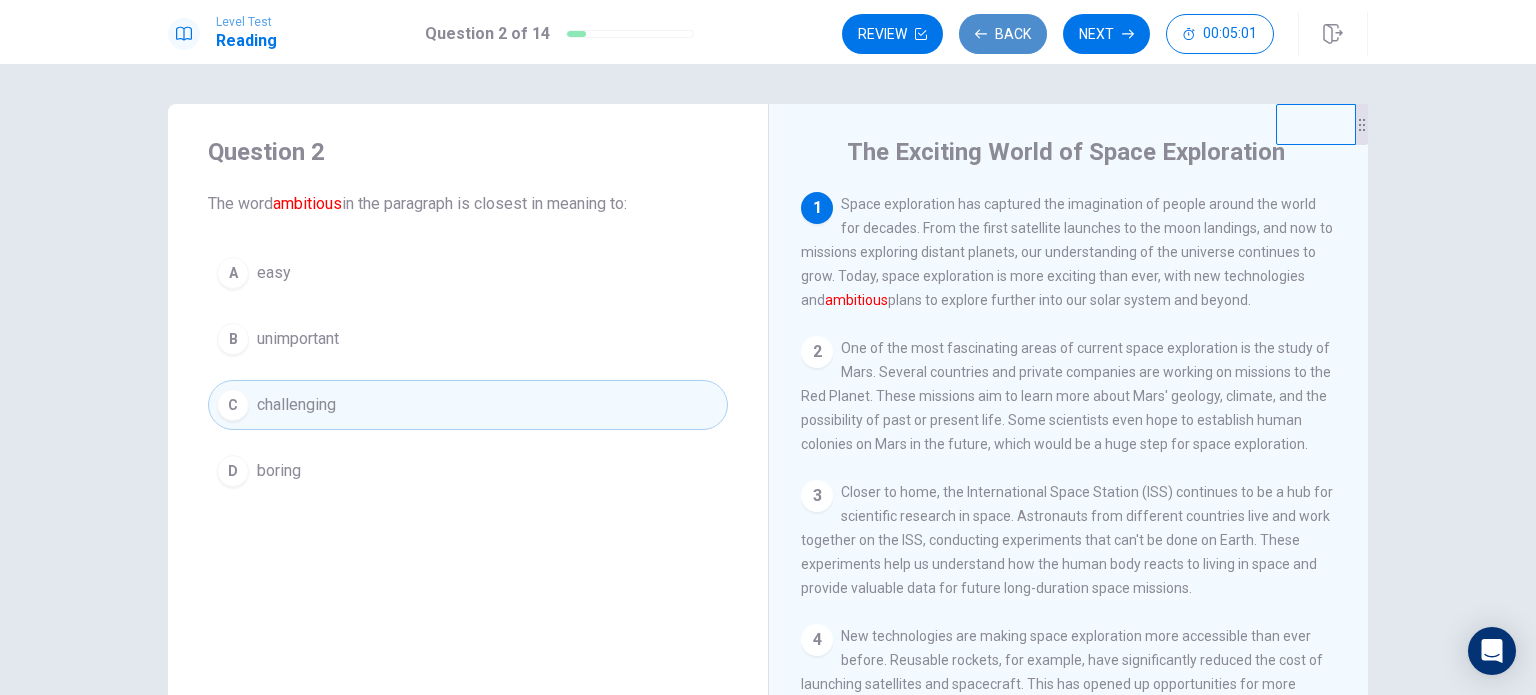 click on "Back" at bounding box center [1003, 34] 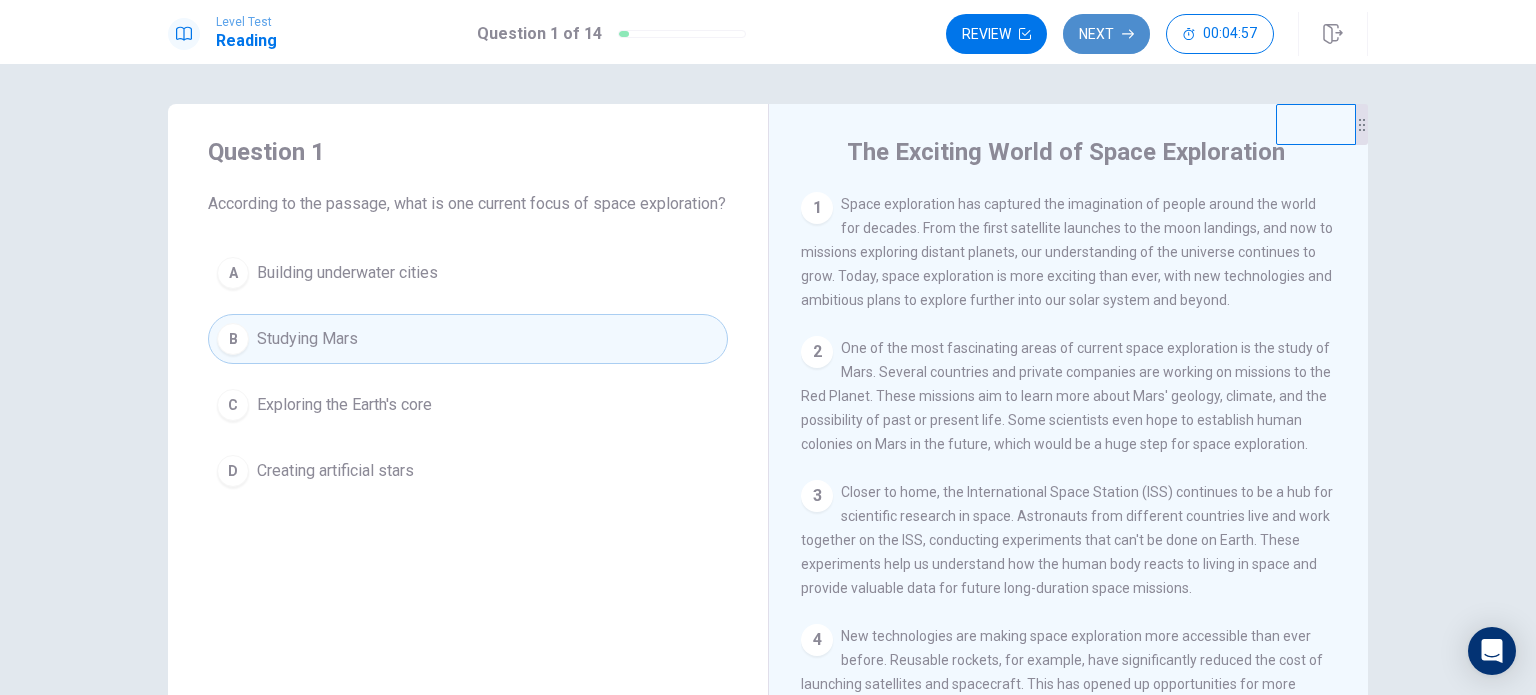 click on "Next" at bounding box center (1106, 34) 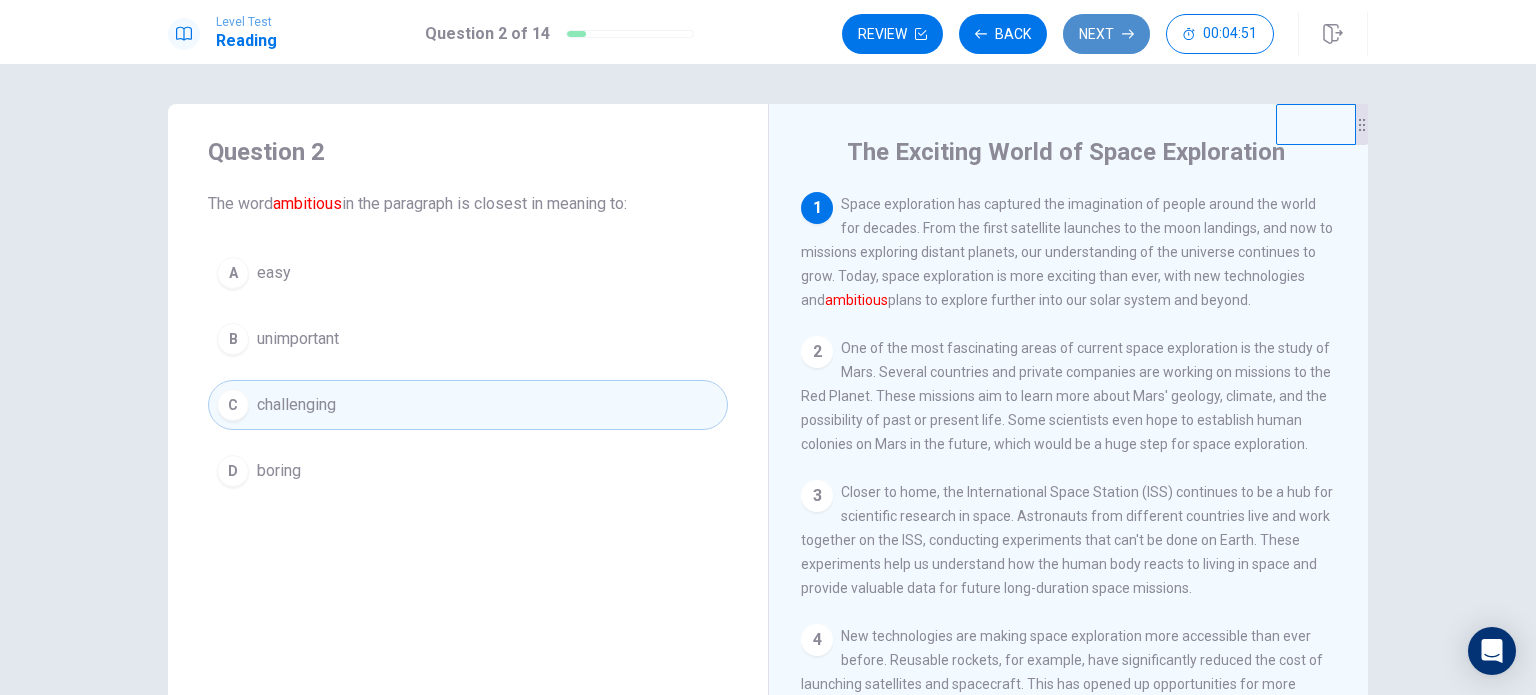 click on "Next" at bounding box center (1106, 34) 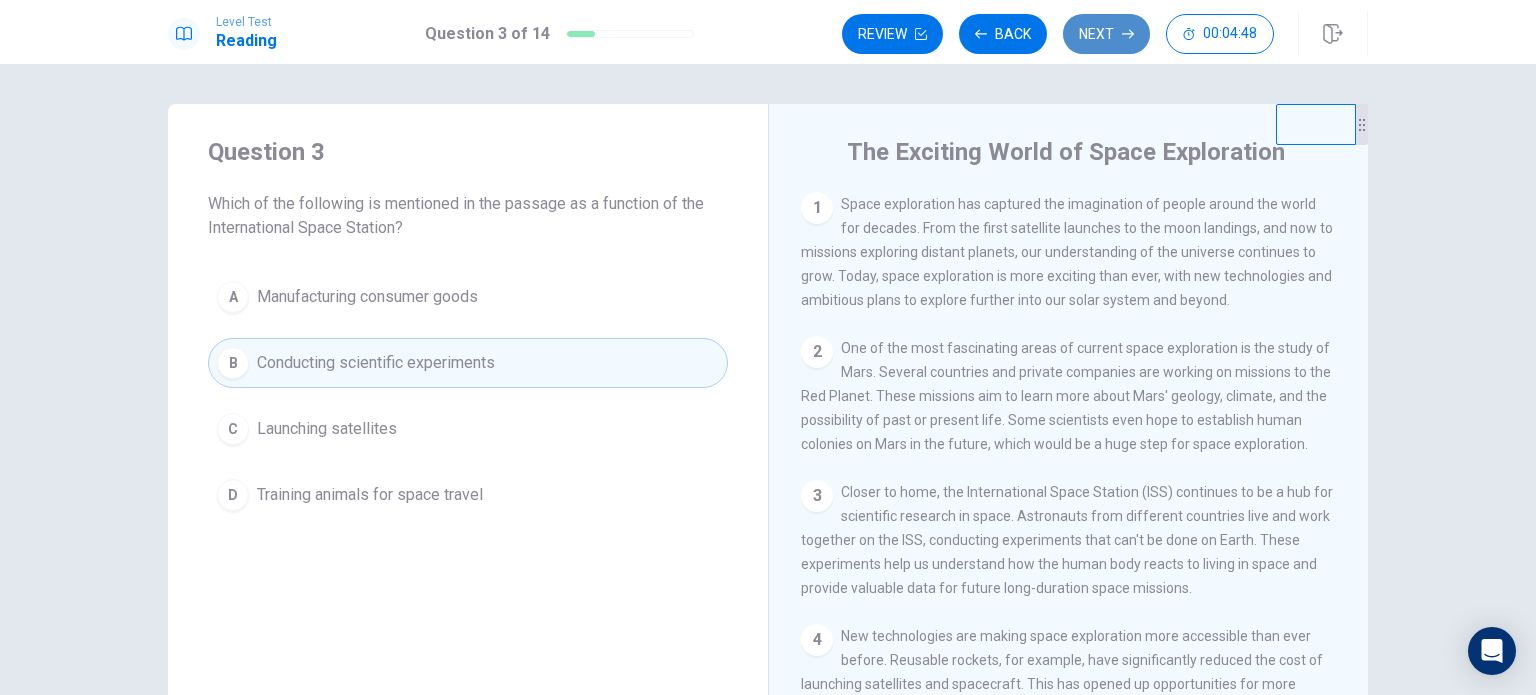 click on "Next" at bounding box center [1106, 34] 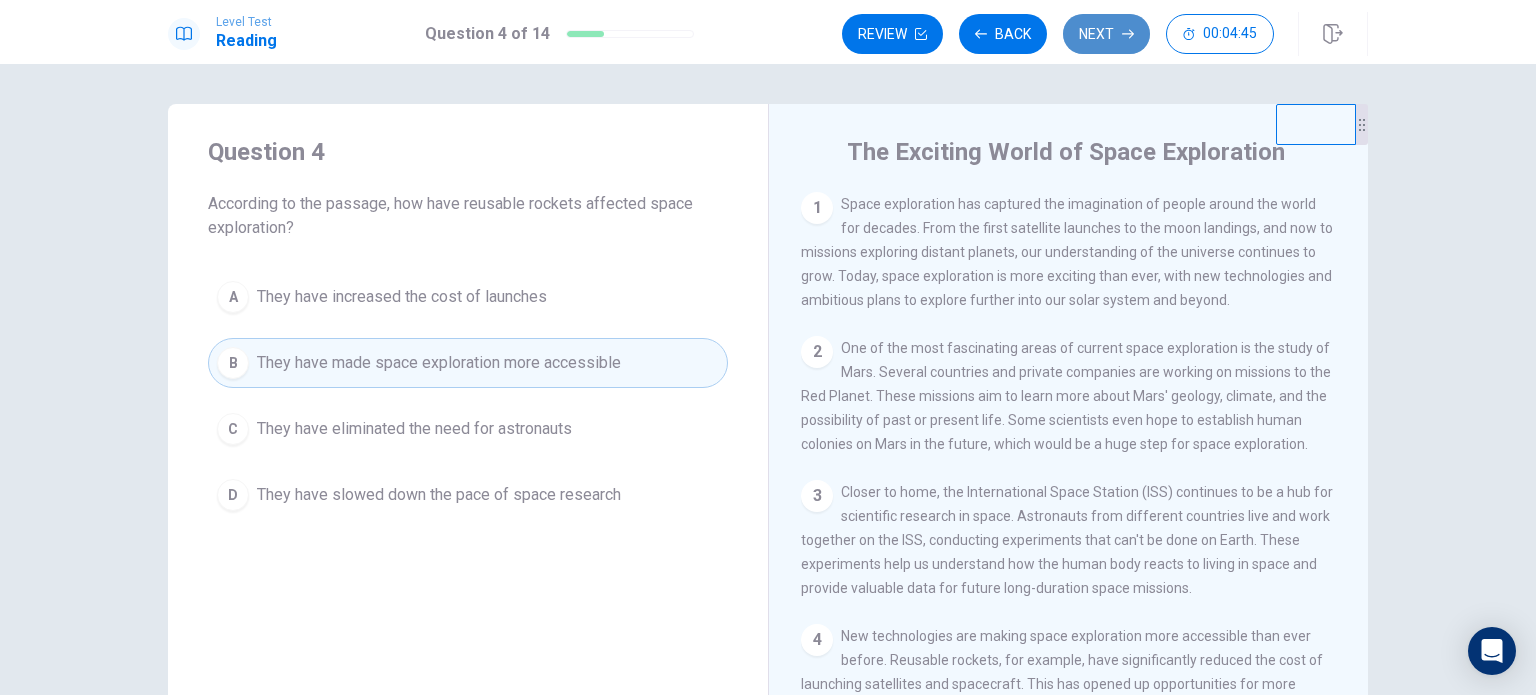 click on "Next" at bounding box center [1106, 34] 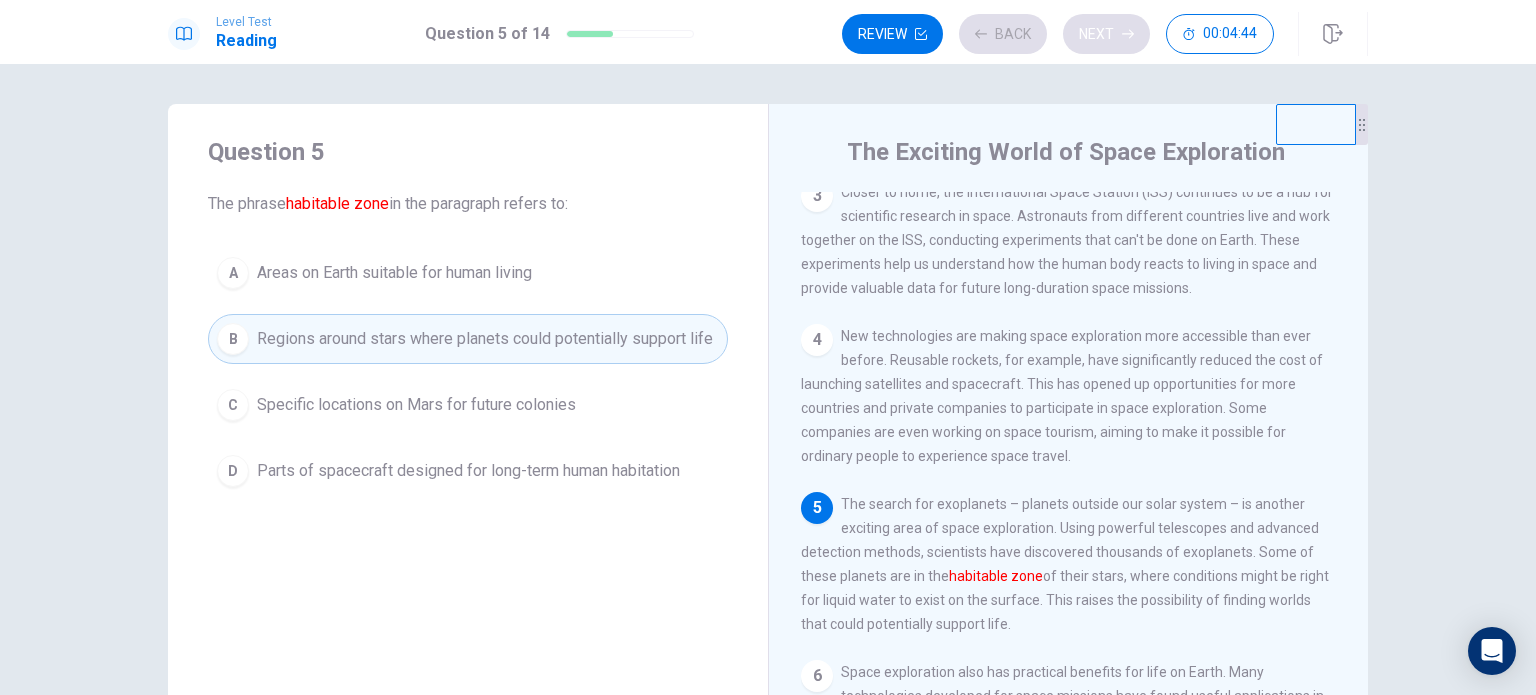 scroll, scrollTop: 390, scrollLeft: 0, axis: vertical 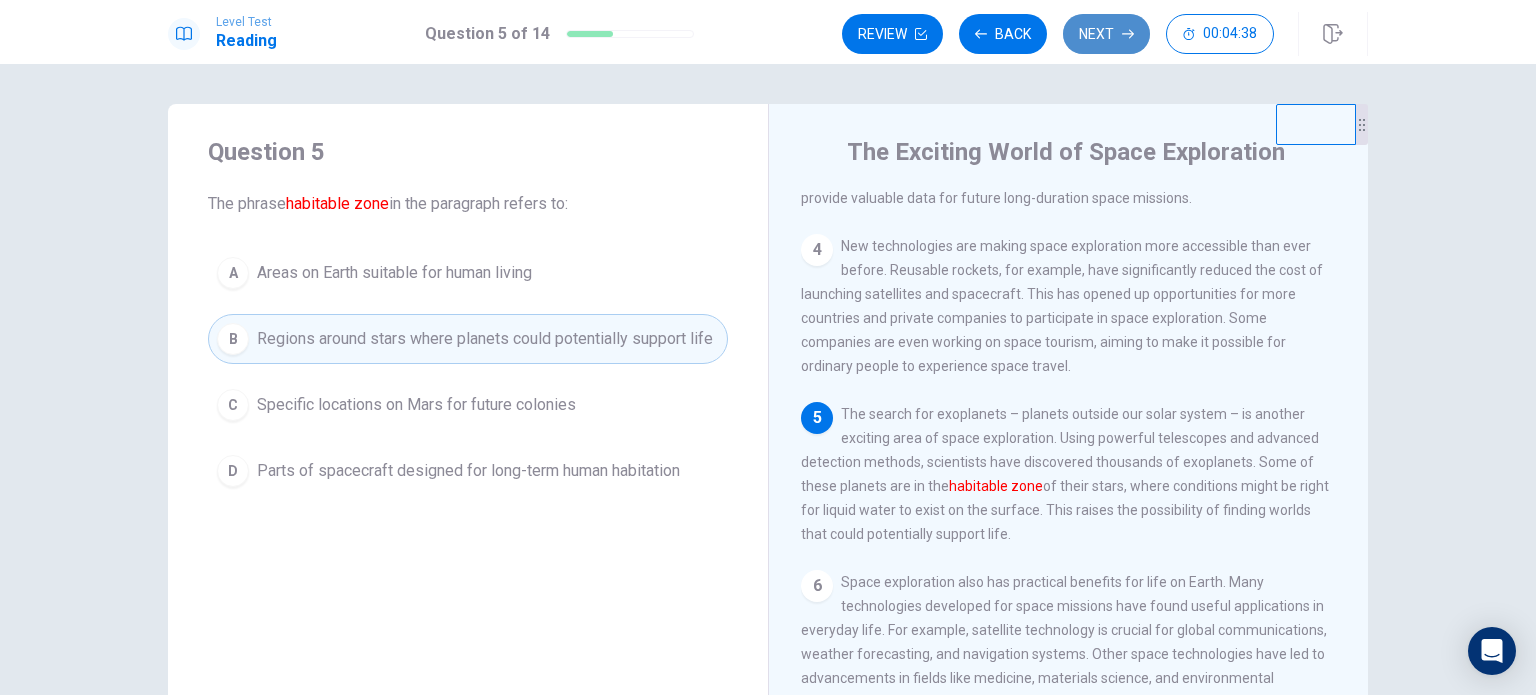 click on "Next" at bounding box center [1106, 34] 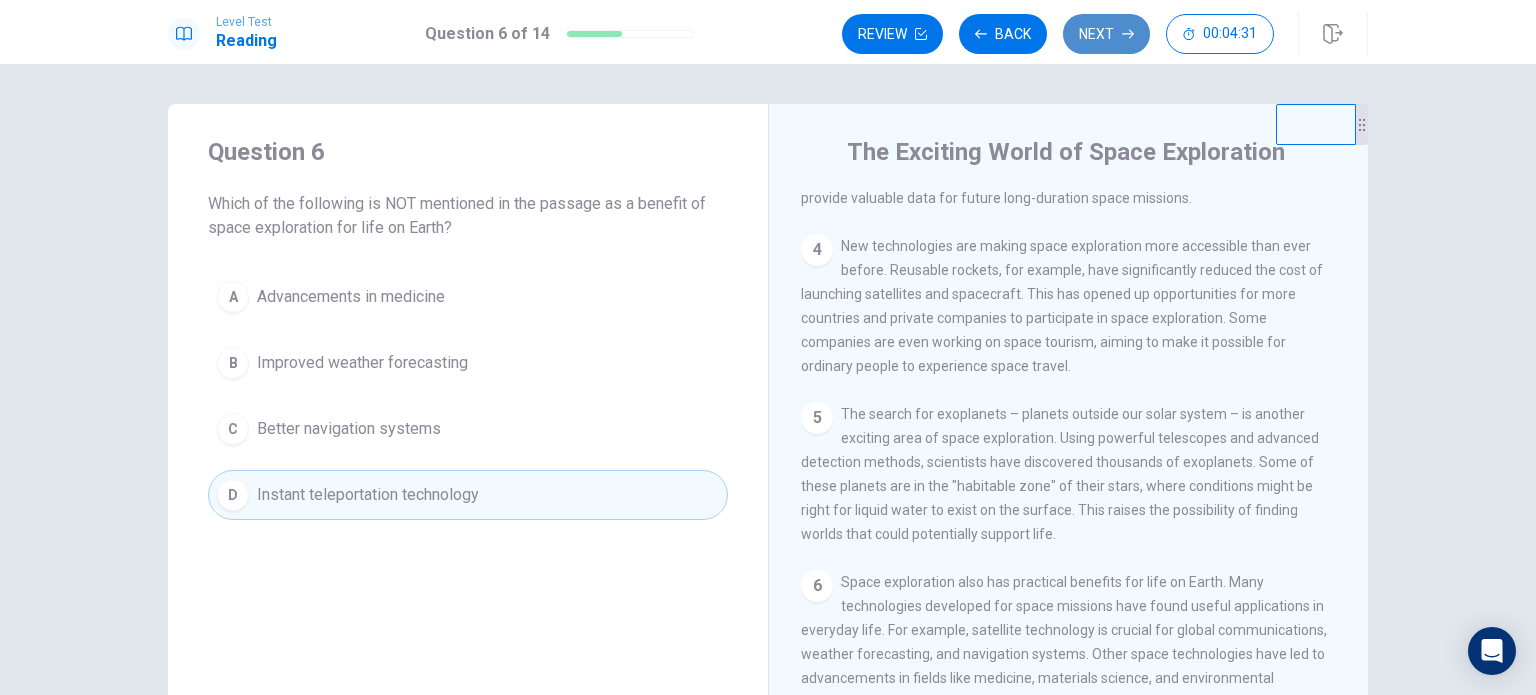 click on "Next" at bounding box center (1106, 34) 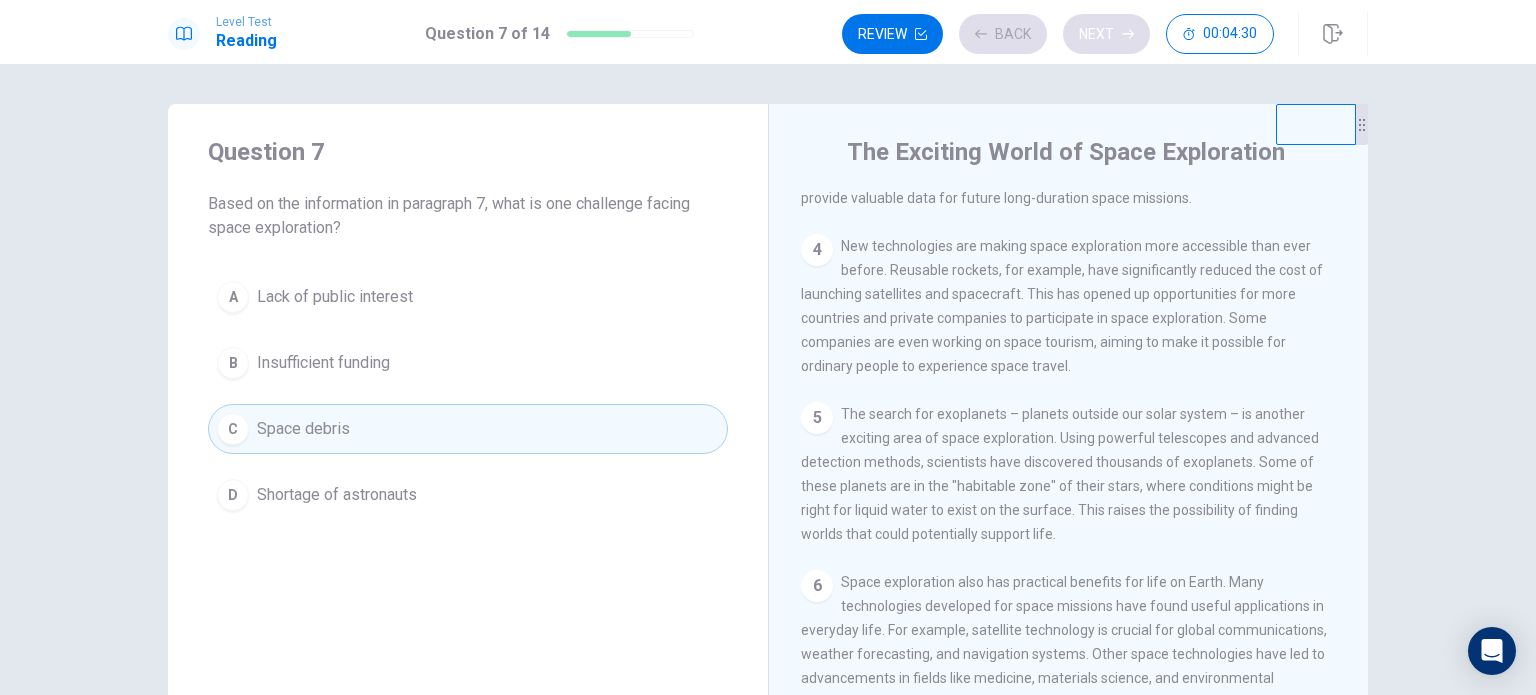 scroll, scrollTop: 711, scrollLeft: 0, axis: vertical 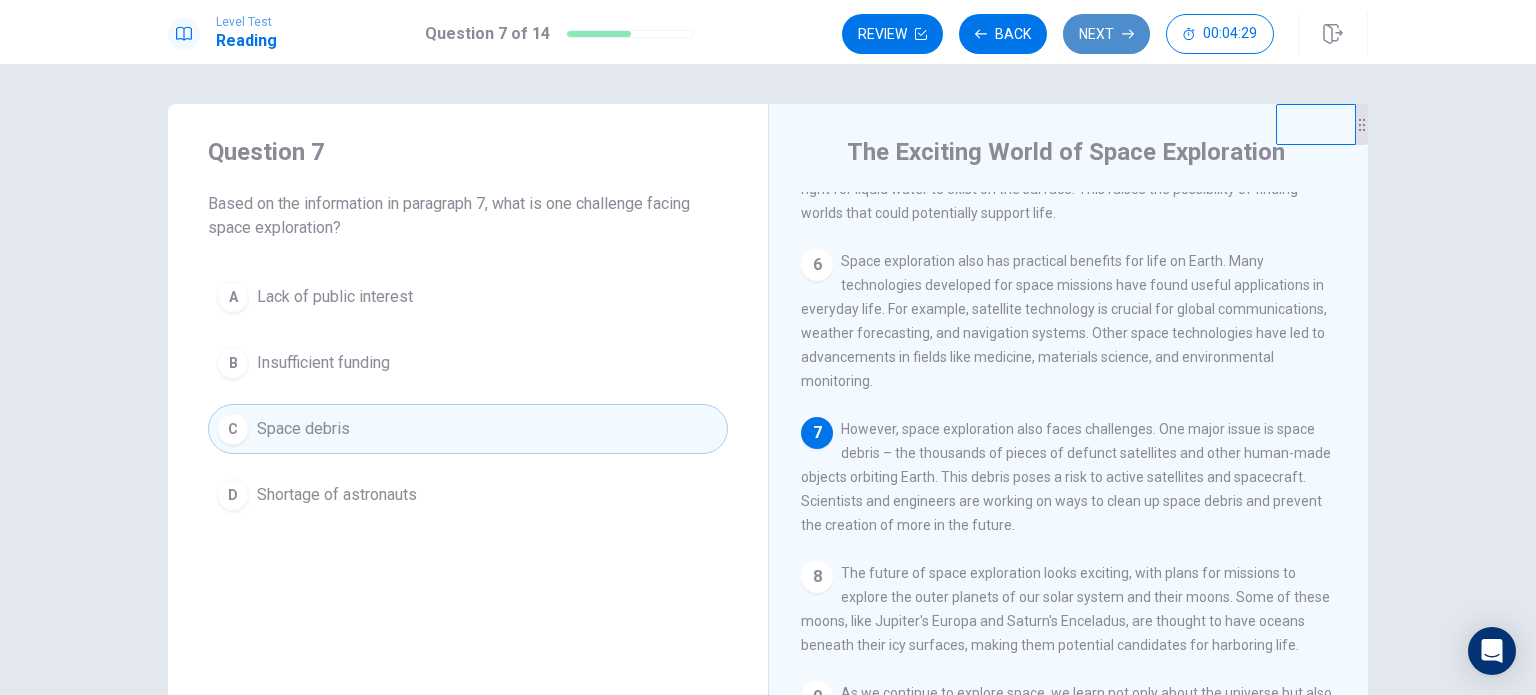 click on "Next" at bounding box center [1106, 34] 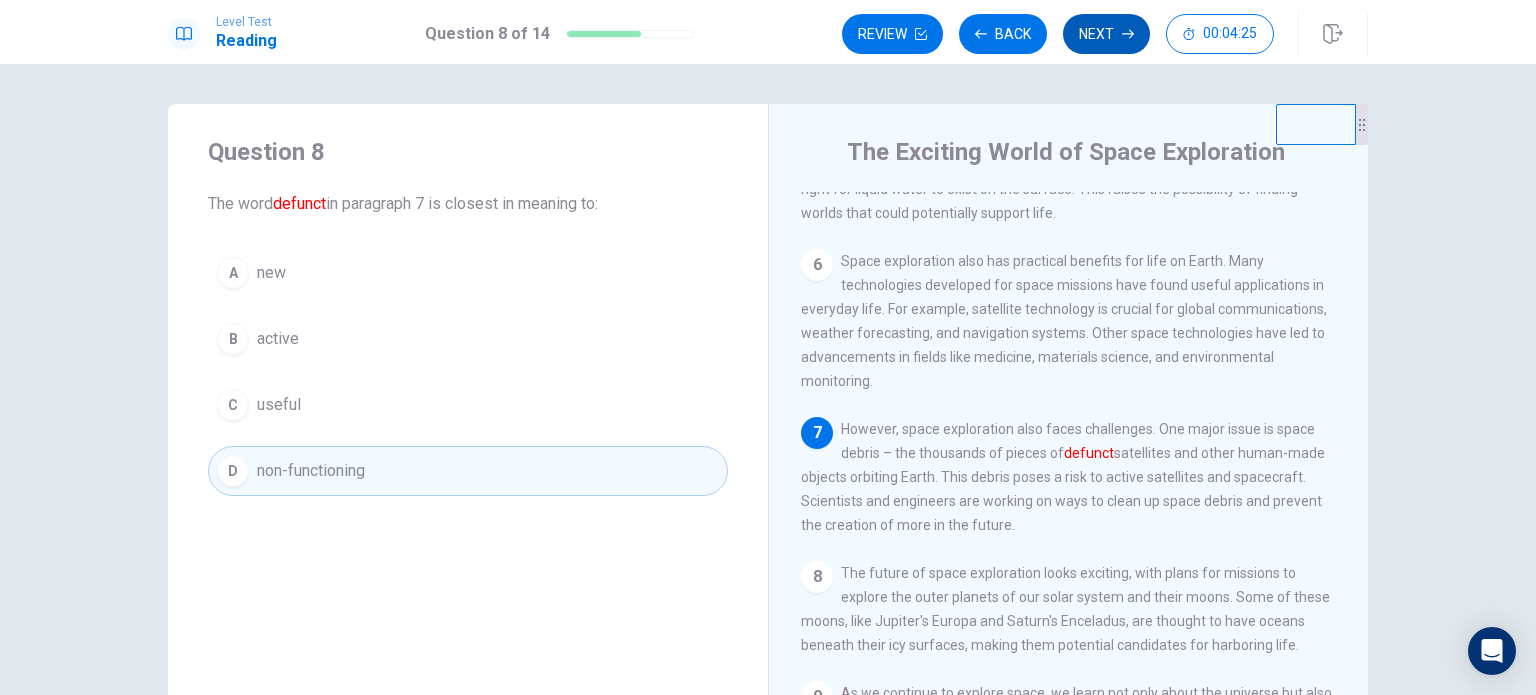 click on "Next" at bounding box center (1106, 34) 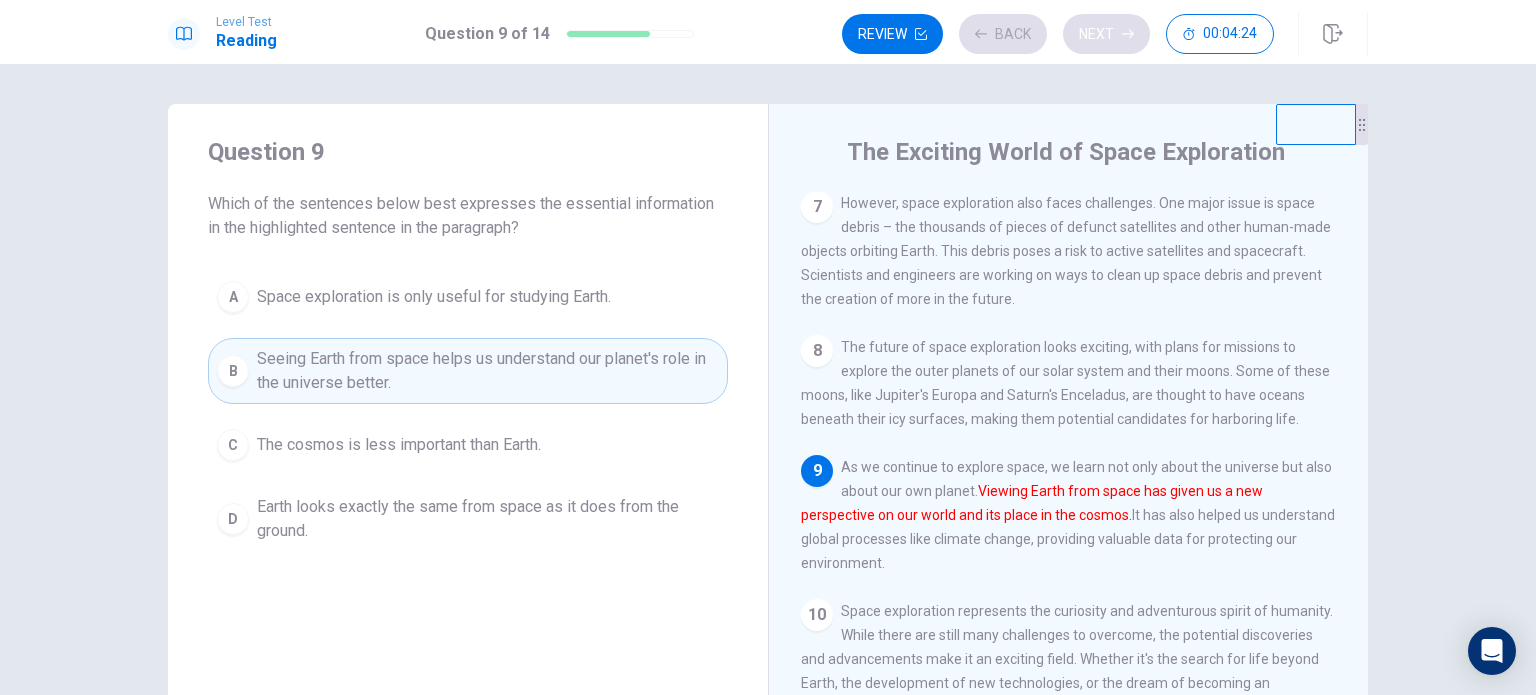 scroll, scrollTop: 979, scrollLeft: 0, axis: vertical 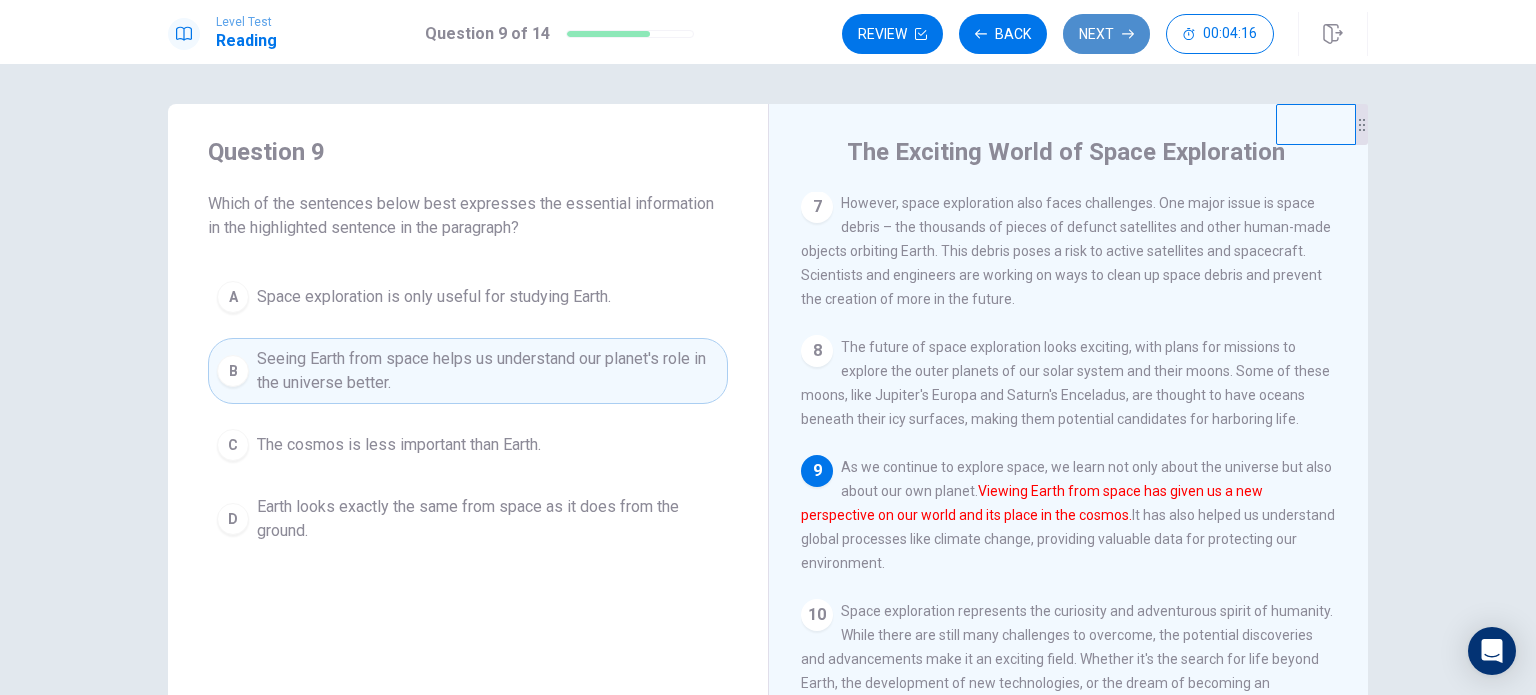 click on "Next" at bounding box center (1106, 34) 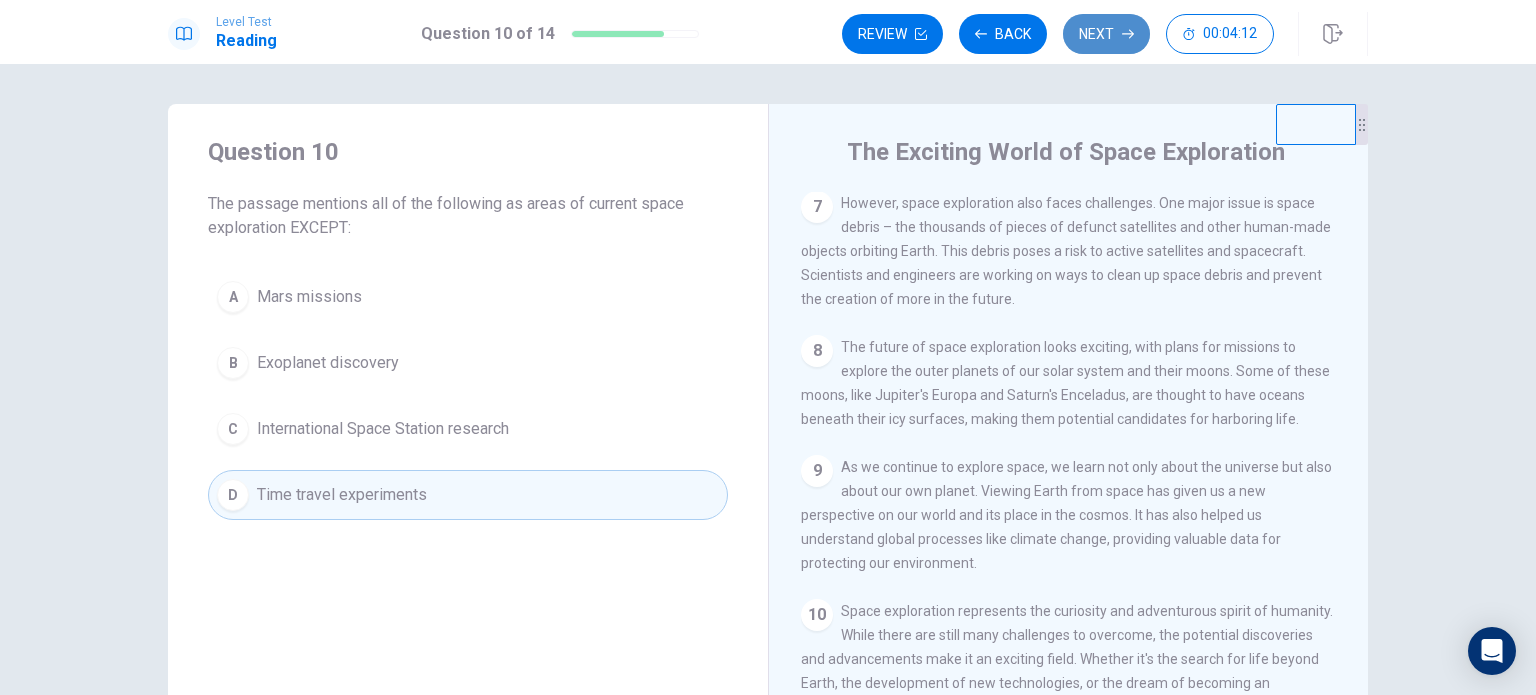 click on "Next" at bounding box center (1106, 34) 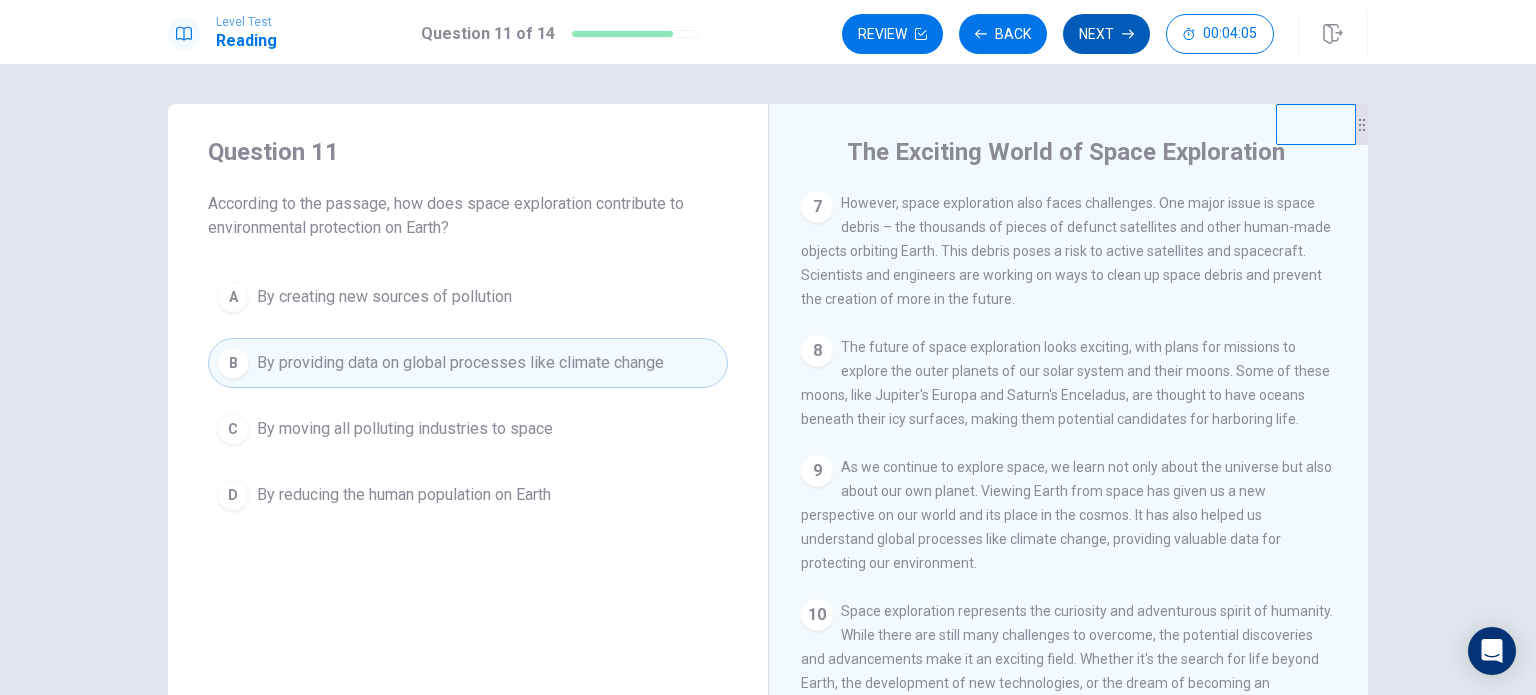 click on "Next" at bounding box center [1106, 34] 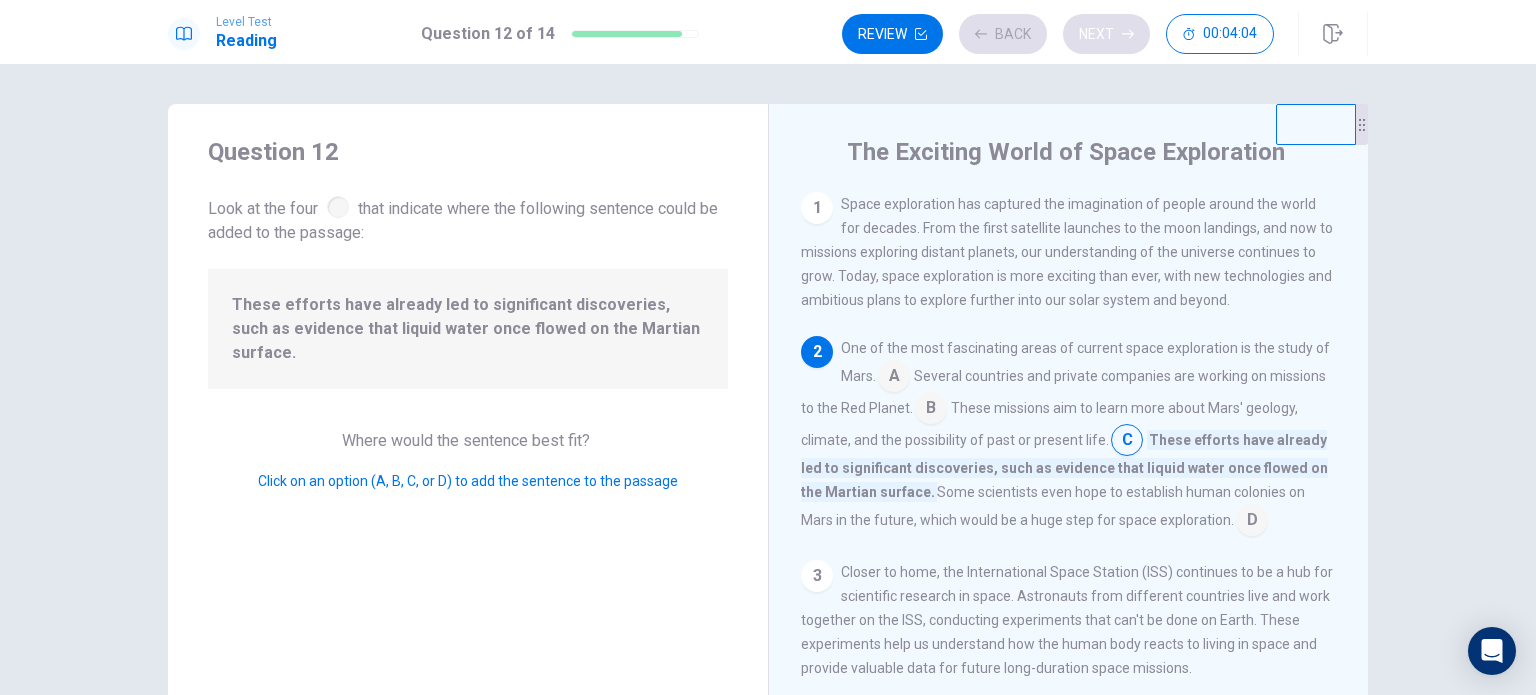 scroll, scrollTop: 148, scrollLeft: 0, axis: vertical 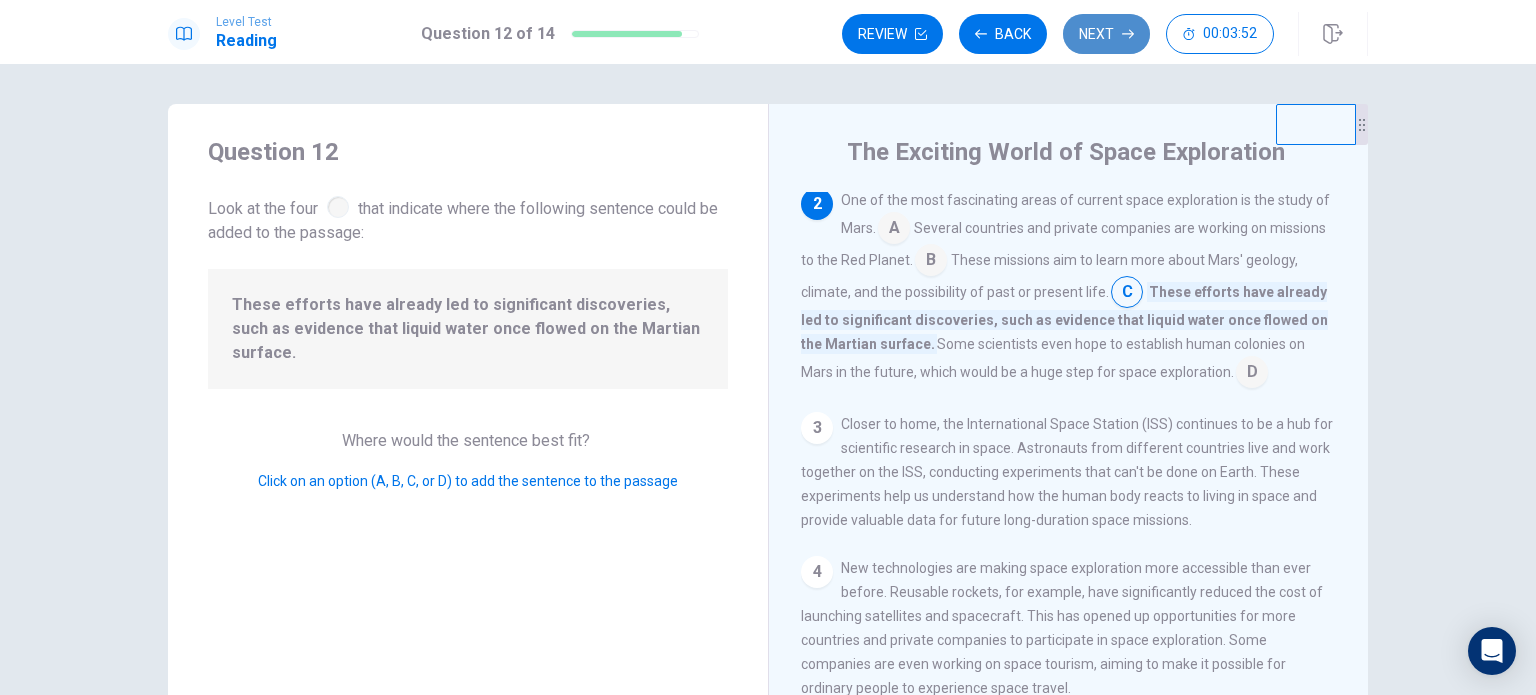 click on "Next" at bounding box center [1106, 34] 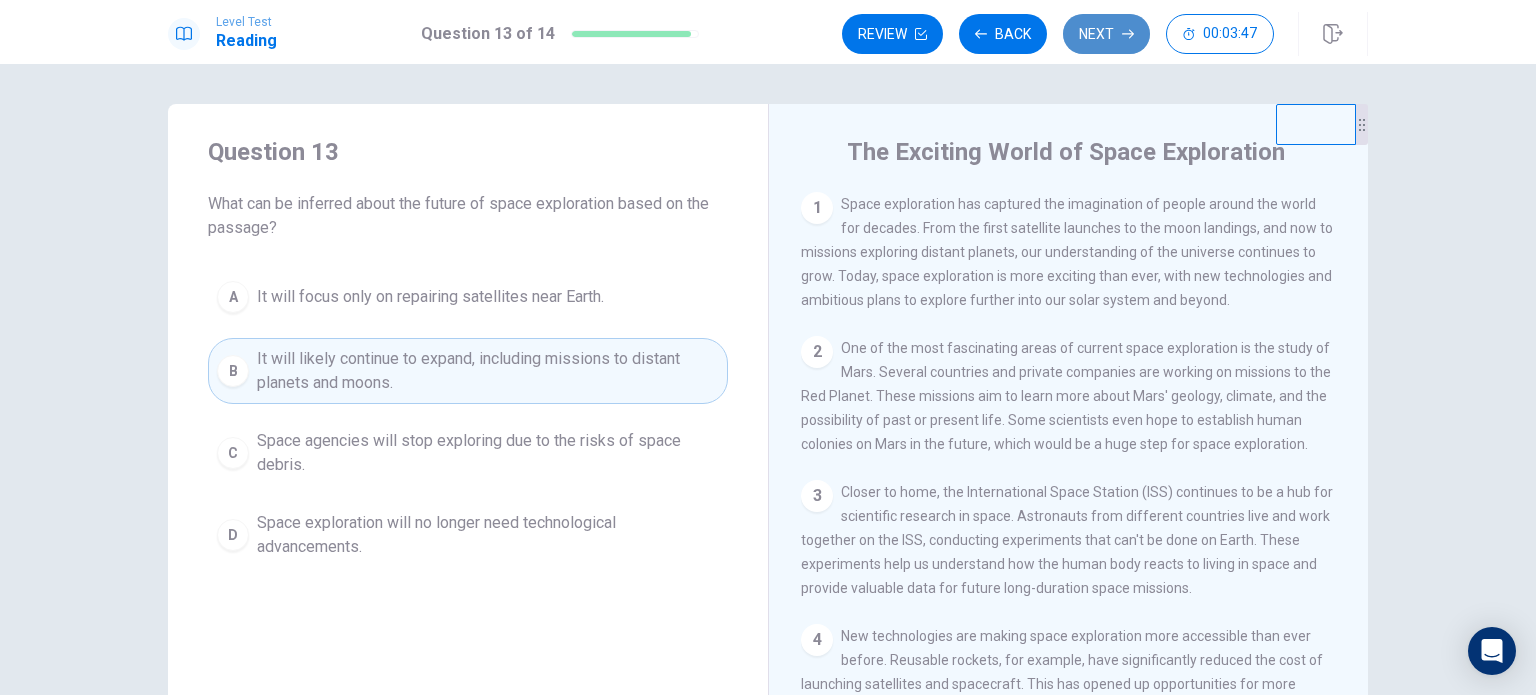 click on "Next" at bounding box center [1106, 34] 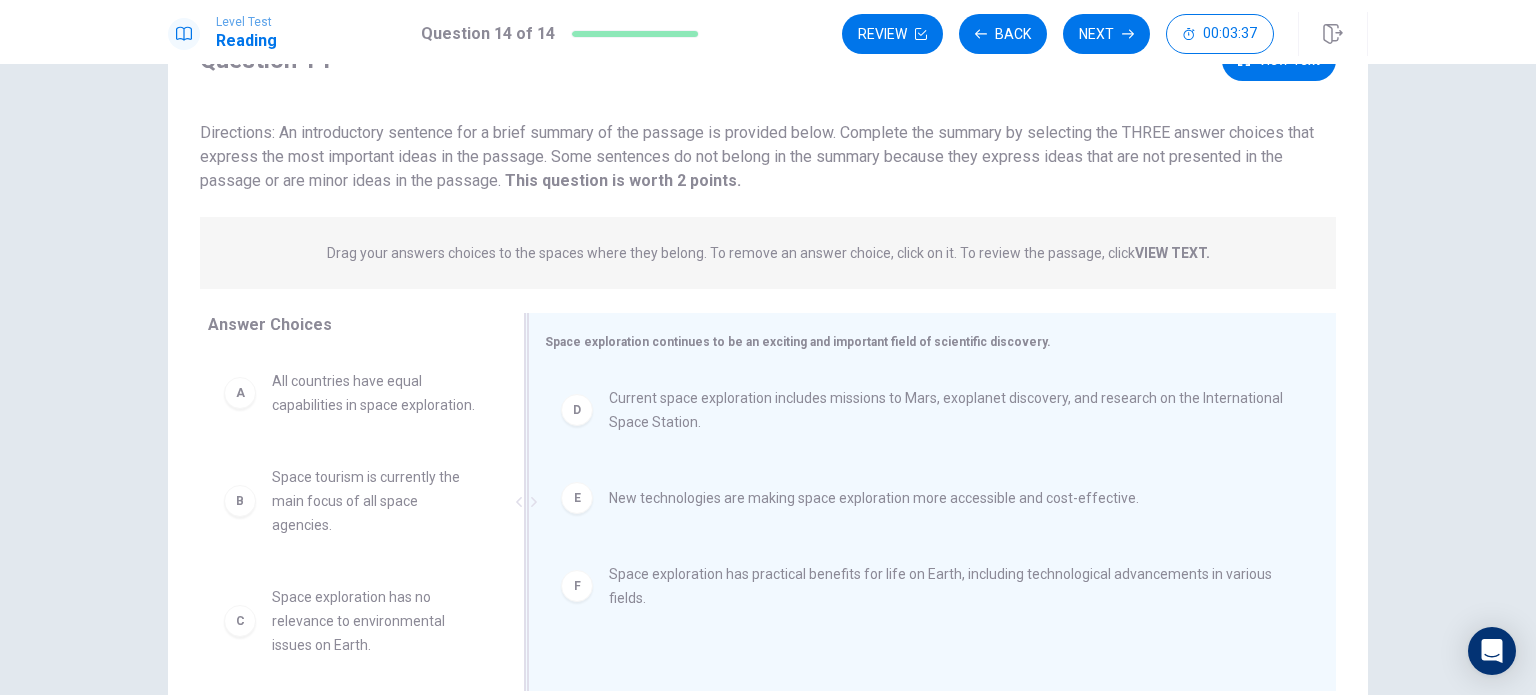 scroll, scrollTop: 0, scrollLeft: 0, axis: both 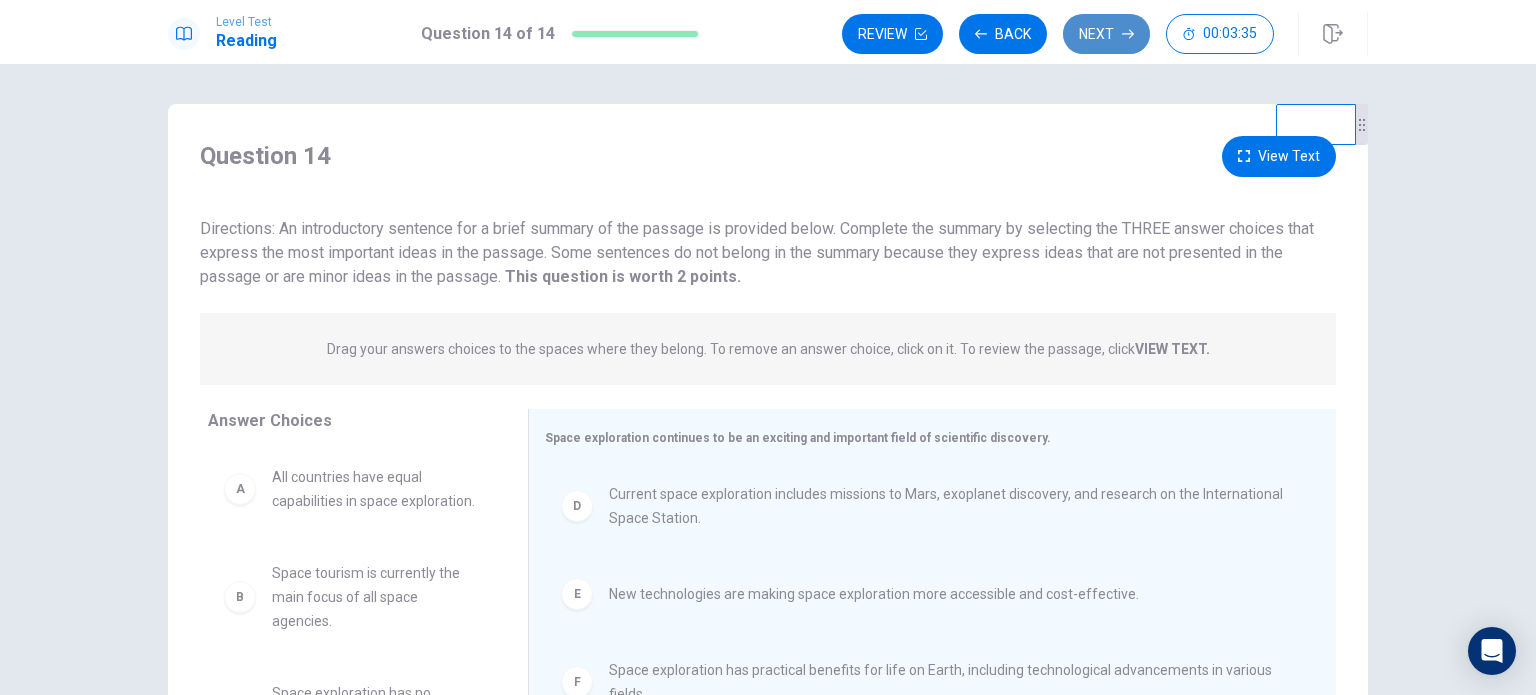 click on "Next" at bounding box center (1106, 34) 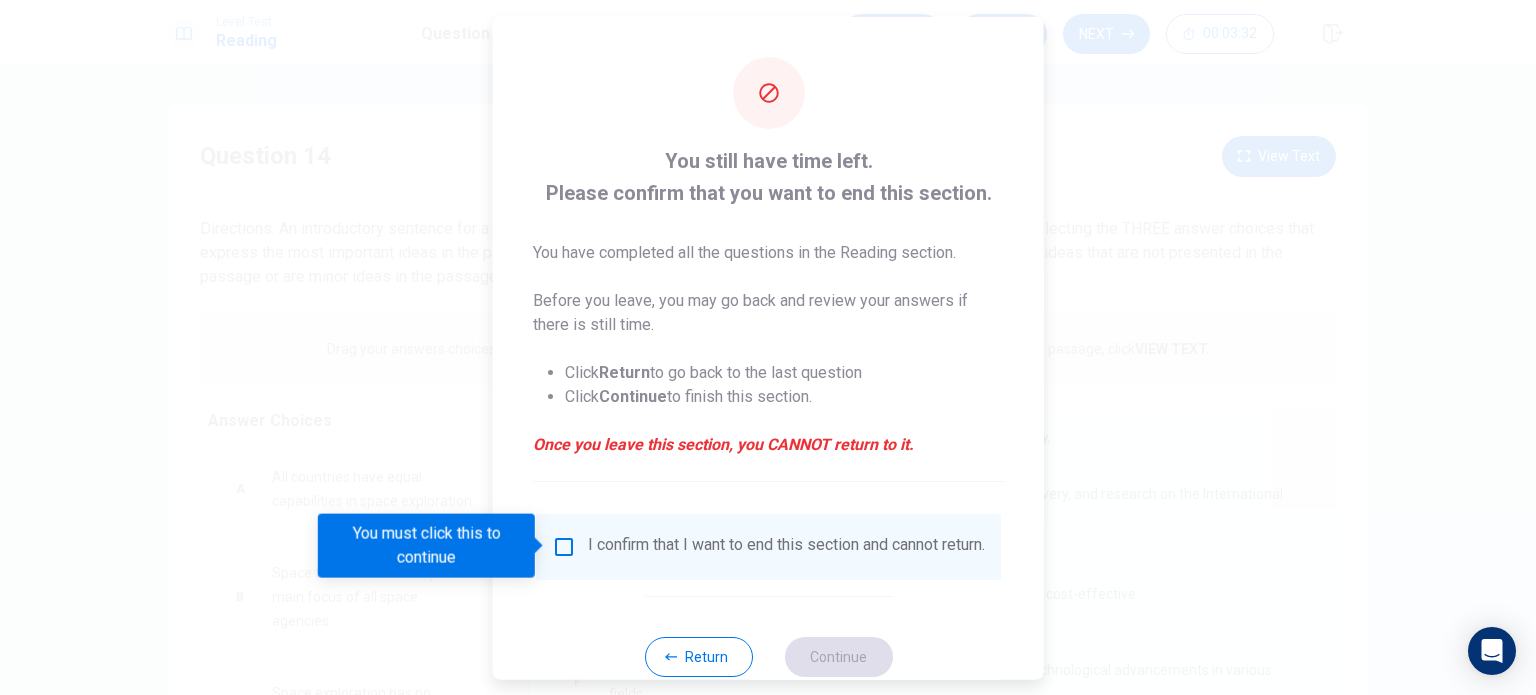 click on "I confirm that I want to end this section and cannot return." at bounding box center (768, 546) 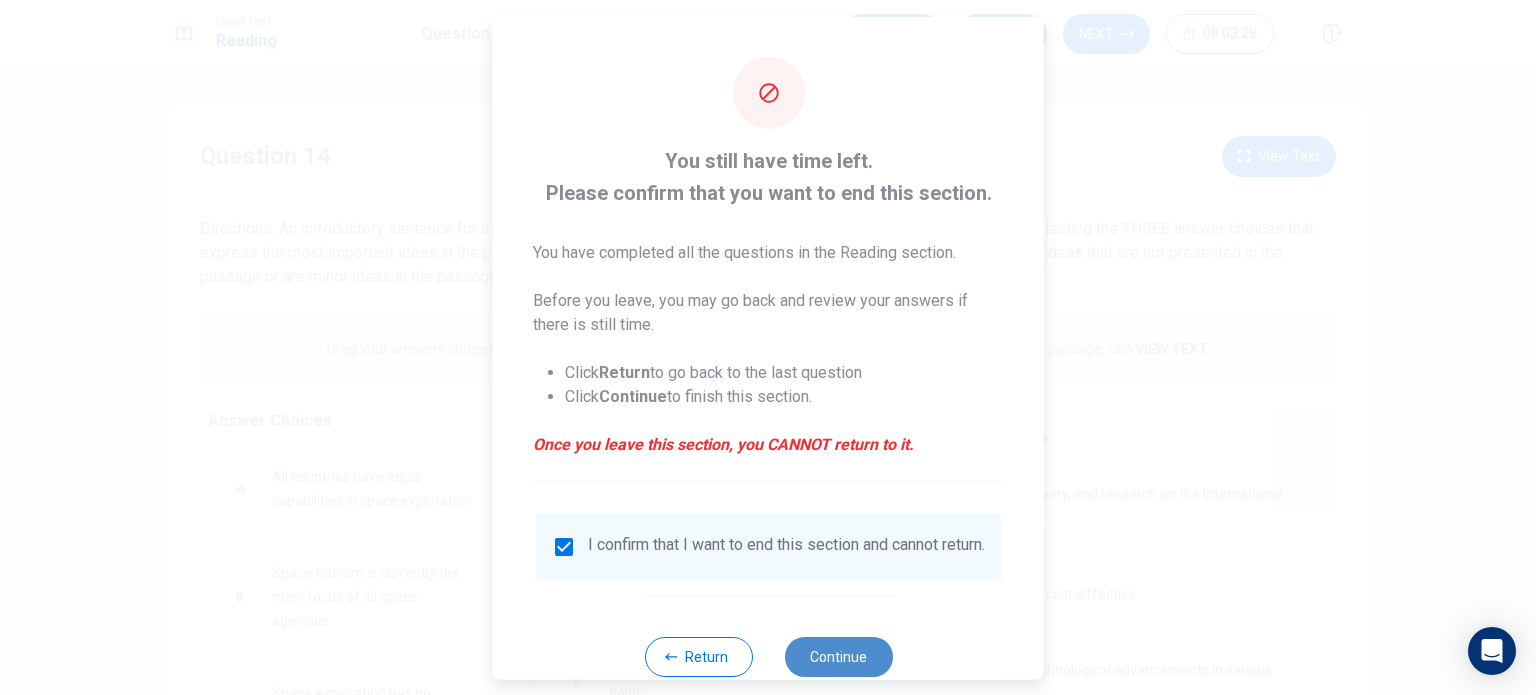 click on "Continue" at bounding box center [838, 656] 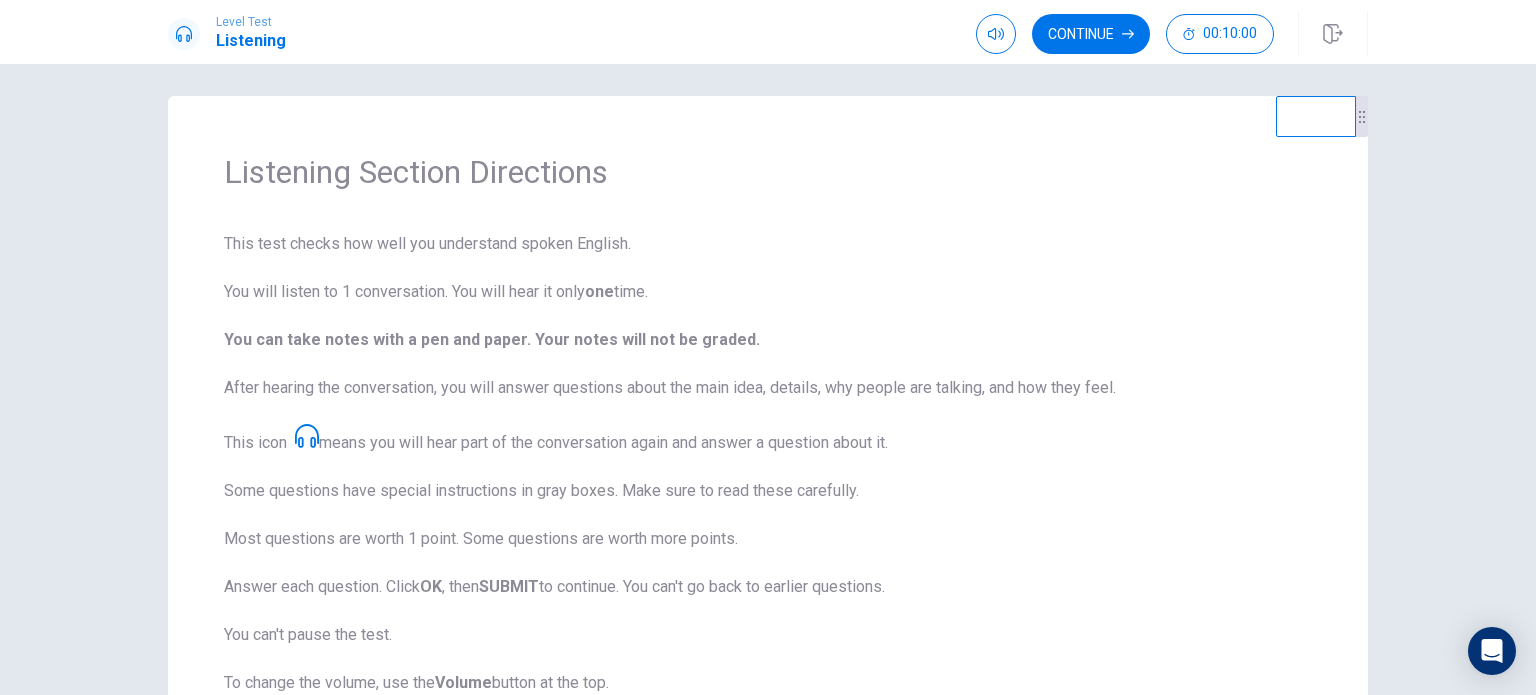 scroll, scrollTop: 0, scrollLeft: 0, axis: both 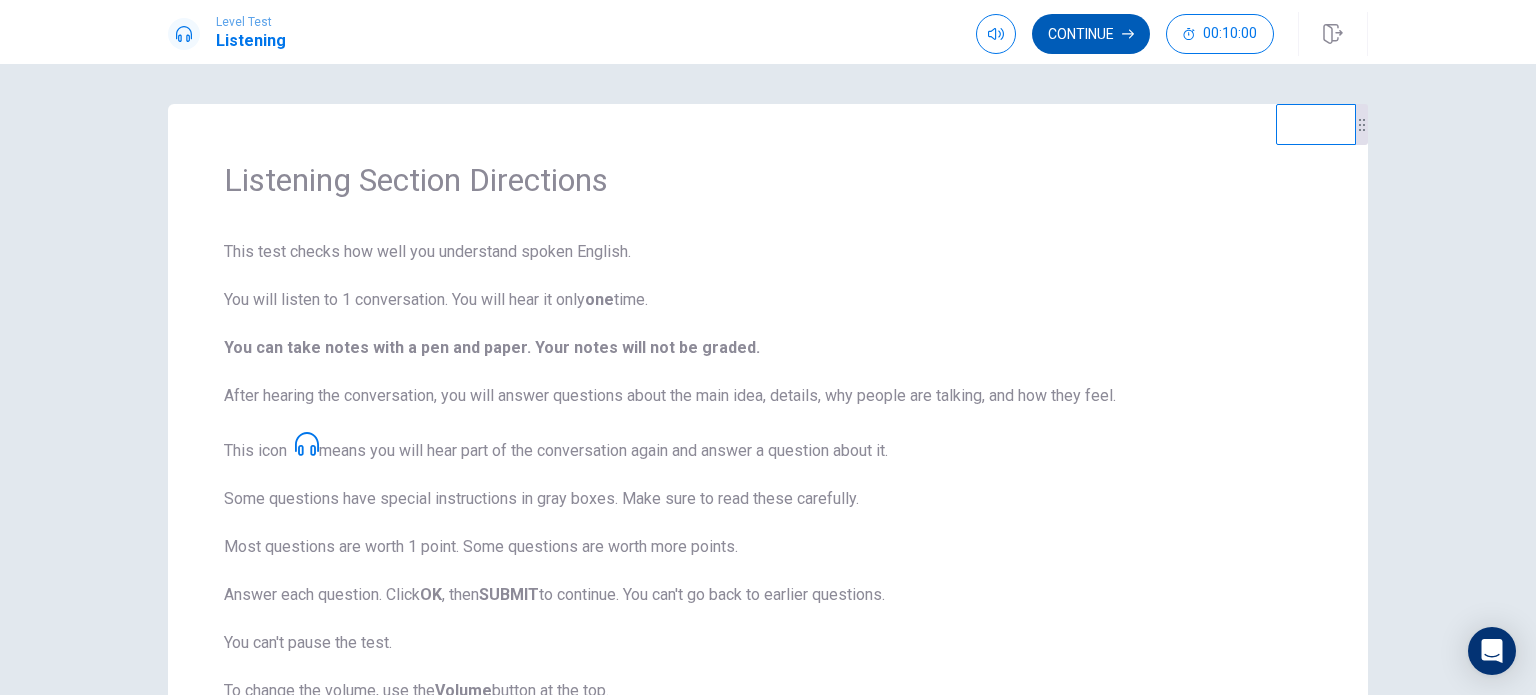 click on "Continue" at bounding box center (1091, 34) 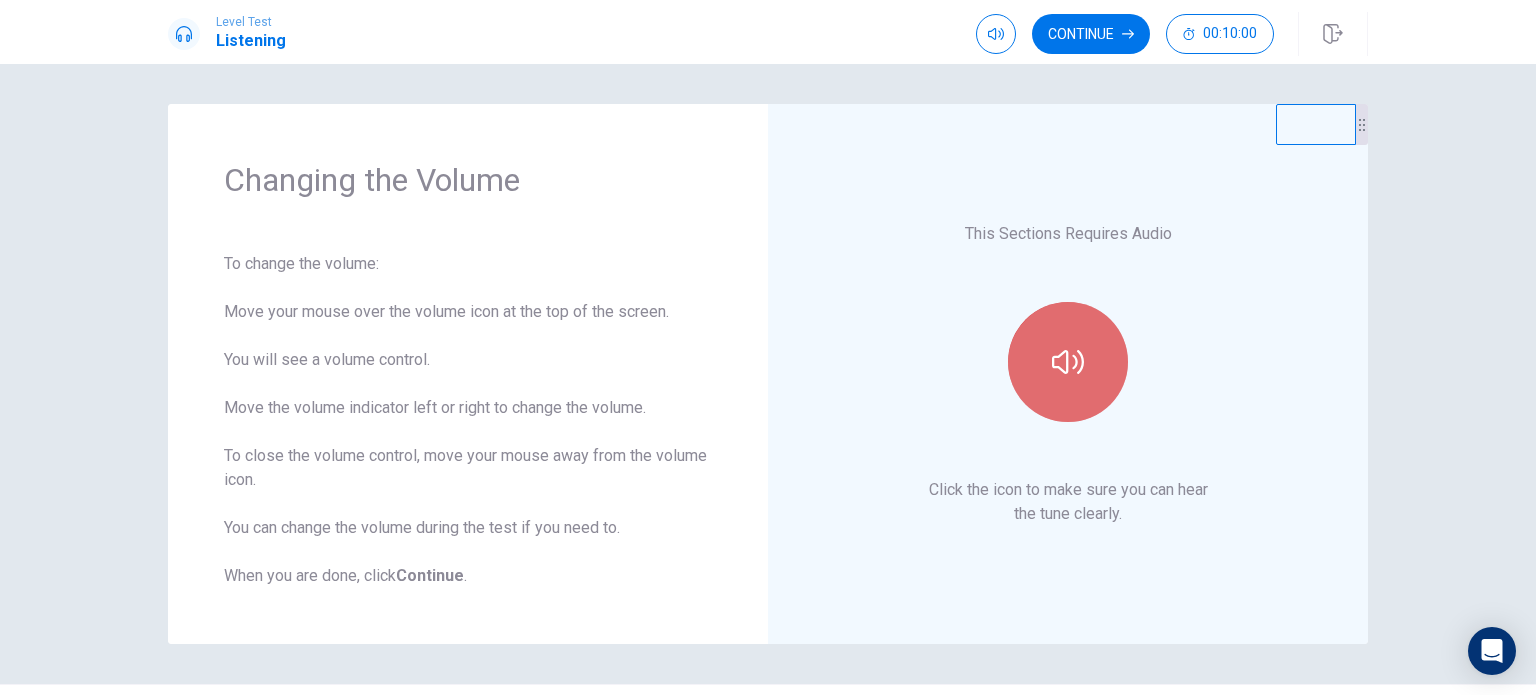 click 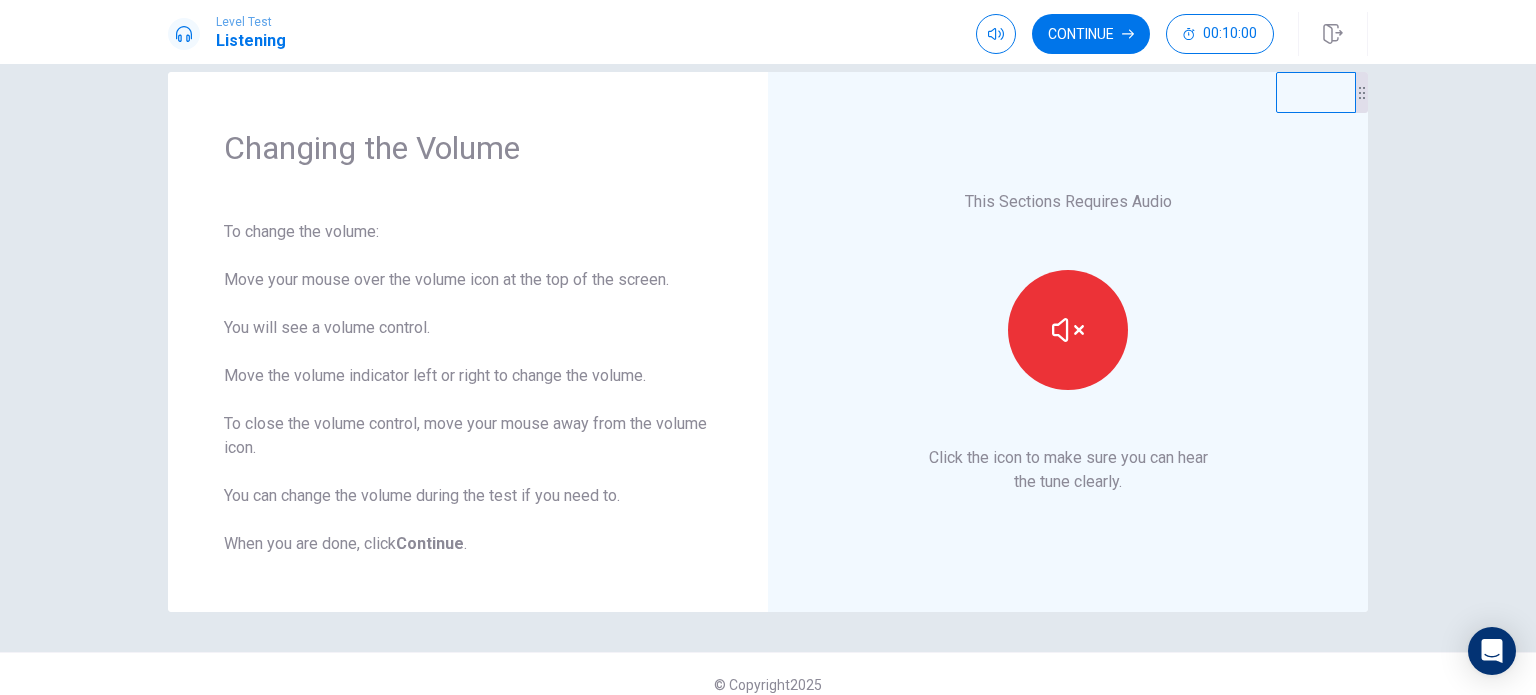 scroll, scrollTop: 52, scrollLeft: 0, axis: vertical 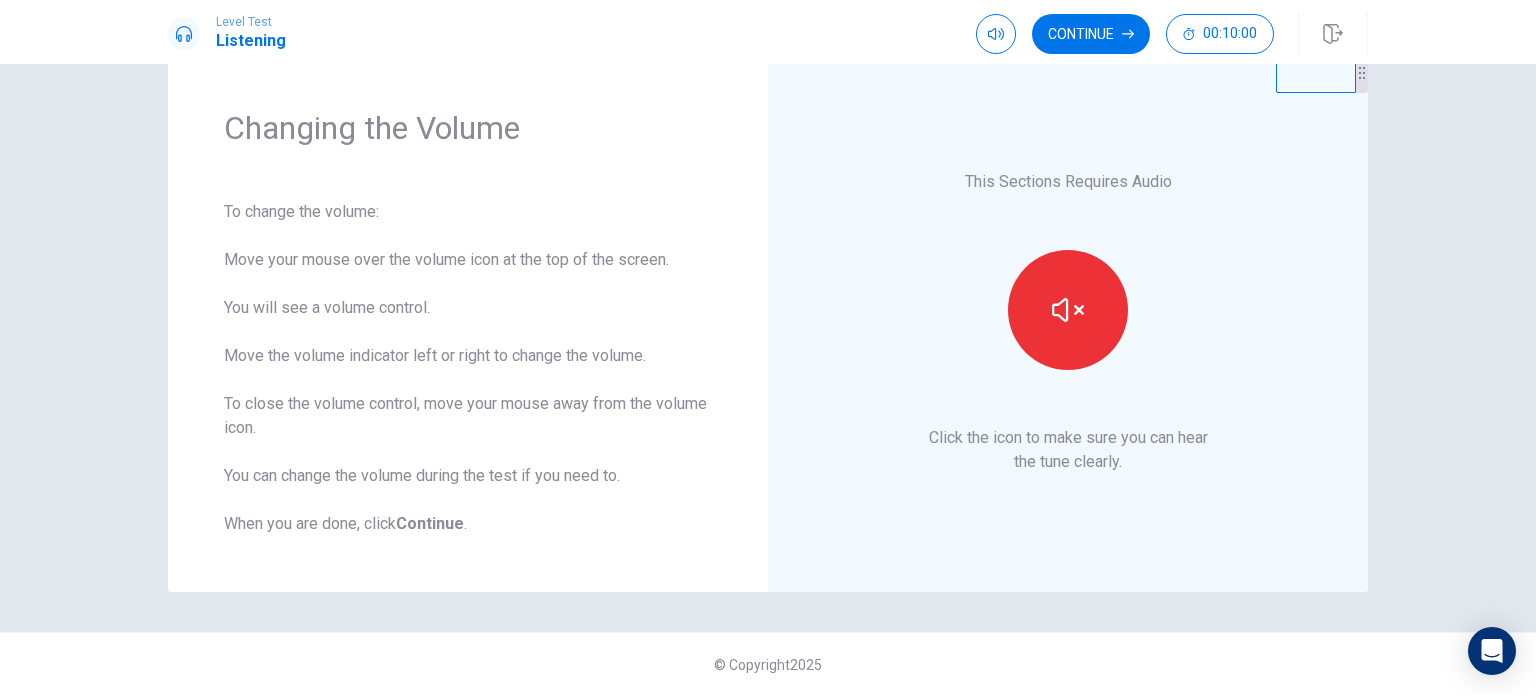 type 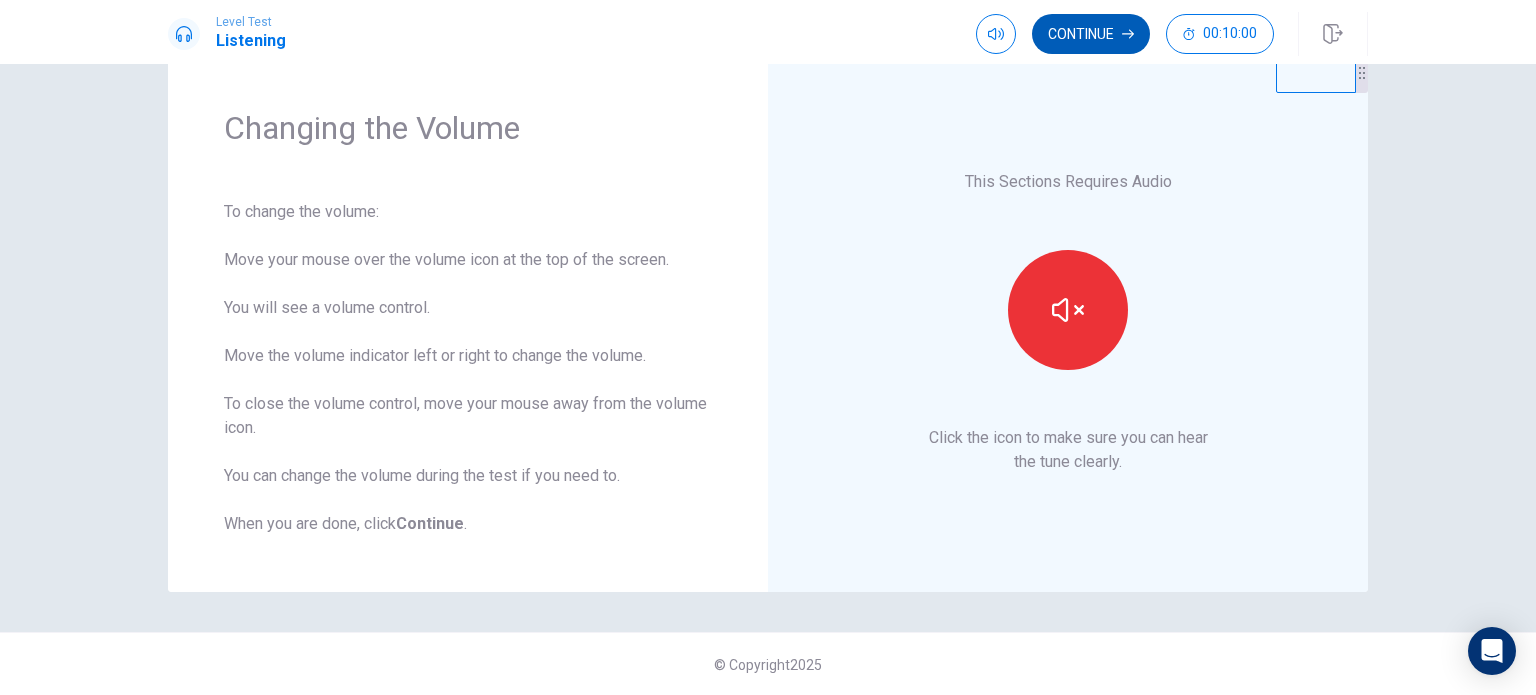 click on "Continue" at bounding box center [1091, 34] 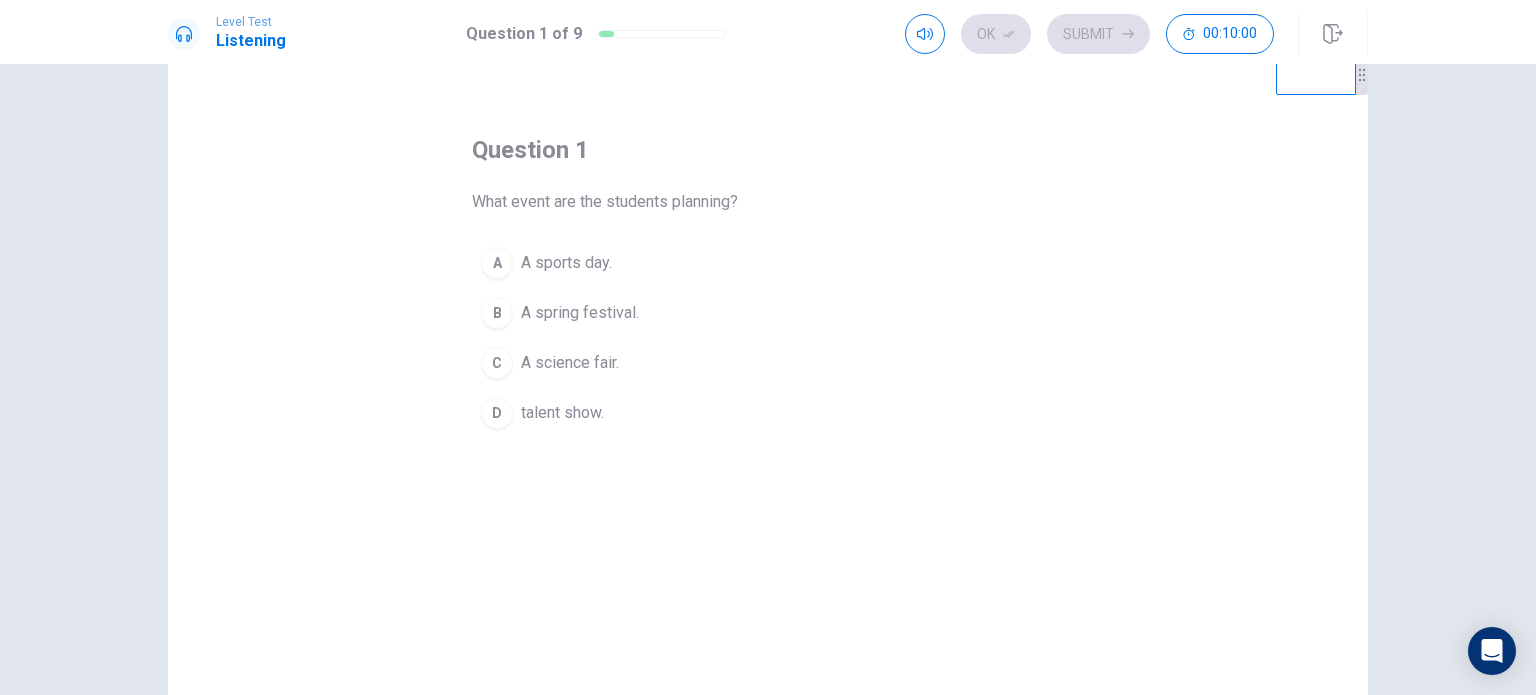 scroll, scrollTop: 47, scrollLeft: 0, axis: vertical 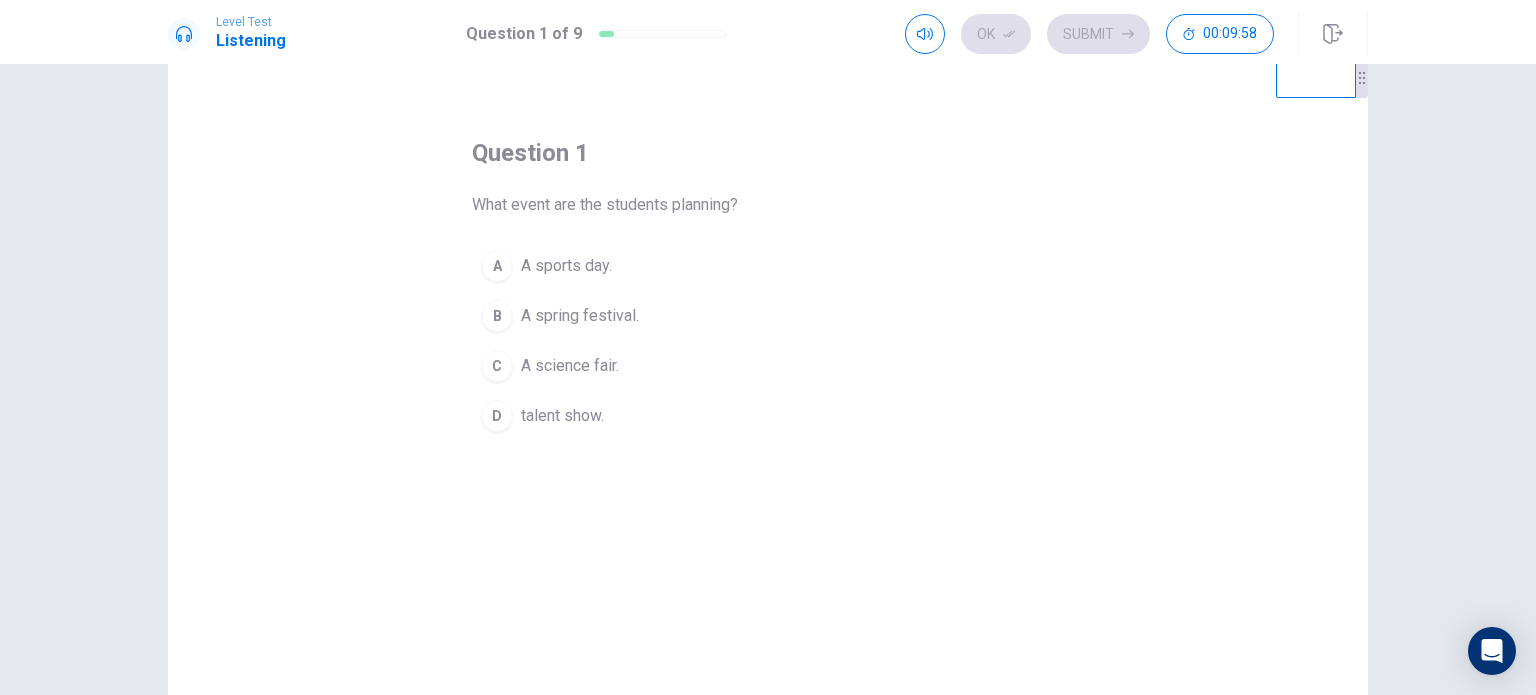 click on "B" at bounding box center (497, 316) 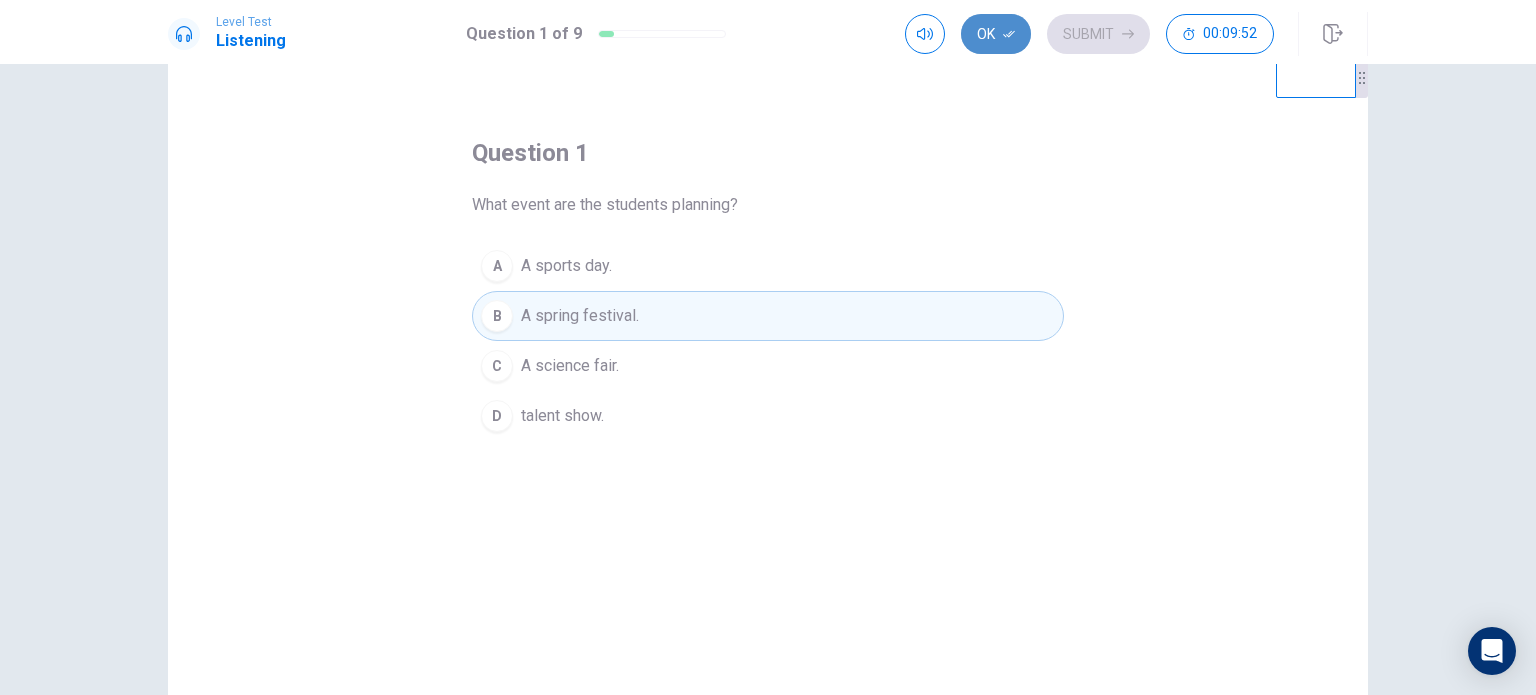 click 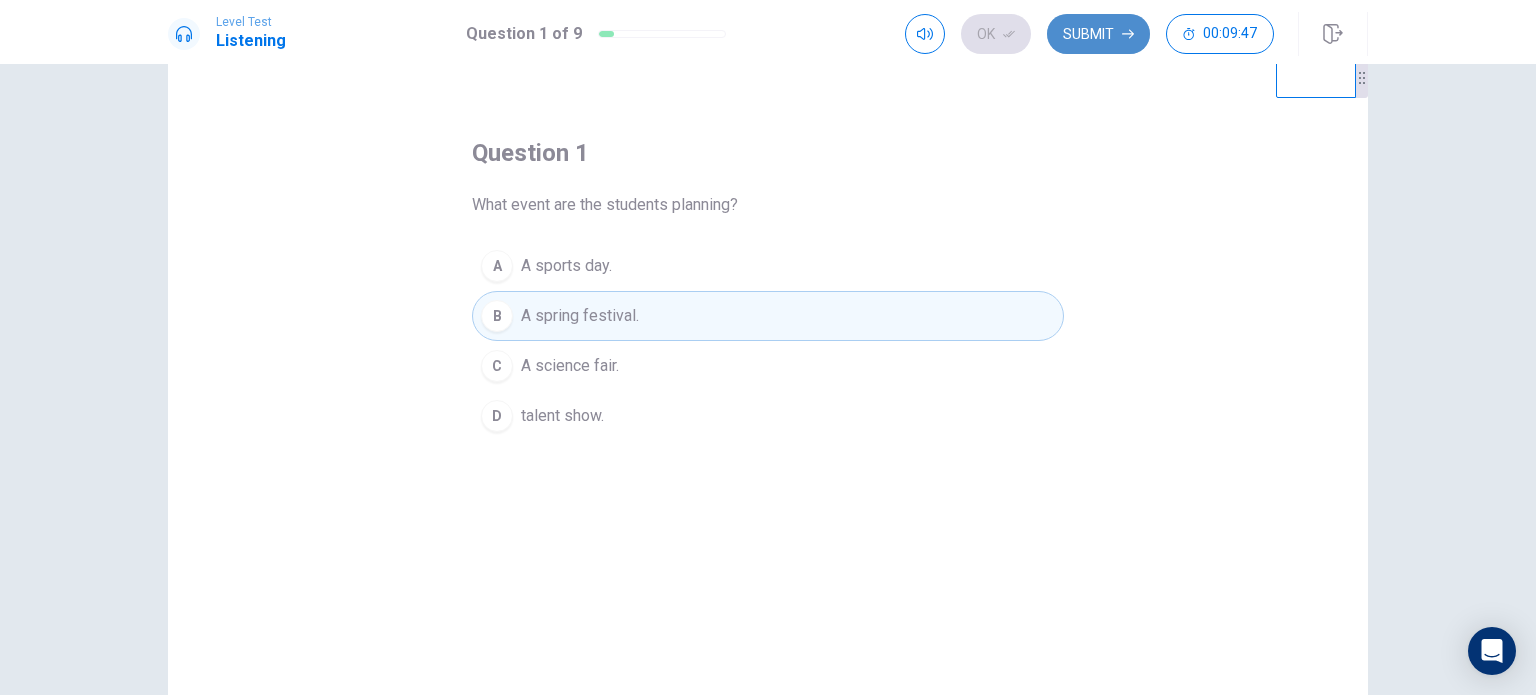 click on "Submit" at bounding box center (1098, 34) 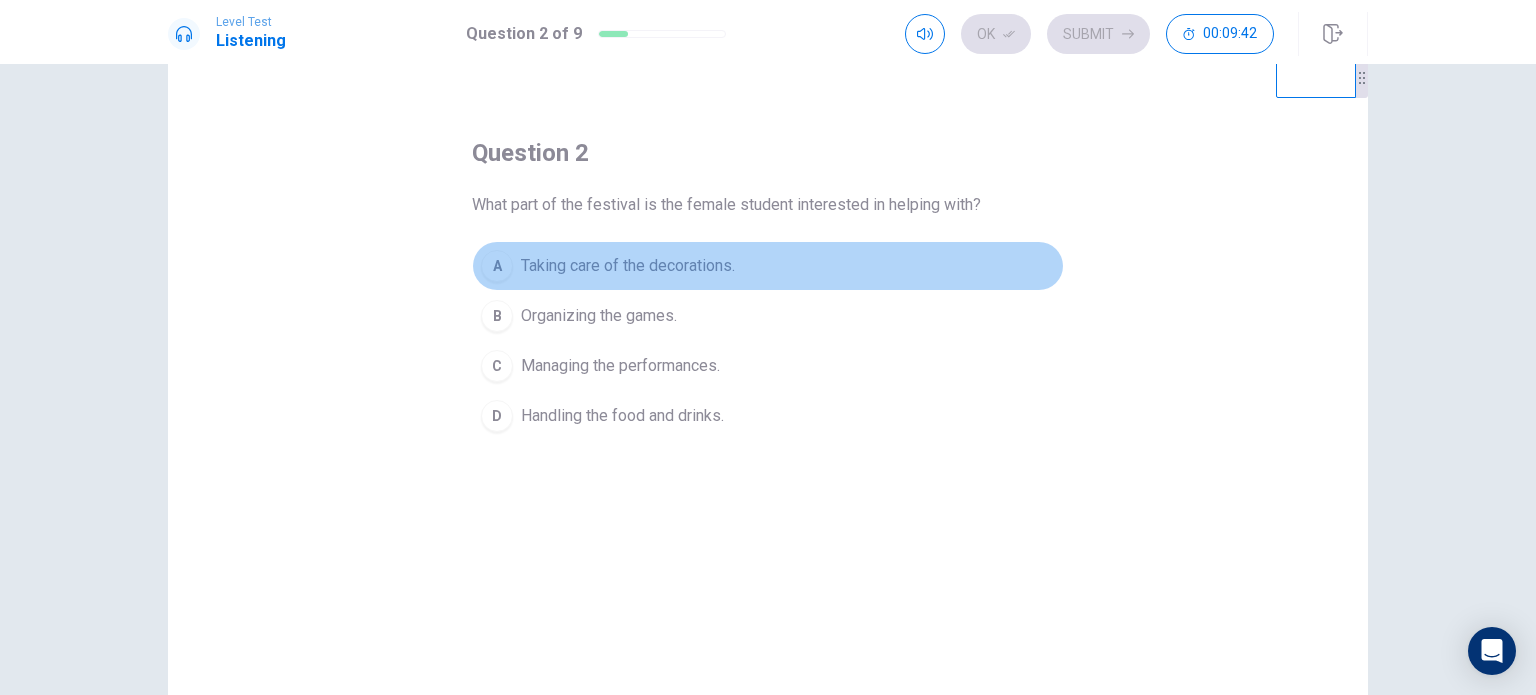 click on "A" at bounding box center (497, 266) 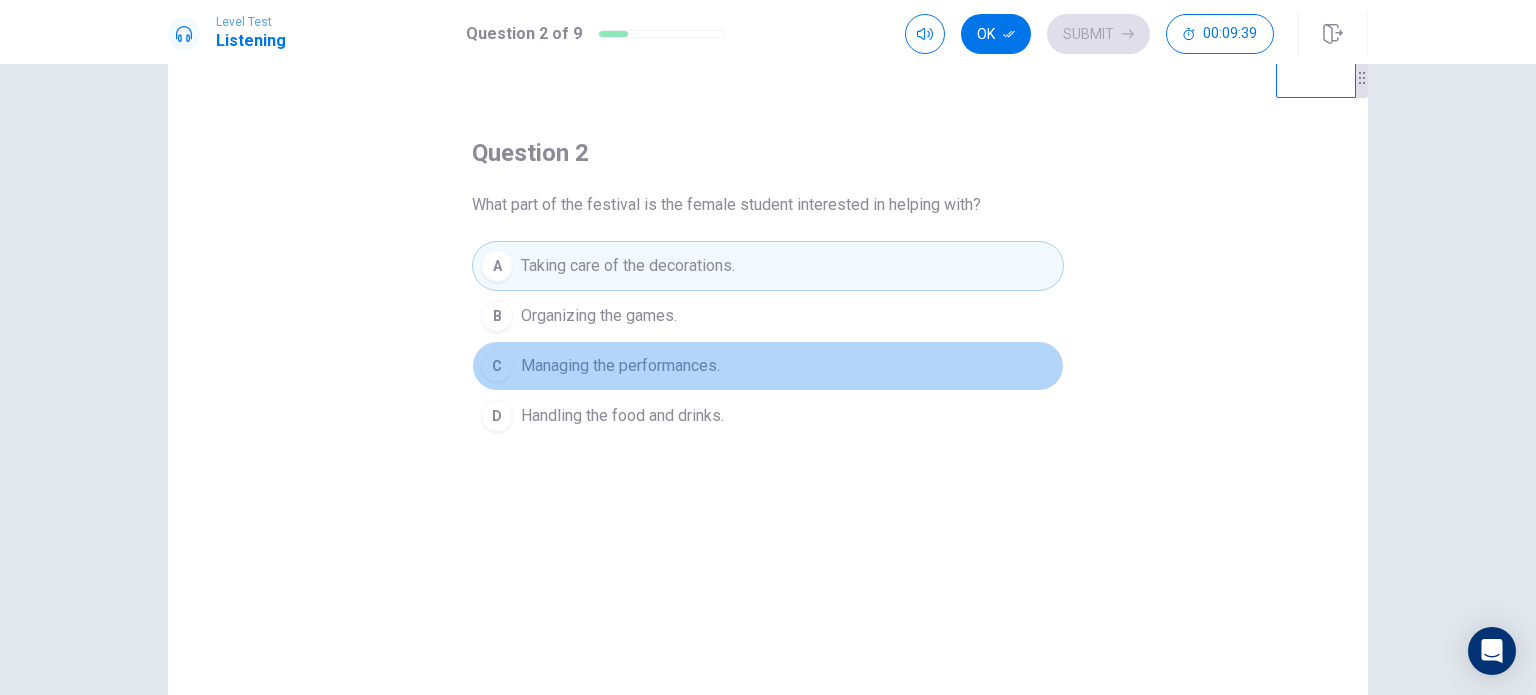 click on "C" at bounding box center (497, 366) 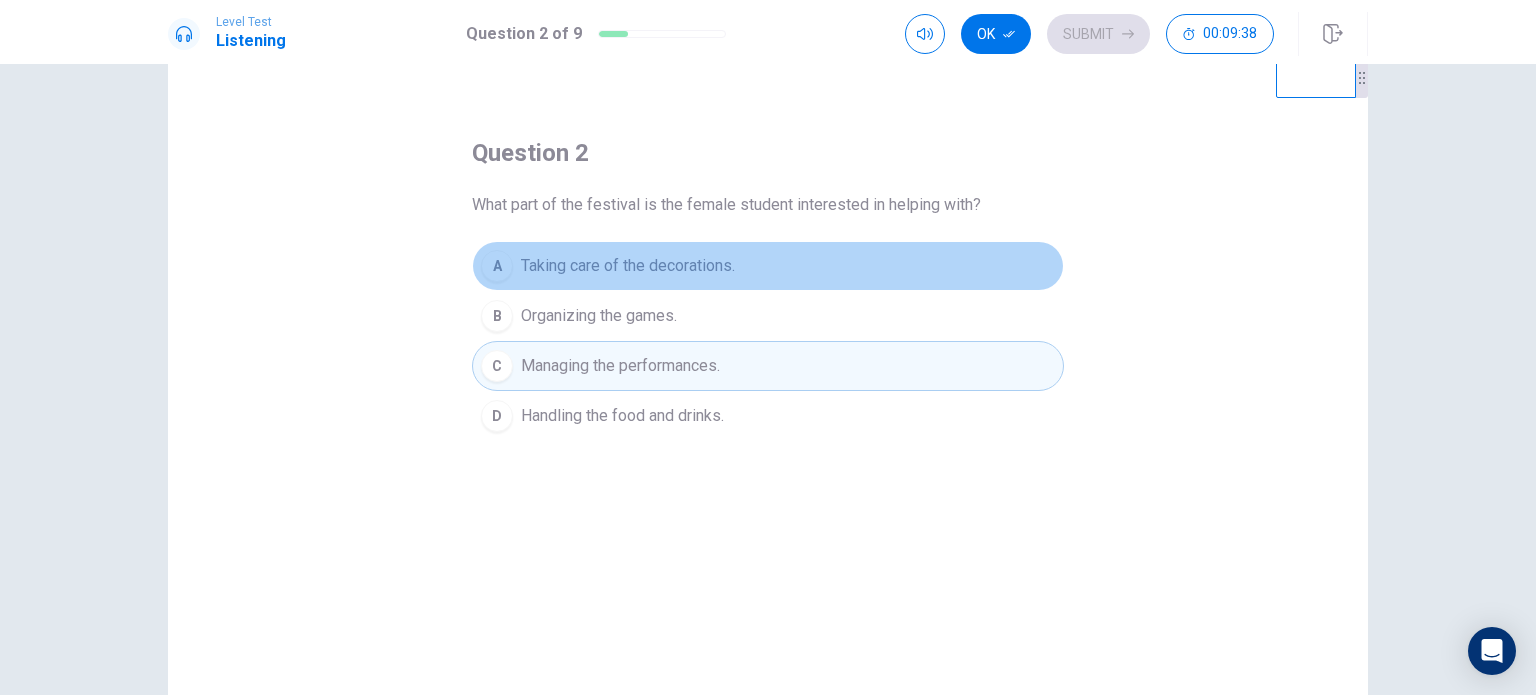 click on "A Taking care of the decorations." at bounding box center [768, 266] 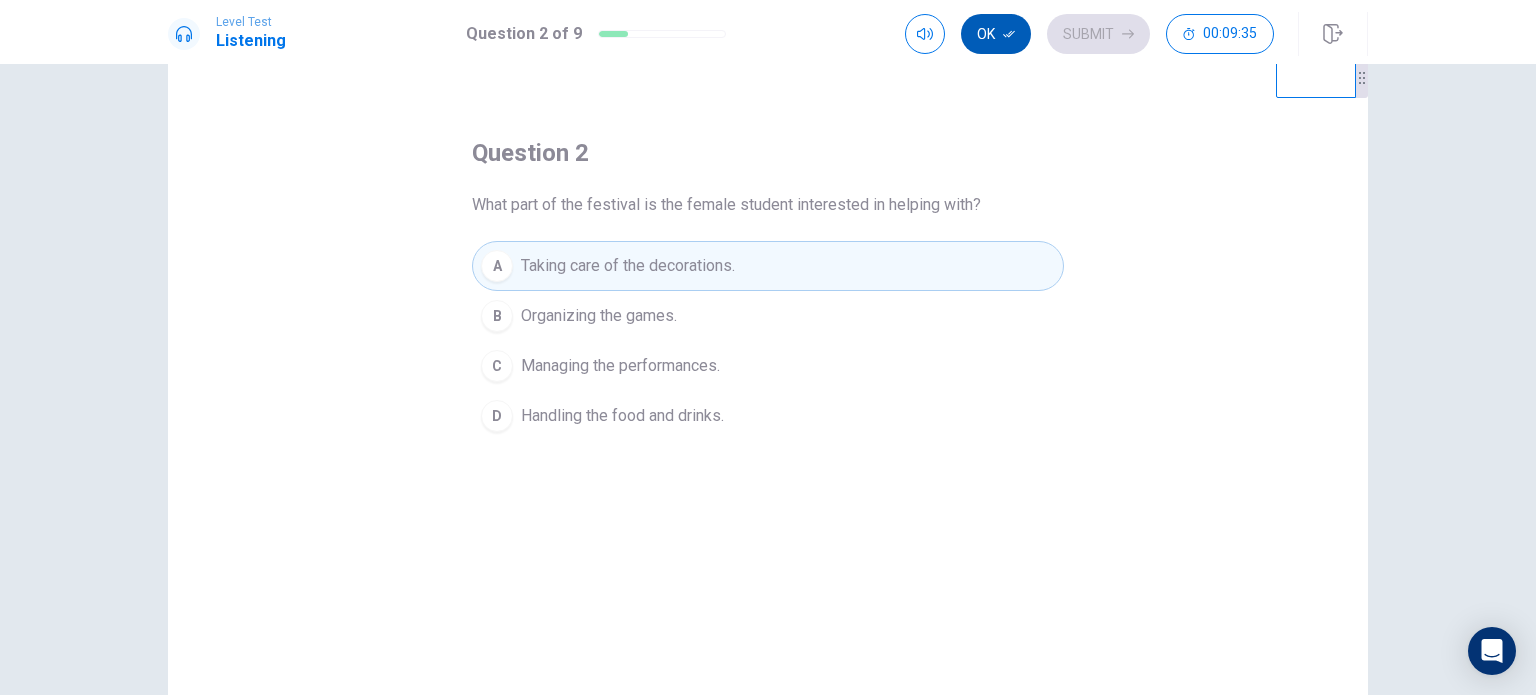 click on "Ok" at bounding box center (996, 34) 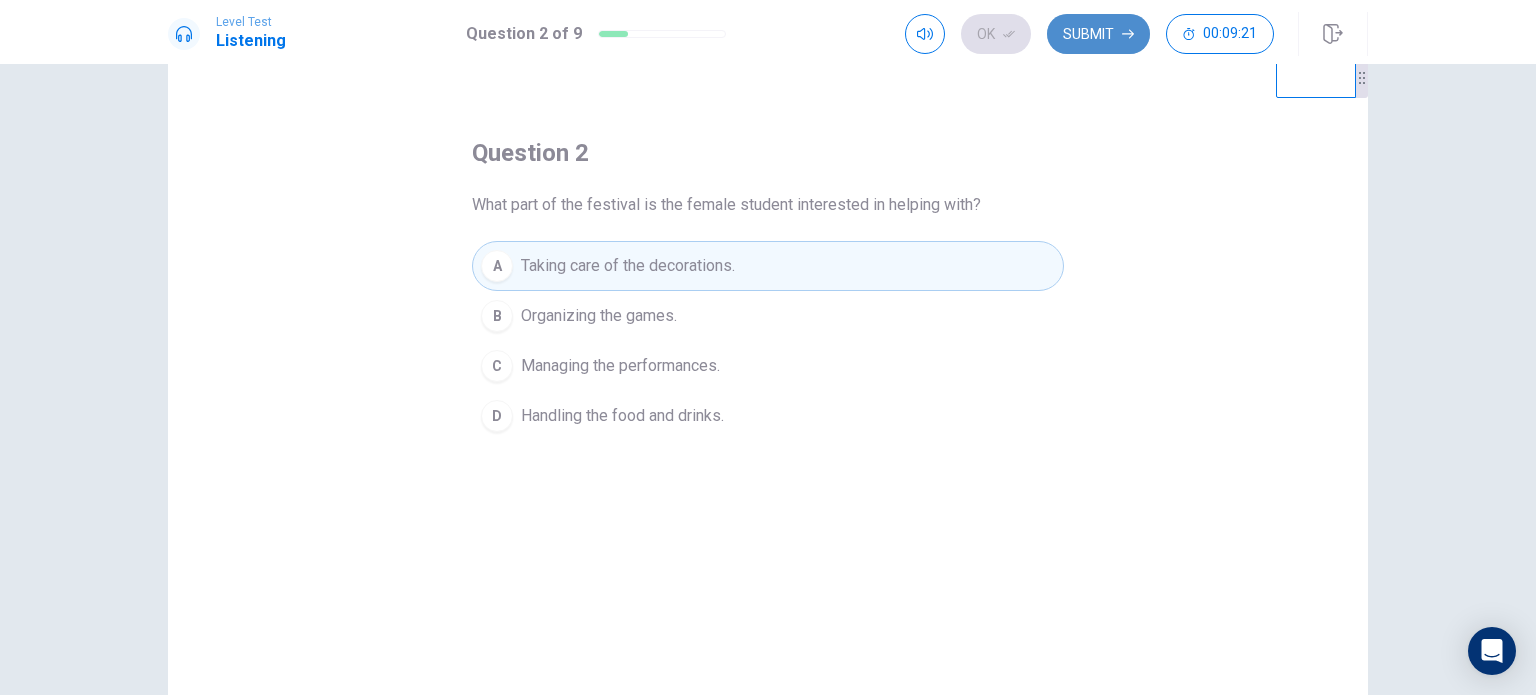 click 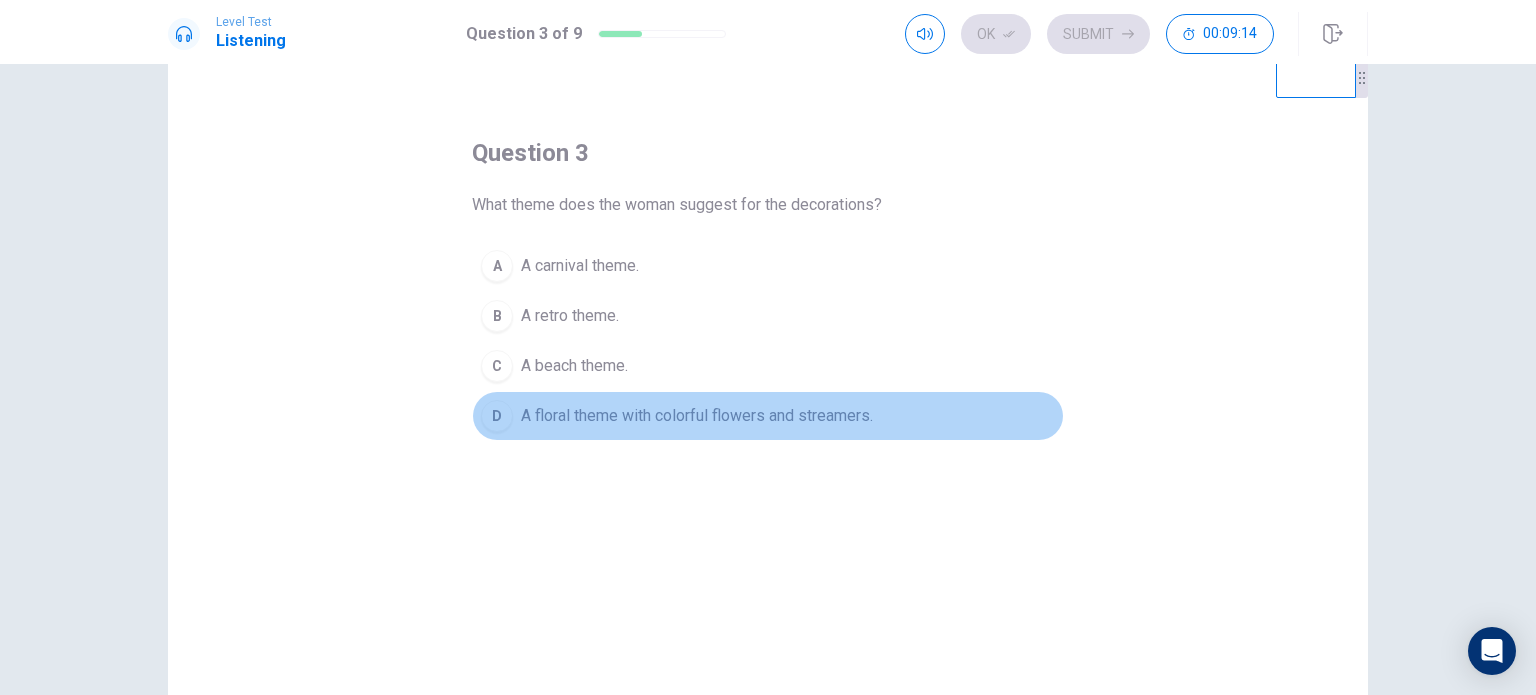 click on "D" at bounding box center [497, 416] 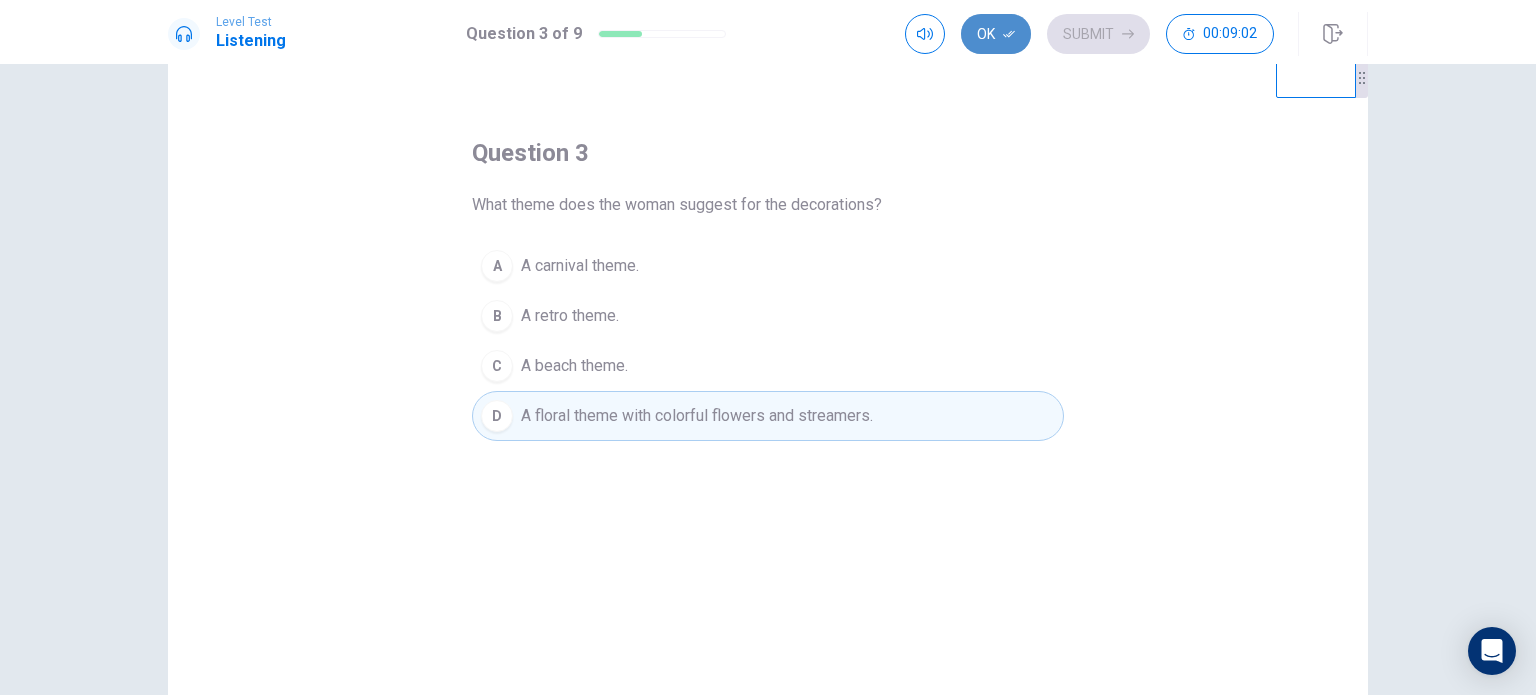 click on "Ok" at bounding box center [996, 34] 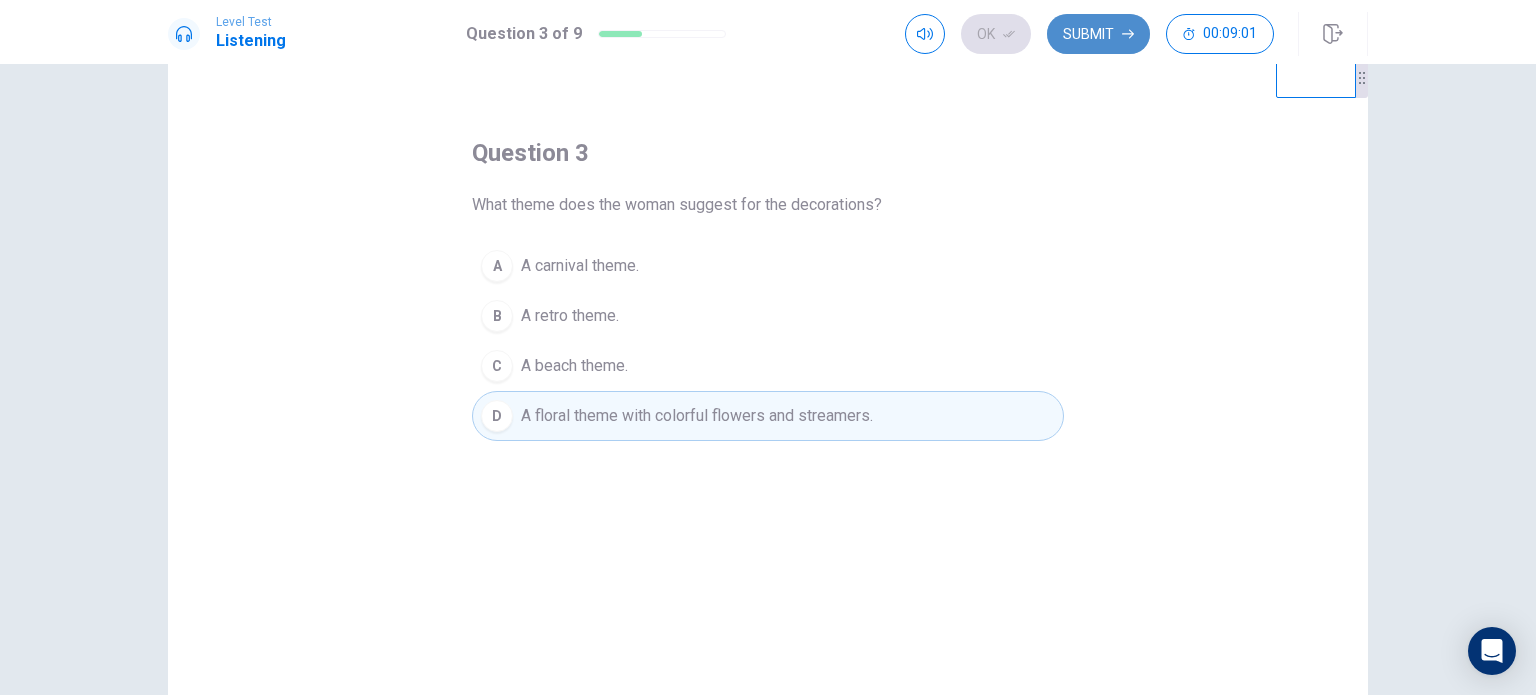click on "Submit" at bounding box center [1098, 34] 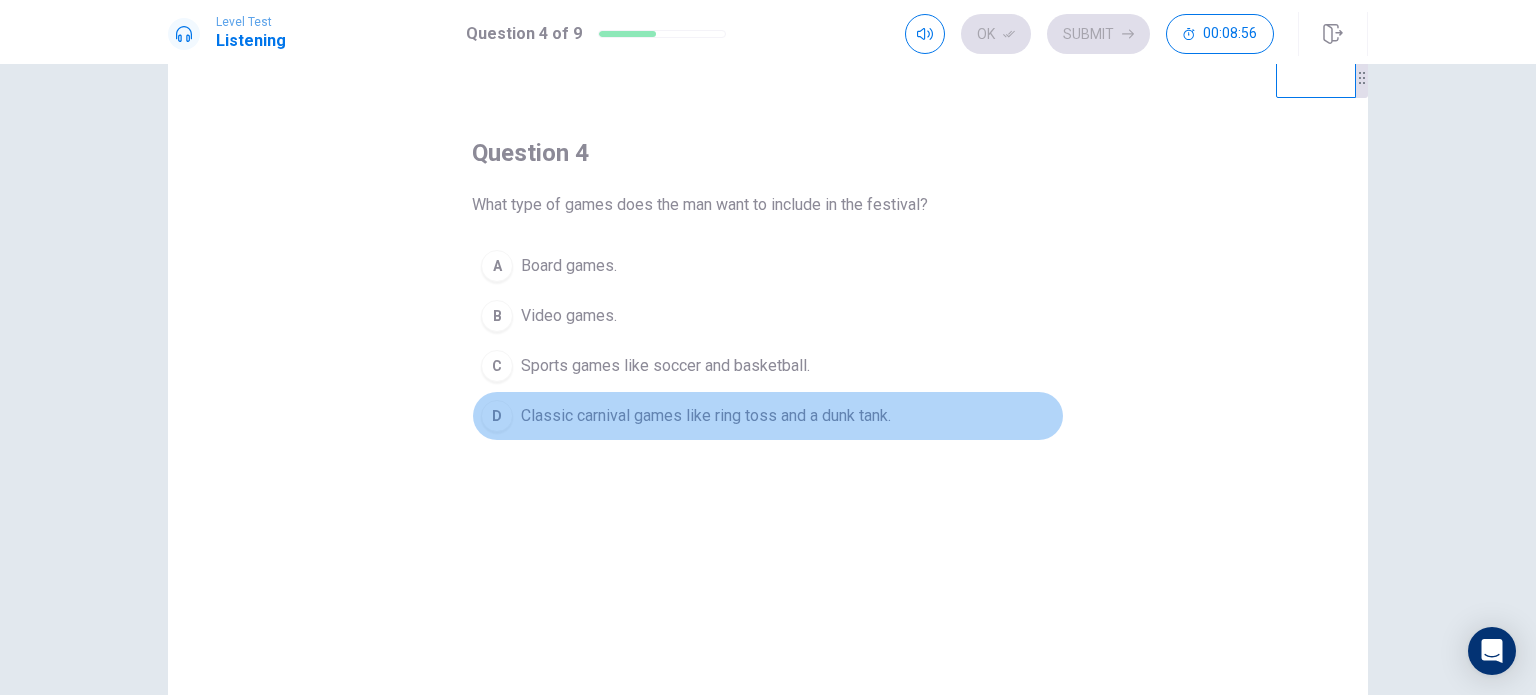click on "D" at bounding box center [497, 416] 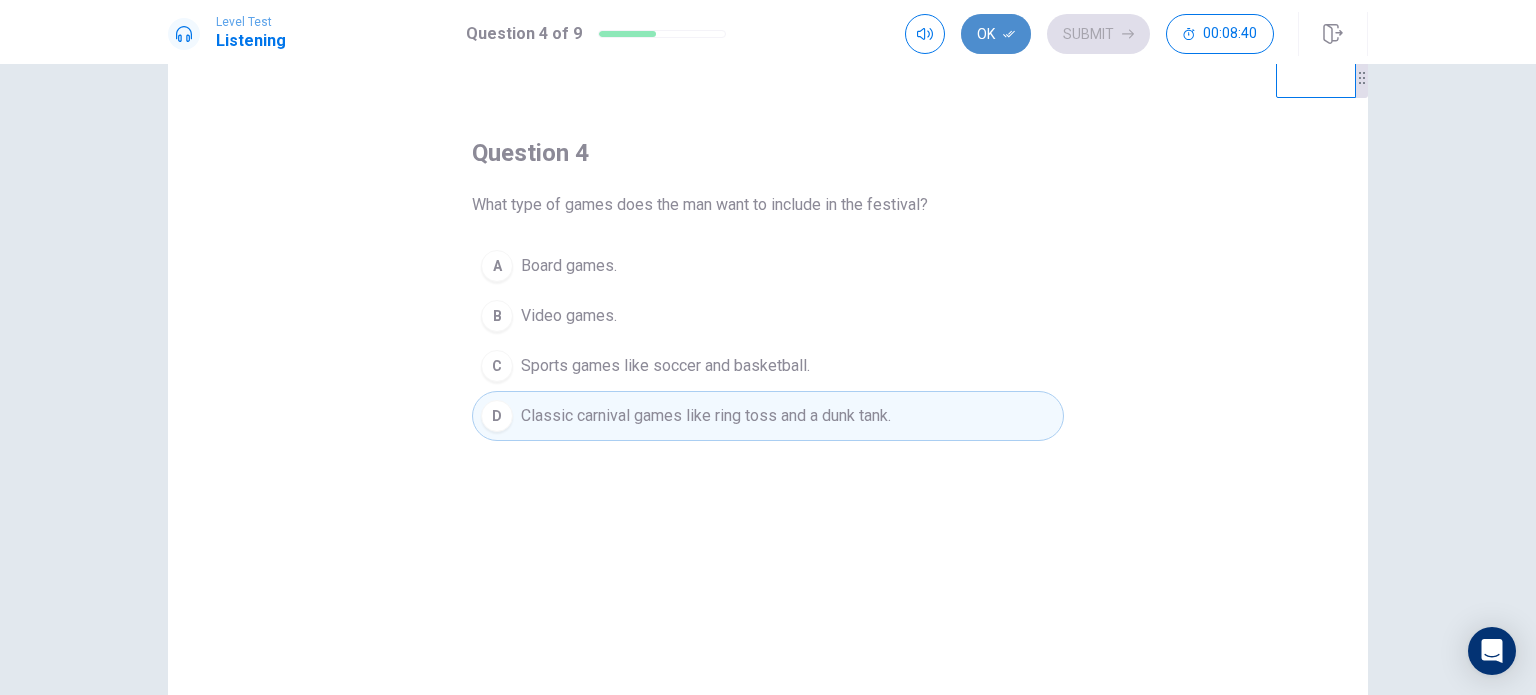 click on "Ok" at bounding box center (996, 34) 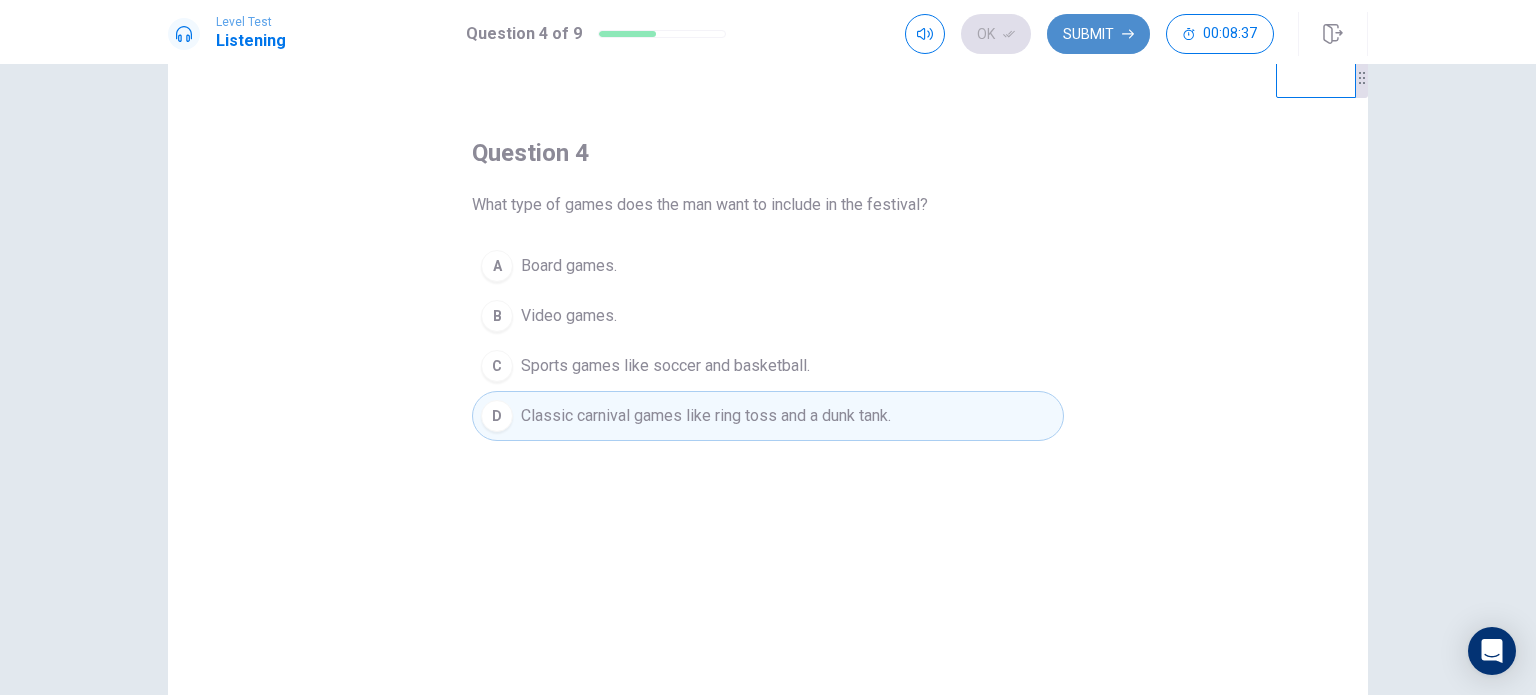 click on "Submit" at bounding box center [1098, 34] 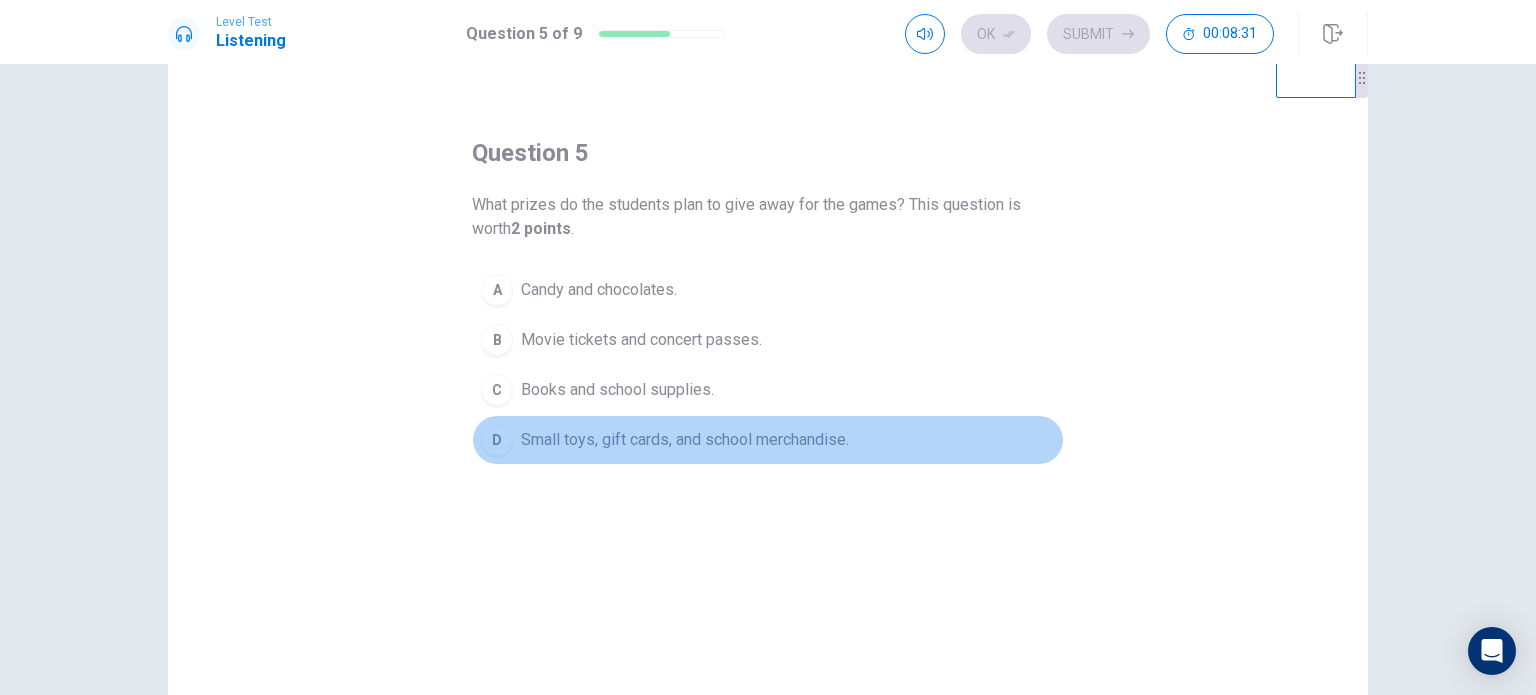 click on "D" at bounding box center [497, 440] 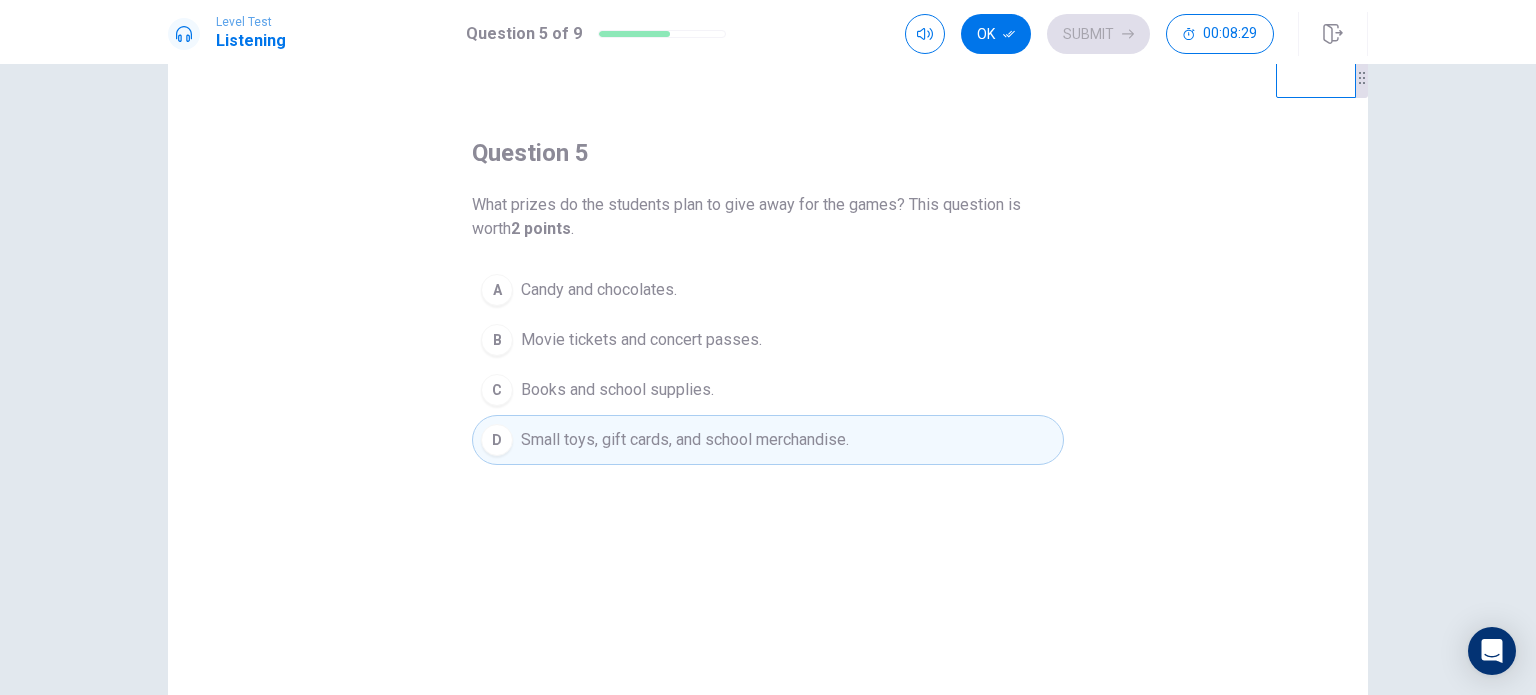 click on "A Candy and chocolates.
B Movie tickets and concert passes. C Books and school supplies.
D Small toys, gift cards, and school merchandise." at bounding box center [768, 365] 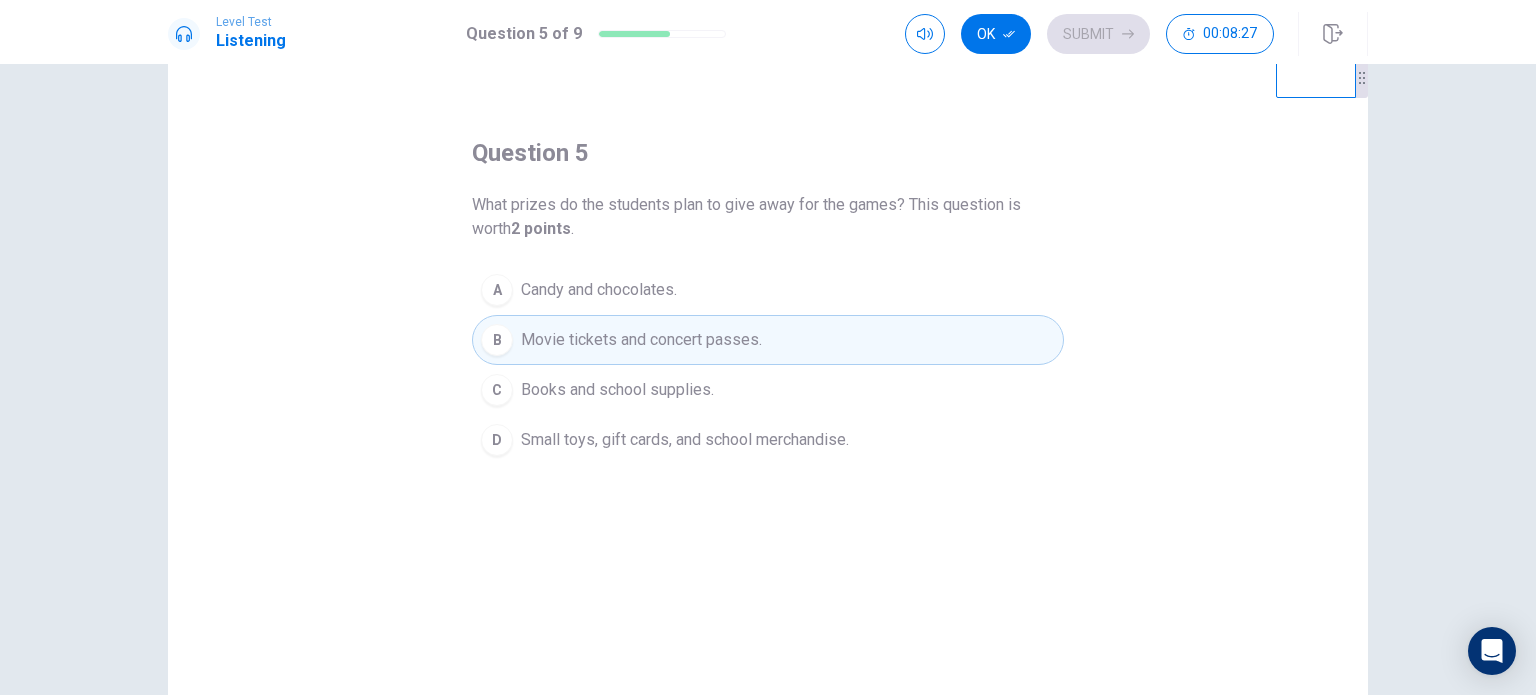 click on "D" at bounding box center (497, 440) 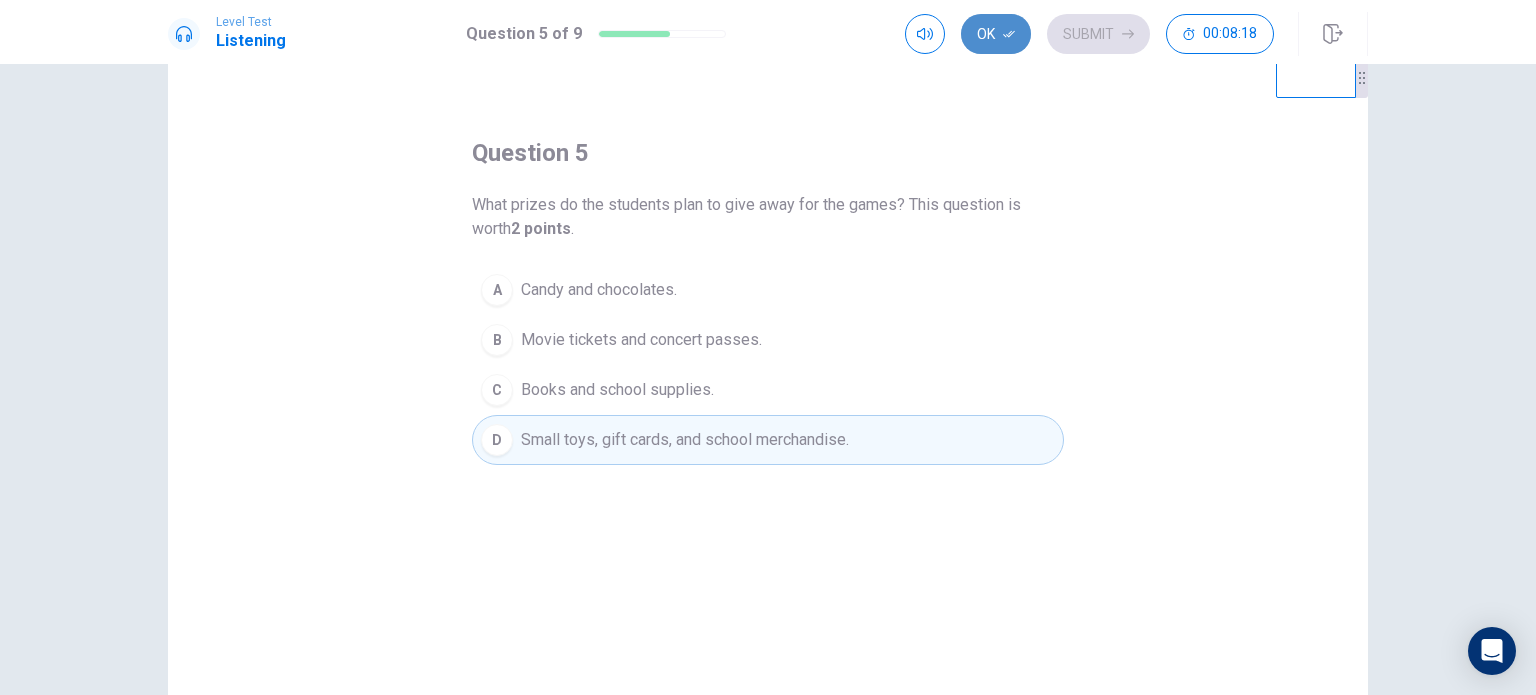 click on "Ok" at bounding box center [996, 34] 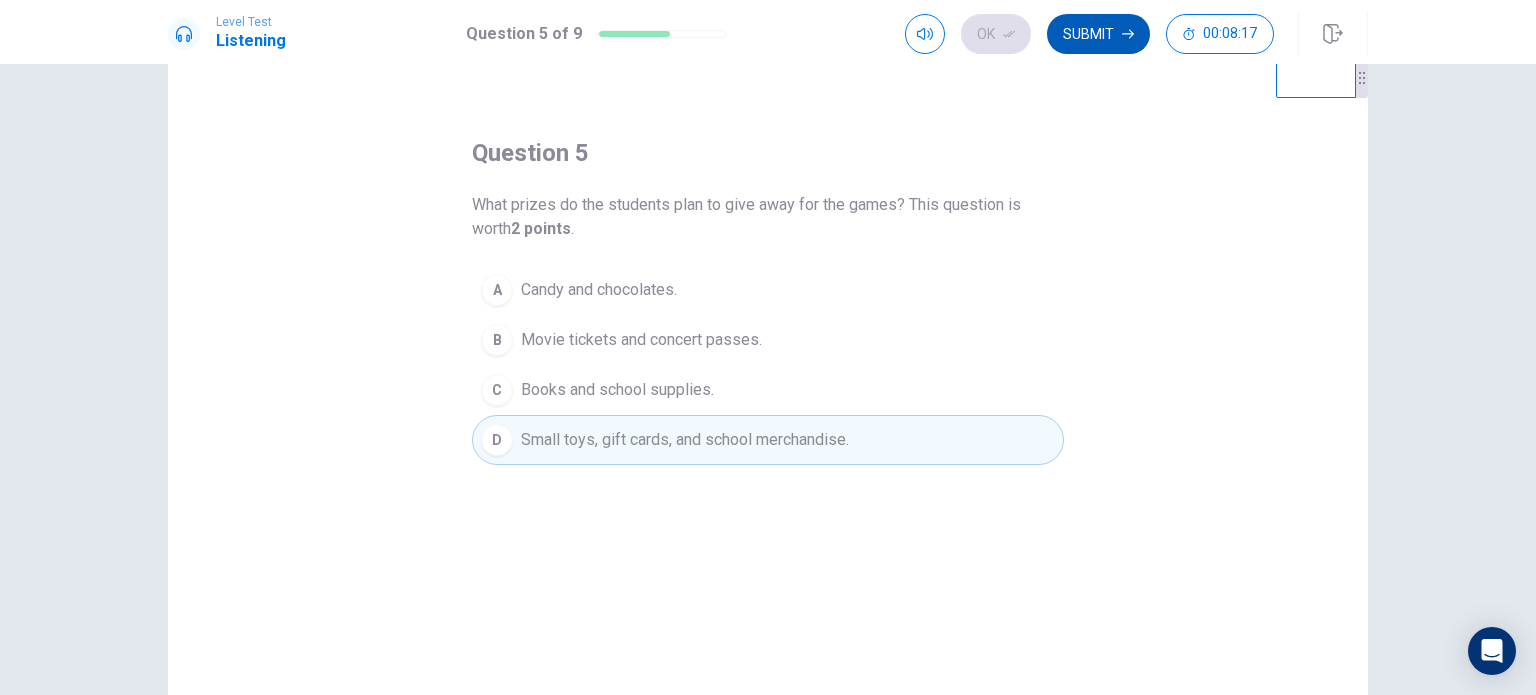 click on "Submit" at bounding box center [1098, 34] 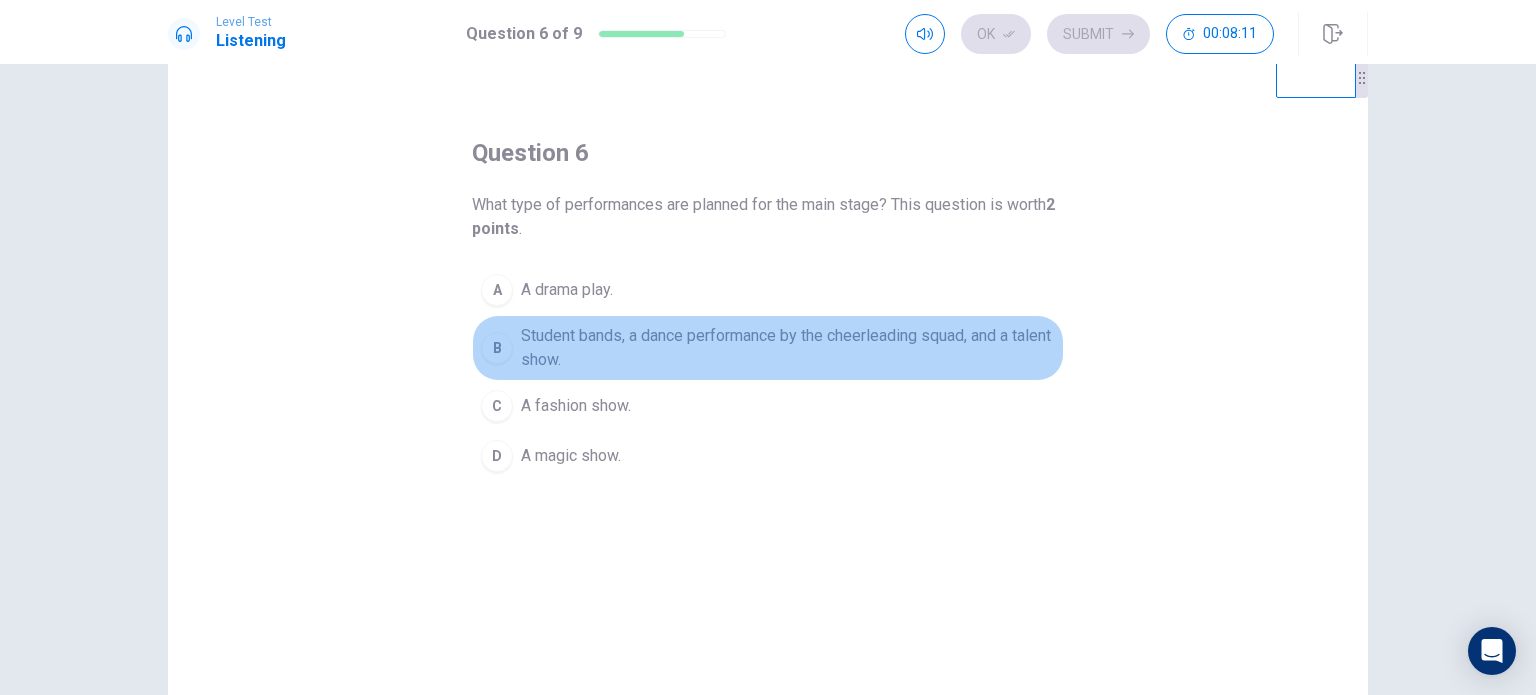 click on "B" at bounding box center [497, 348] 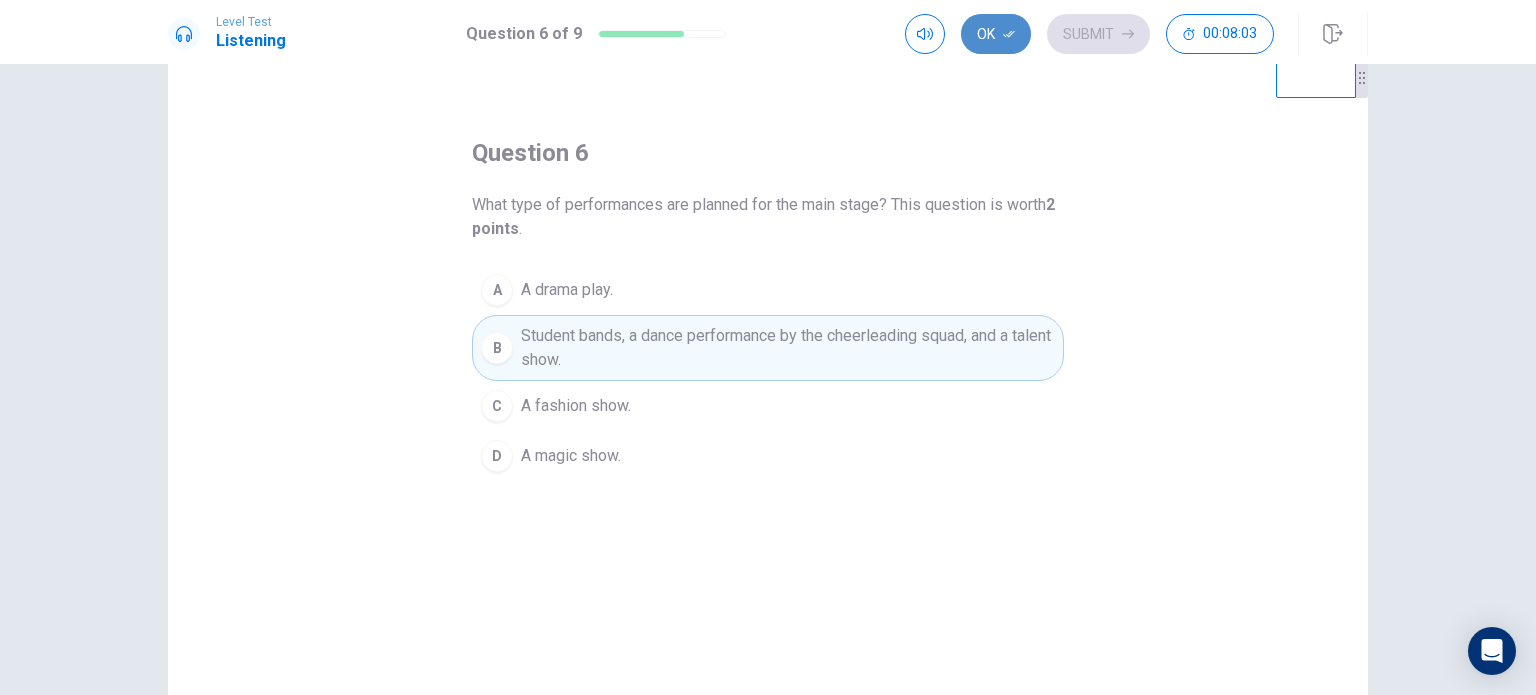 click on "Ok" at bounding box center (996, 34) 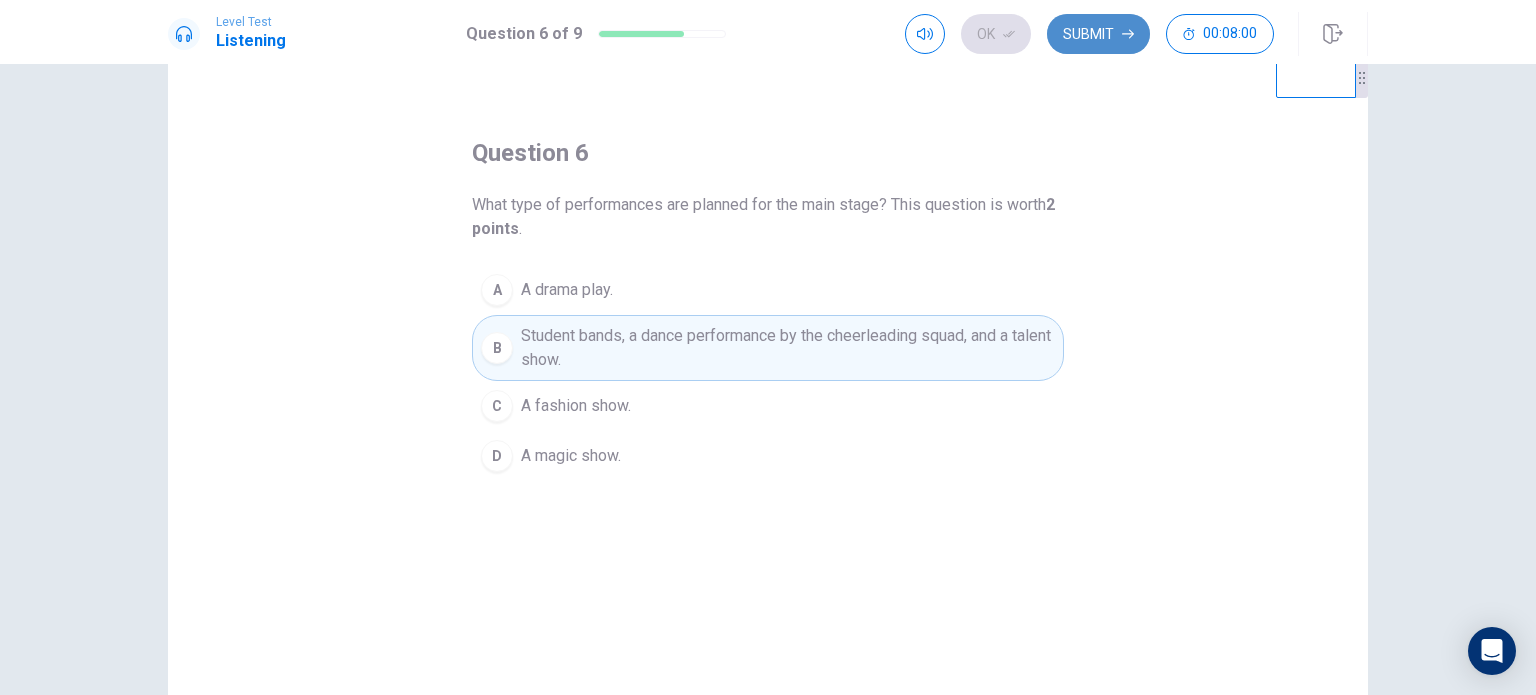 click on "Submit" at bounding box center [1098, 34] 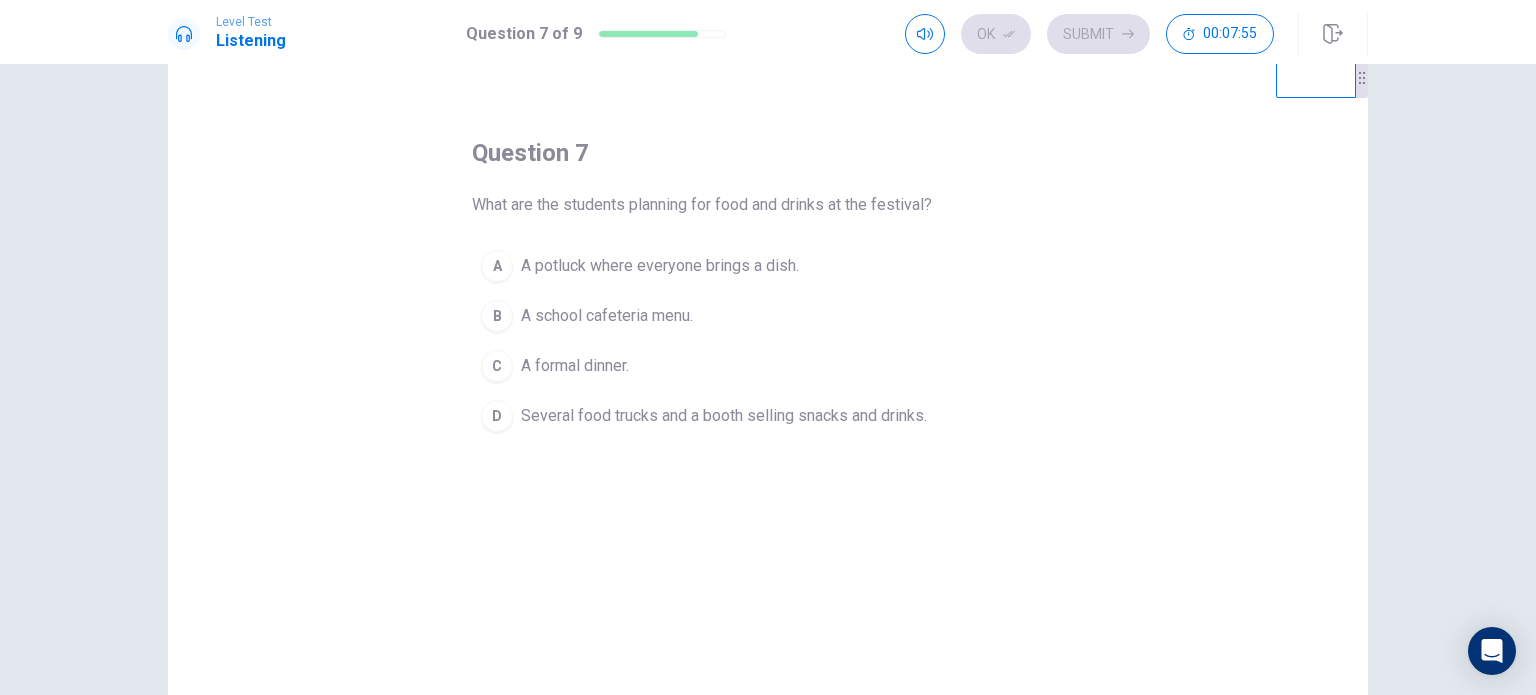 click on "D" at bounding box center [497, 416] 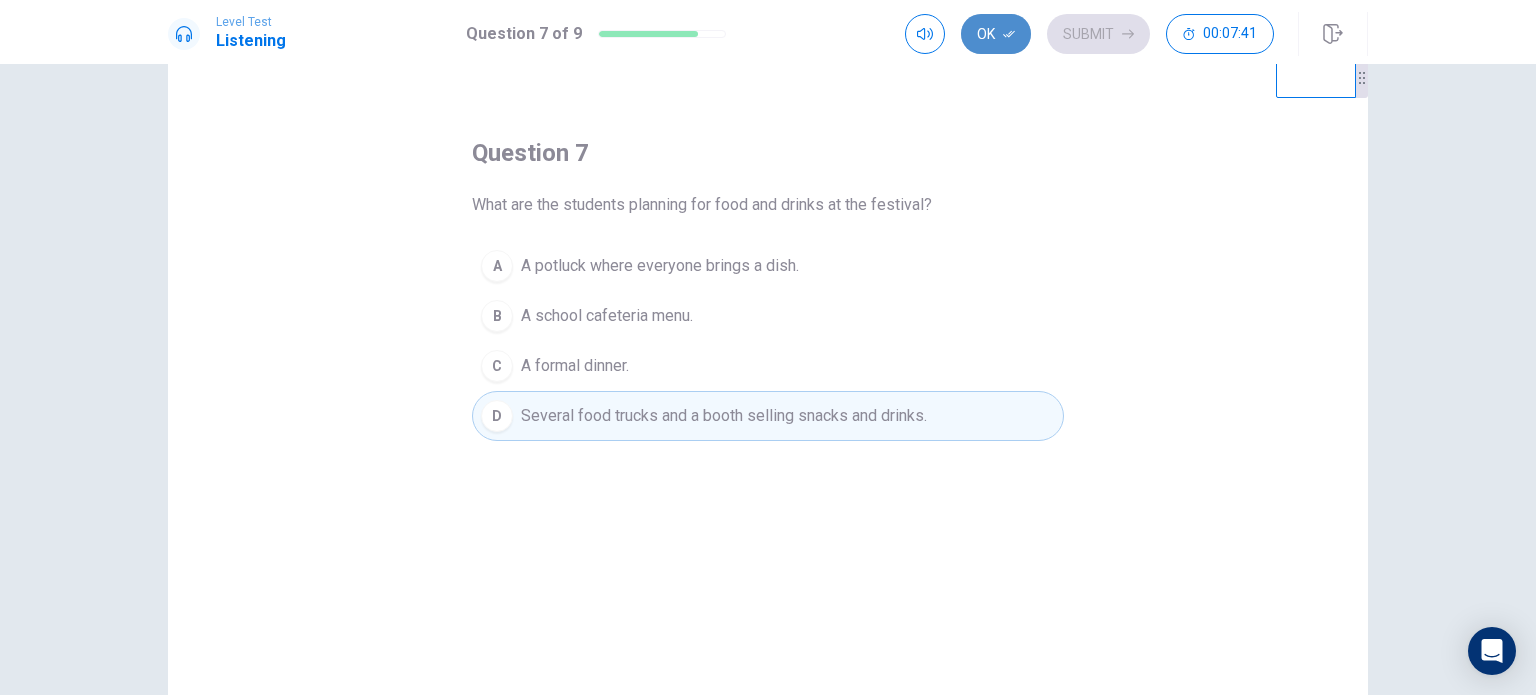 click on "Ok" at bounding box center (996, 34) 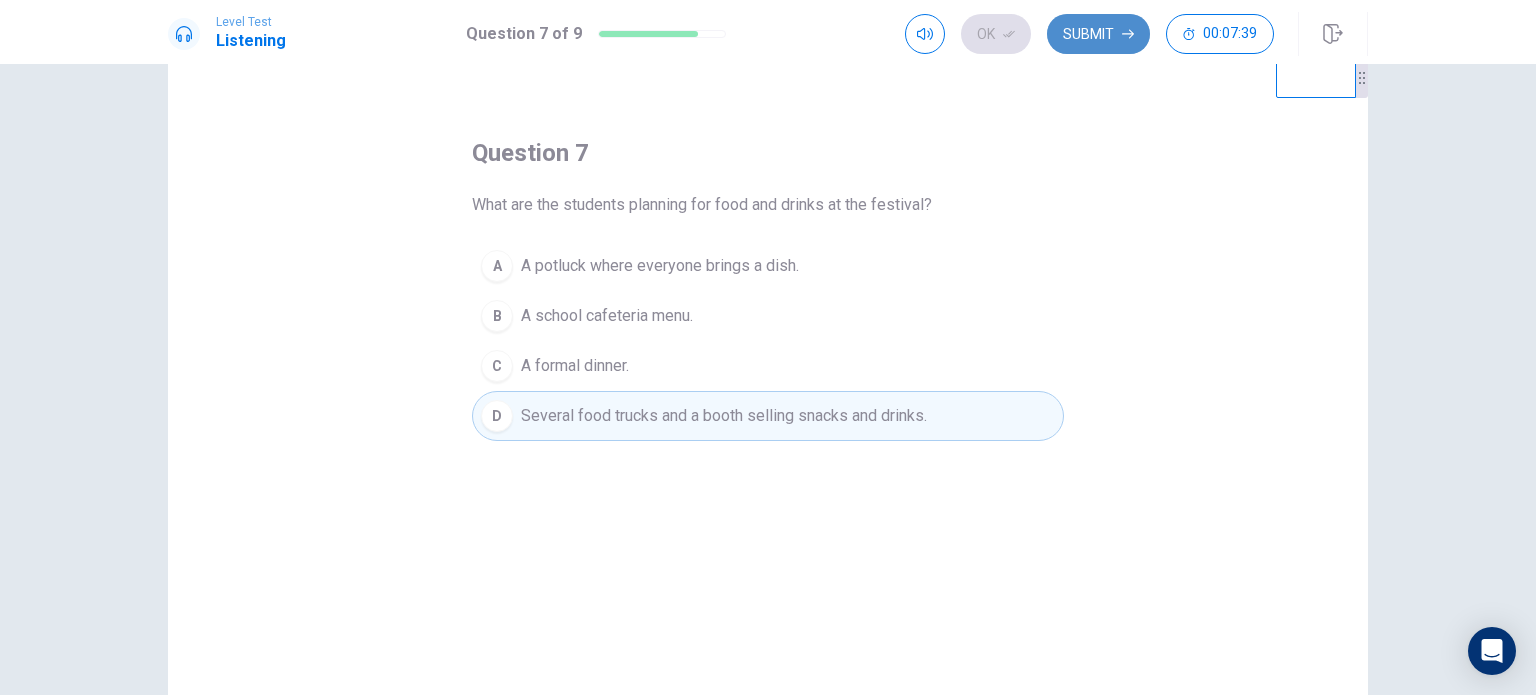 click on "Submit" at bounding box center (1098, 34) 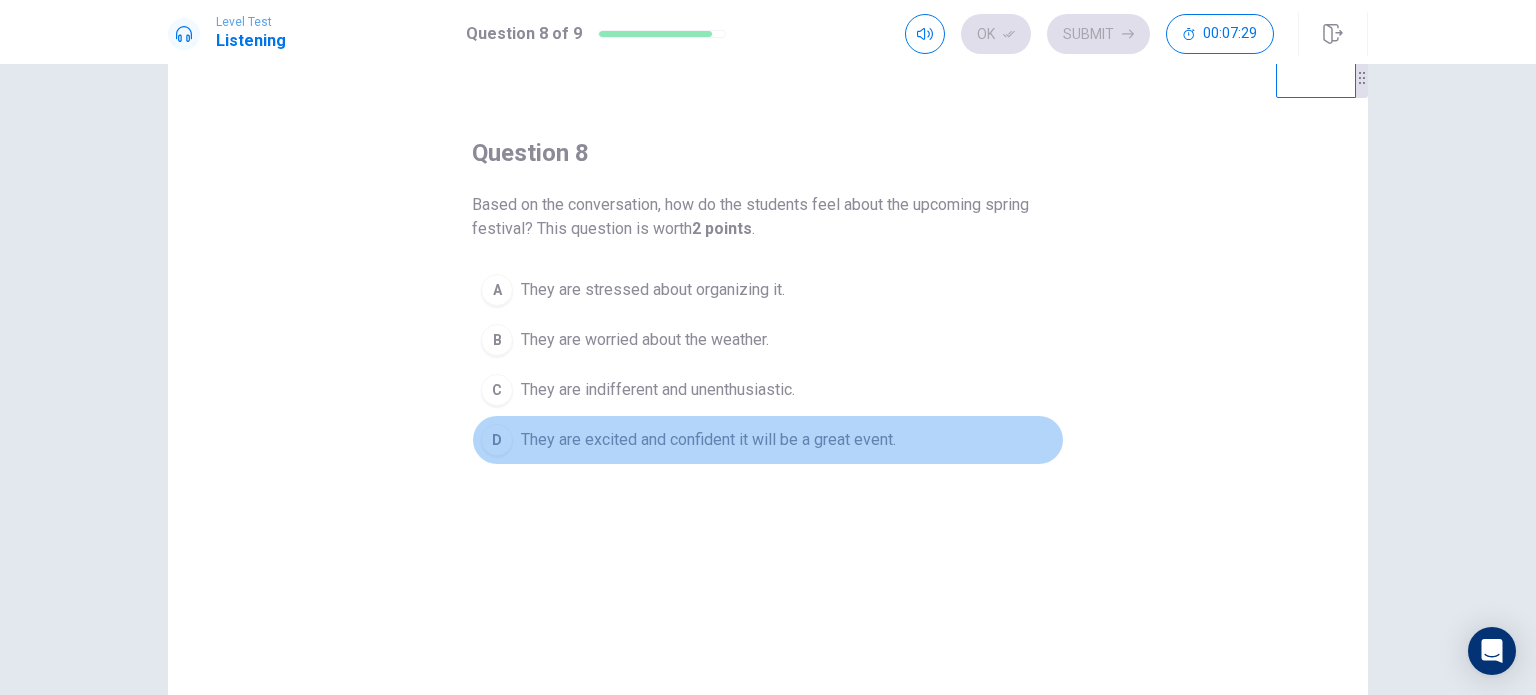 click on "D" at bounding box center (497, 440) 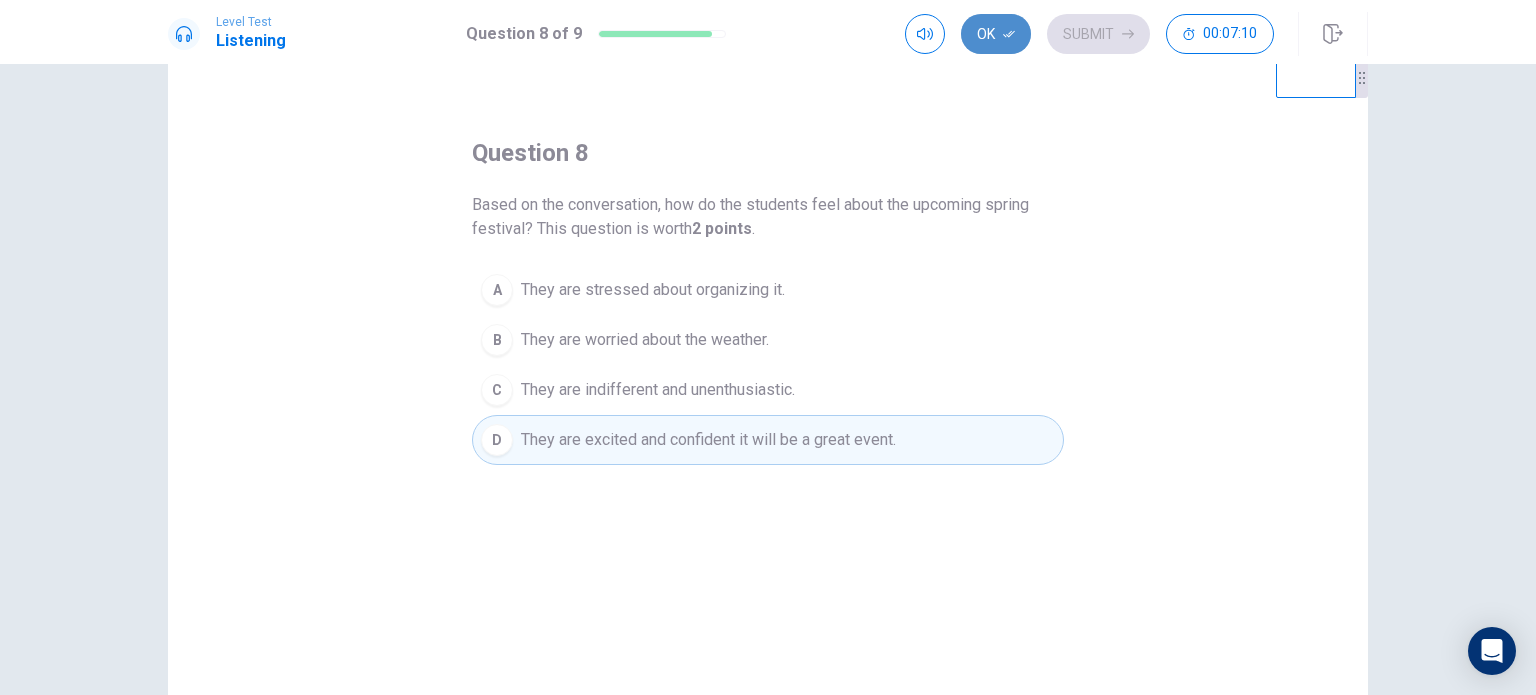 click on "Ok" at bounding box center [996, 34] 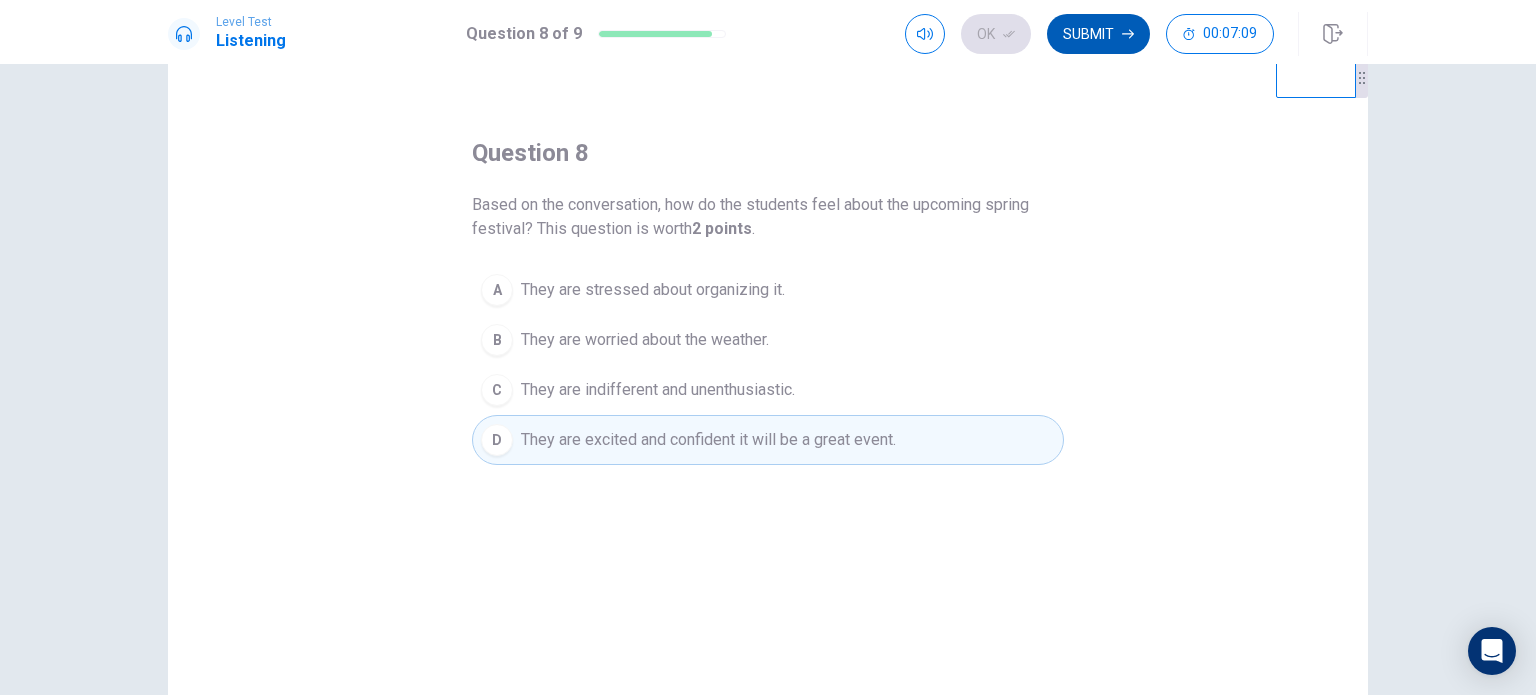 click on "Submit" at bounding box center (1098, 34) 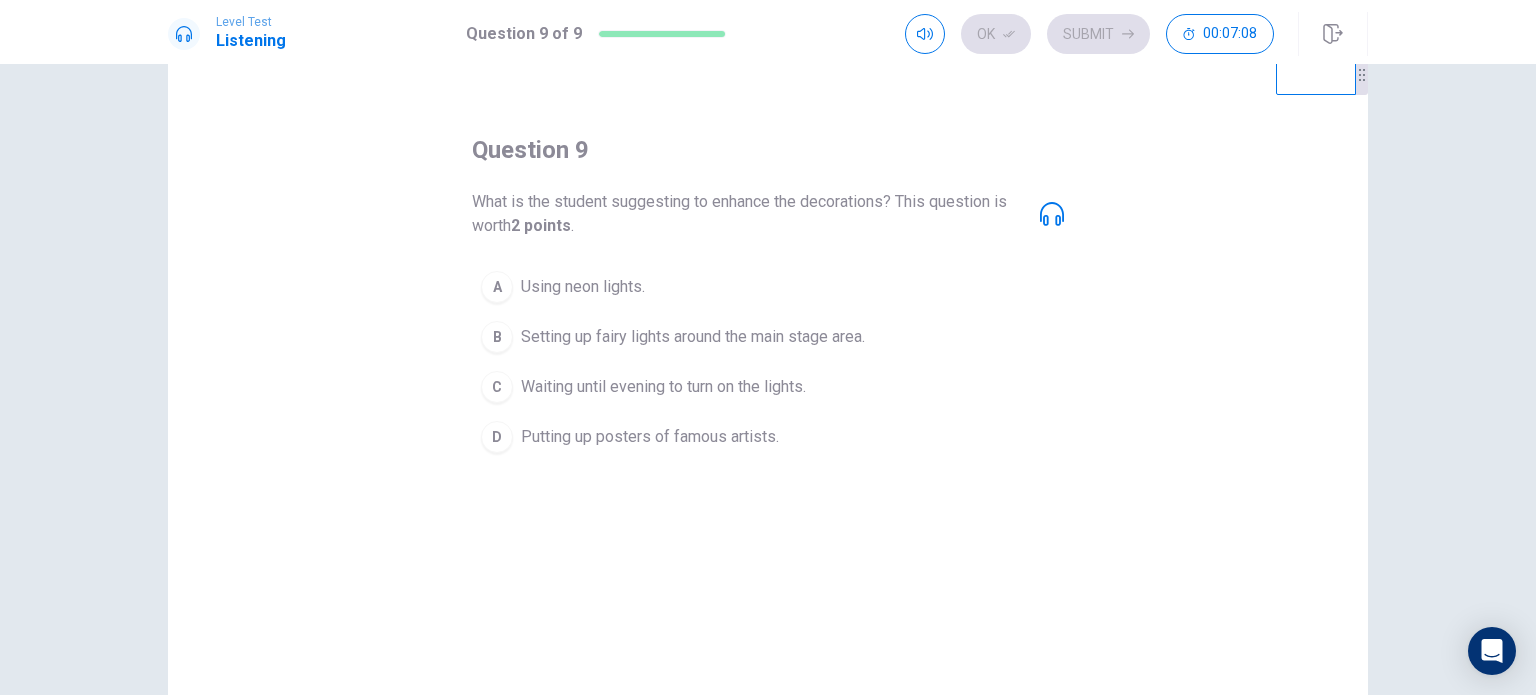 scroll, scrollTop: 52, scrollLeft: 0, axis: vertical 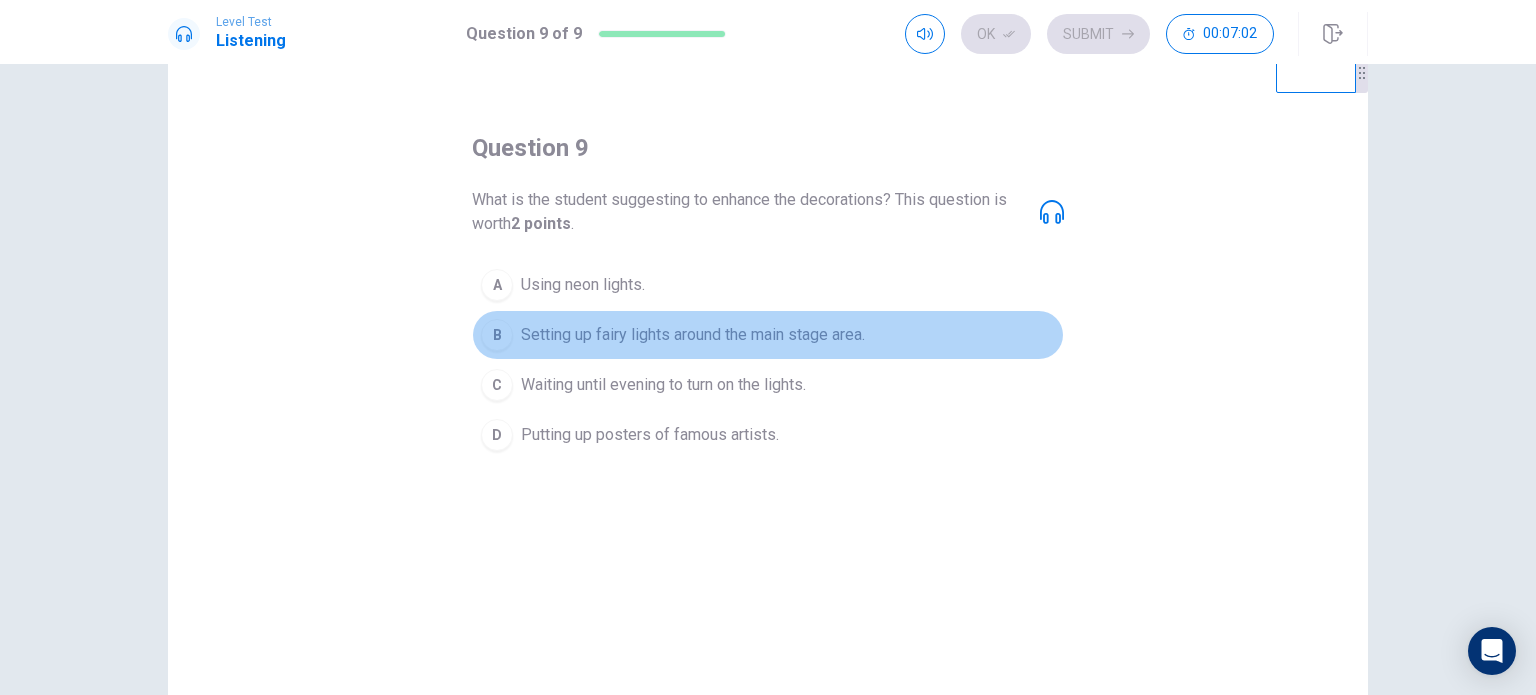 click on "B" at bounding box center (497, 335) 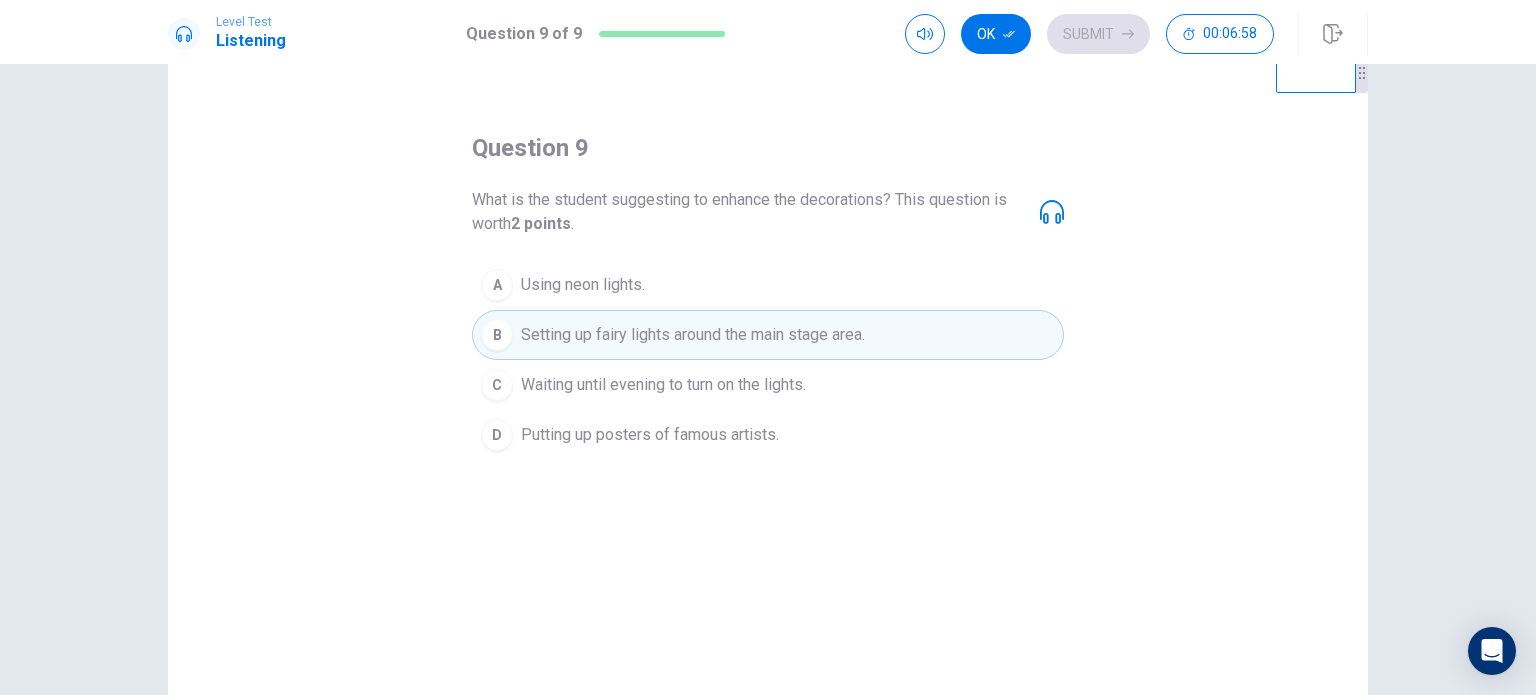 click on "D" at bounding box center (497, 435) 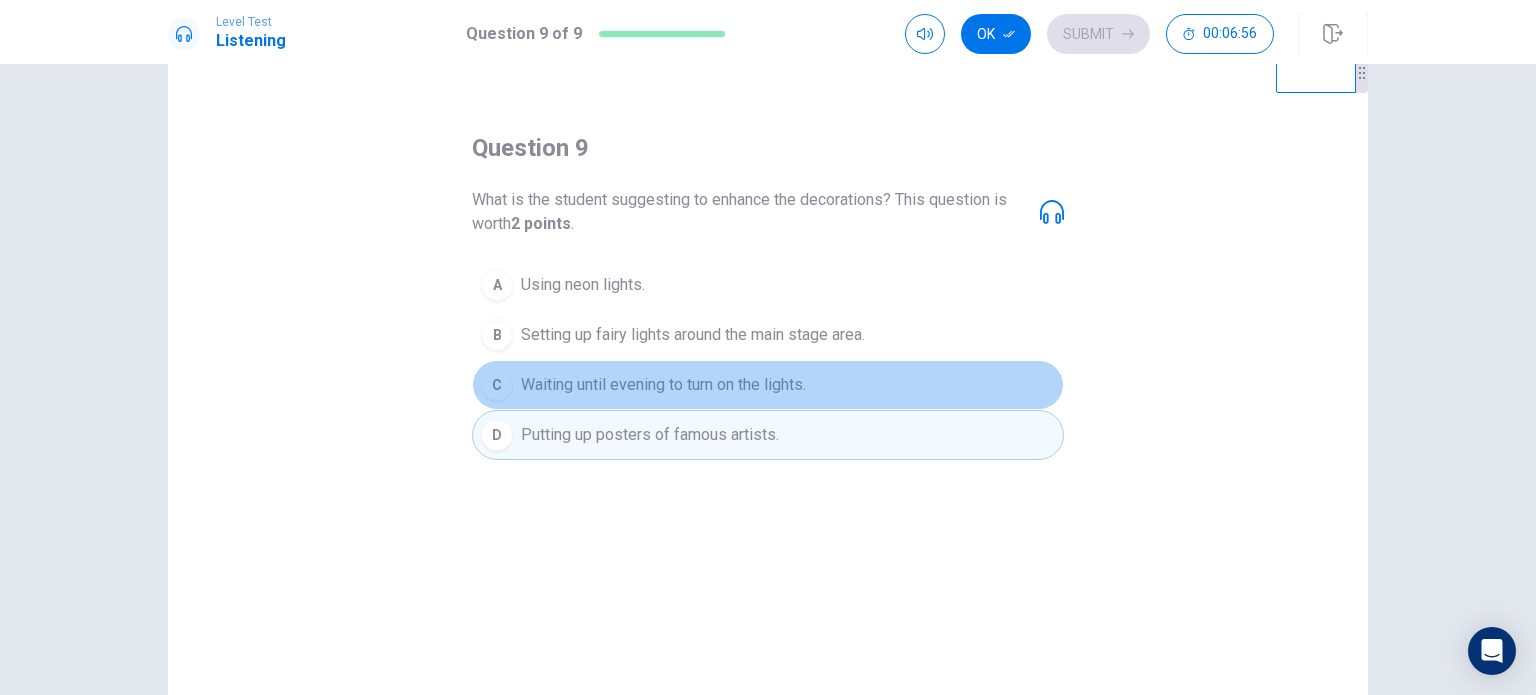 click on "C Waiting until evening to turn on the lights." at bounding box center [768, 385] 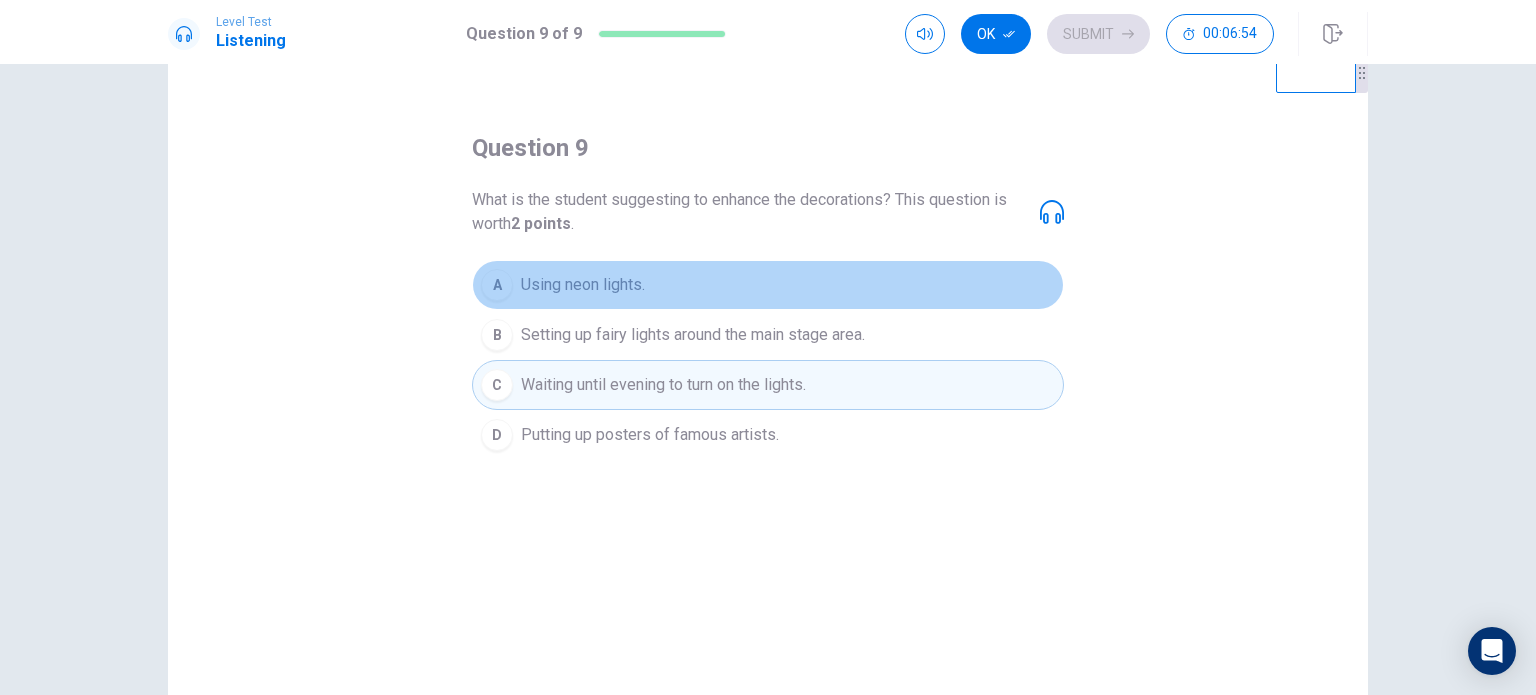 click on "Using neon lights." at bounding box center (583, 285) 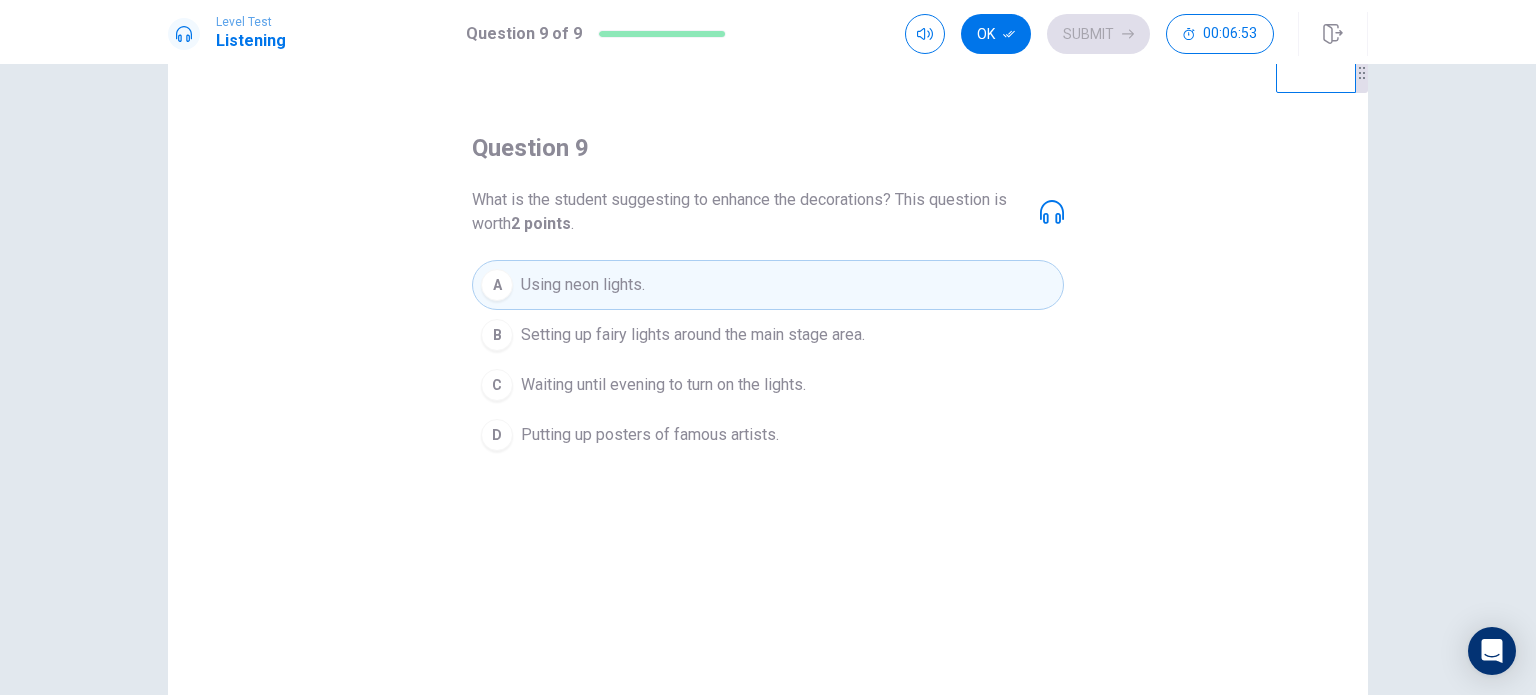 click on "Setting up fairy lights around the main stage area." at bounding box center [693, 335] 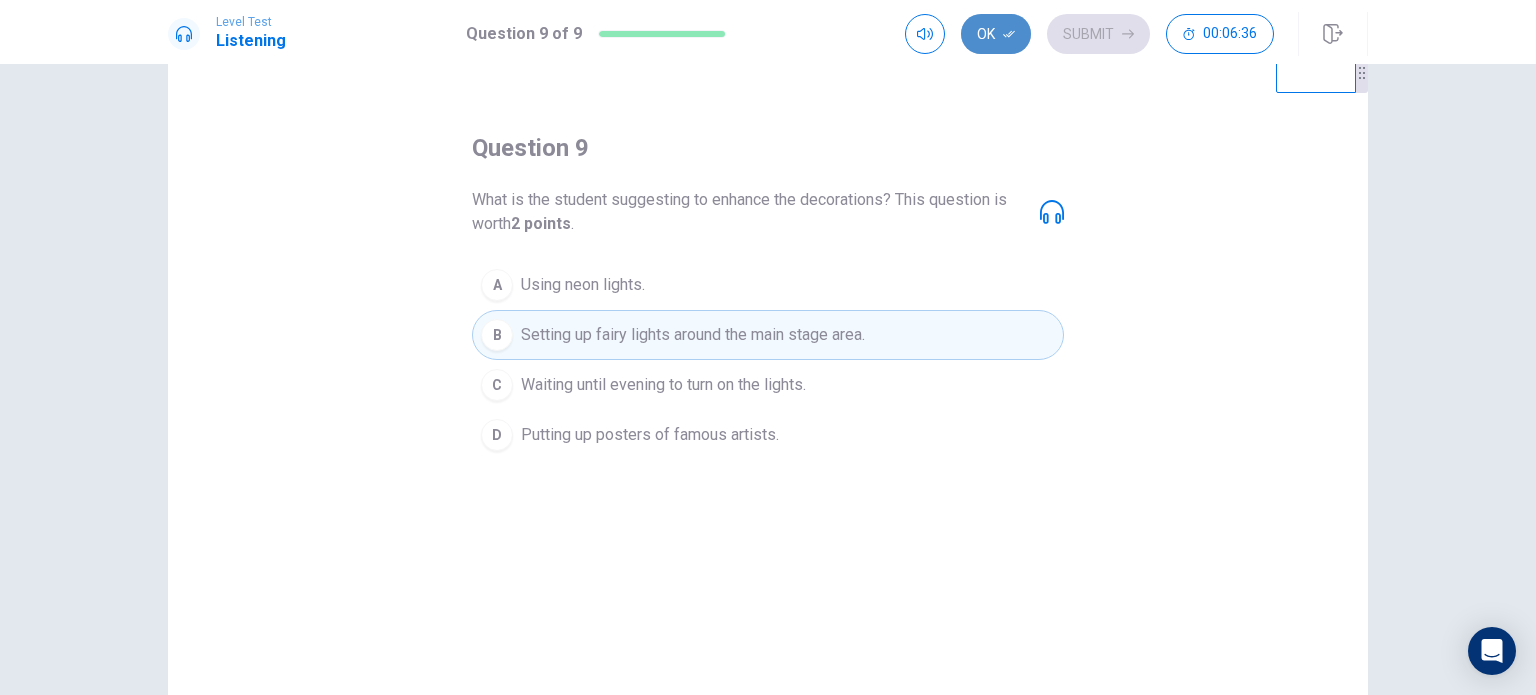 click on "Ok" at bounding box center (996, 34) 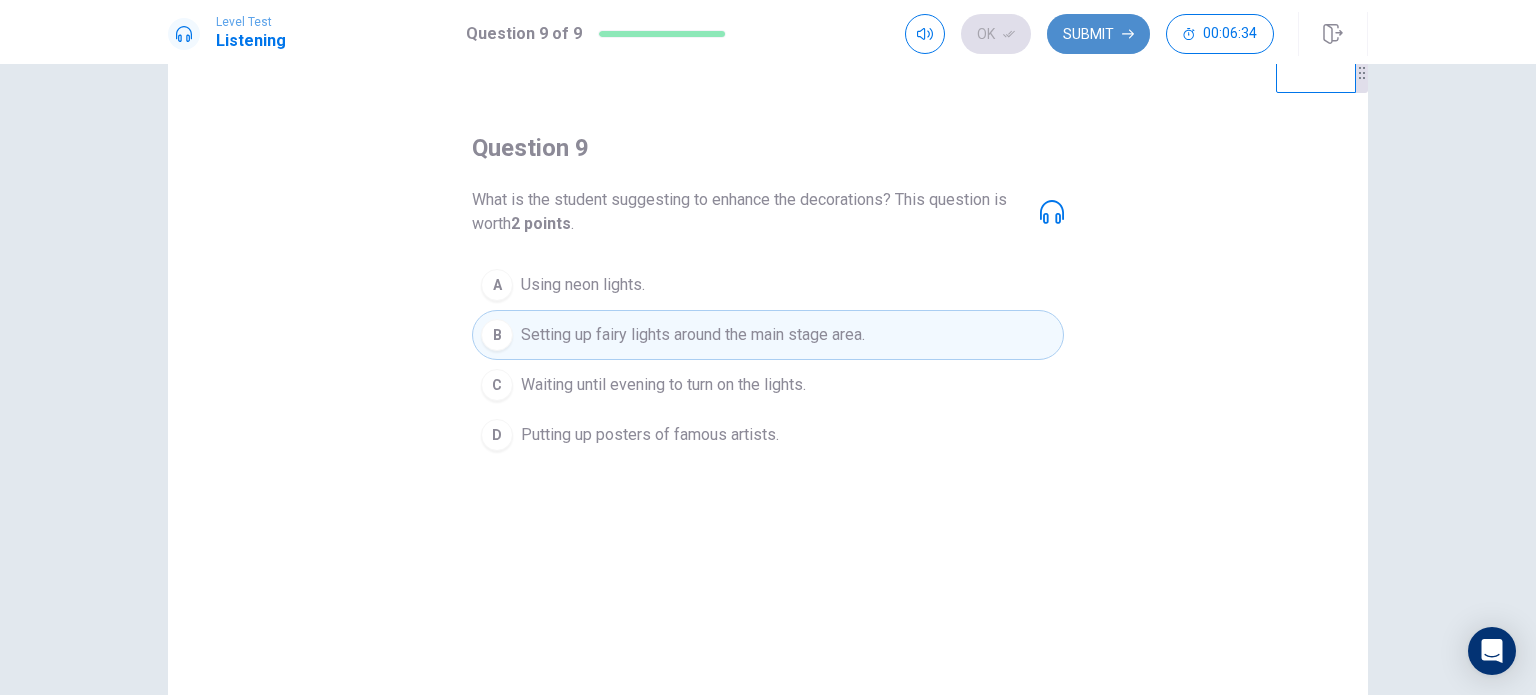 click on "Submit" at bounding box center [1098, 34] 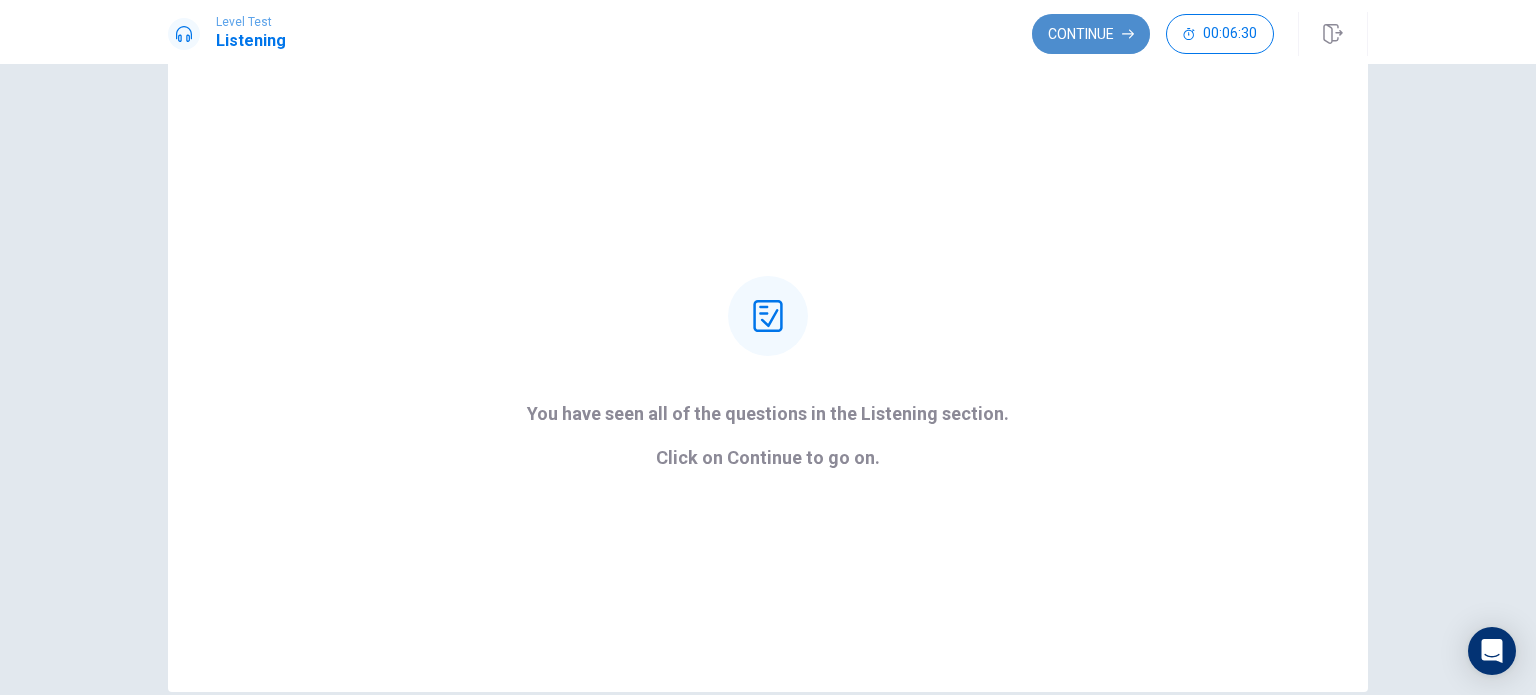 click on "Continue" at bounding box center (1091, 34) 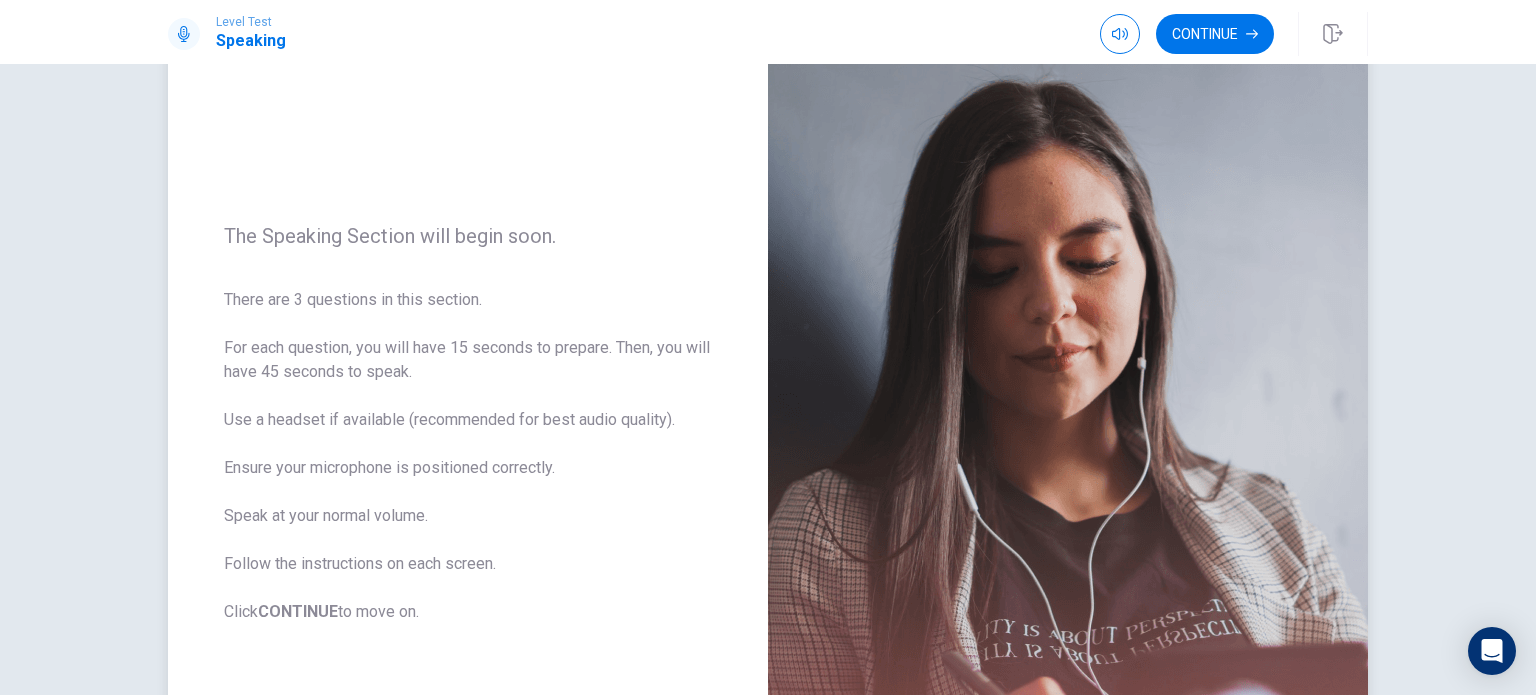 scroll, scrollTop: 111, scrollLeft: 0, axis: vertical 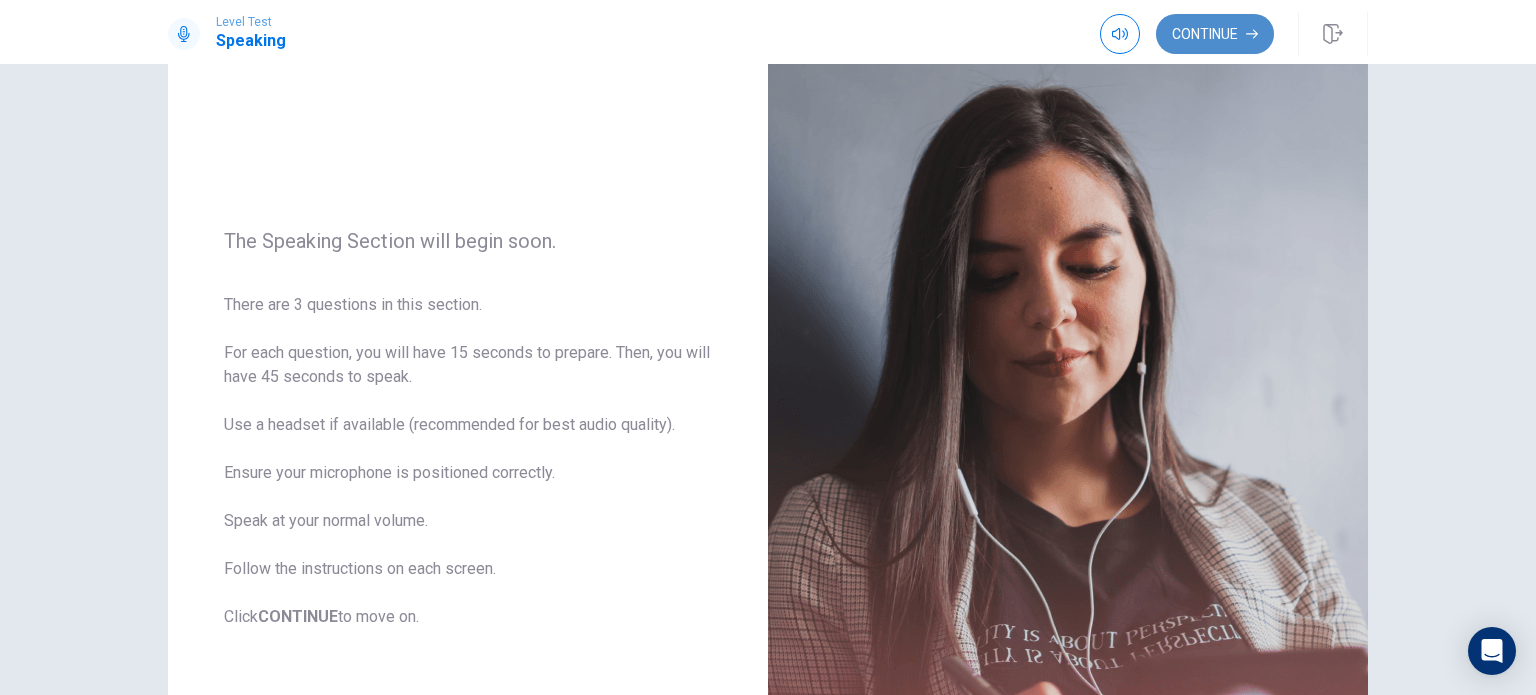 click on "Continue" at bounding box center [1215, 34] 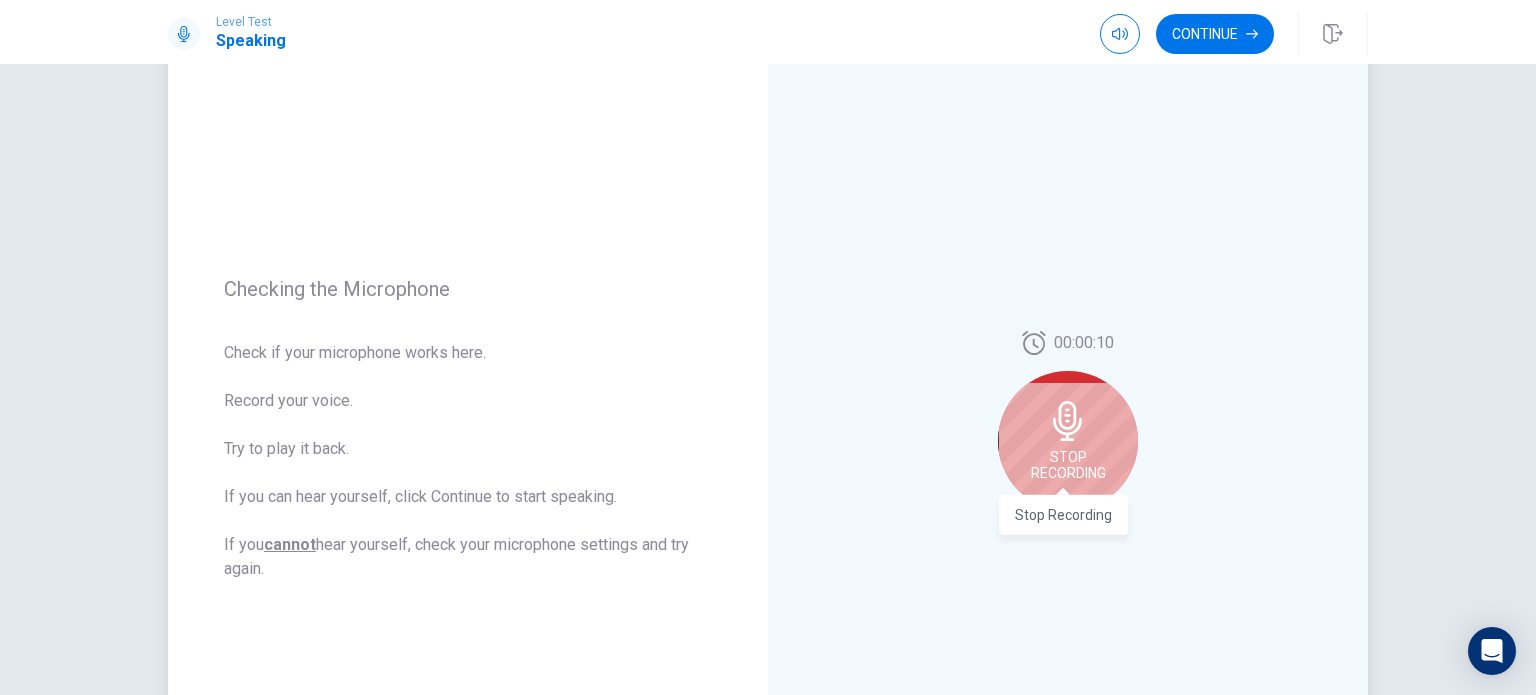 click on "Stop   Recording" at bounding box center [1068, 465] 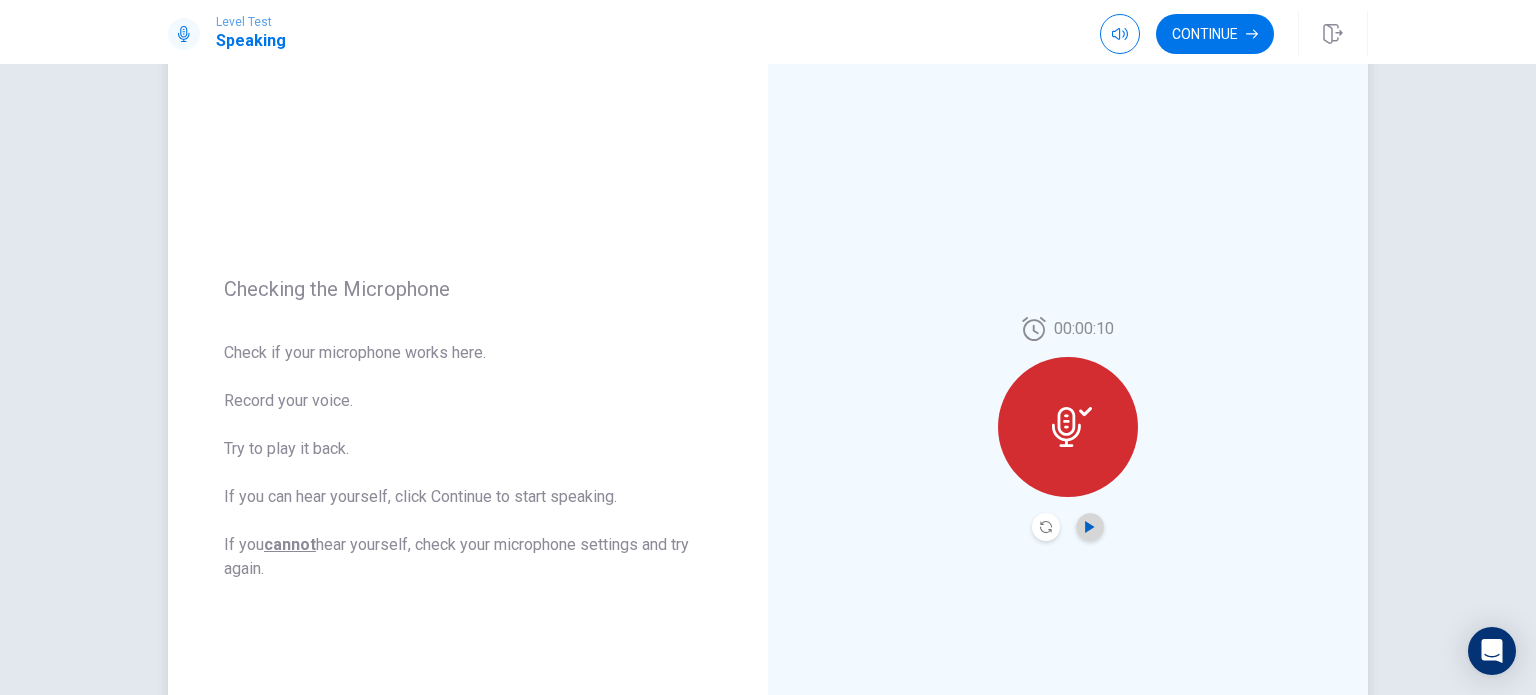 click 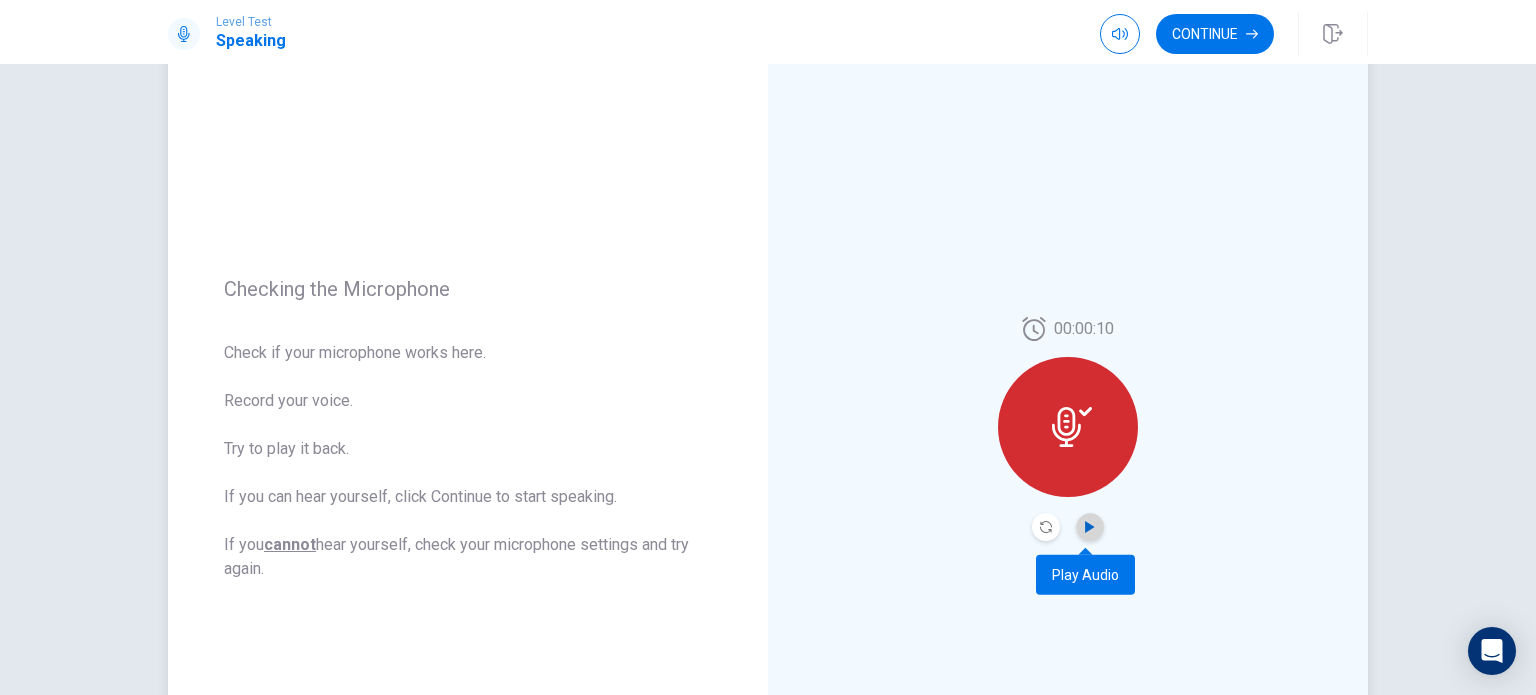 click at bounding box center [1090, 527] 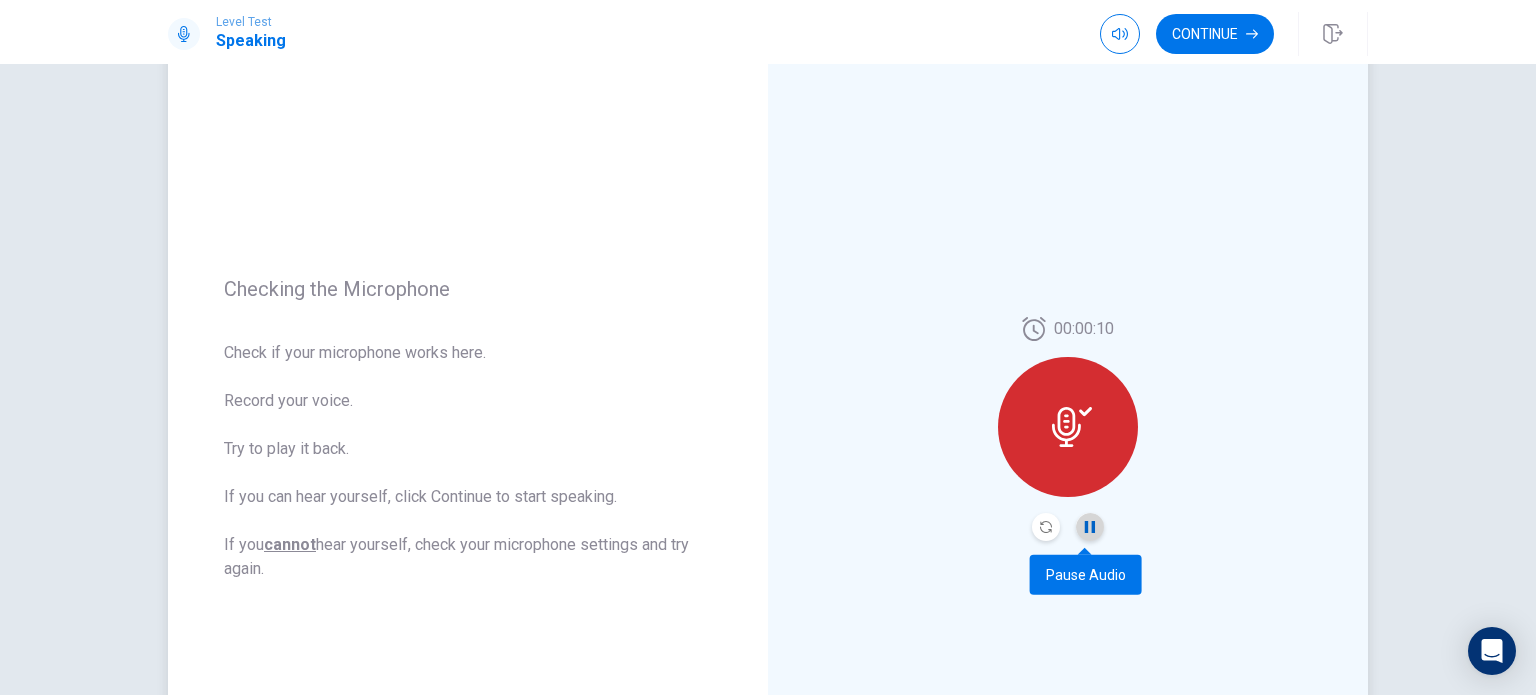 click at bounding box center [1090, 527] 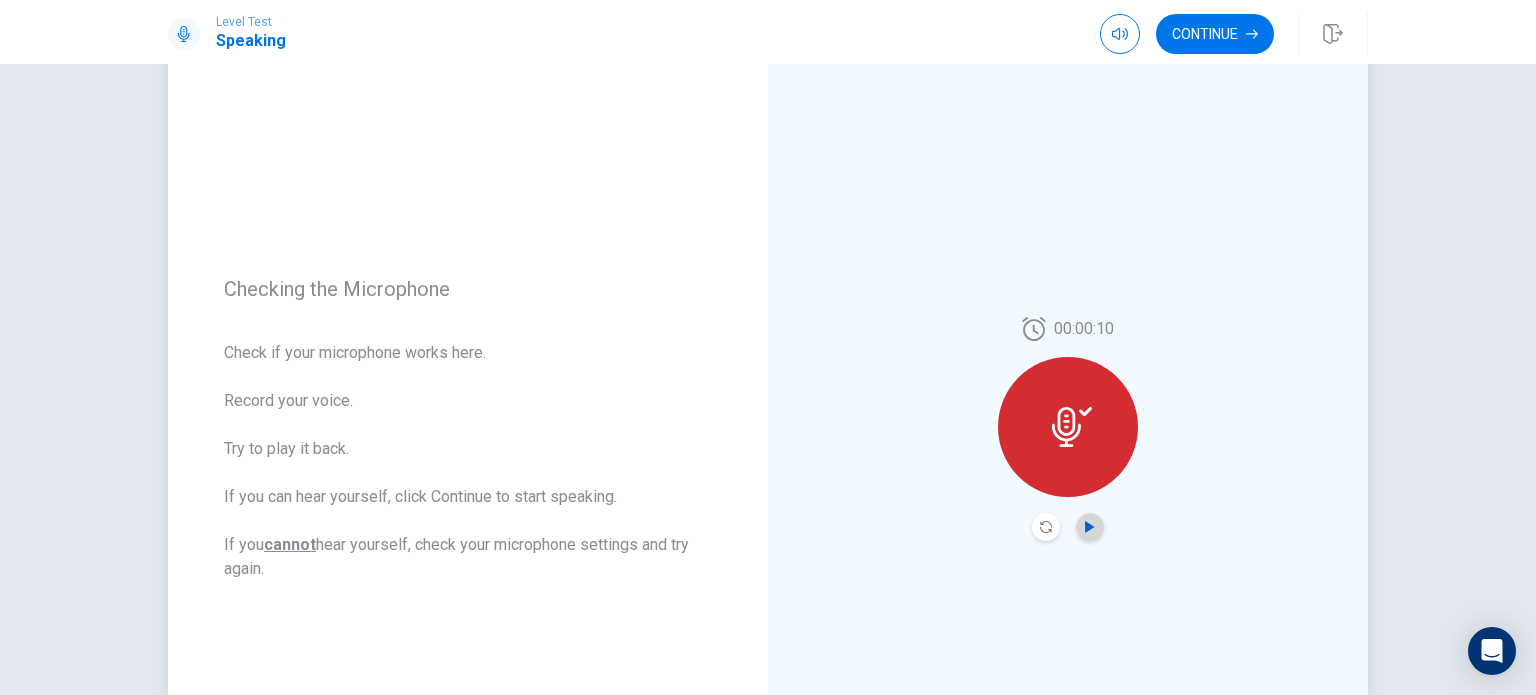 click at bounding box center (1090, 527) 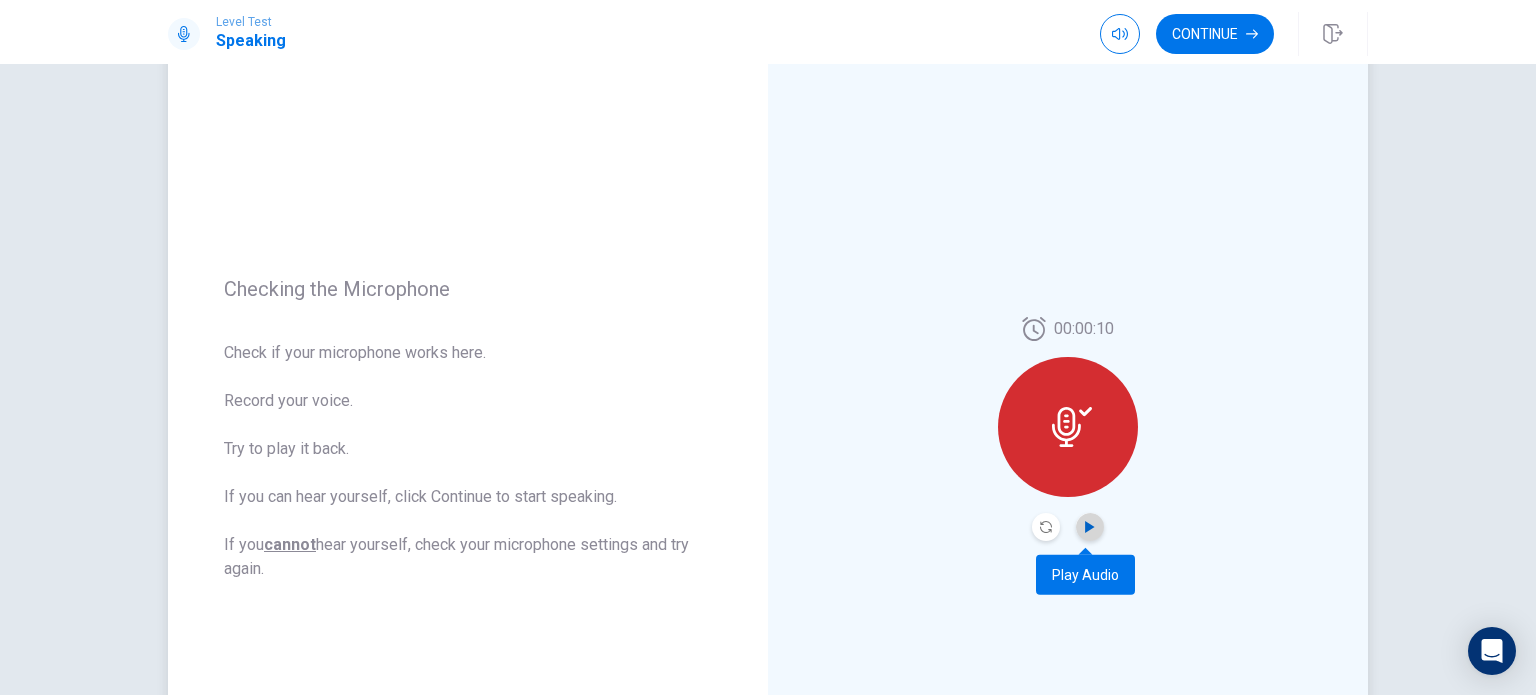 click at bounding box center (1090, 527) 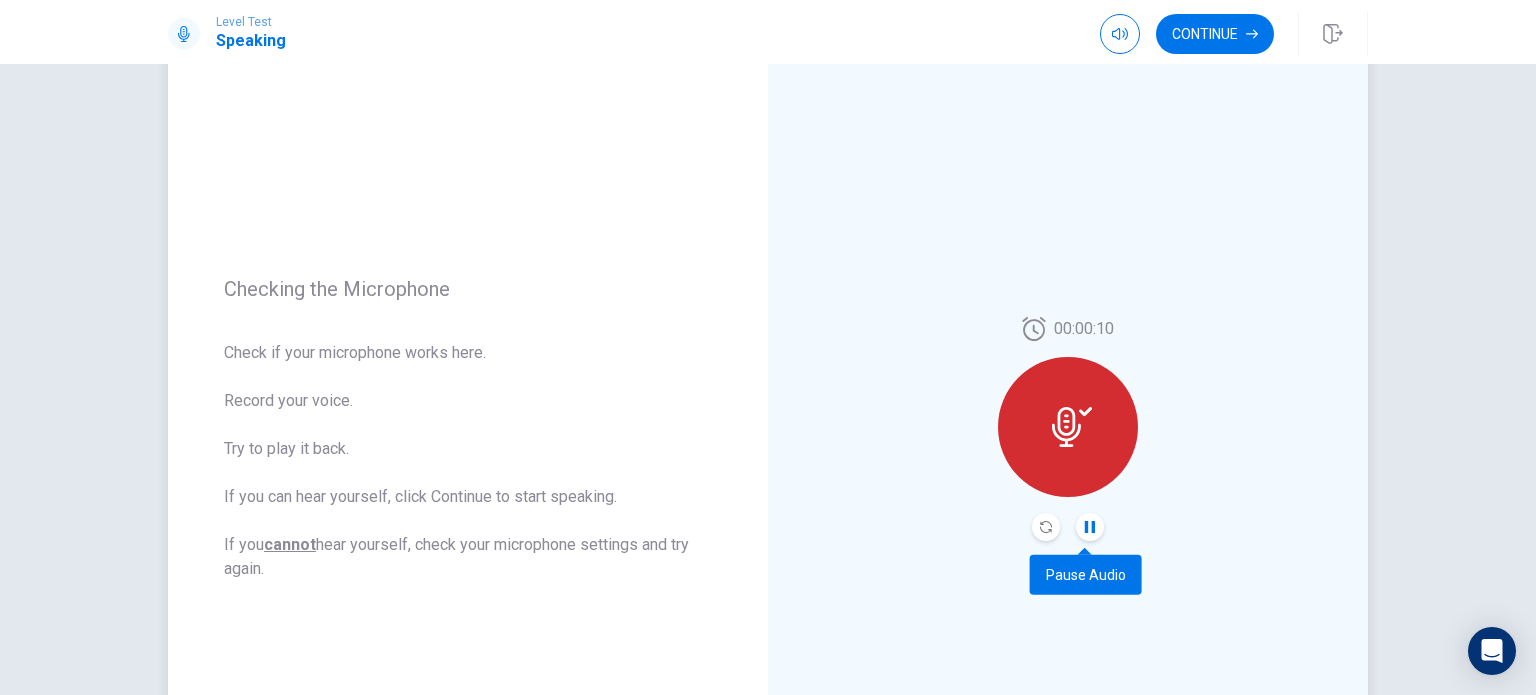 type 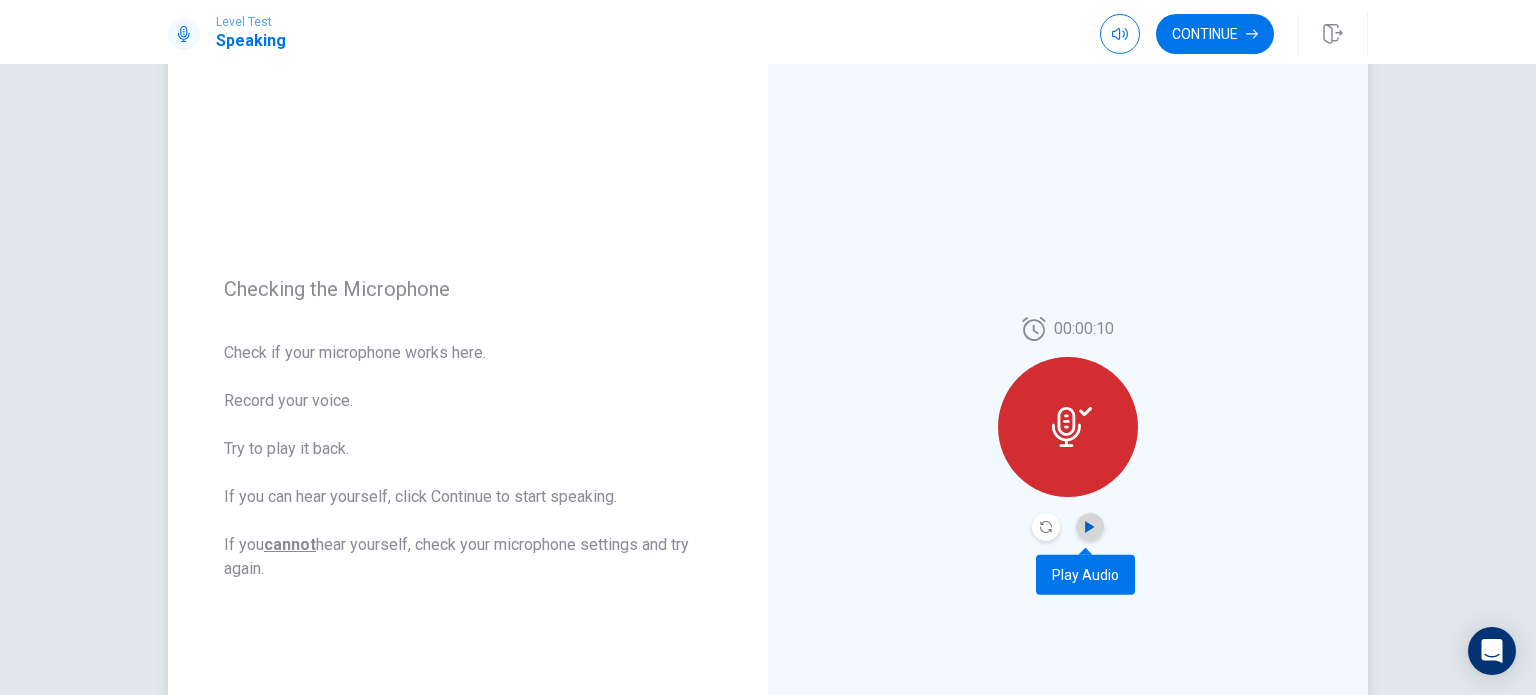click at bounding box center [1090, 527] 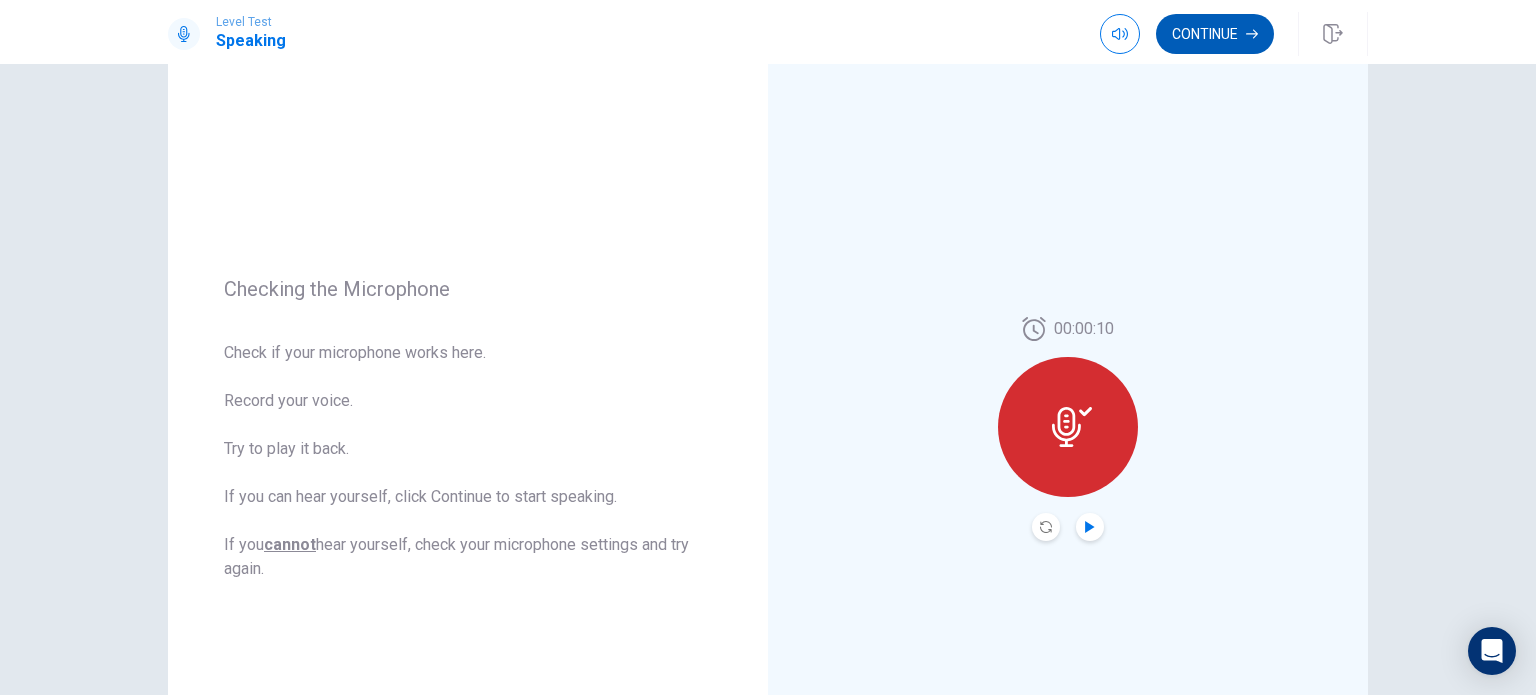 click on "Continue" at bounding box center [1215, 34] 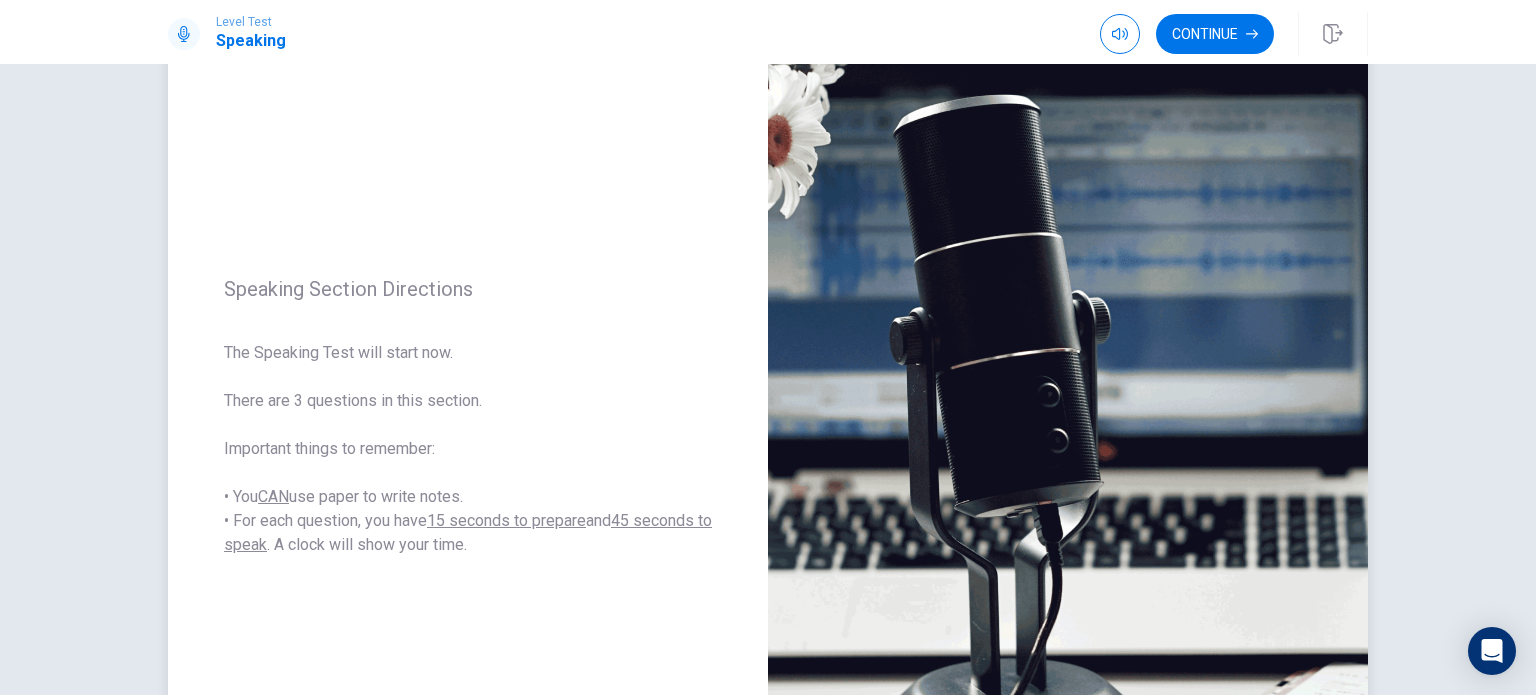 scroll, scrollTop: 112, scrollLeft: 0, axis: vertical 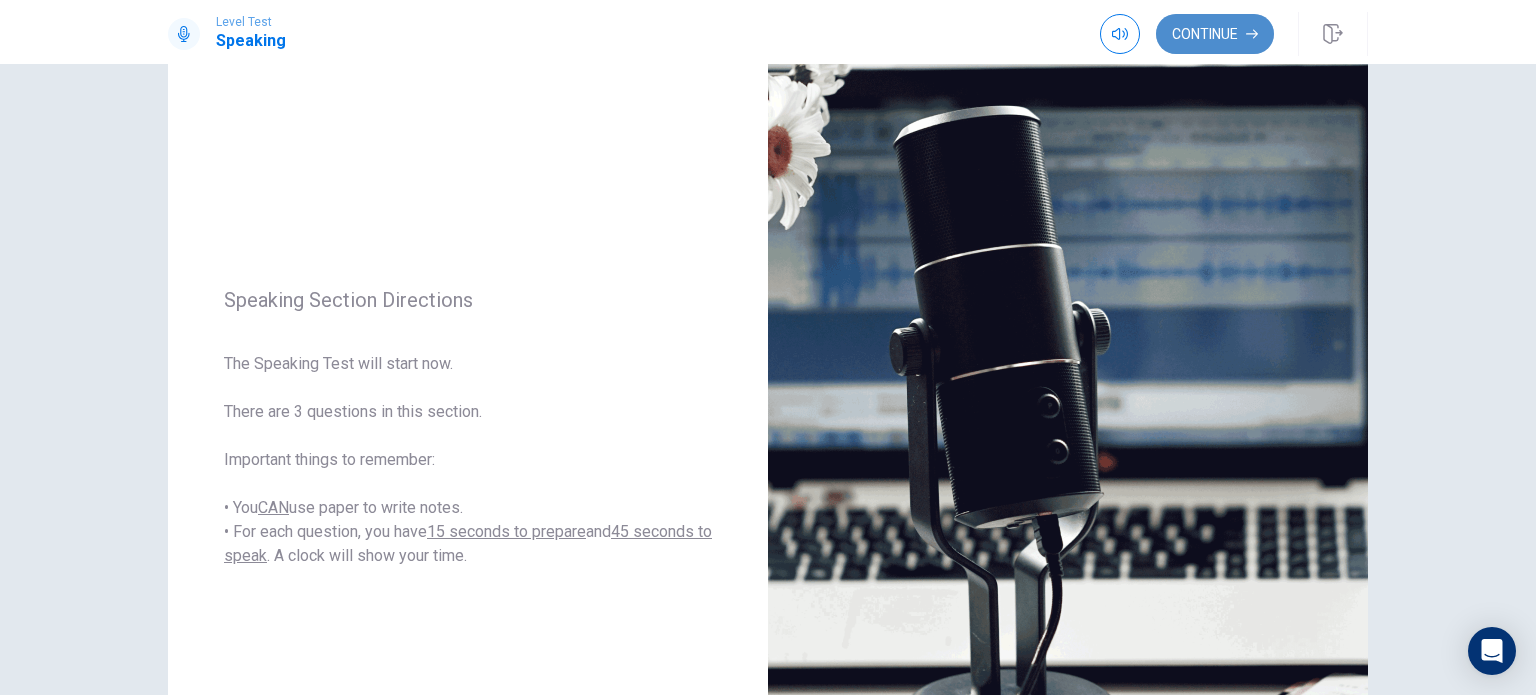 click on "Continue" at bounding box center [1215, 34] 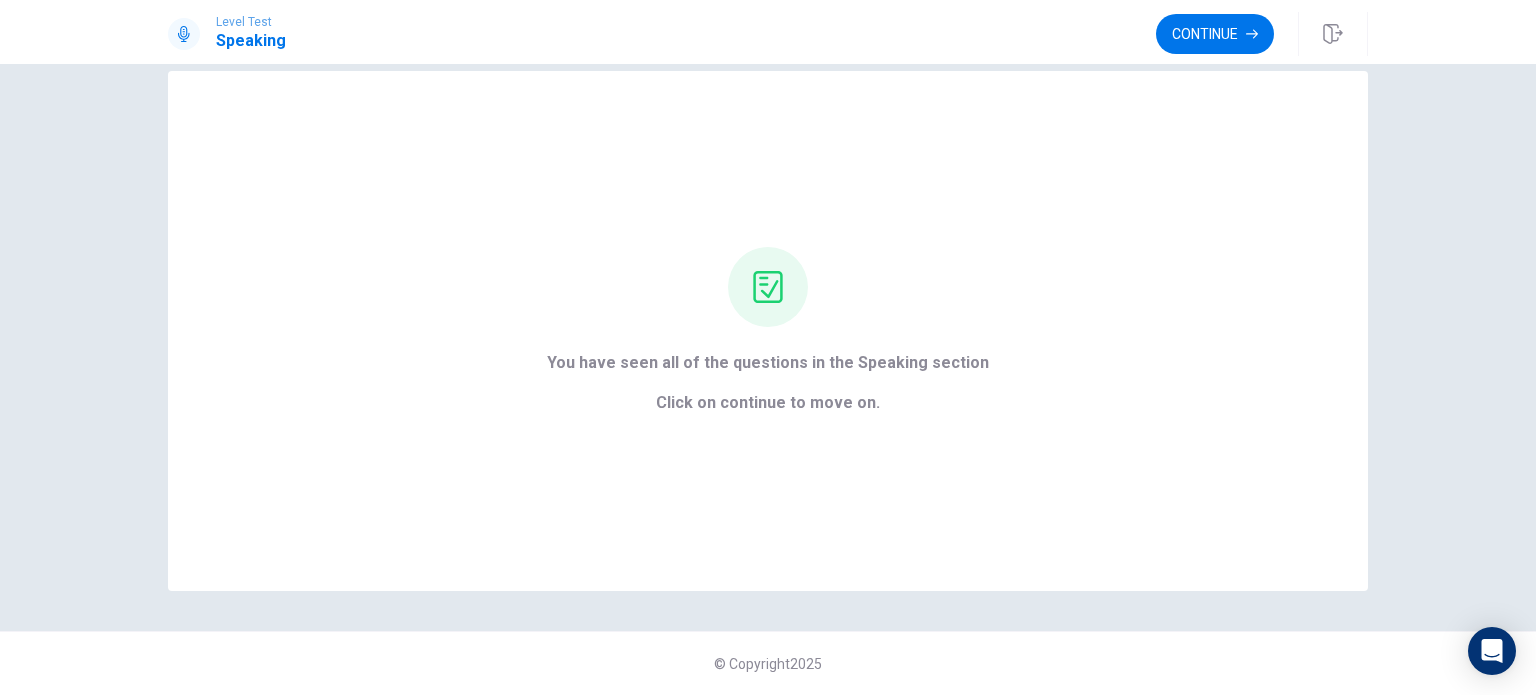scroll, scrollTop: 32, scrollLeft: 0, axis: vertical 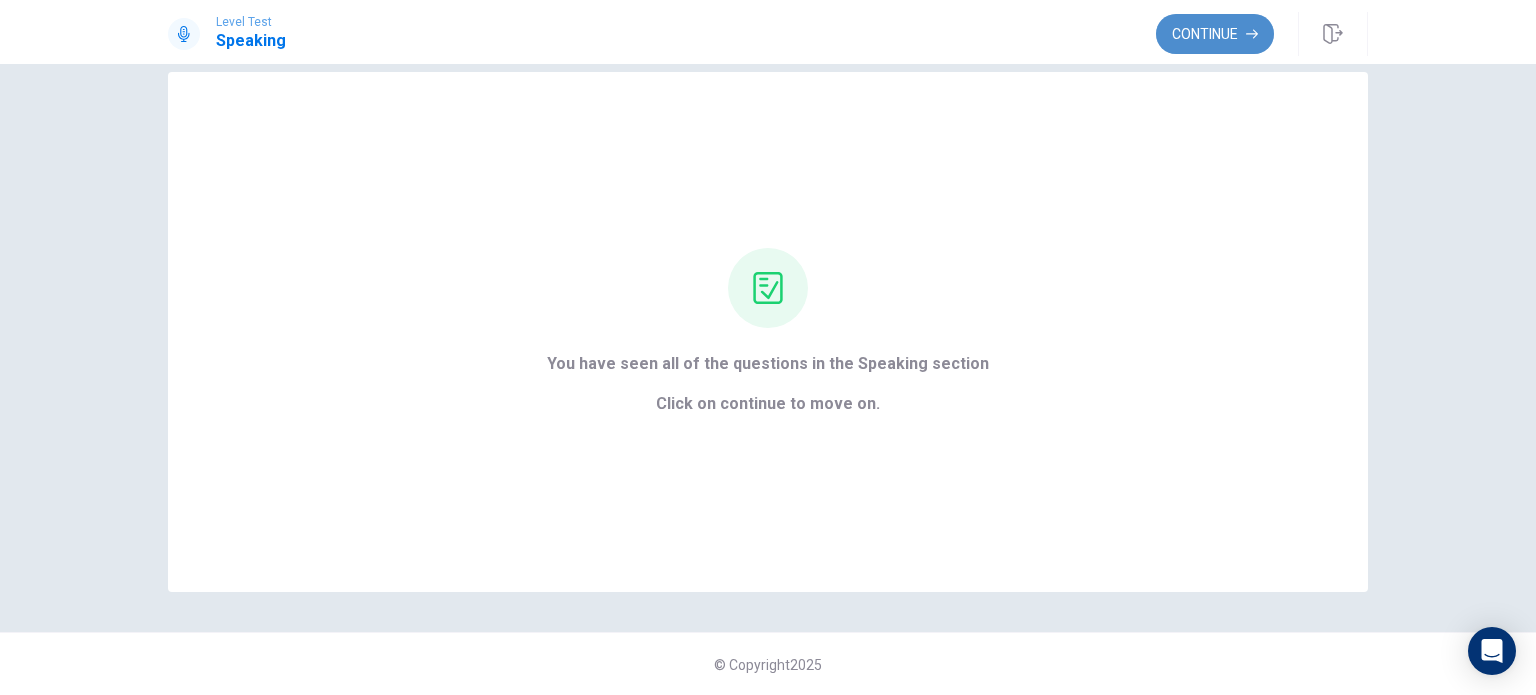 click on "Continue" at bounding box center [1215, 34] 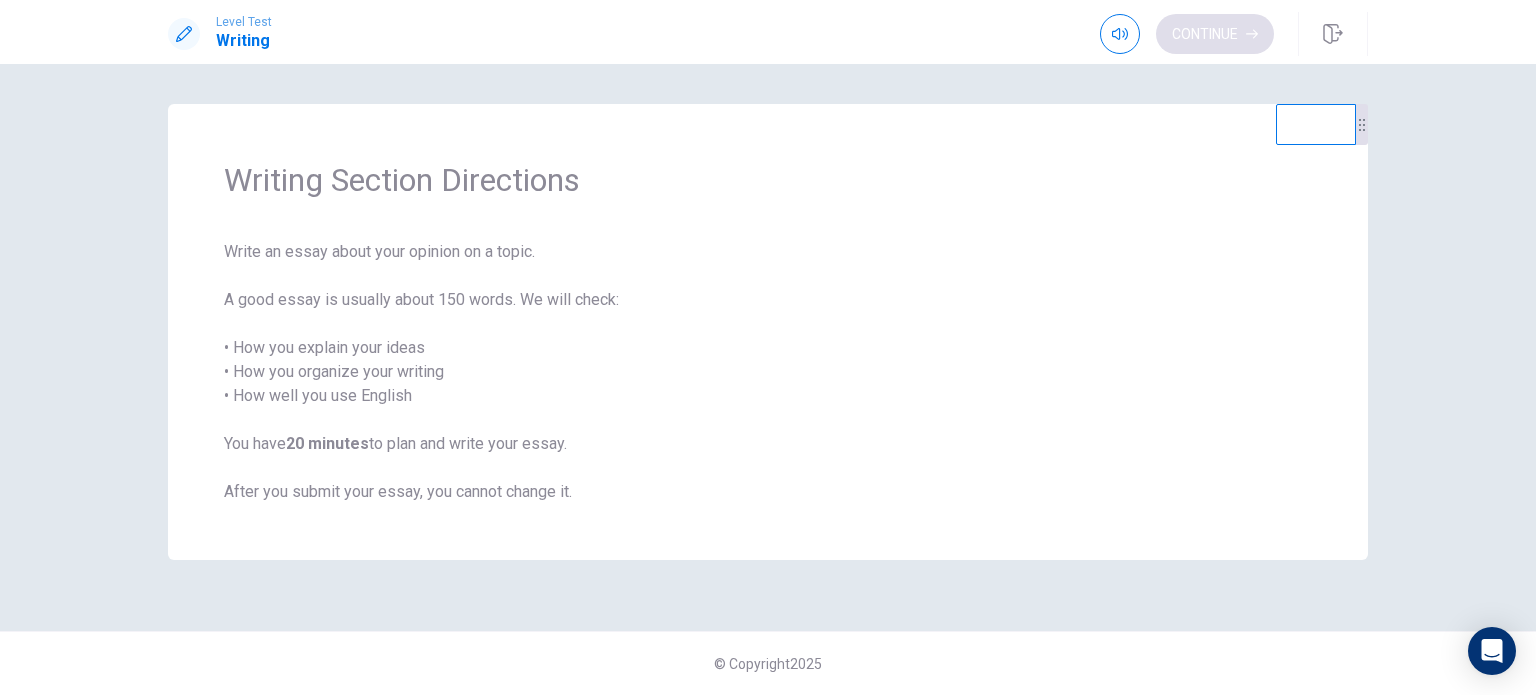 scroll, scrollTop: 0, scrollLeft: 0, axis: both 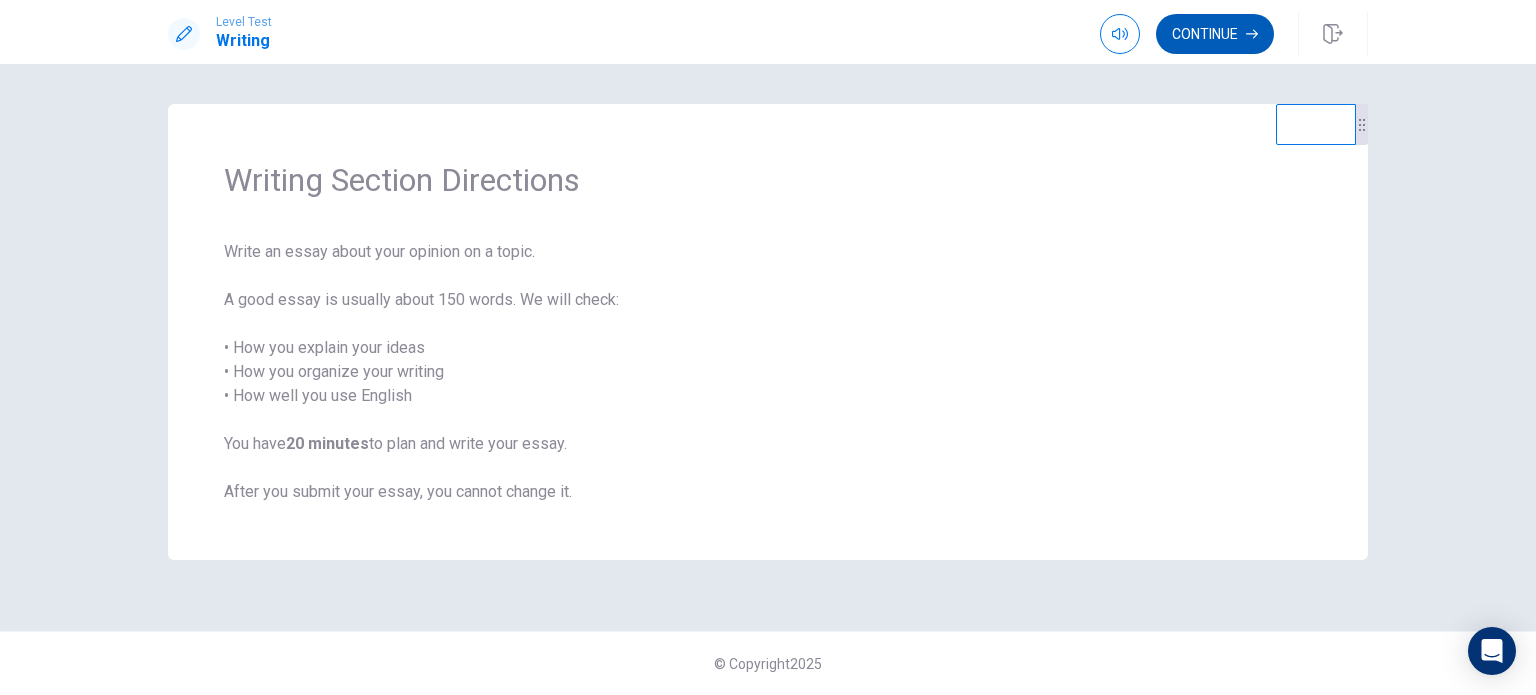 click on "Continue" at bounding box center (1215, 34) 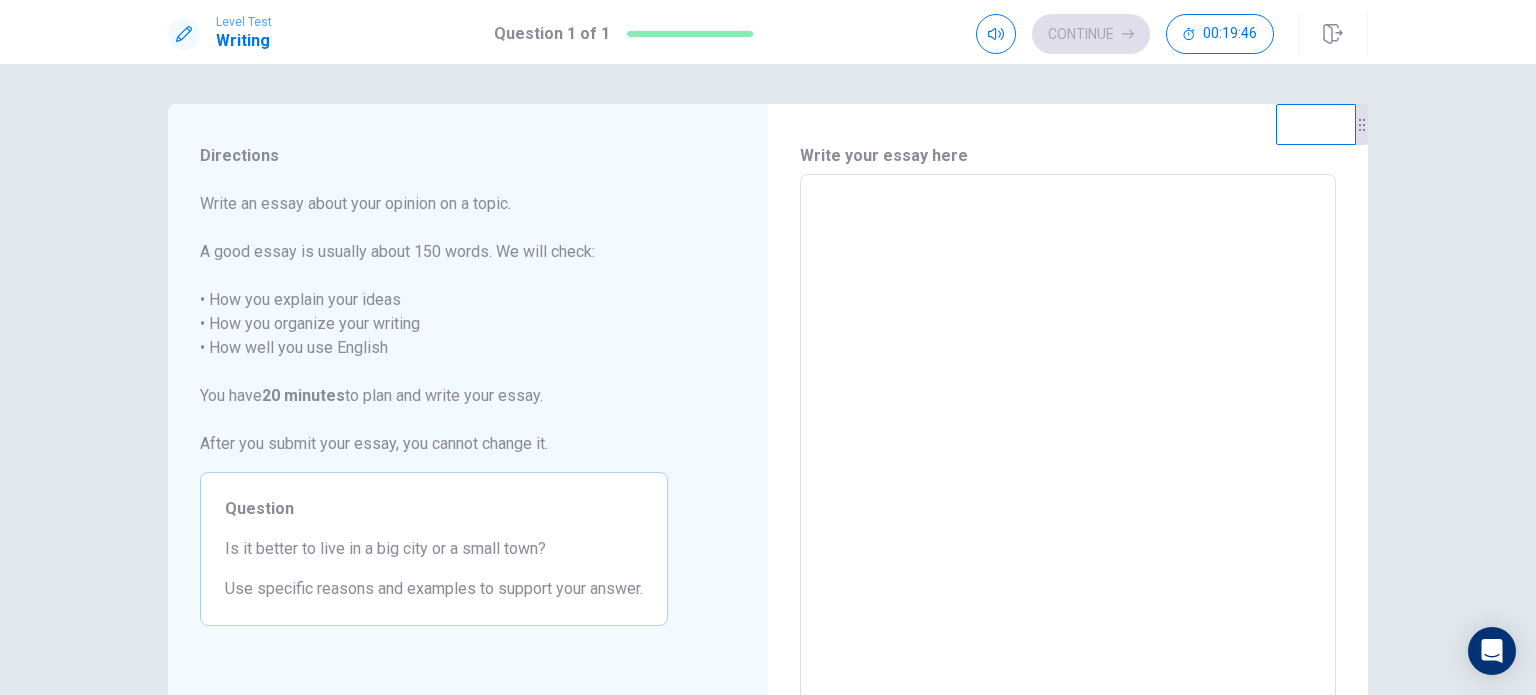 click at bounding box center [1068, 451] 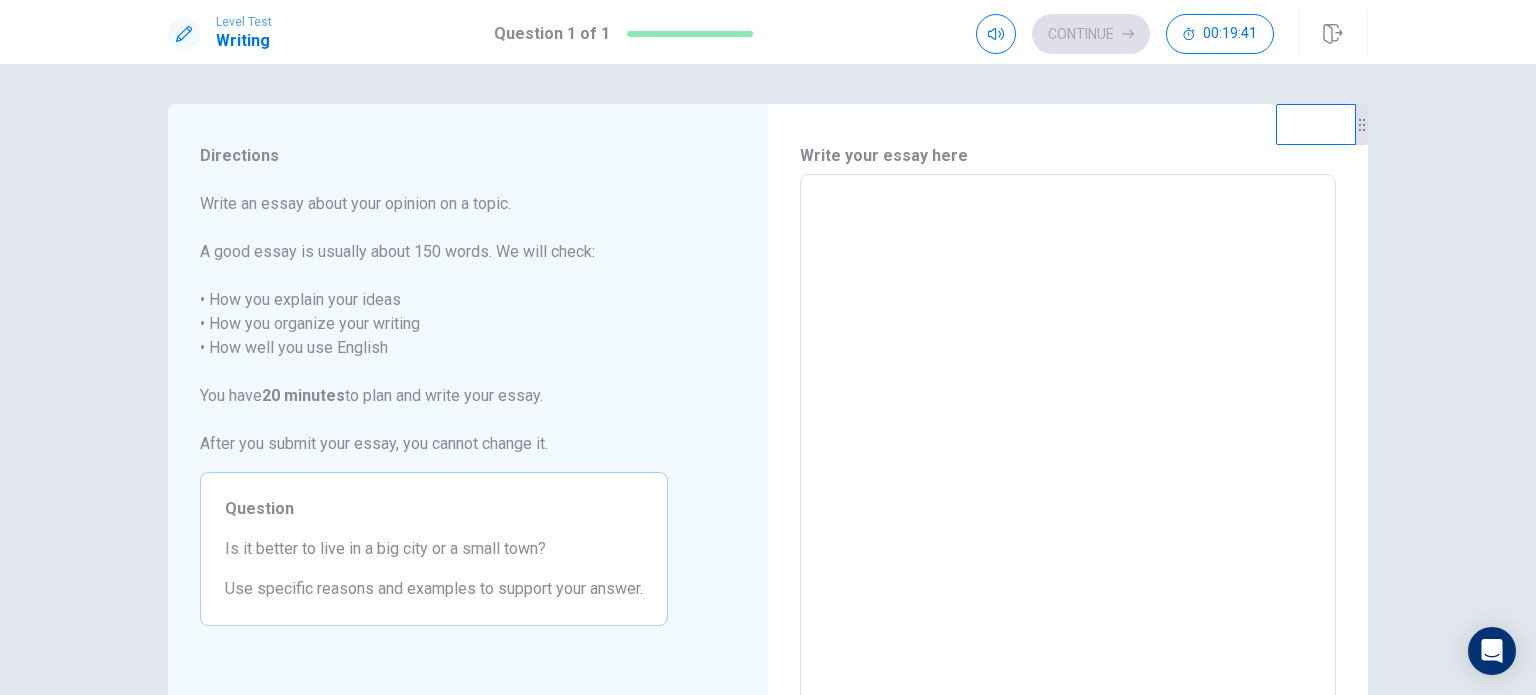 type on "*" 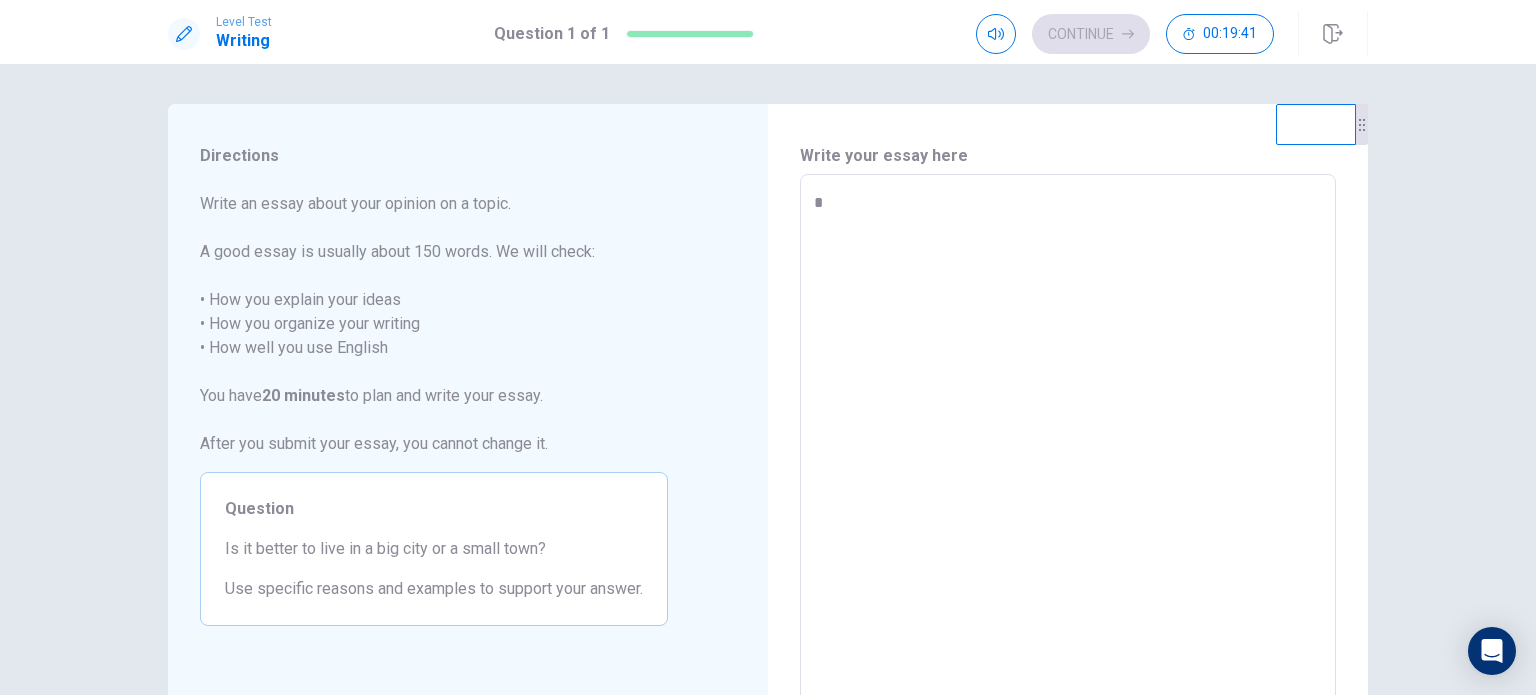 type on "*" 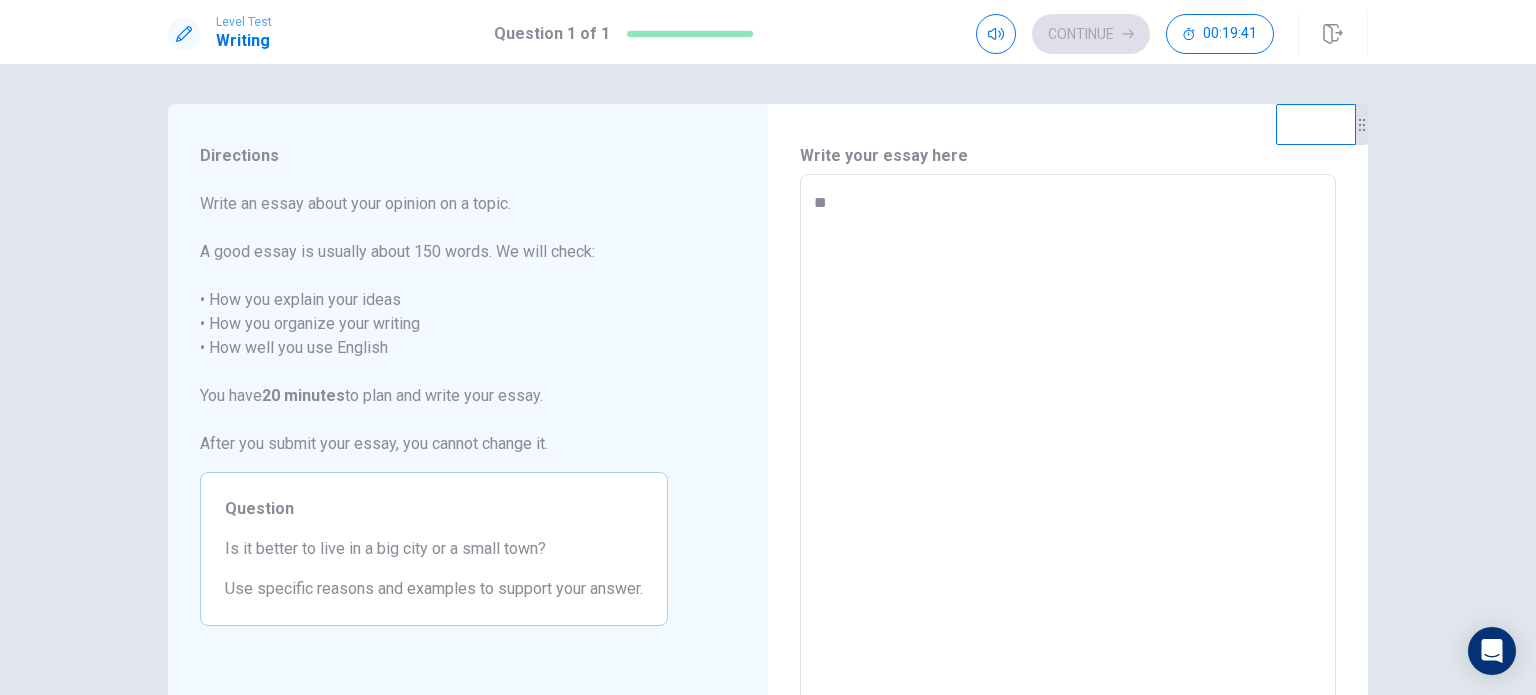 type on "*" 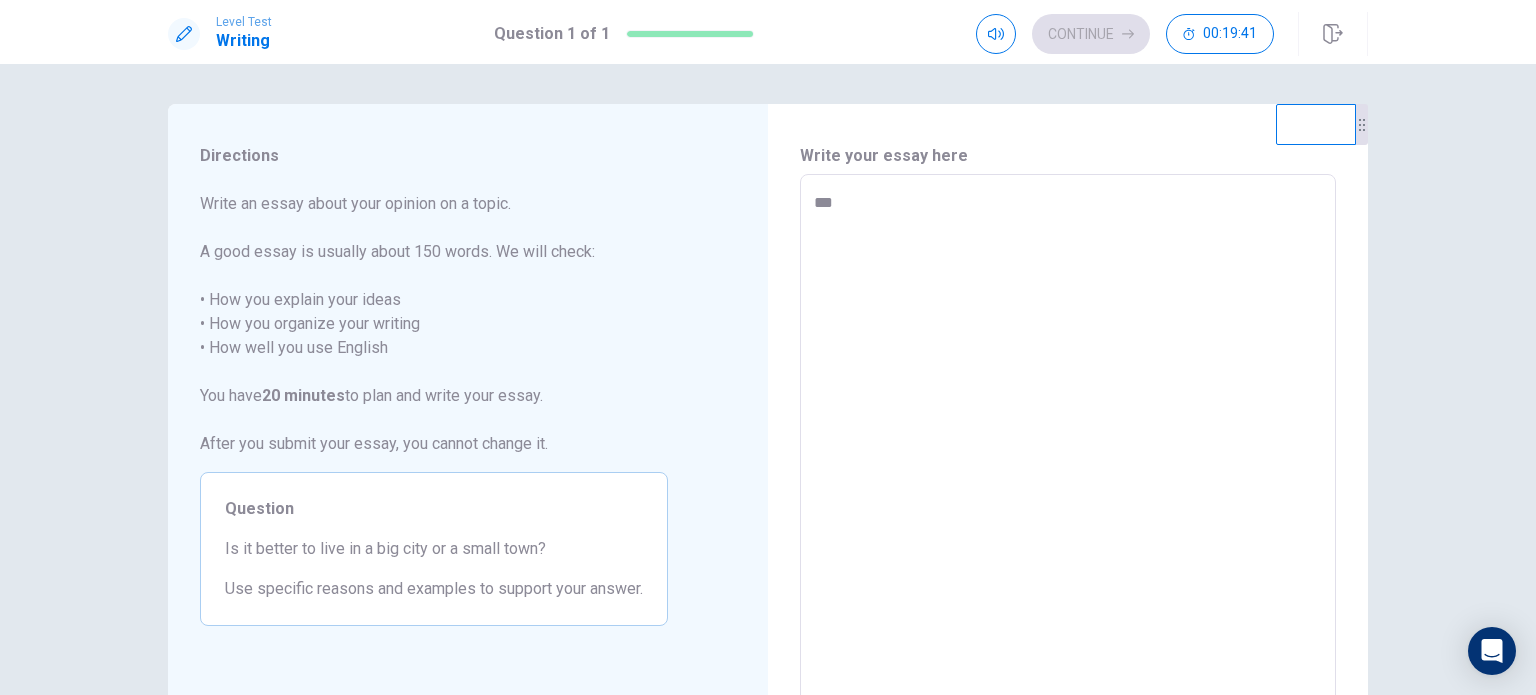 type on "*" 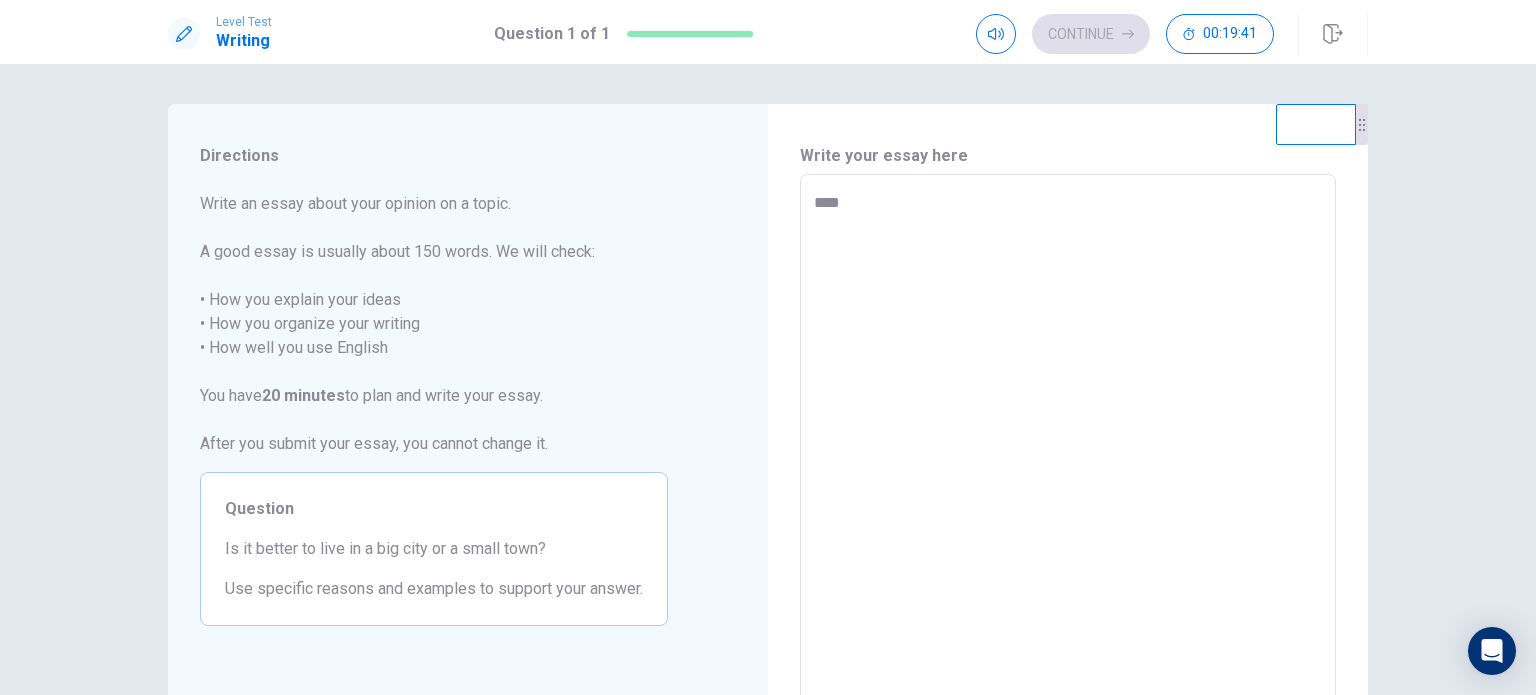 type on "*" 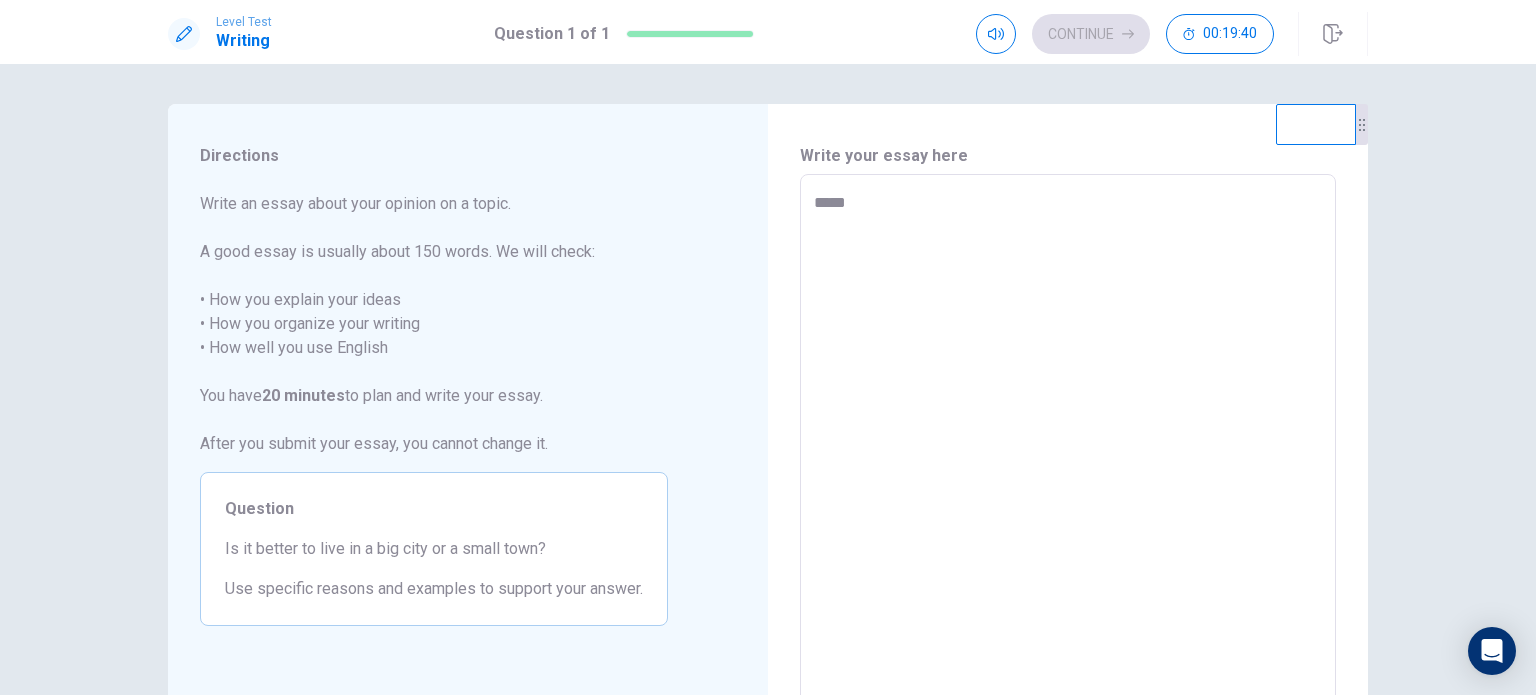 type on "******" 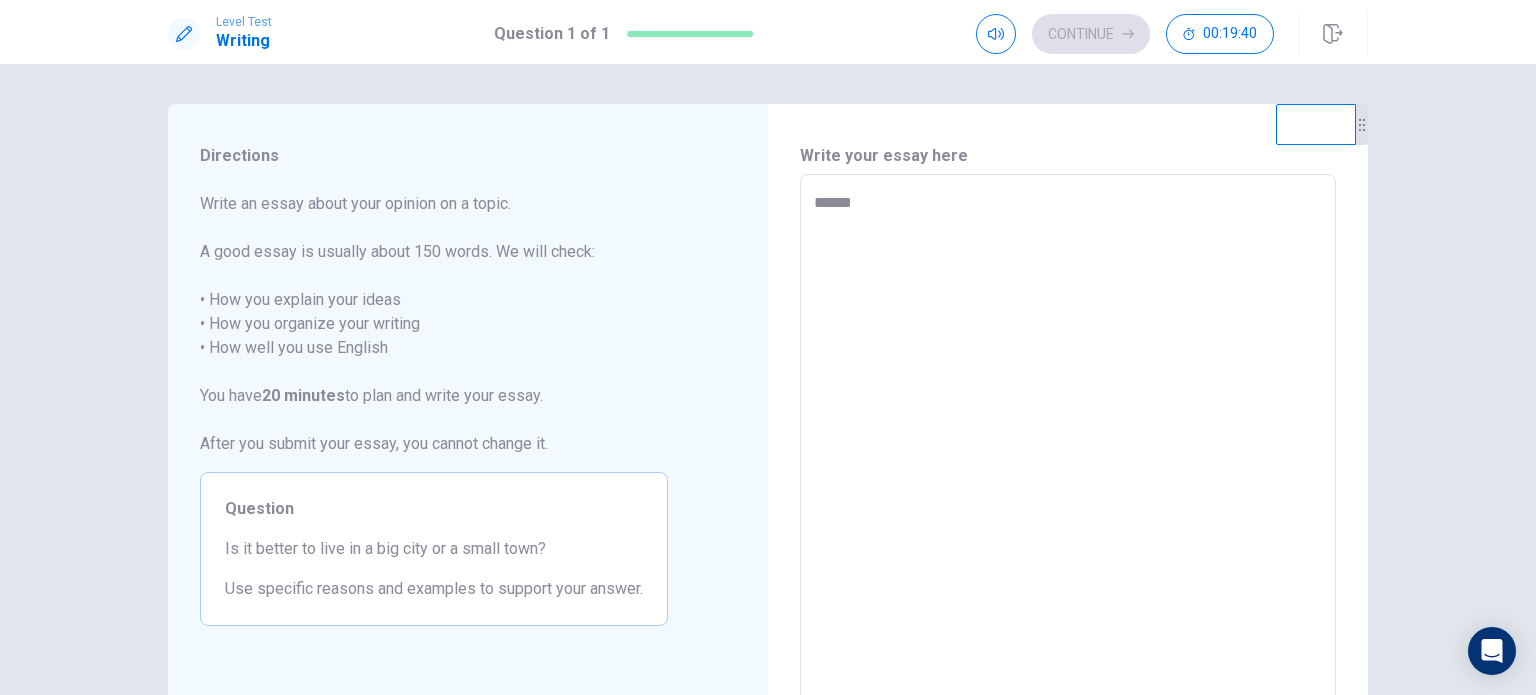 type on "*" 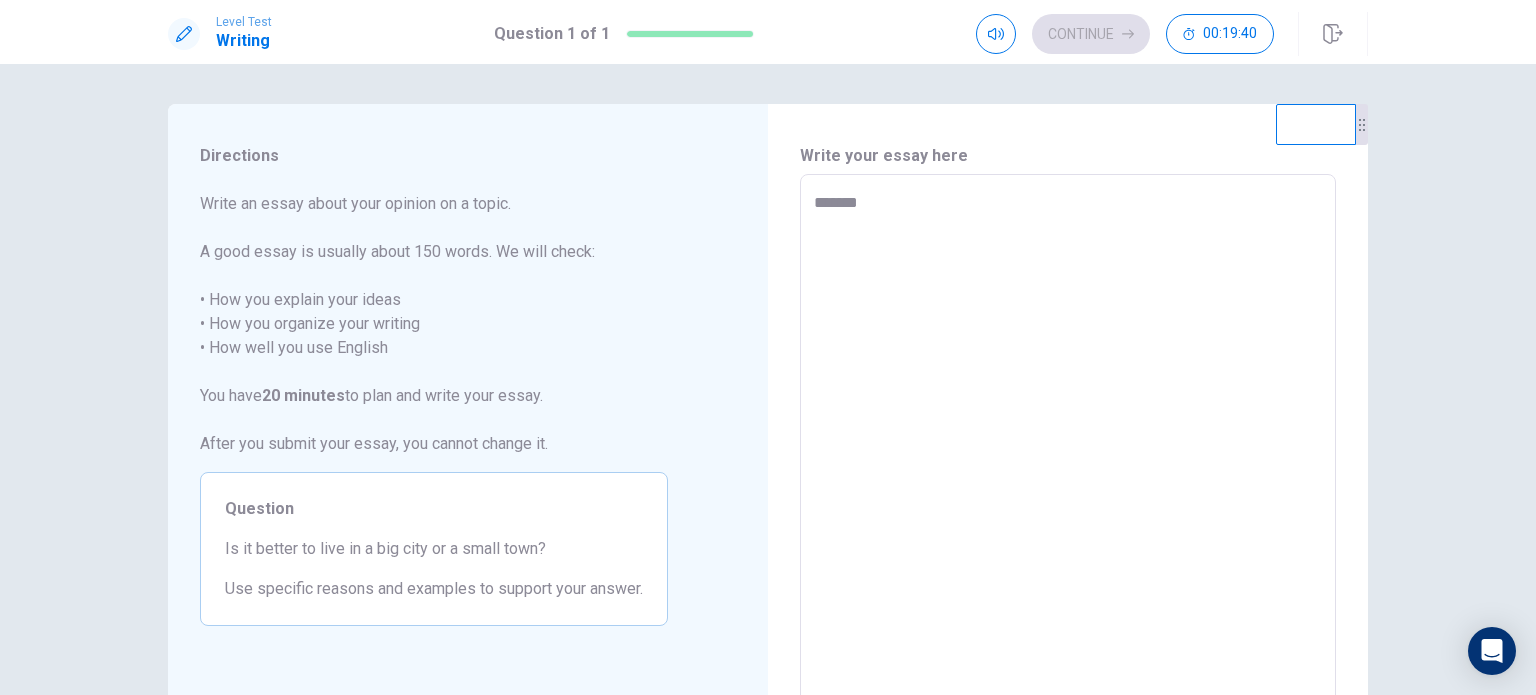 type on "*" 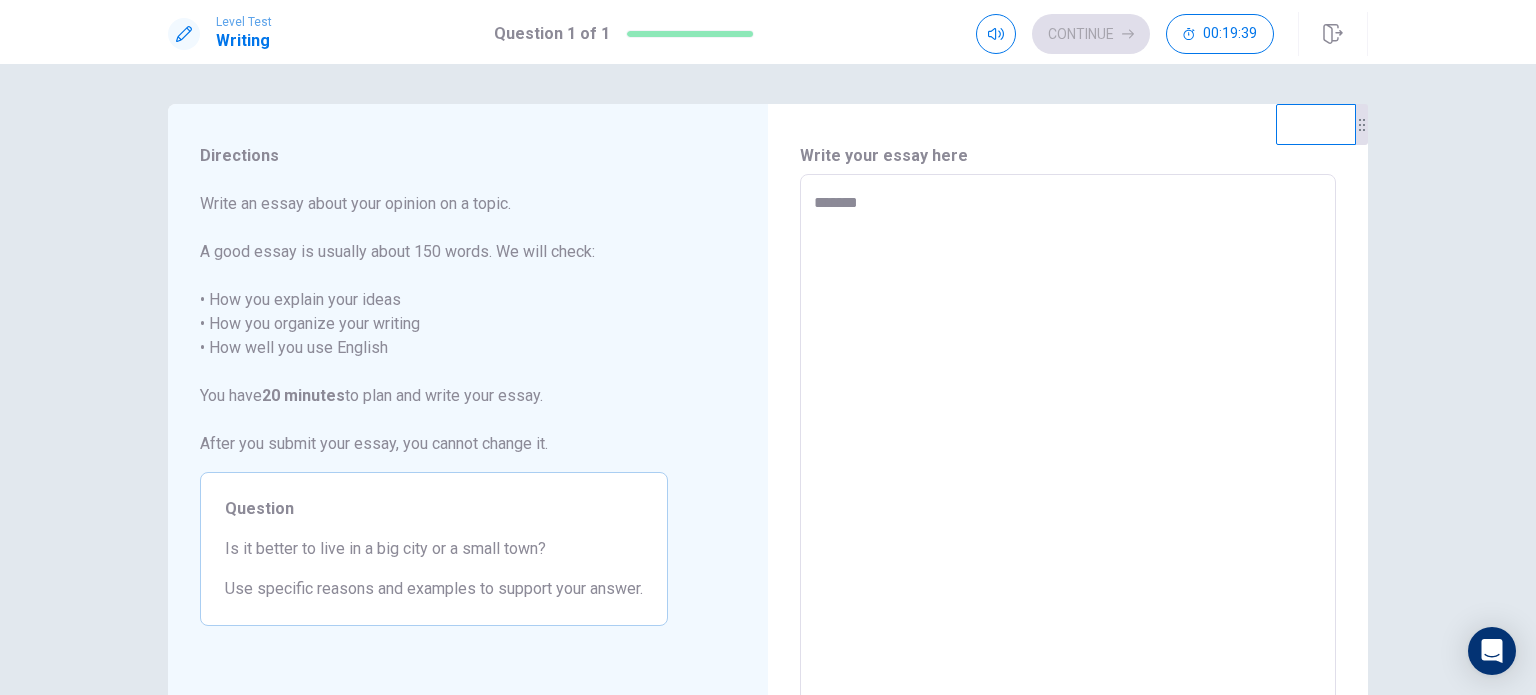 type on "********" 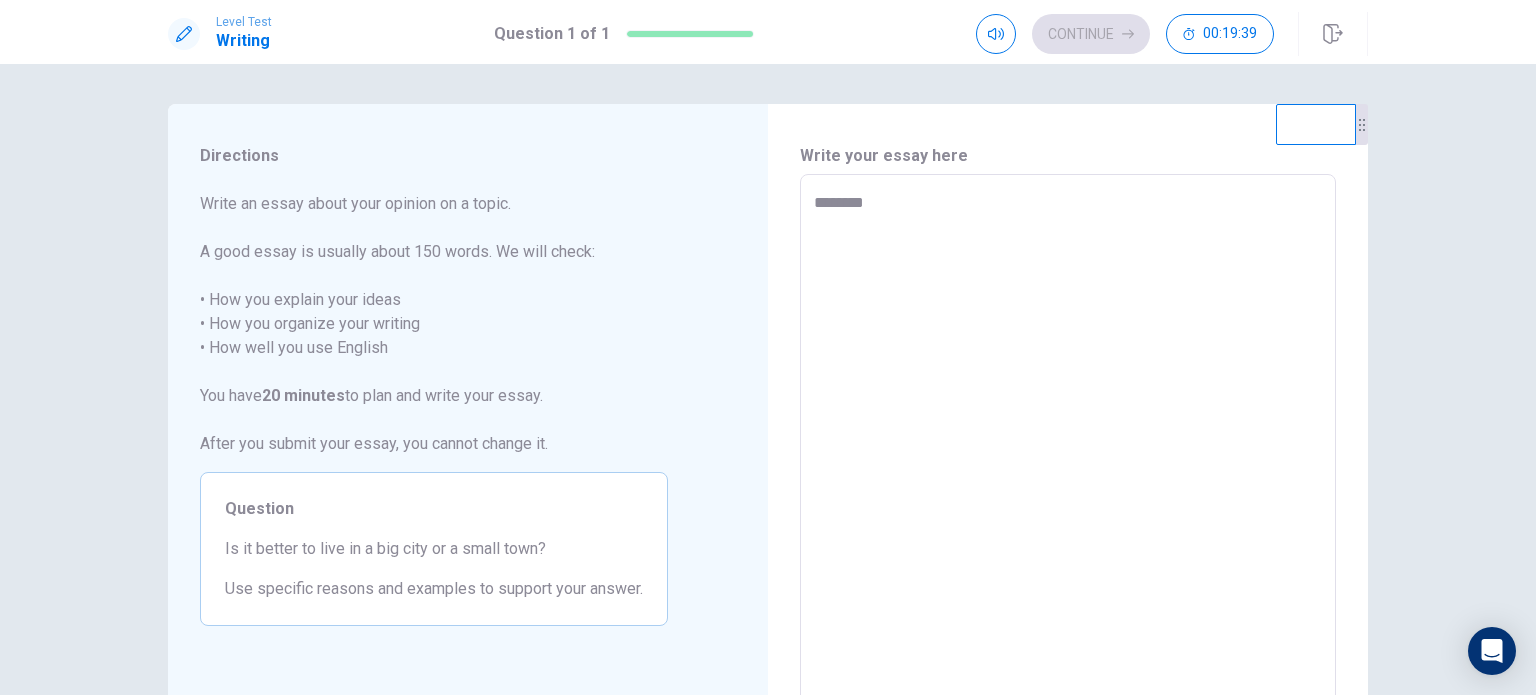 type on "*" 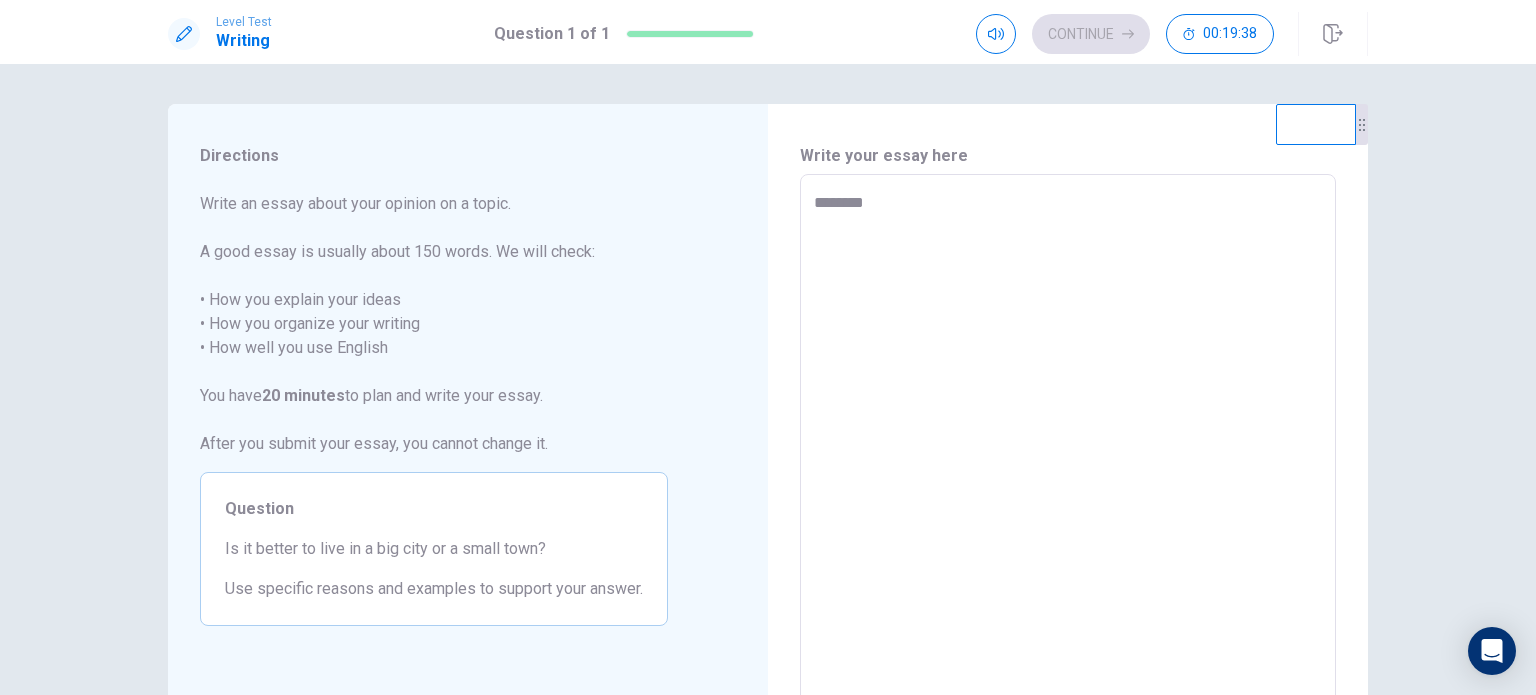 type on "*********" 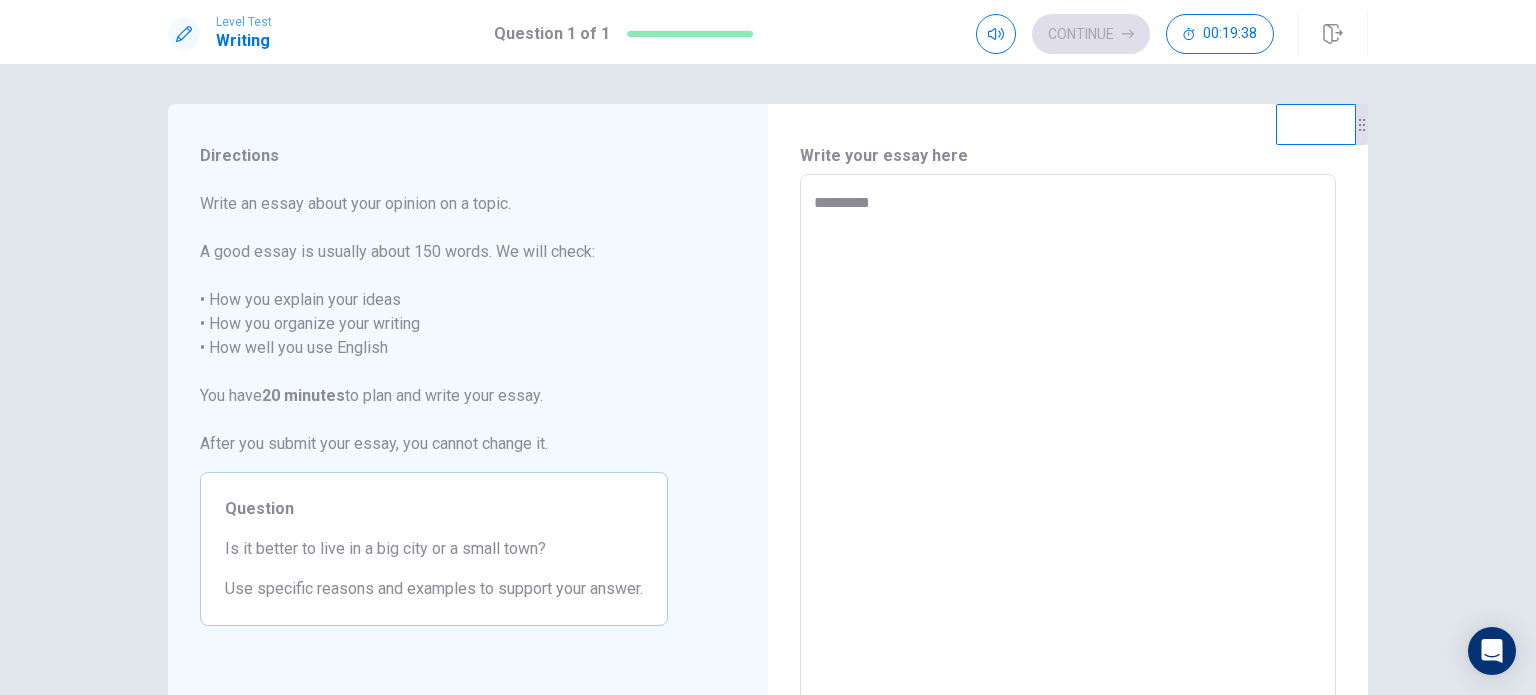 type on "*" 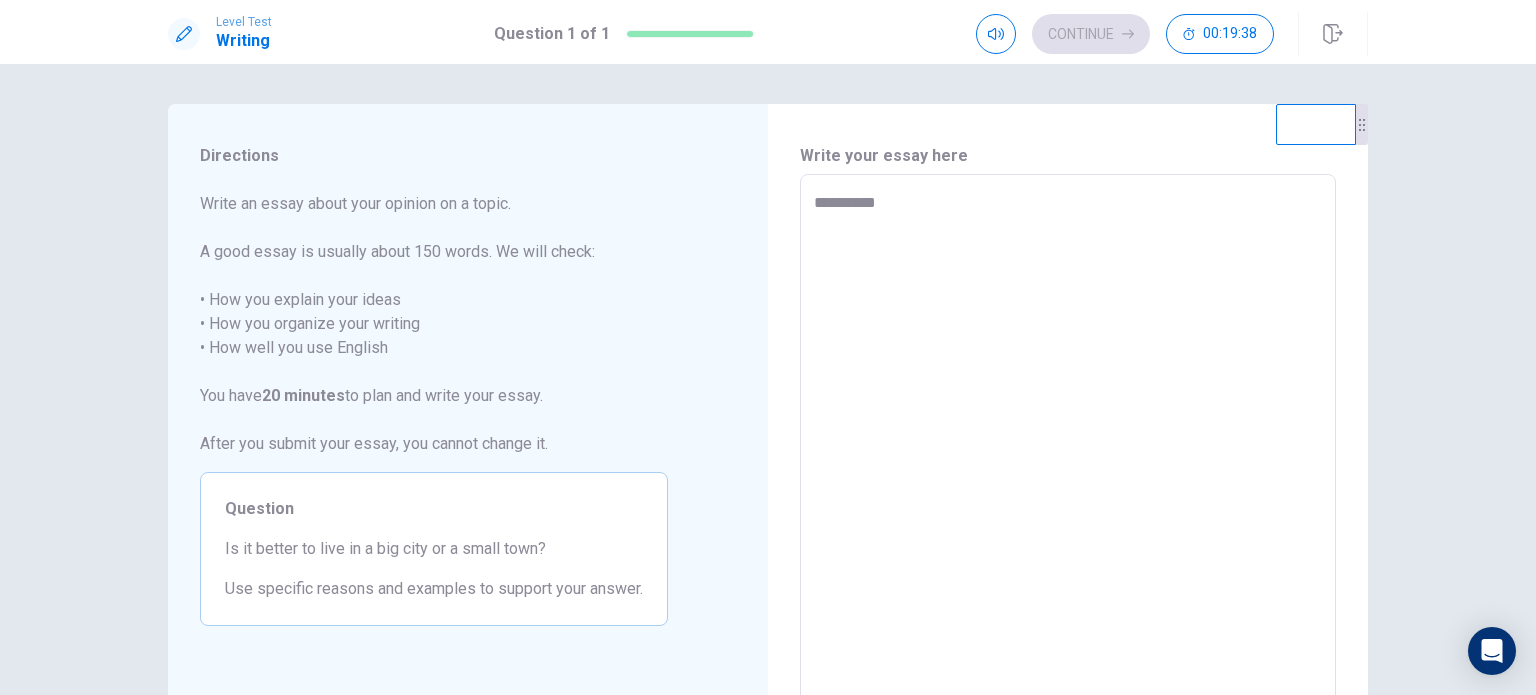 type on "*" 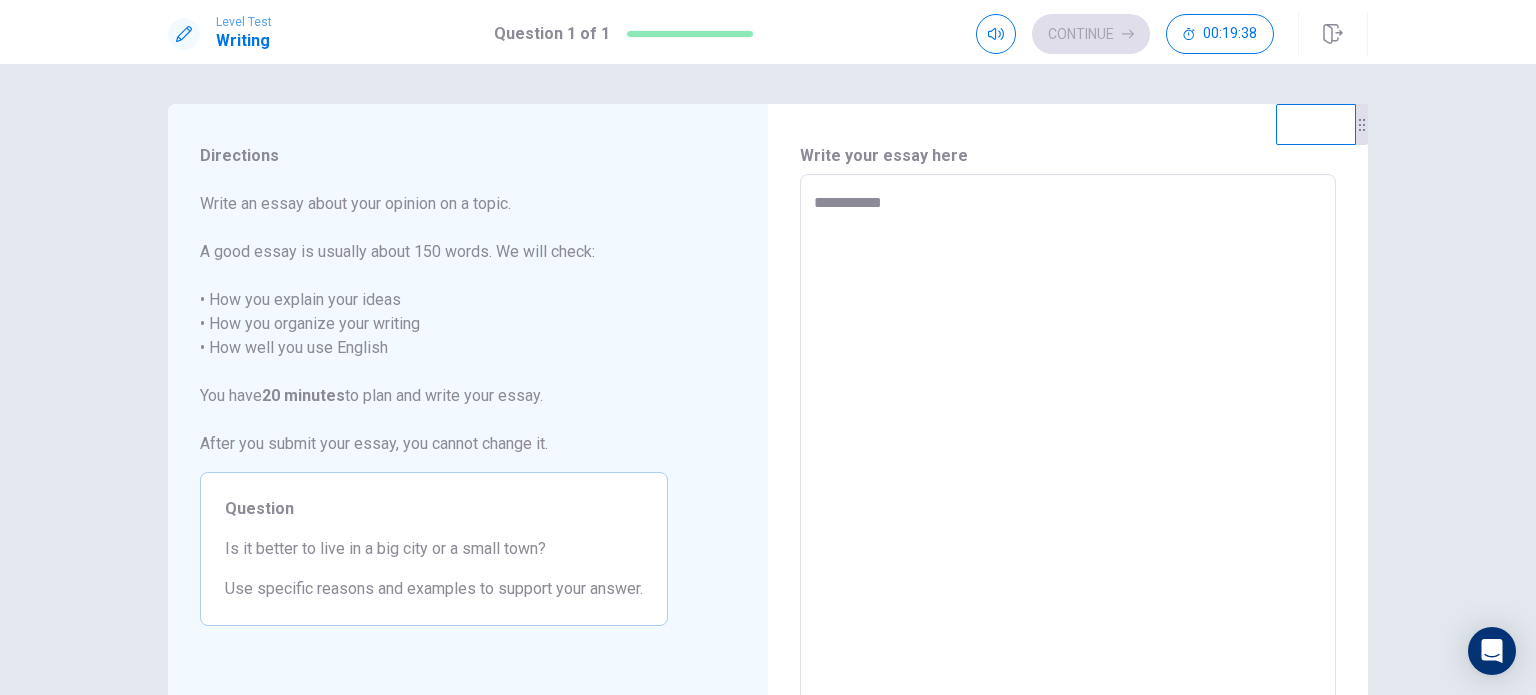 type on "*" 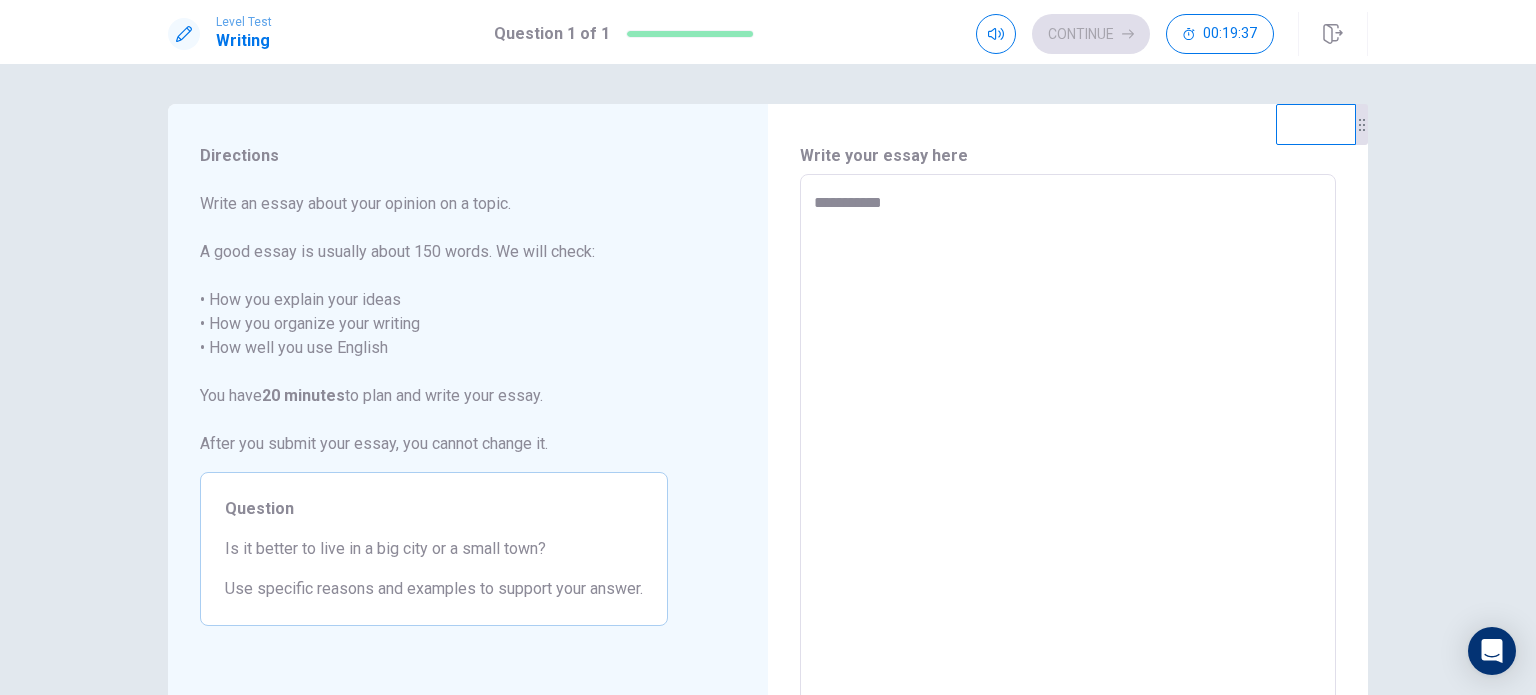 type on "**********" 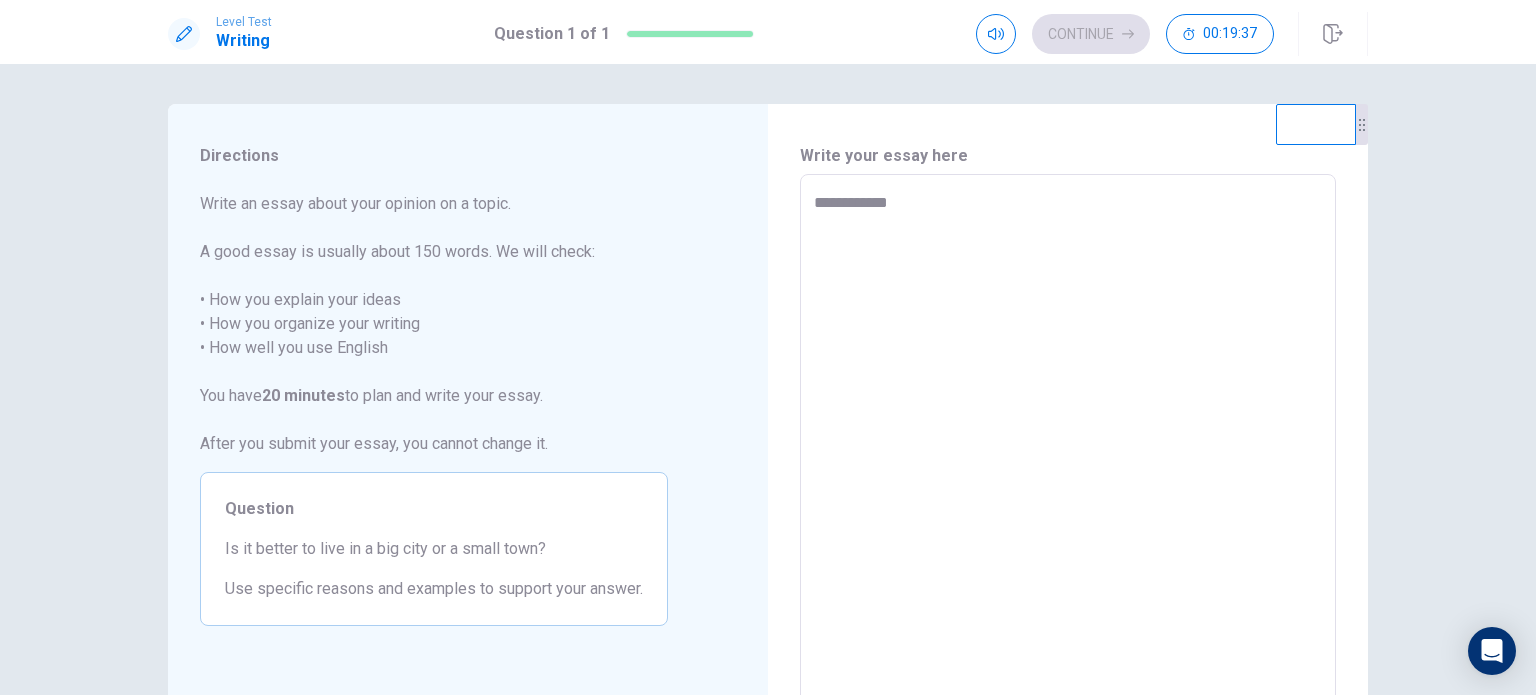 type on "*" 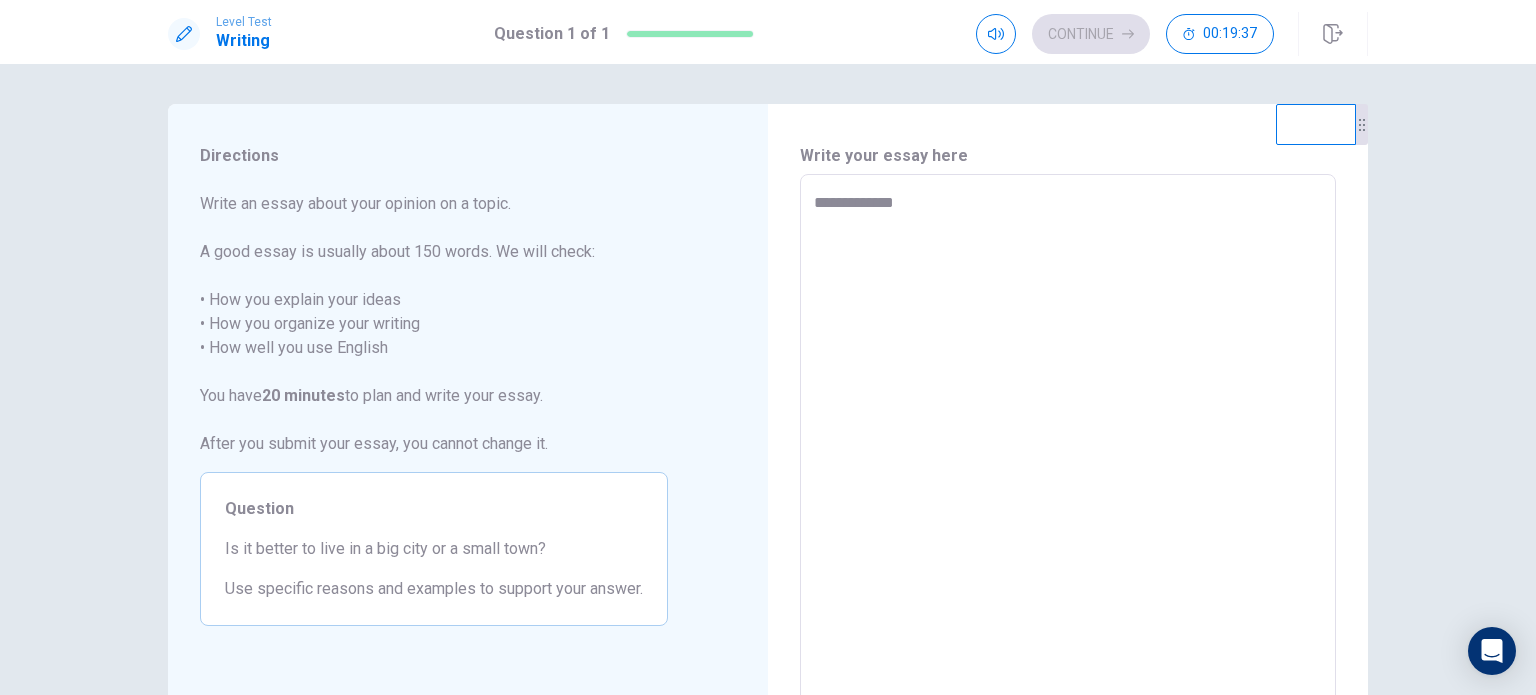 type on "*" 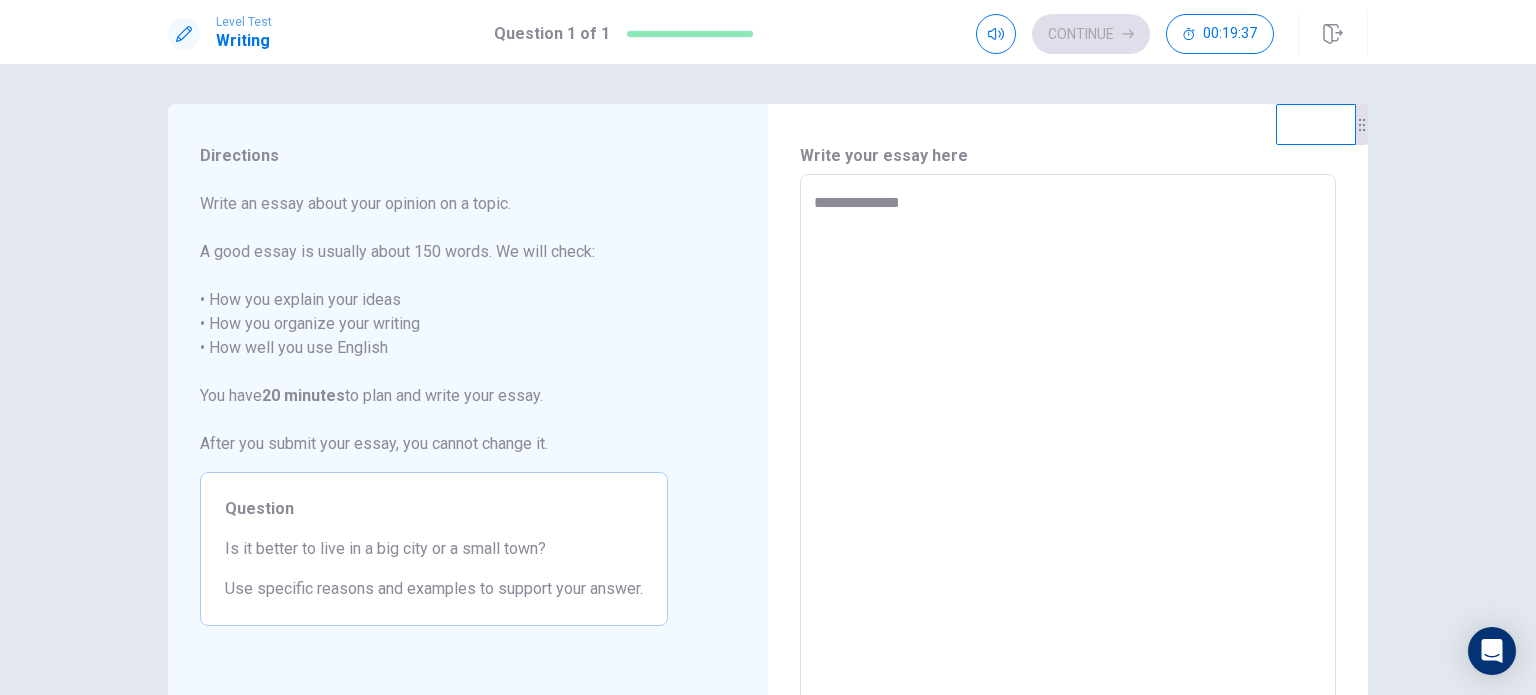 type on "*" 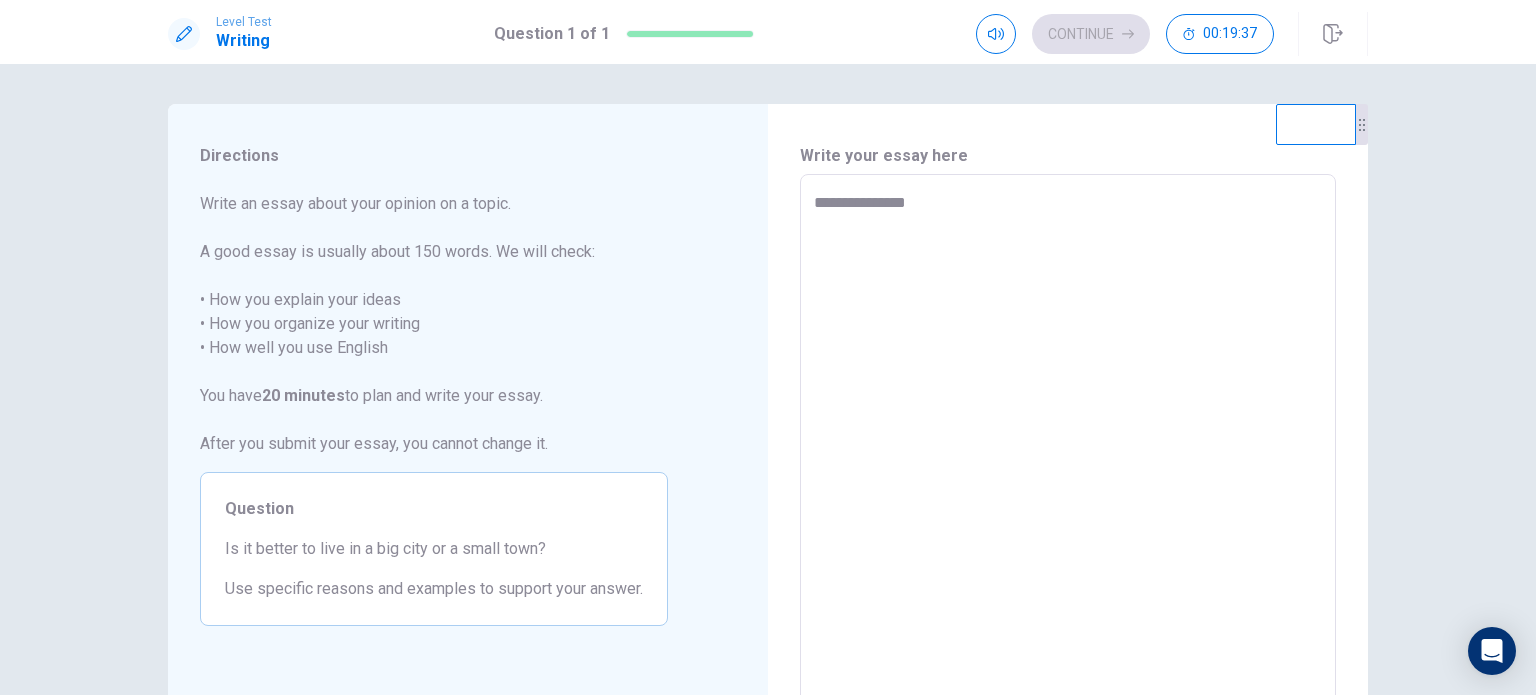 type on "*" 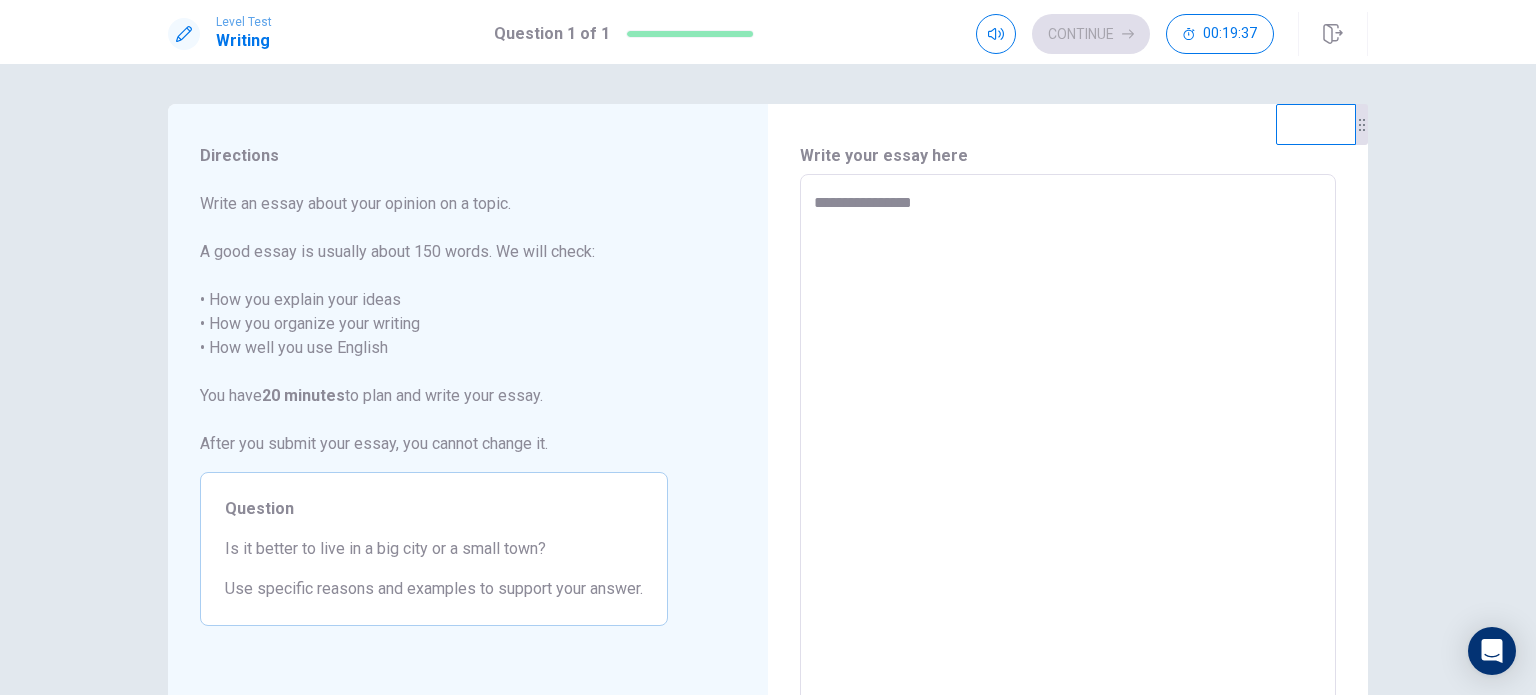 type on "*" 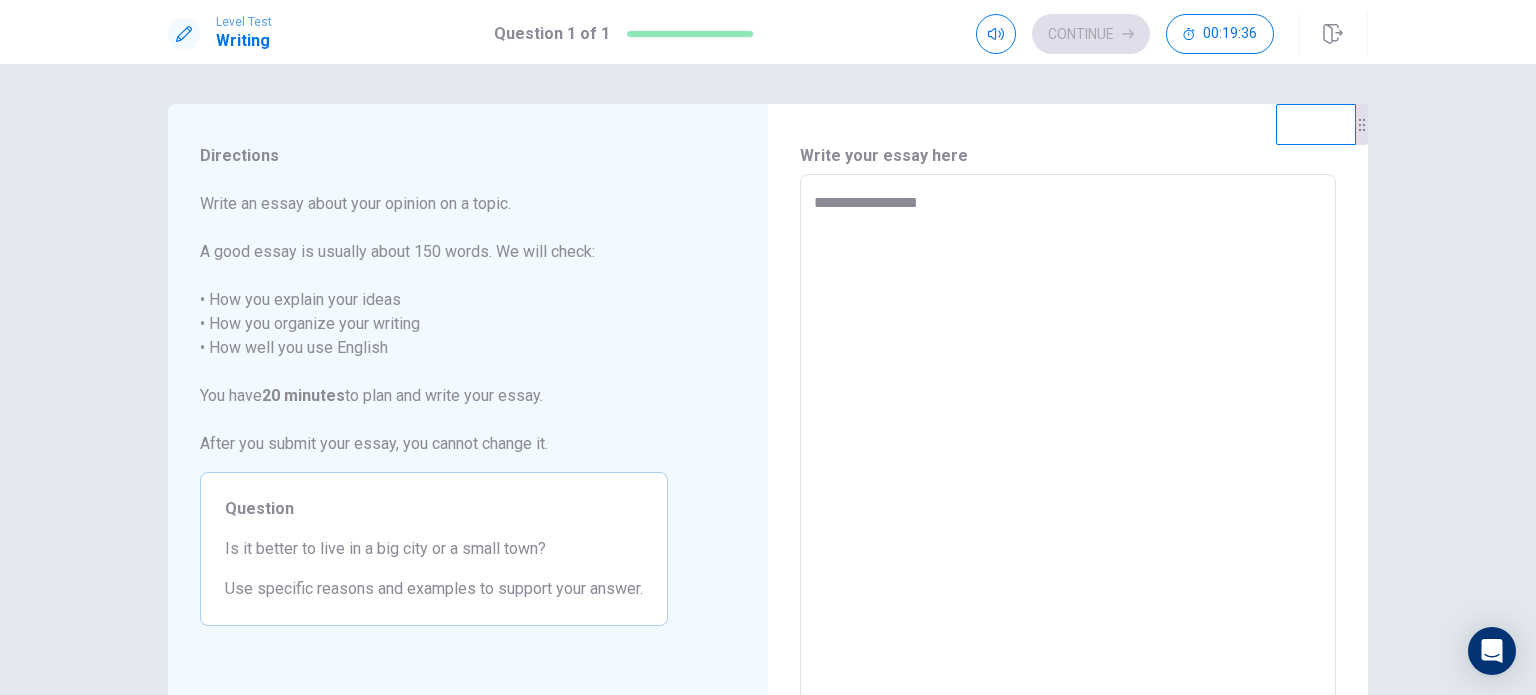 type on "**********" 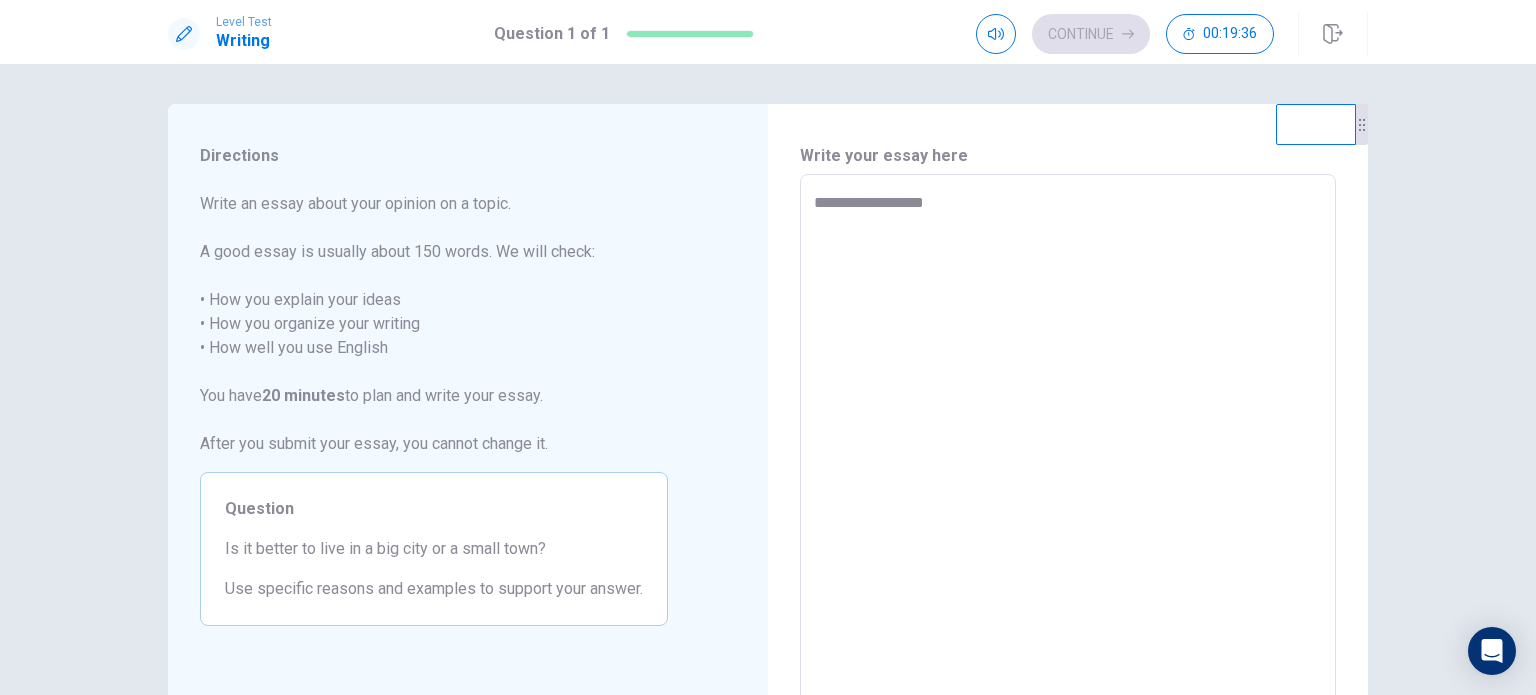 type on "*" 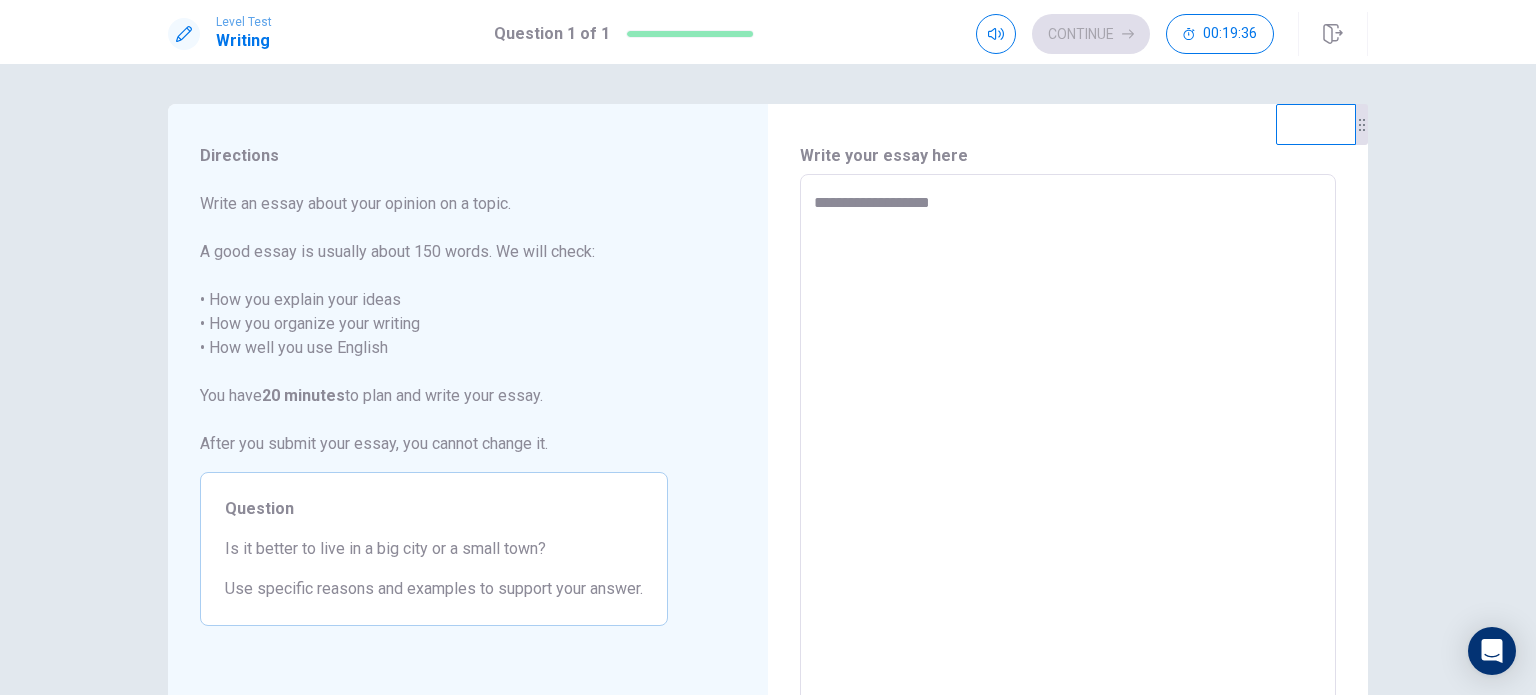 type on "*" 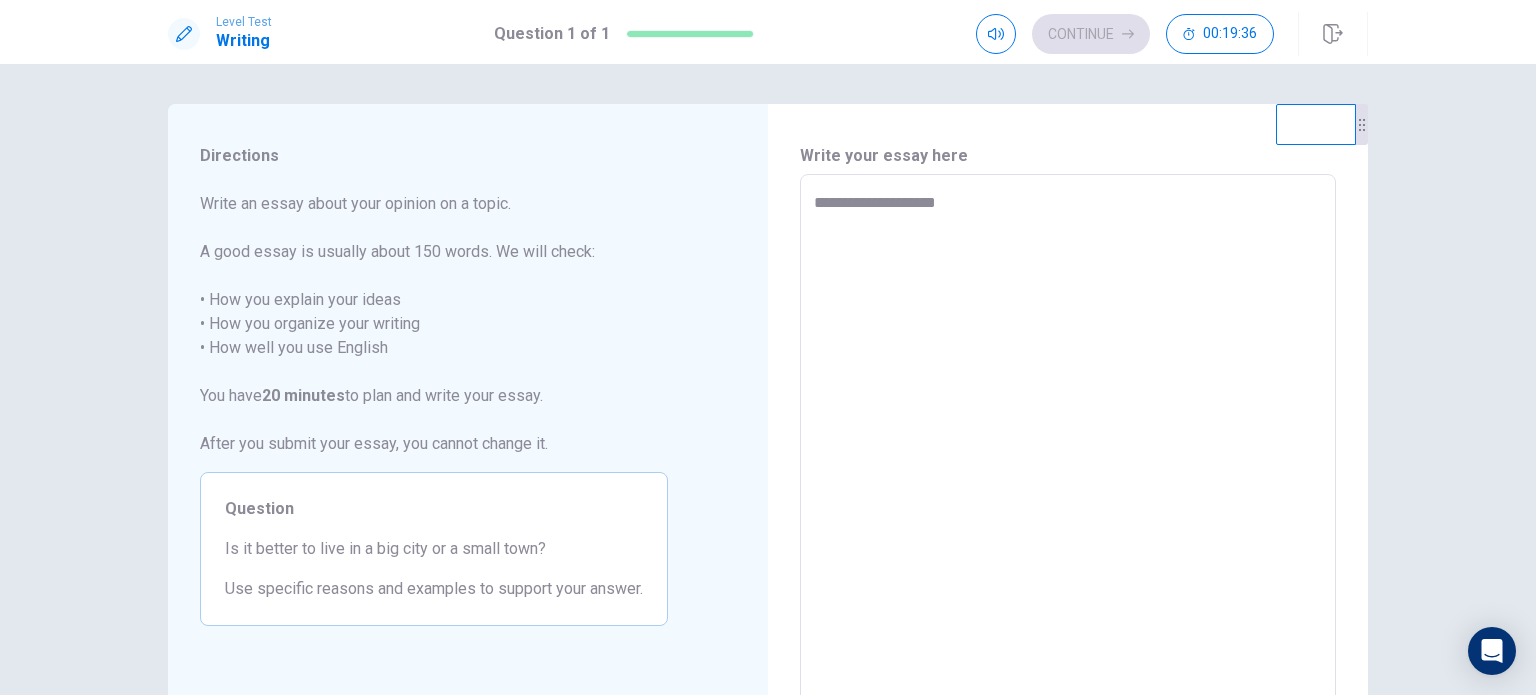 type on "*" 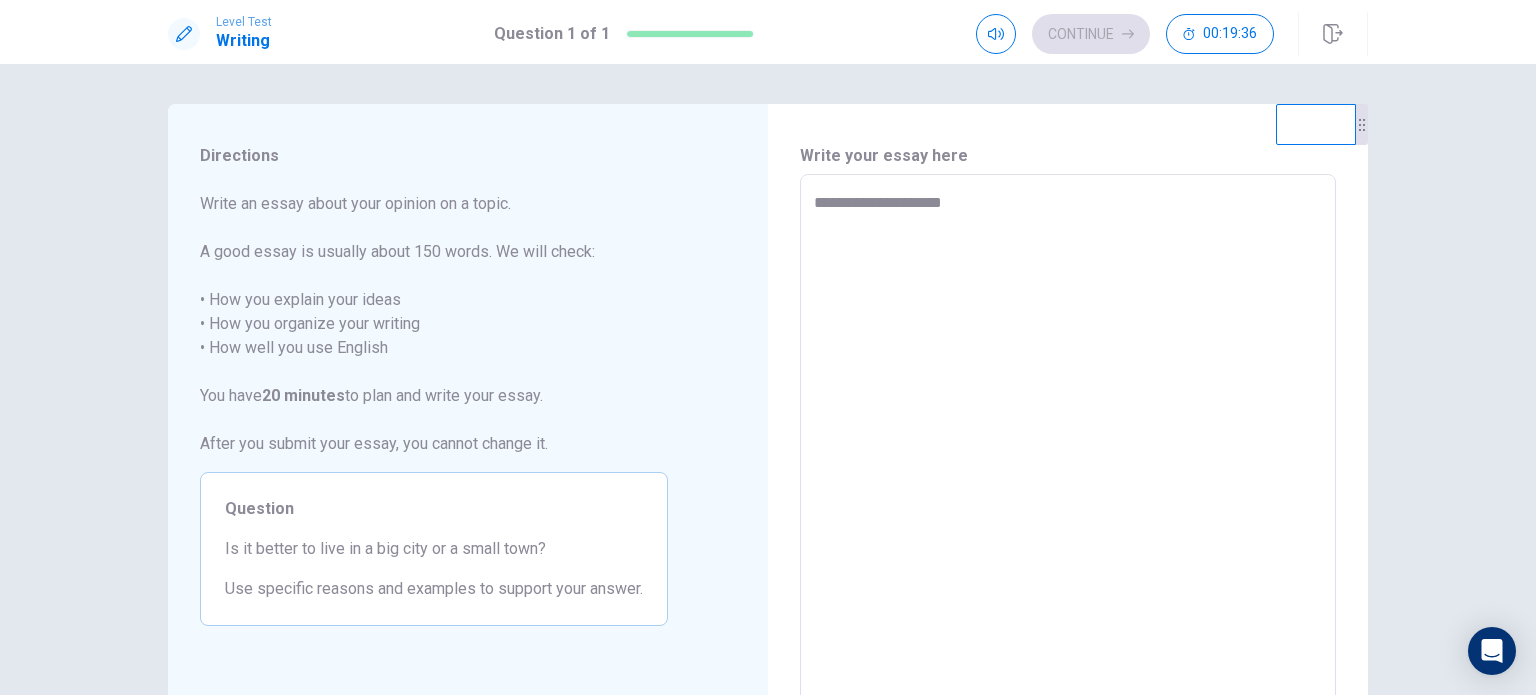type on "*" 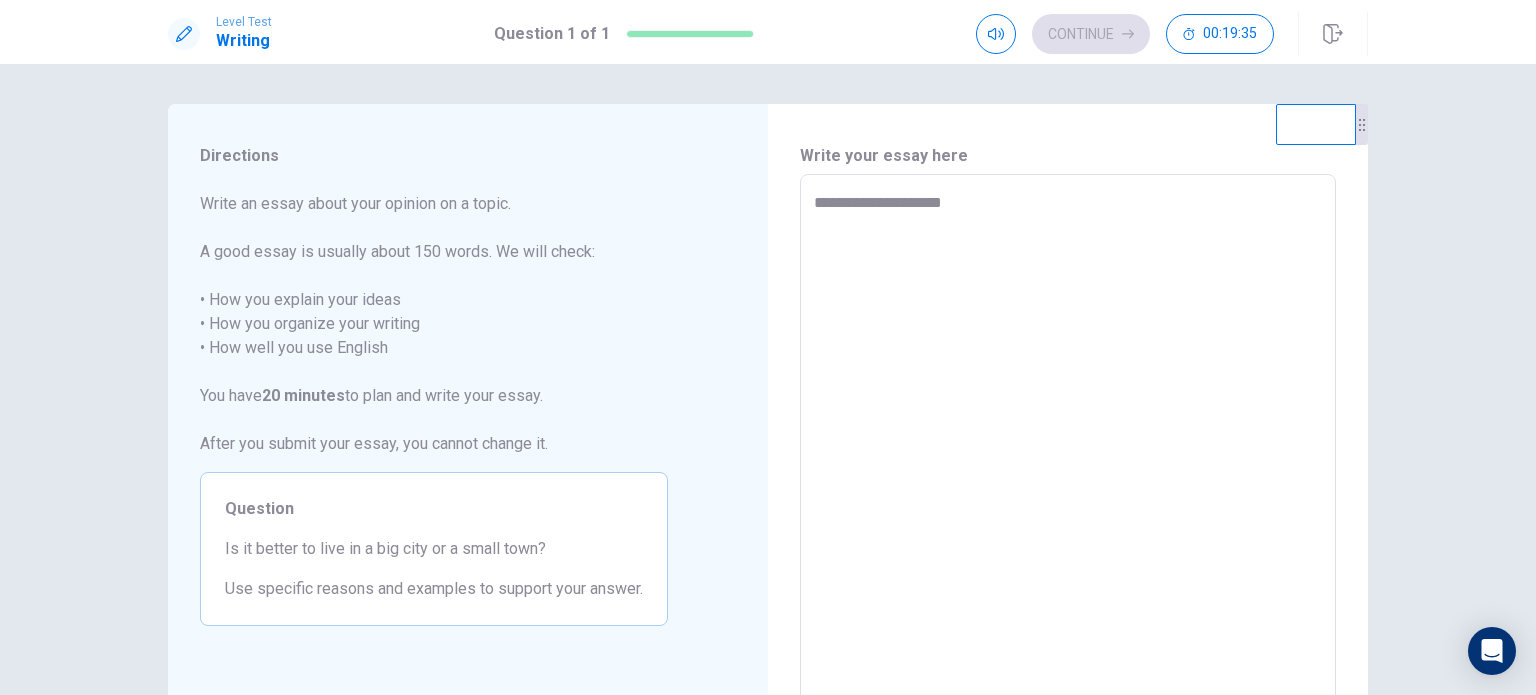 type on "**********" 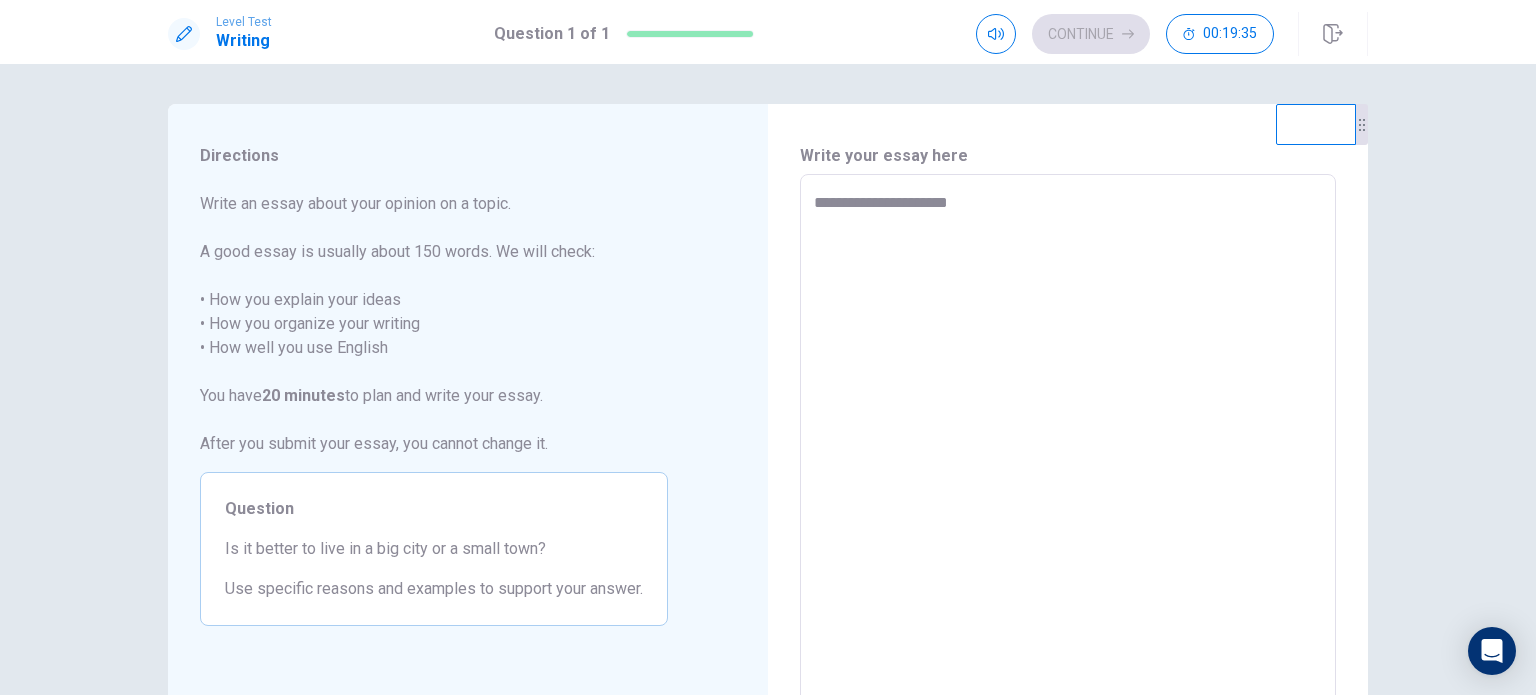 type on "*" 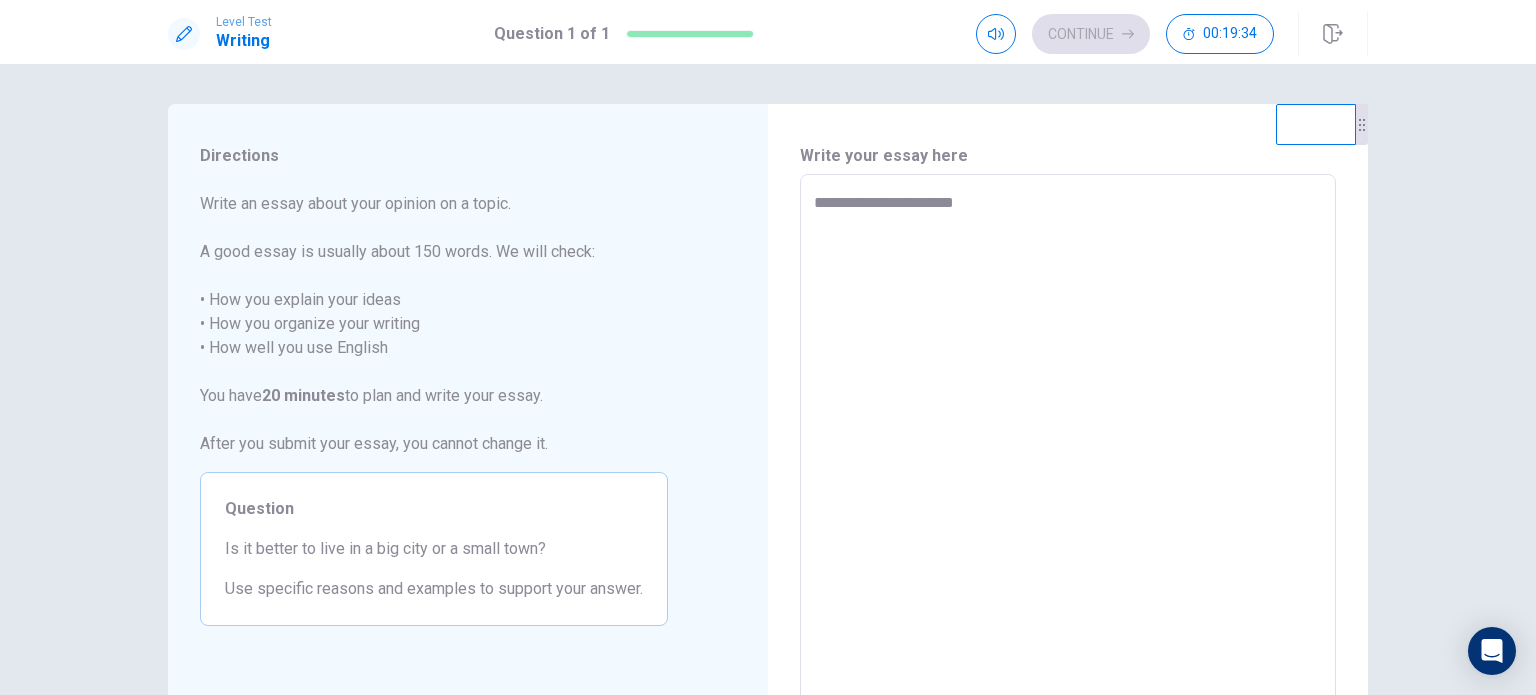 type on "*" 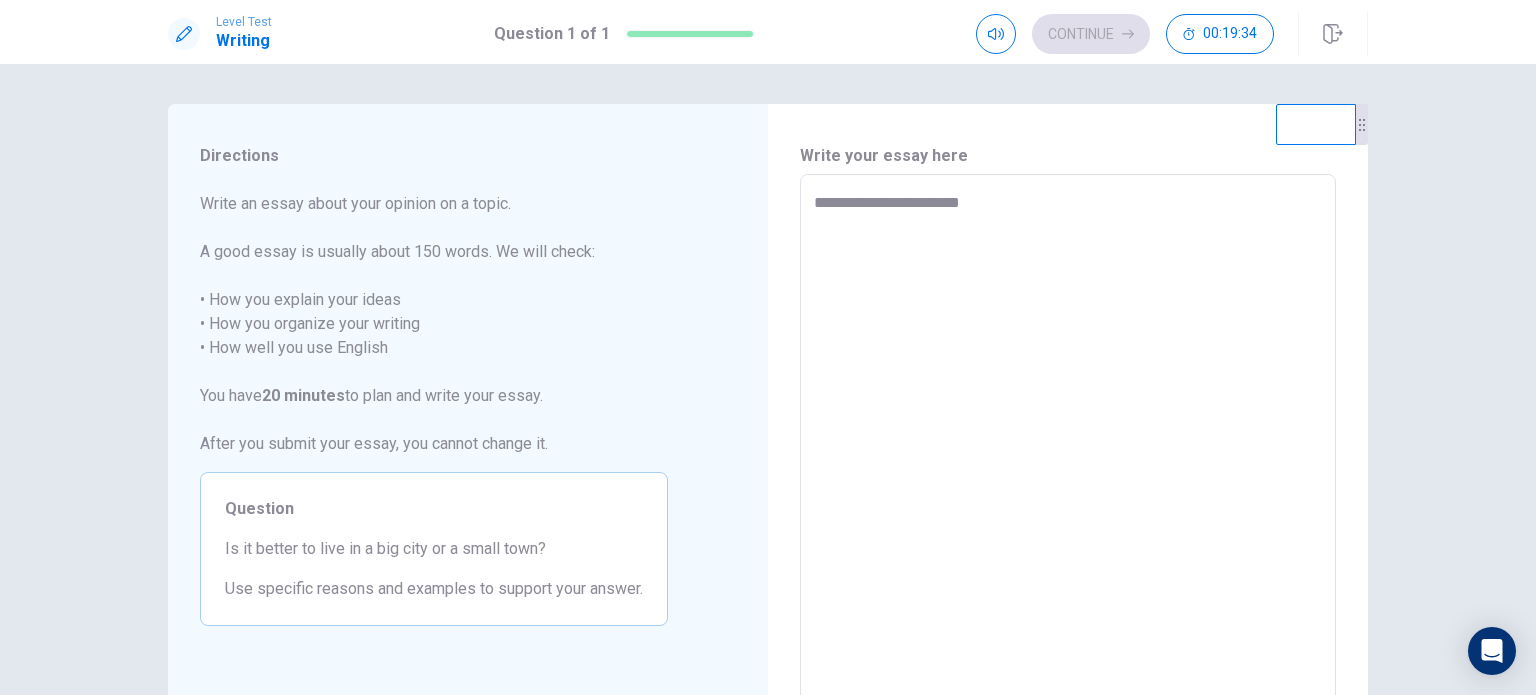 type on "**********" 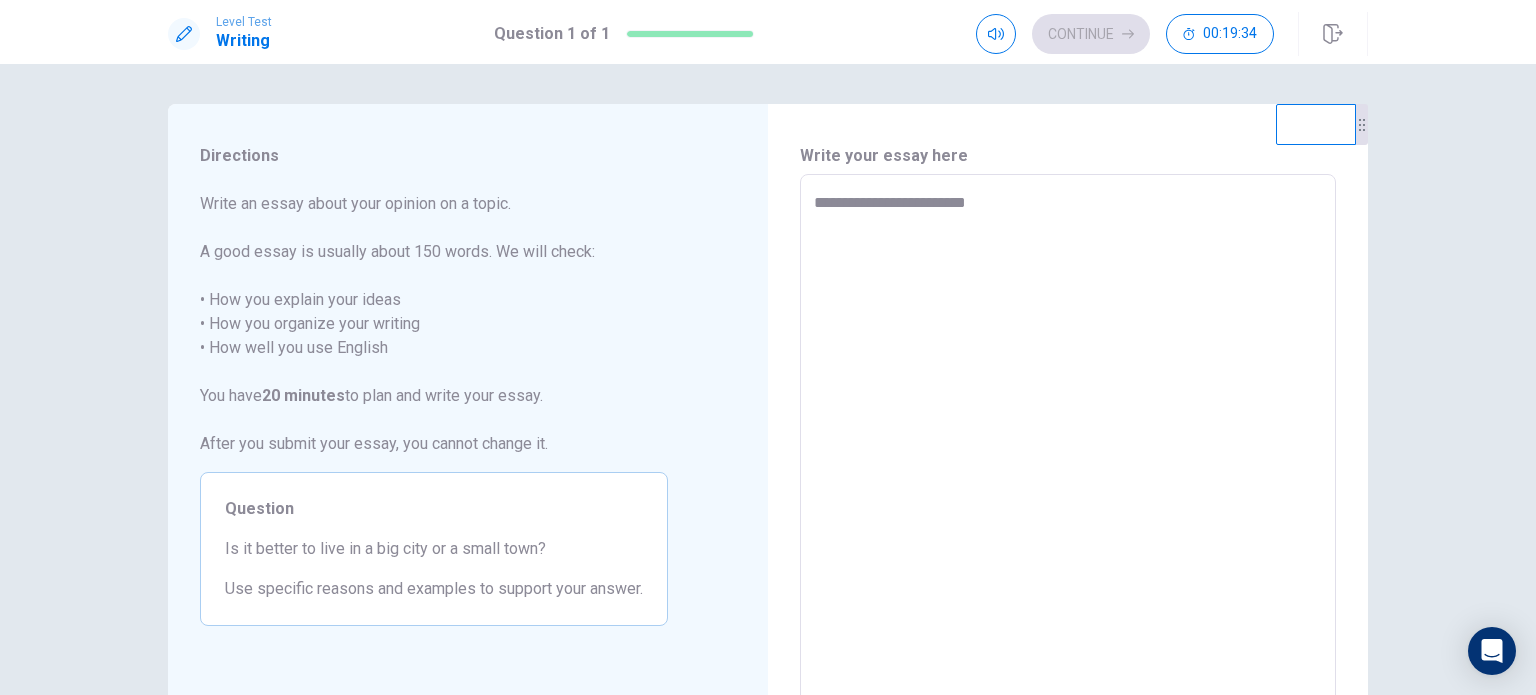 type on "*" 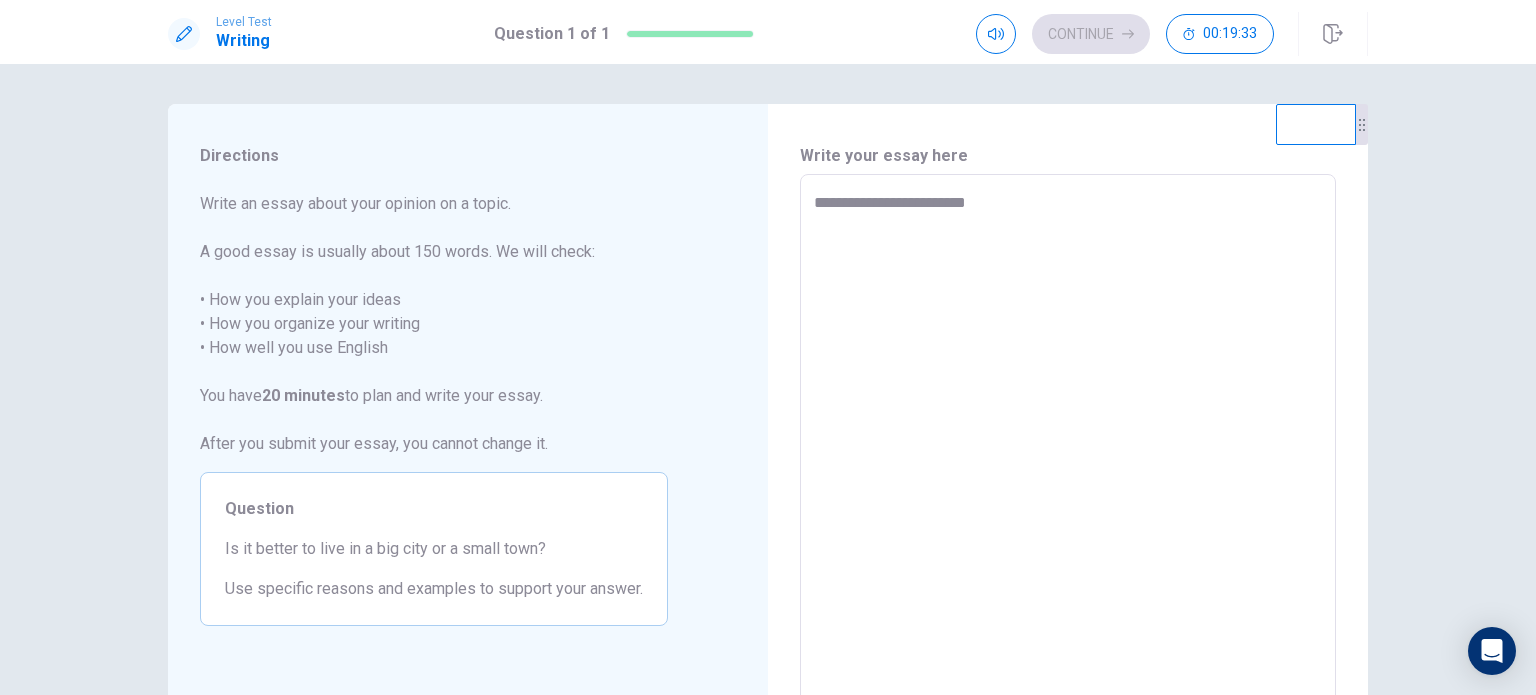 type on "**********" 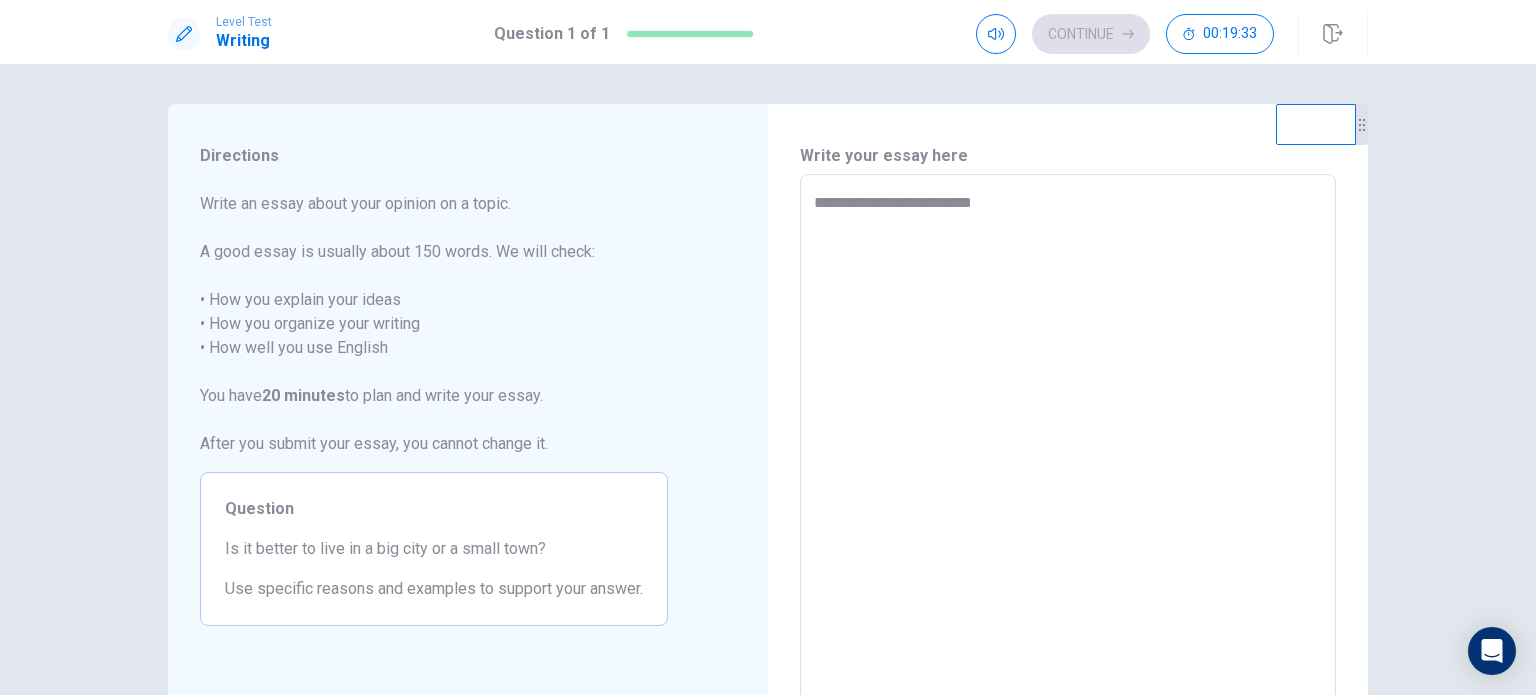 type on "*" 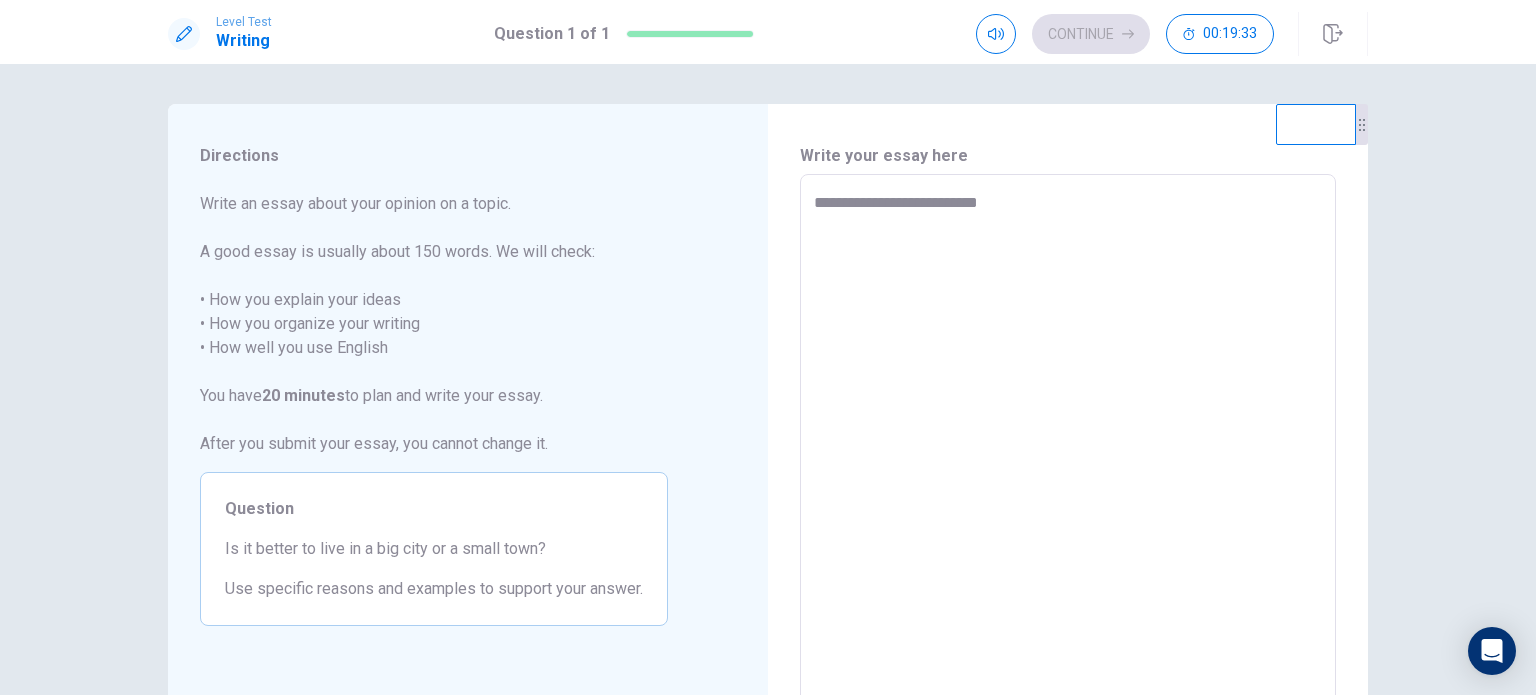 type on "*" 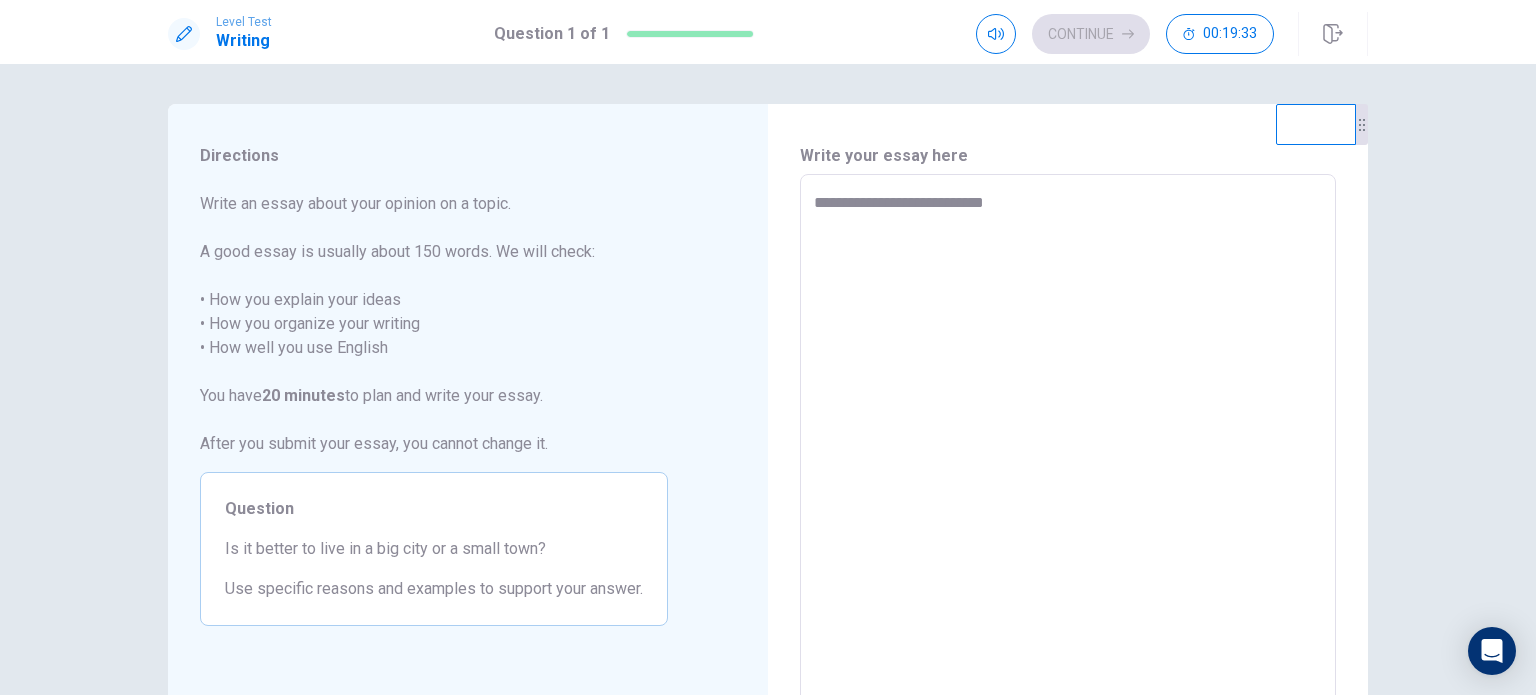 type on "*" 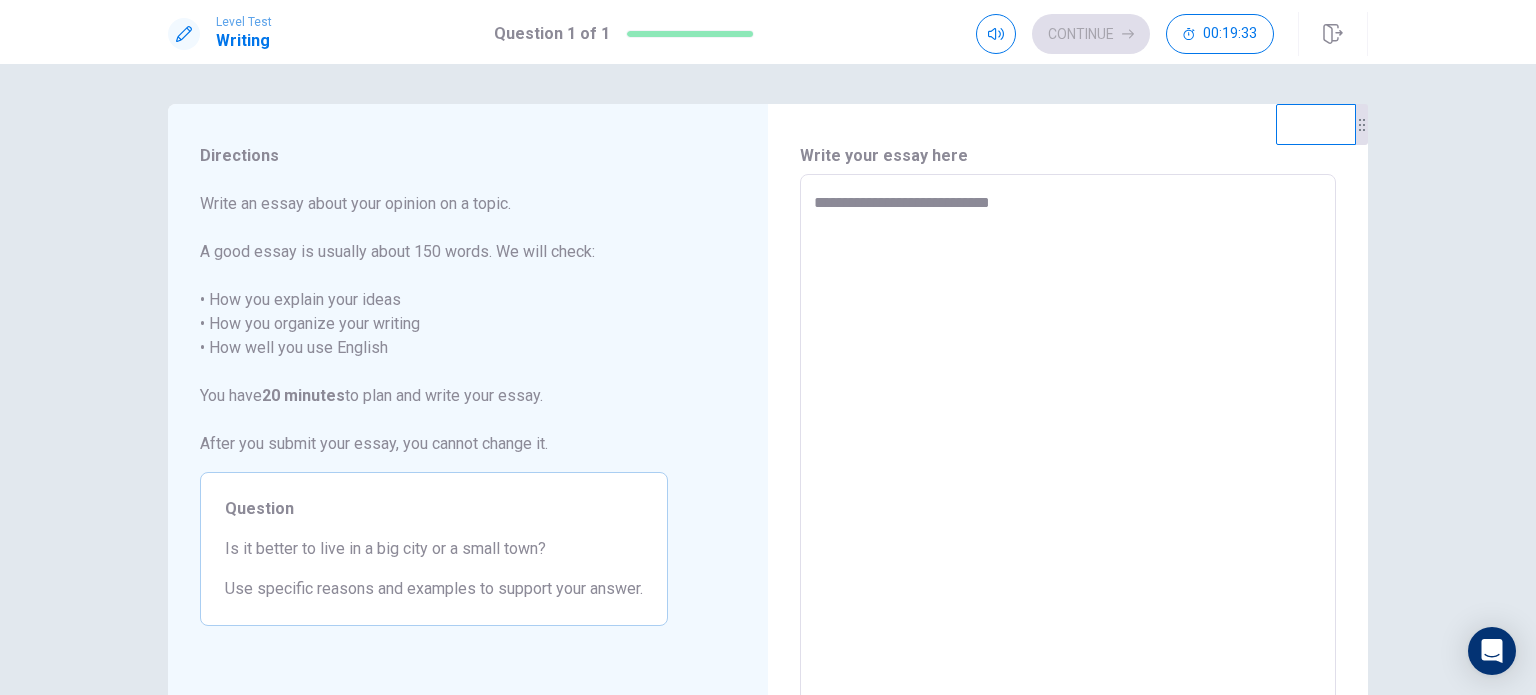 type on "*" 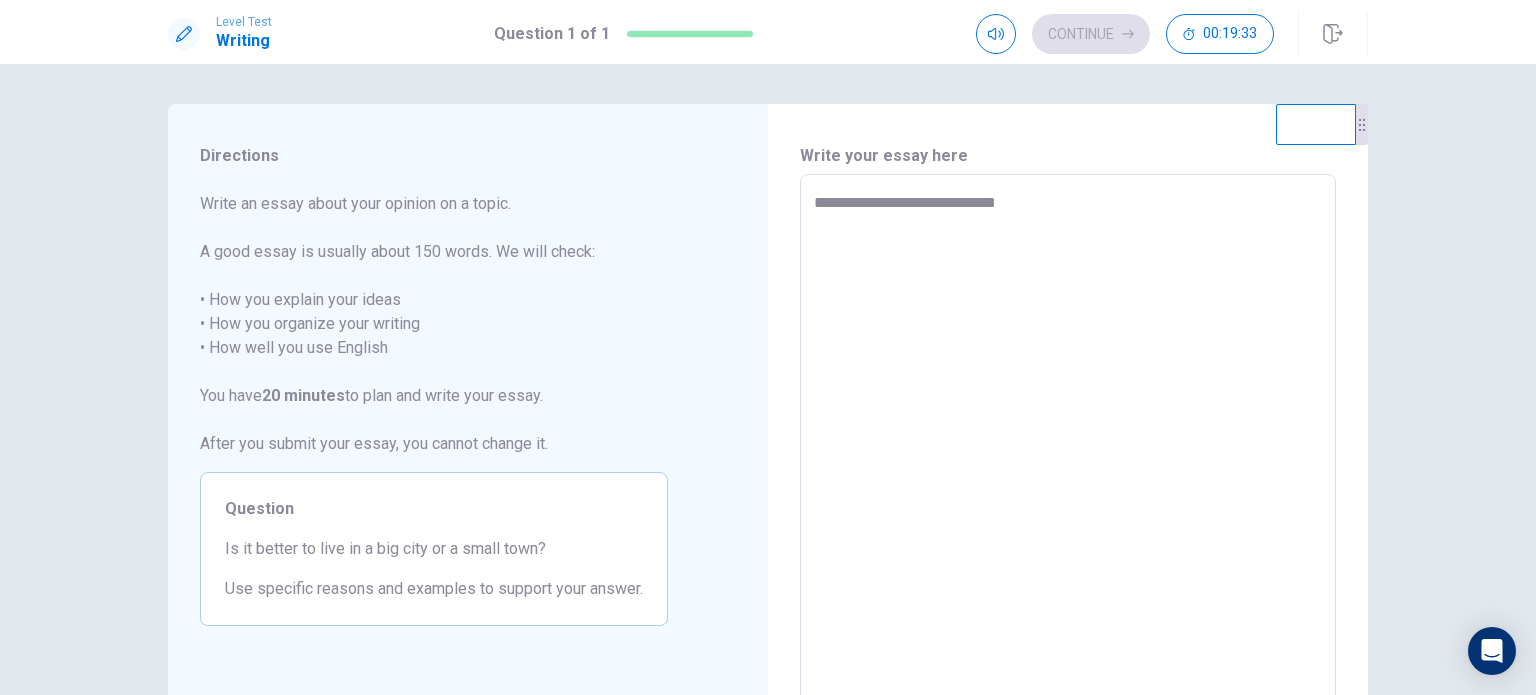 type on "*" 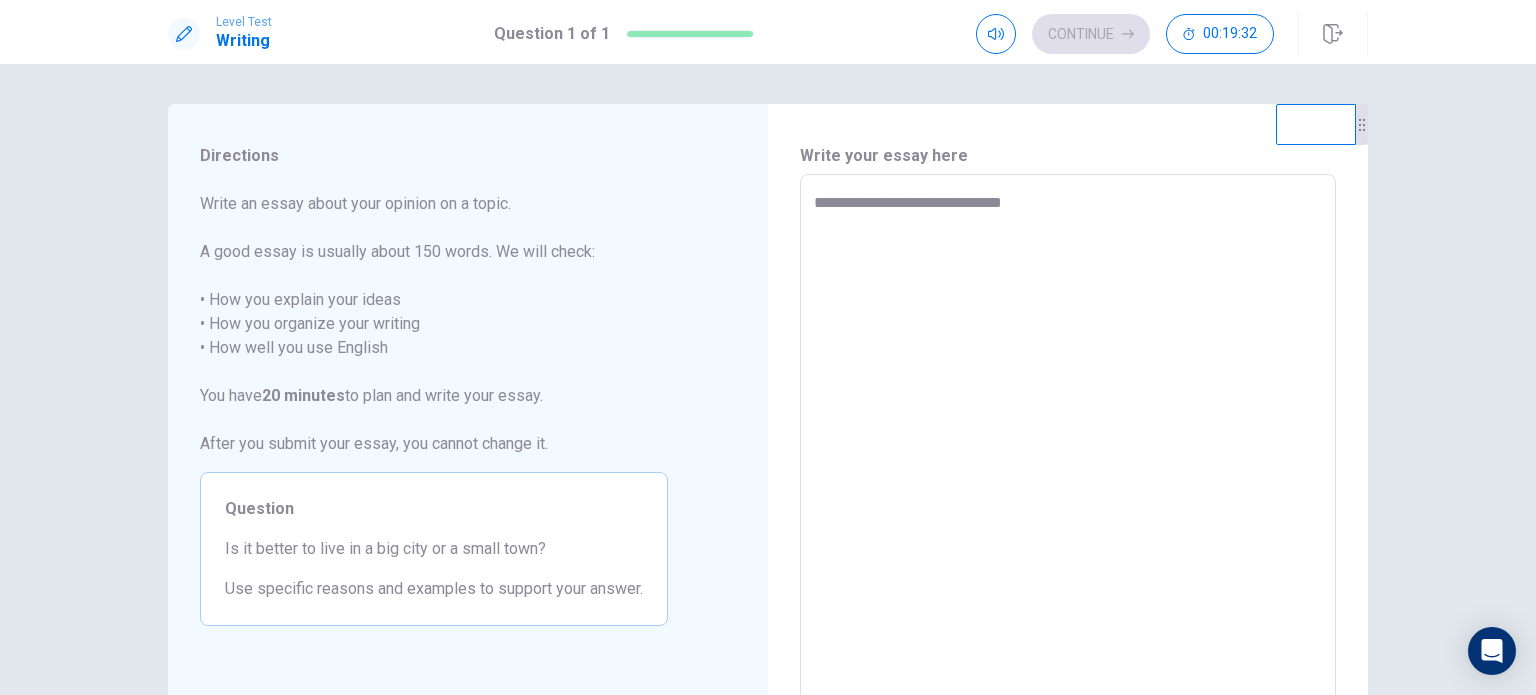 type on "*" 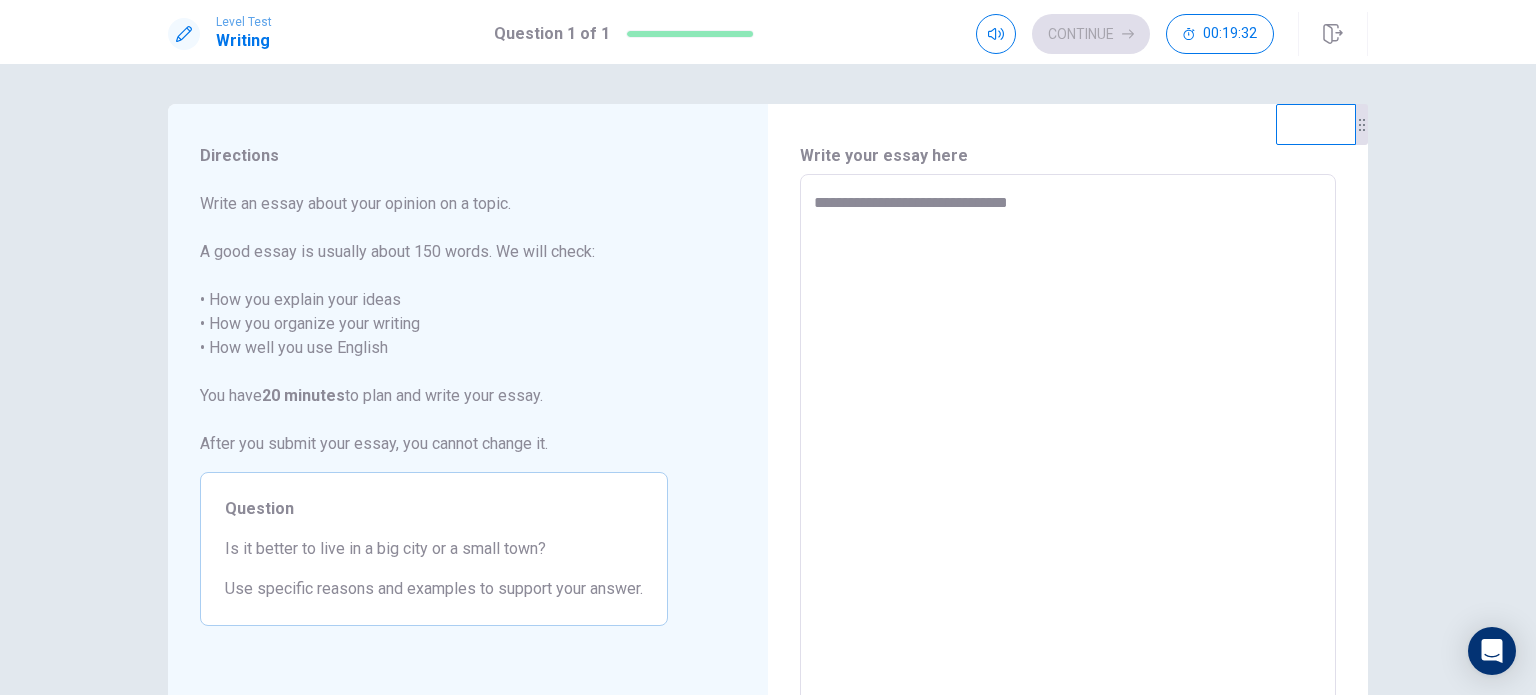 type on "*" 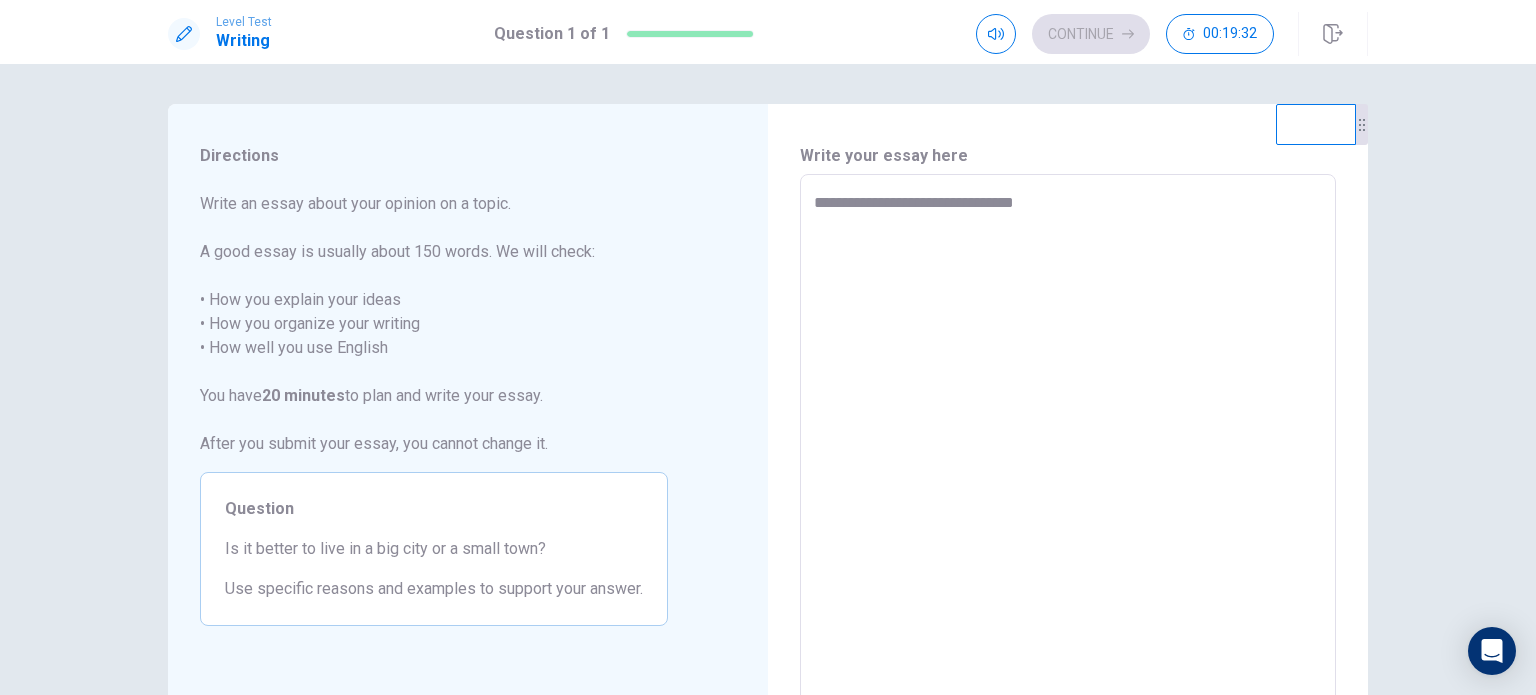 type on "*" 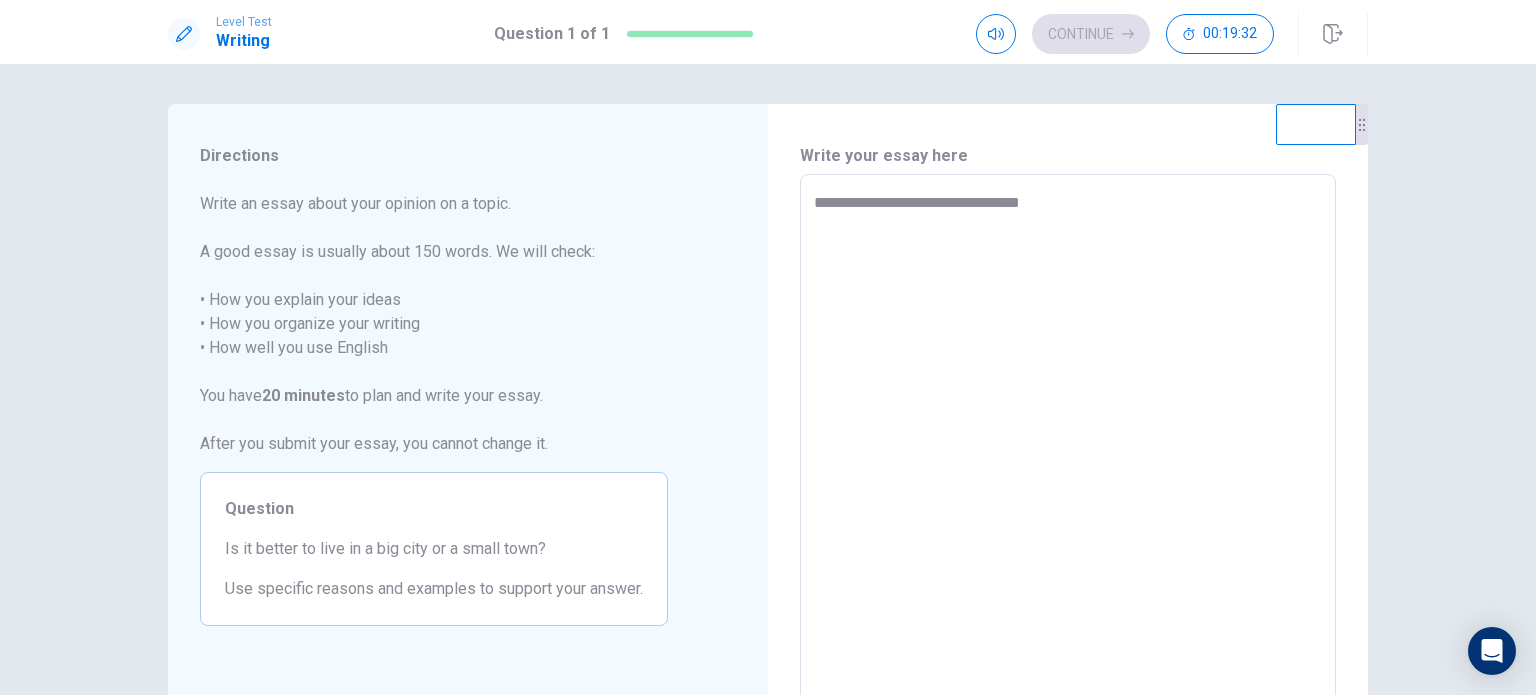type on "*" 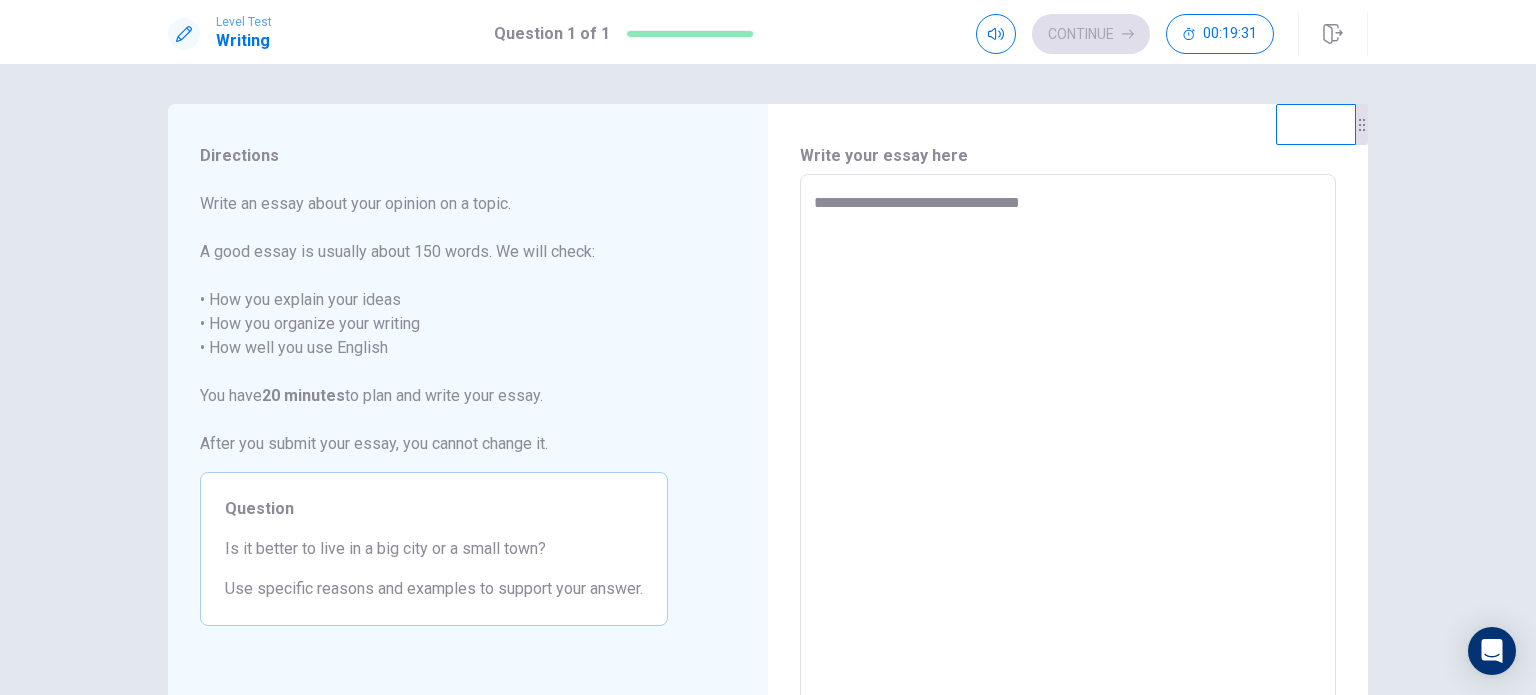 type on "**********" 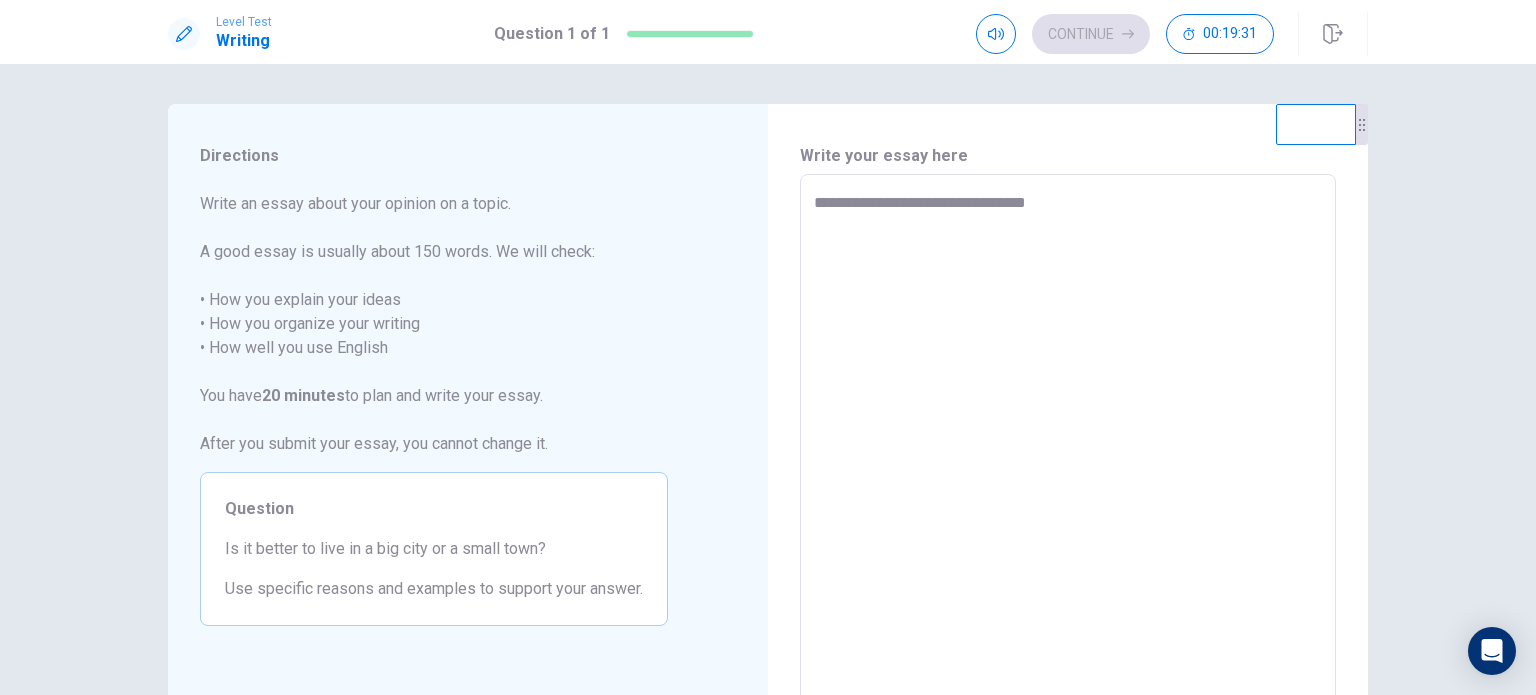 type on "*" 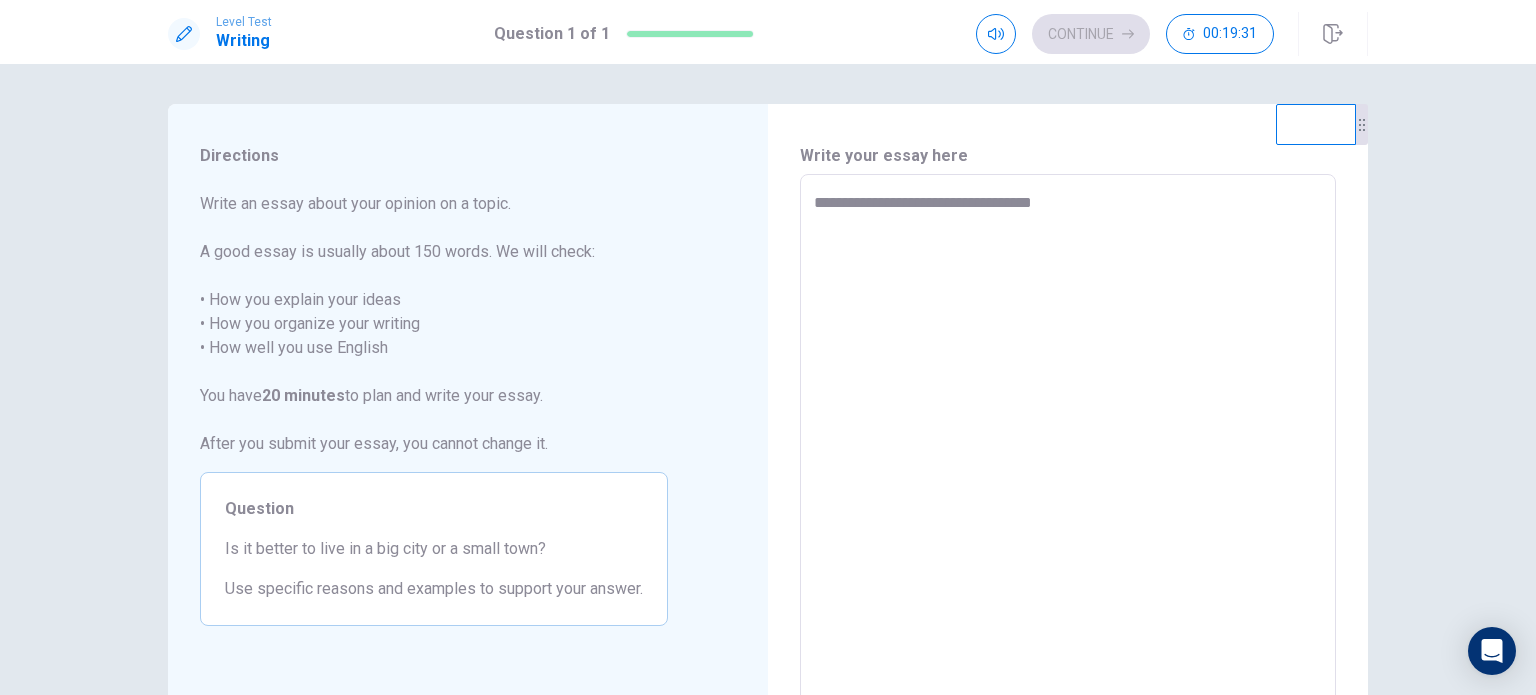 type on "*" 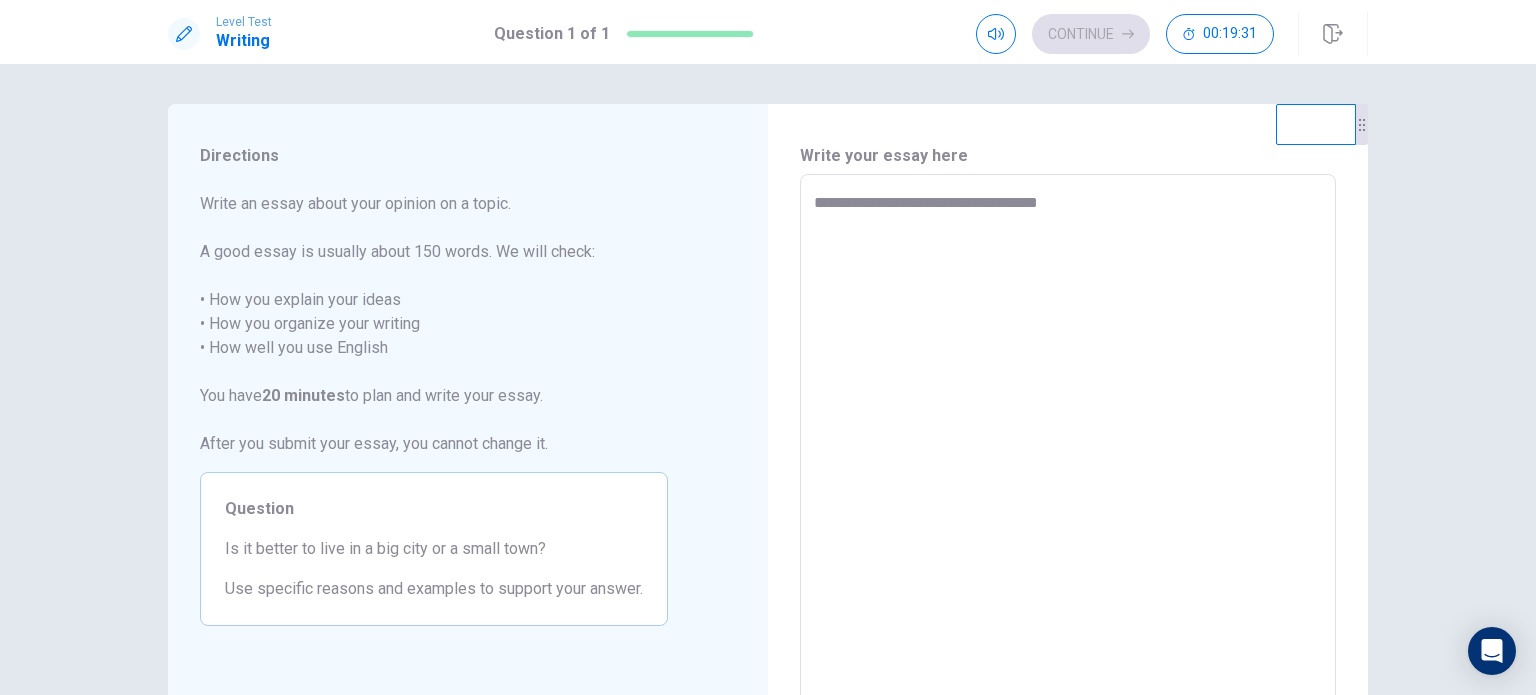 type on "*" 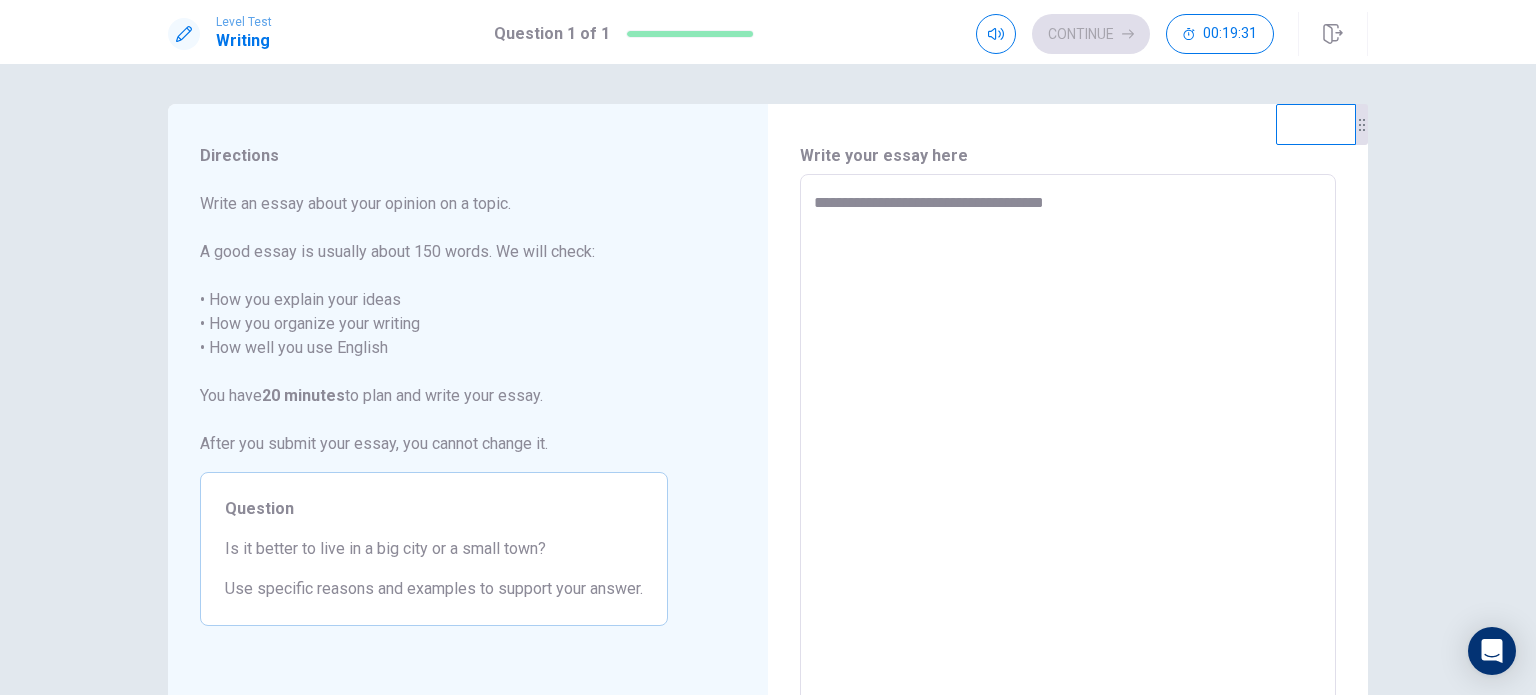 type on "*" 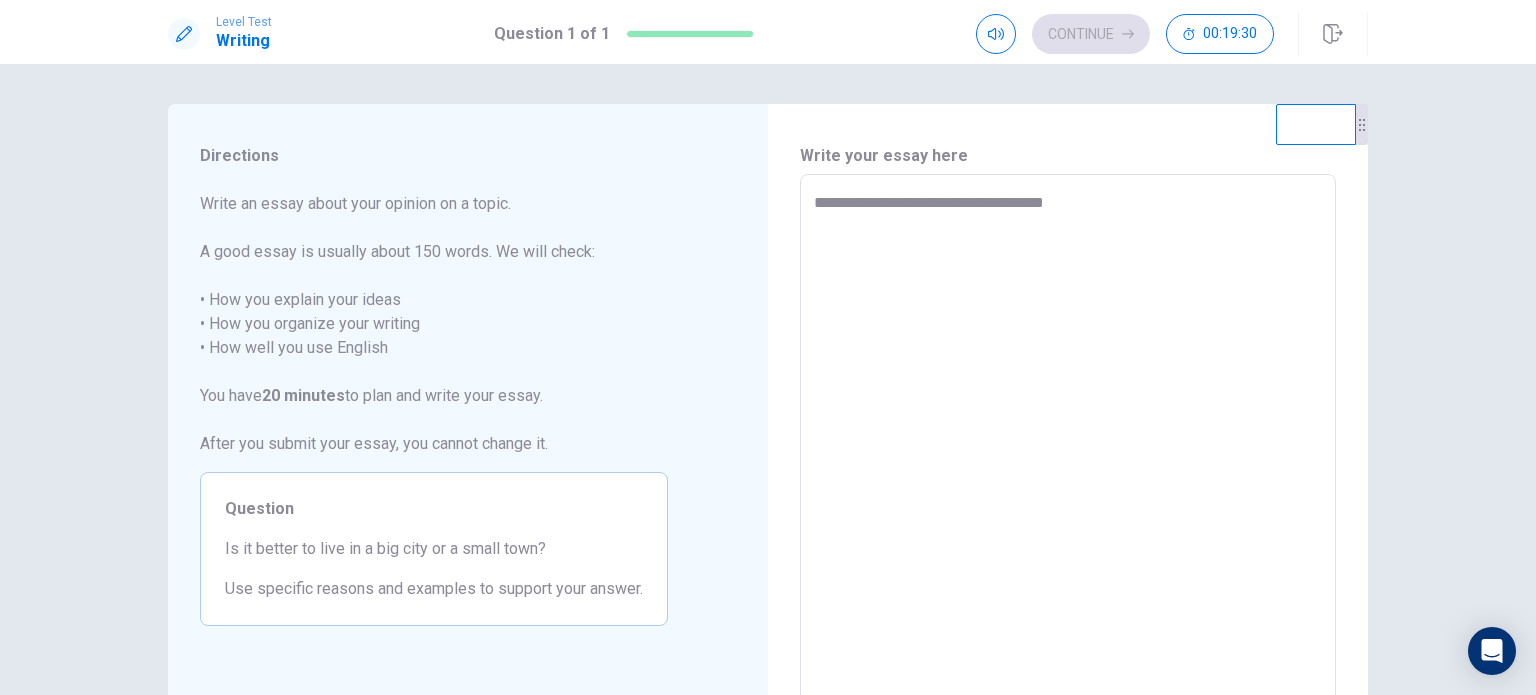 type on "**********" 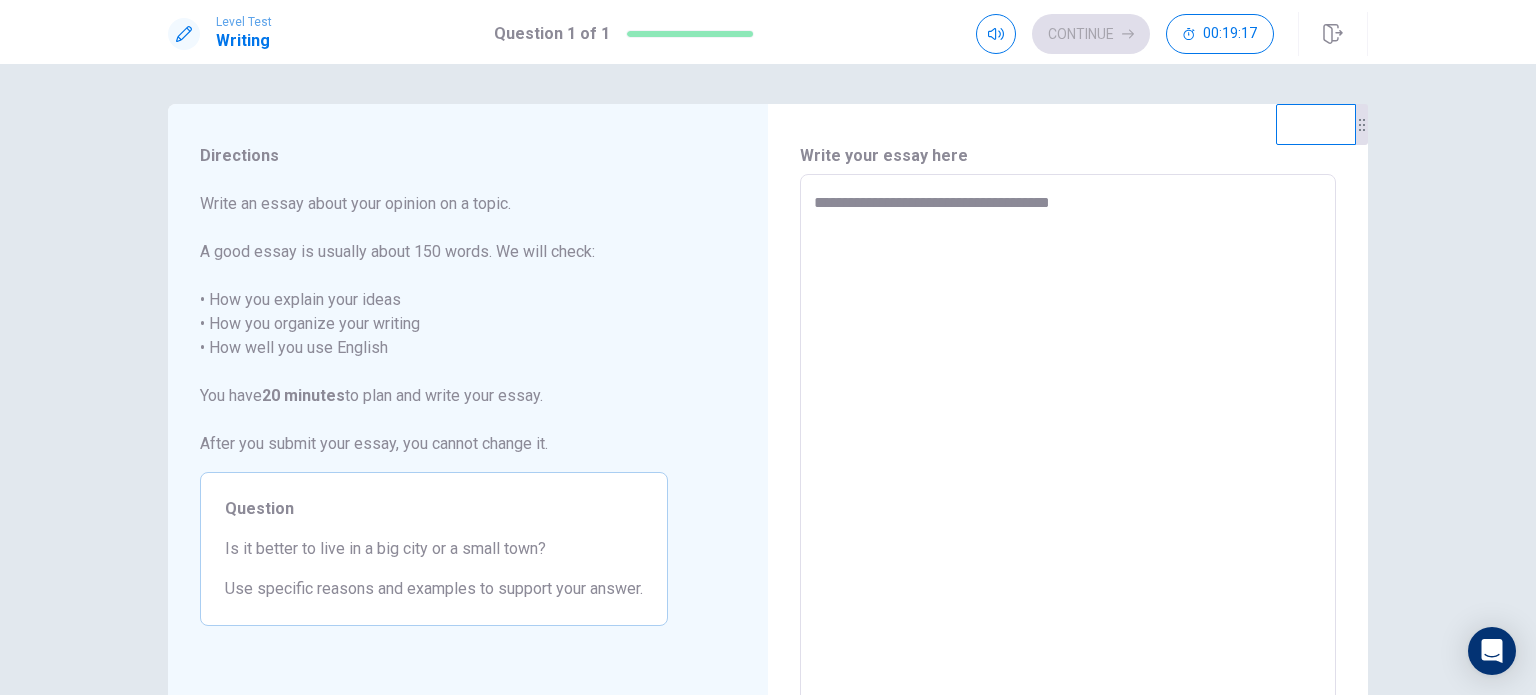 type on "*" 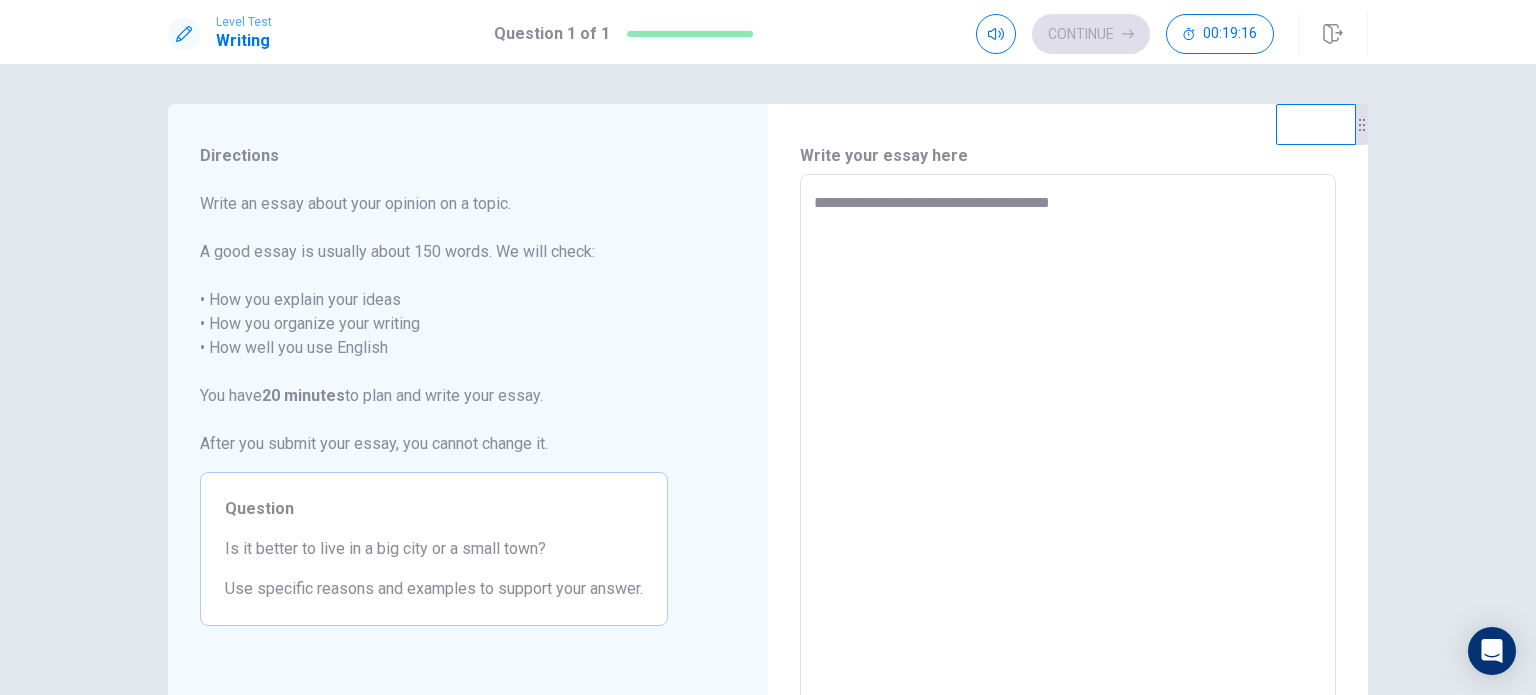type on "**********" 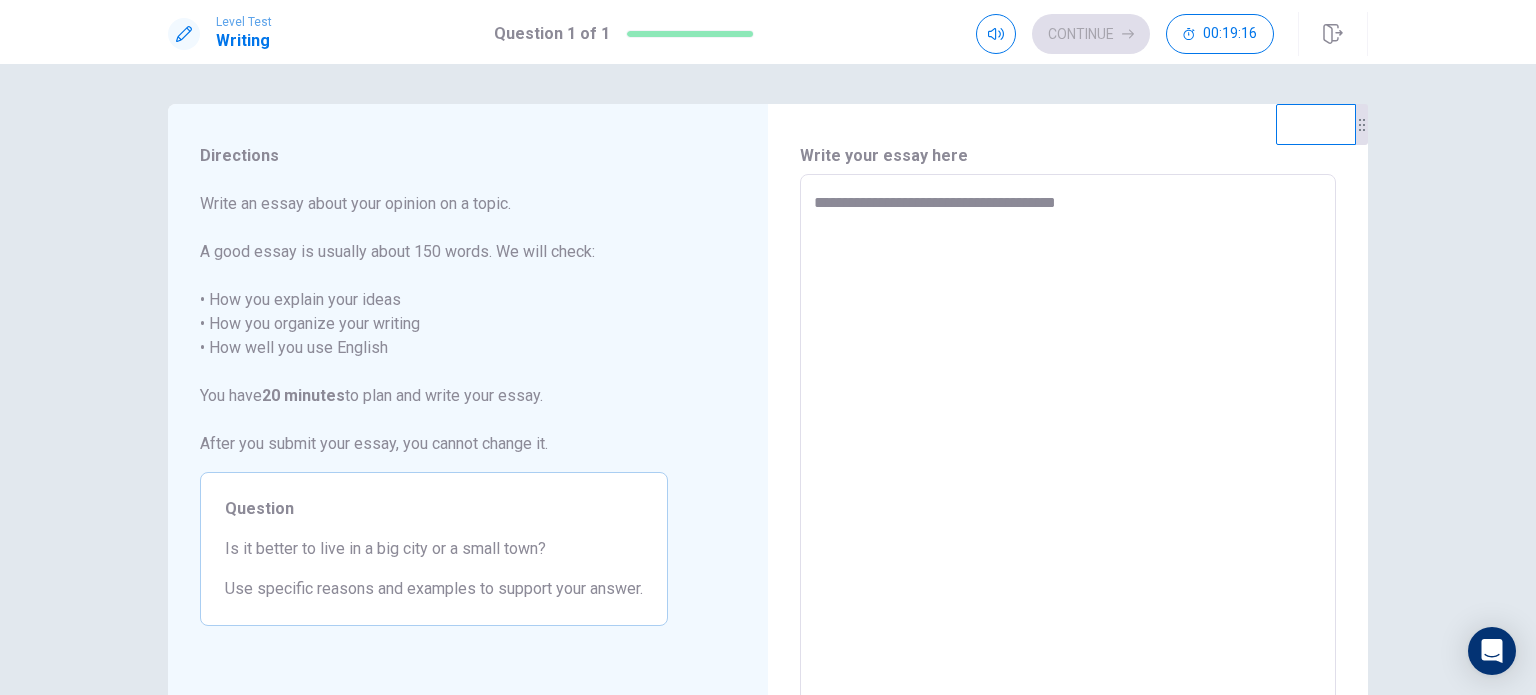 type on "*" 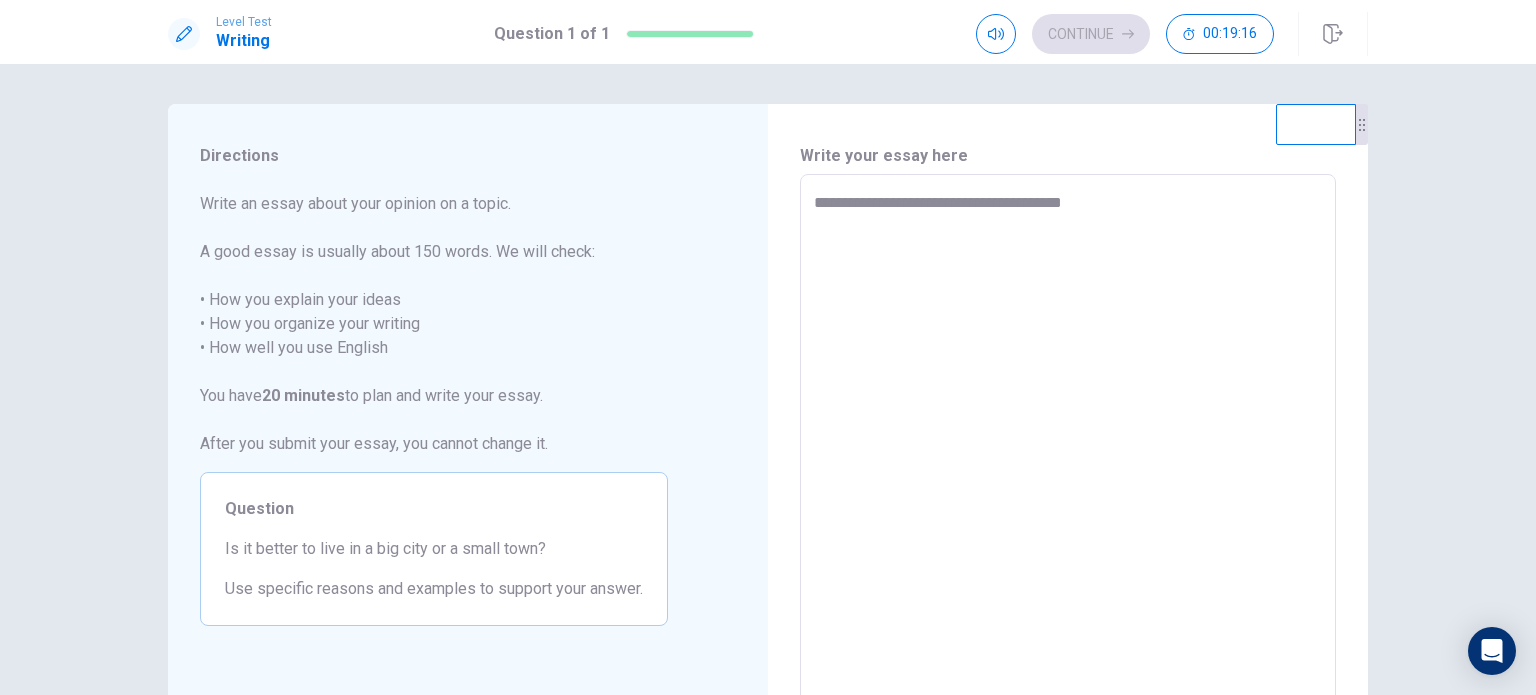 type on "*" 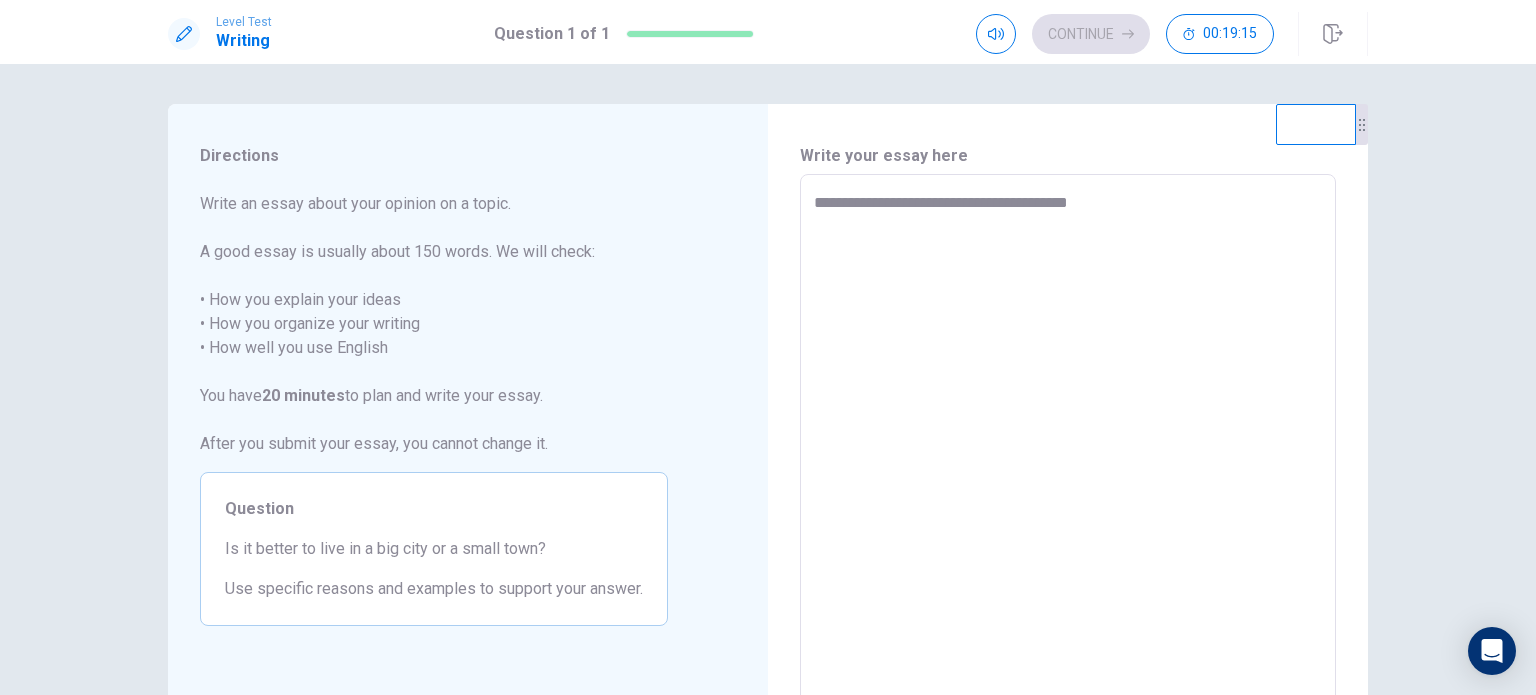 type on "*" 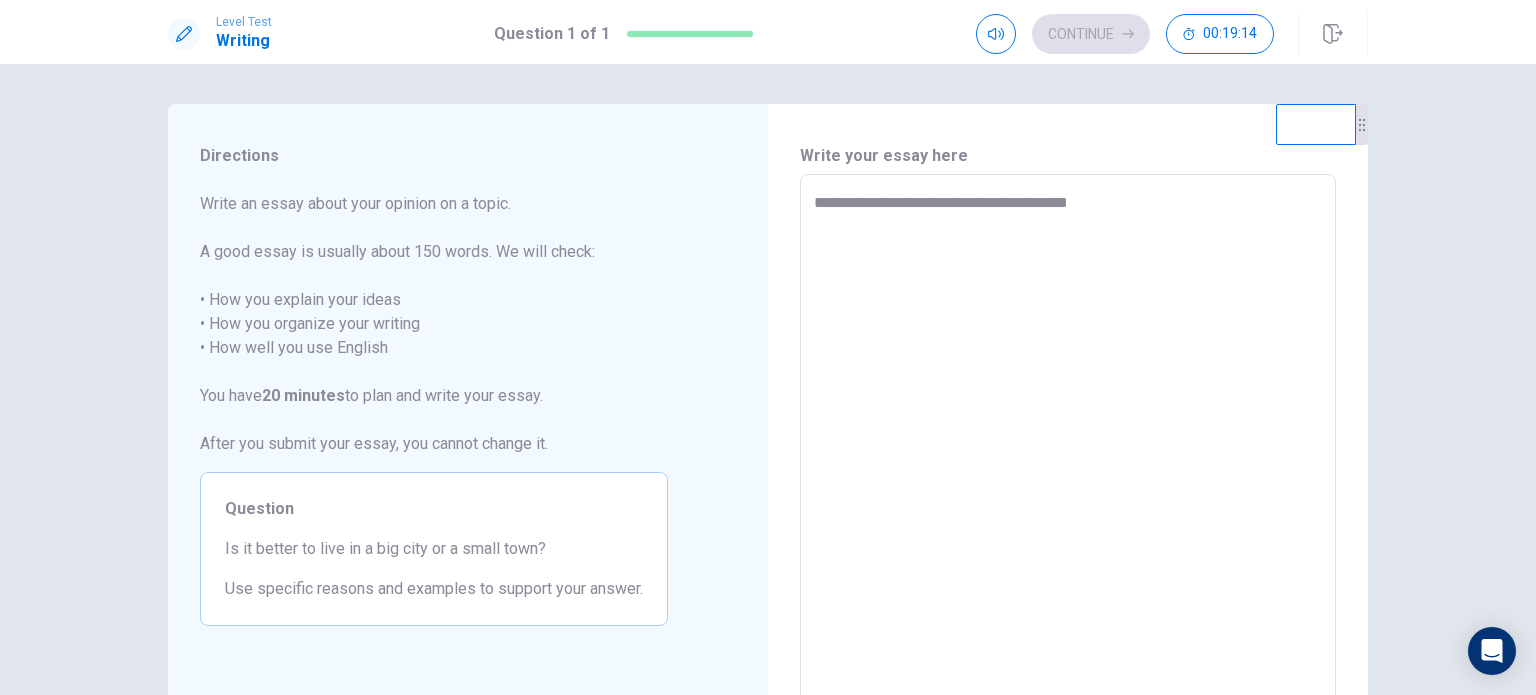 type on "**********" 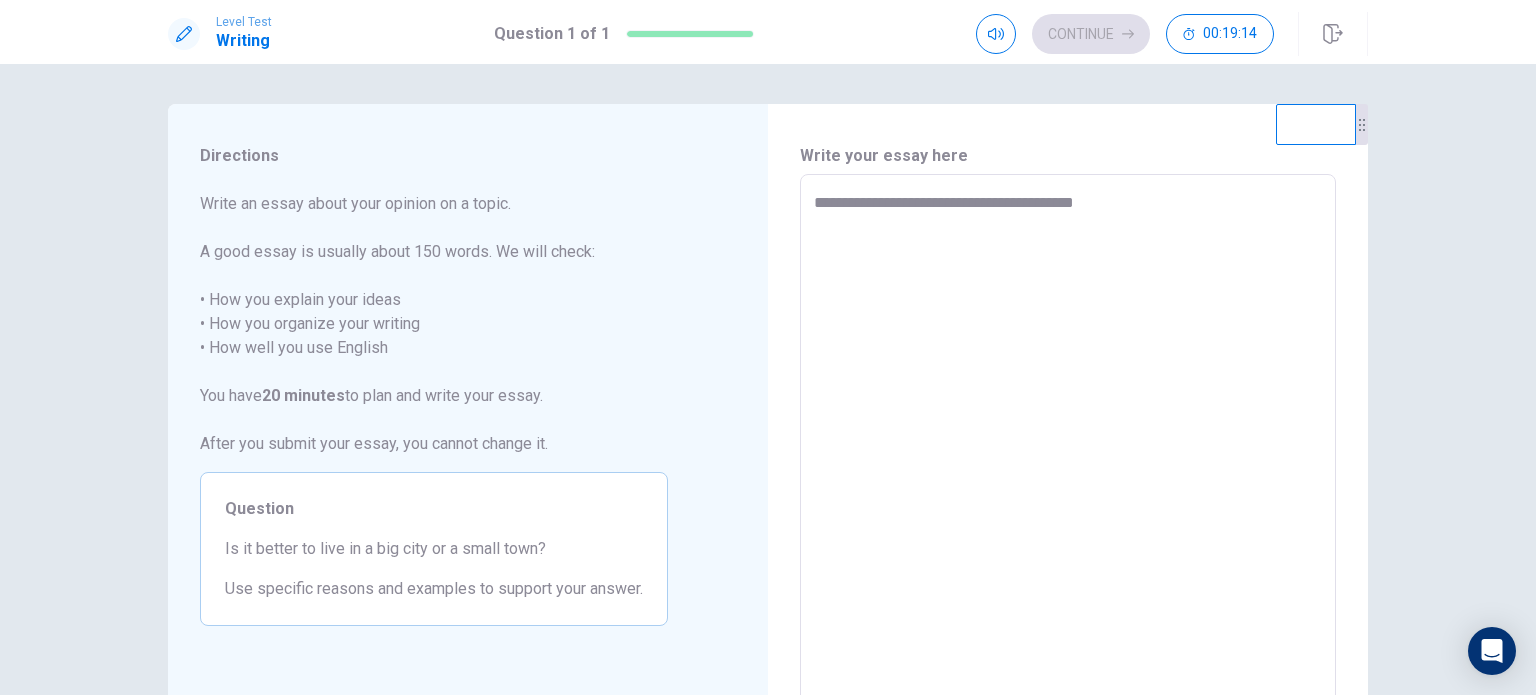 type on "*" 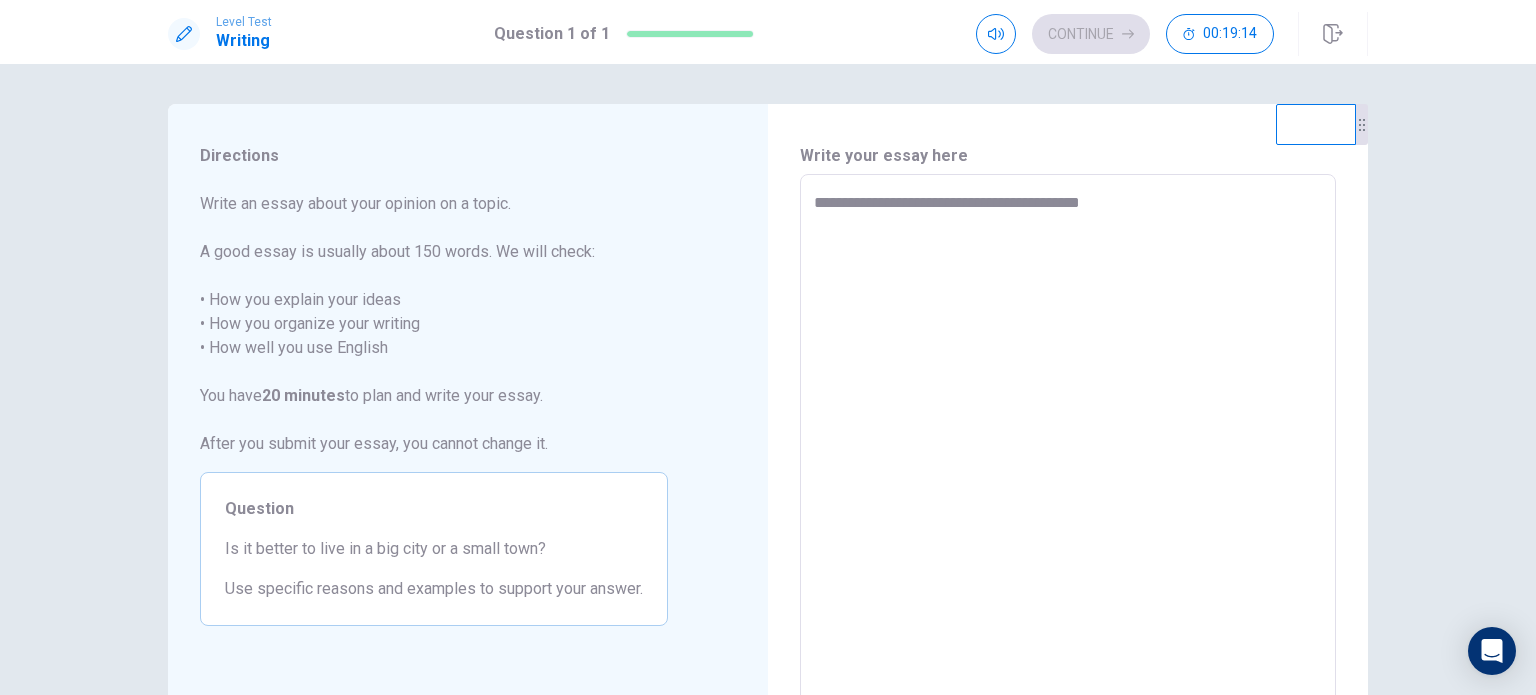 type on "*" 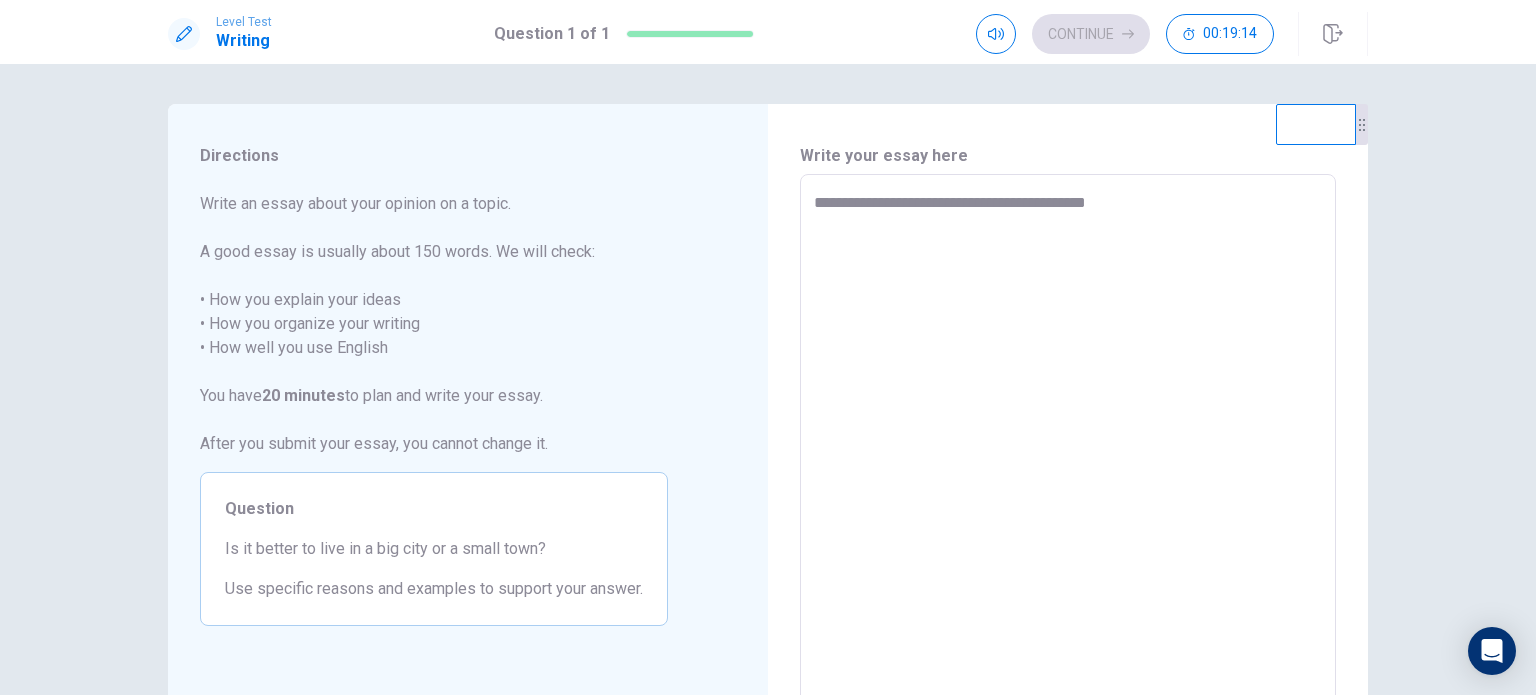 type on "*" 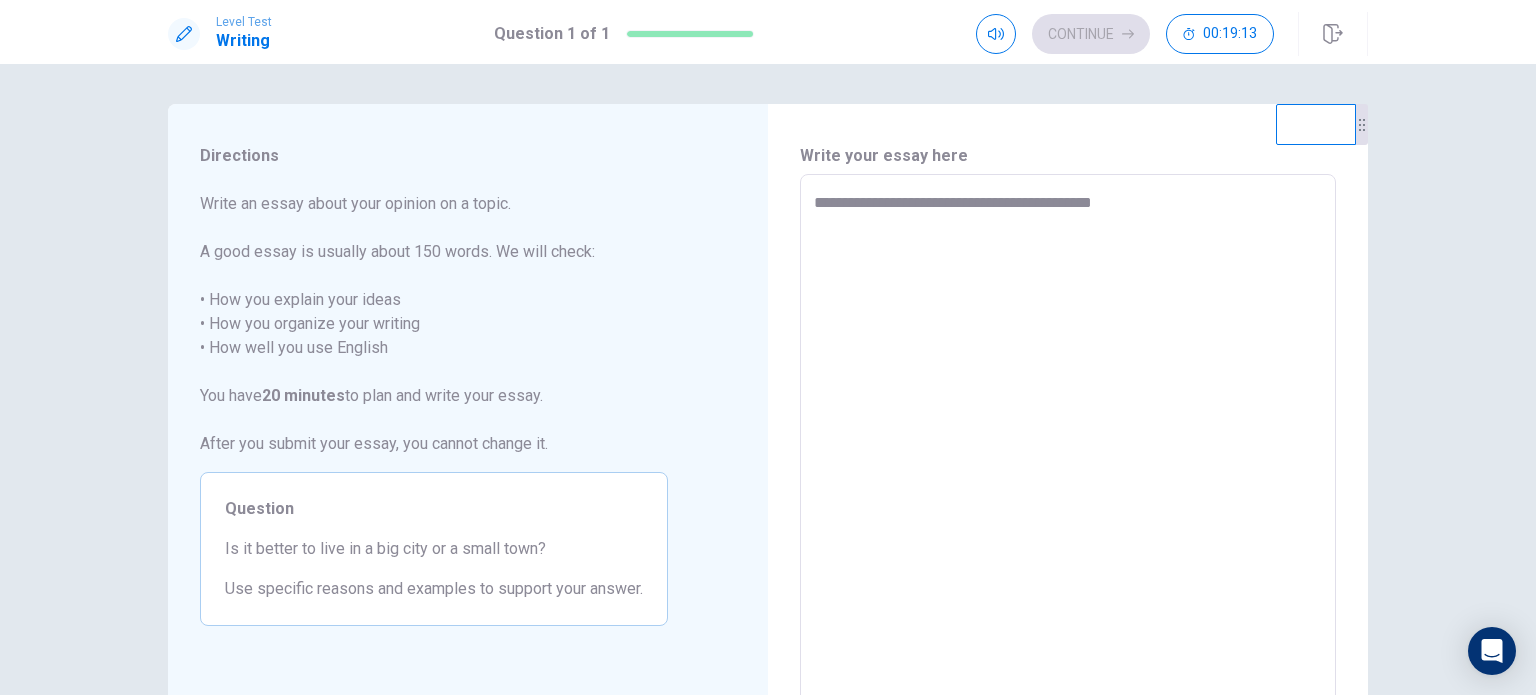 type on "**********" 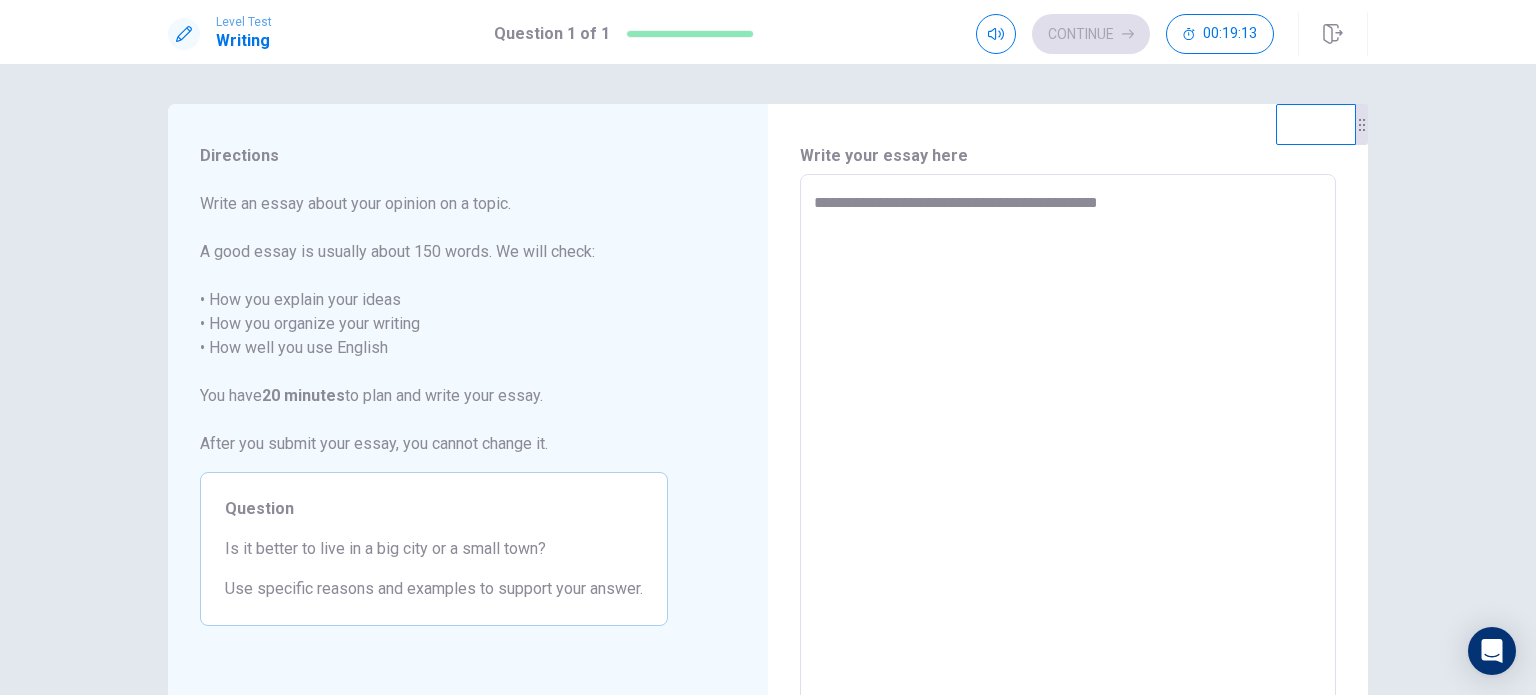 type on "*" 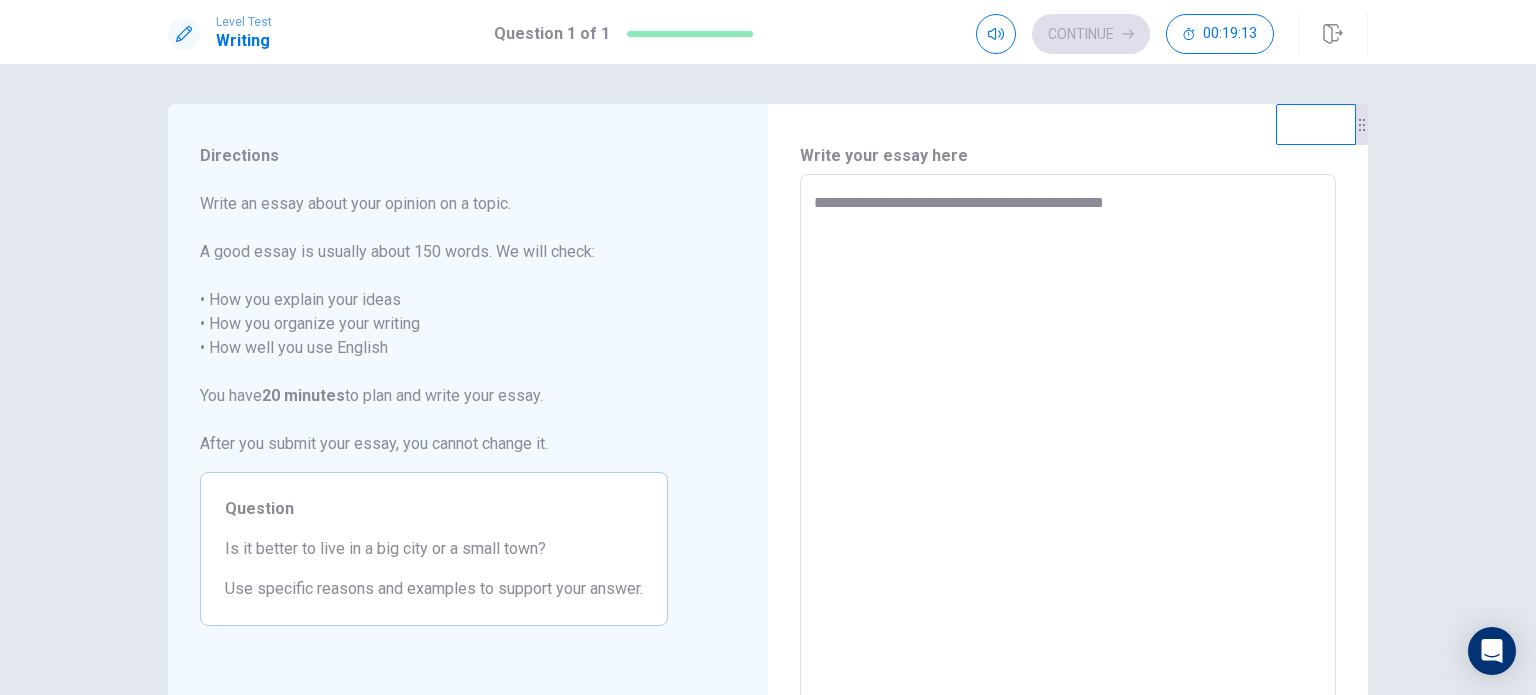 type on "*" 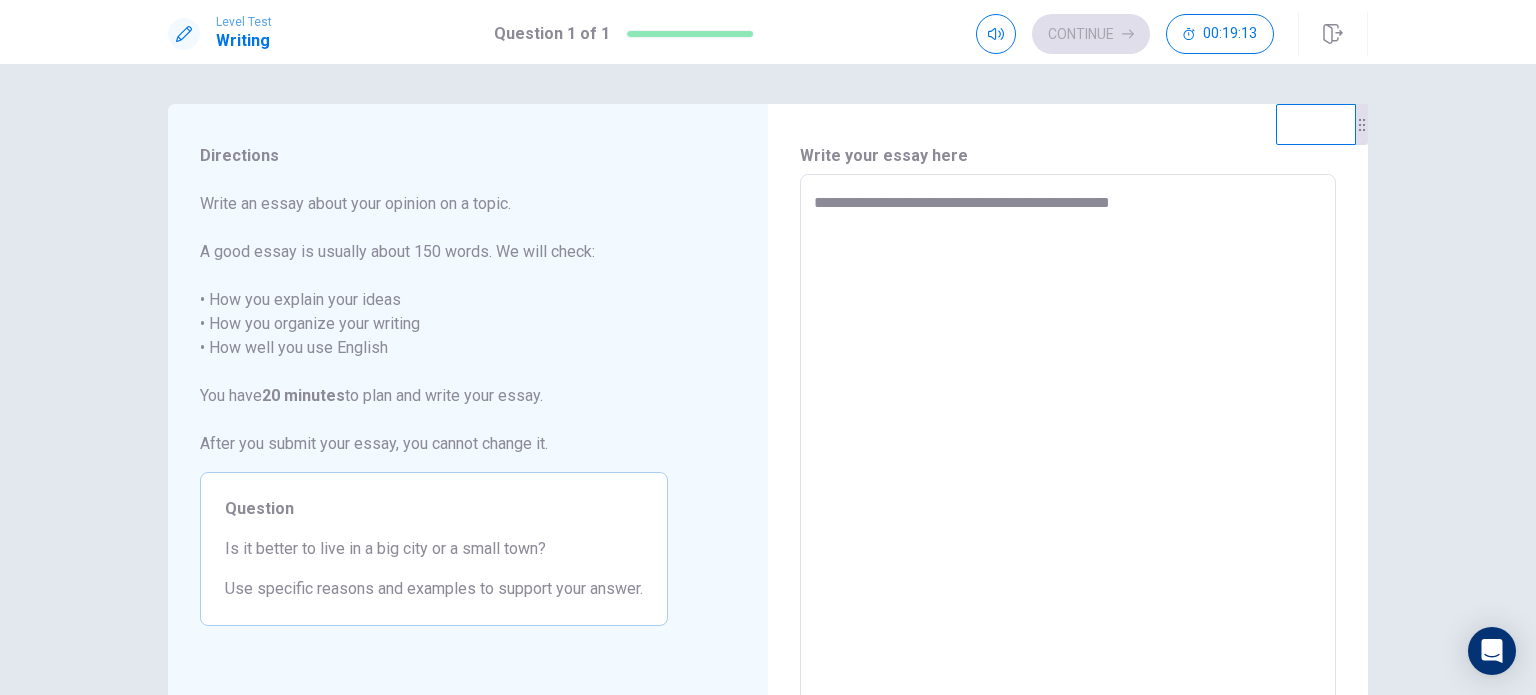 type on "*" 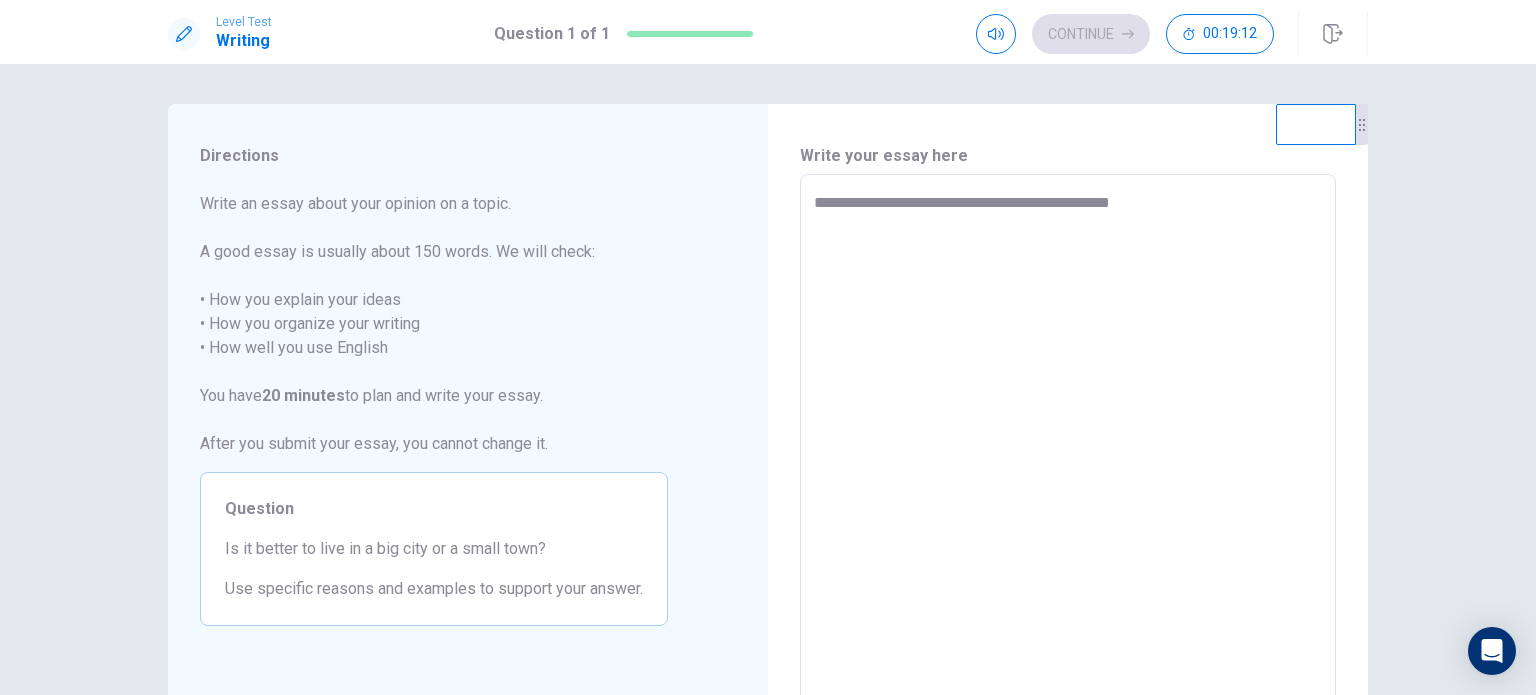 type on "**********" 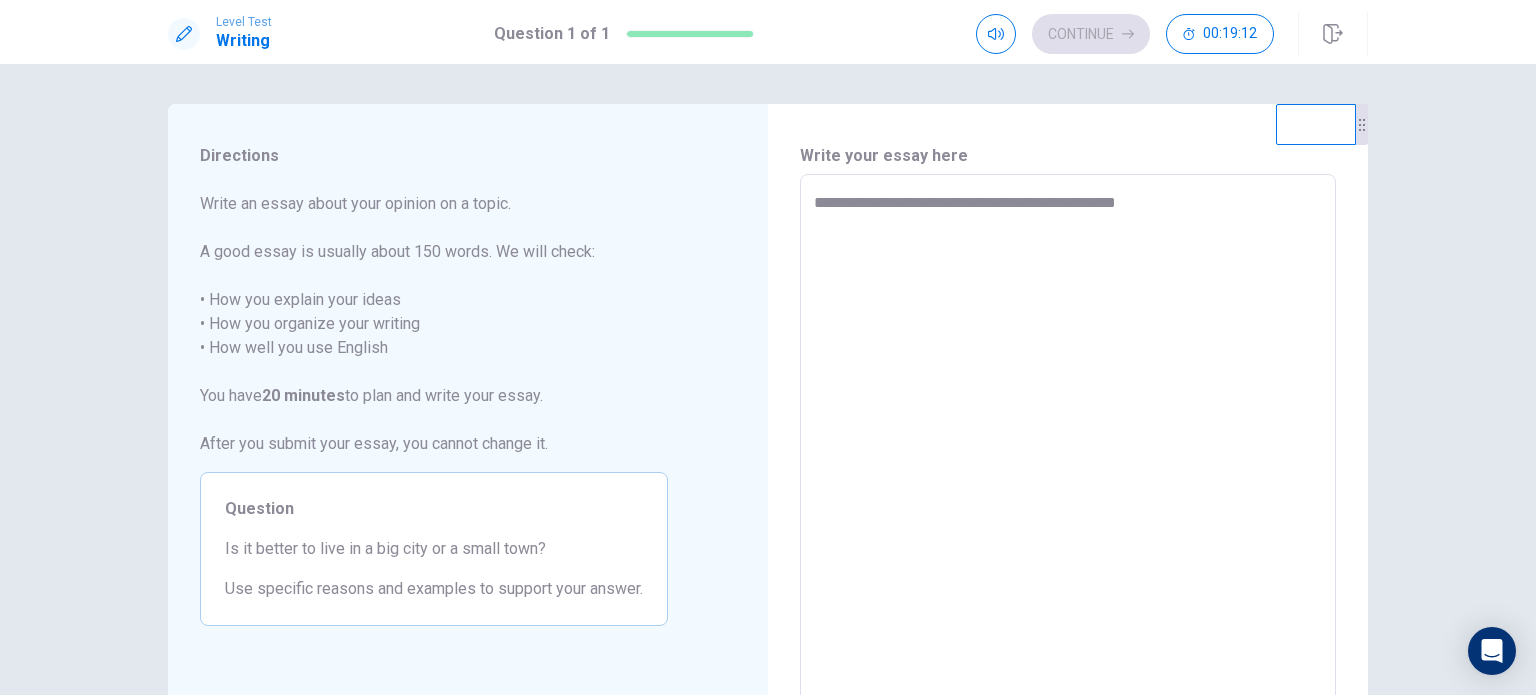 type on "*" 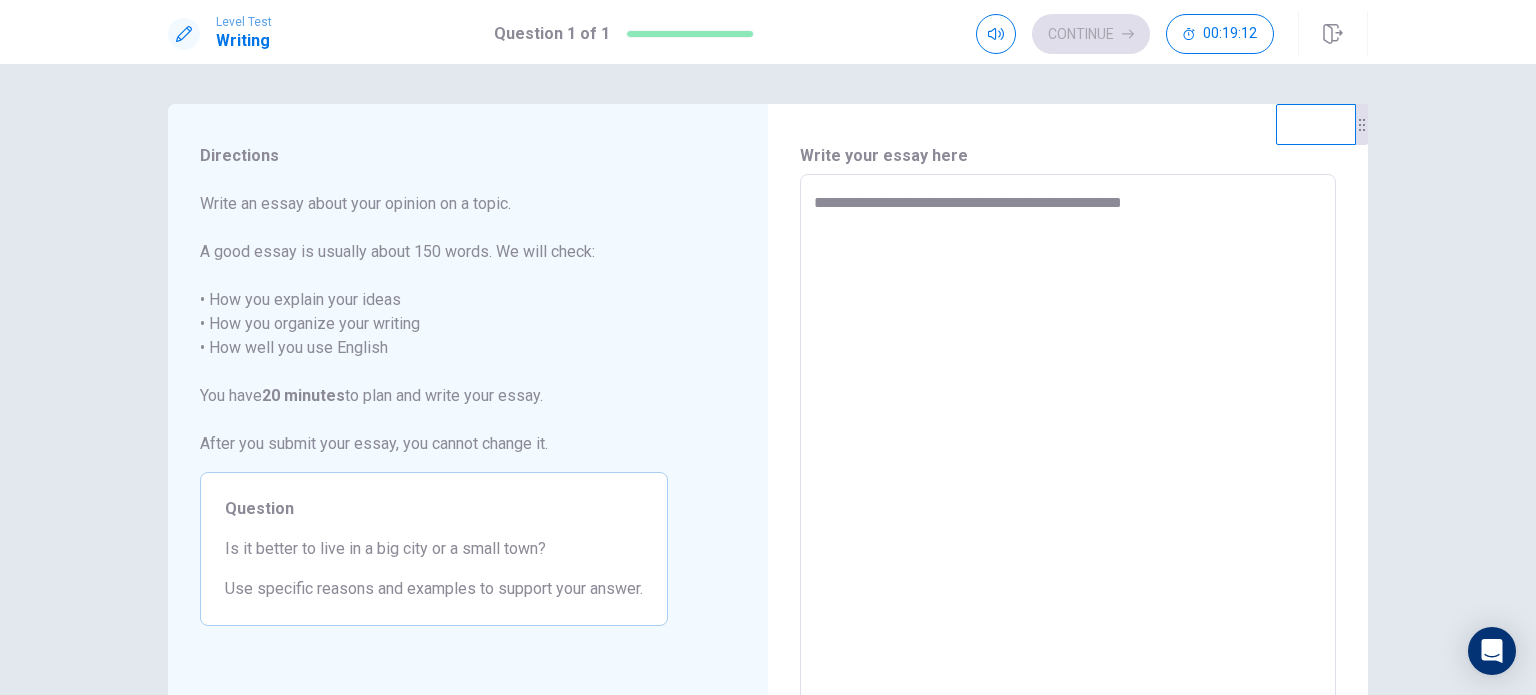 type on "*" 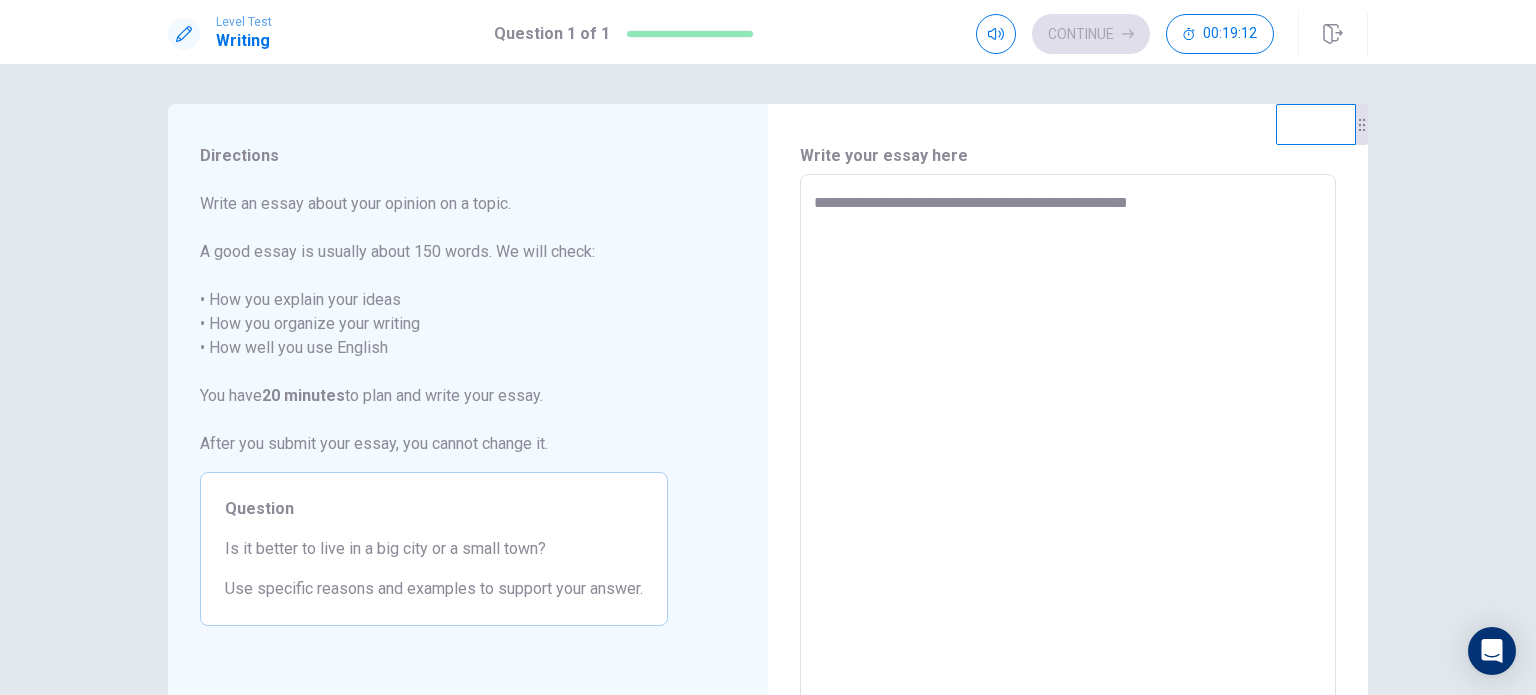 type on "*" 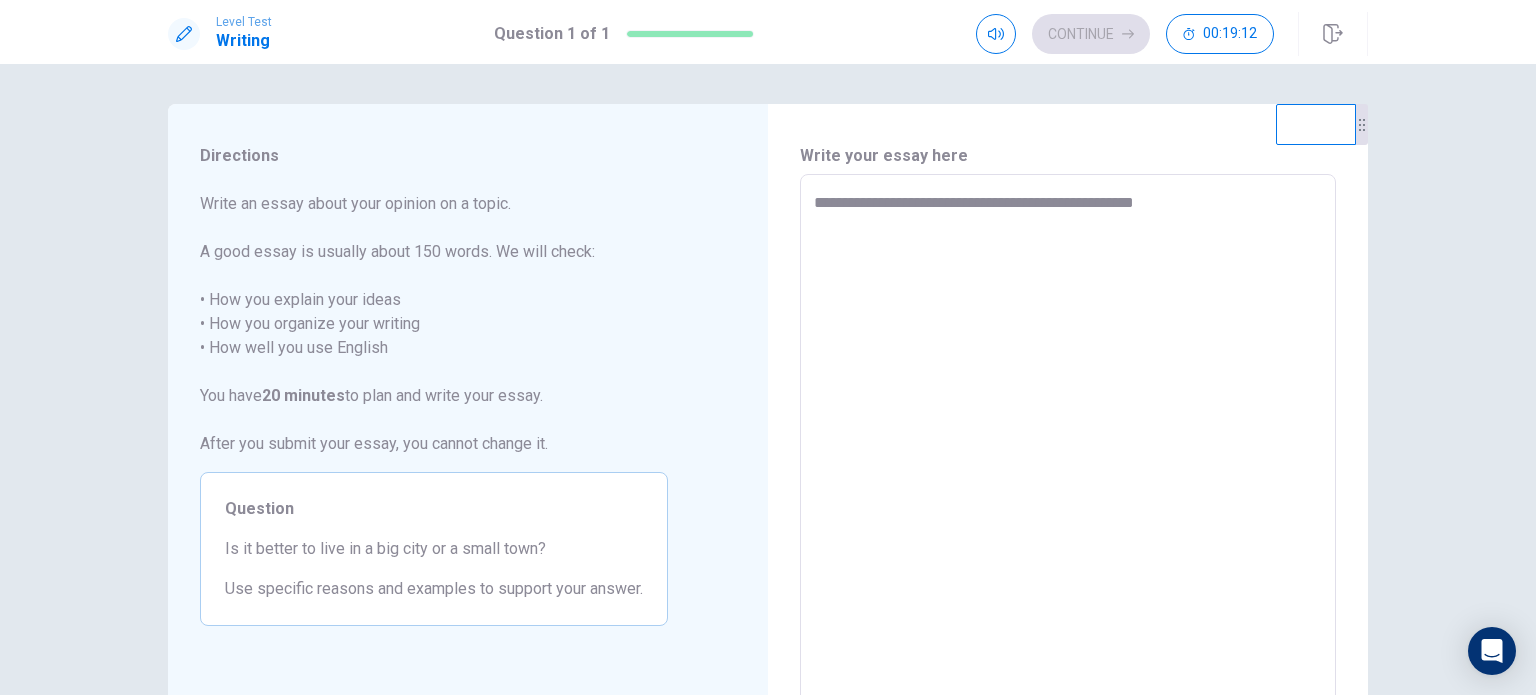 type on "*" 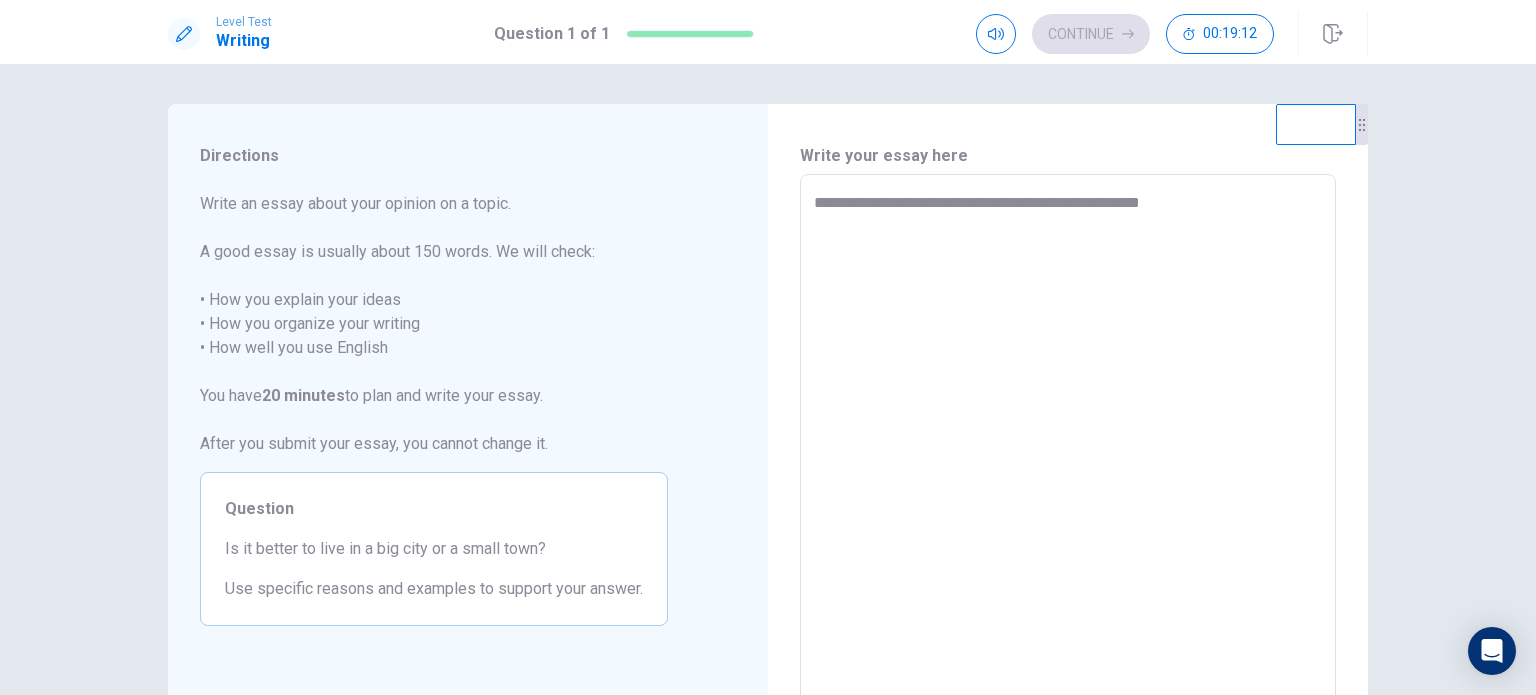 type on "*" 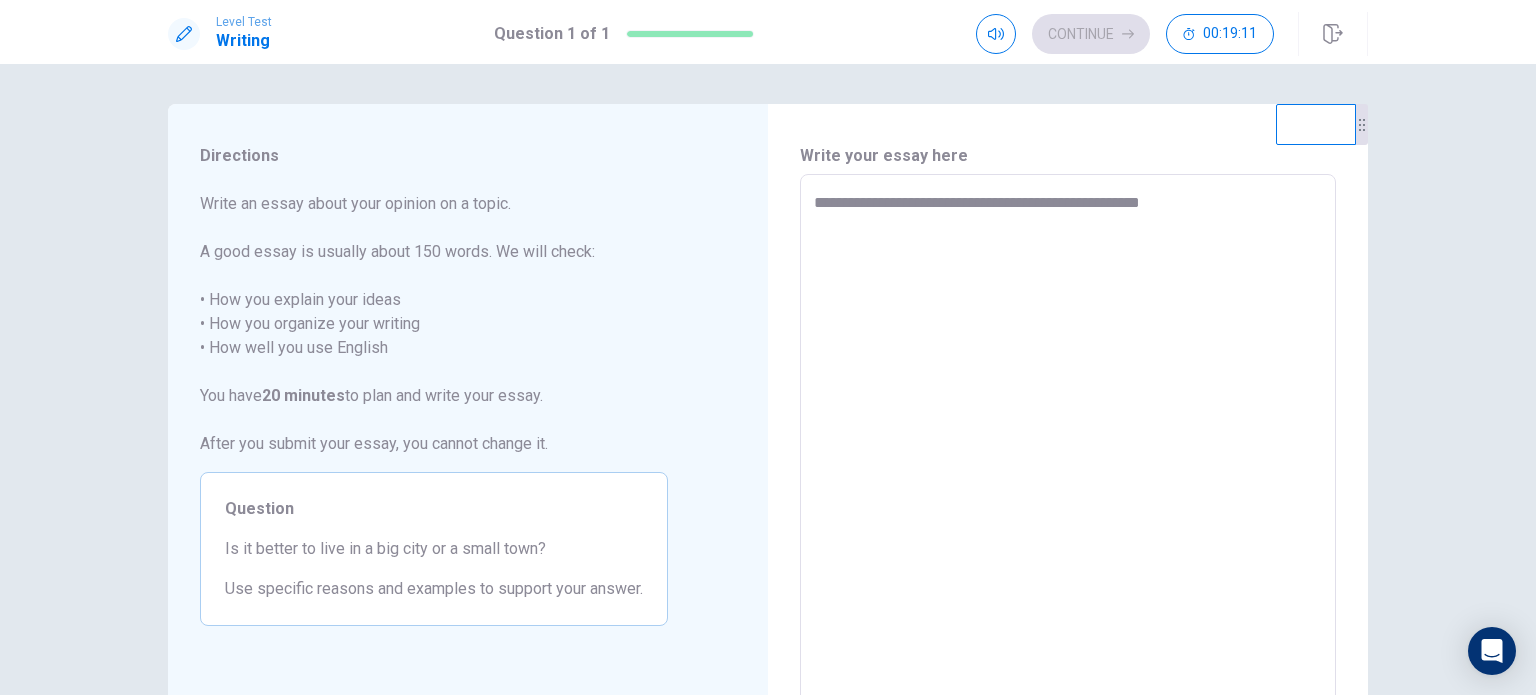 type on "**********" 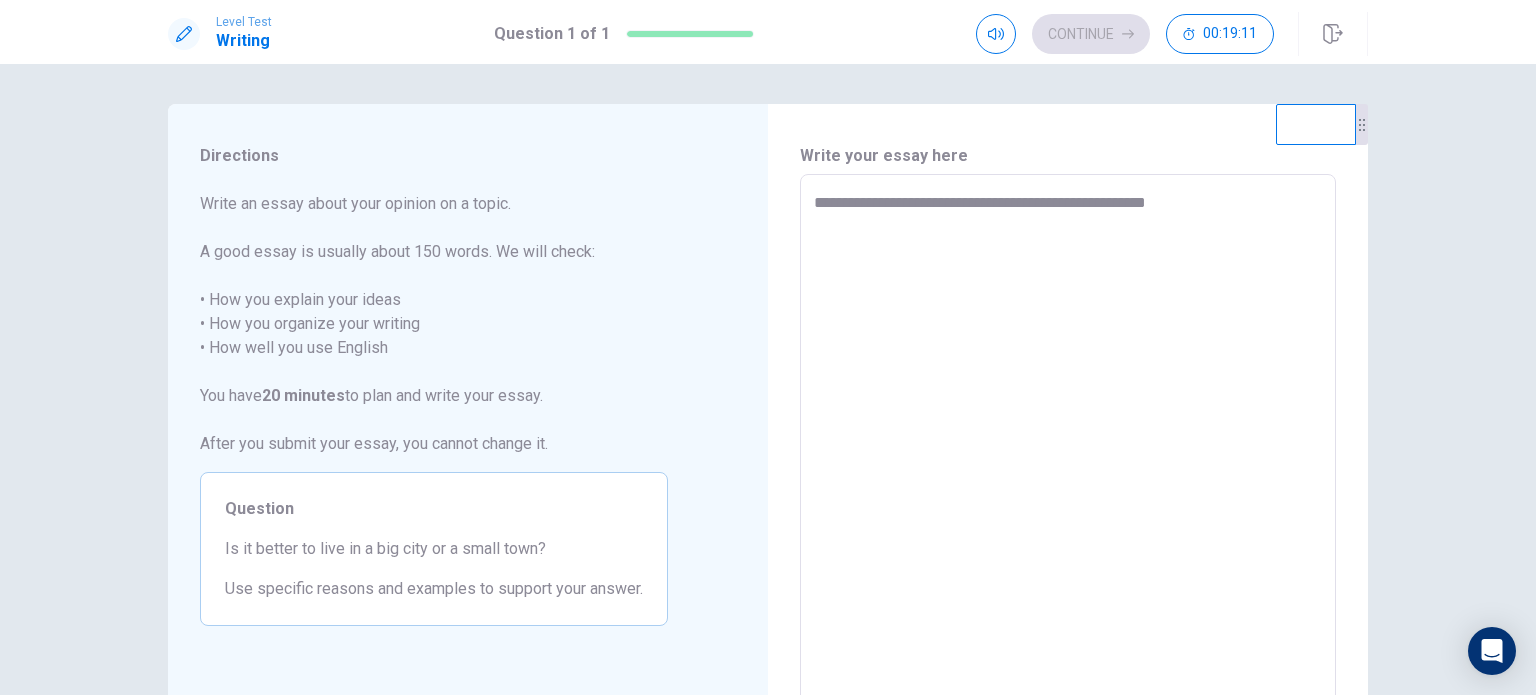 type on "*" 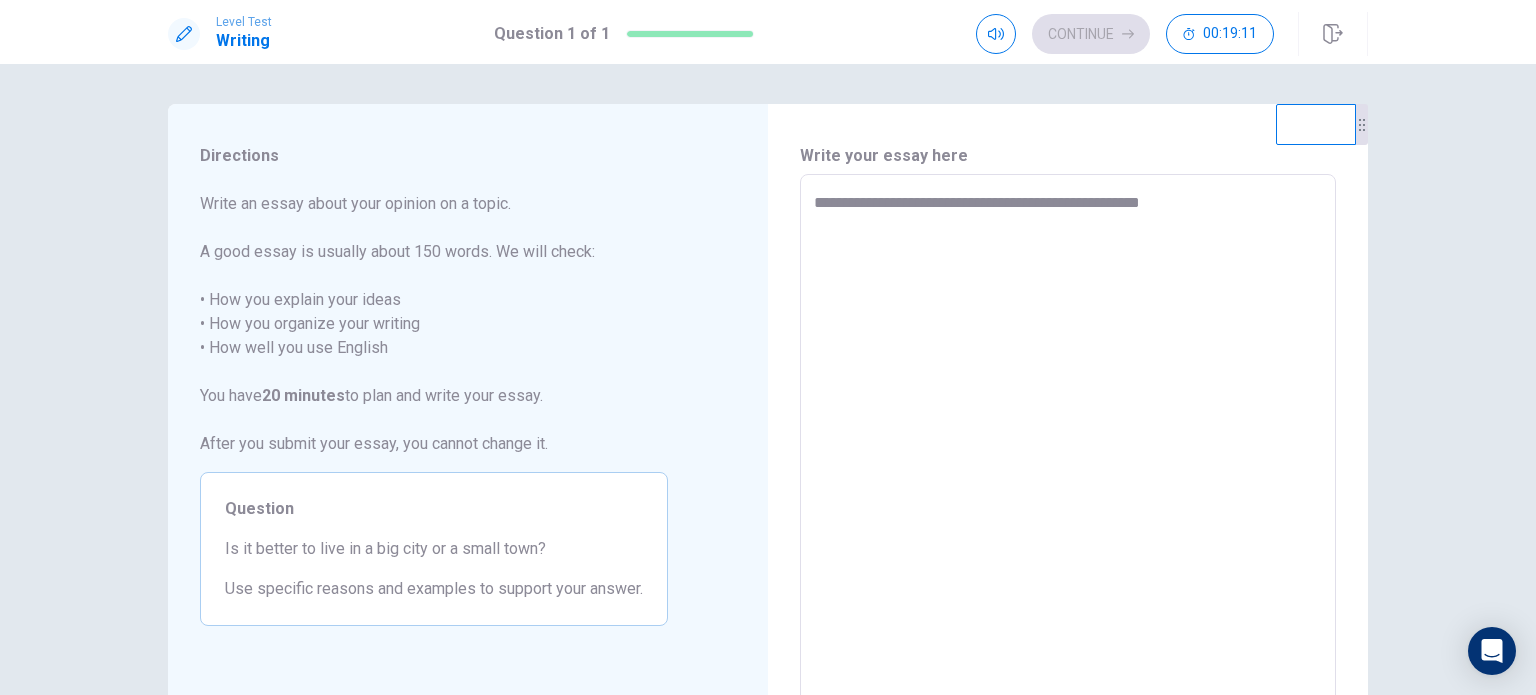 type on "*" 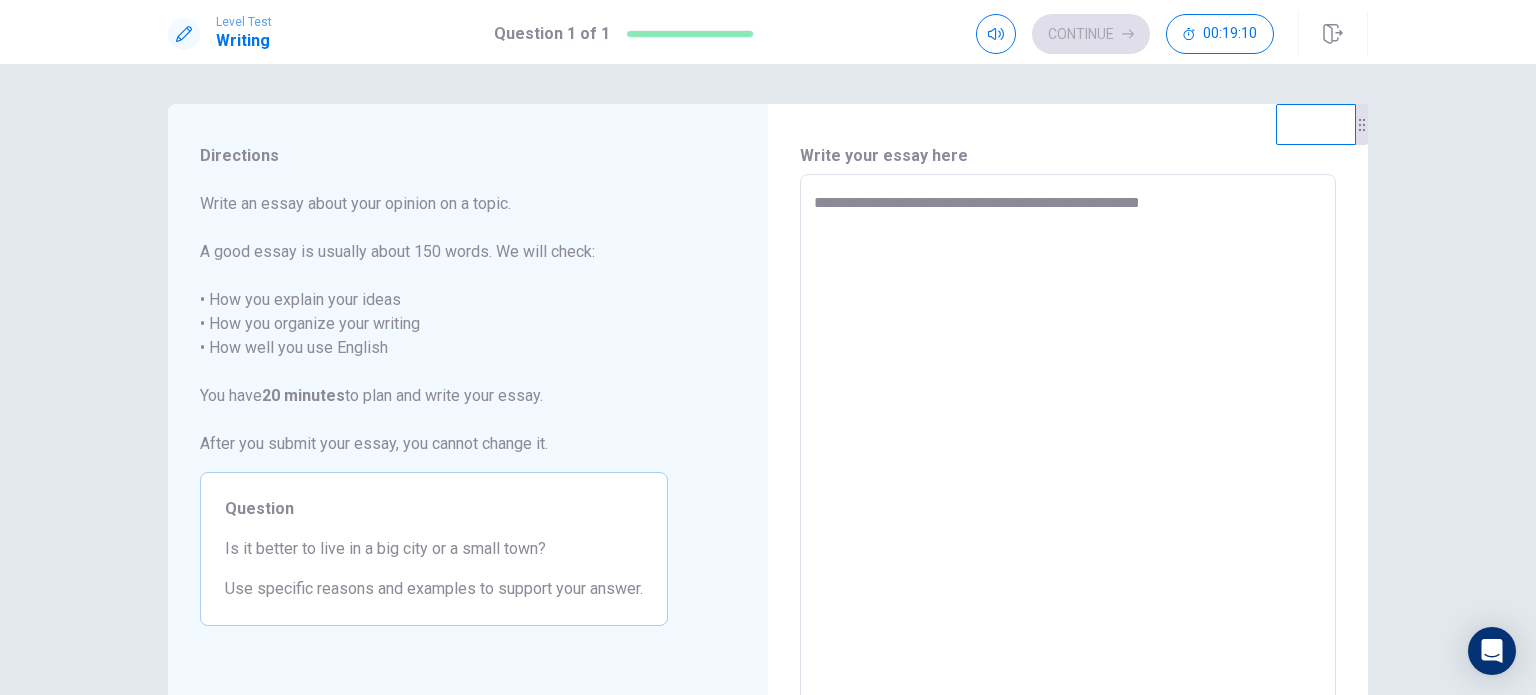 type on "**********" 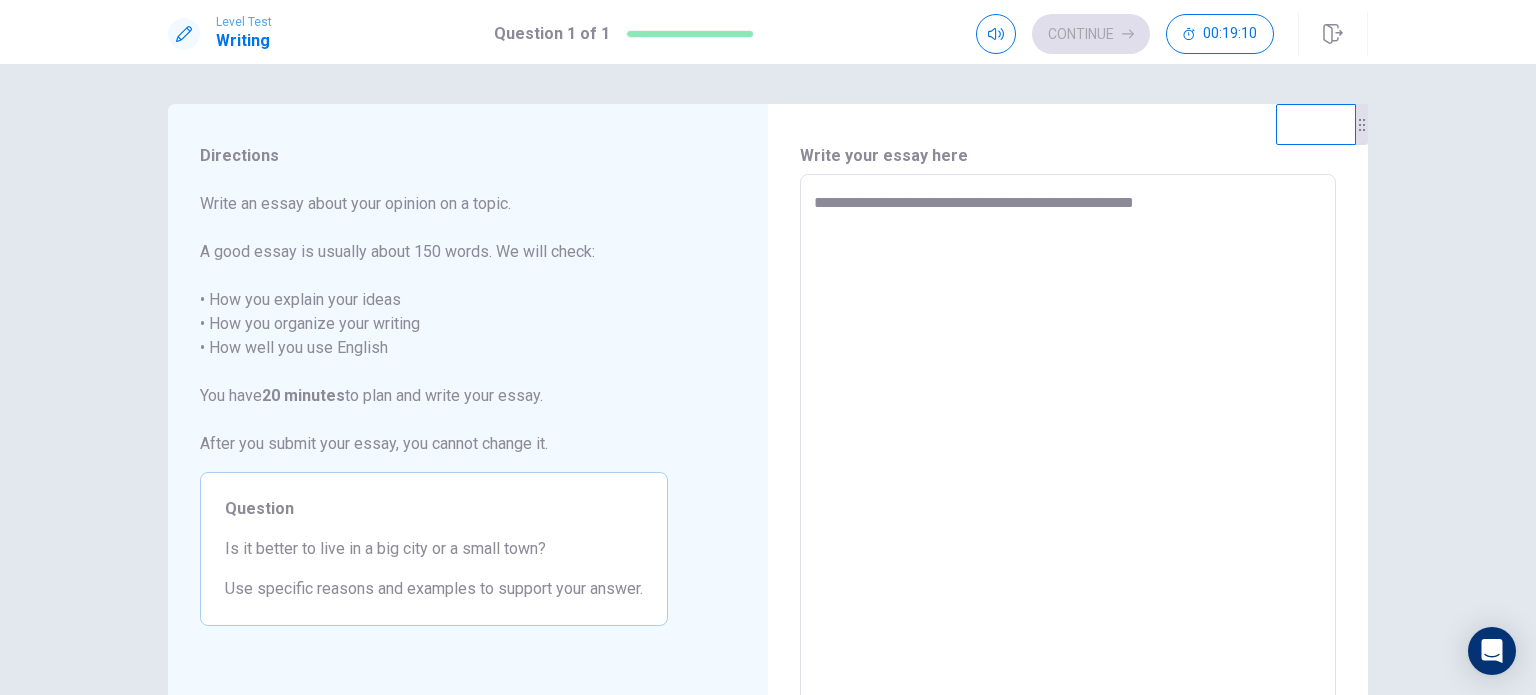 type on "*" 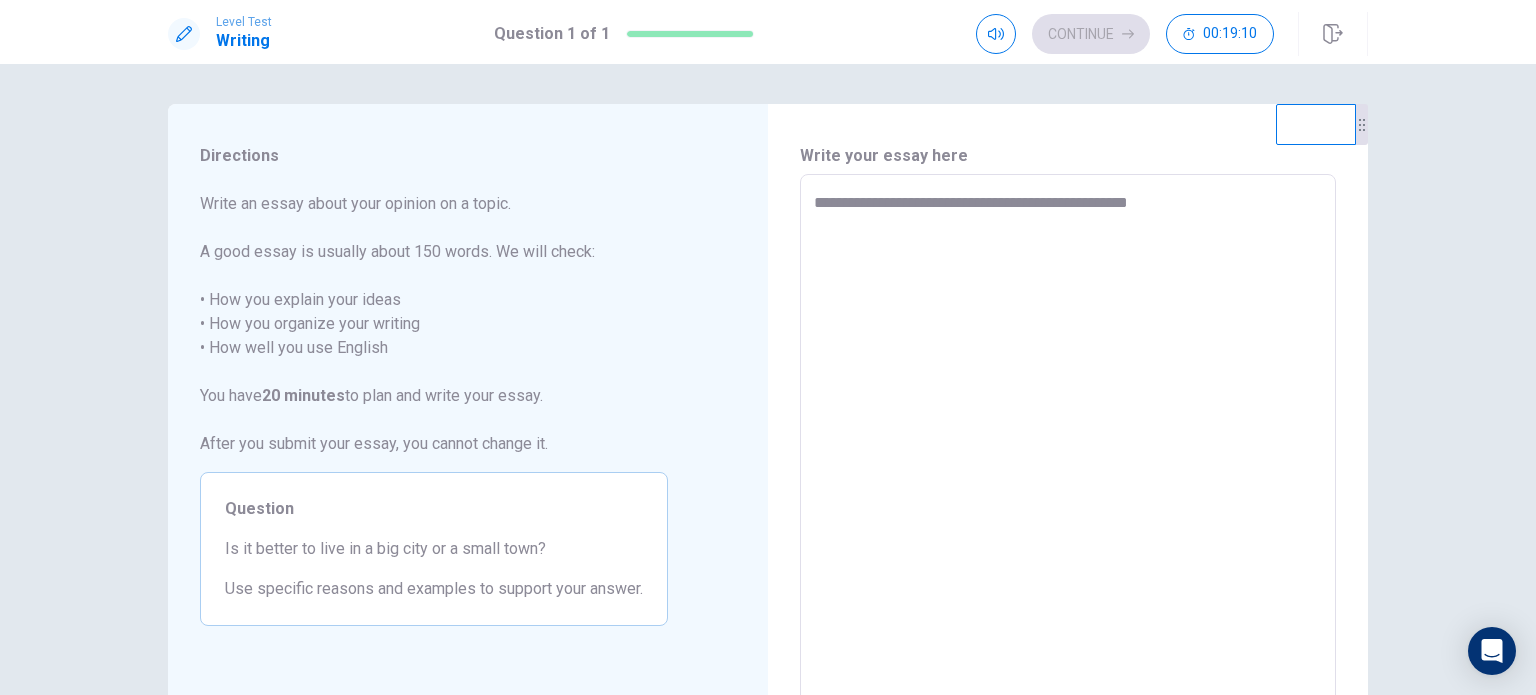 type on "**********" 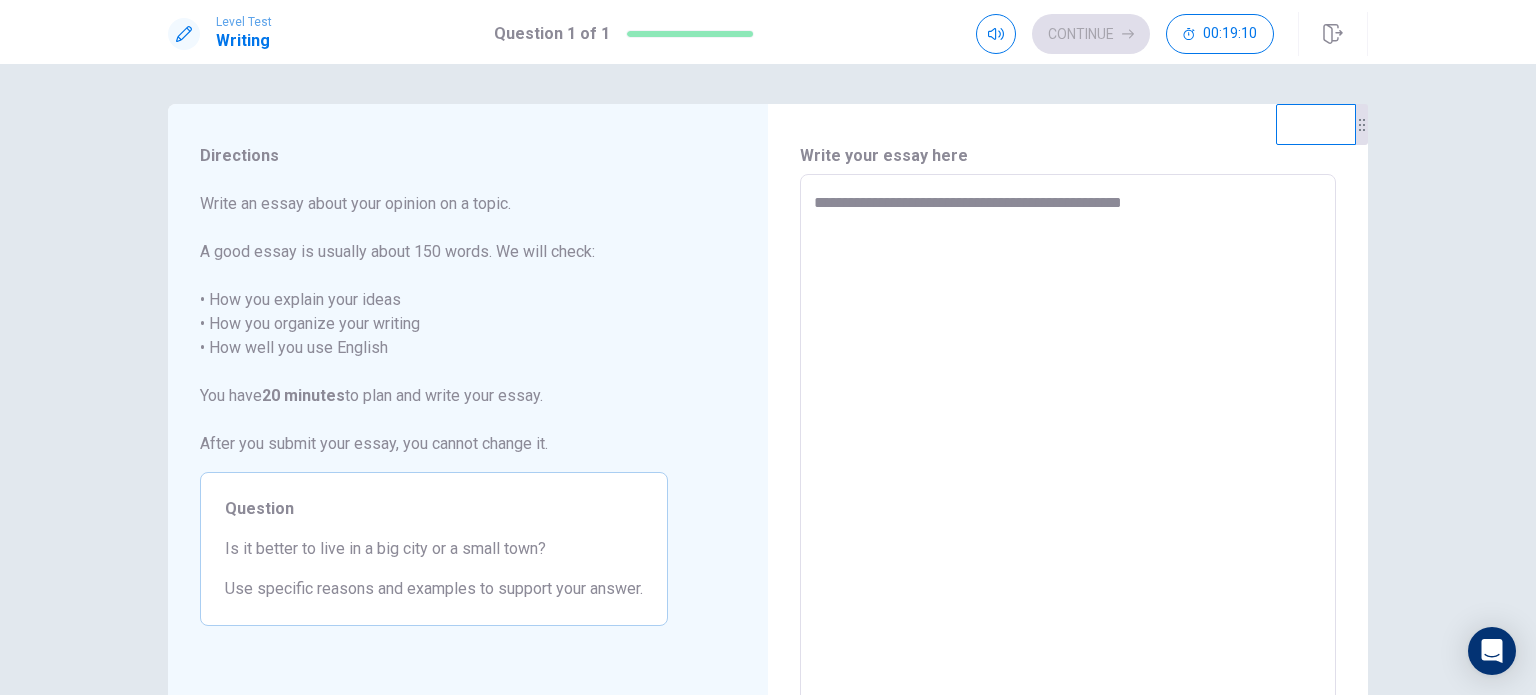 type on "**********" 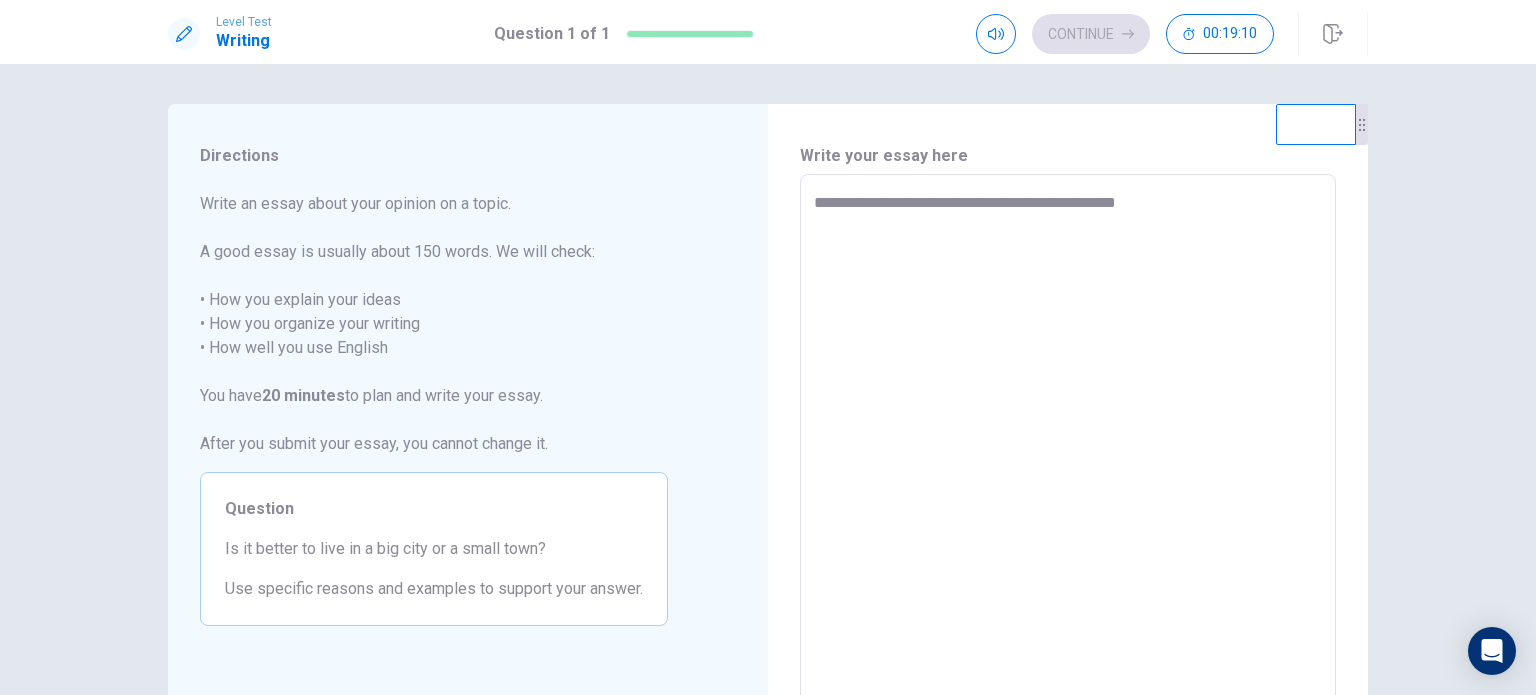 type on "**********" 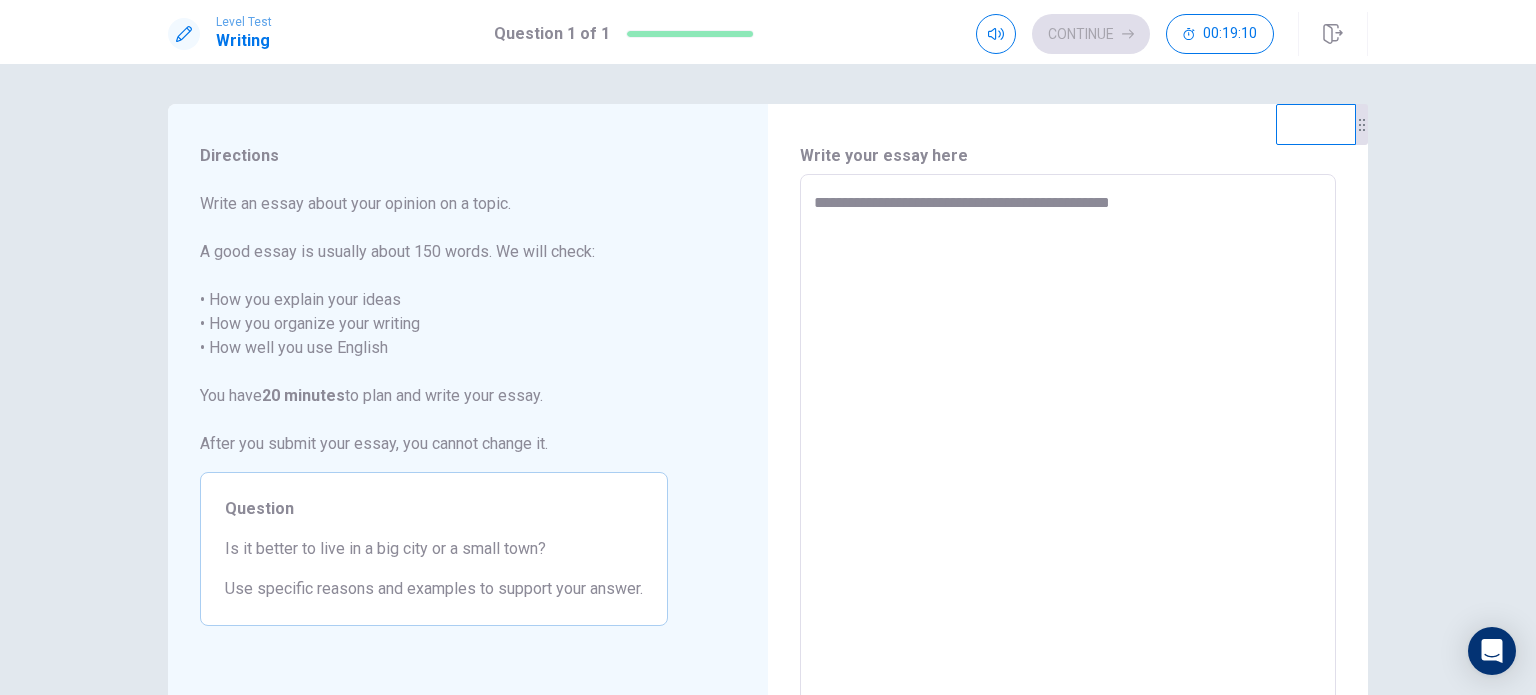 type on "**********" 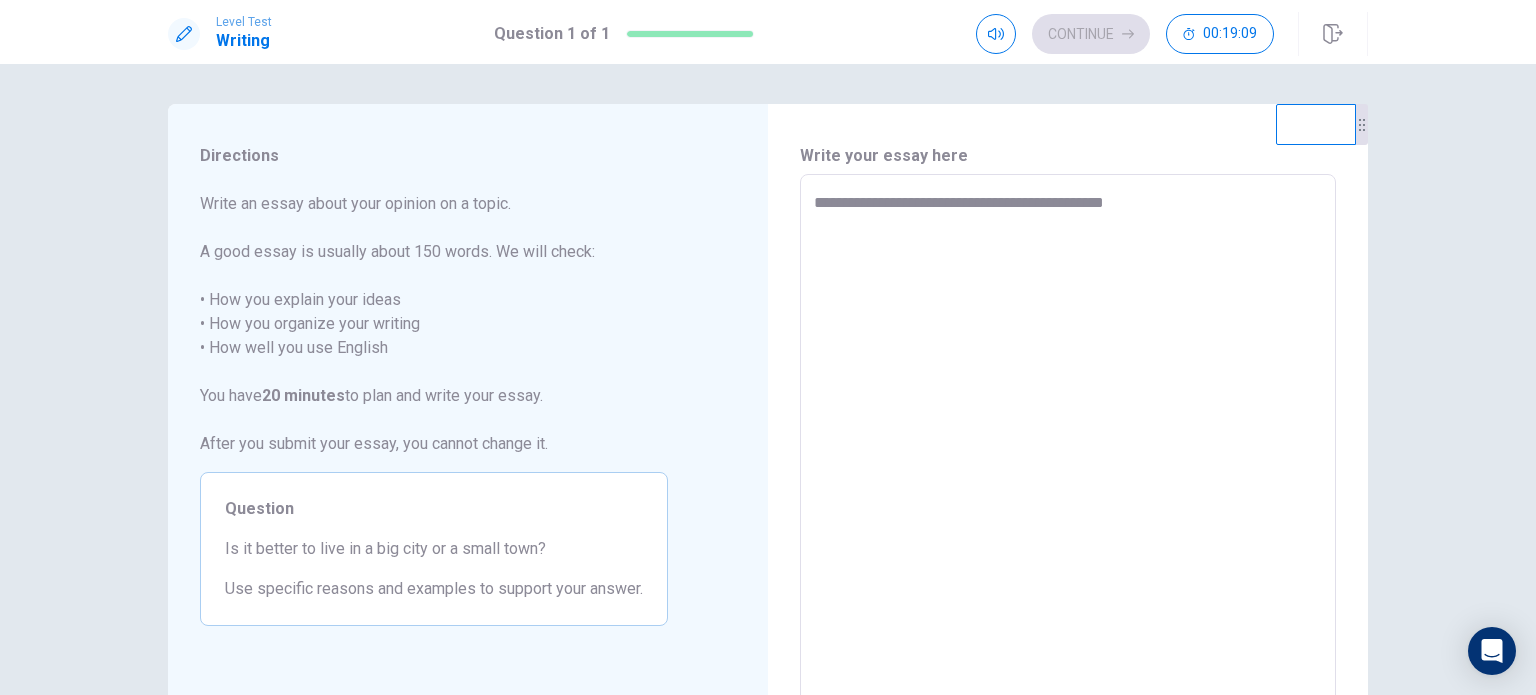 type on "*" 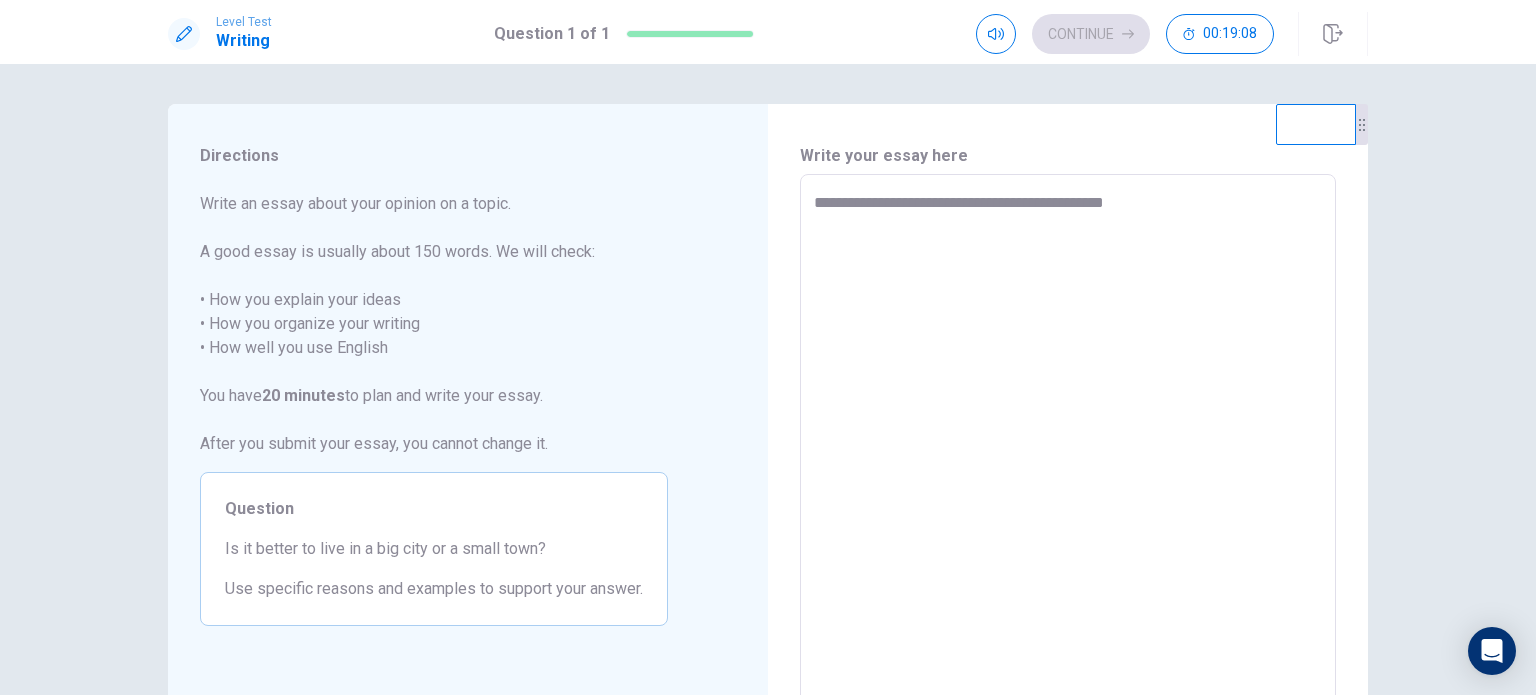 type on "**********" 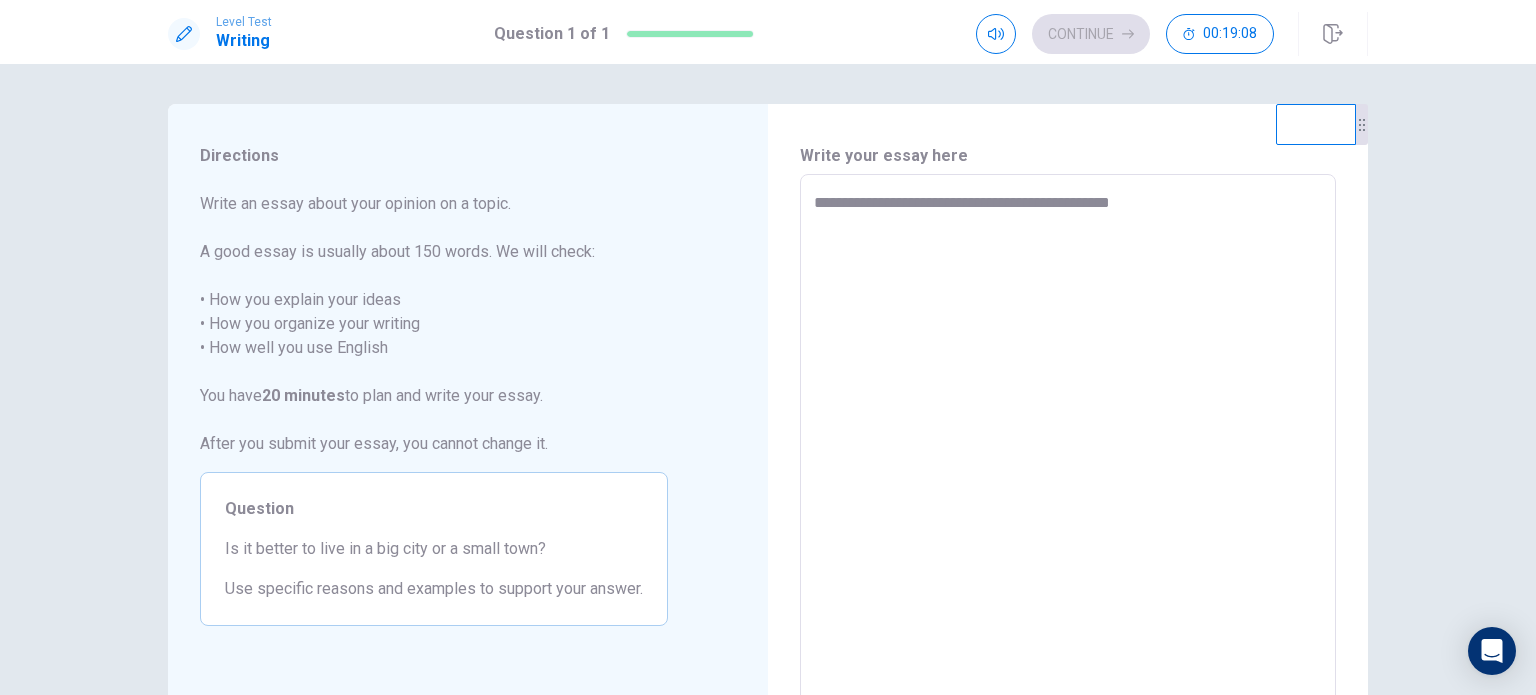 type on "*" 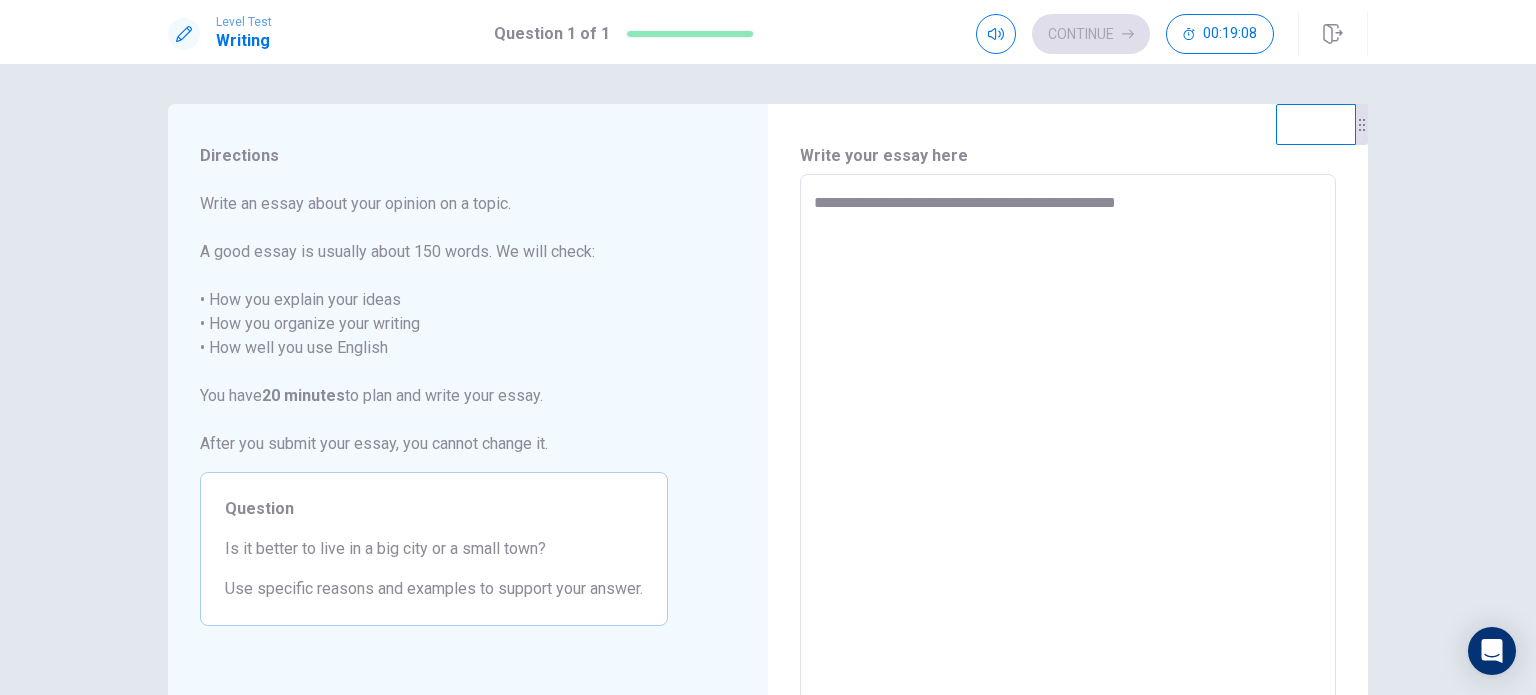 type on "*" 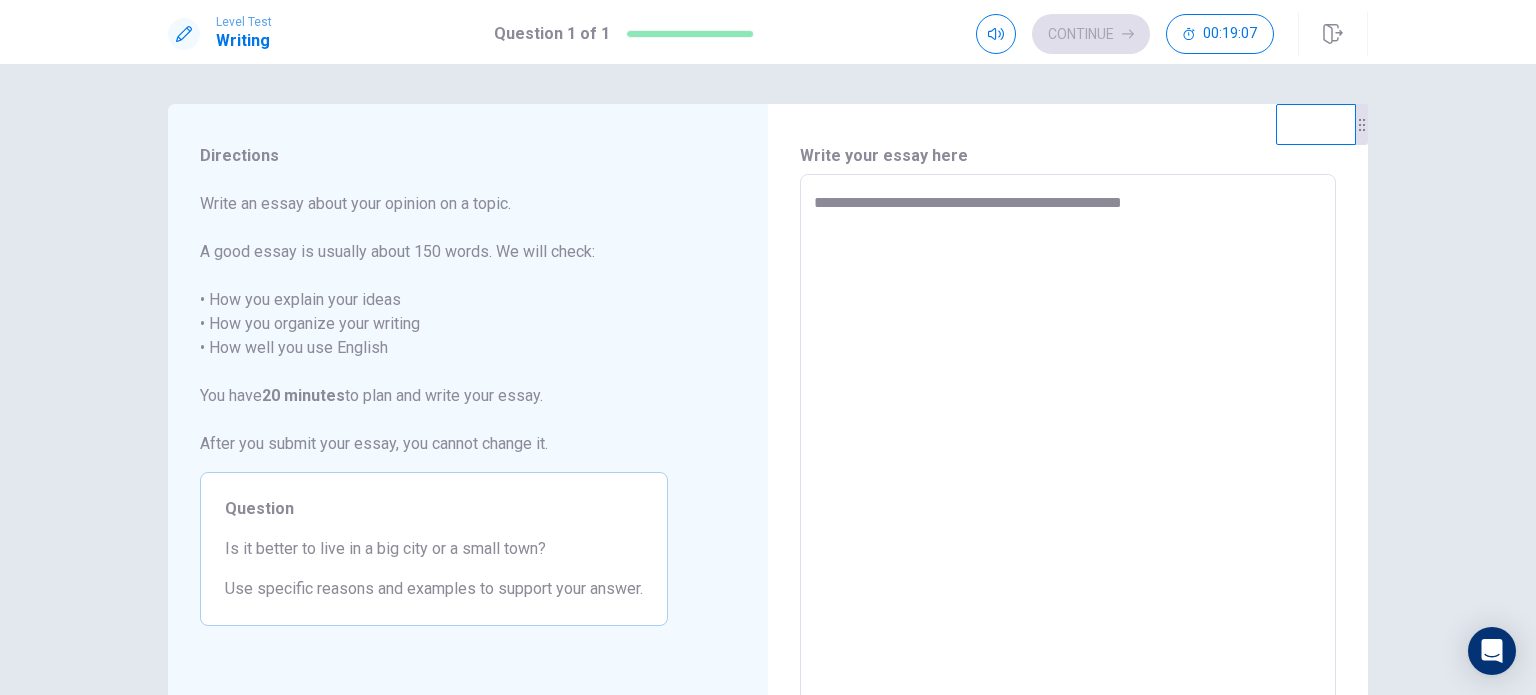 type on "*" 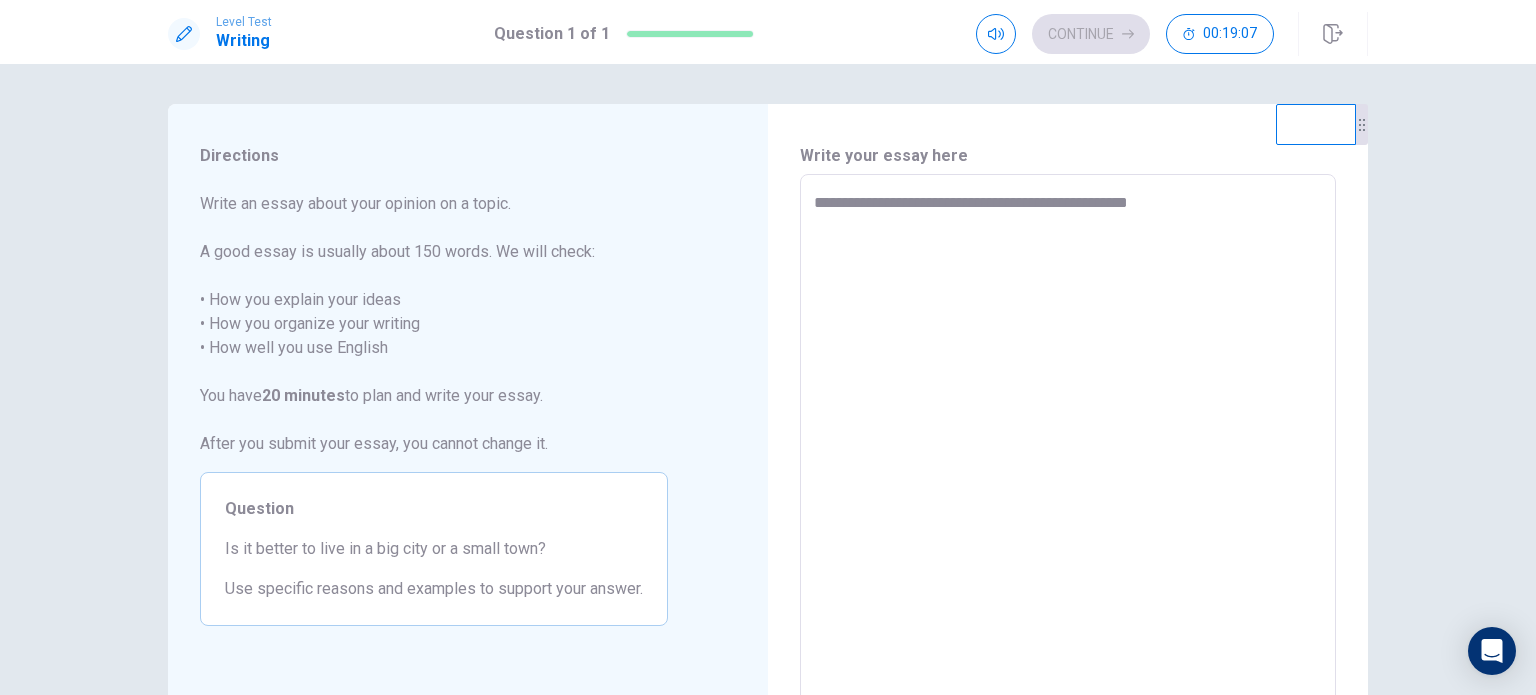 type on "*" 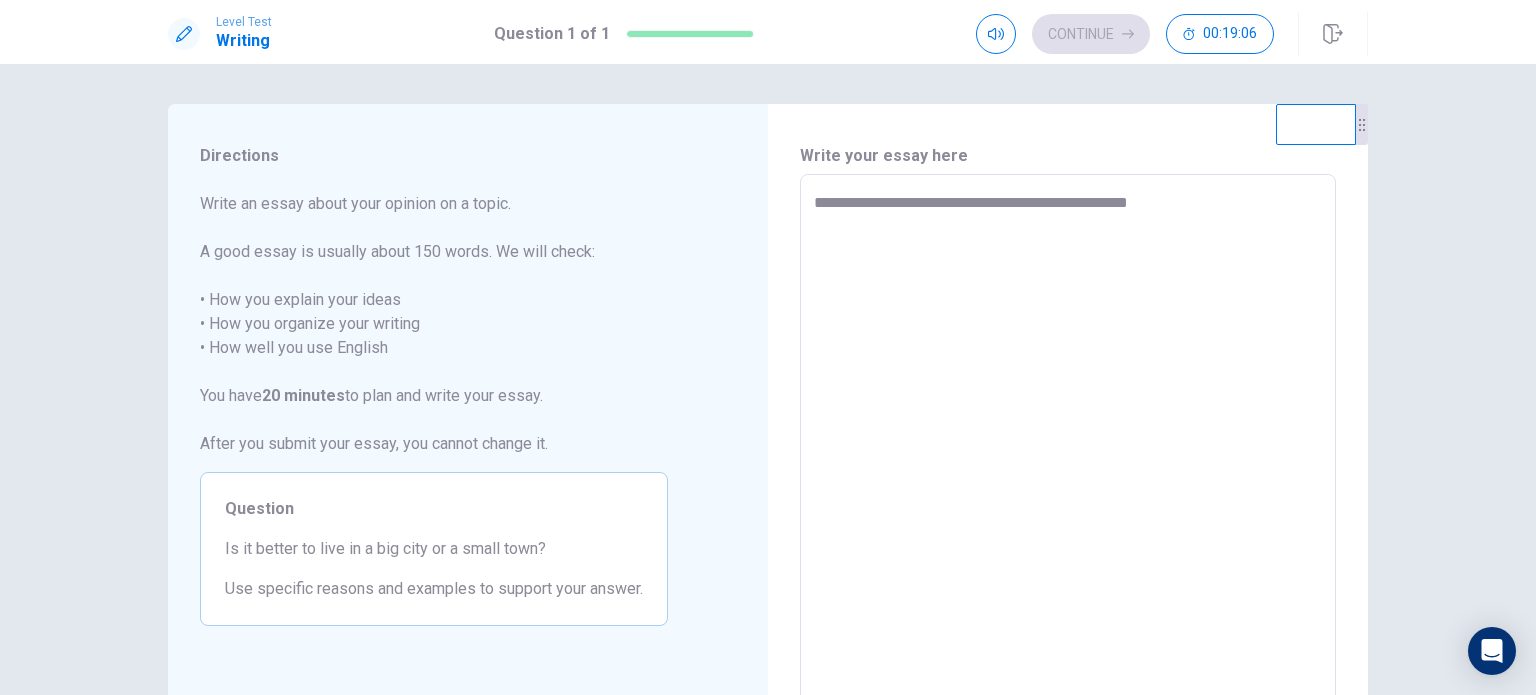 type on "**********" 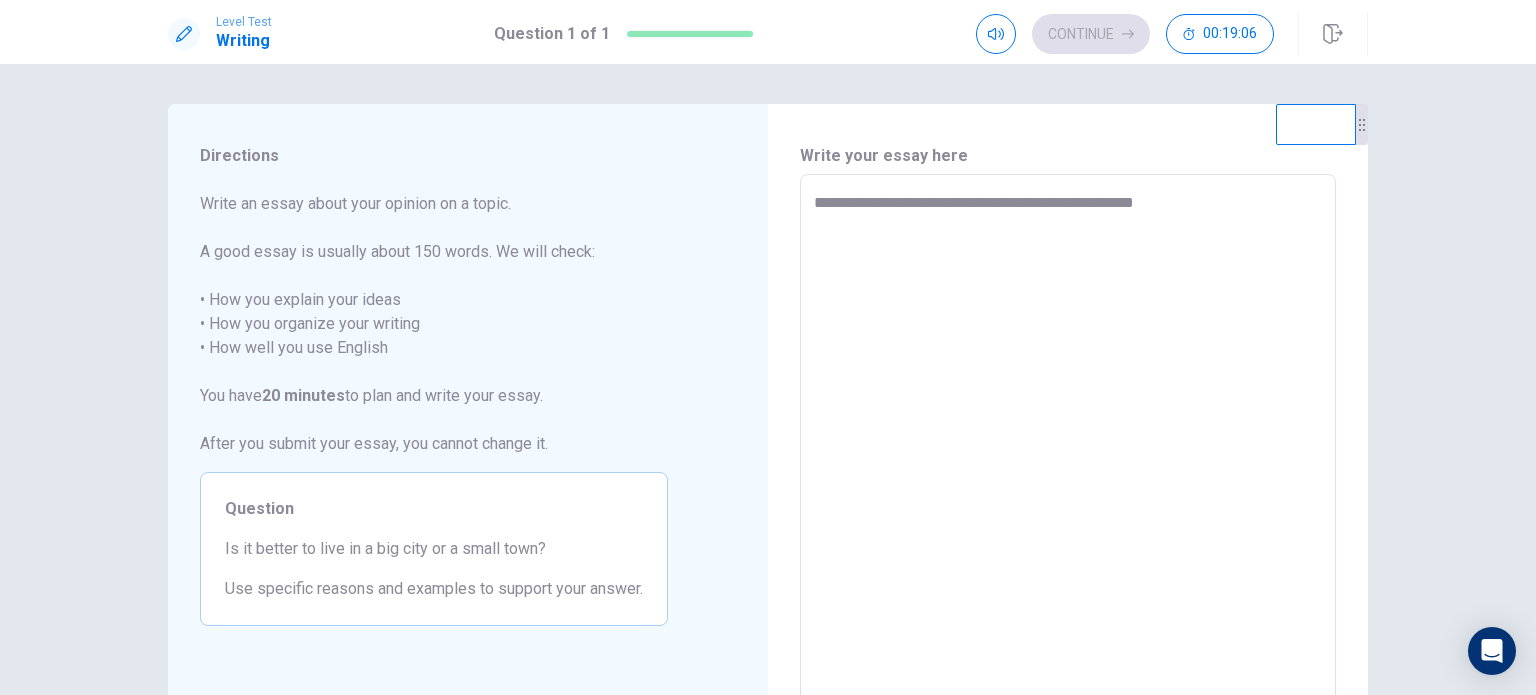 type on "*" 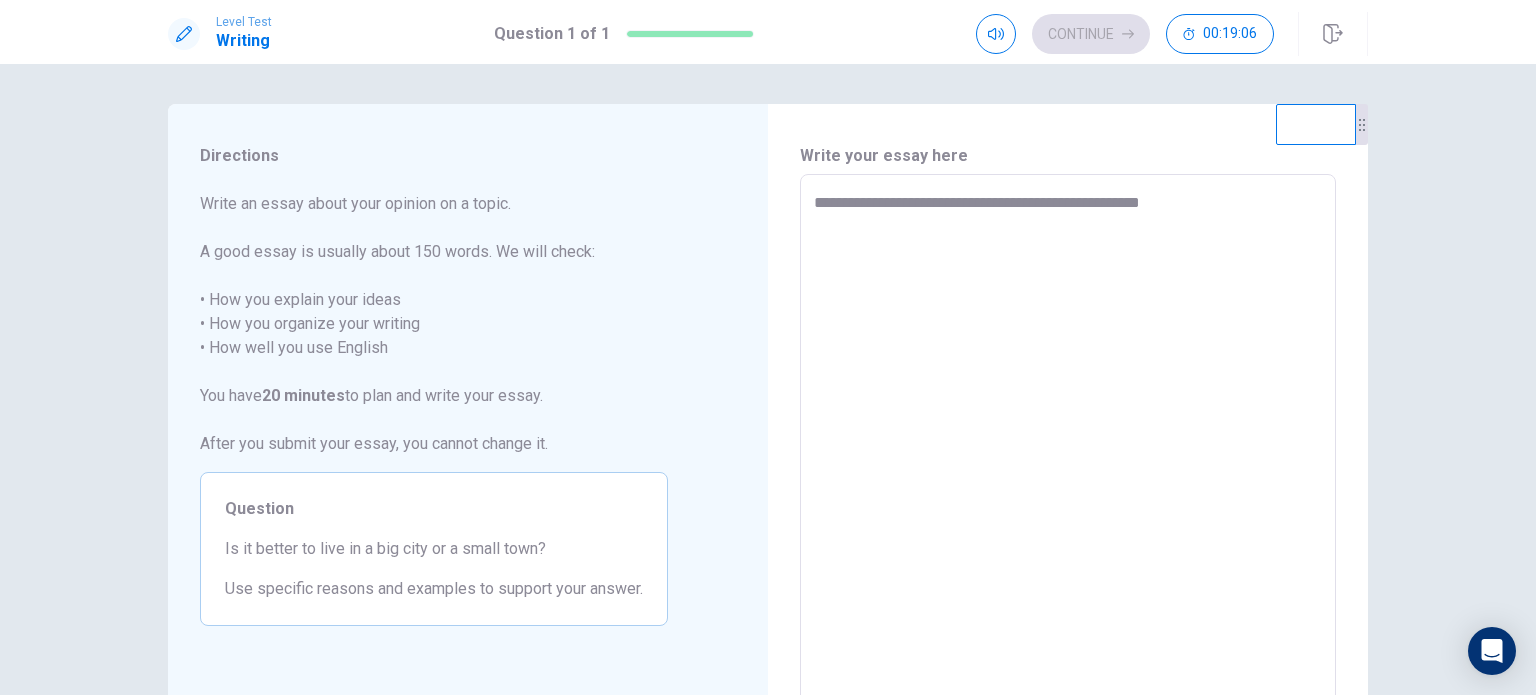 type on "*" 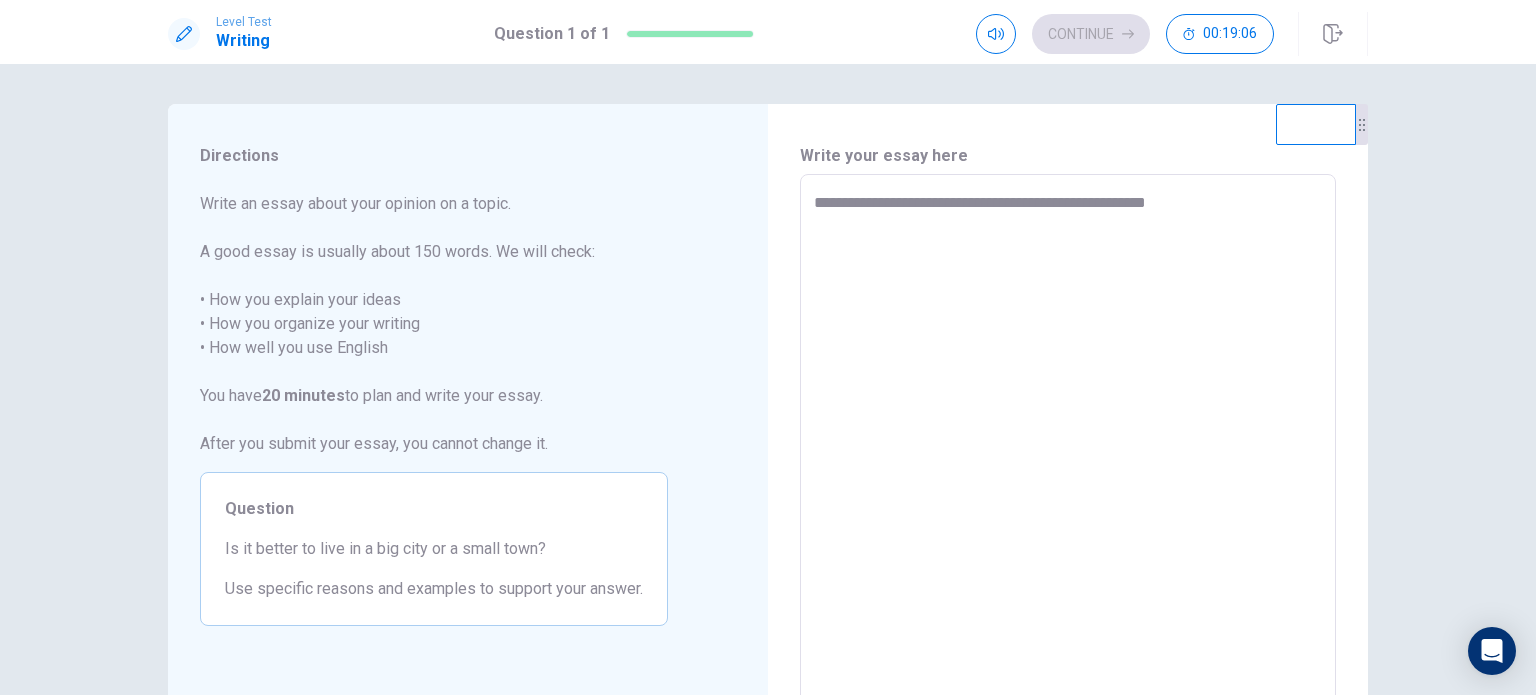 type on "*" 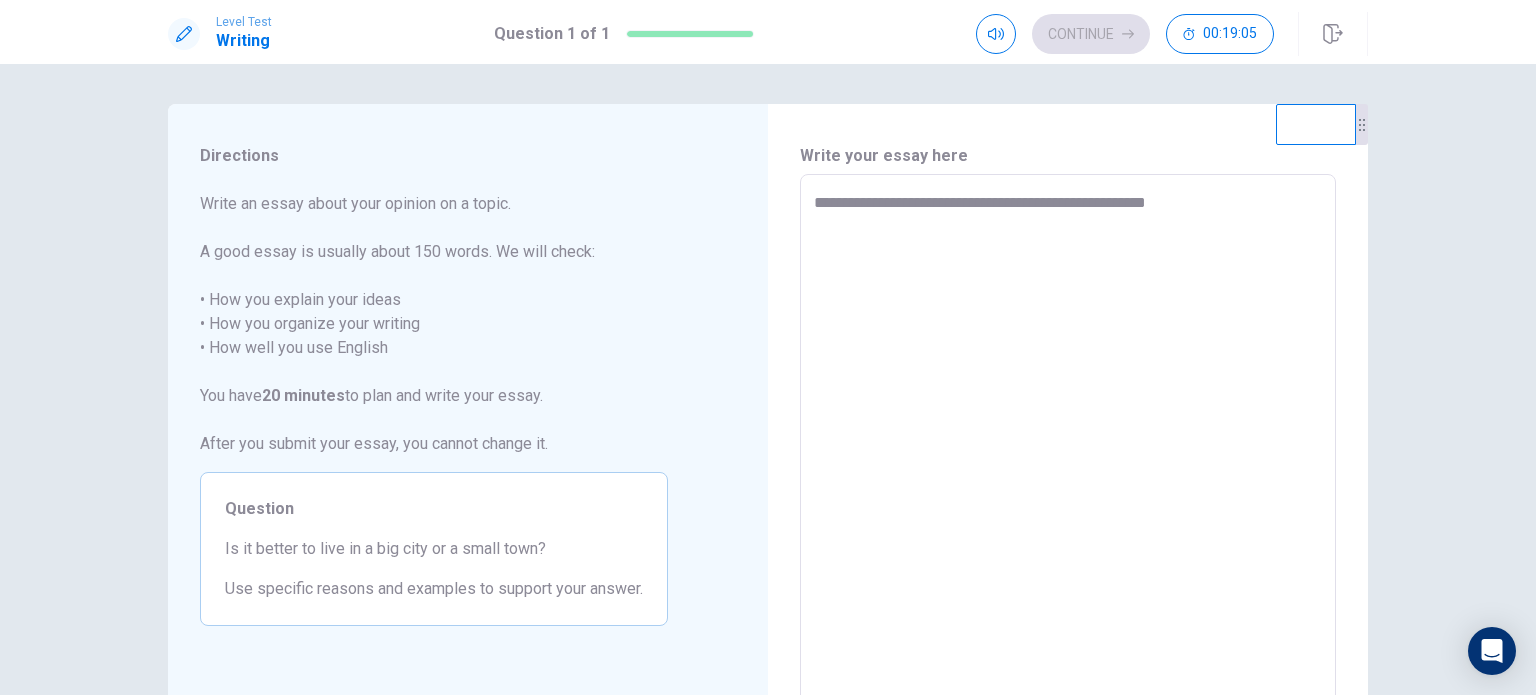 type on "**********" 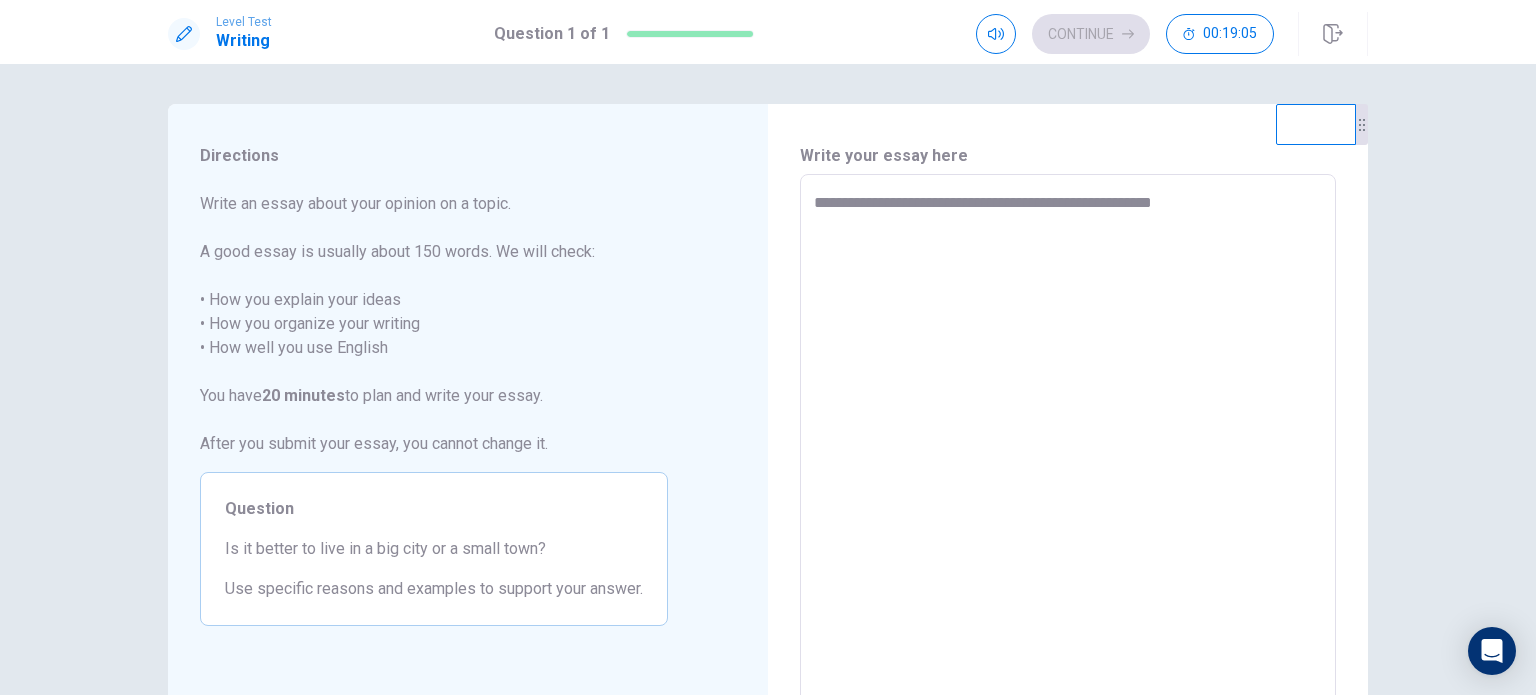 type on "*" 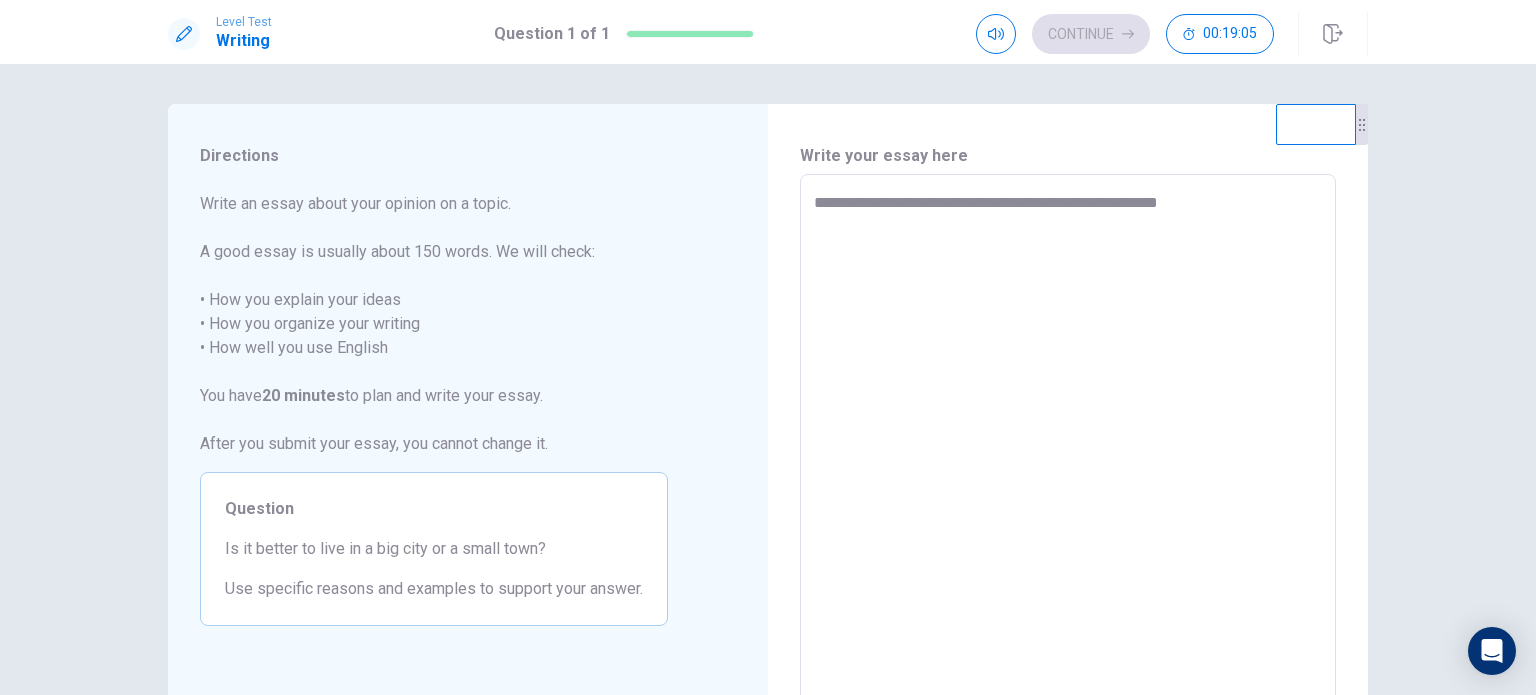 type on "*" 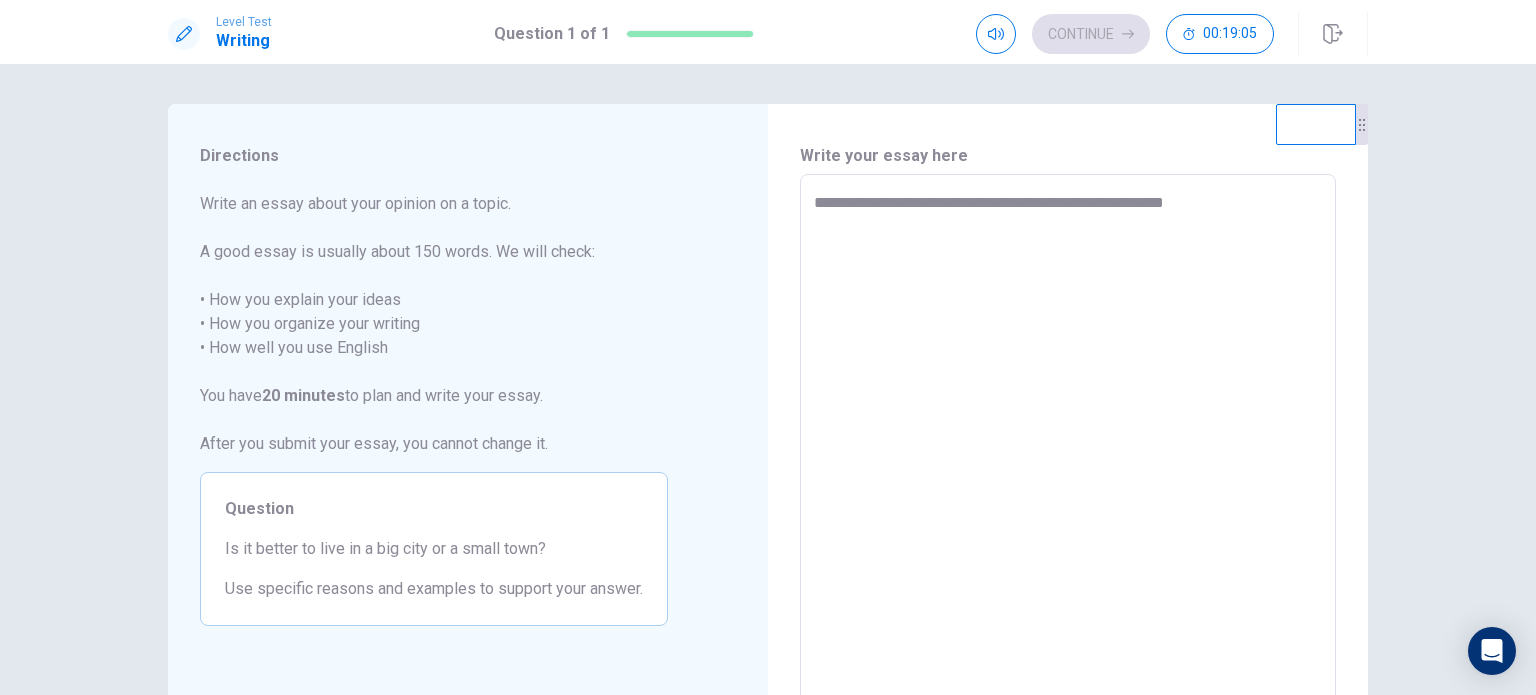 type on "*" 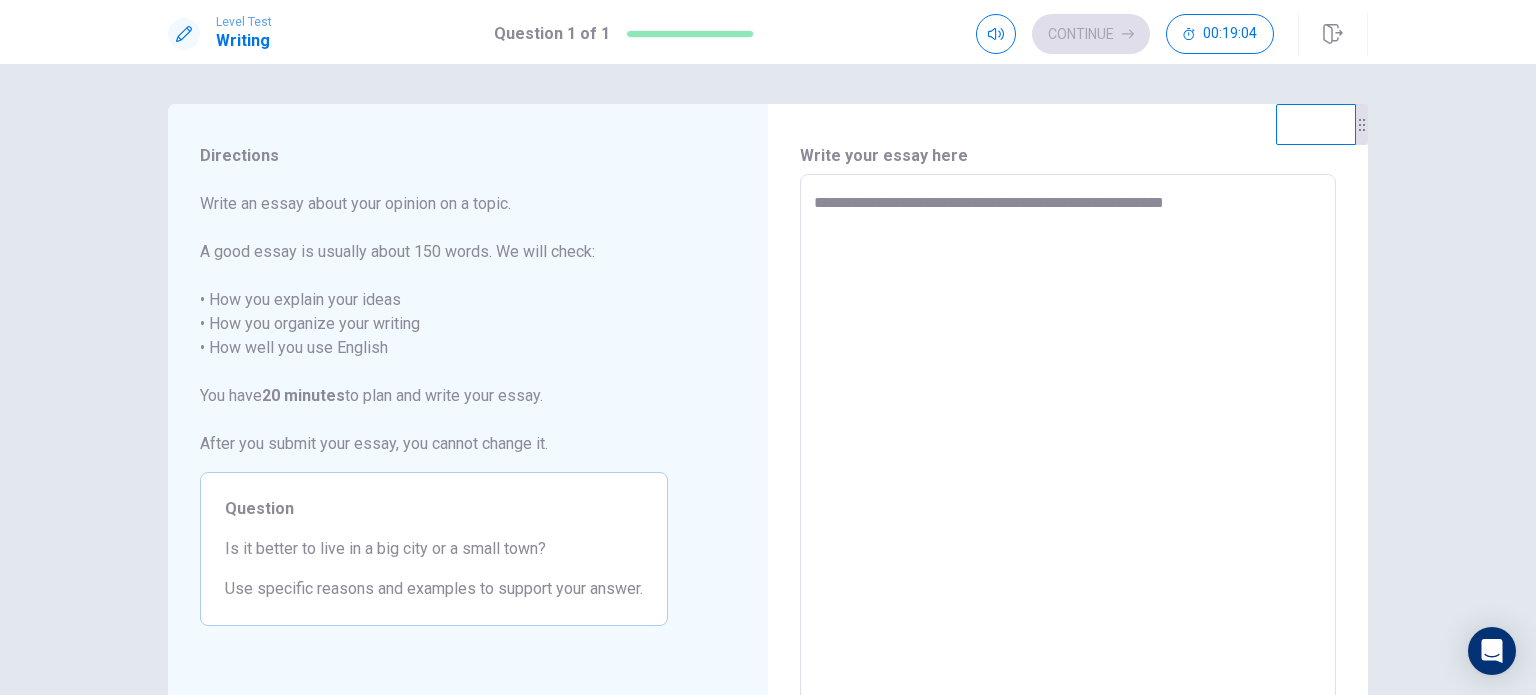 type on "**********" 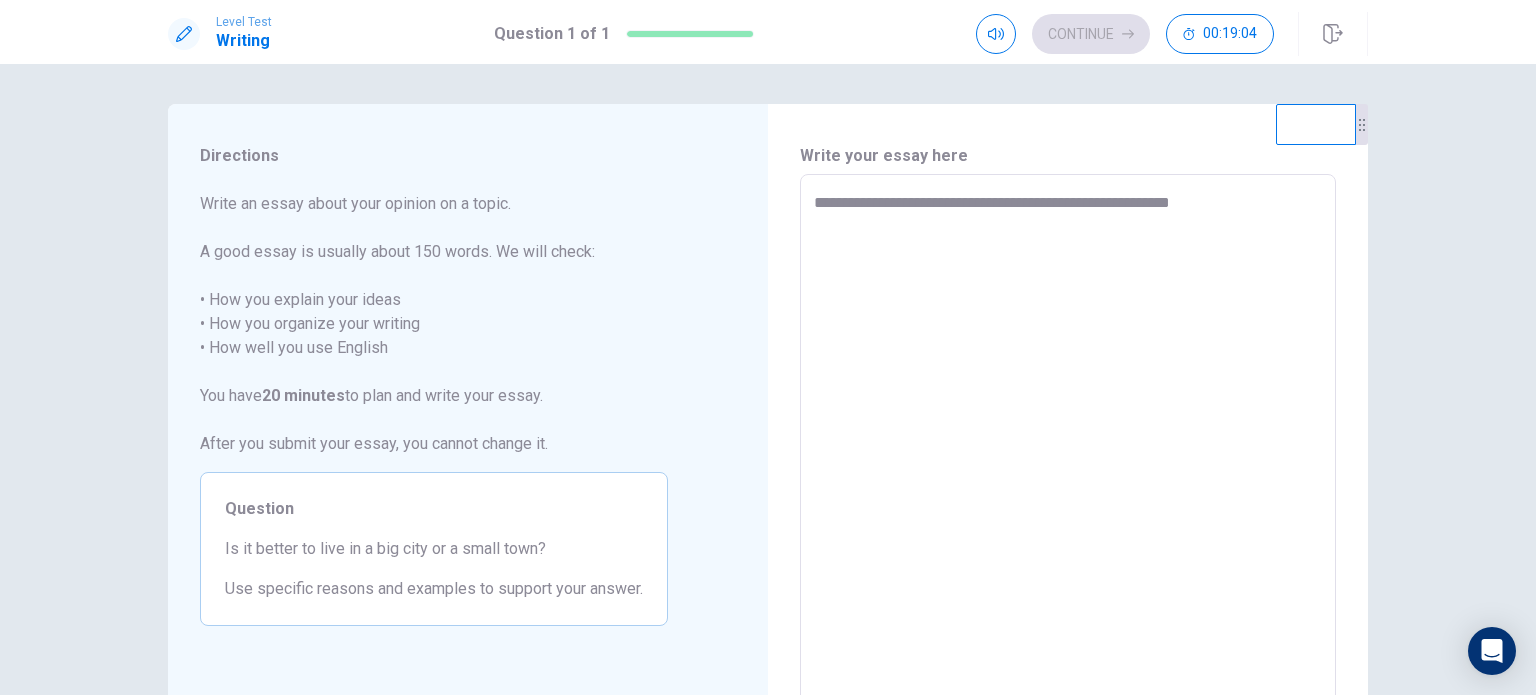 type on "*" 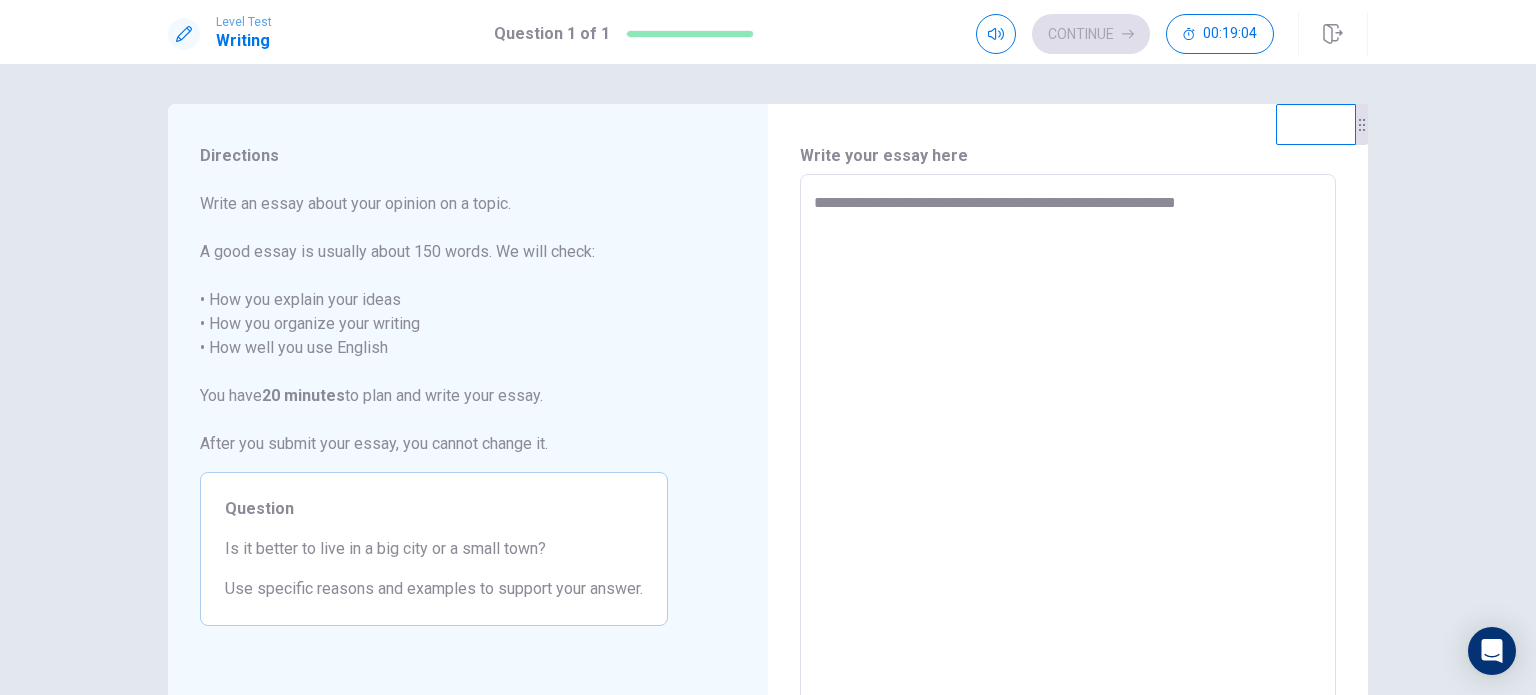 type on "*" 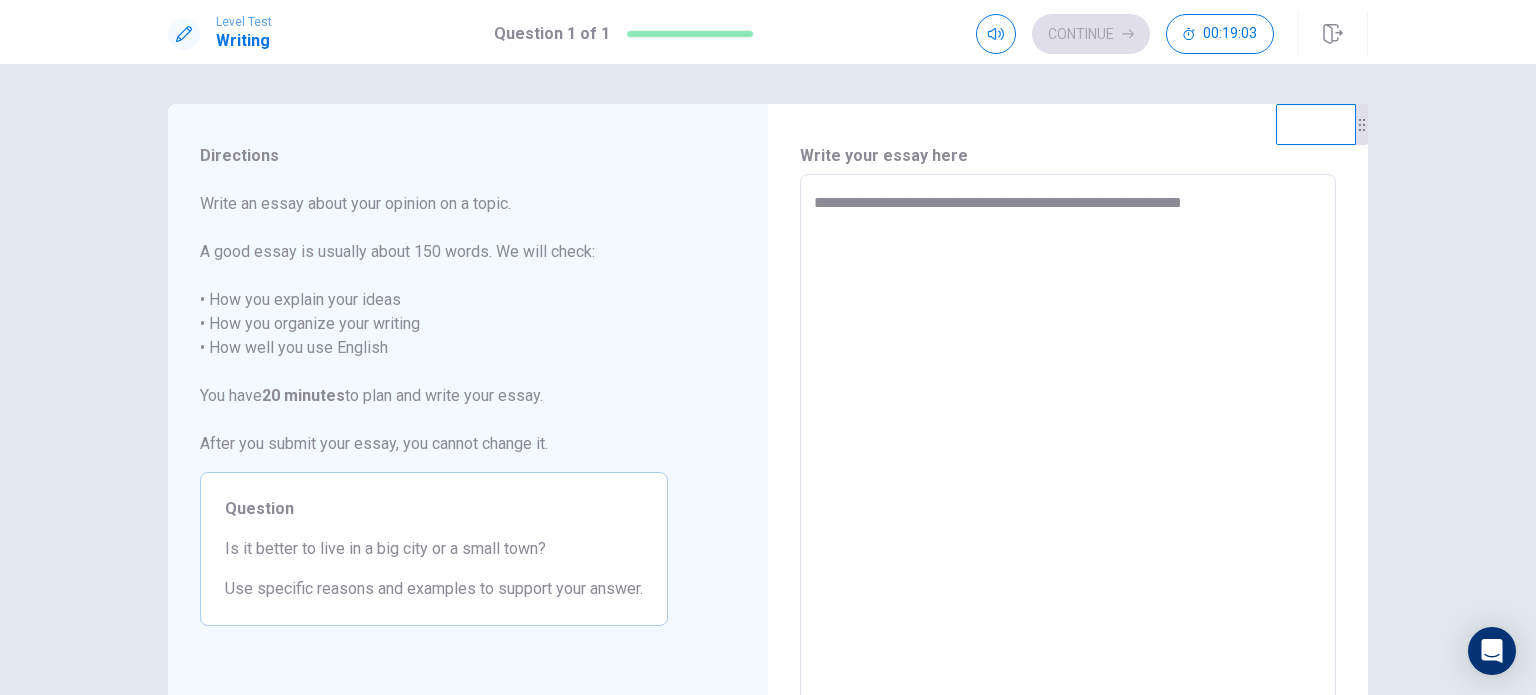 type on "*" 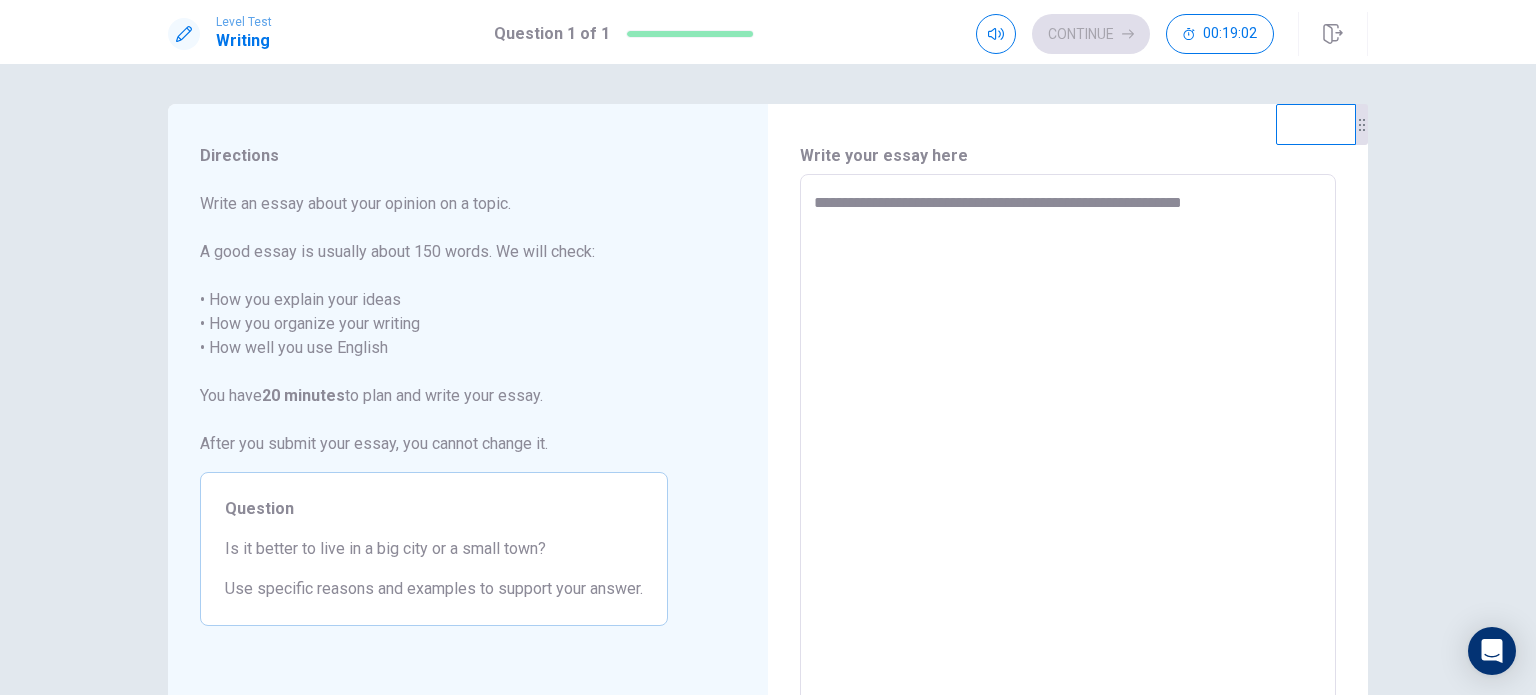 type on "**********" 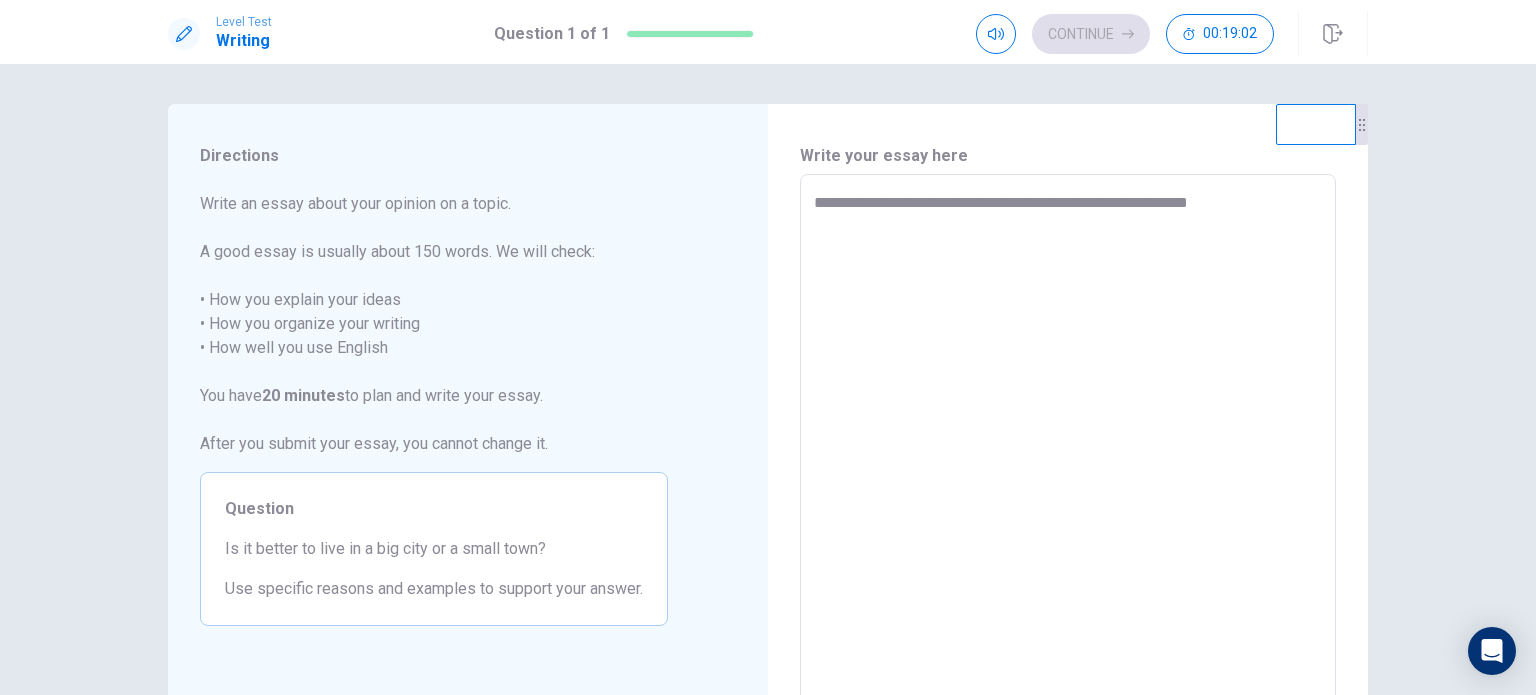 type on "*" 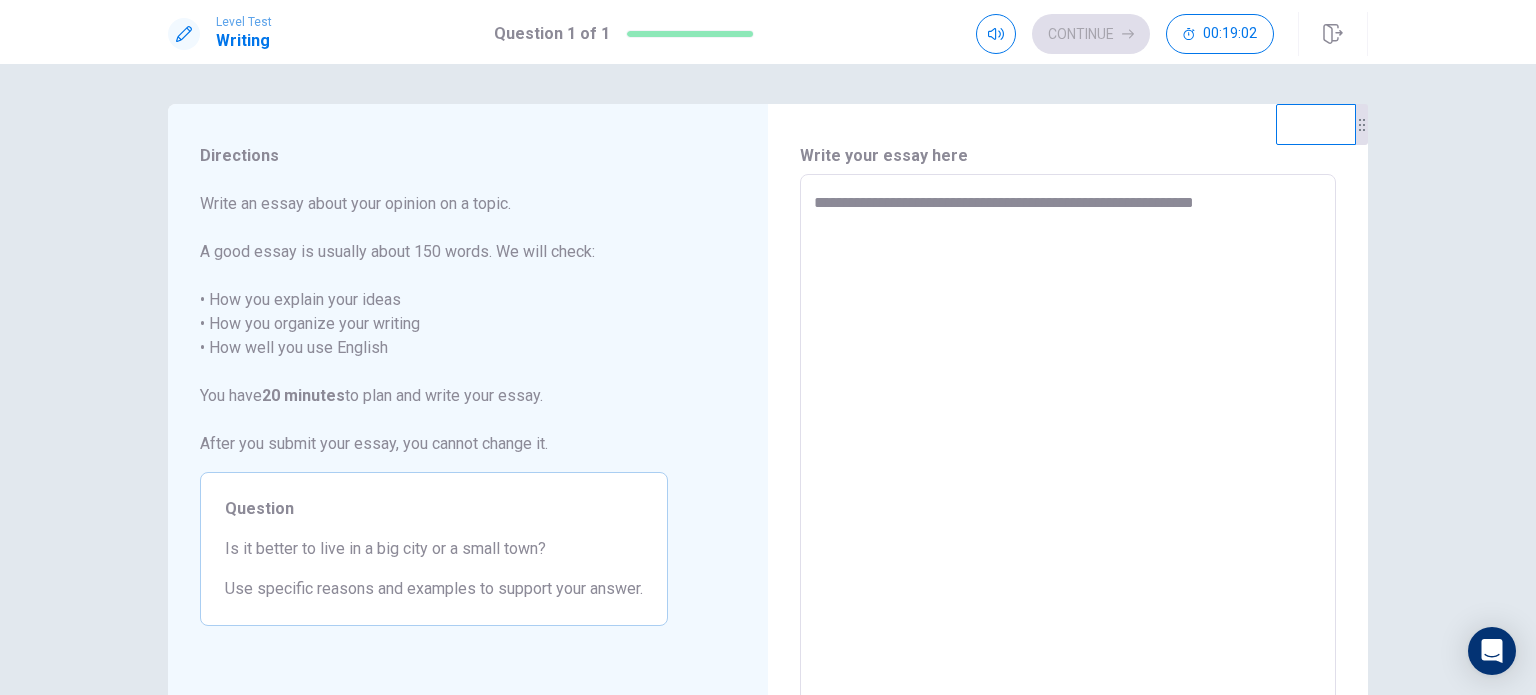 type on "*" 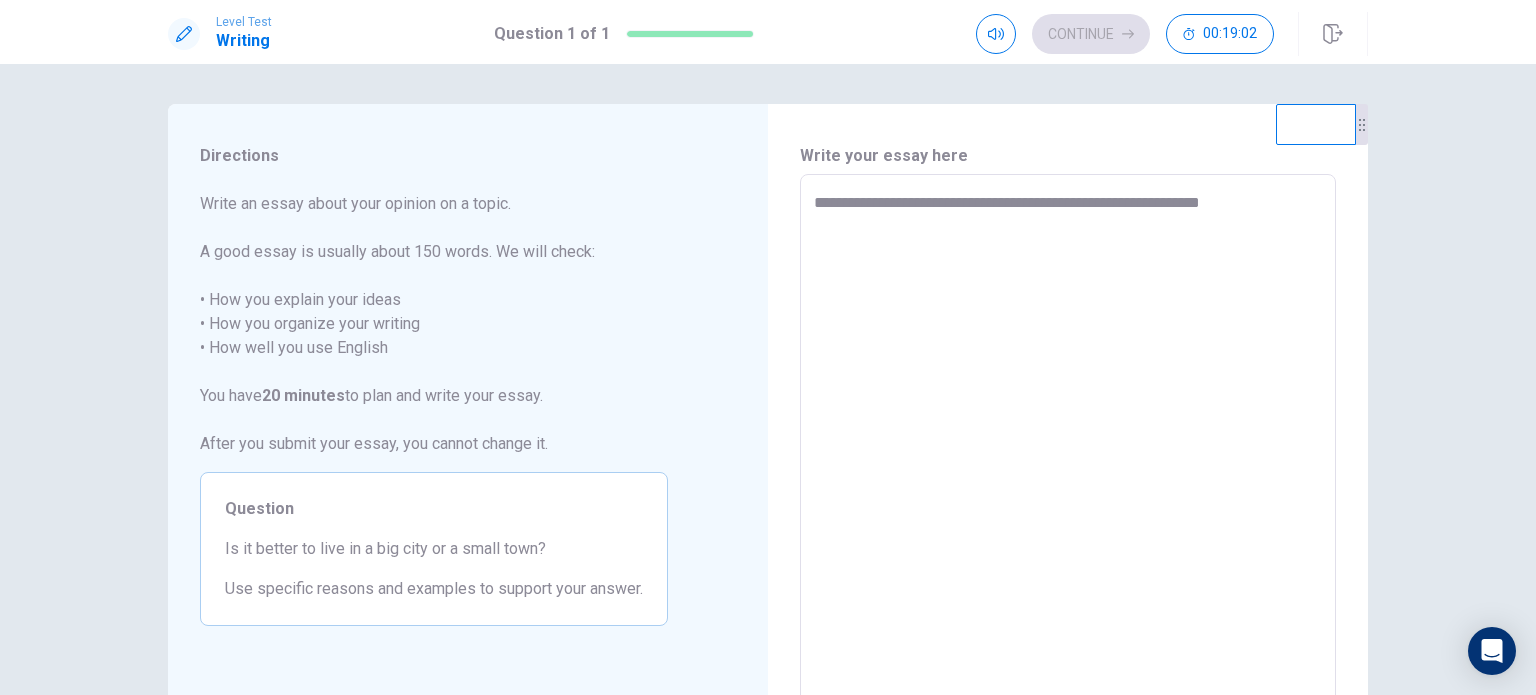 type on "*" 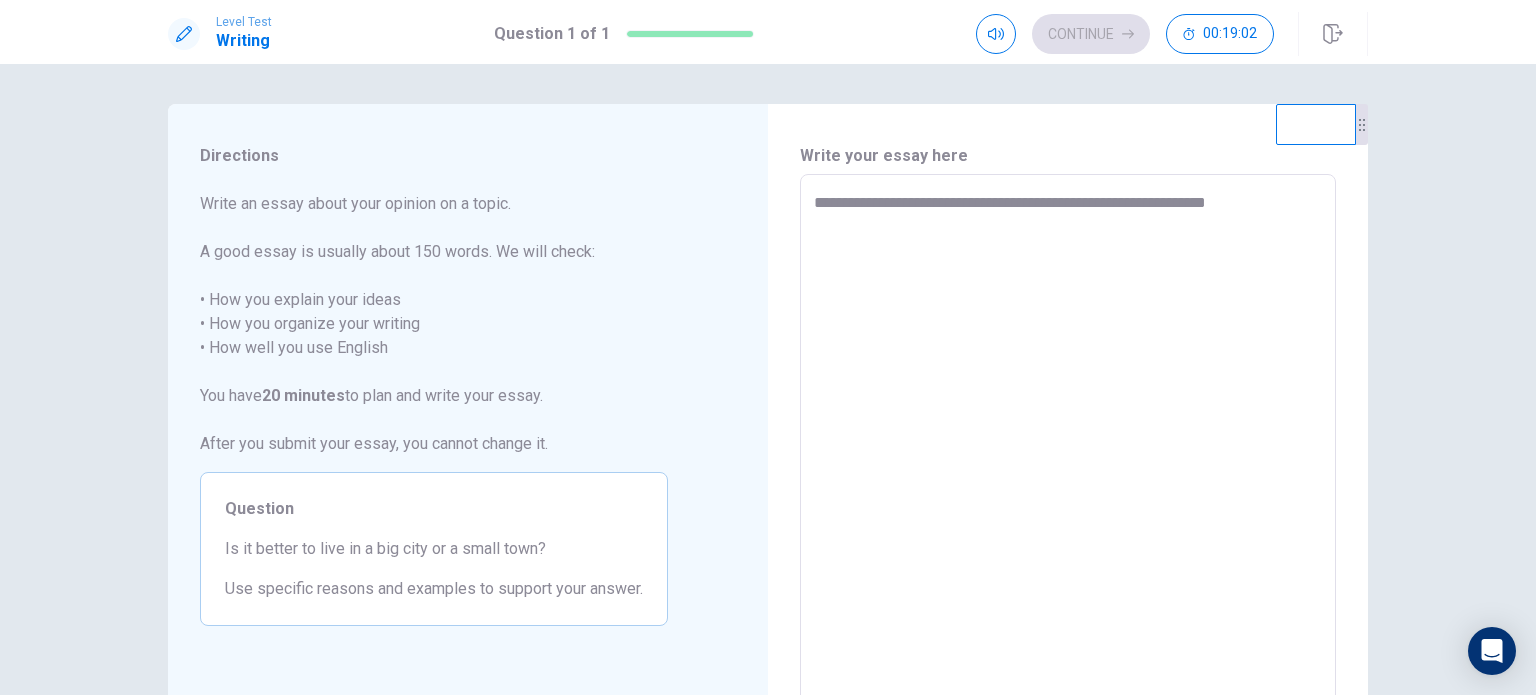 type on "*" 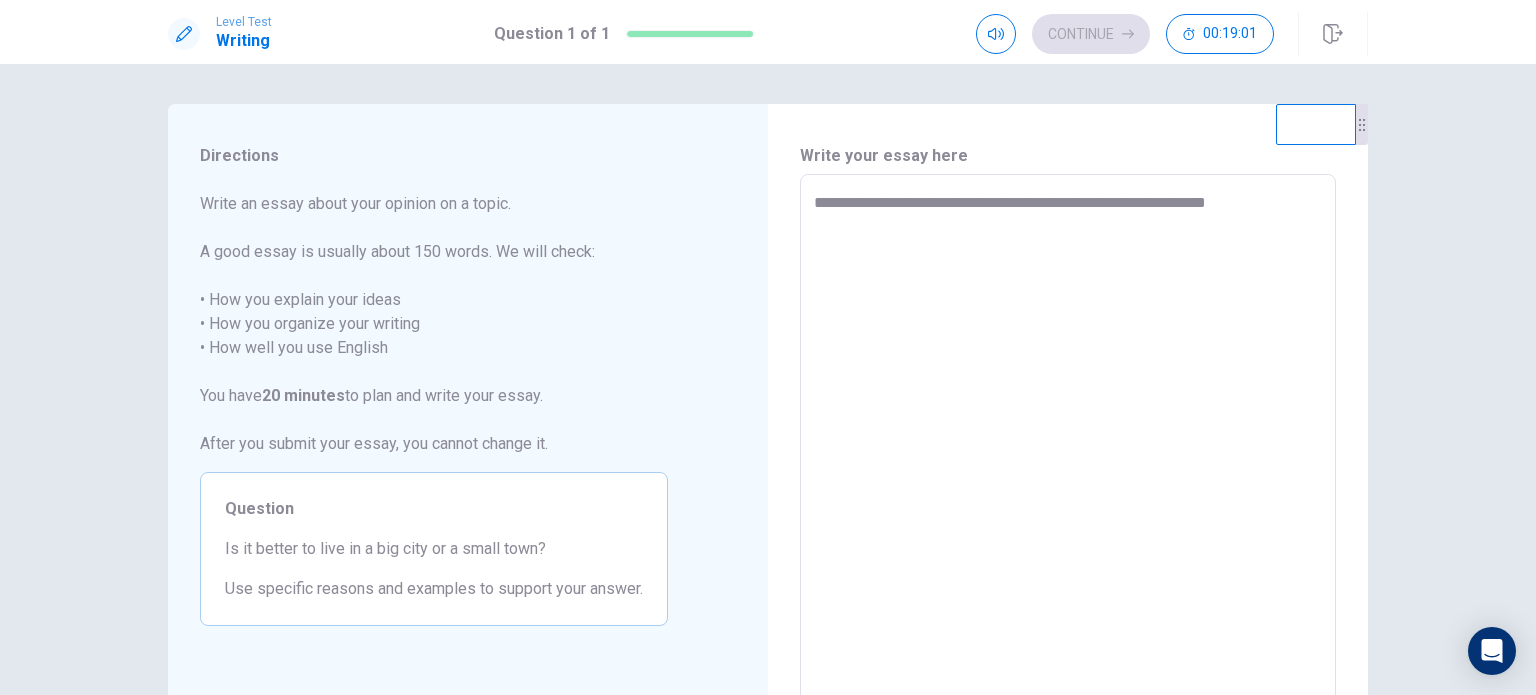 type on "**********" 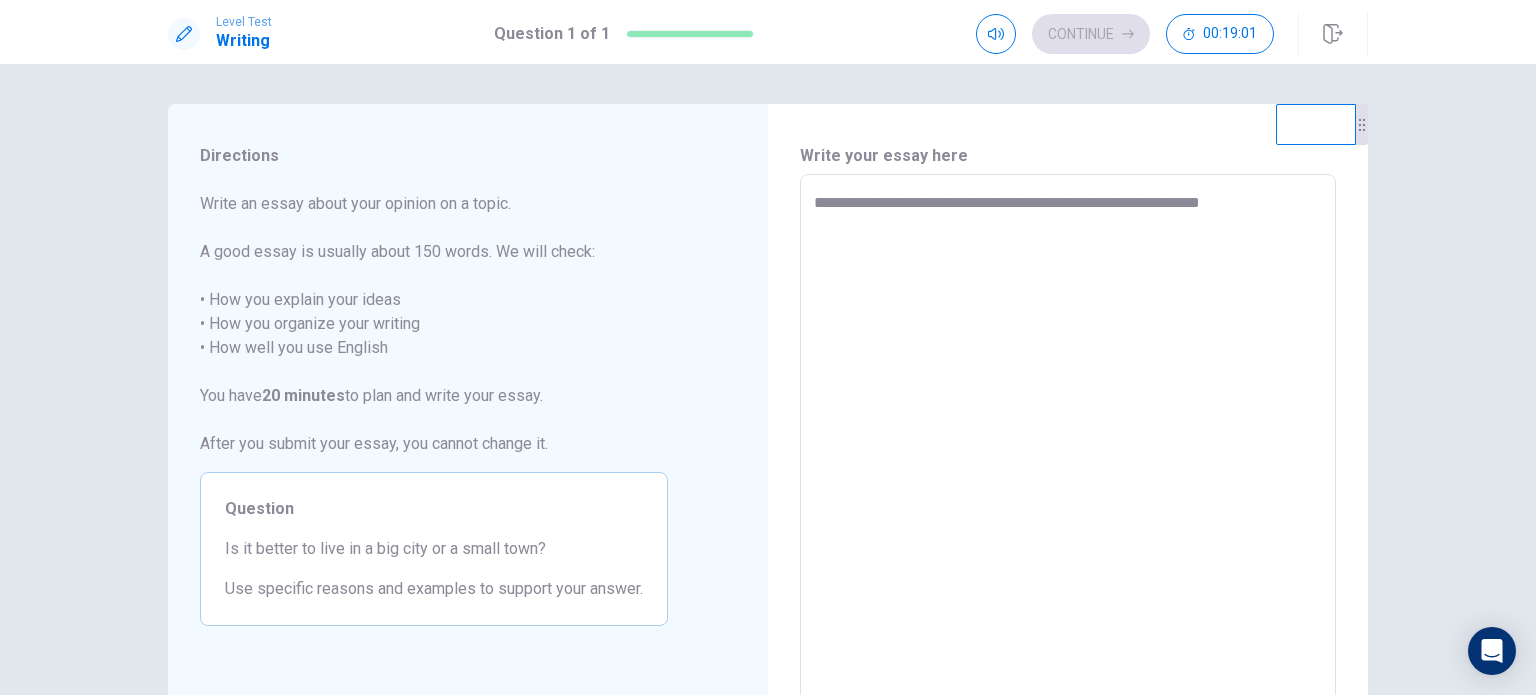 type on "*" 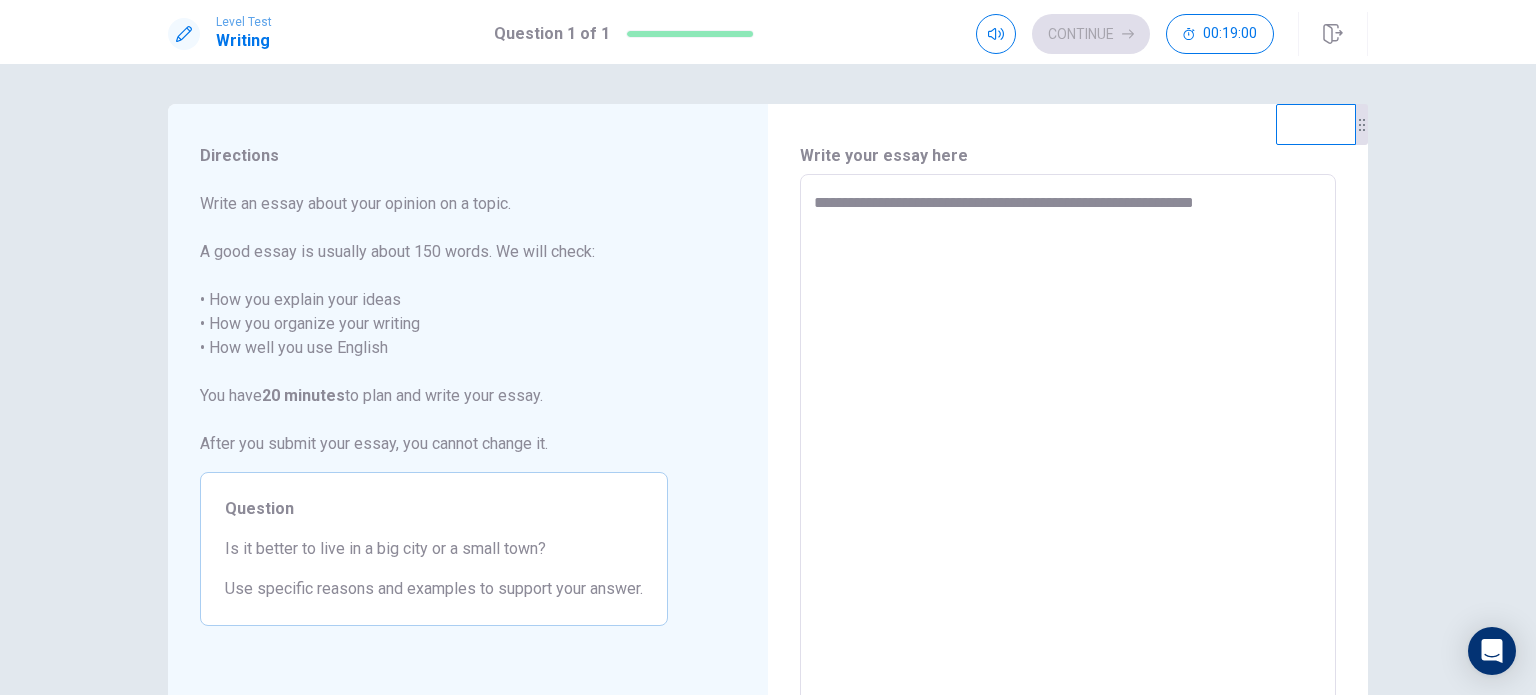 type on "*" 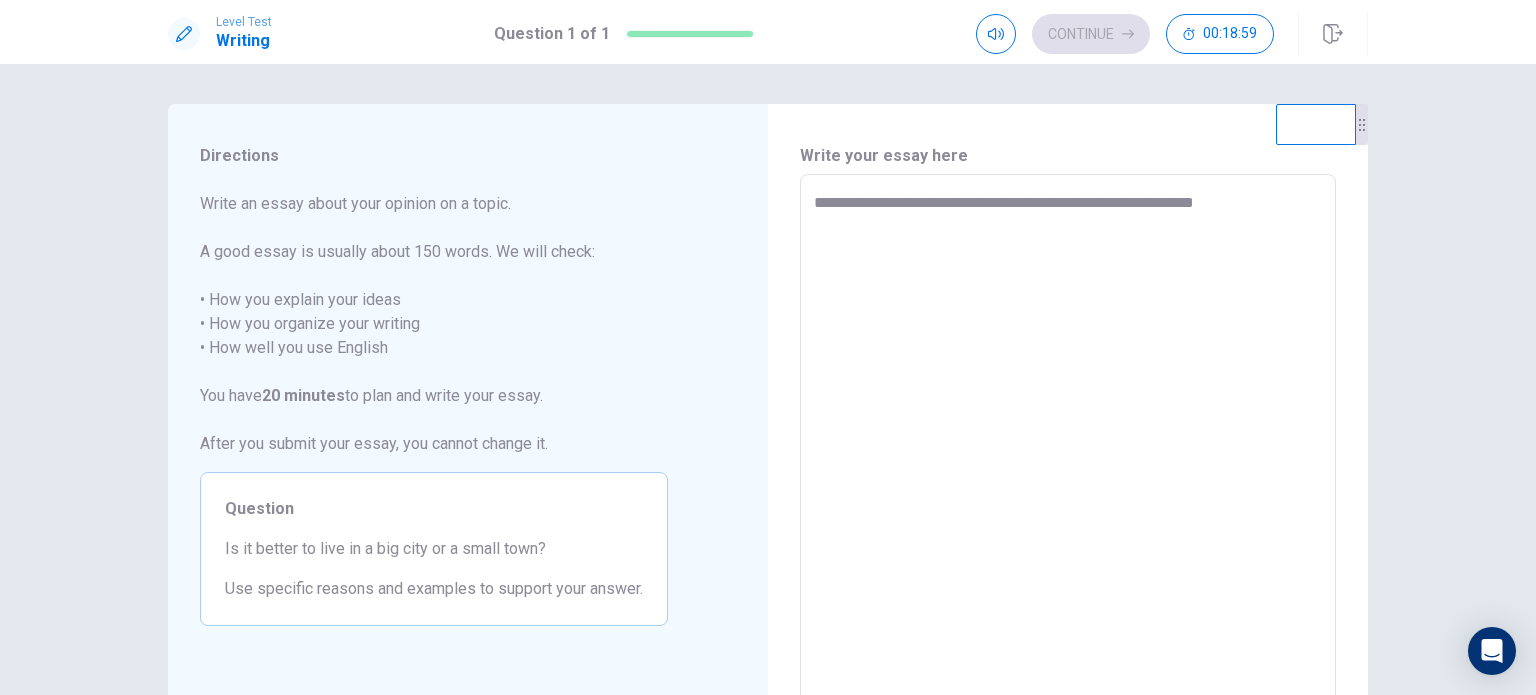 type on "**********" 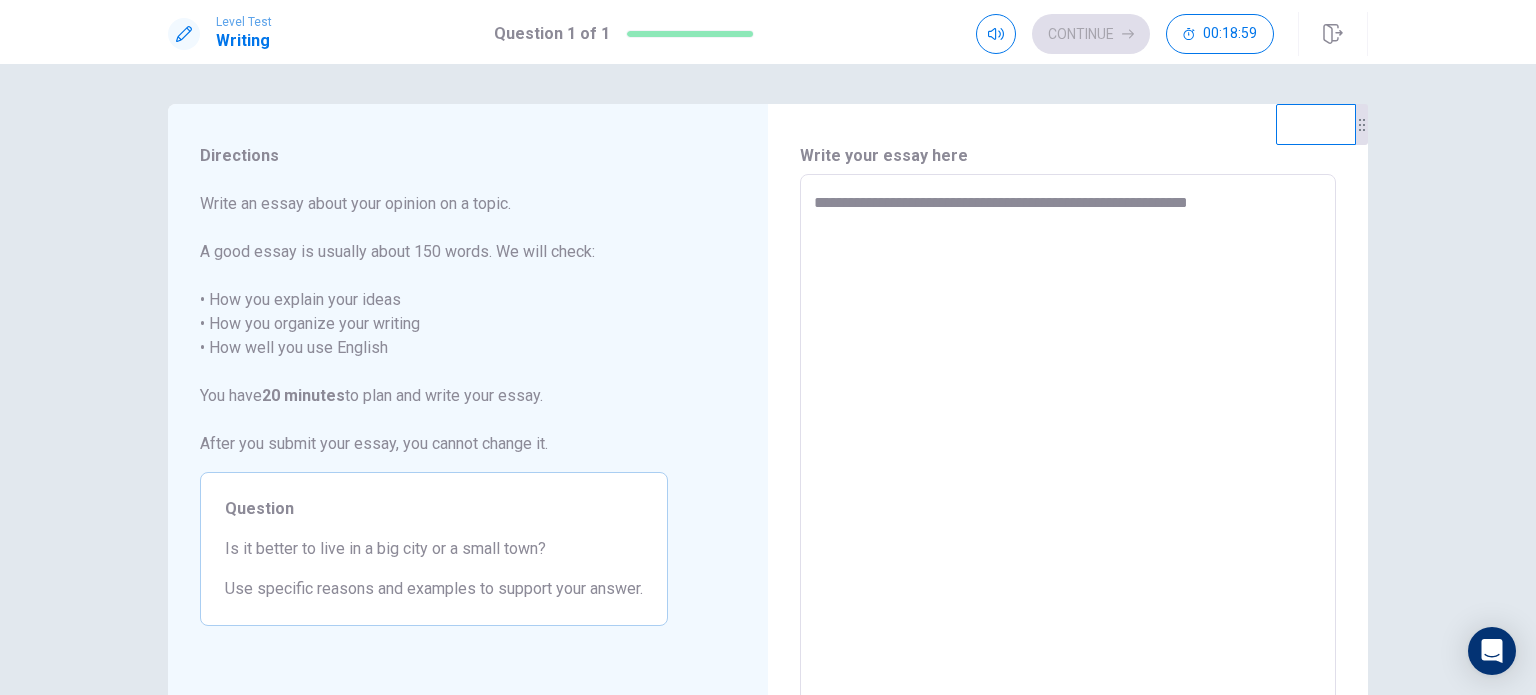 type on "*" 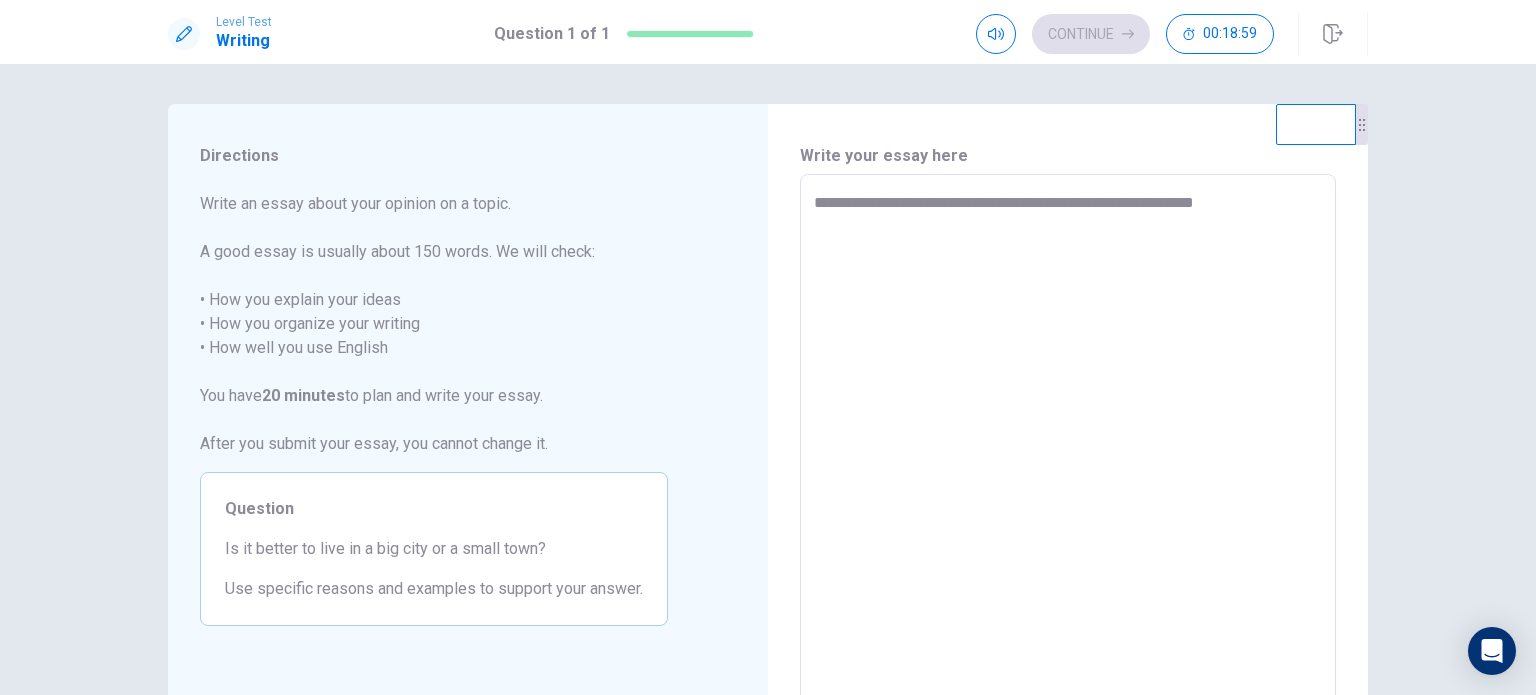 type on "*" 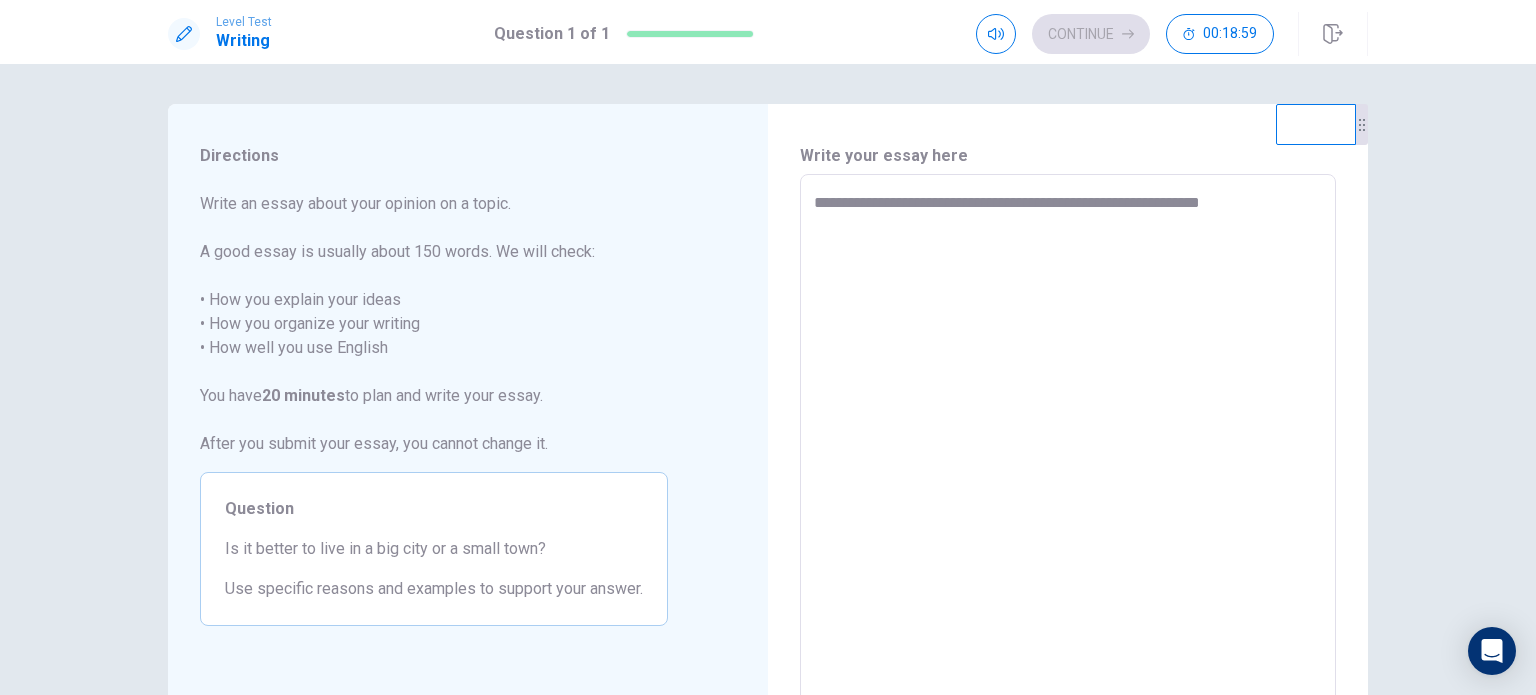 type on "*" 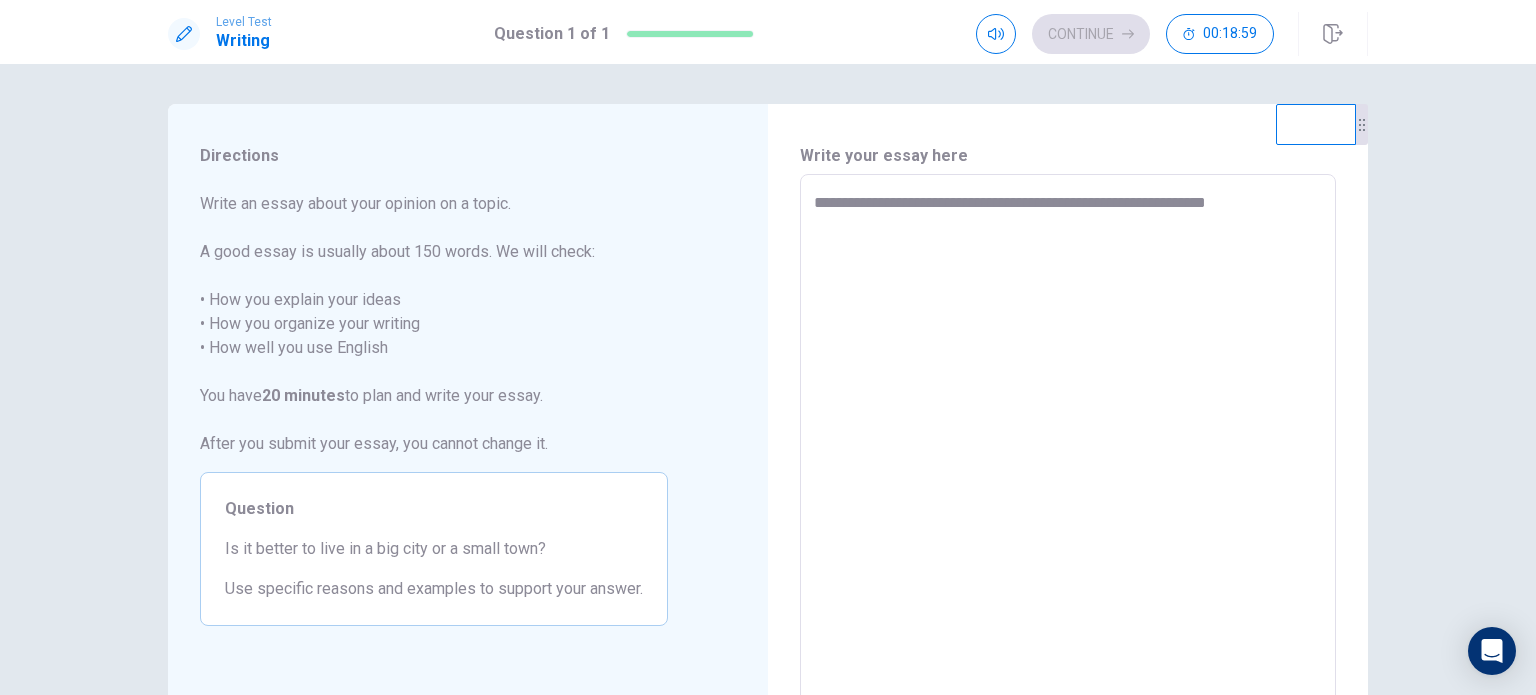 type on "*" 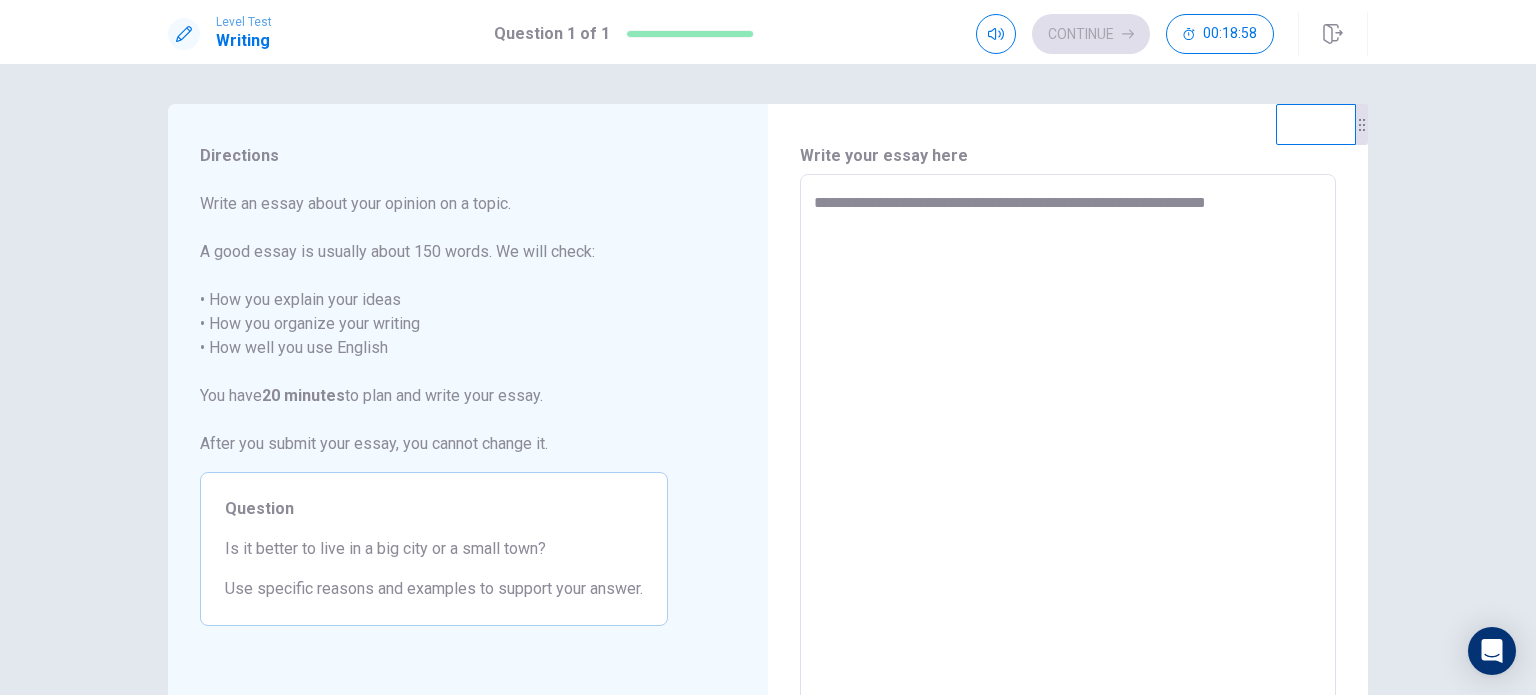 type on "**********" 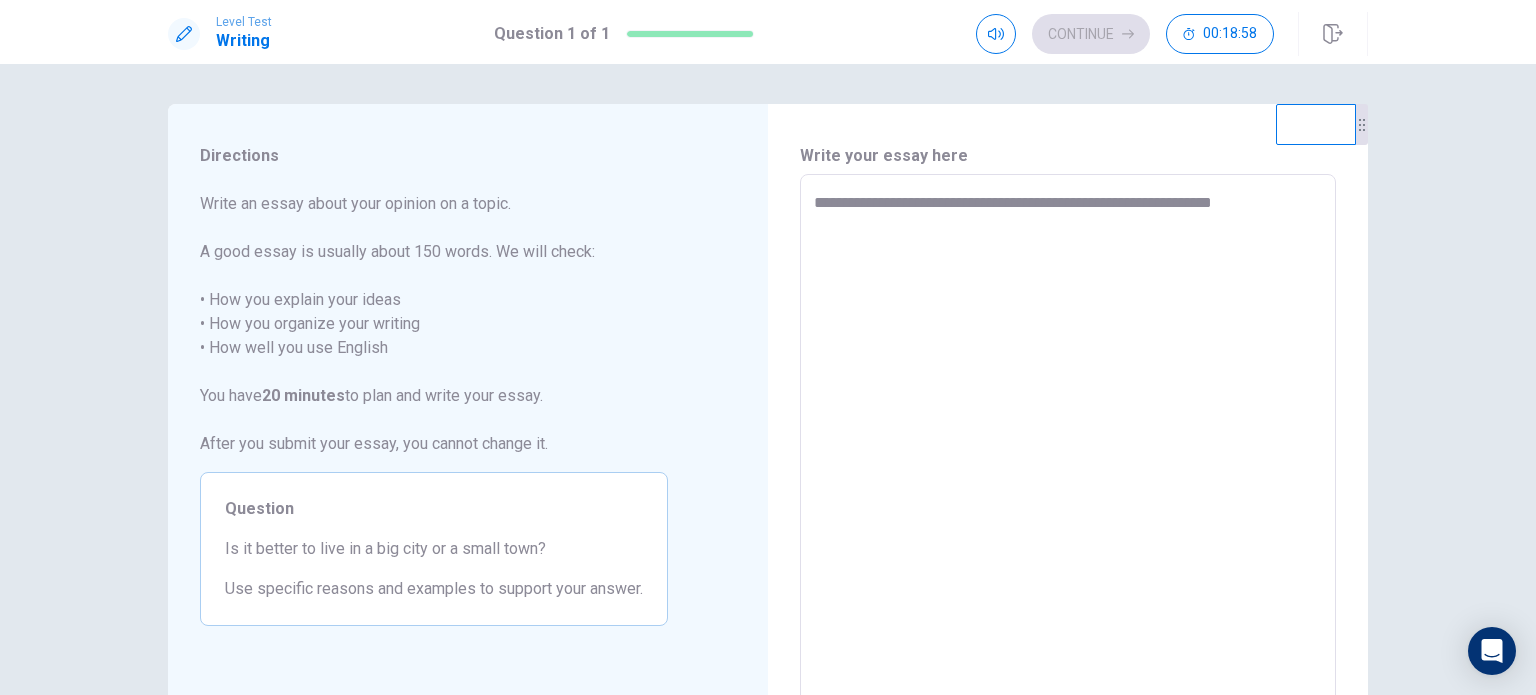 type on "*" 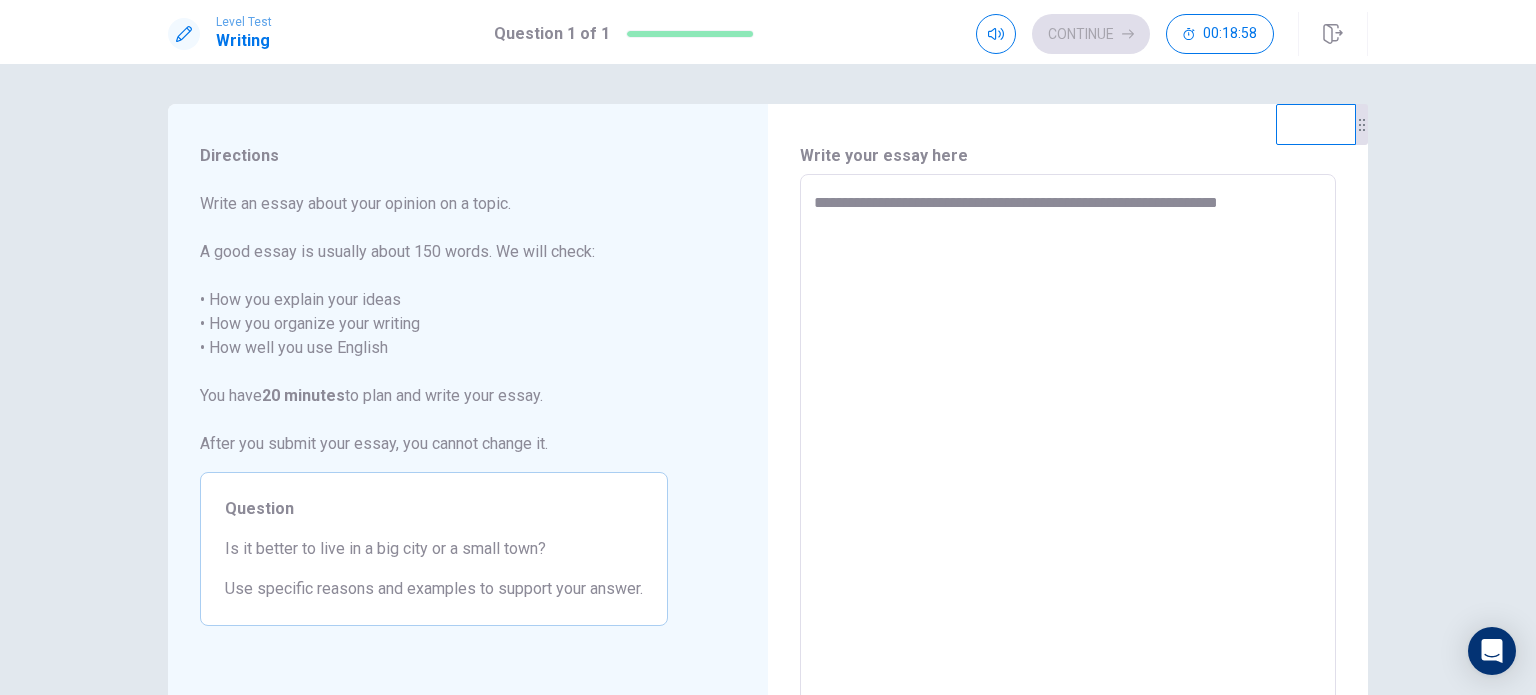 type on "*" 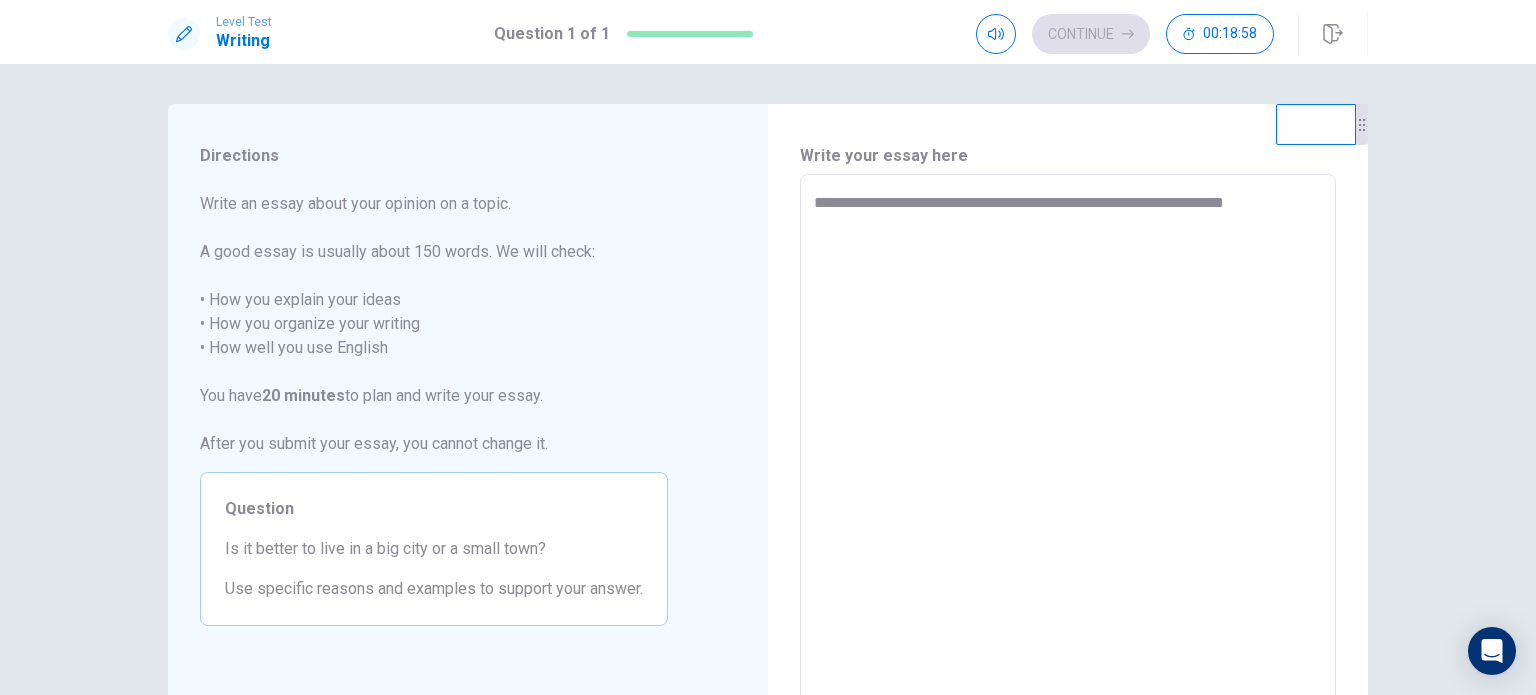type on "*" 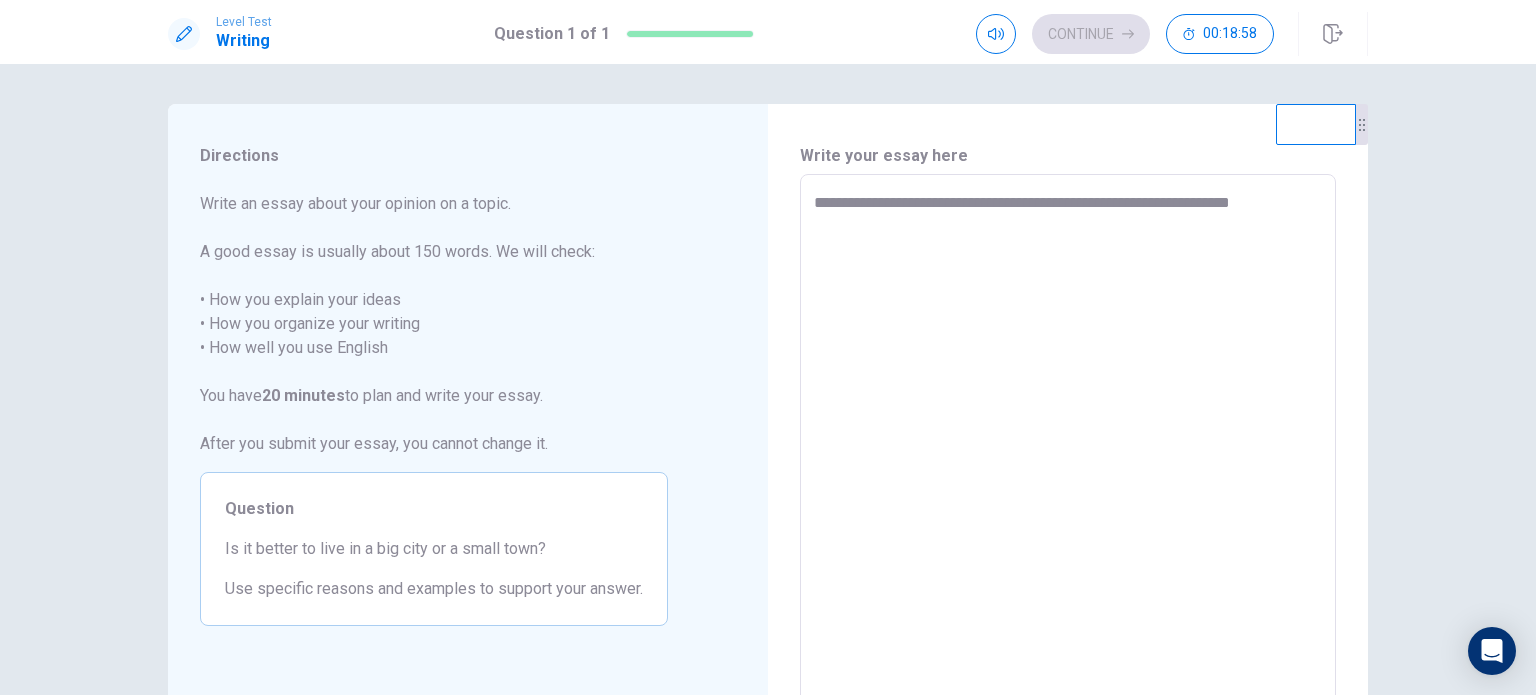 type on "*" 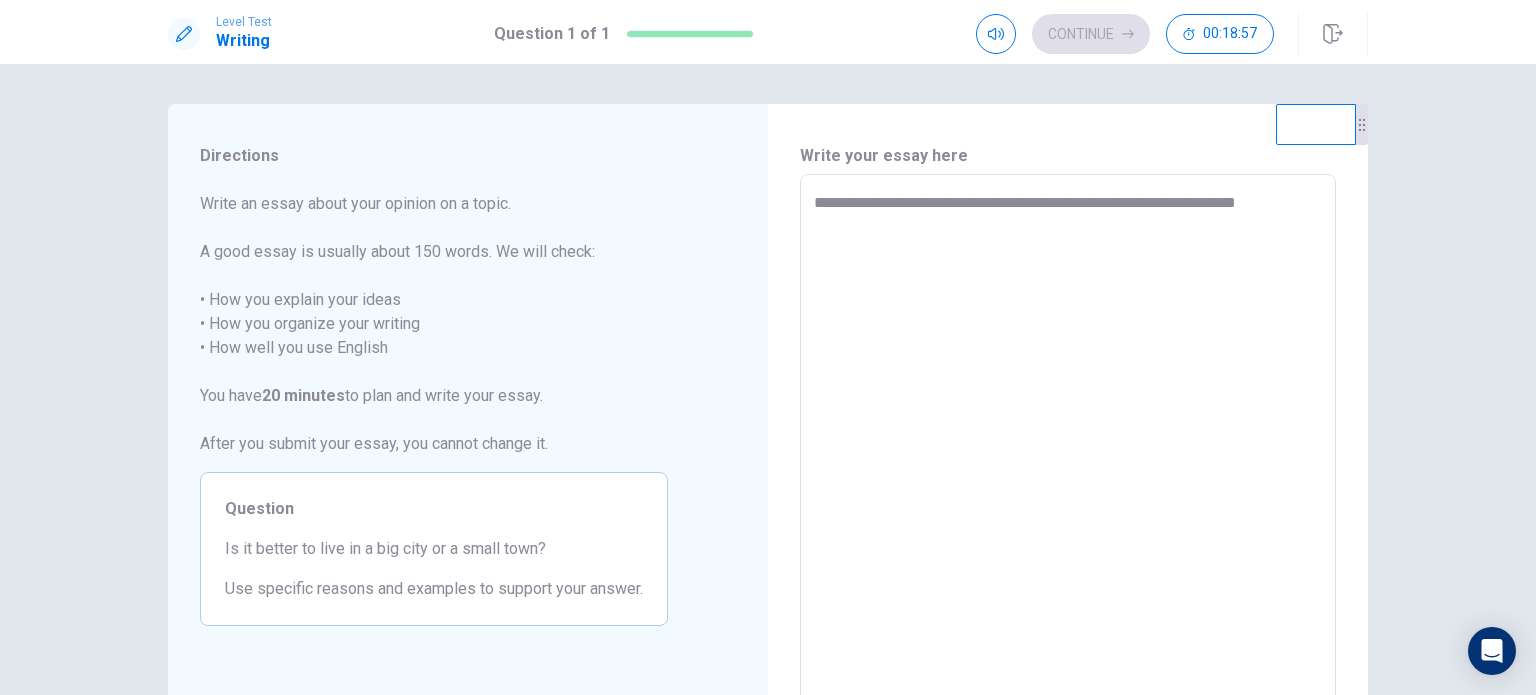 type on "**********" 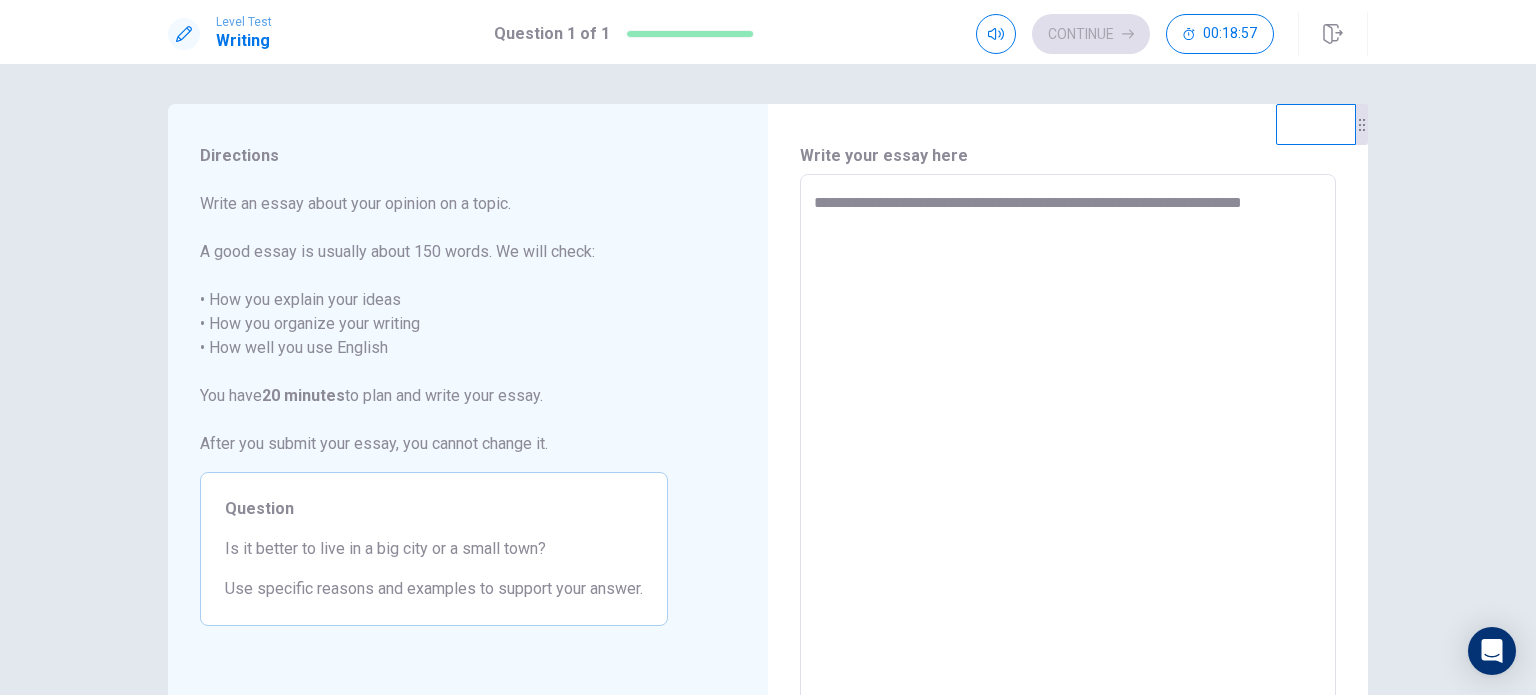 type on "**********" 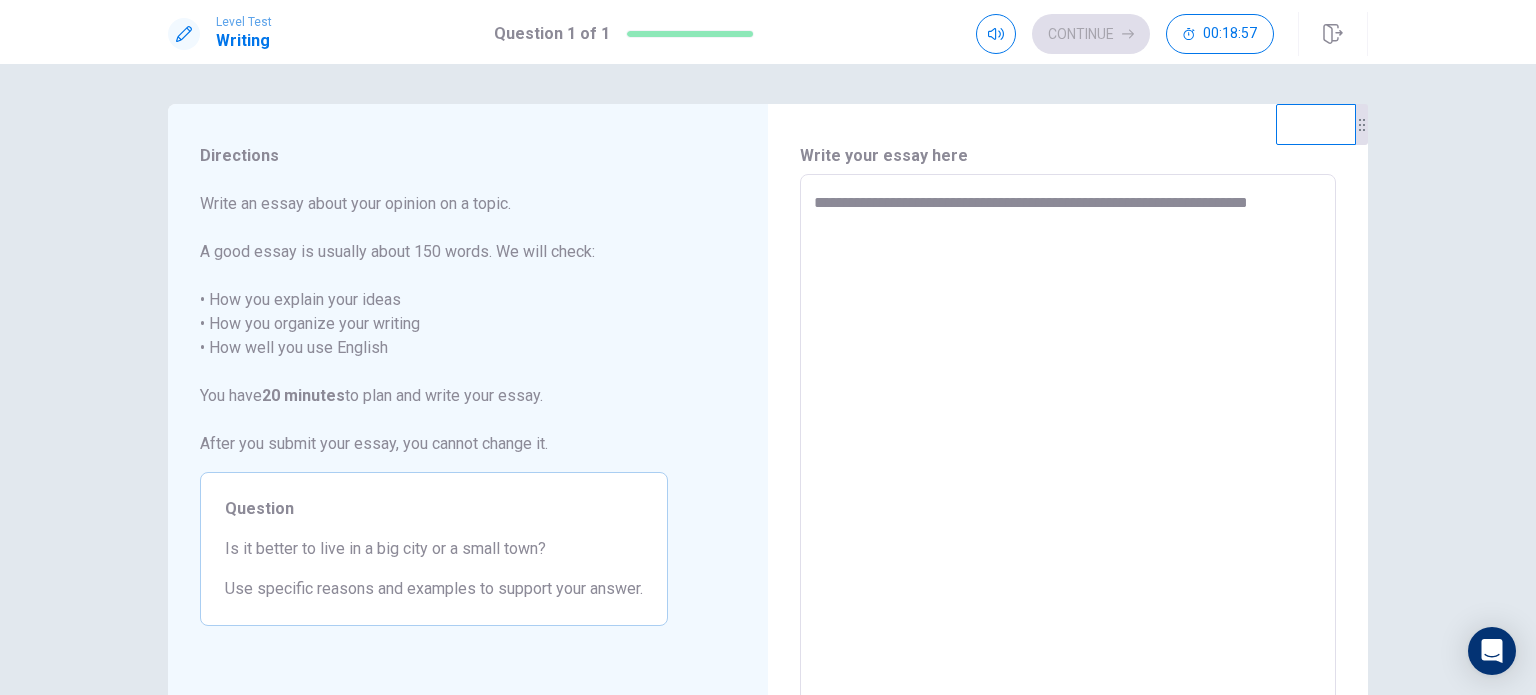 type on "*" 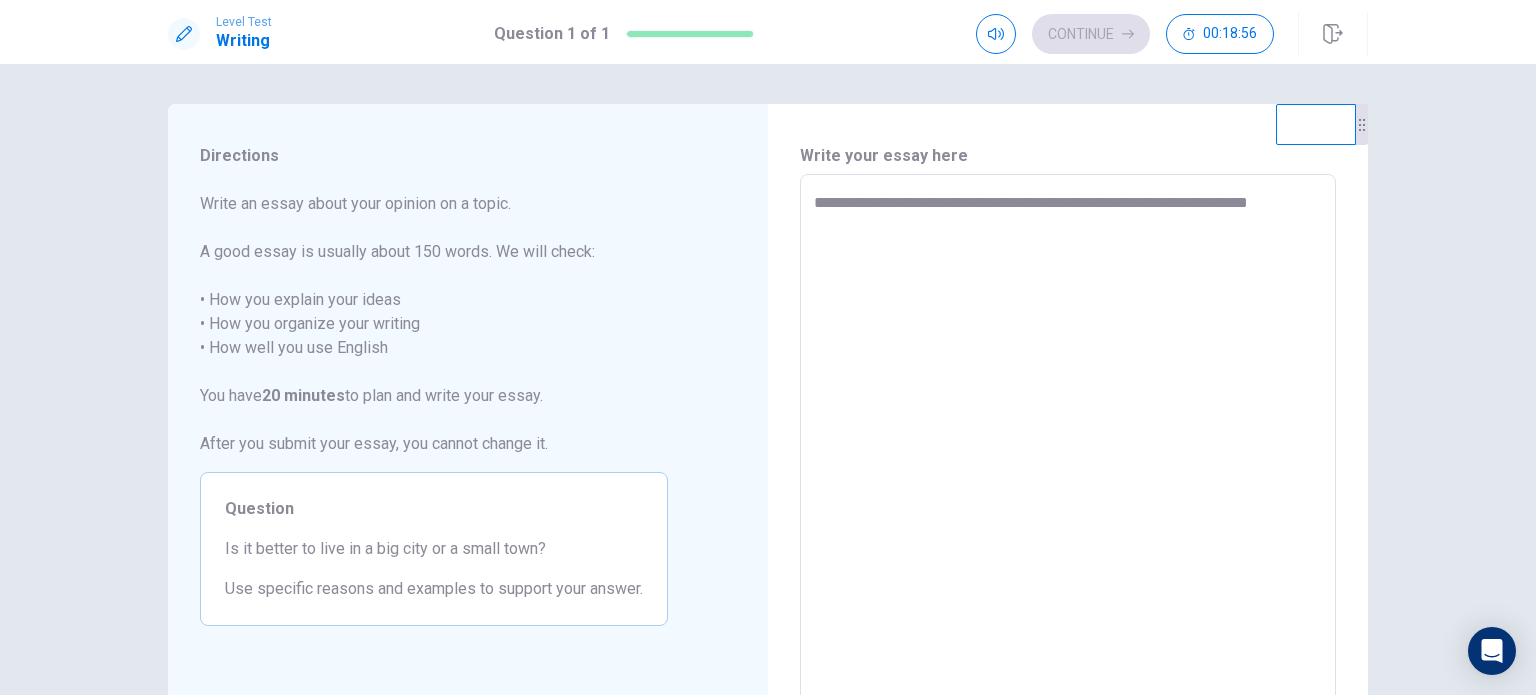 type on "**********" 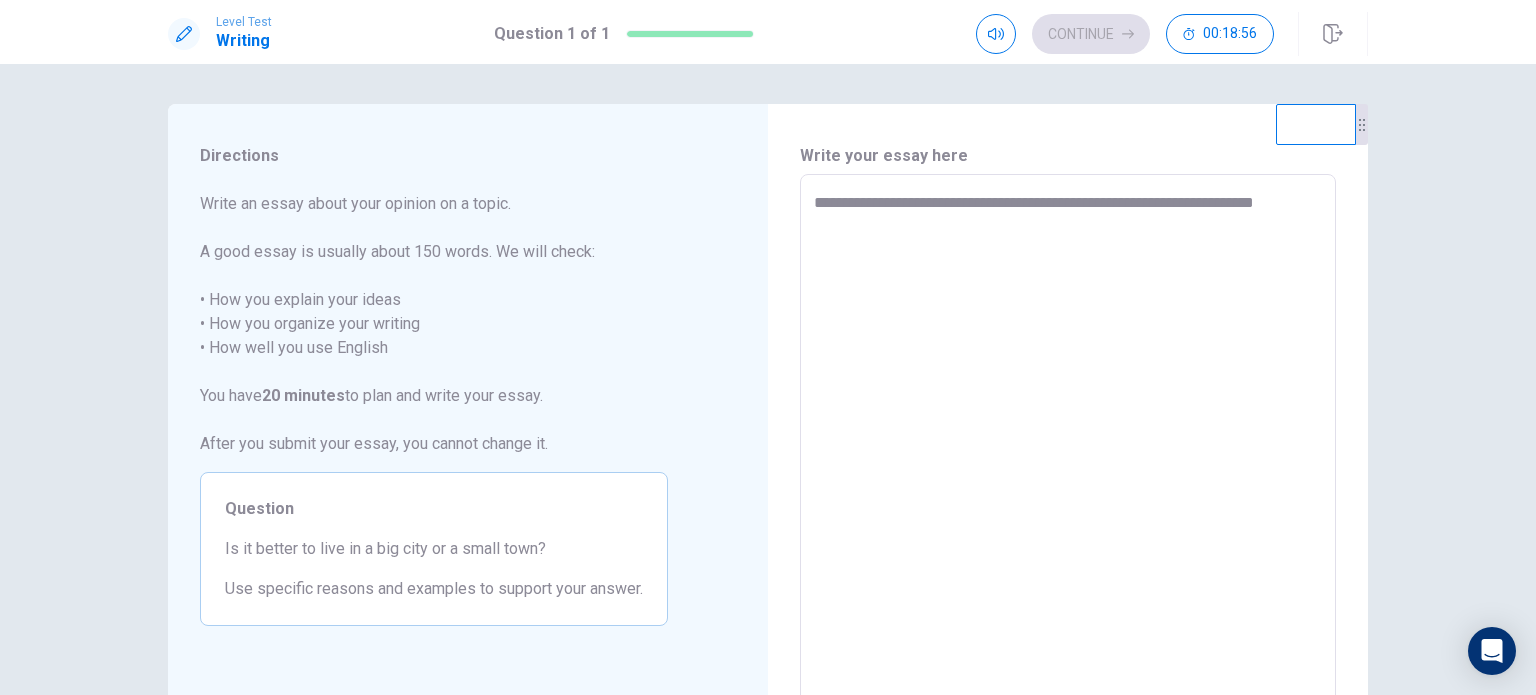 type on "*" 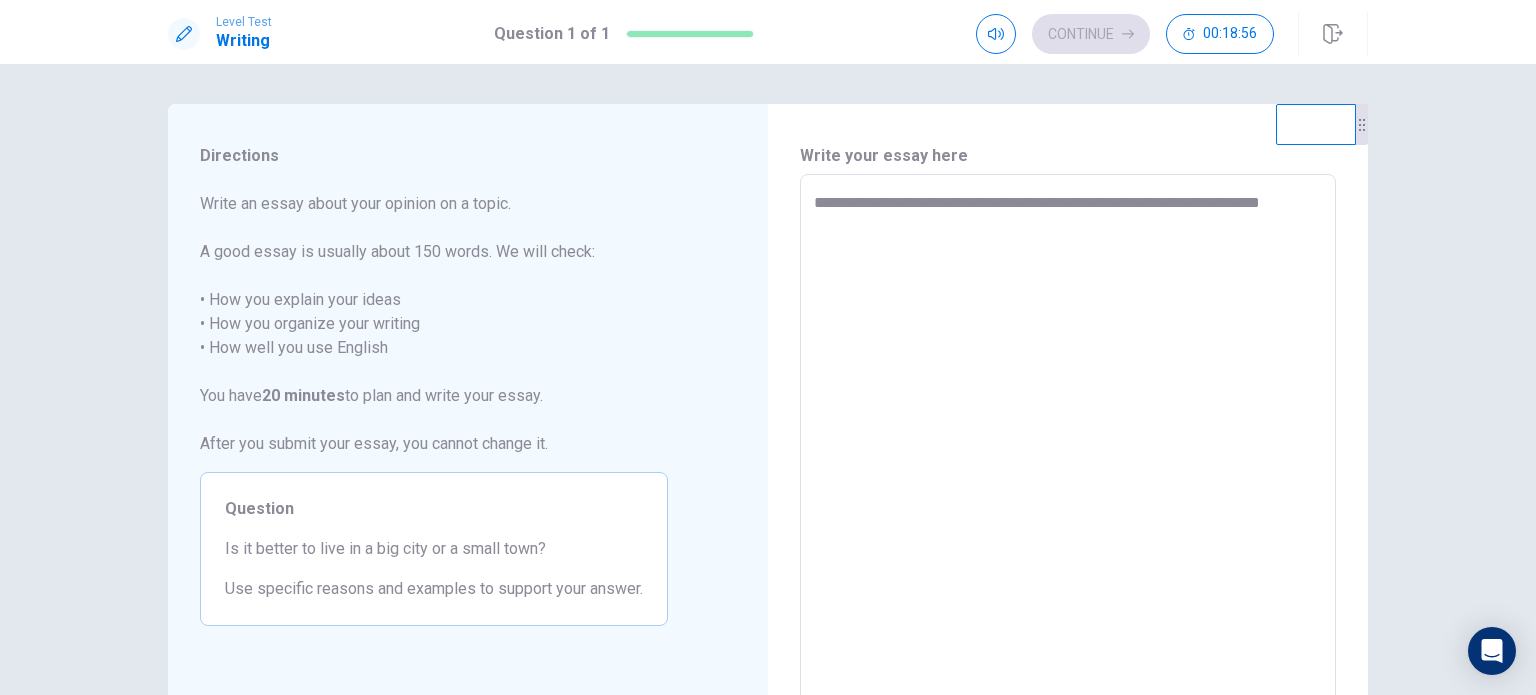 type on "*" 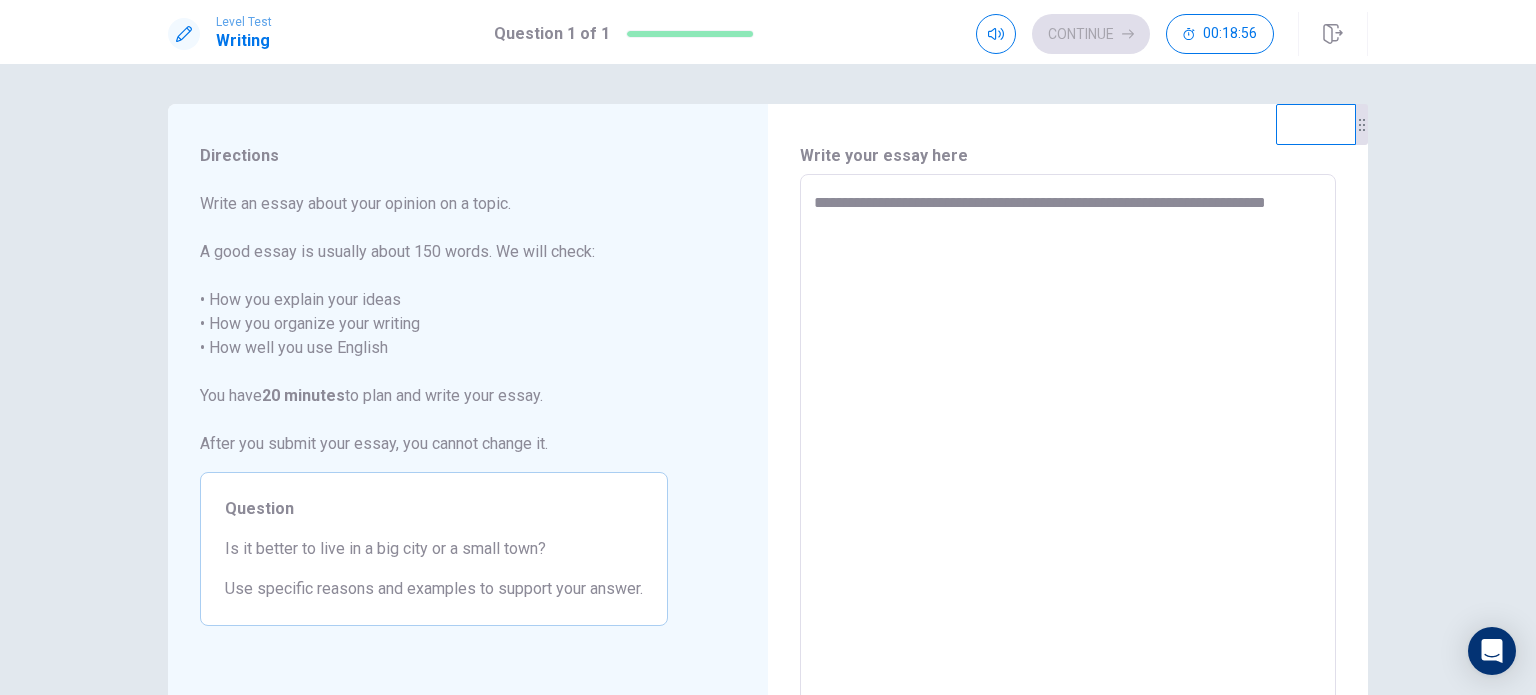 type on "*" 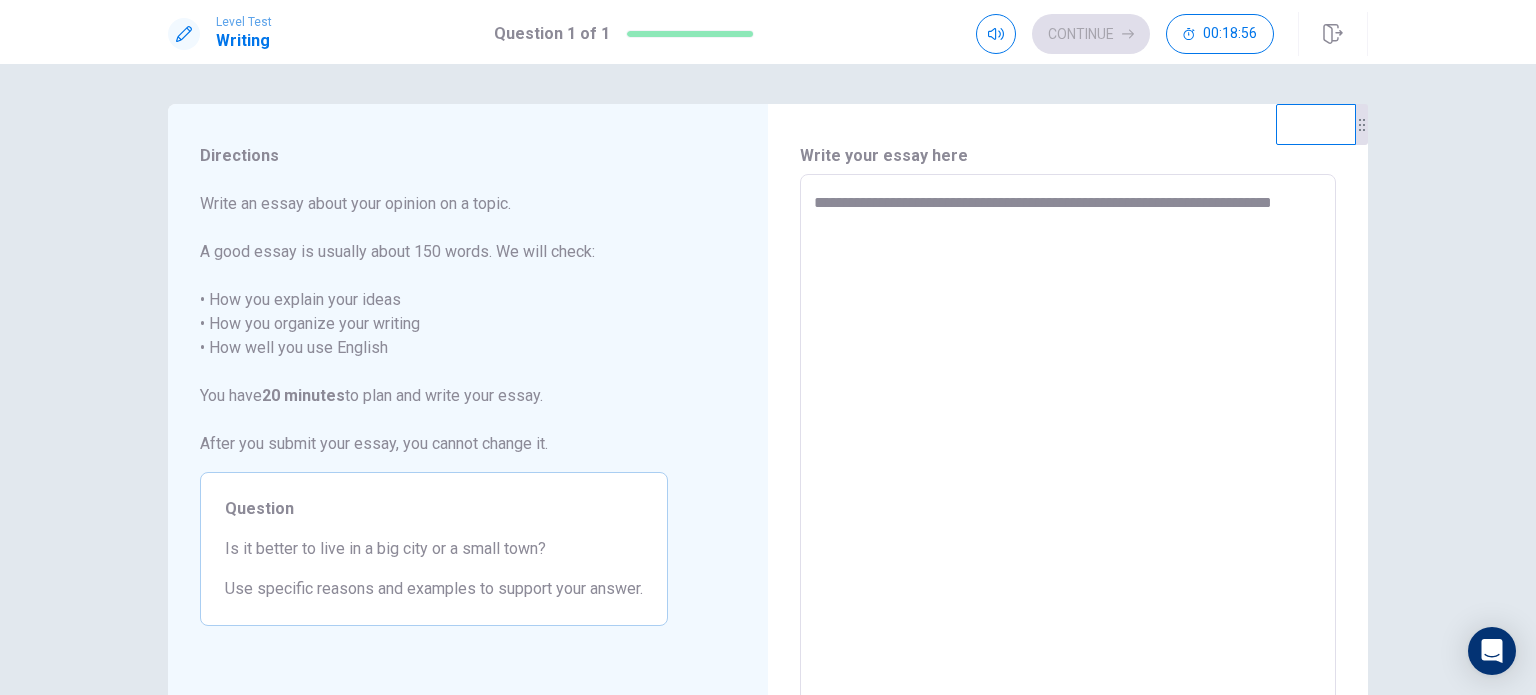 type on "*" 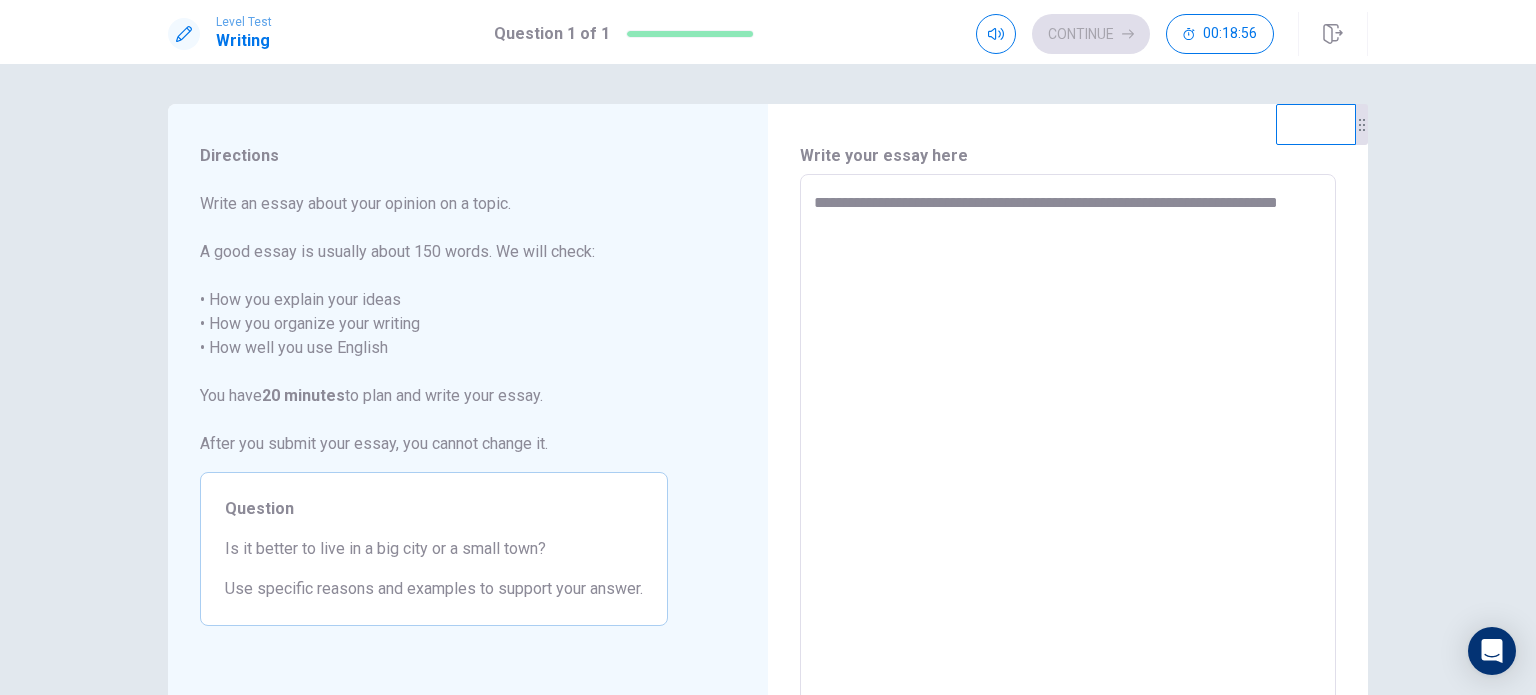 type on "*" 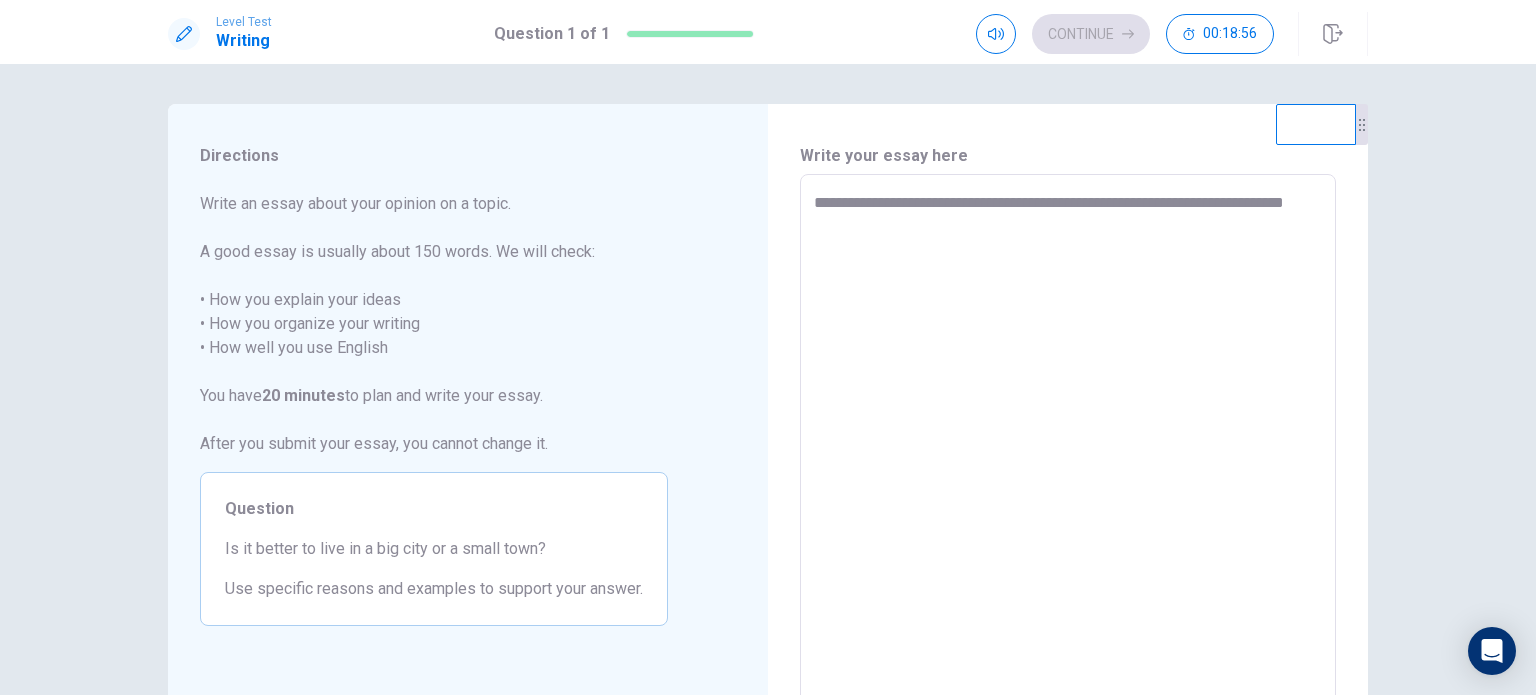type on "*" 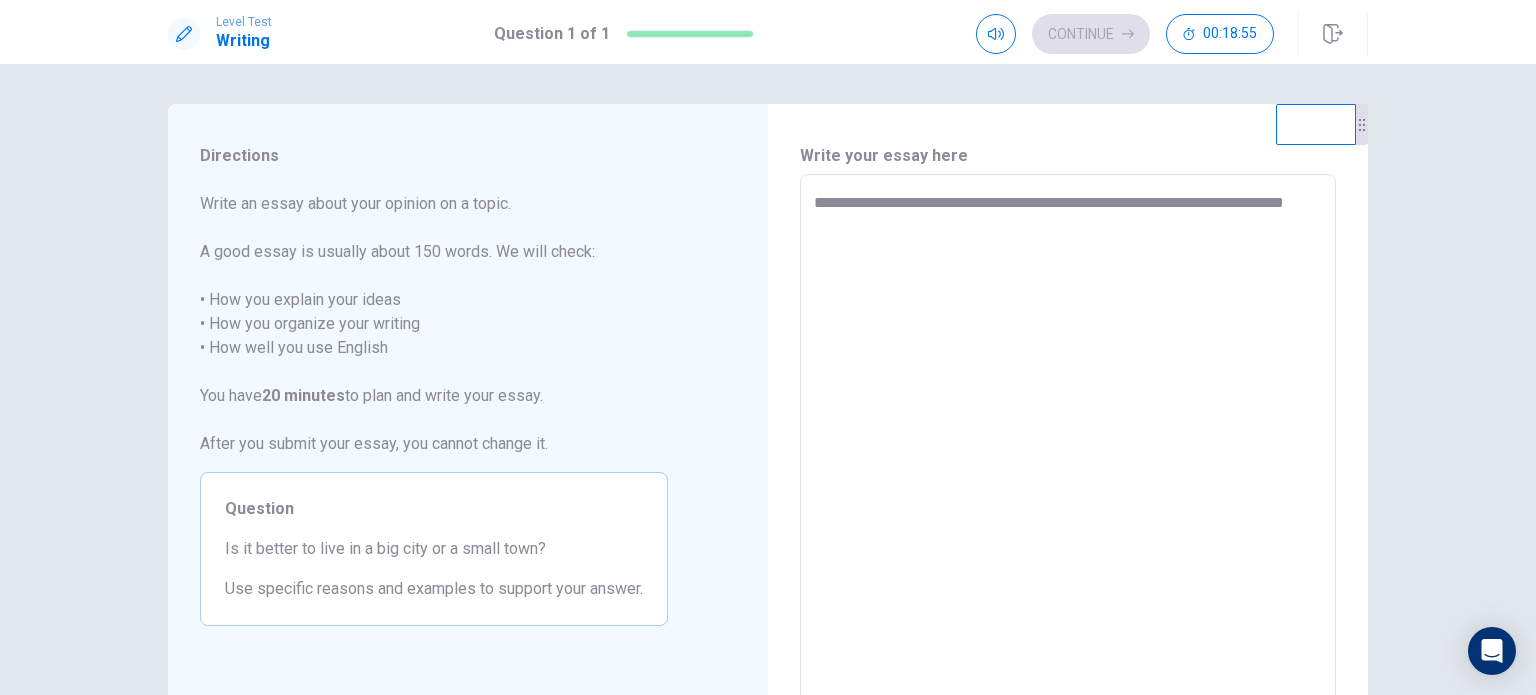 type on "**********" 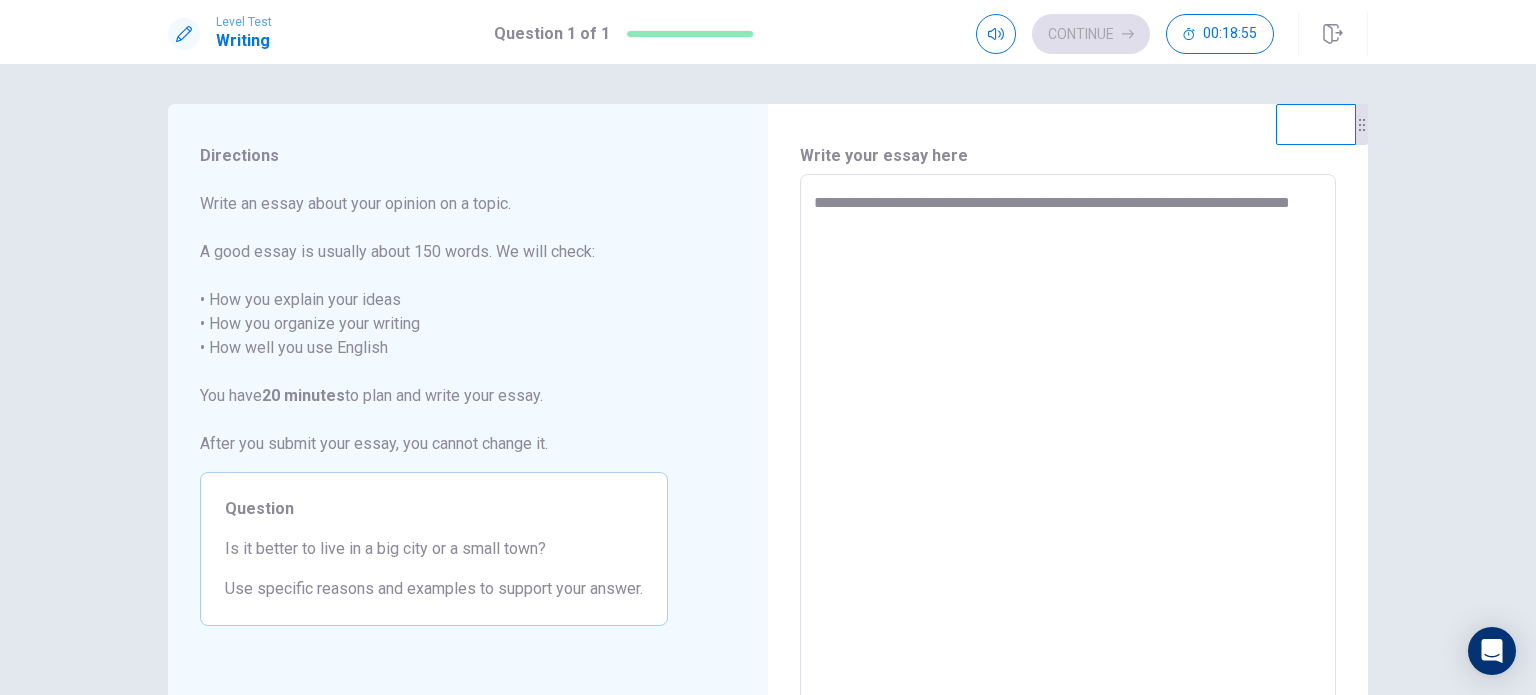 type 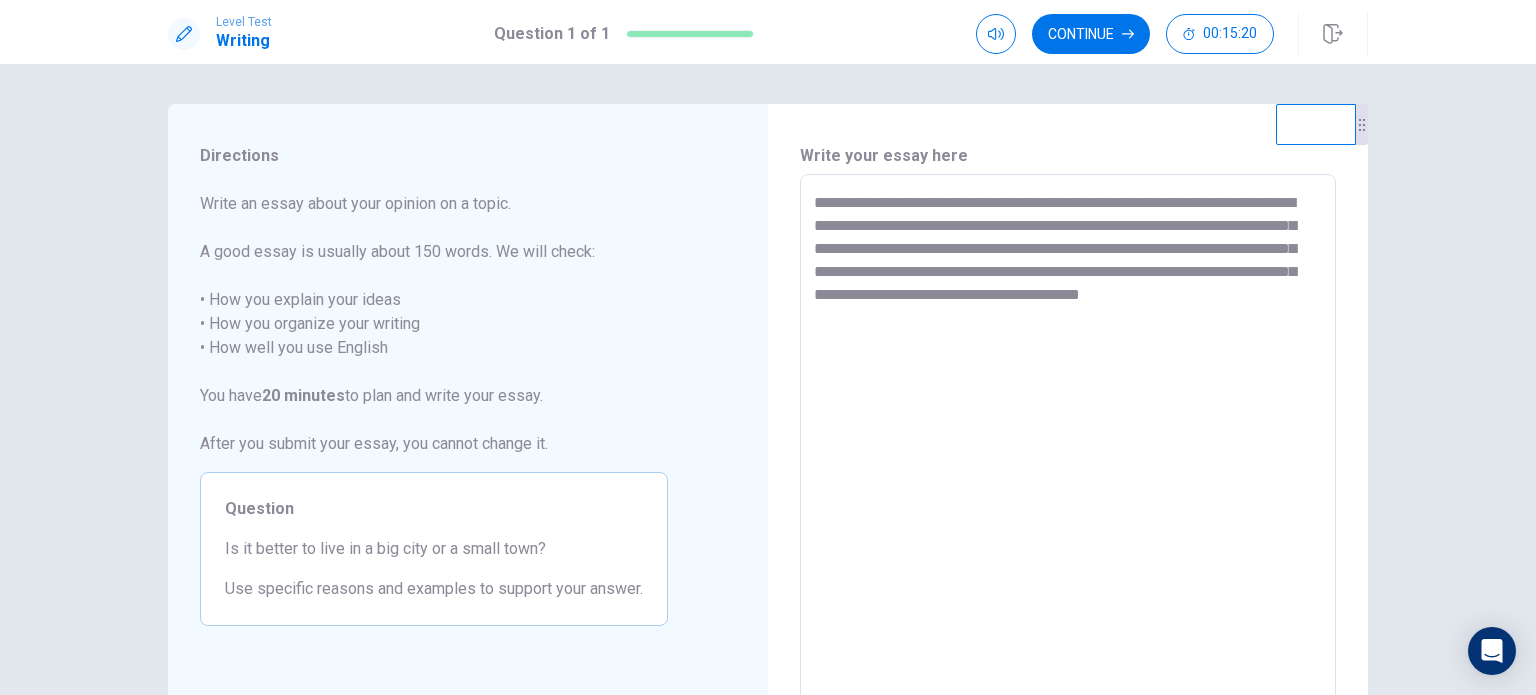 click on "**********" at bounding box center [1068, 451] 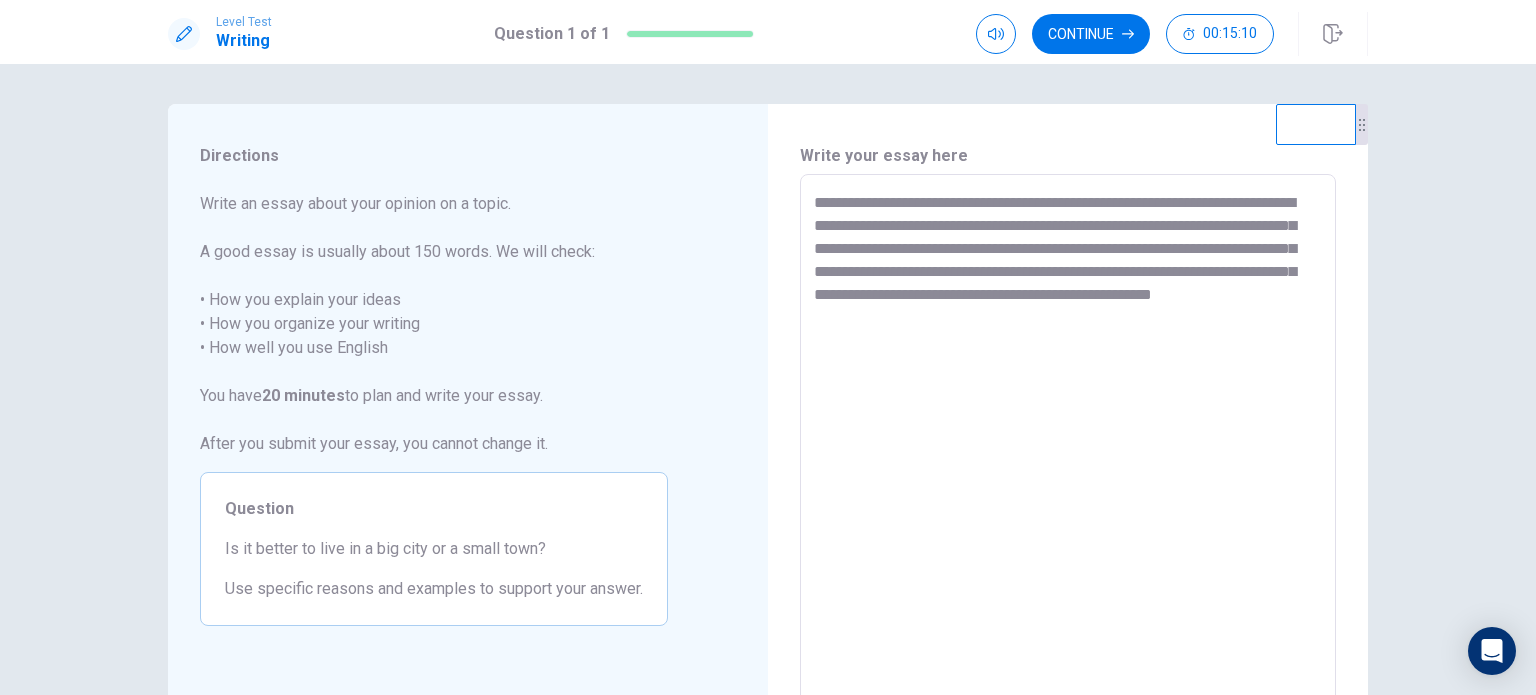 drag, startPoint x: 952, startPoint y: 318, endPoint x: 902, endPoint y: 321, distance: 50.08992 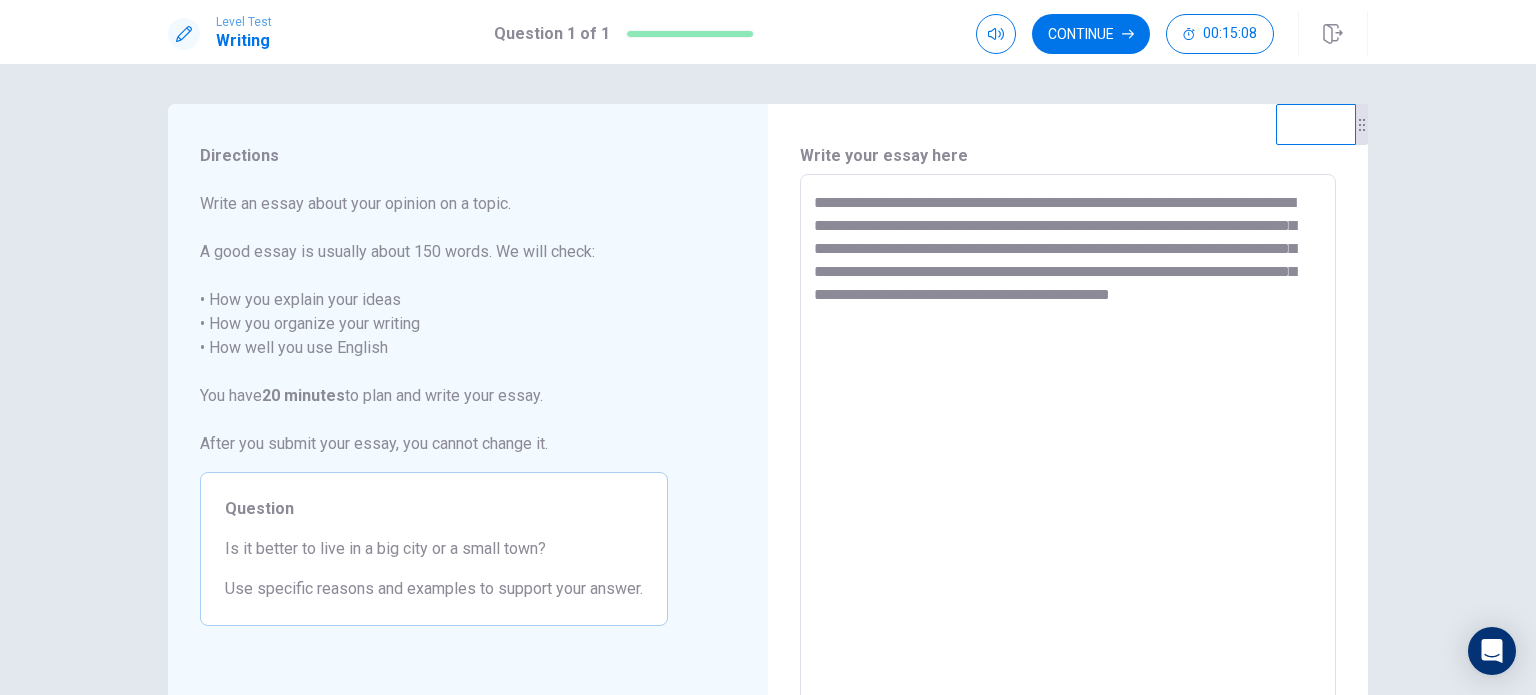 click on "**********" at bounding box center [1068, 451] 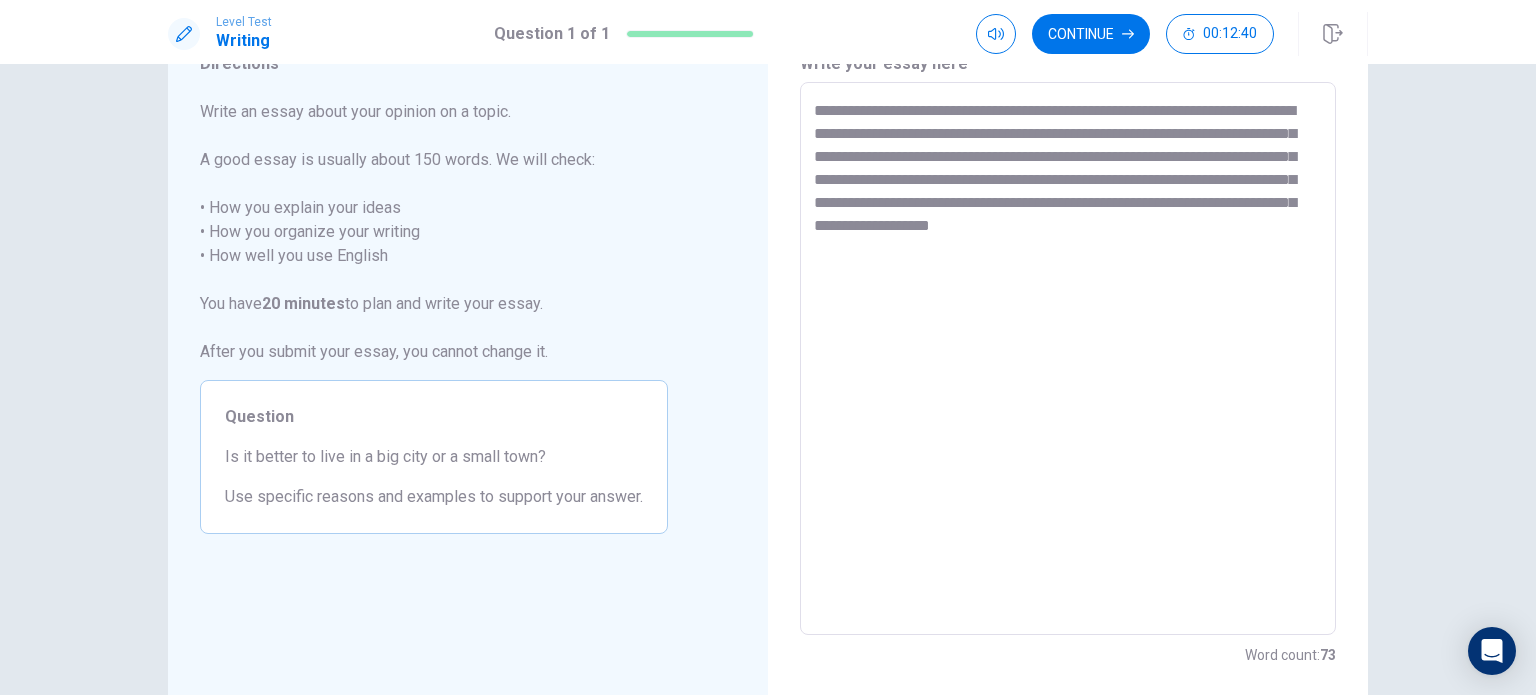 scroll, scrollTop: 92, scrollLeft: 0, axis: vertical 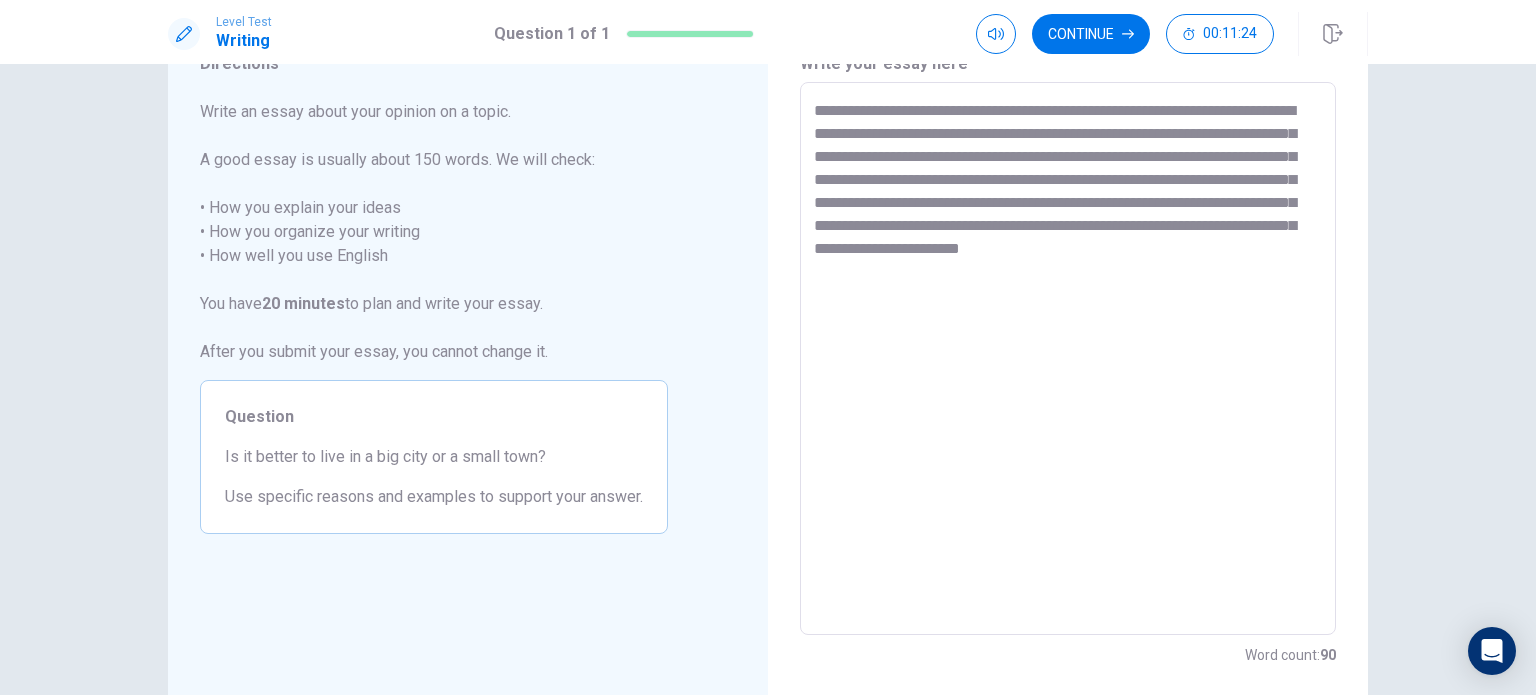 click on "**********" at bounding box center (1068, 359) 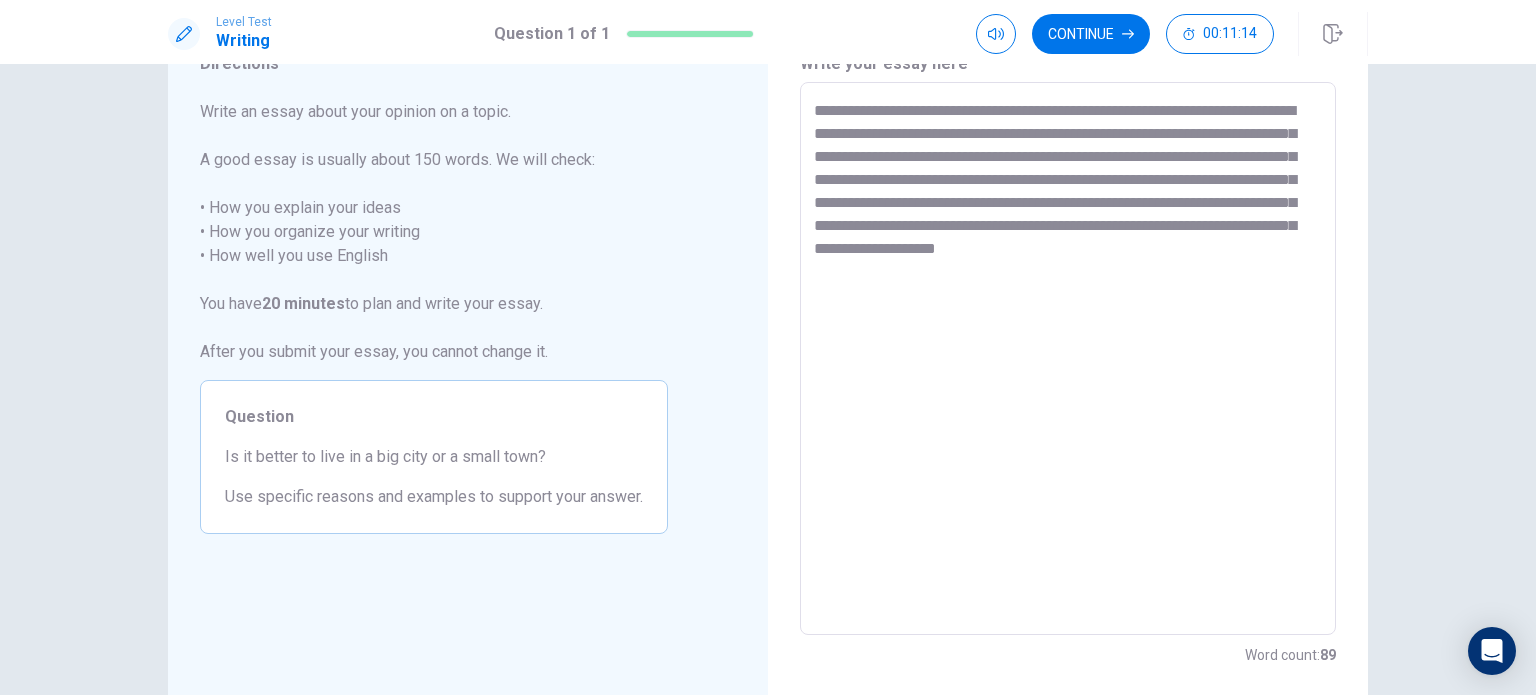 click on "**********" at bounding box center [1068, 359] 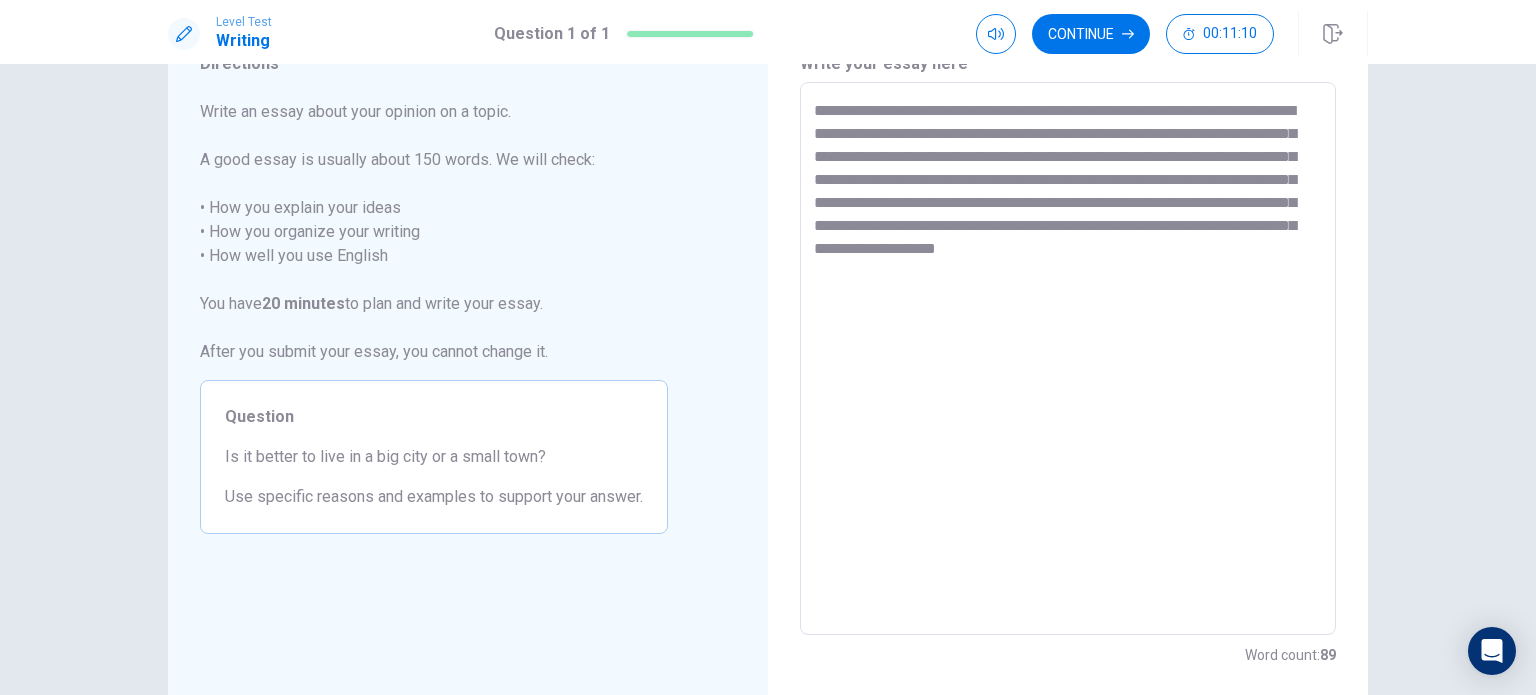 click on "**********" at bounding box center [1068, 359] 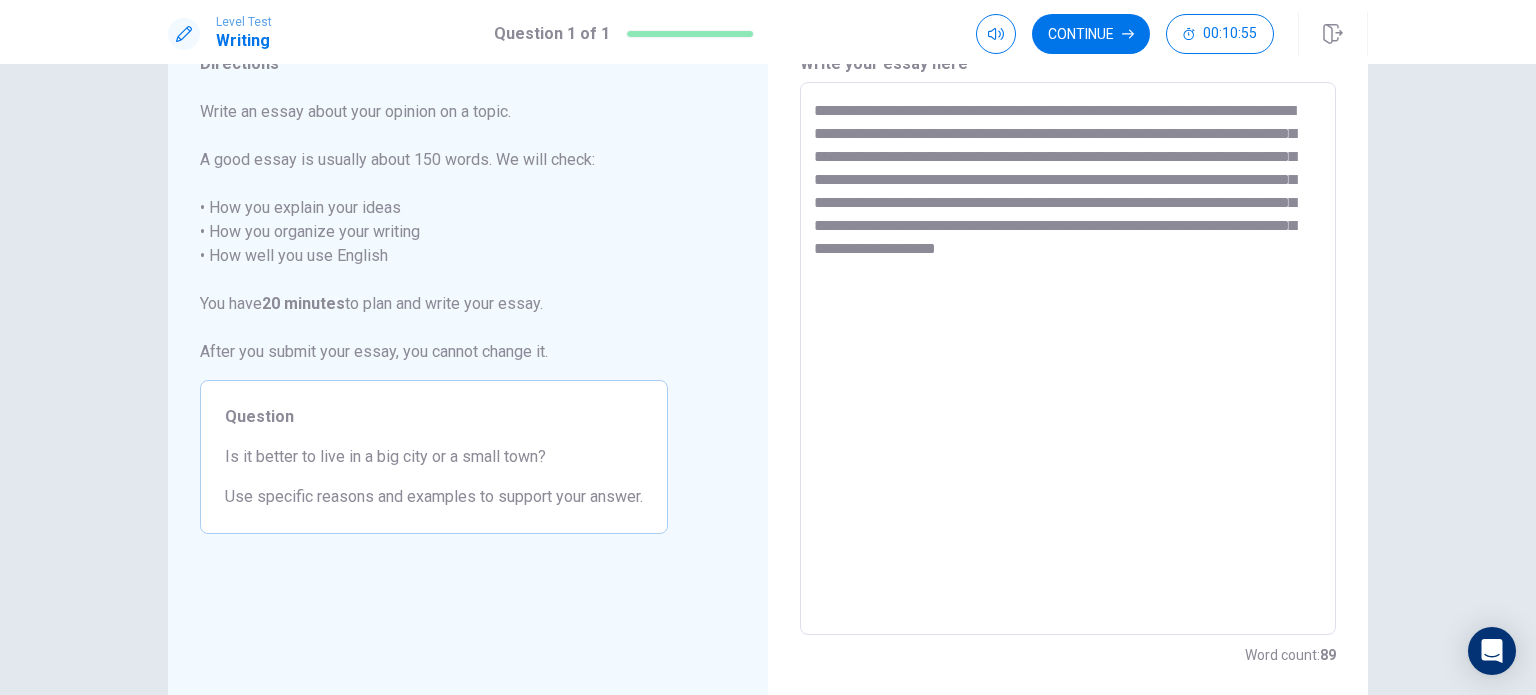 scroll, scrollTop: 16, scrollLeft: 0, axis: vertical 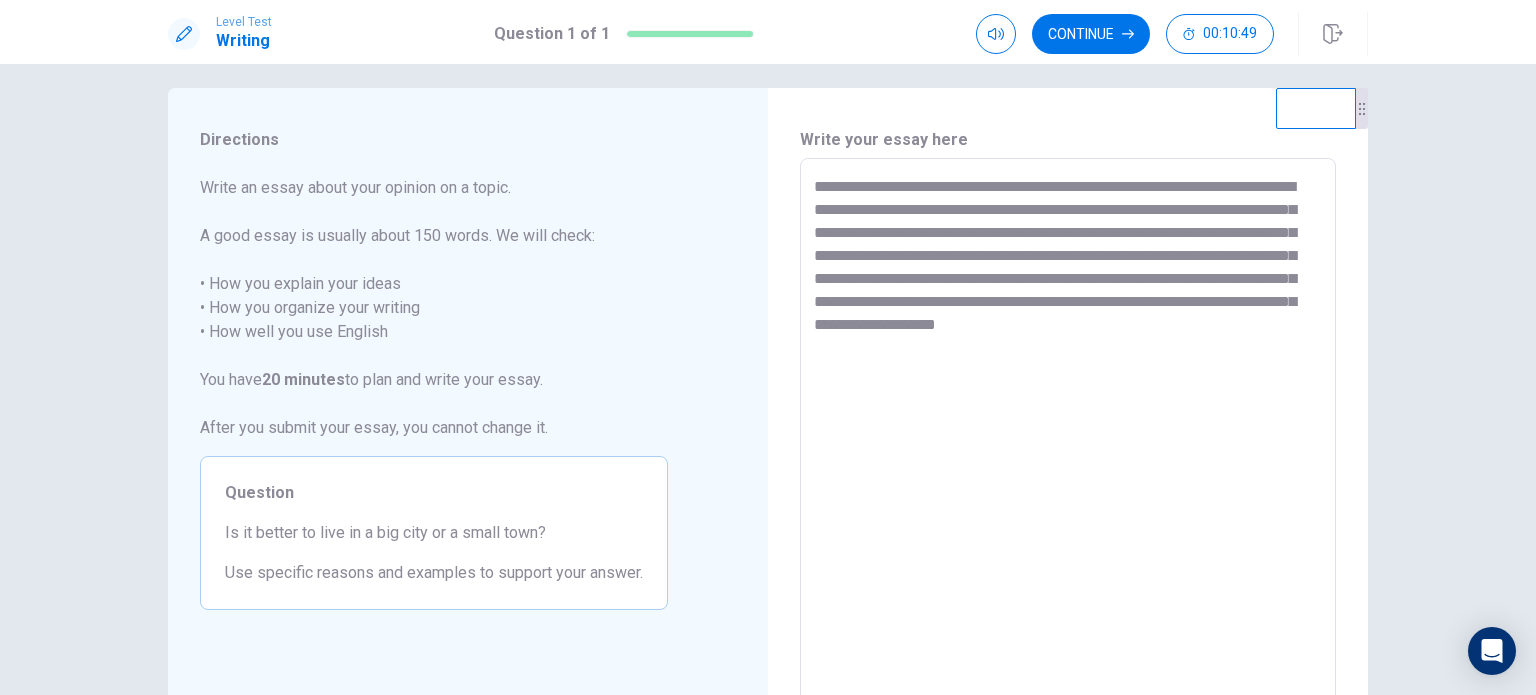 click on "**********" at bounding box center [1068, 435] 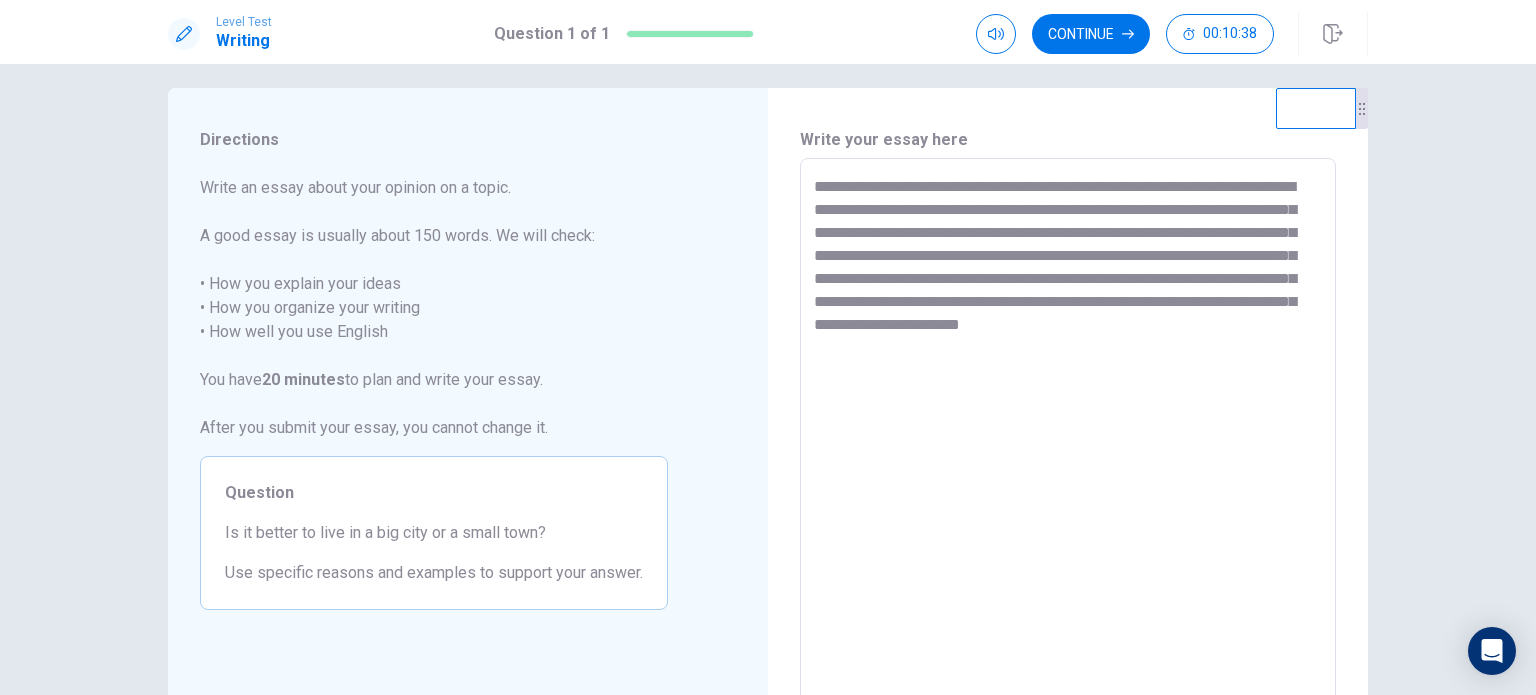 click on "**********" at bounding box center [1068, 435] 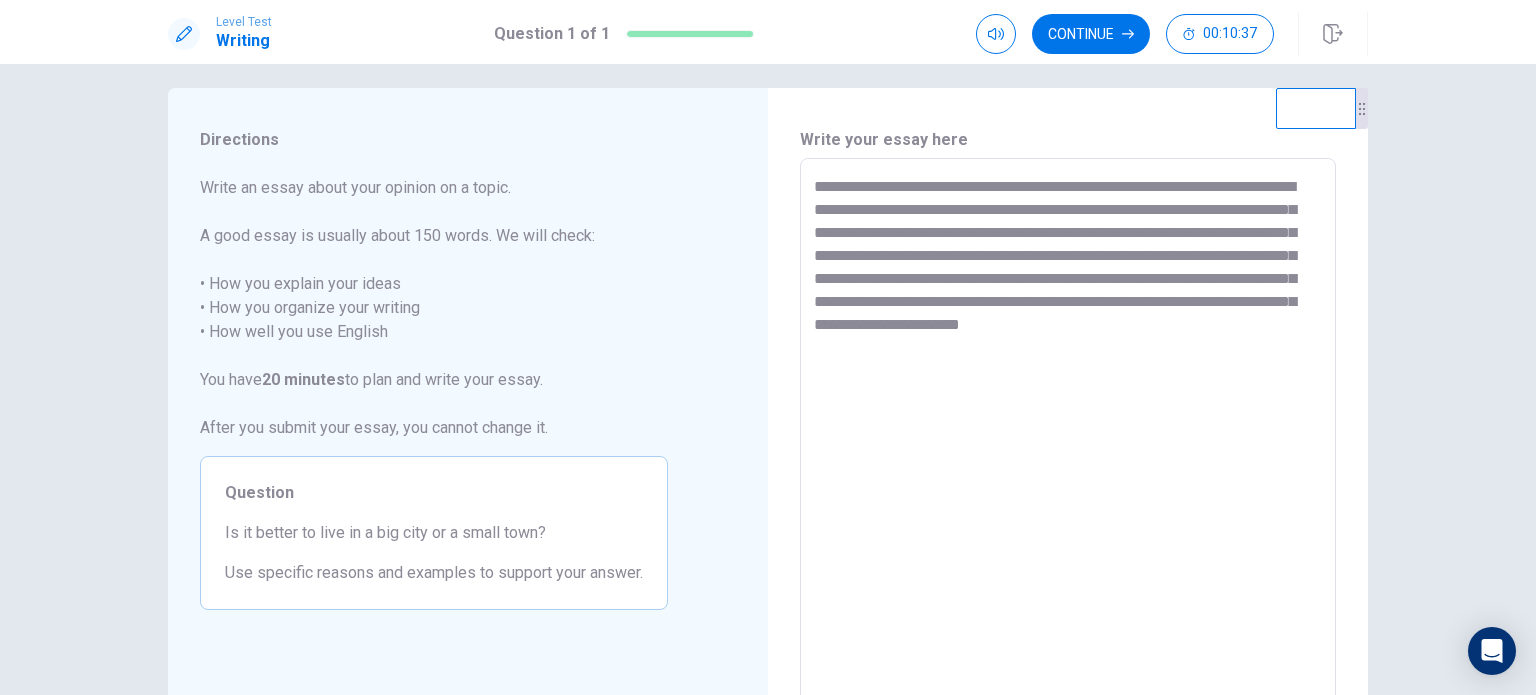 drag, startPoint x: 1088, startPoint y: 326, endPoint x: 1056, endPoint y: 327, distance: 32.01562 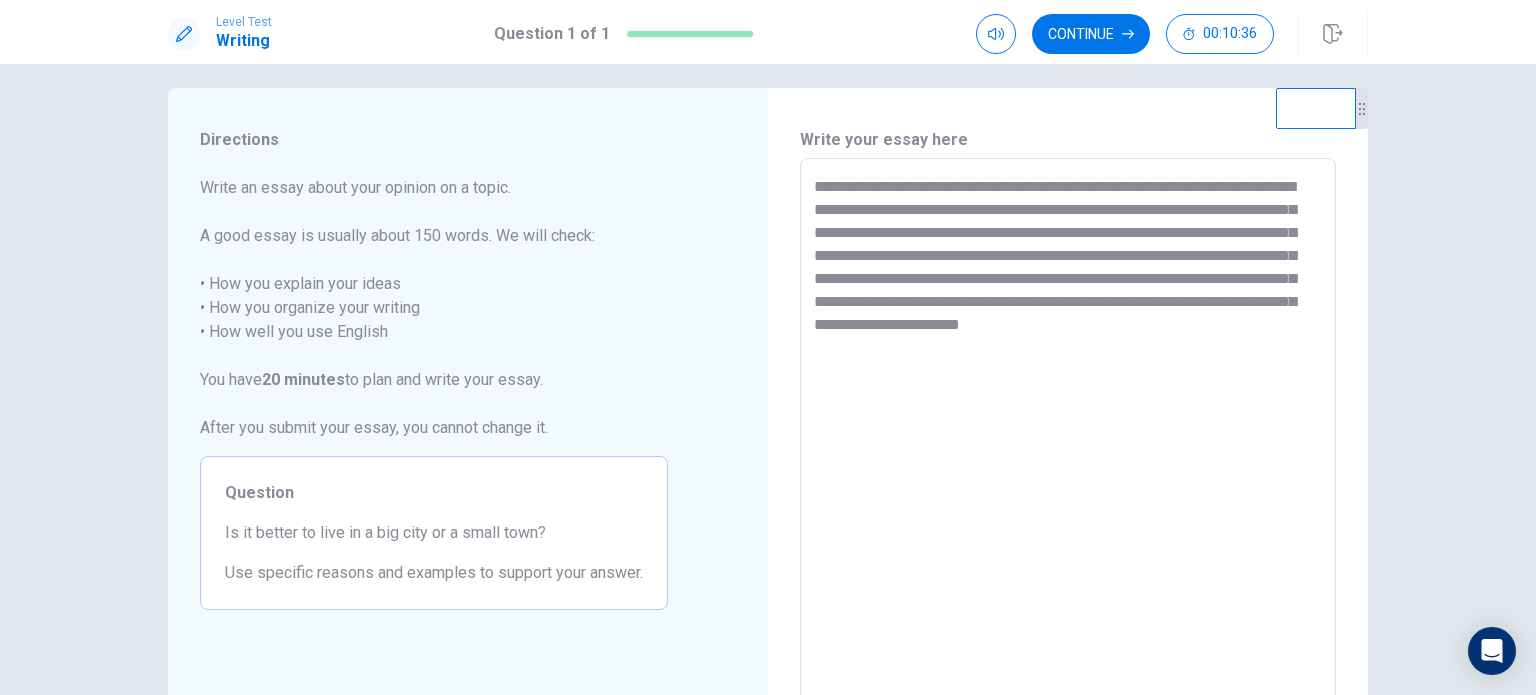 click on "**********" at bounding box center [1068, 435] 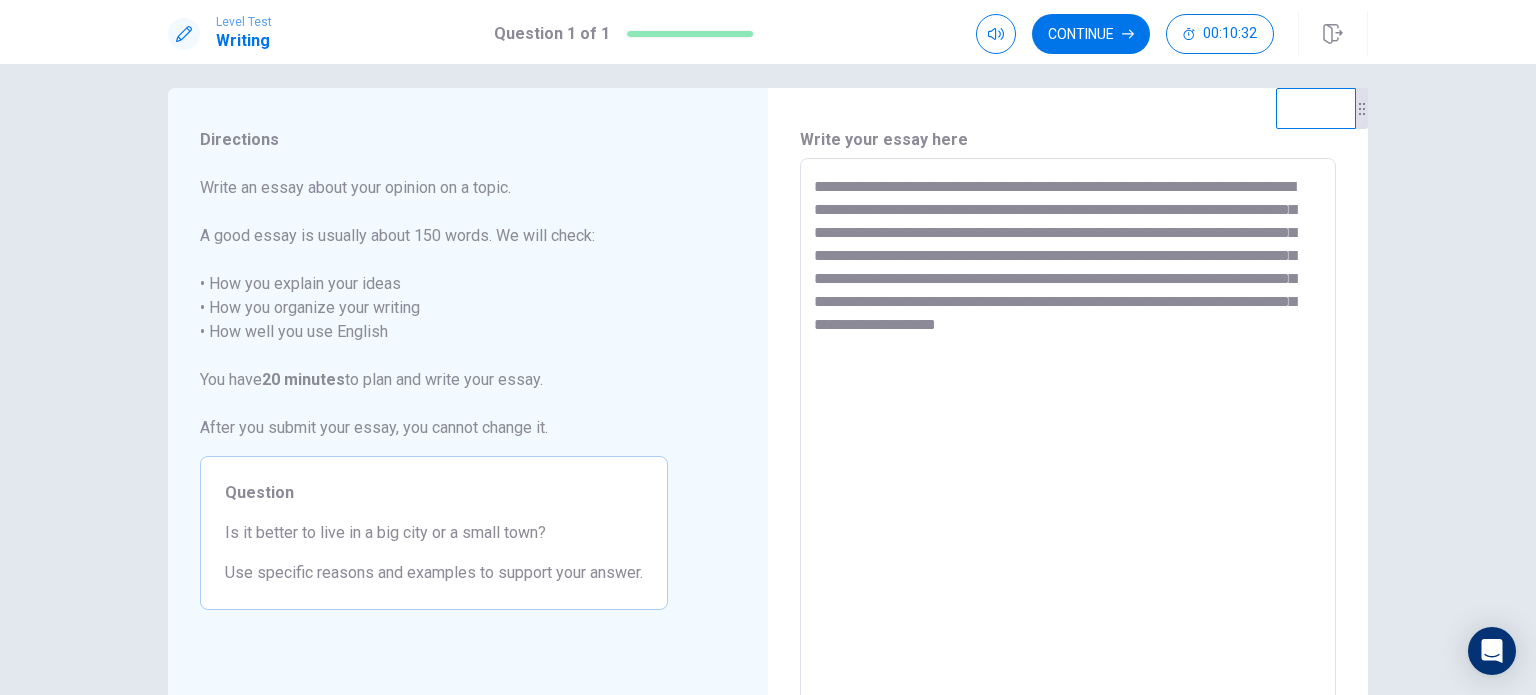 click on "**********" at bounding box center (1068, 435) 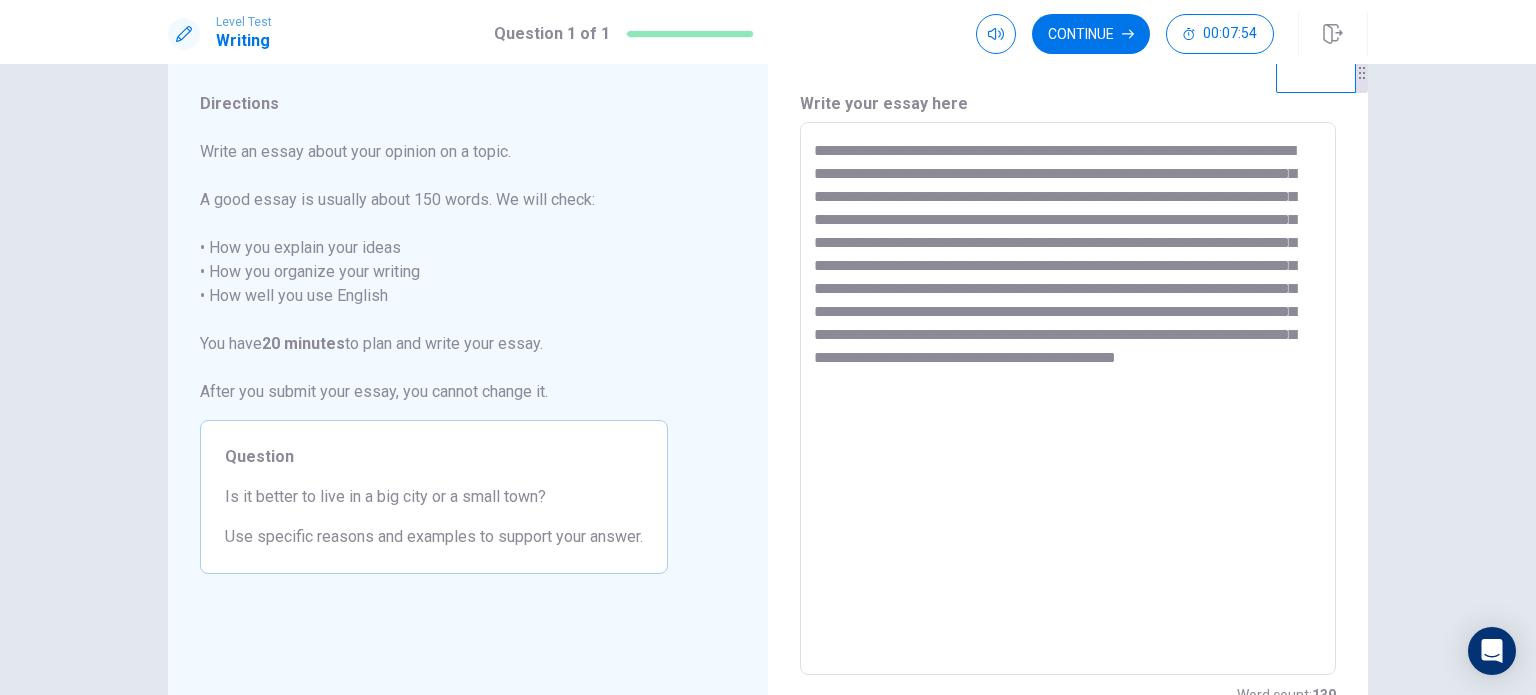 scroll, scrollTop: 28, scrollLeft: 0, axis: vertical 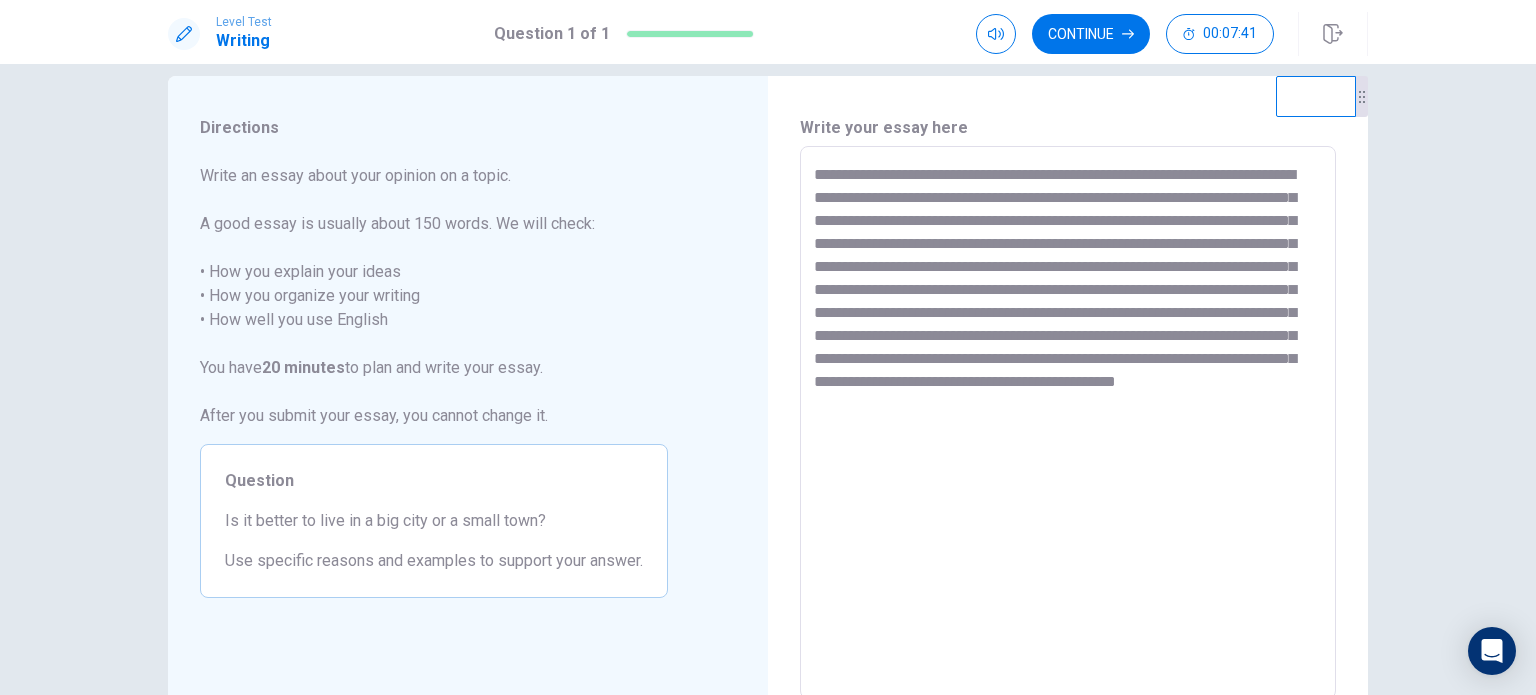 click on "**********" at bounding box center (1068, 423) 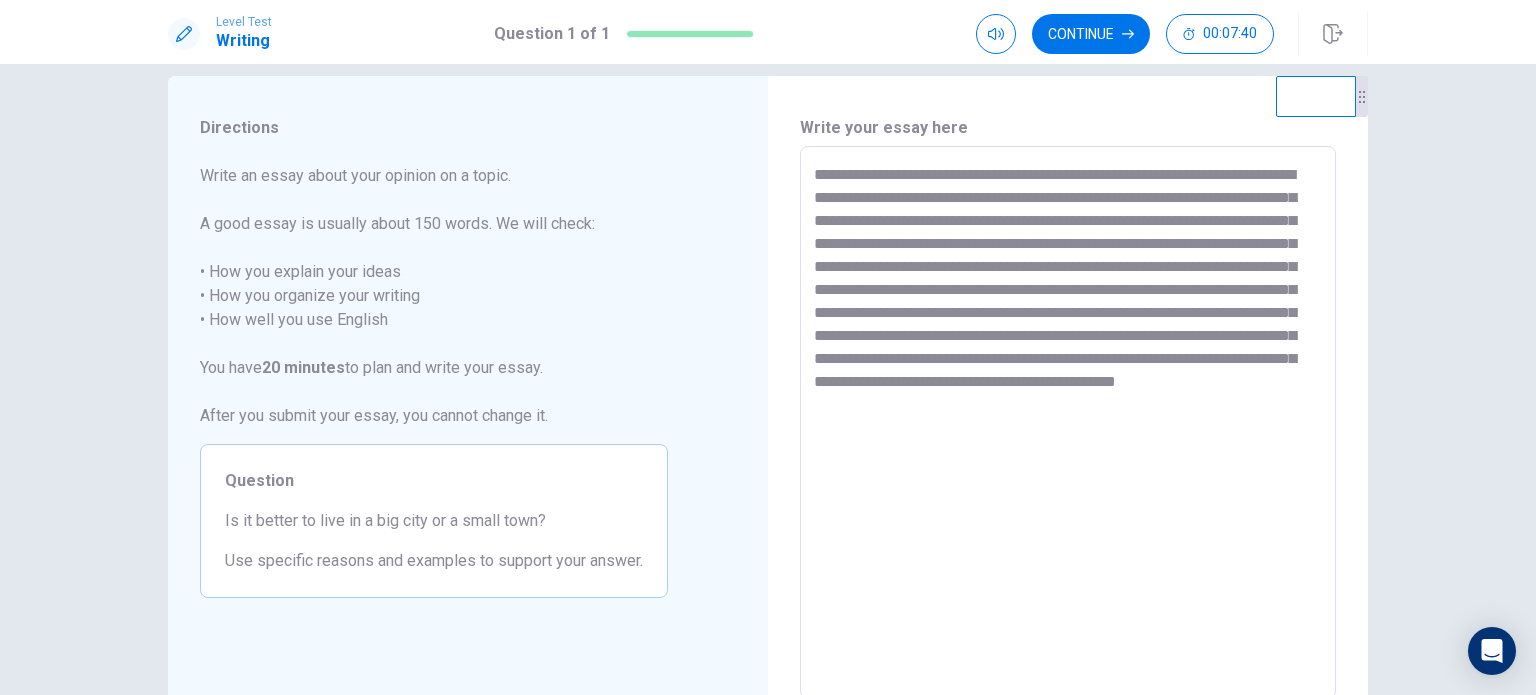 click on "**********" at bounding box center (1068, 423) 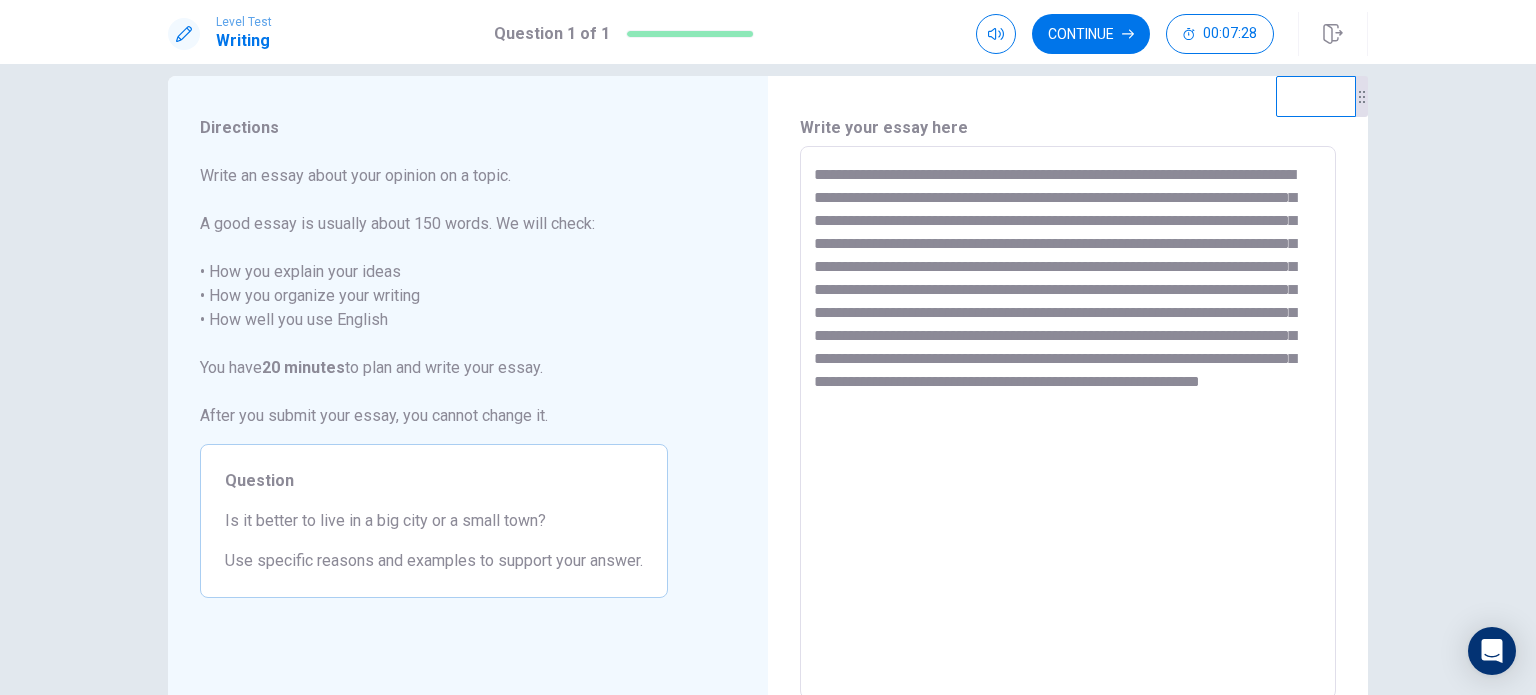 click on "**********" at bounding box center (1068, 423) 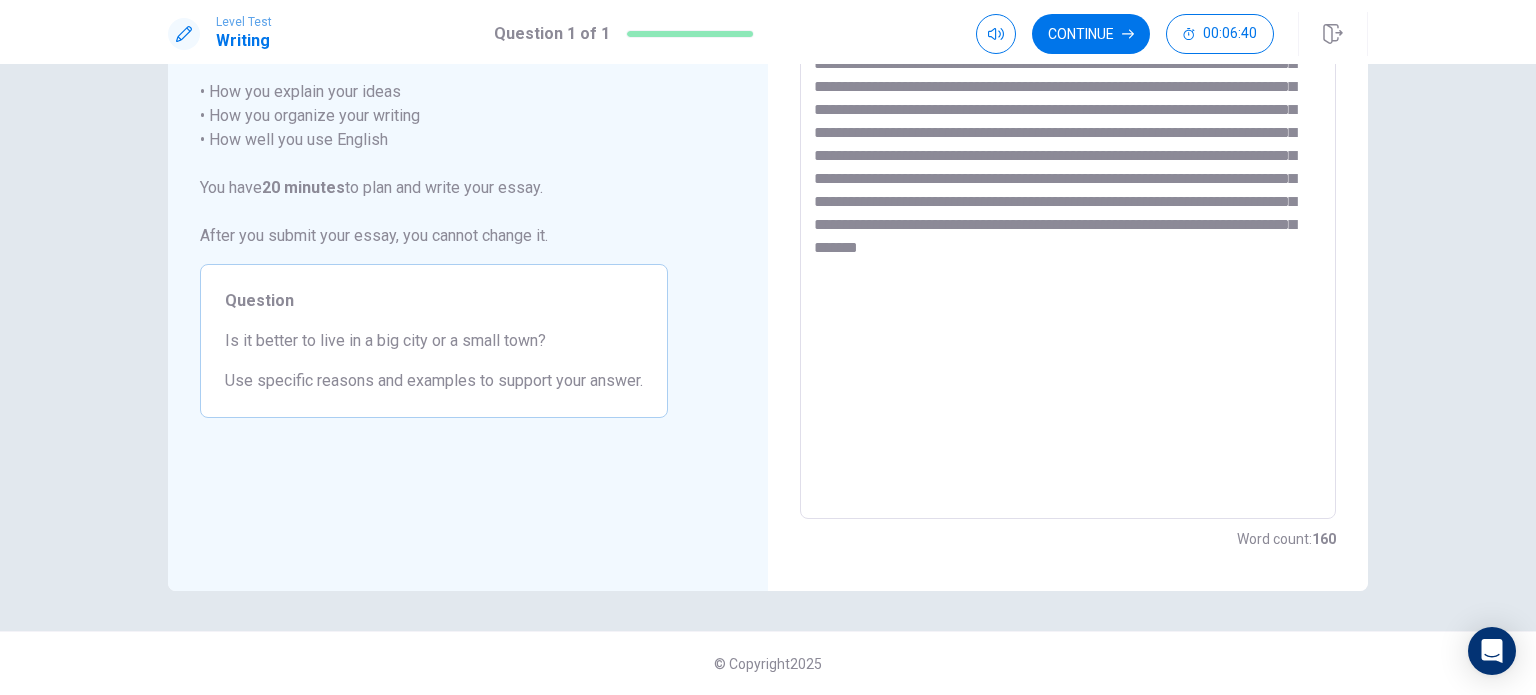 scroll, scrollTop: 0, scrollLeft: 0, axis: both 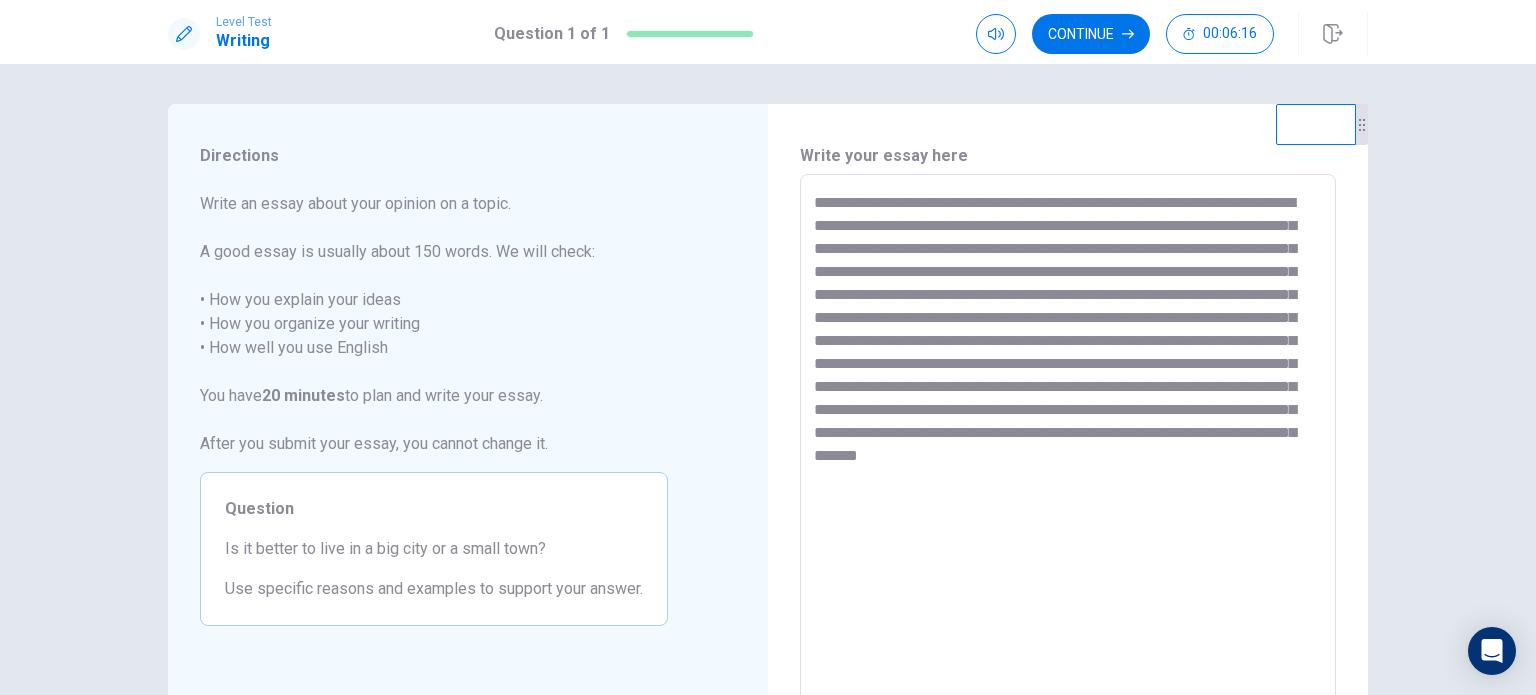 click on "**********" at bounding box center [1068, 451] 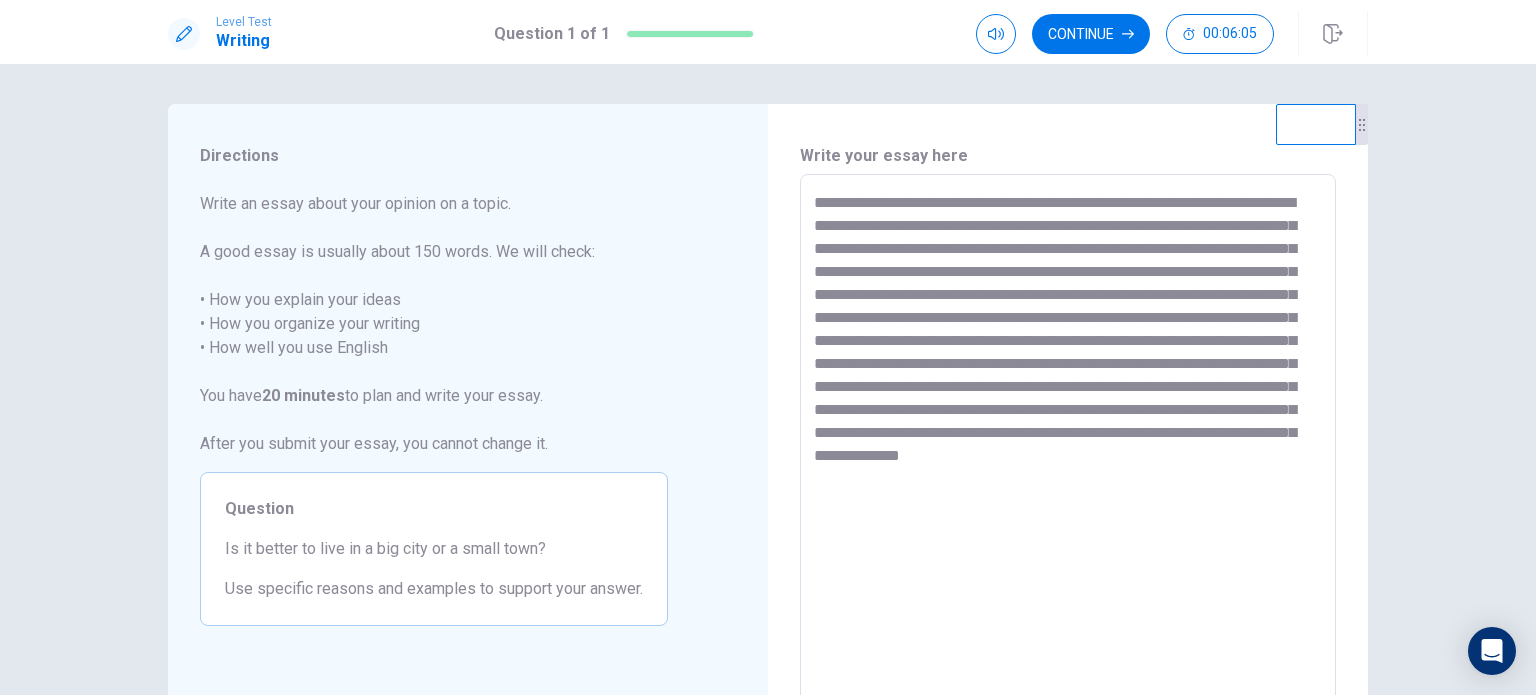 click on "**********" at bounding box center (1068, 451) 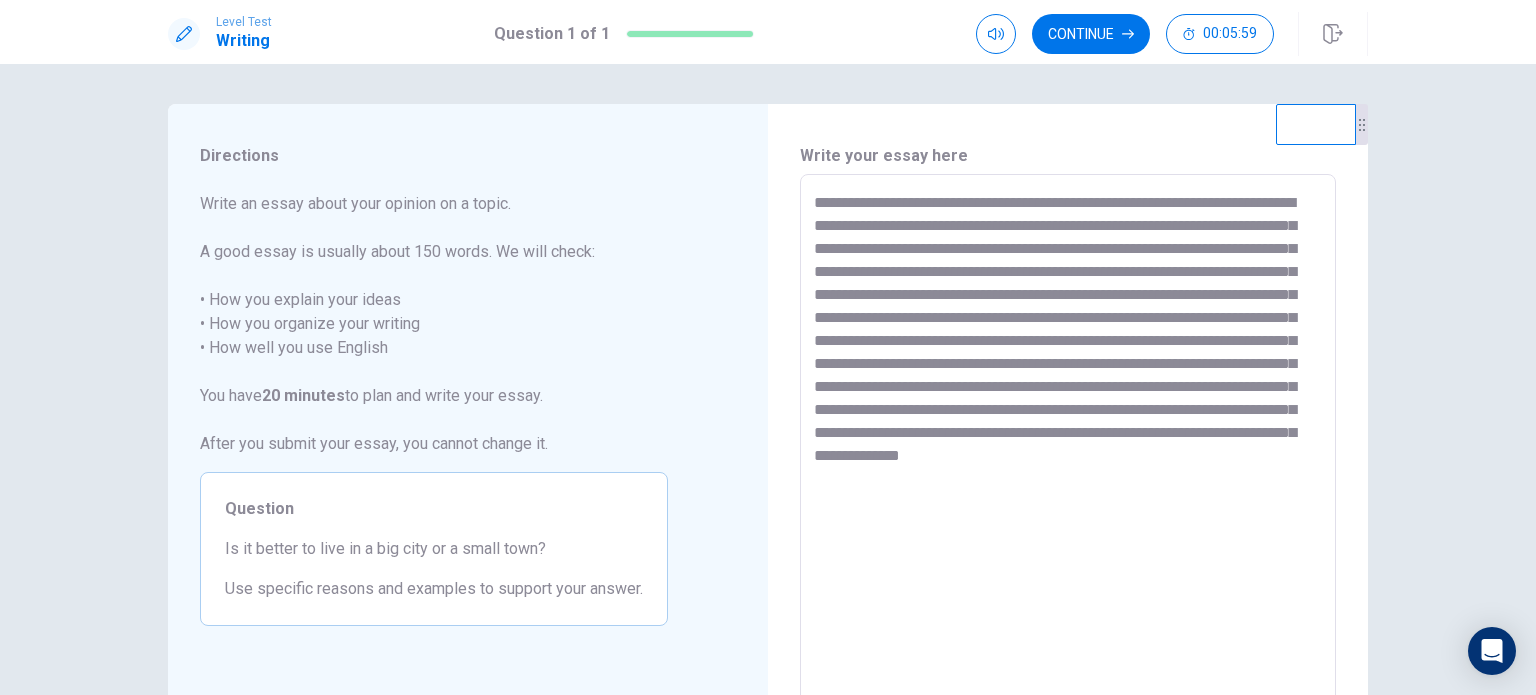 click on "**********" at bounding box center [1068, 451] 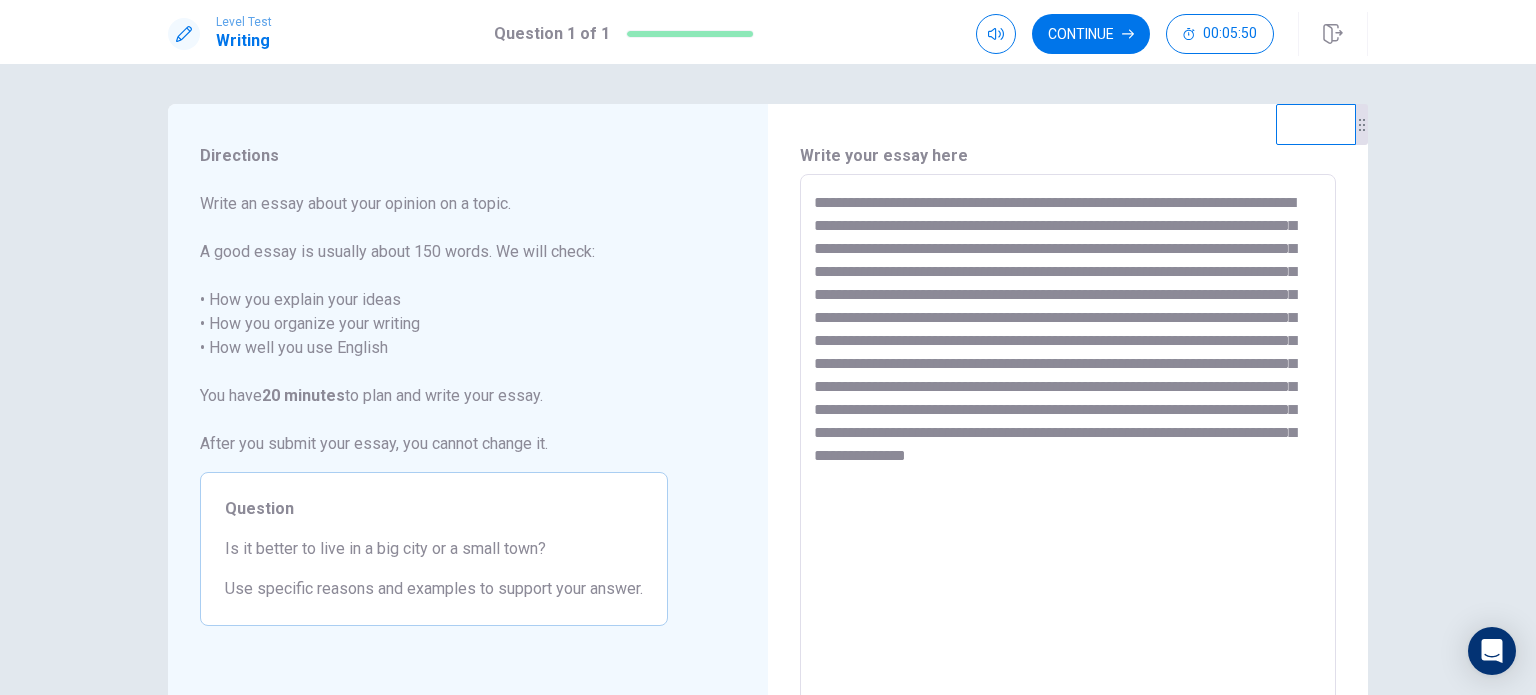 click on "**********" at bounding box center (1068, 451) 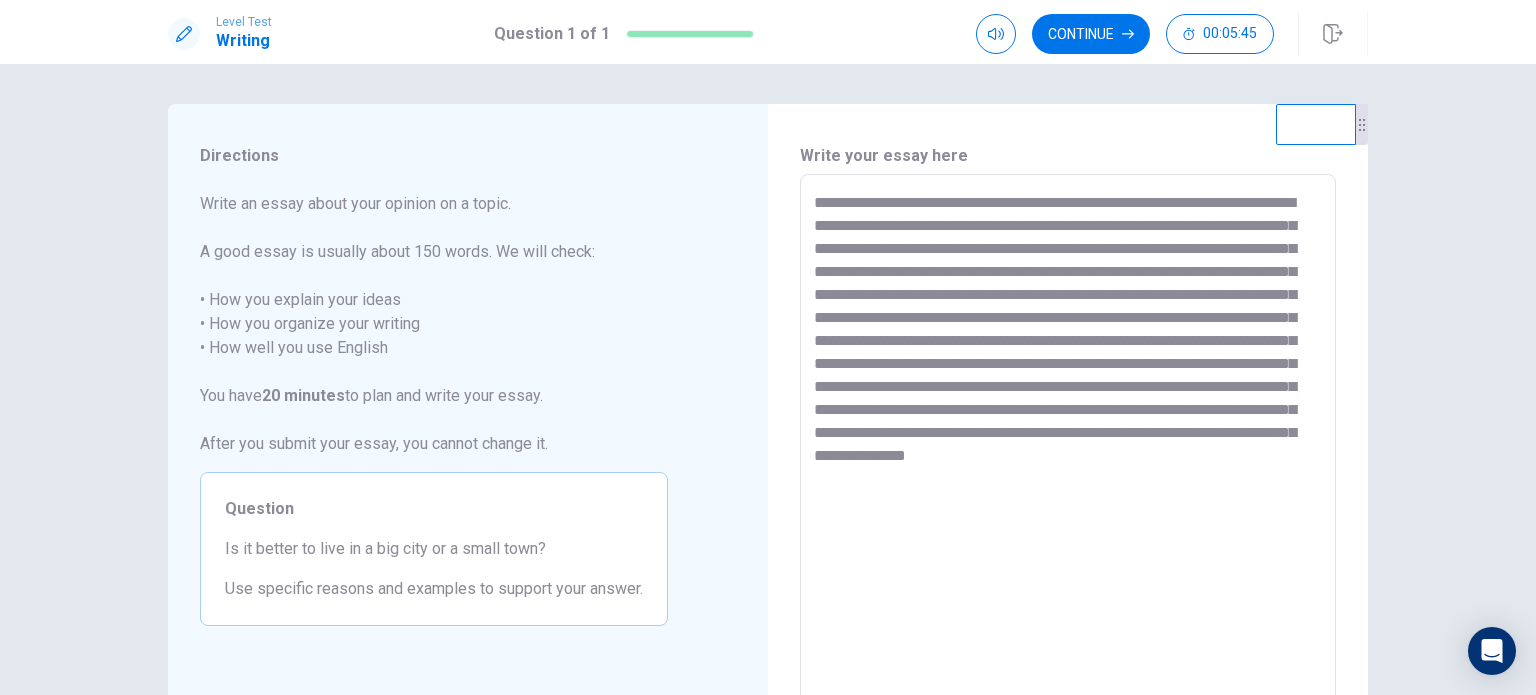 click on "**********" at bounding box center (1068, 451) 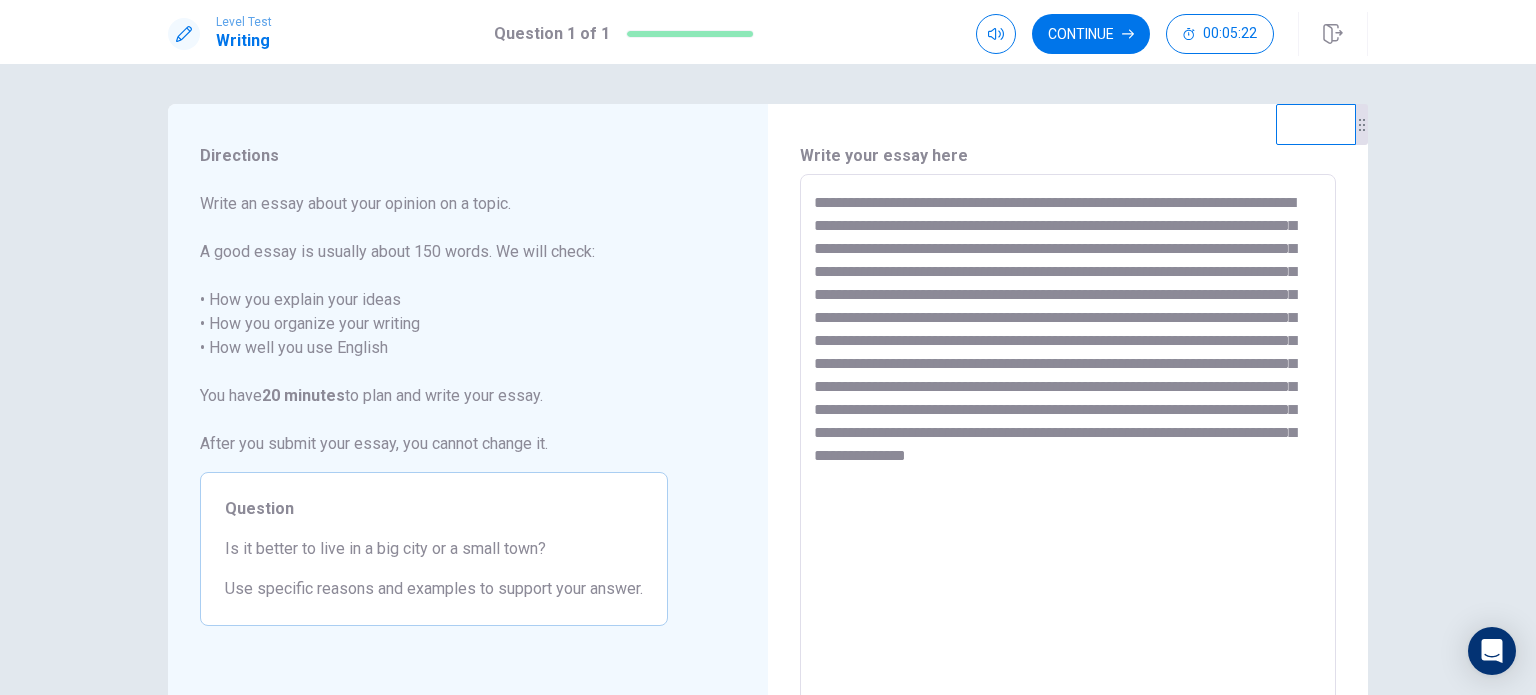 click on "**********" at bounding box center [1068, 451] 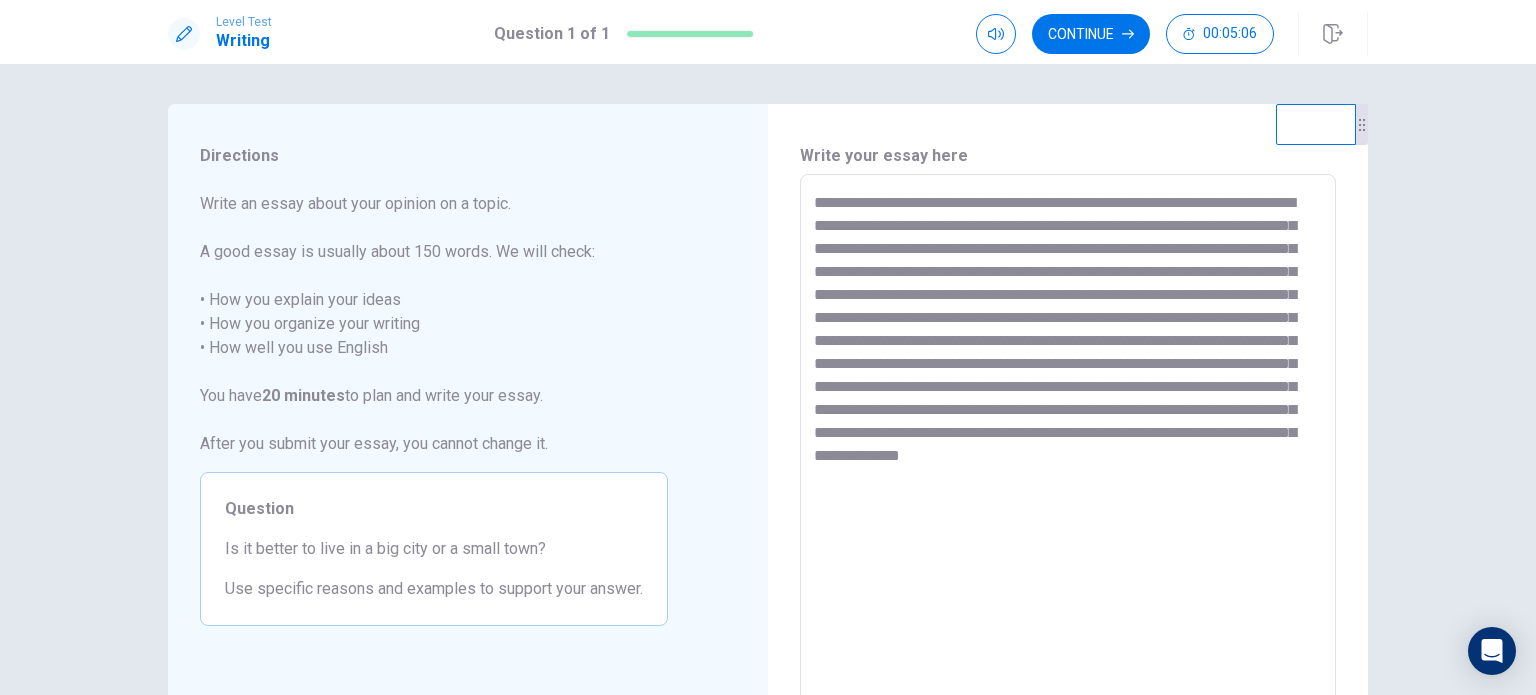 click on "**********" at bounding box center [1068, 451] 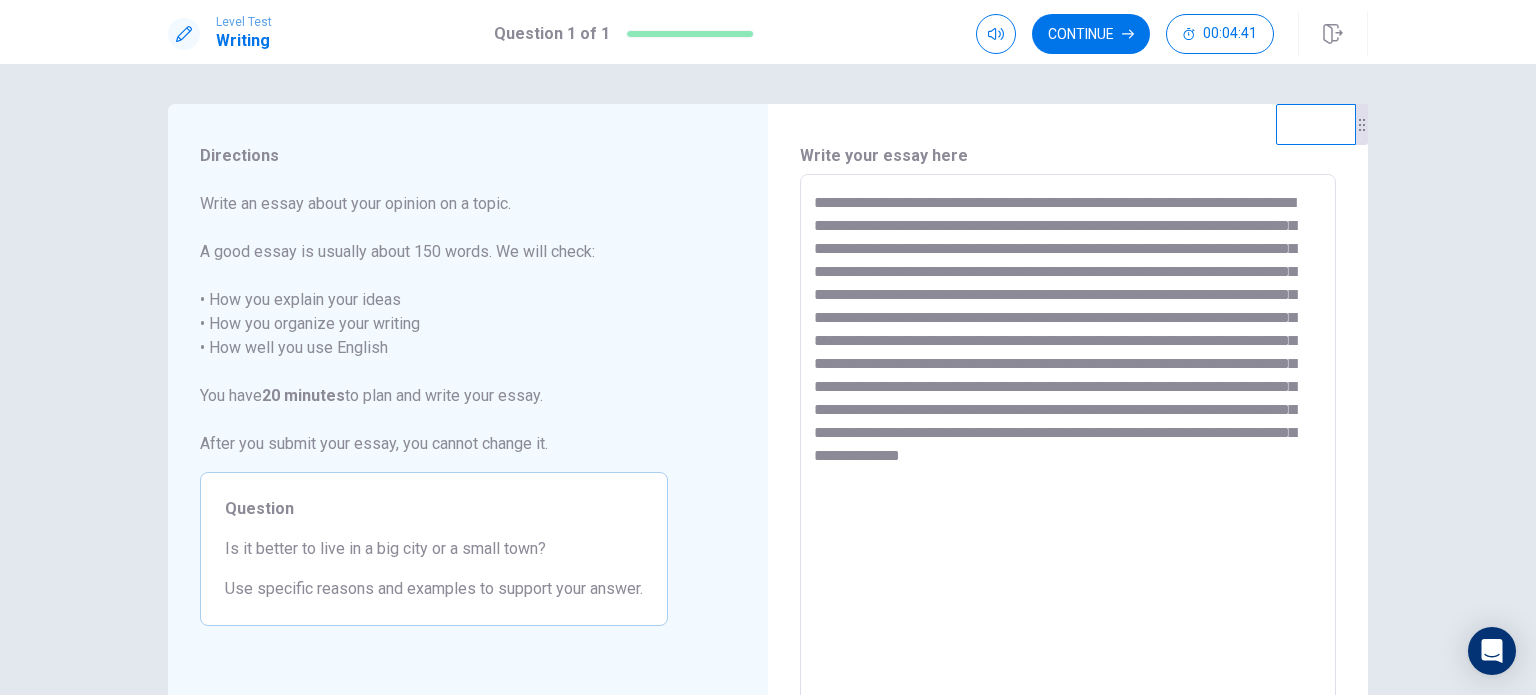 click on "**********" at bounding box center (1068, 451) 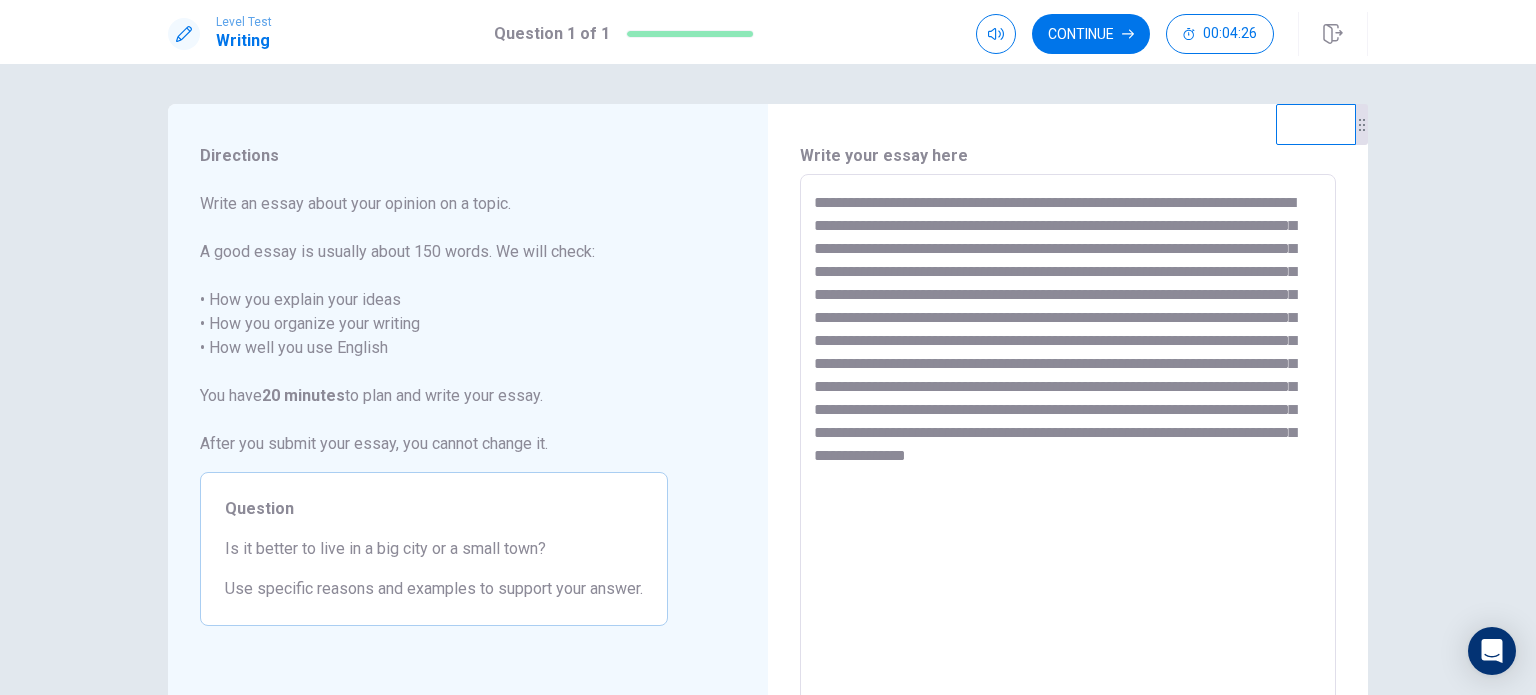 click on "**********" at bounding box center (1068, 451) 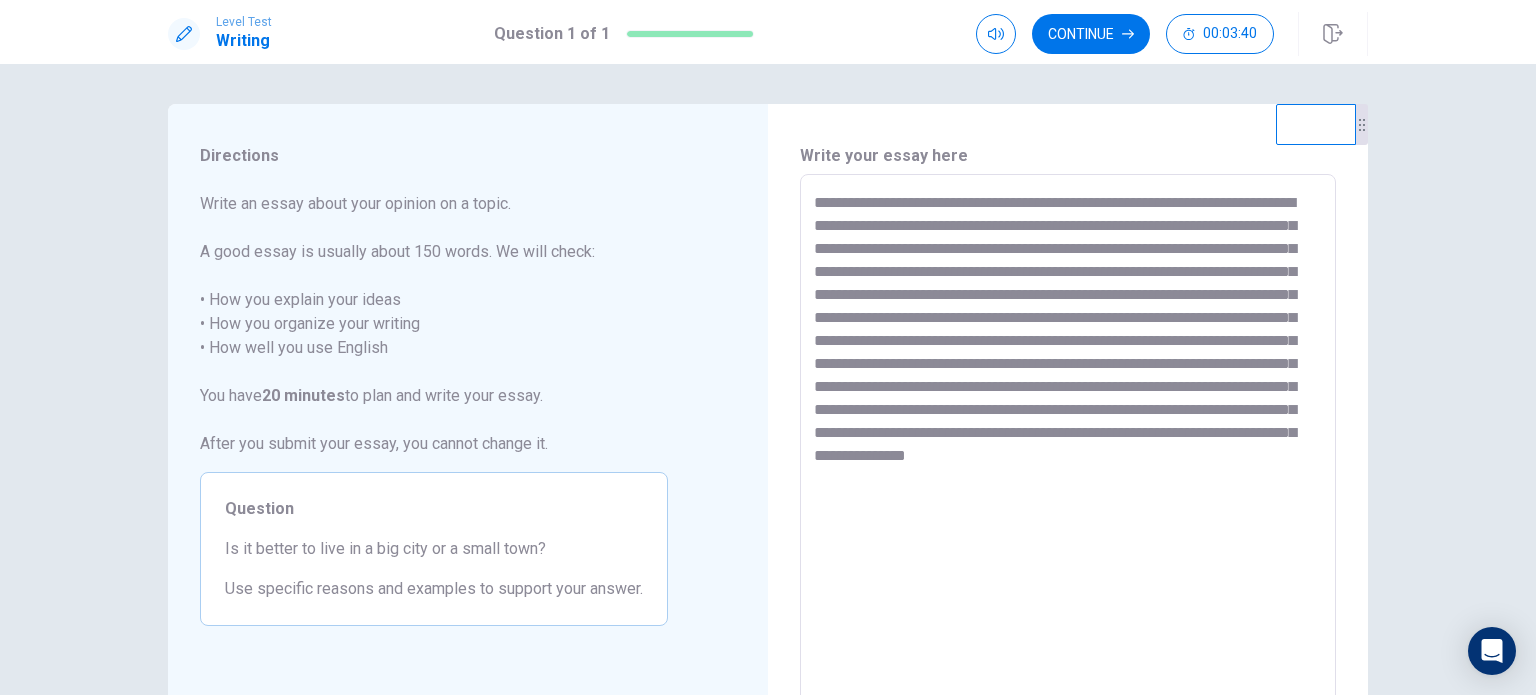click on "**********" at bounding box center [1068, 451] 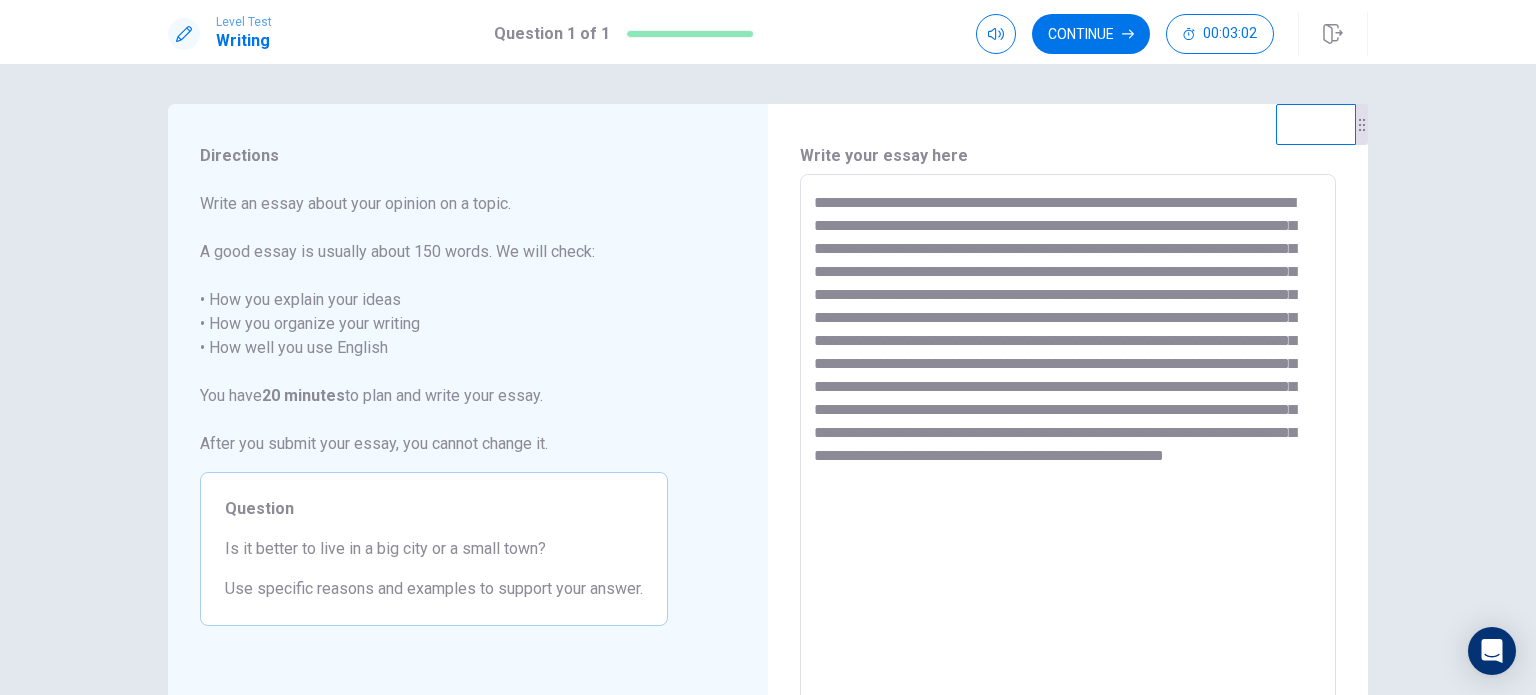 click on "**********" at bounding box center (1068, 451) 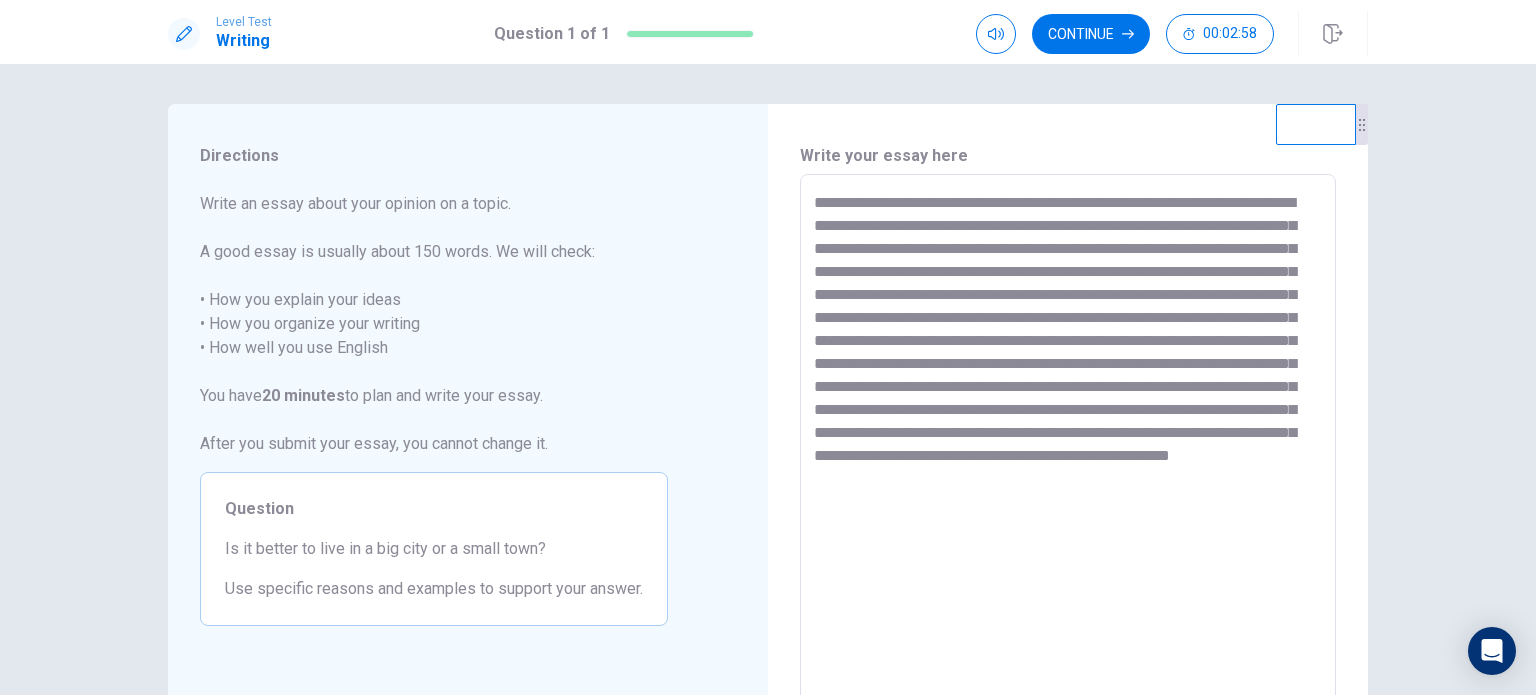 click on "**********" at bounding box center [1068, 451] 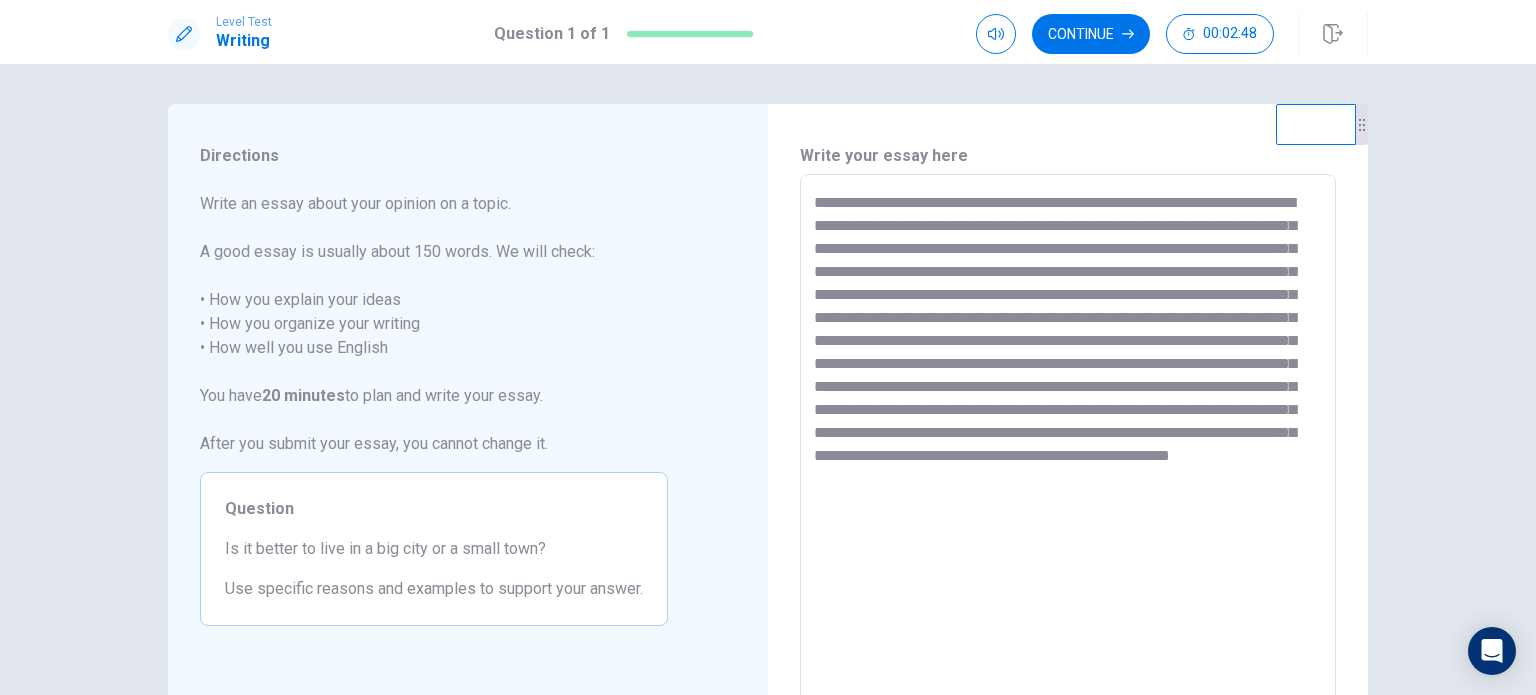 scroll, scrollTop: 12, scrollLeft: 0, axis: vertical 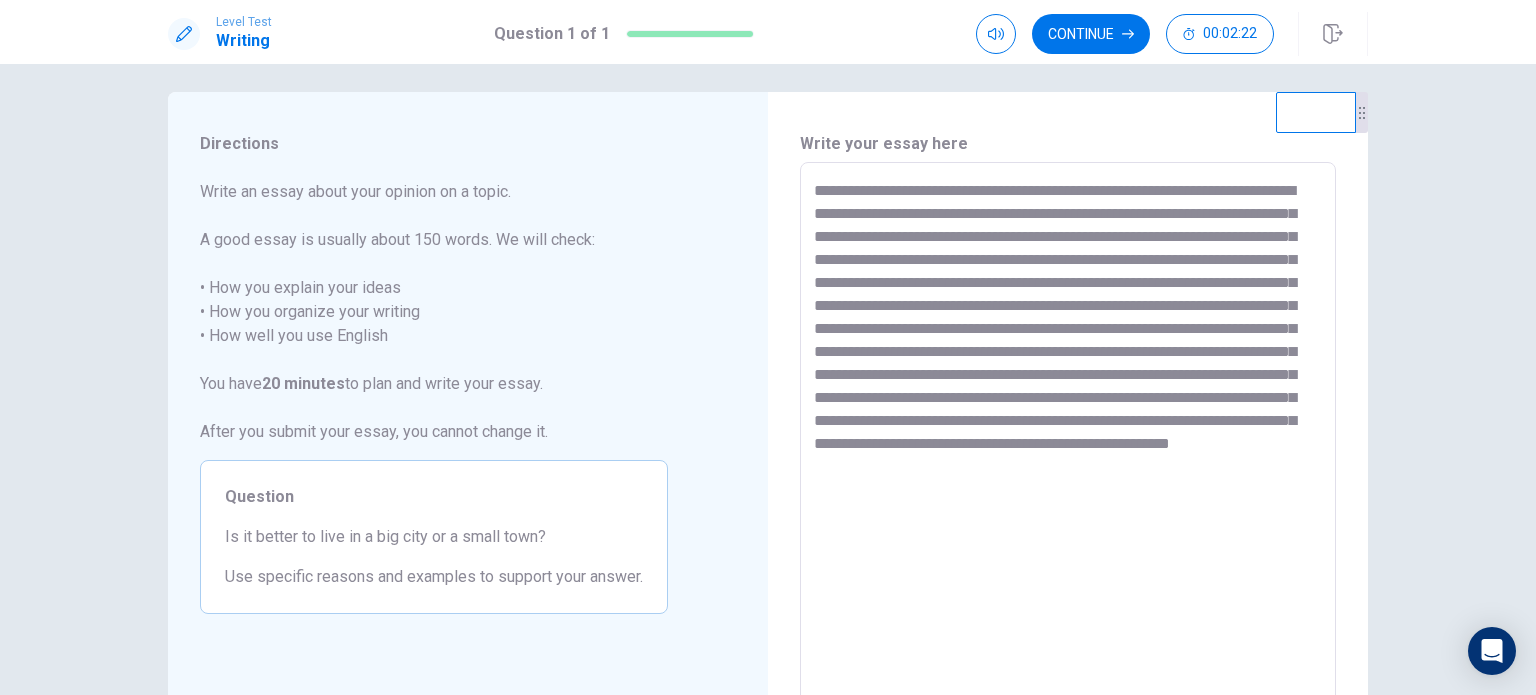 click on "**********" at bounding box center [1068, 439] 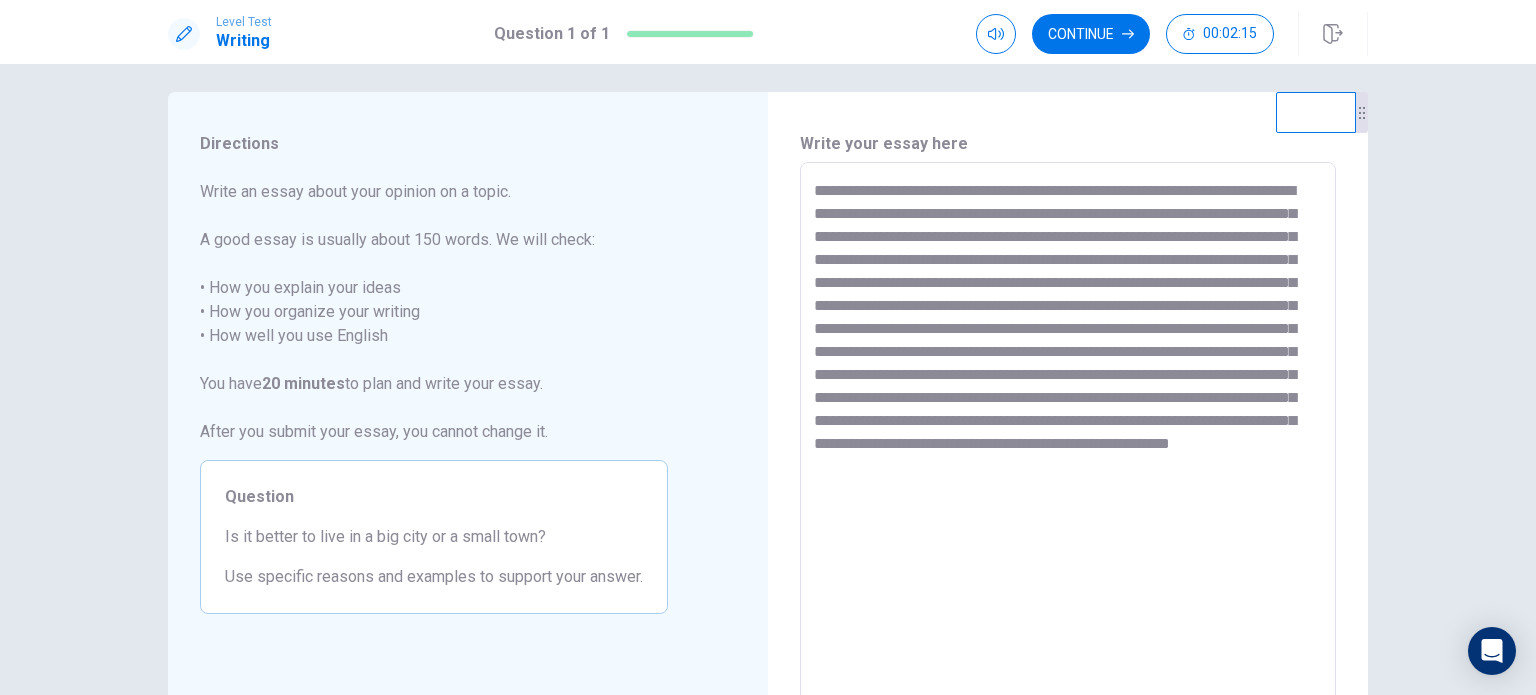 click on "**********" at bounding box center (1068, 439) 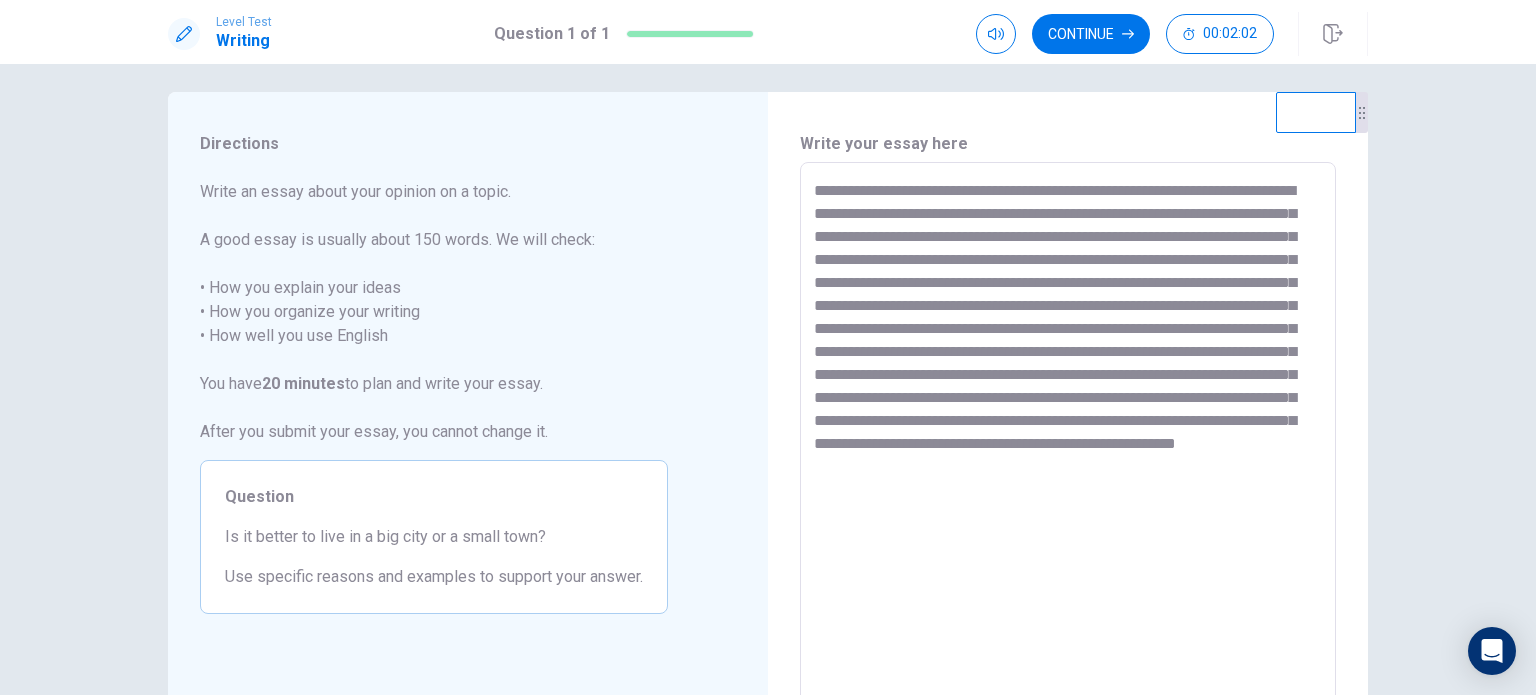 click on "**********" at bounding box center [1068, 439] 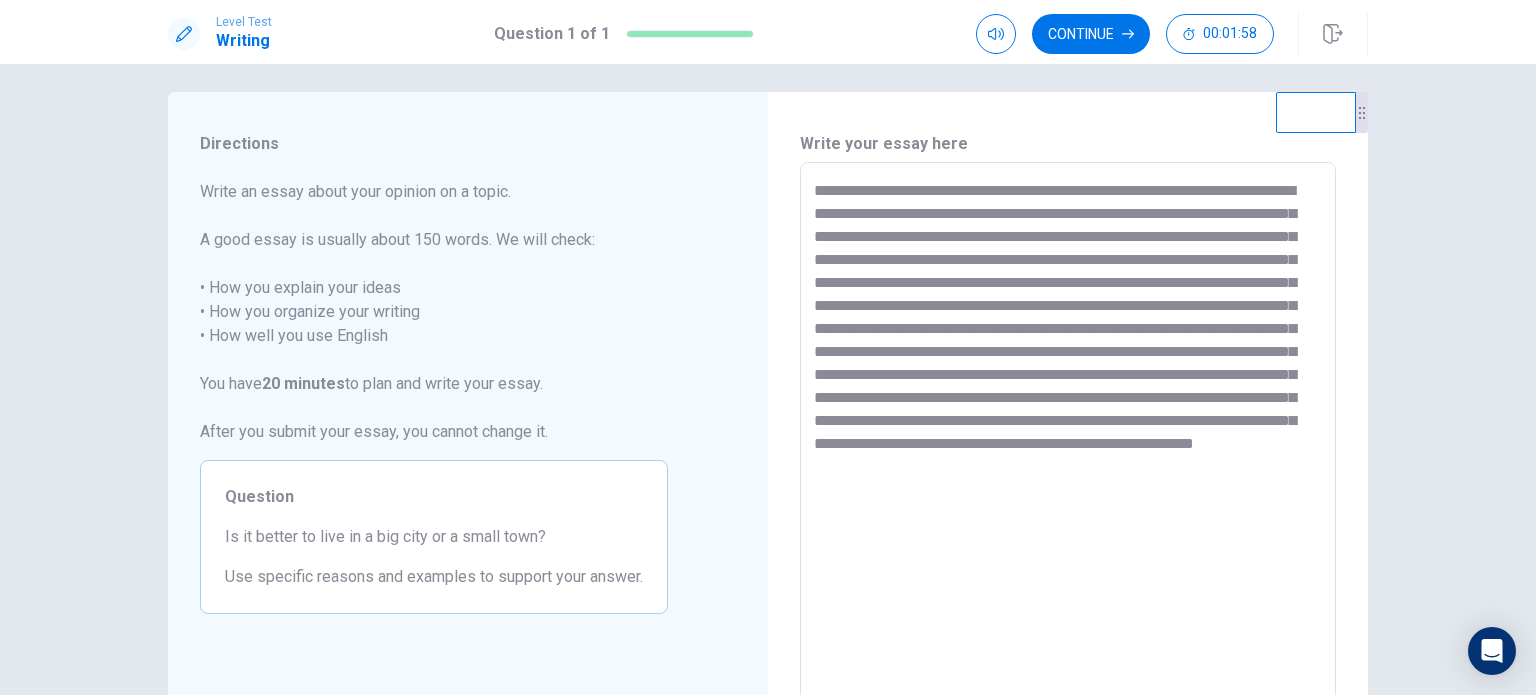 click on "**********" at bounding box center (1068, 439) 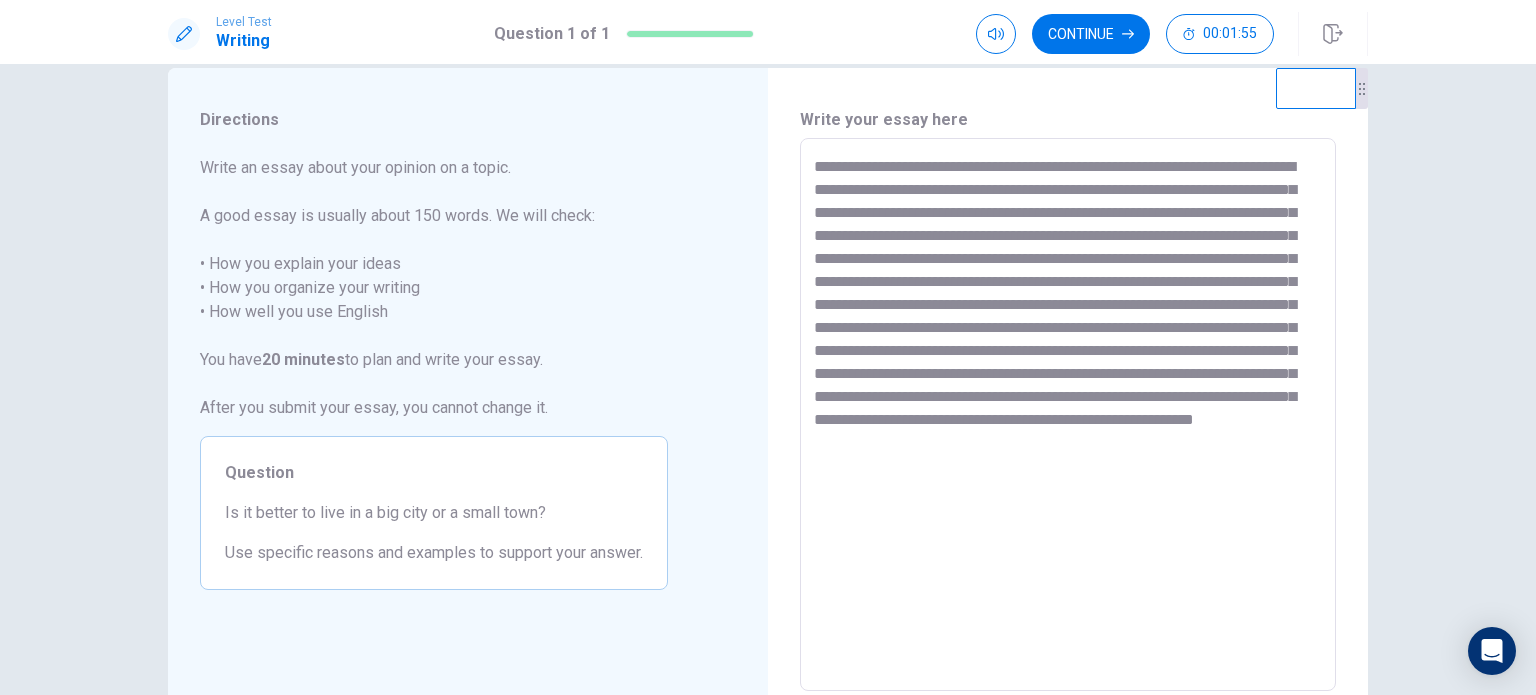 scroll, scrollTop: 39, scrollLeft: 0, axis: vertical 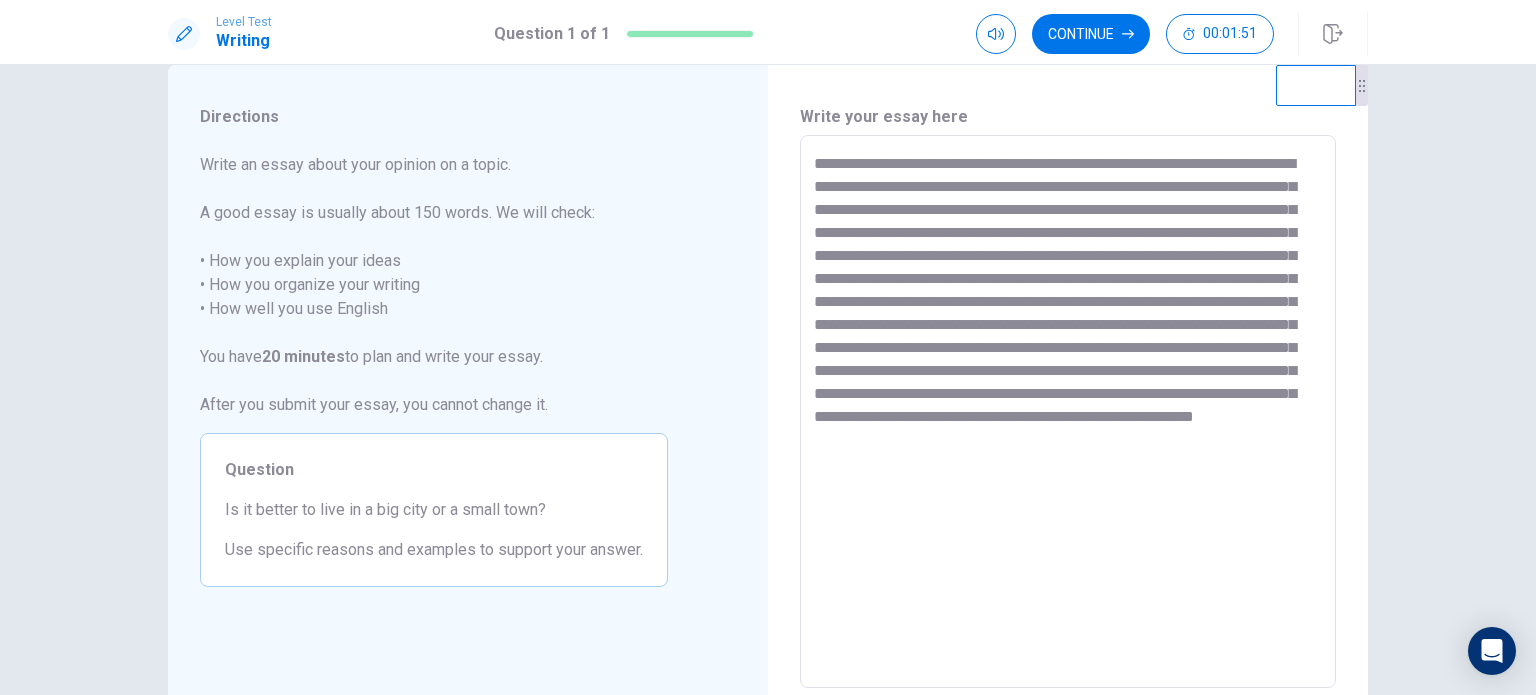 click on "**********" at bounding box center (1068, 412) 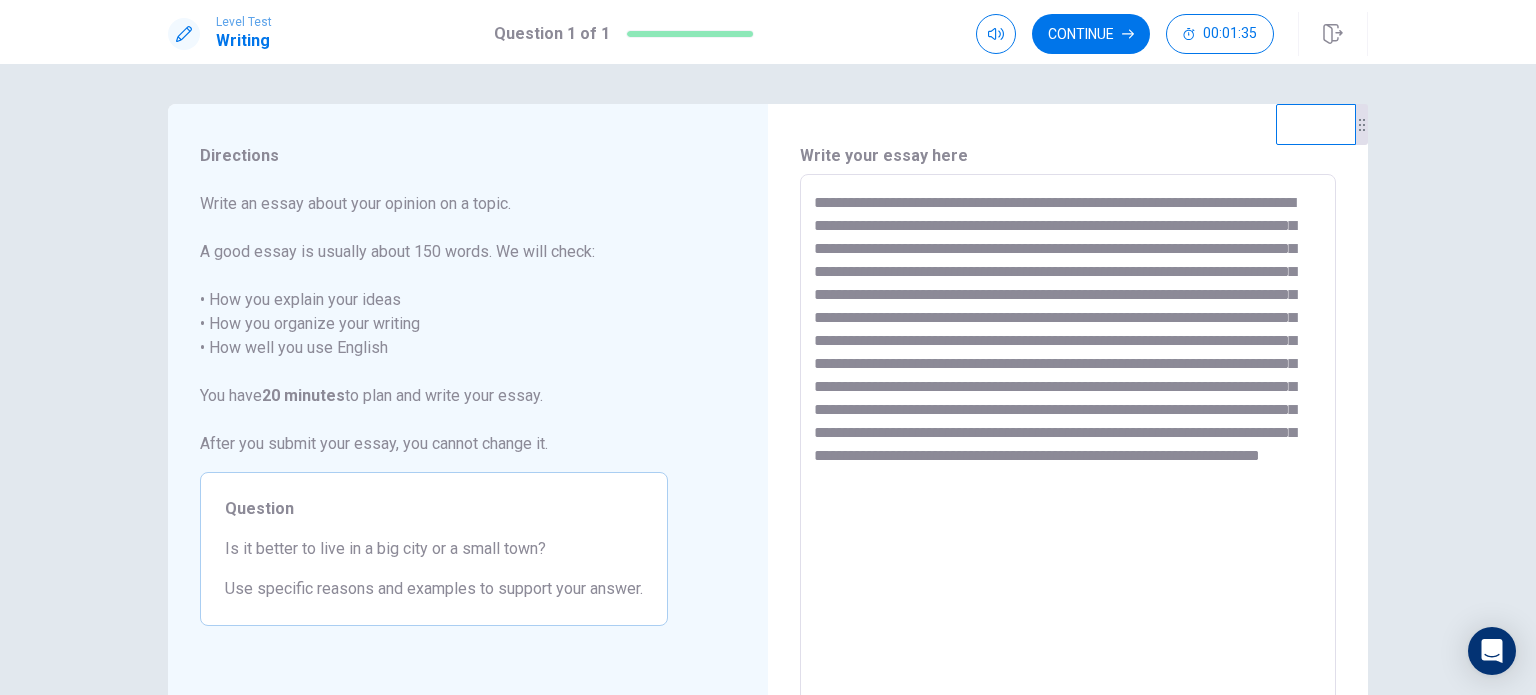 scroll, scrollTop: 0, scrollLeft: 0, axis: both 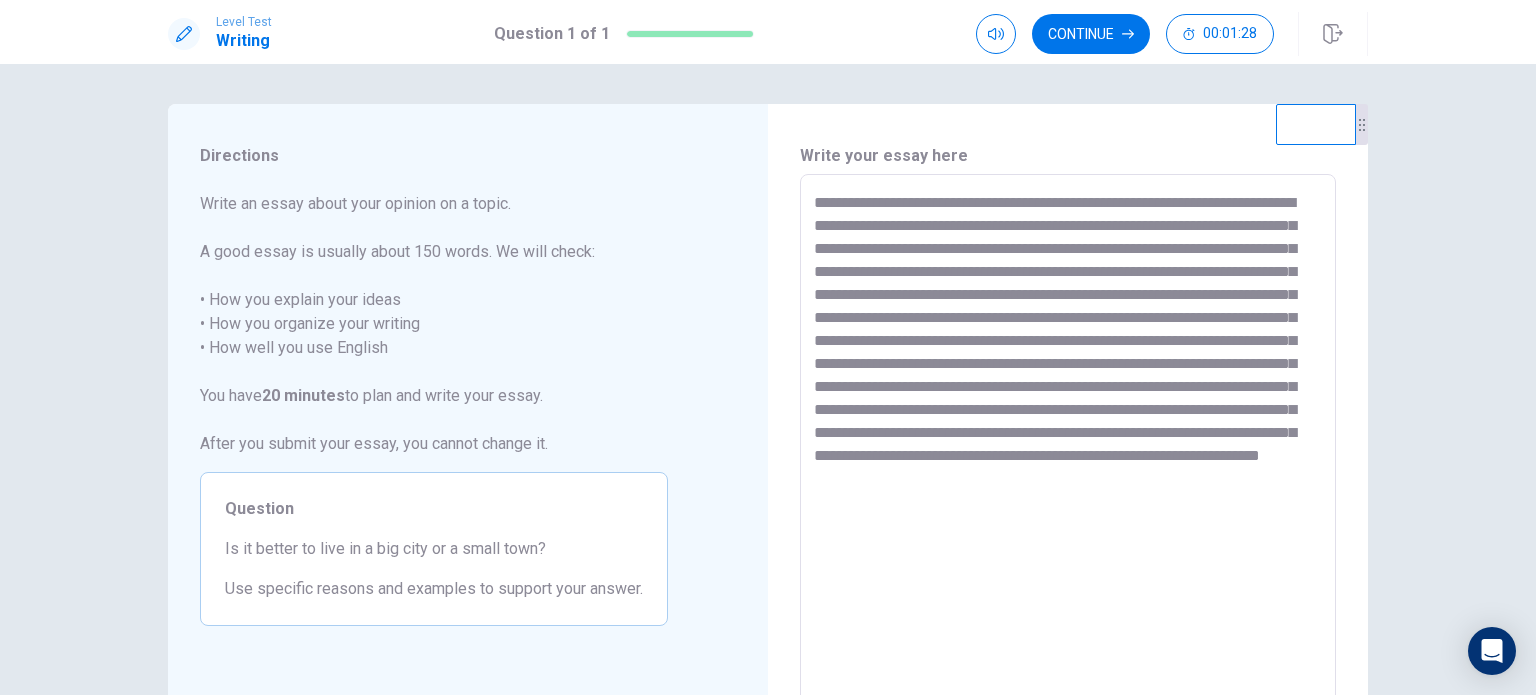 click on "**********" at bounding box center (1068, 451) 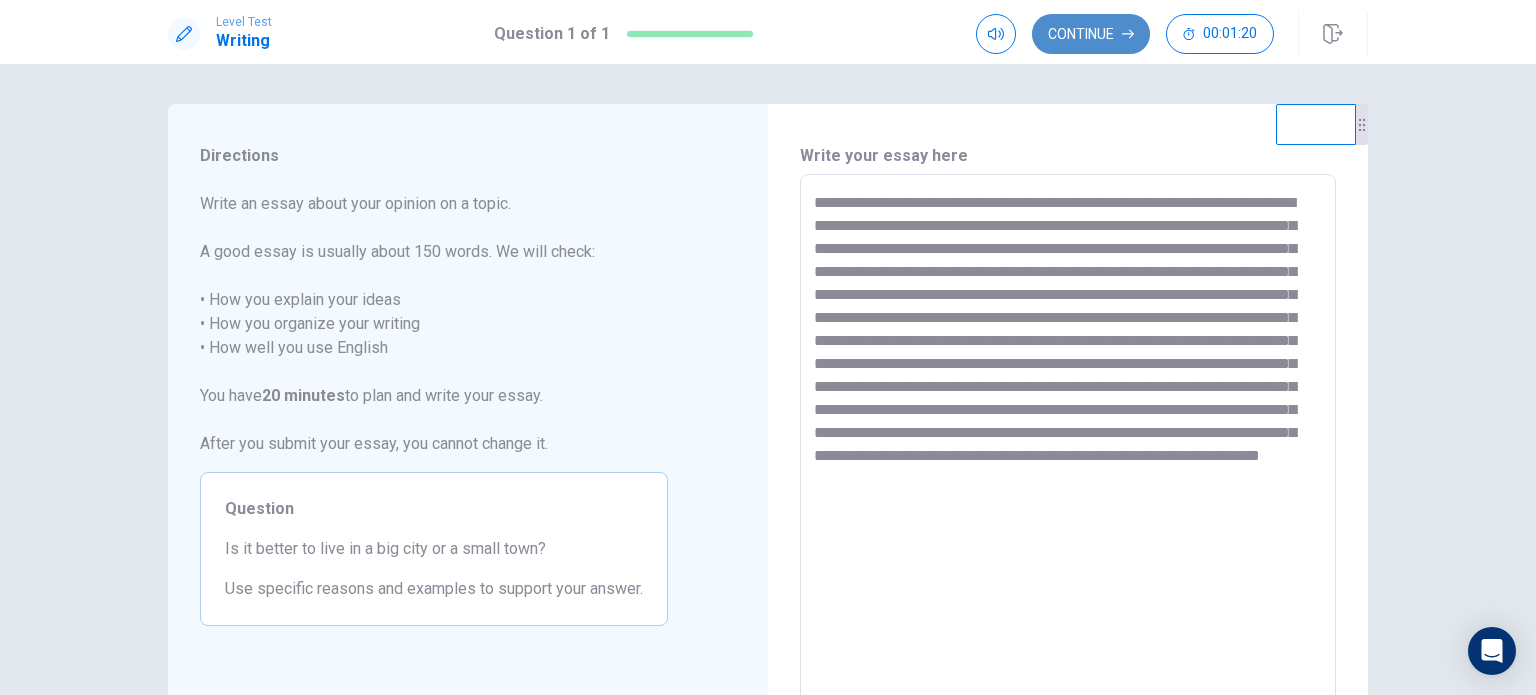 click on "Continue" at bounding box center (1091, 34) 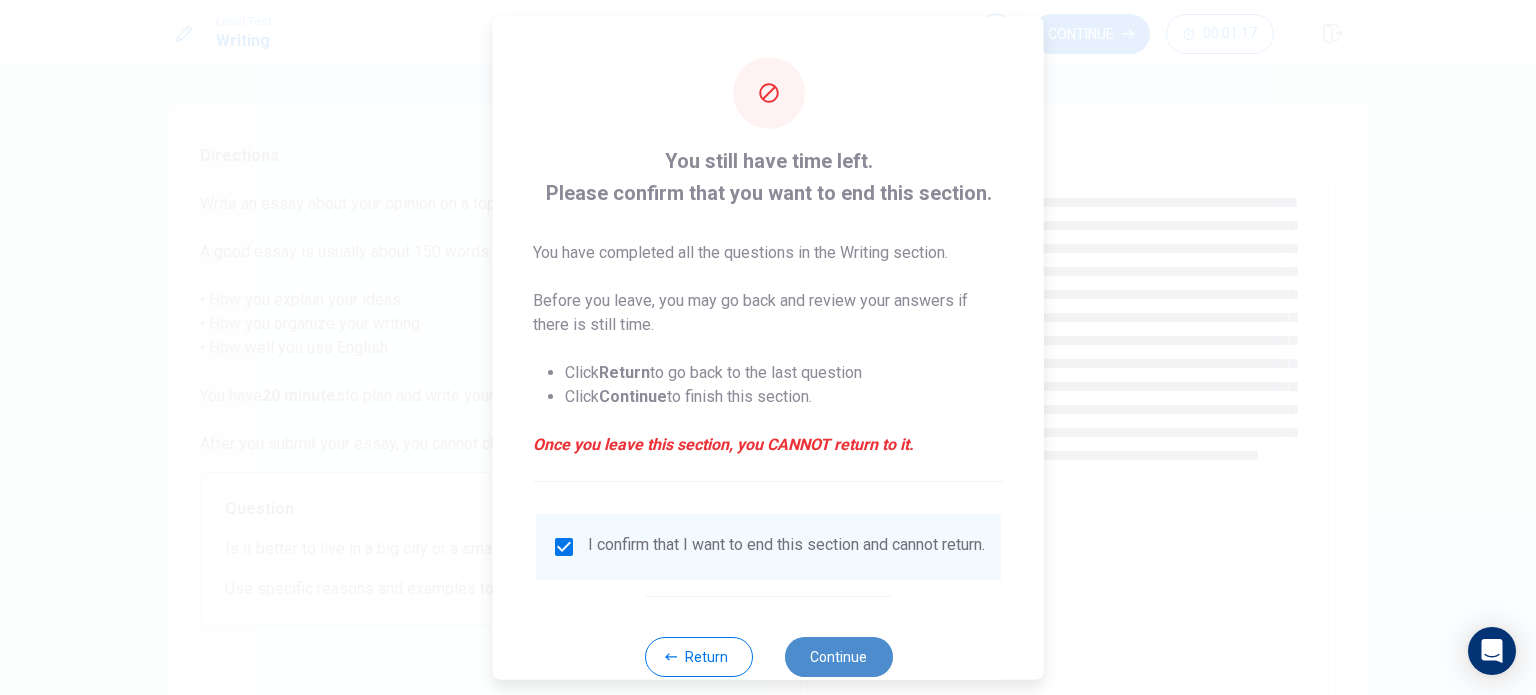 click on "Continue" at bounding box center [838, 656] 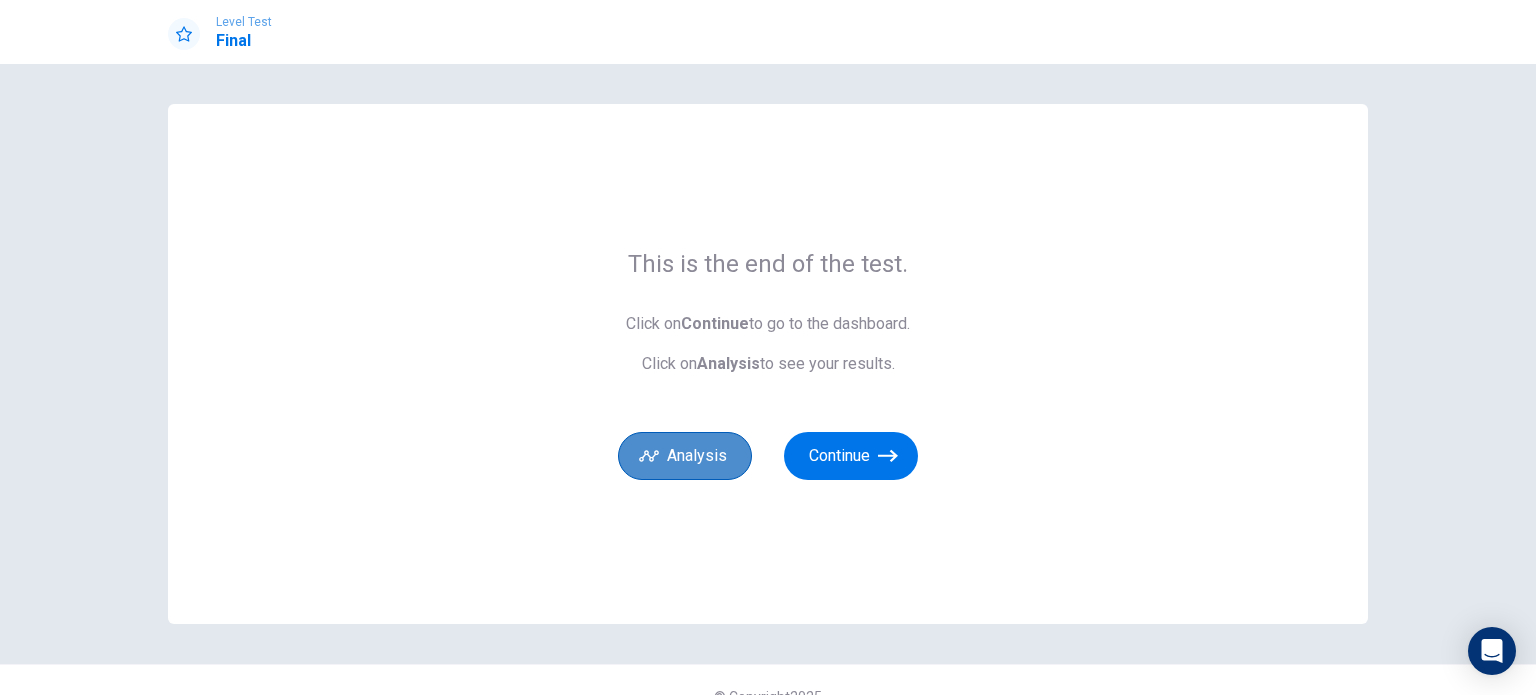 click on "Analysis" at bounding box center (685, 456) 